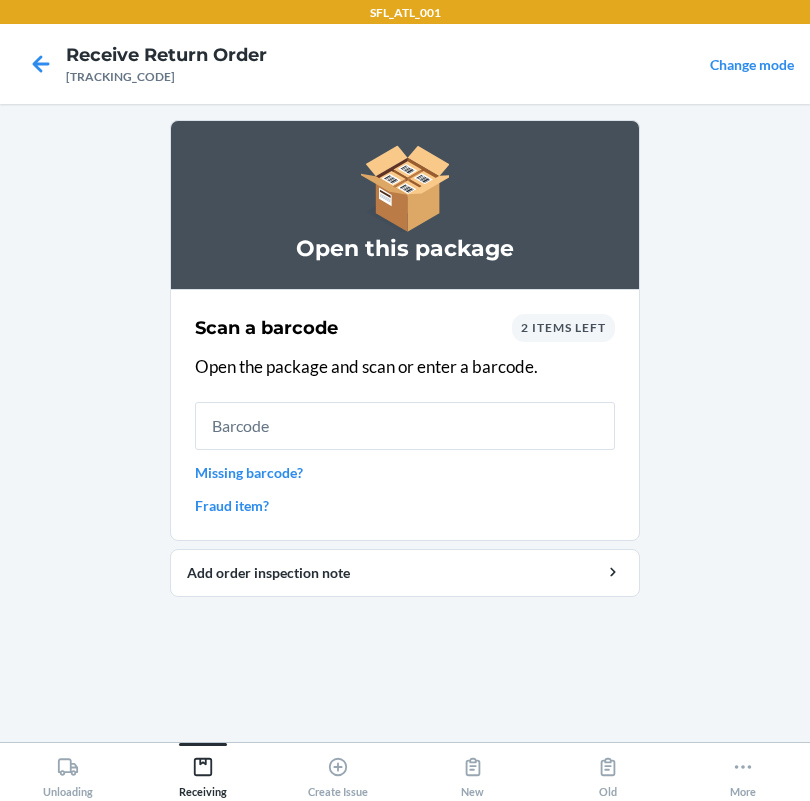 scroll, scrollTop: 0, scrollLeft: 0, axis: both 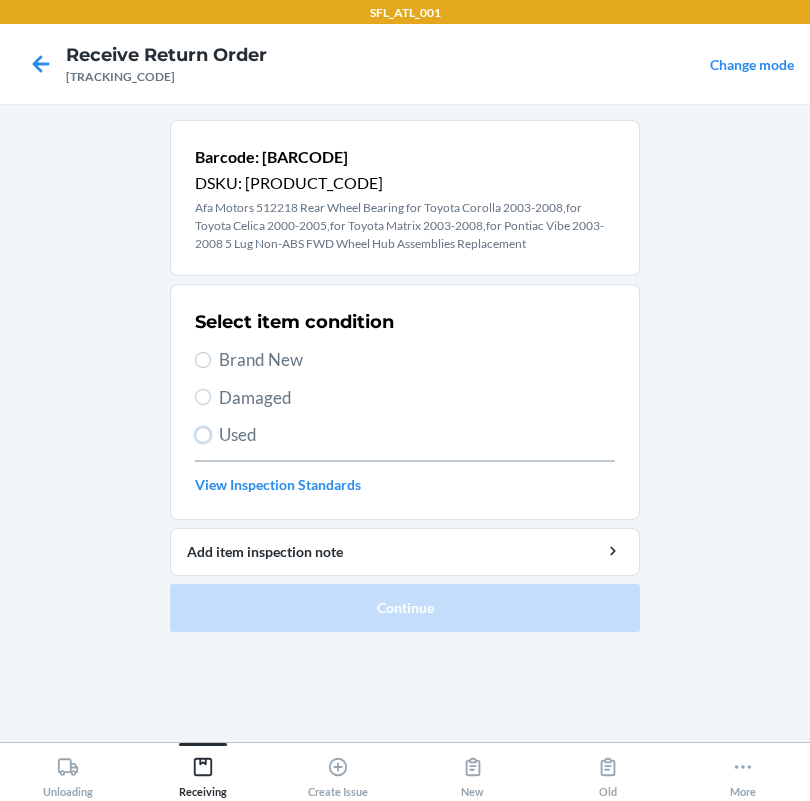 click on "Used" at bounding box center (203, 435) 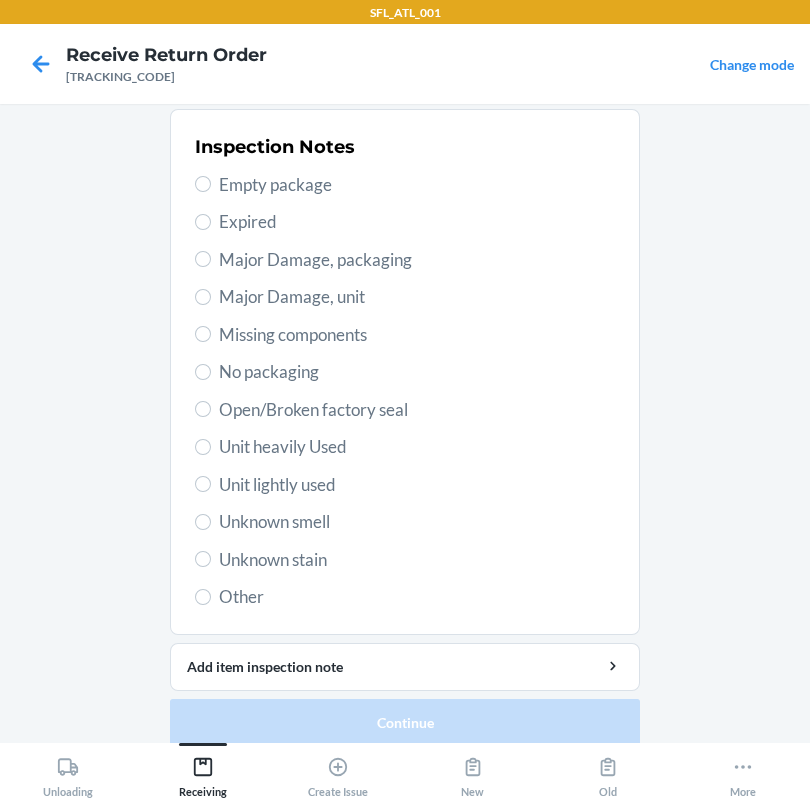 scroll, scrollTop: 438, scrollLeft: 0, axis: vertical 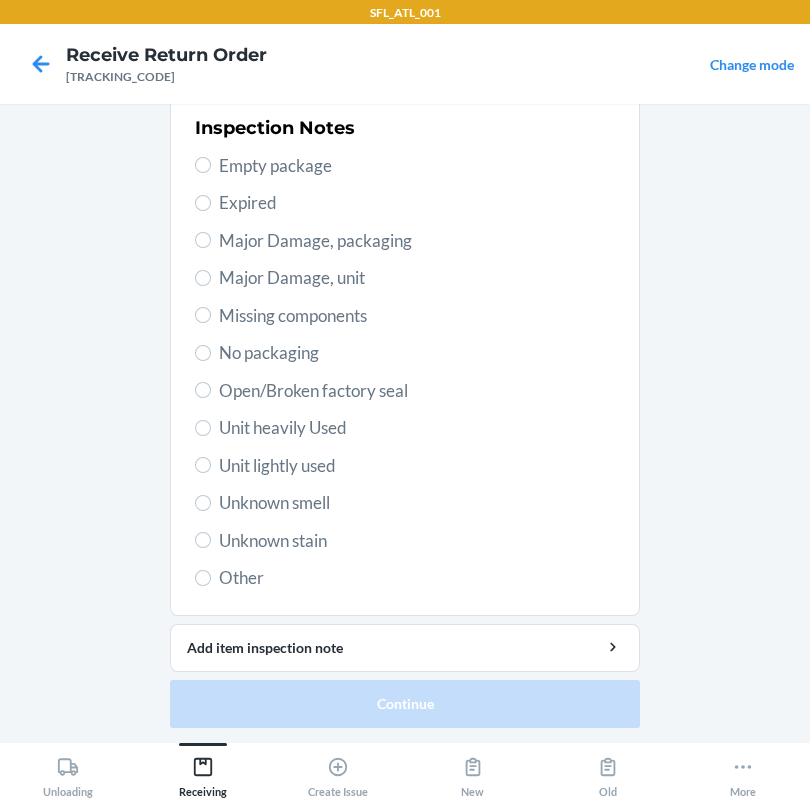 click on "Unit heavily Used" at bounding box center (417, 428) 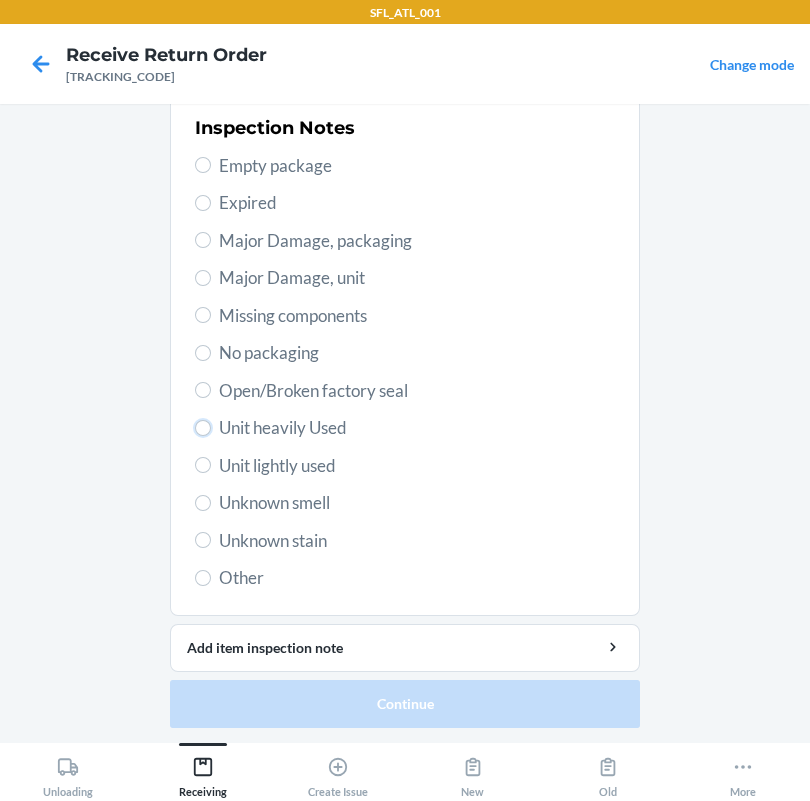 click on "Unit heavily Used" at bounding box center [203, 428] 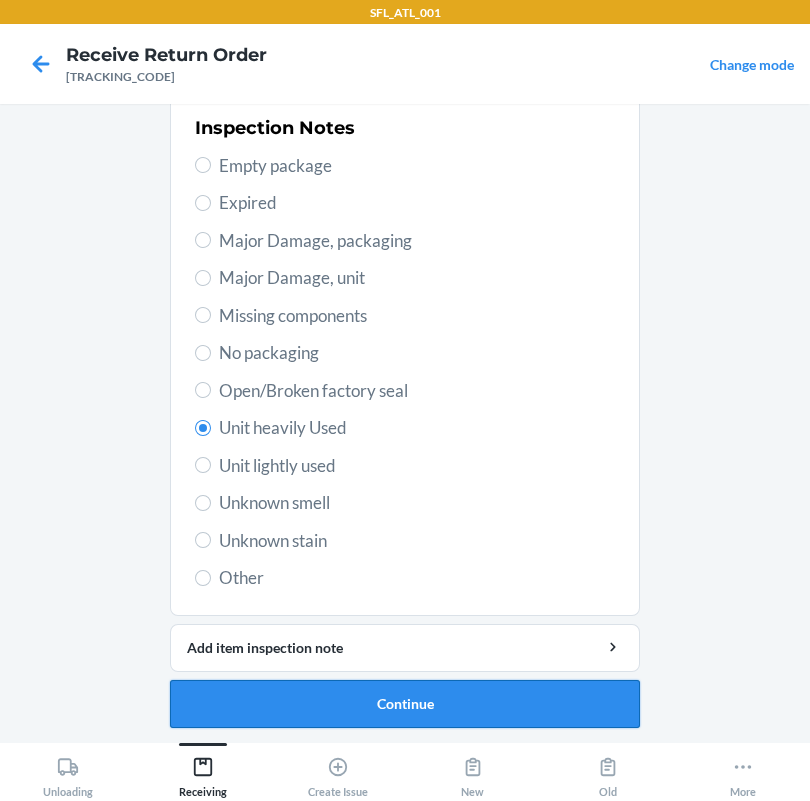 click on "Continue" at bounding box center [405, 704] 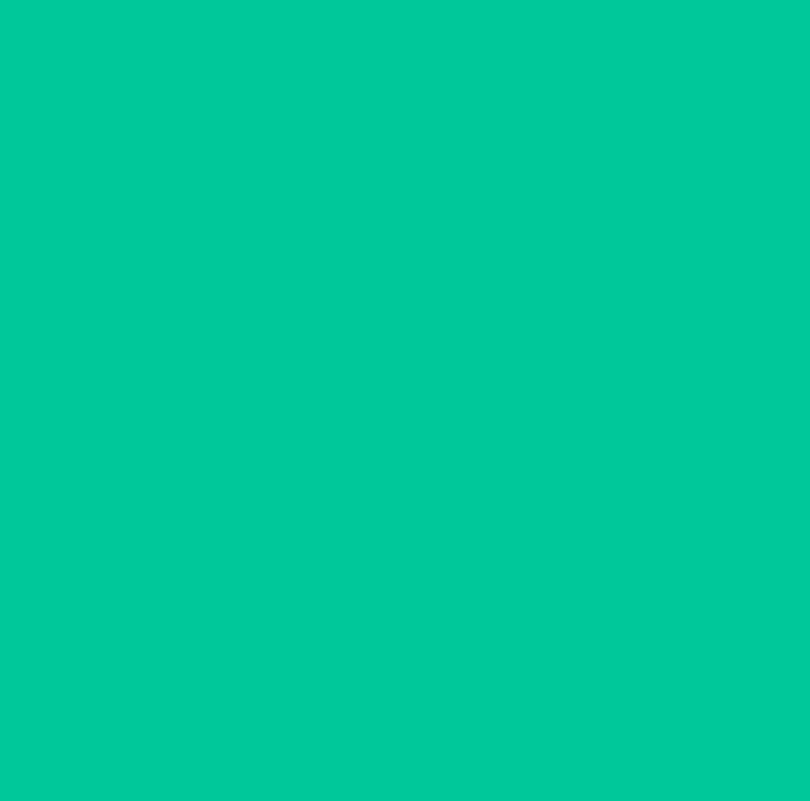 scroll, scrollTop: 30, scrollLeft: 0, axis: vertical 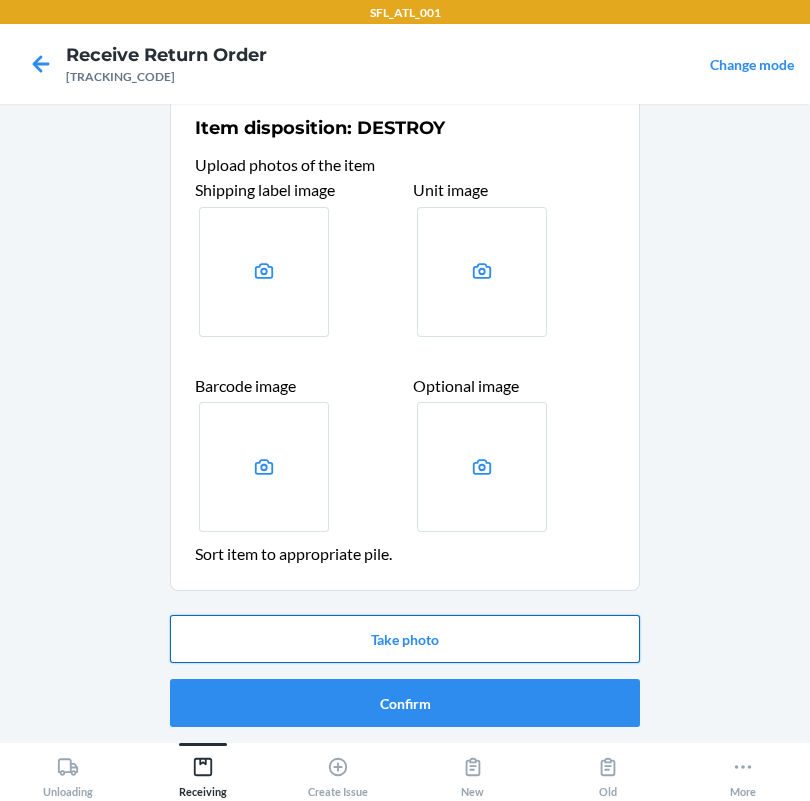 click on "Take photo" at bounding box center [405, 639] 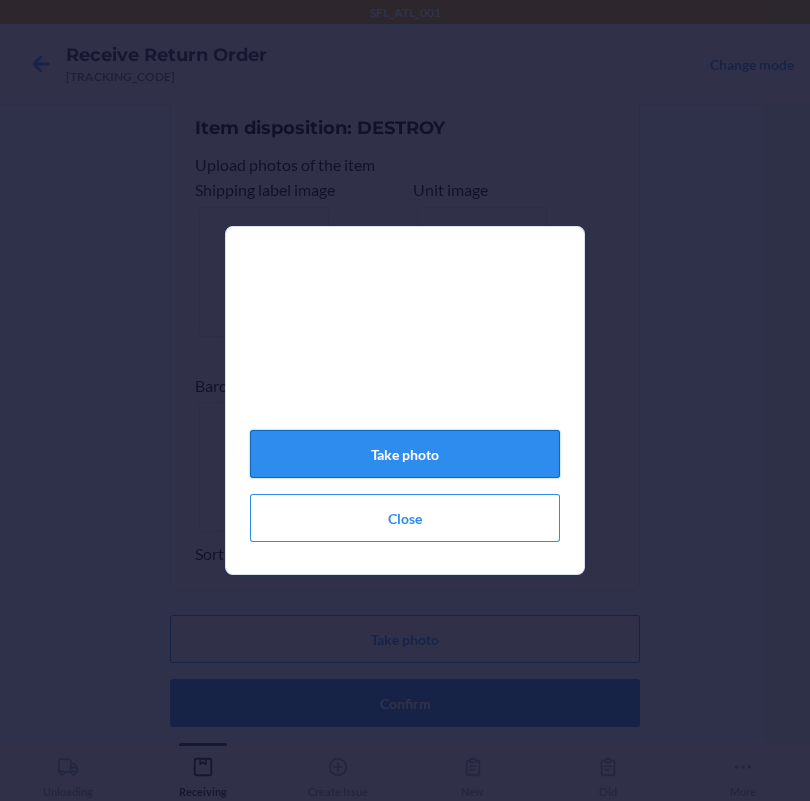 click on "Take photo" 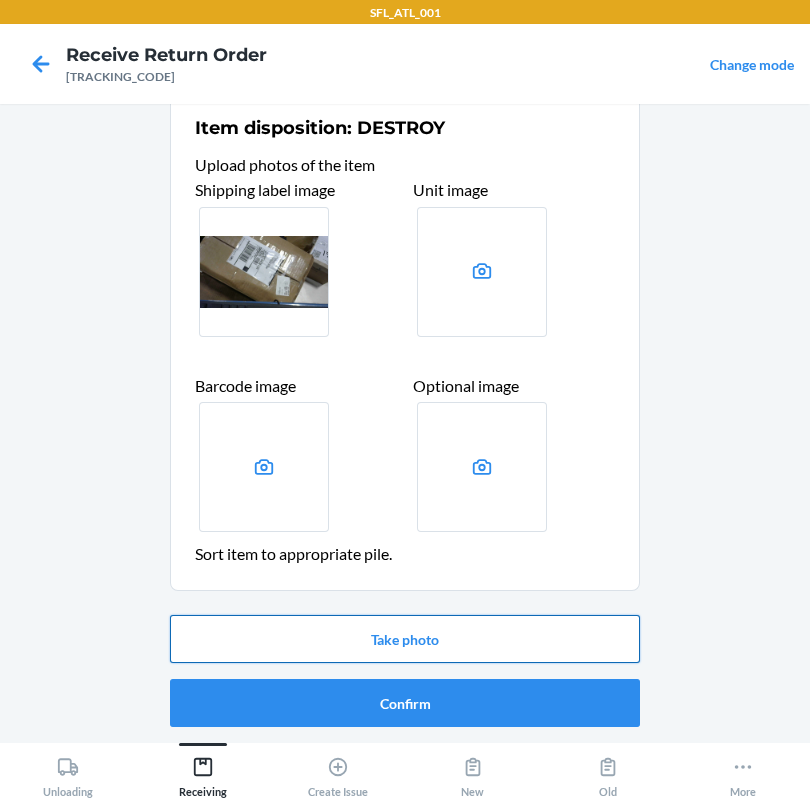 click on "Take photo" at bounding box center (405, 639) 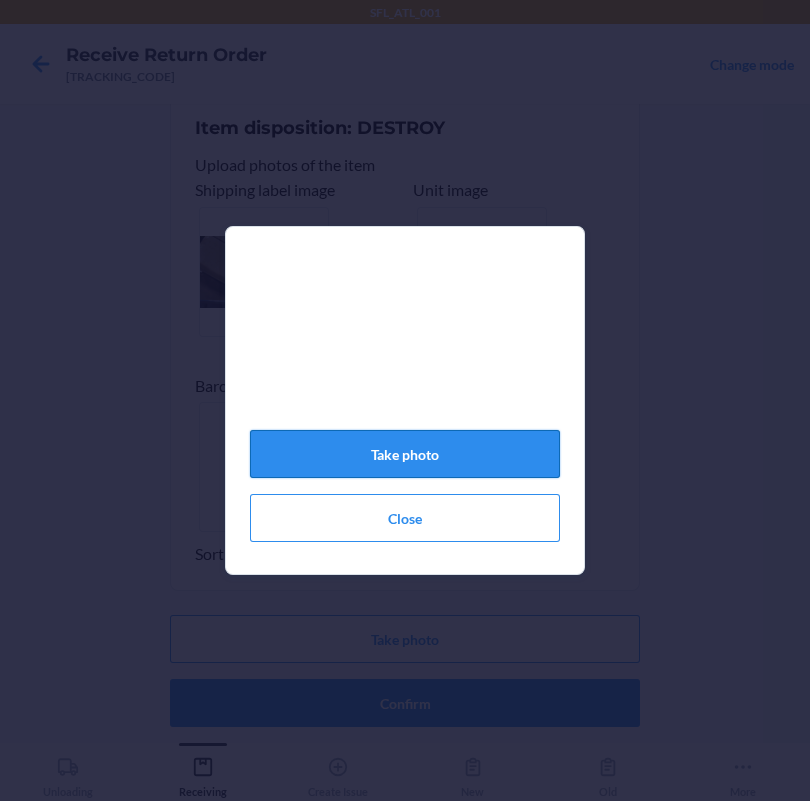 click on "Take photo" 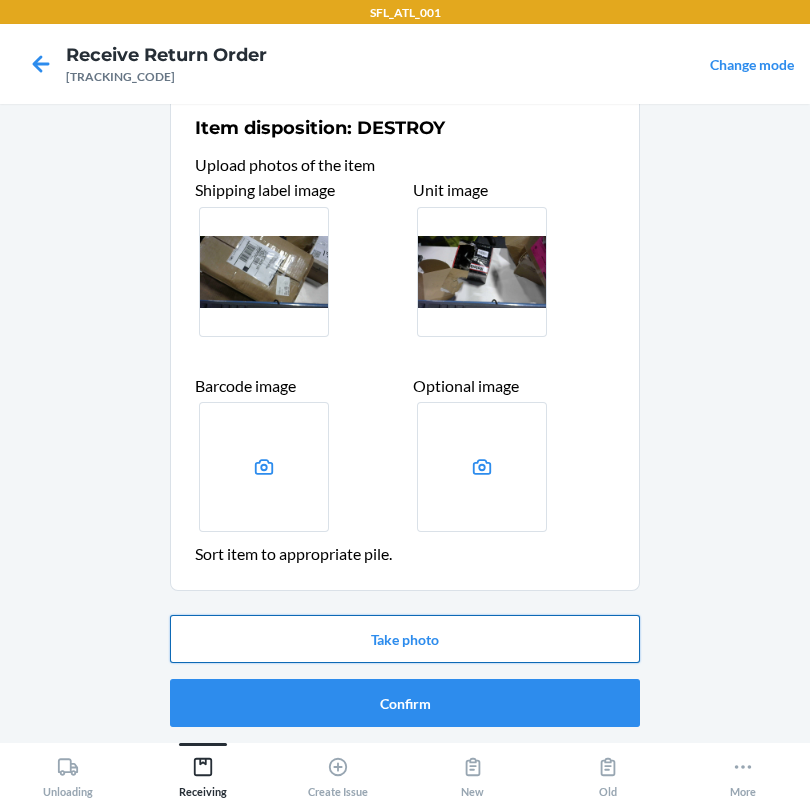 click on "Take photo" at bounding box center [405, 639] 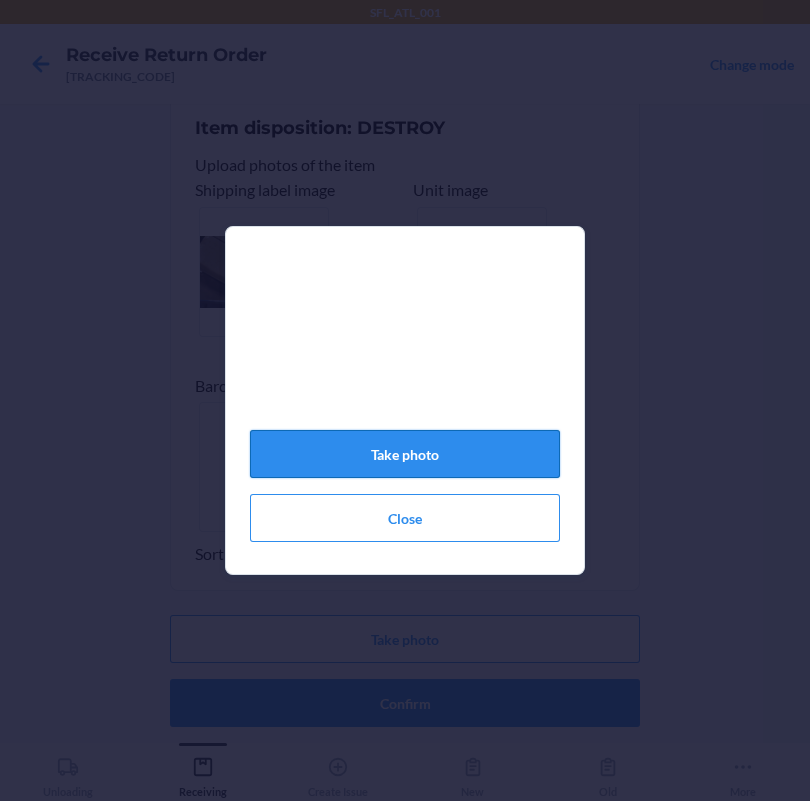 click on "Take photo" 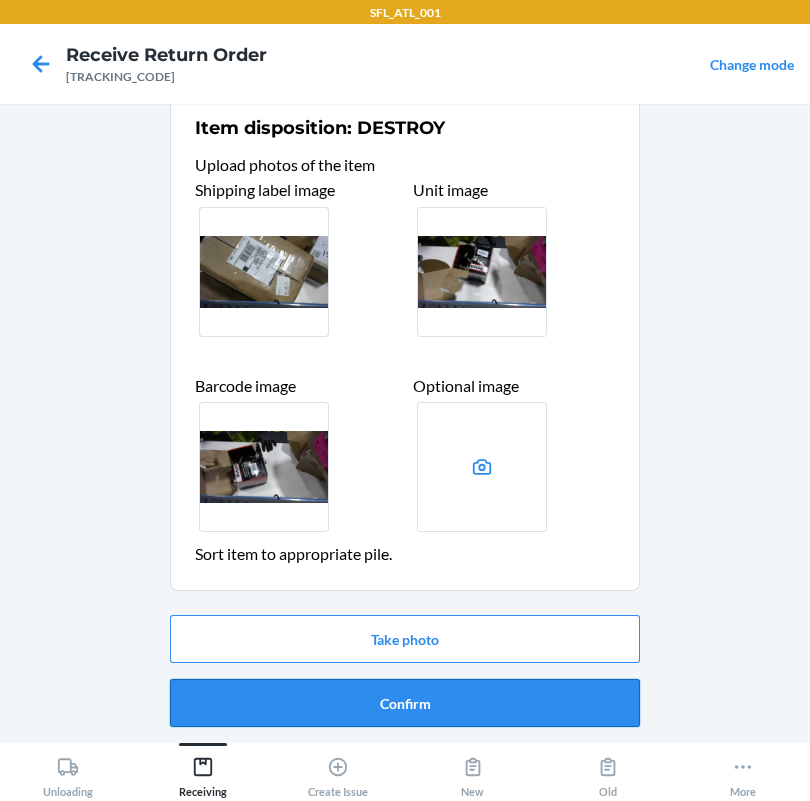 click on "Confirm" at bounding box center (405, 703) 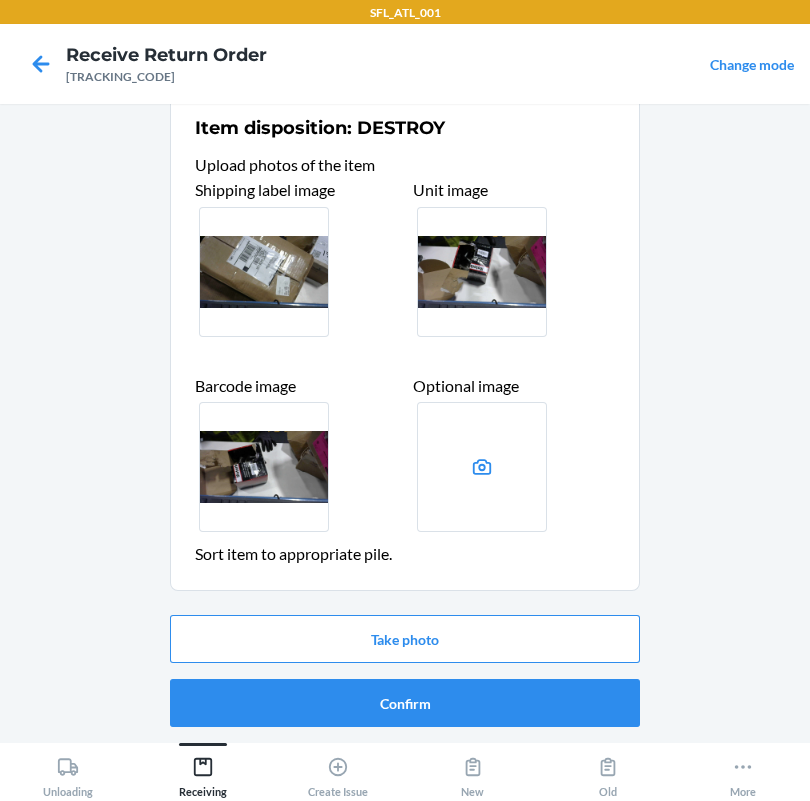 scroll, scrollTop: 0, scrollLeft: 0, axis: both 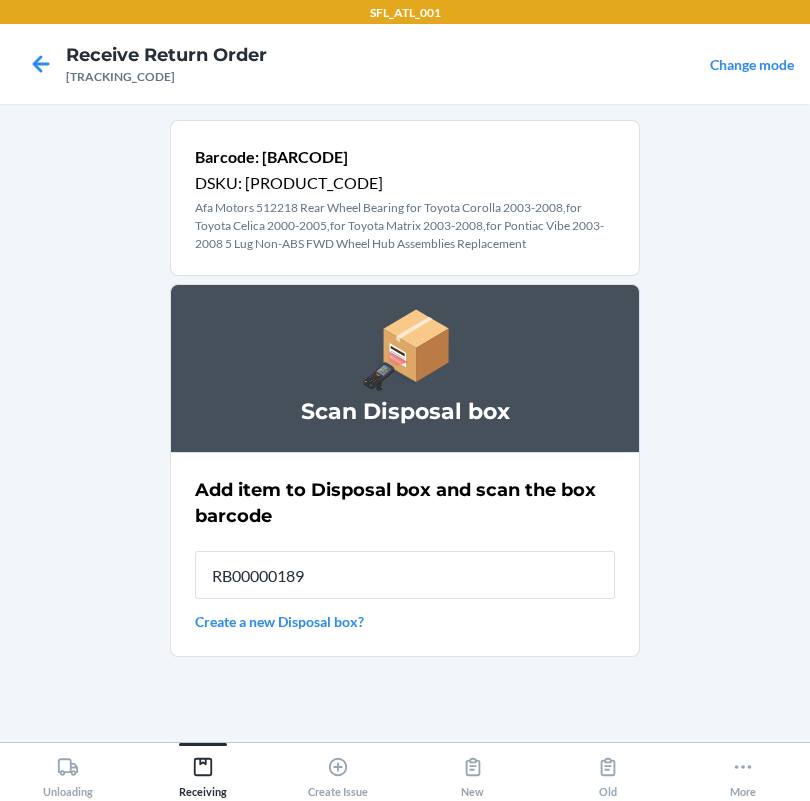 type on "[TRACKING_CODE]" 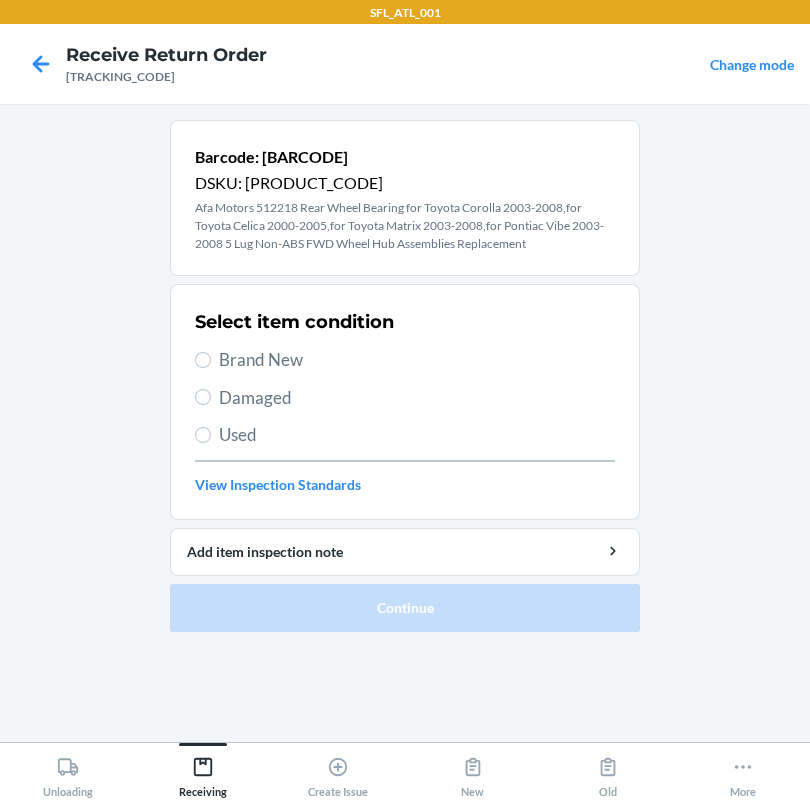 click on "Used" at bounding box center (417, 435) 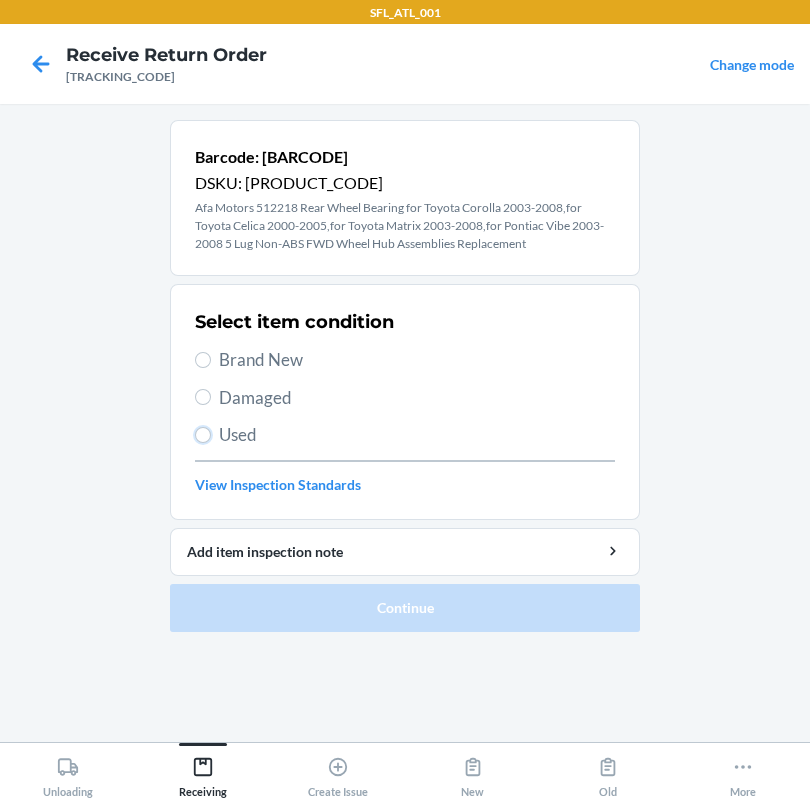 click on "Used" at bounding box center (203, 435) 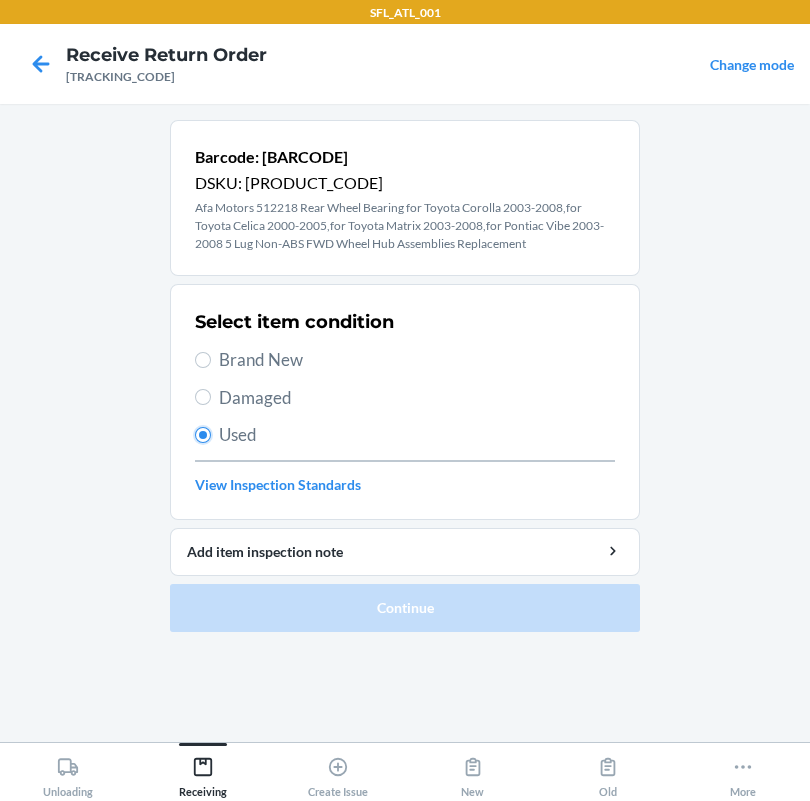 radio on "true" 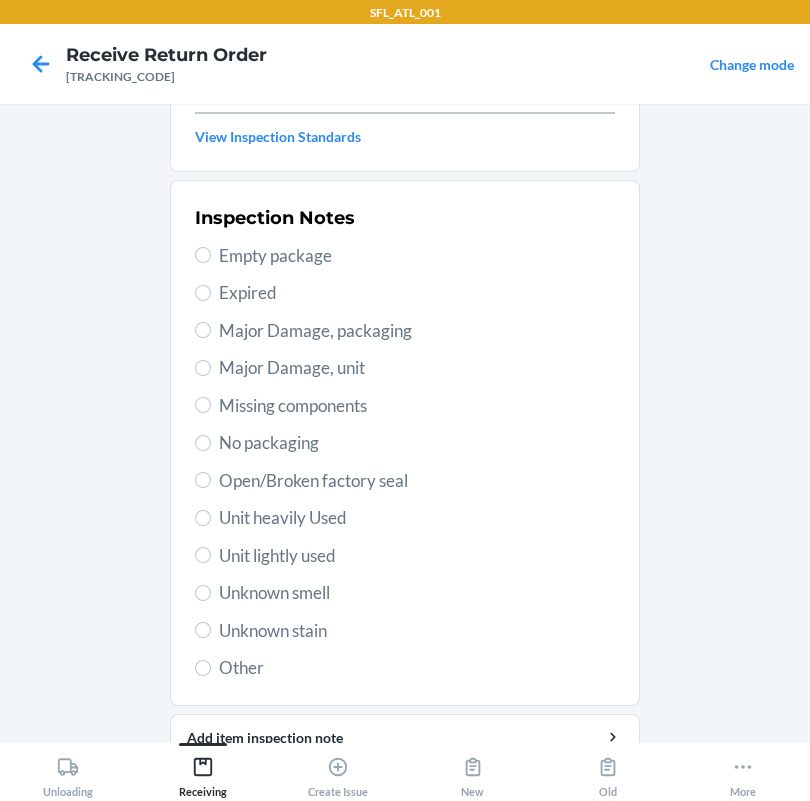 scroll, scrollTop: 438, scrollLeft: 0, axis: vertical 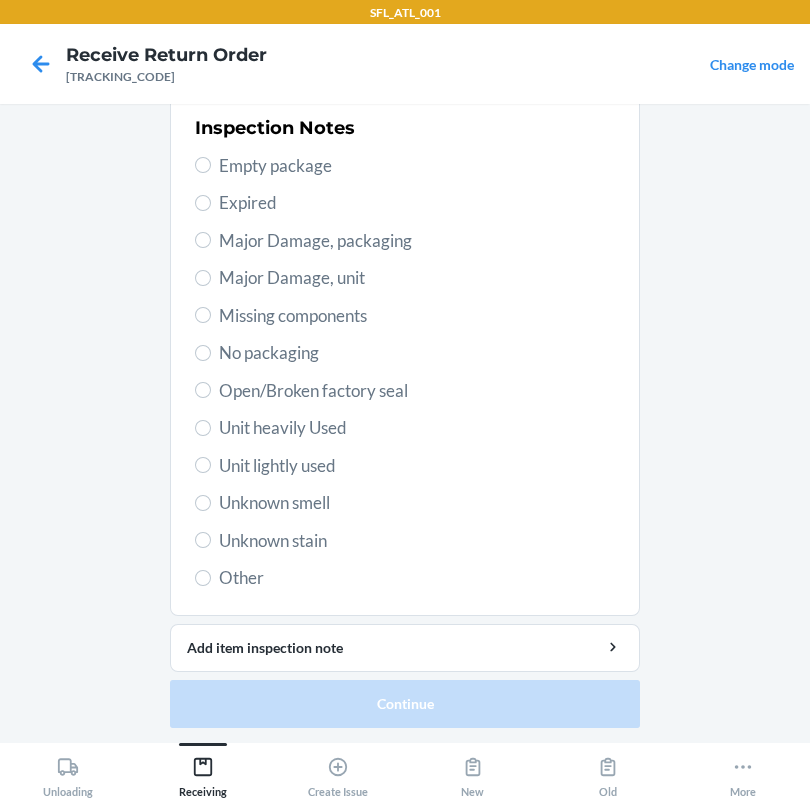 click on "Unit heavily Used" at bounding box center [417, 428] 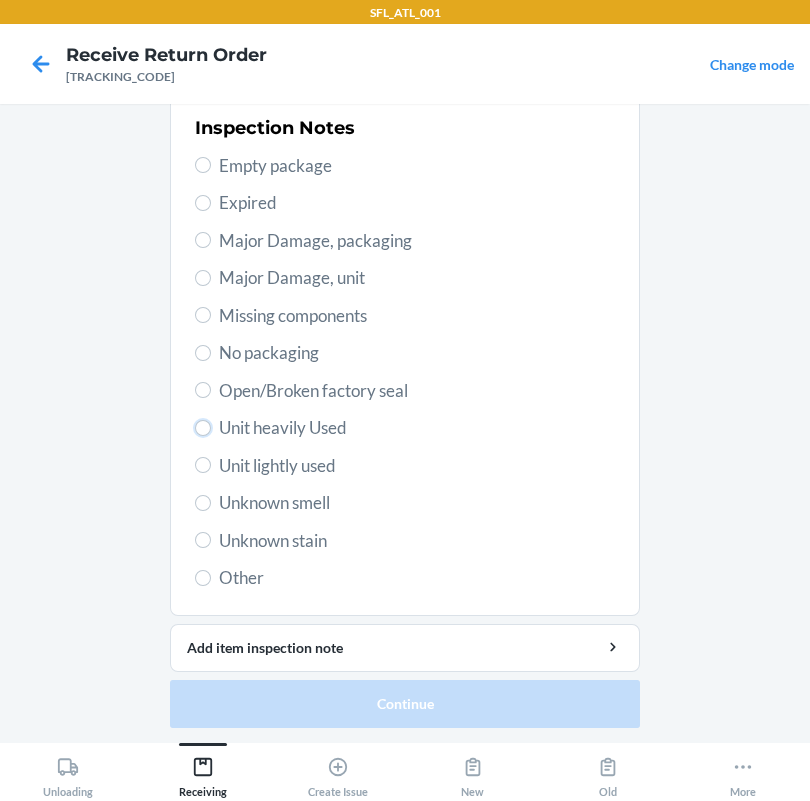 click on "Unit heavily Used" at bounding box center [203, 428] 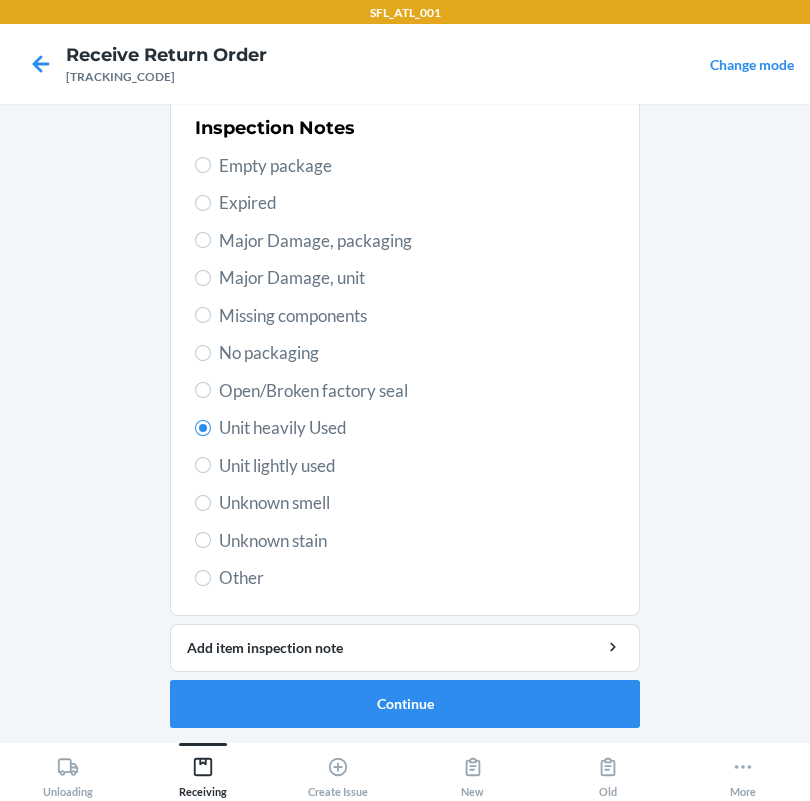 click on "Barcode: [BARCODE] DSKU: [DSKU] Afa Motors 512218 Rear Wheel Bearing for Toyota Corolla 2003-2008,for Toyota Celica 2000-2005,for Toyota Matrix 2003-2008,for Pontiac Vibe 2003-2008 5 Lug Non-ABS FWD Wheel Hub Assemblies Replacement Select item condition Brand New Damaged Used View Inspection Standards Inspection Notes Empty package Expired Major Damage, packaging Major Damage, unit Missing components No packaging Open/Broken factory seal Unit heavily Used Unit lightly used Unknown smell Unknown stain Other Add item inspection note Continue" at bounding box center (405, 213) 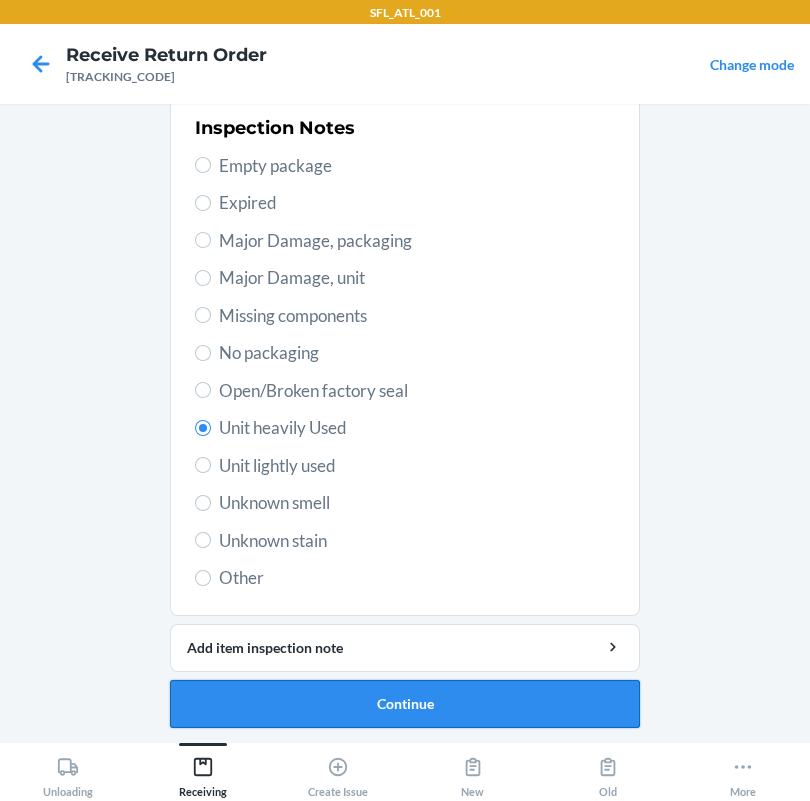 click on "Continue" at bounding box center [405, 704] 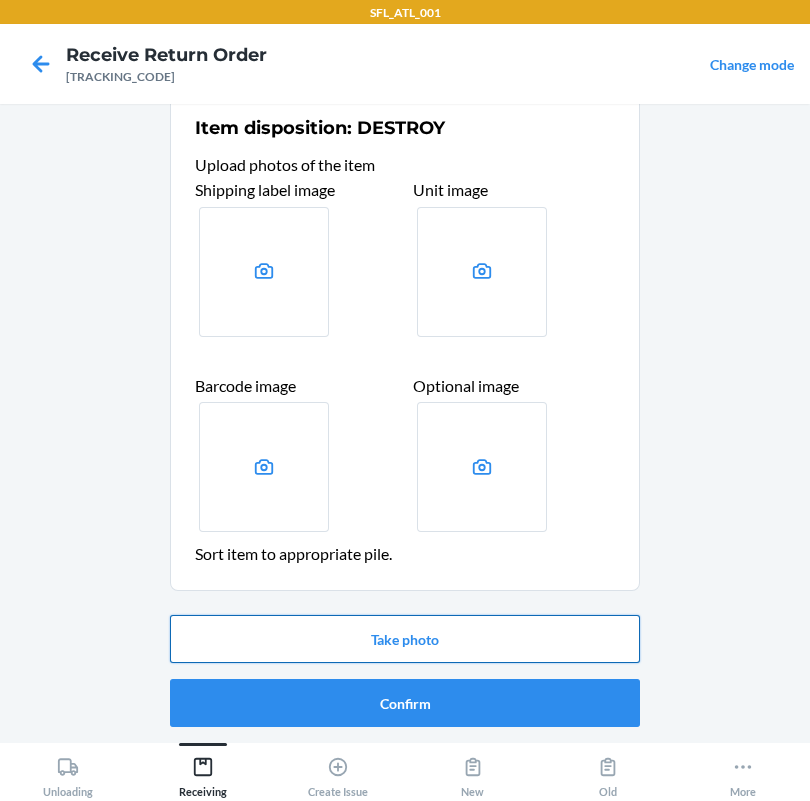 click on "Take photo" at bounding box center [405, 639] 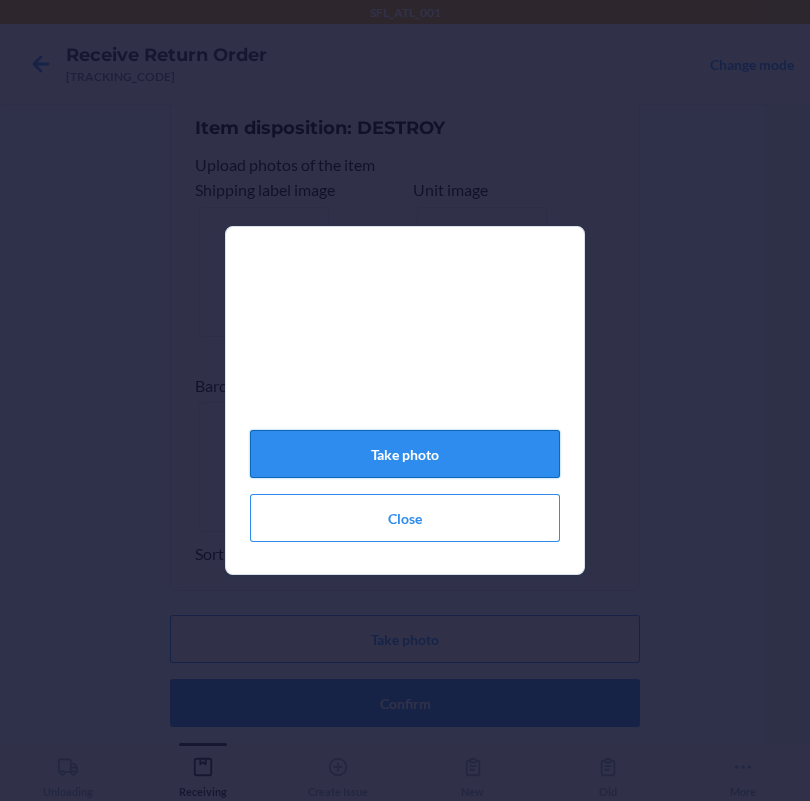 click on "Take photo" 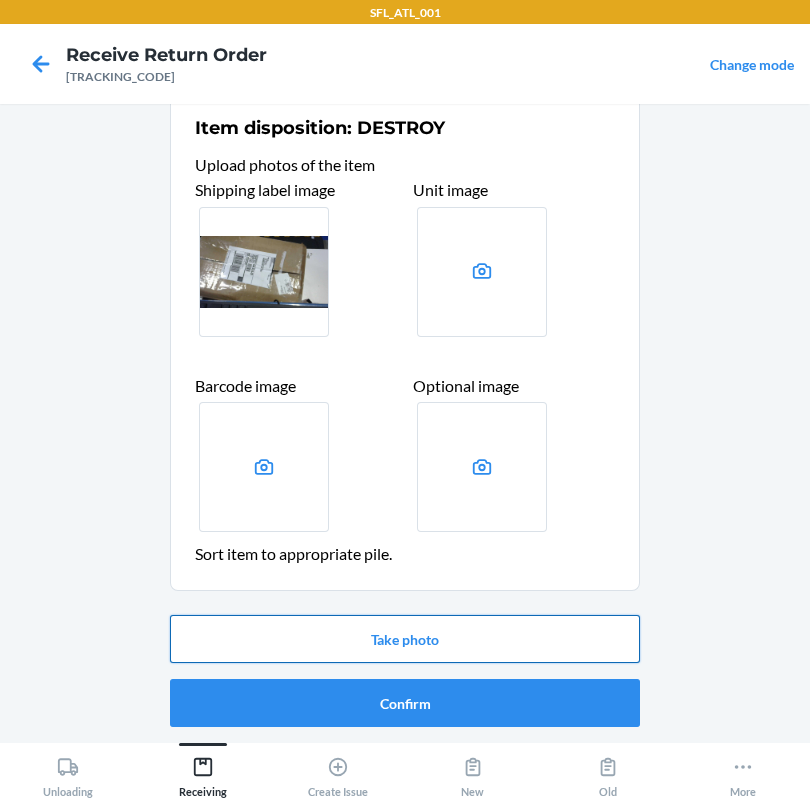 click on "Take photo" at bounding box center [405, 639] 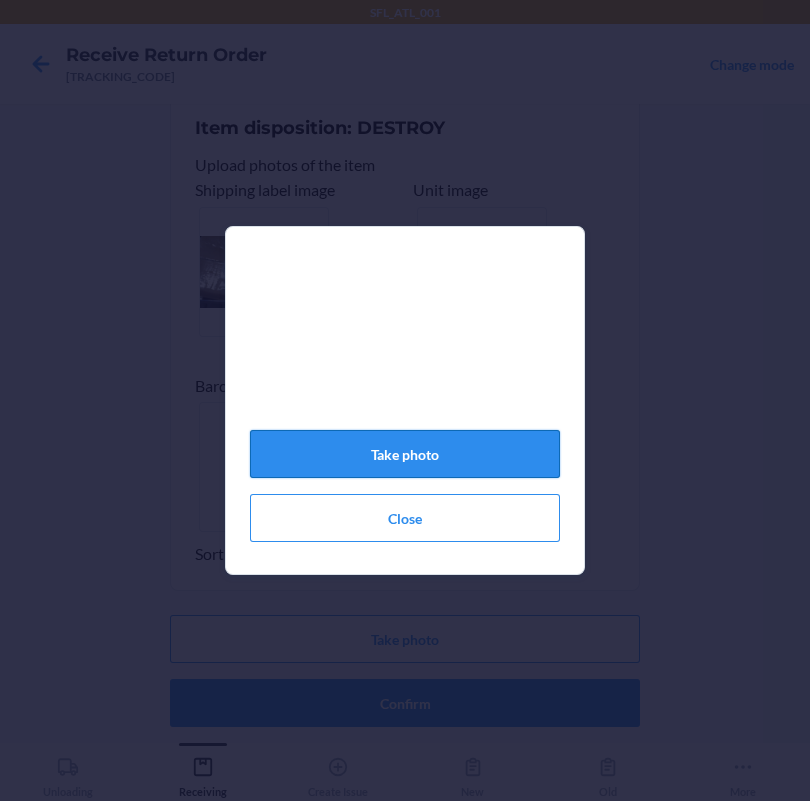 click on "Take photo" 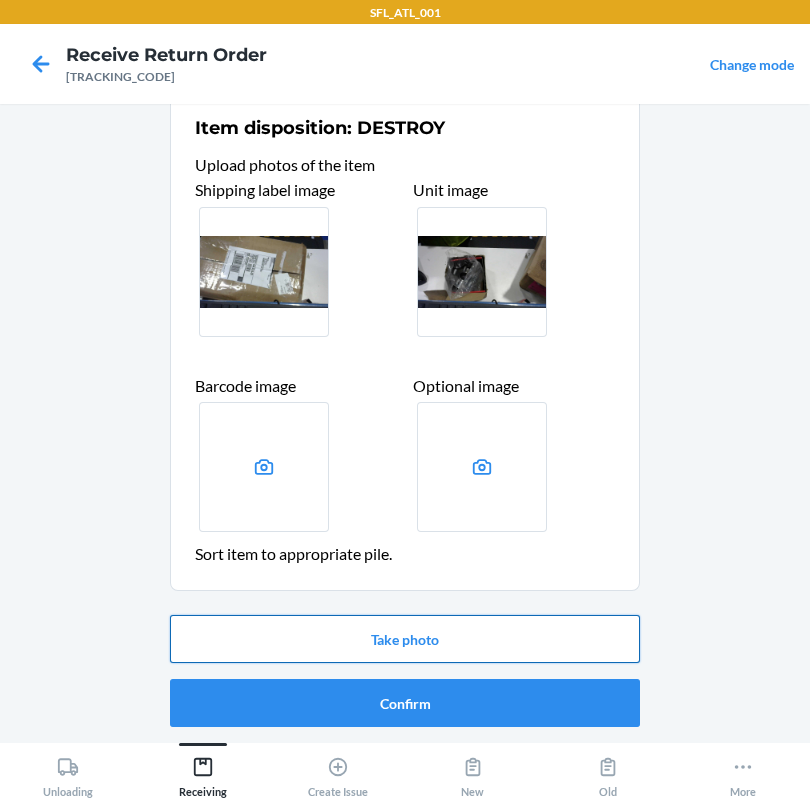 click on "Take photo" at bounding box center (405, 639) 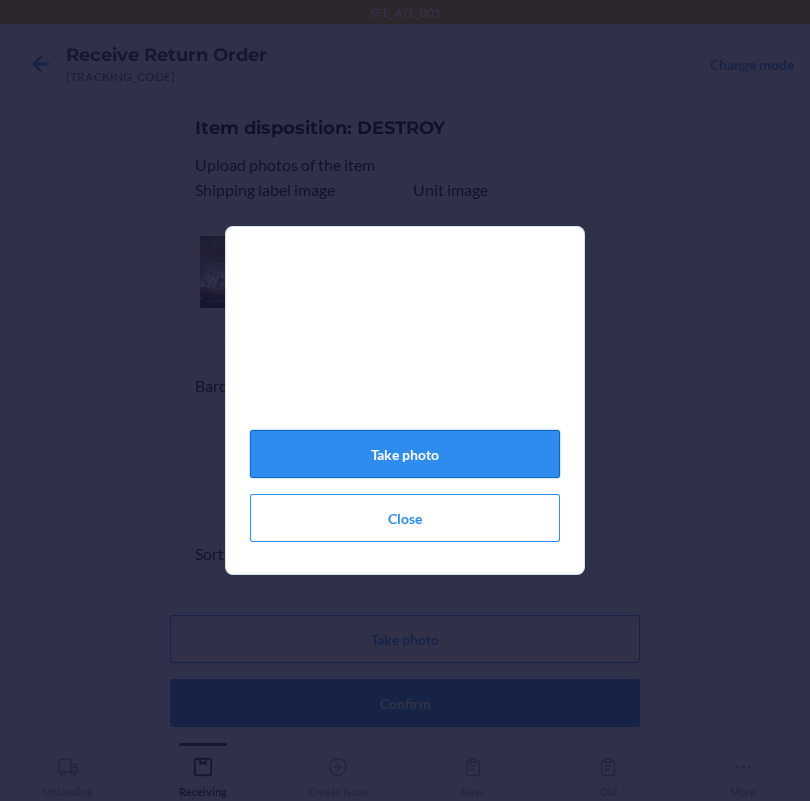 drag, startPoint x: 470, startPoint y: 480, endPoint x: 472, endPoint y: 461, distance: 19.104973 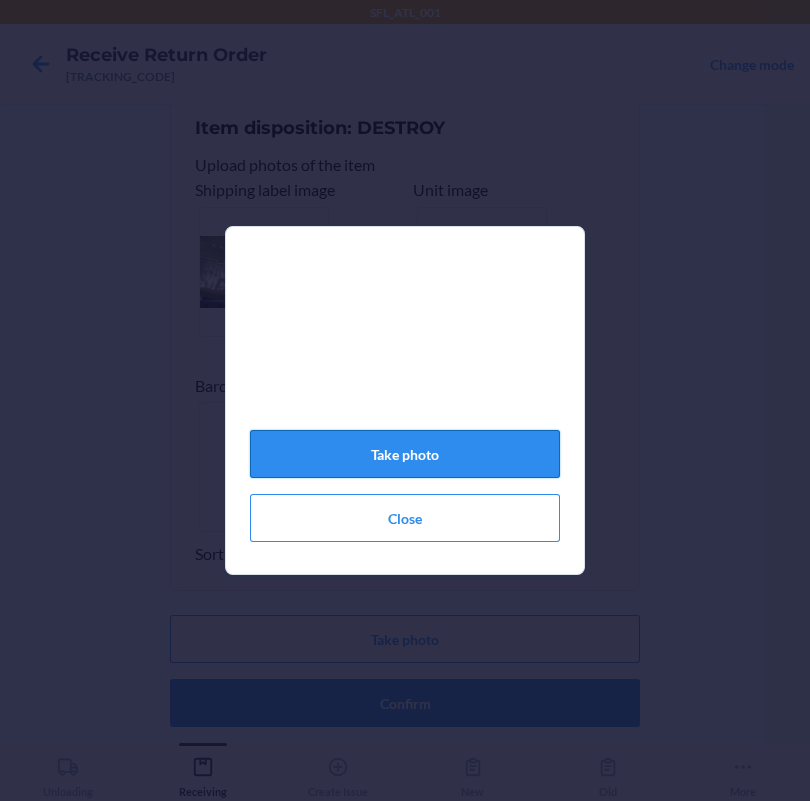click on "Take photo" 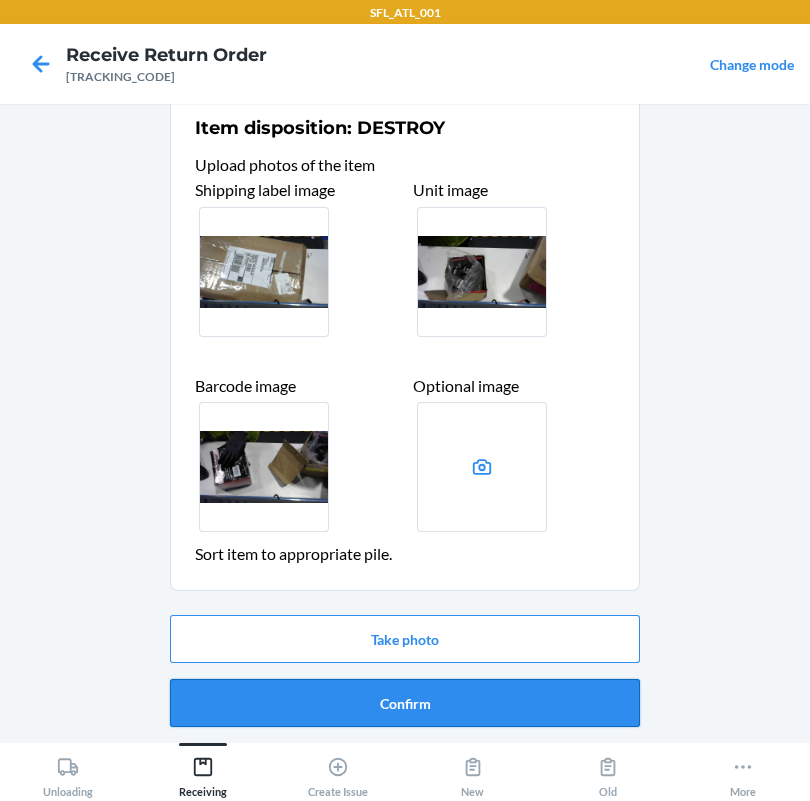 click on "Confirm" at bounding box center [405, 703] 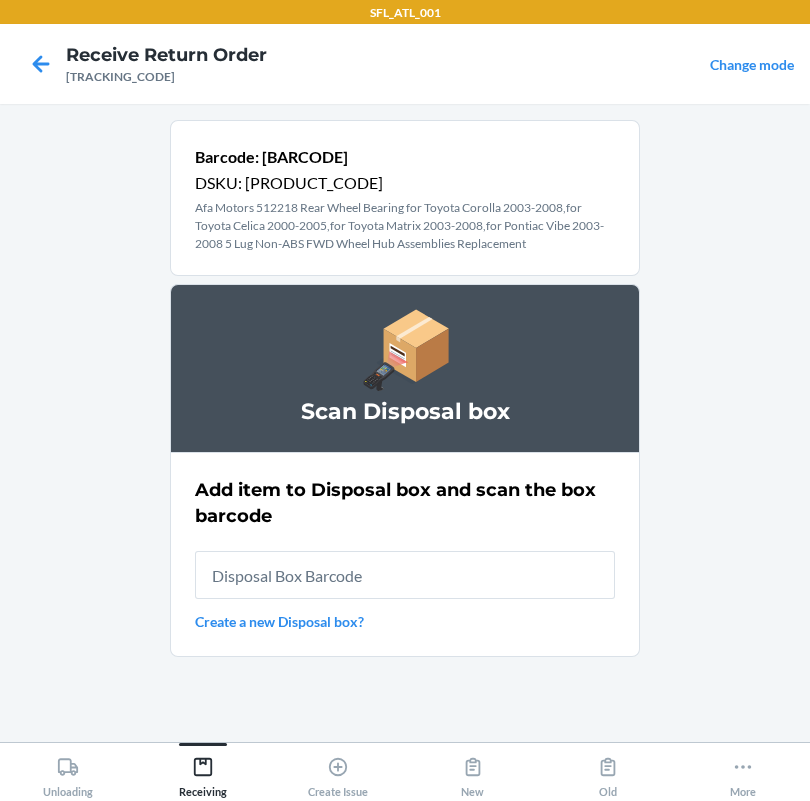 scroll, scrollTop: 0, scrollLeft: 0, axis: both 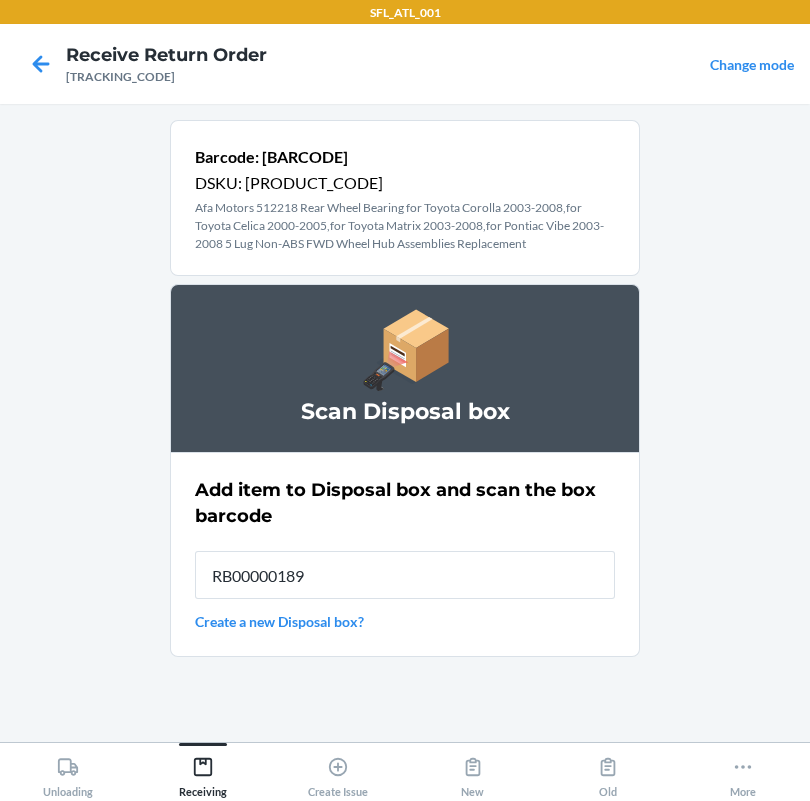 type on "[TRACKING_CODE]" 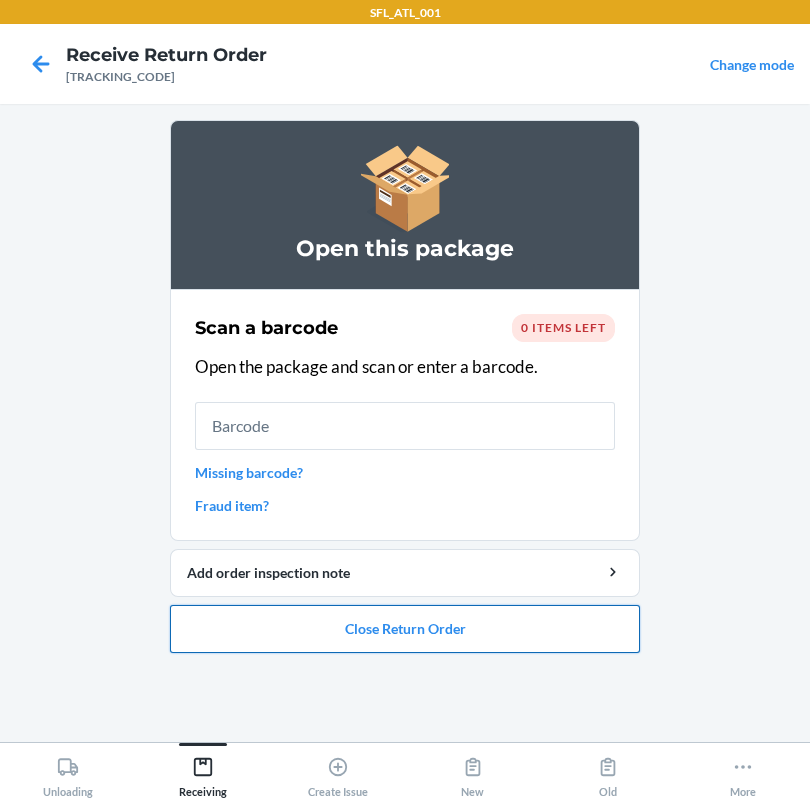 click on "Close Return Order" at bounding box center (405, 629) 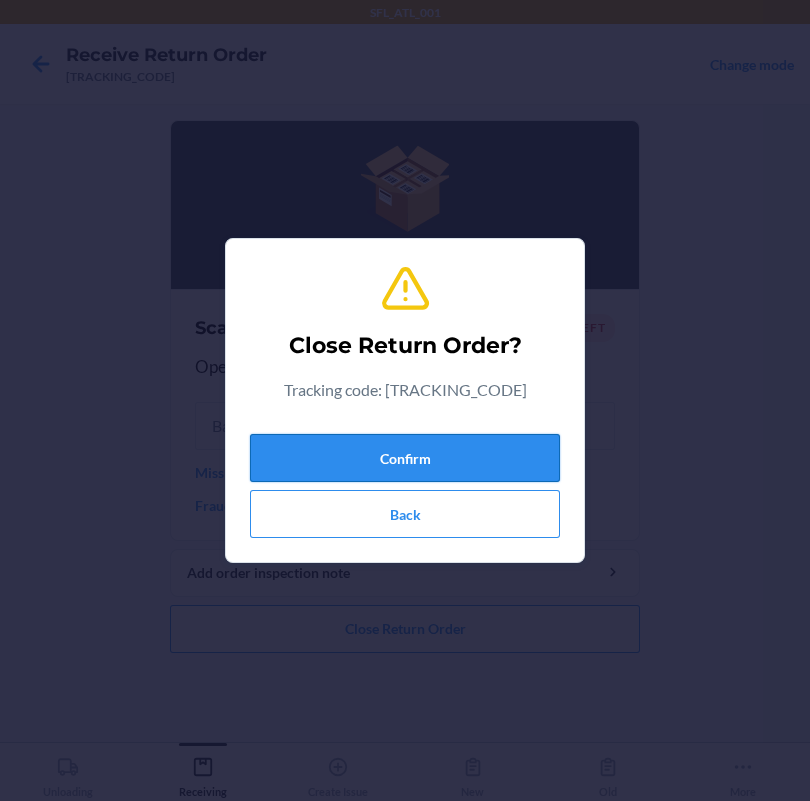 click on "Confirm" at bounding box center [405, 458] 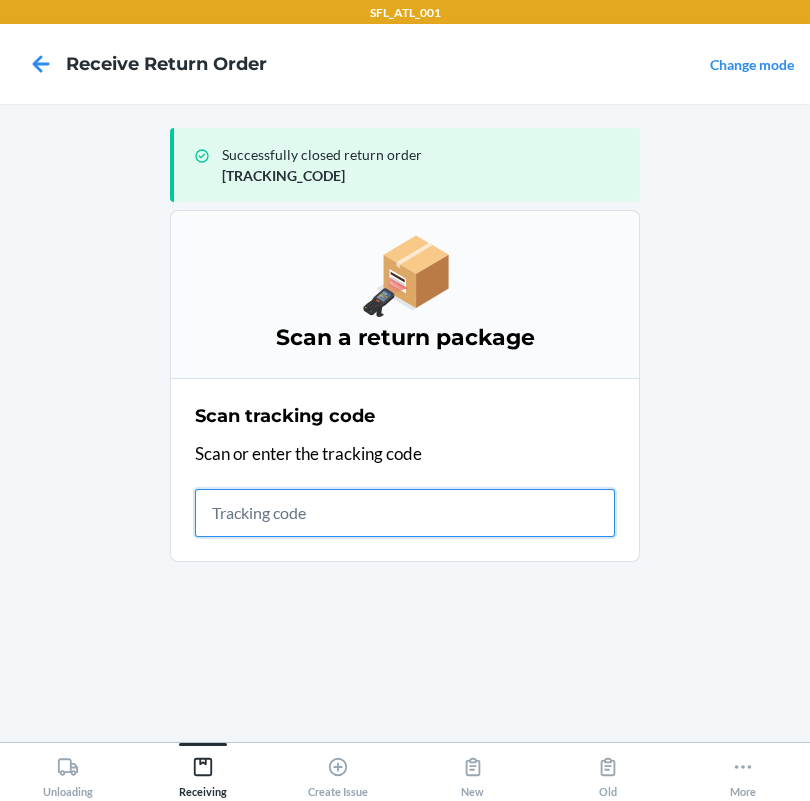 click at bounding box center [405, 513] 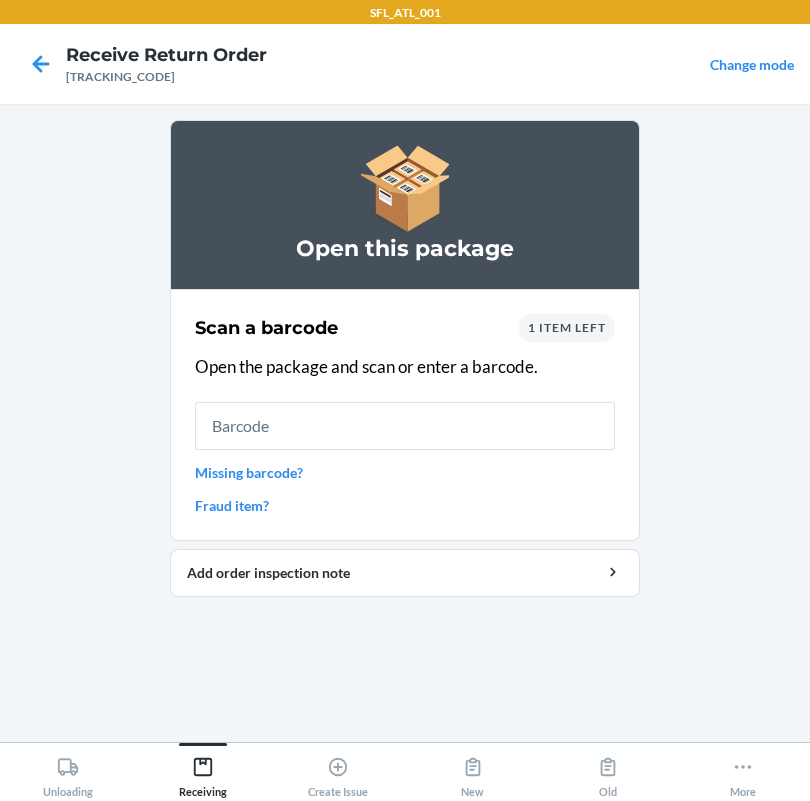click on "Scan a barcode 1 item left Open the package and scan or enter a barcode. Missing barcode? Fraud item?" at bounding box center (405, 415) 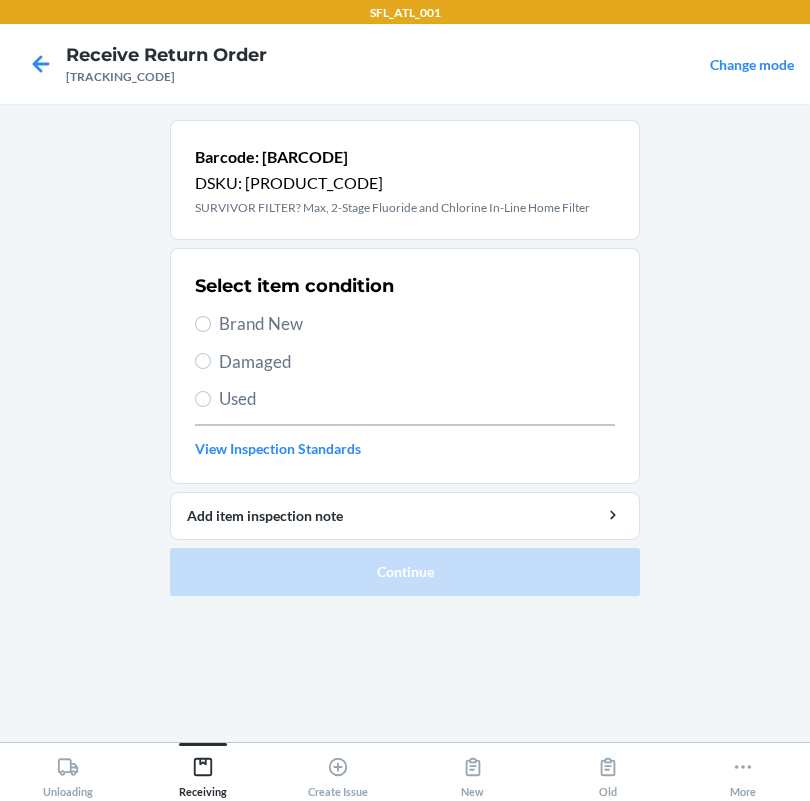 click on "Damaged" at bounding box center (417, 362) 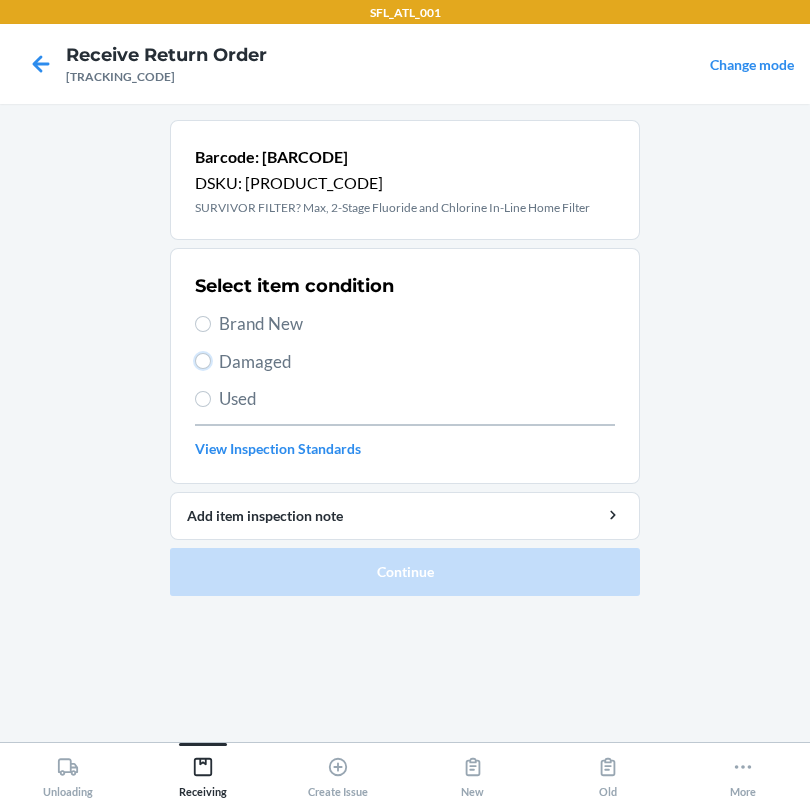 click on "Damaged" at bounding box center (203, 361) 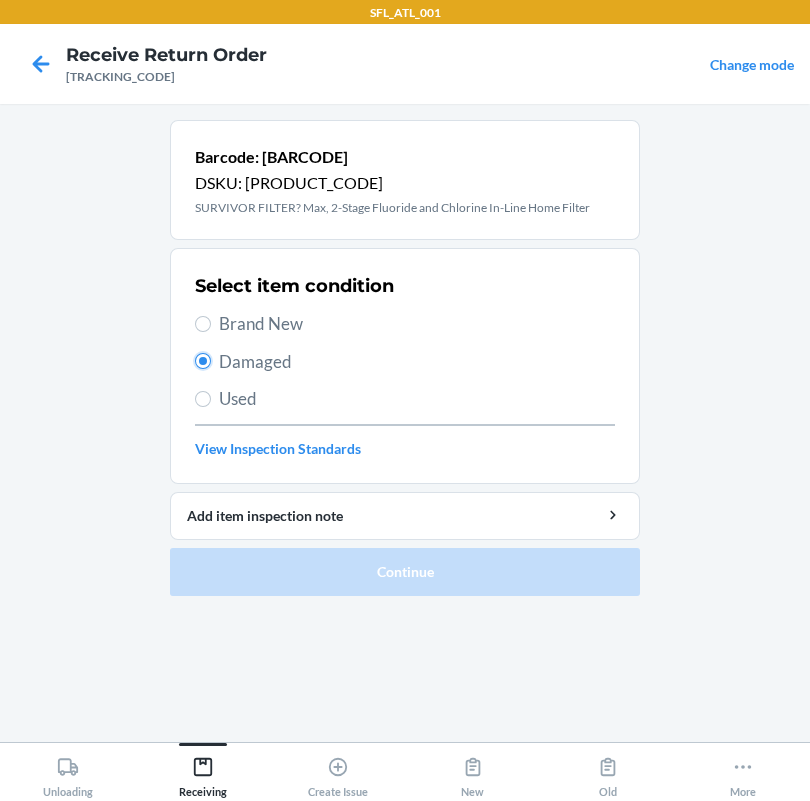 radio on "true" 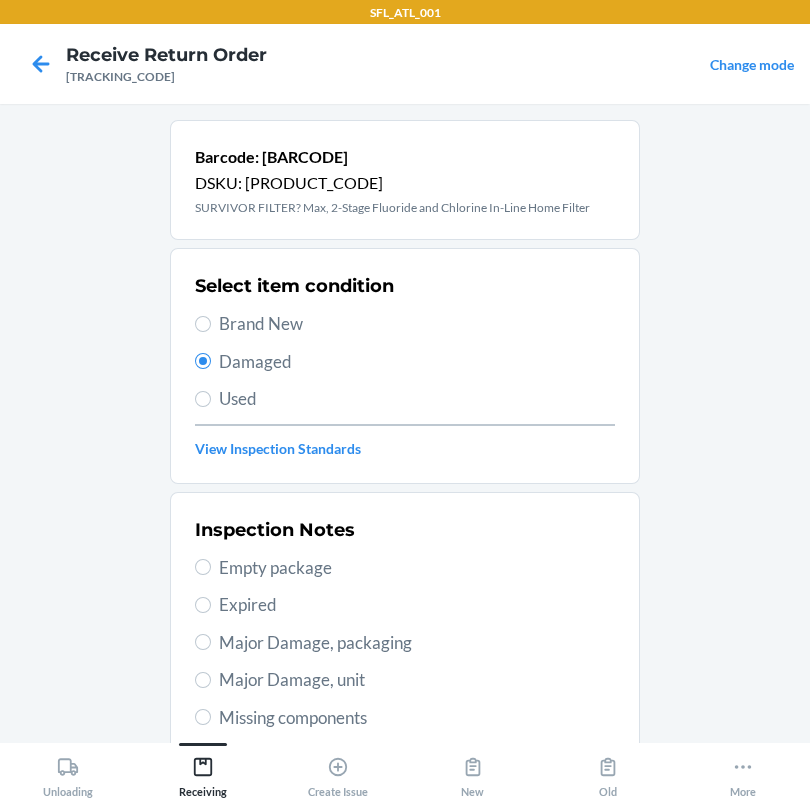 click on "Major Damage, packaging" at bounding box center (417, 643) 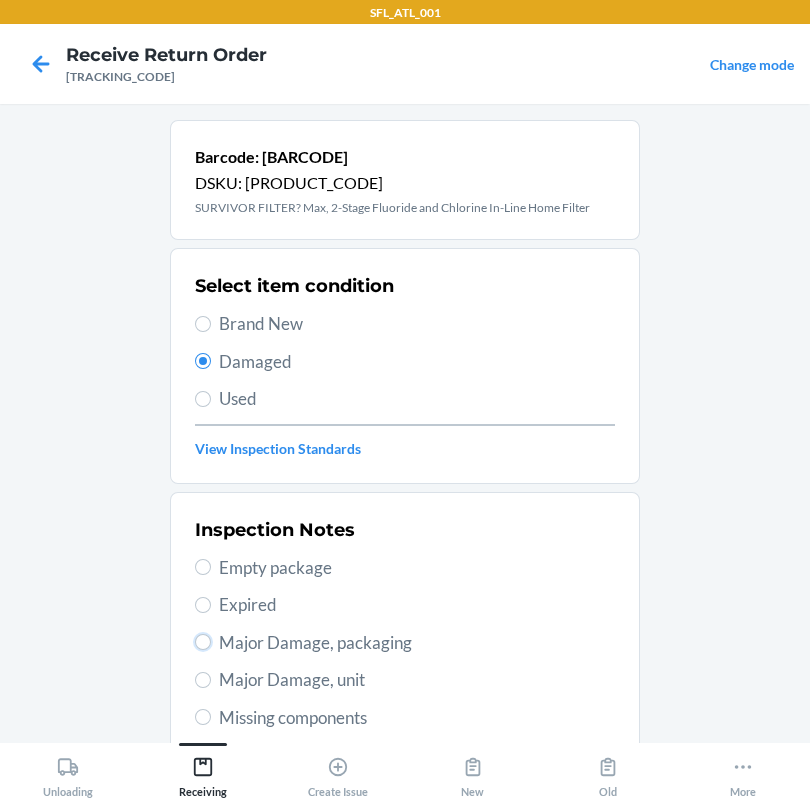 click on "Major Damage, packaging" at bounding box center (203, 642) 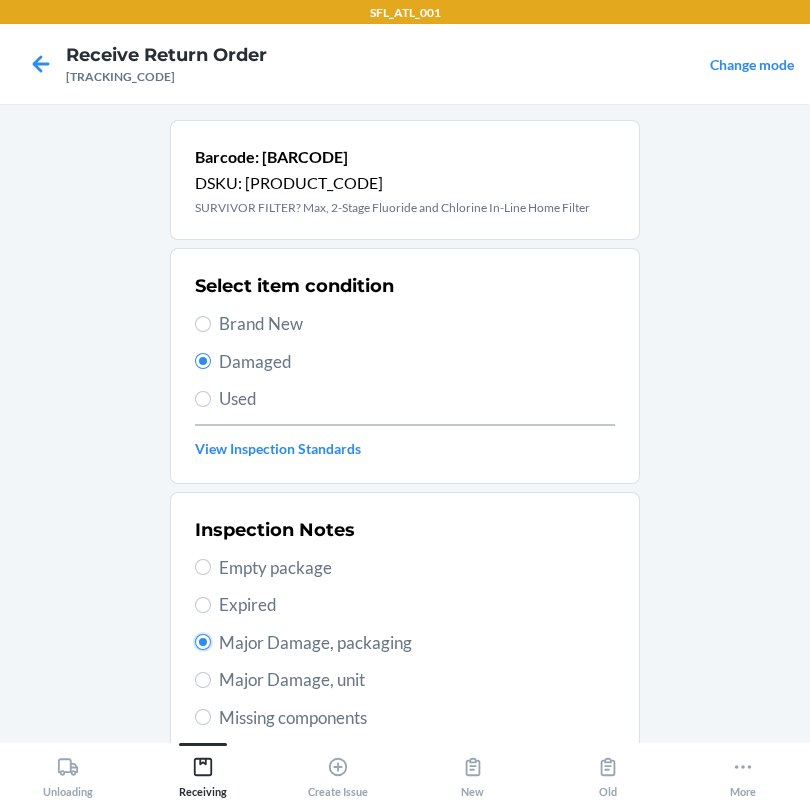 radio on "true" 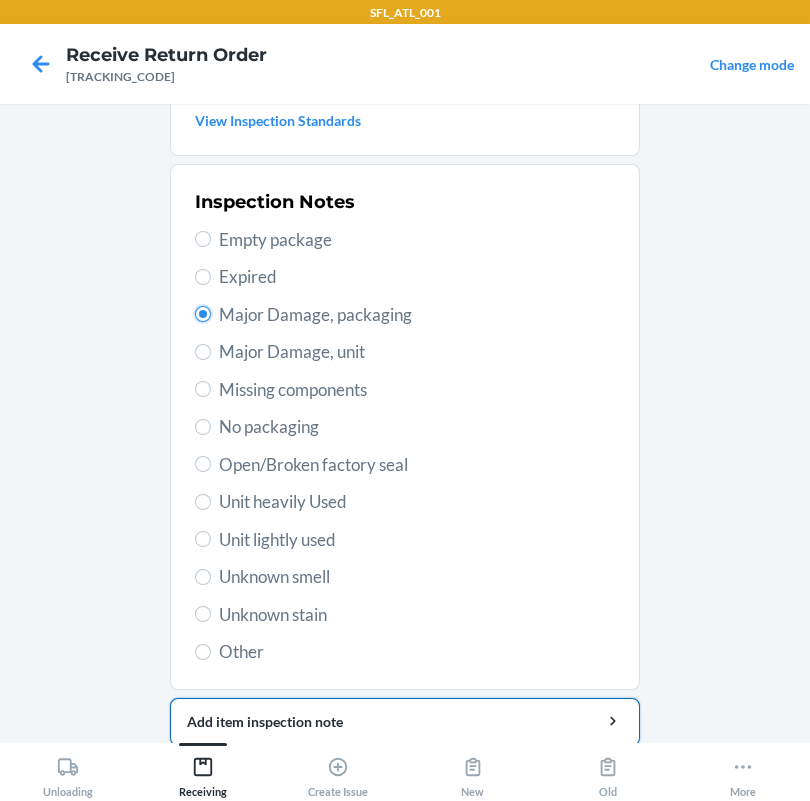 scroll, scrollTop: 402, scrollLeft: 0, axis: vertical 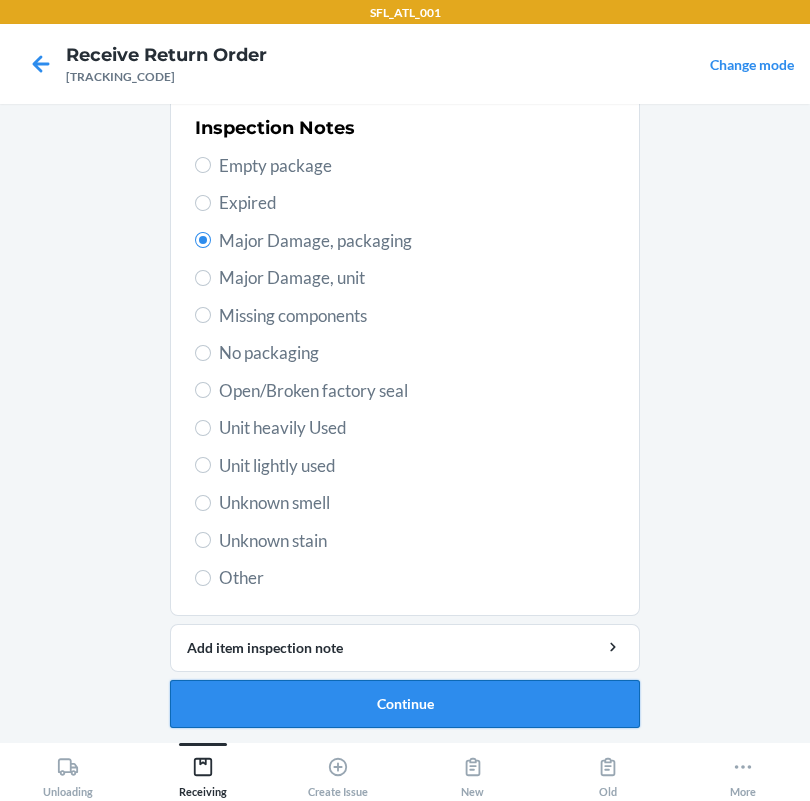 click on "Continue" at bounding box center [405, 704] 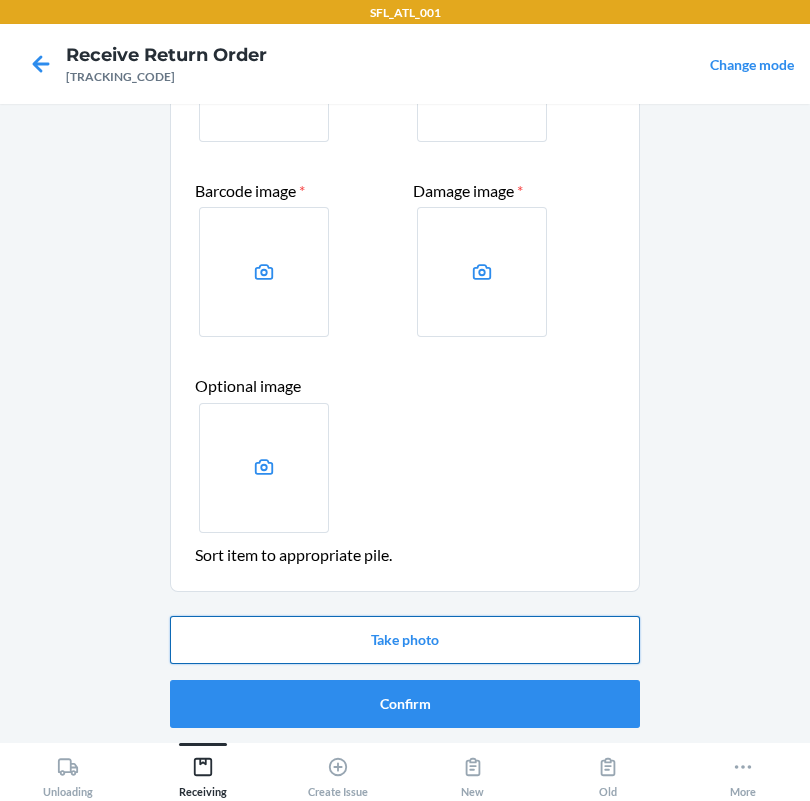 click on "Take photo" at bounding box center [405, 640] 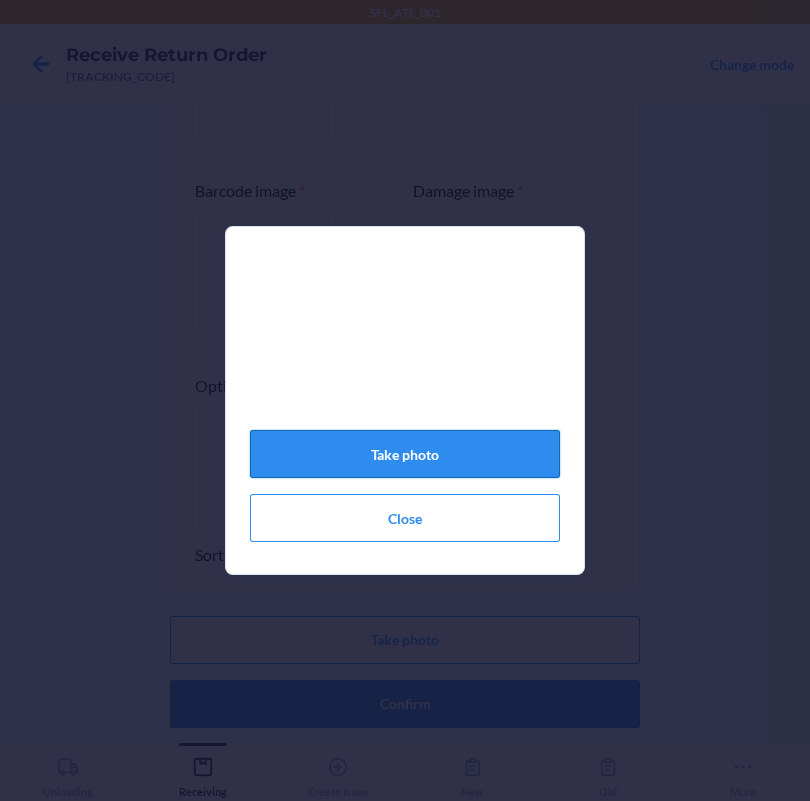 click on "Take photo" 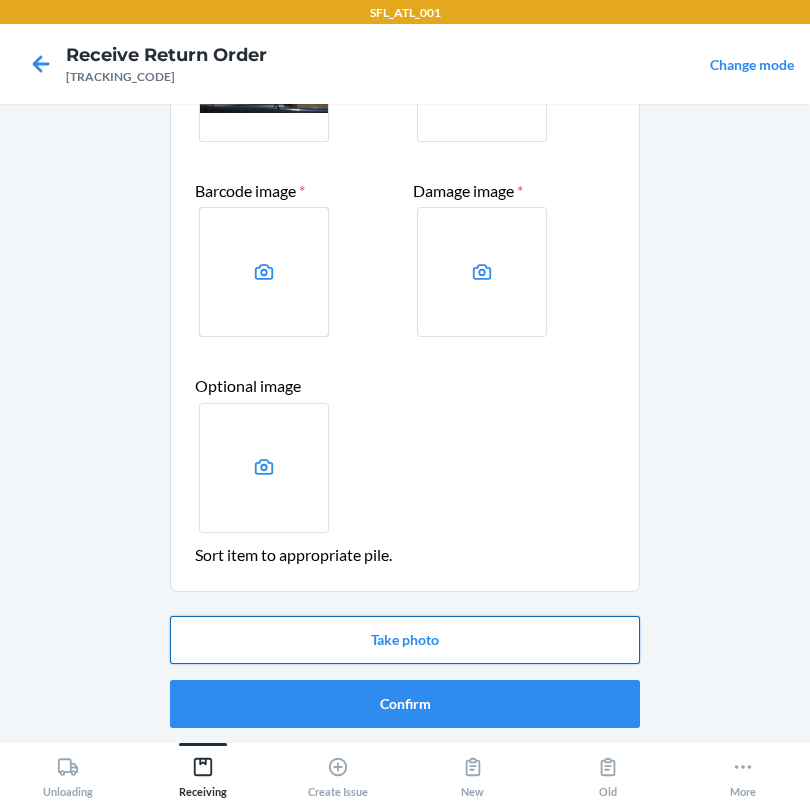 click on "Take photo" at bounding box center [405, 640] 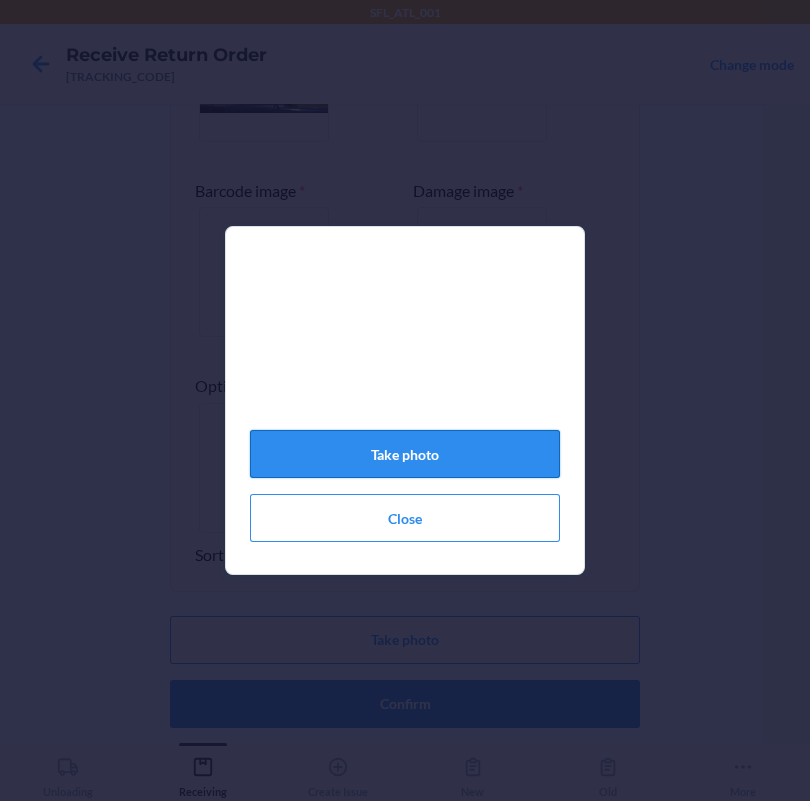 click on "Take photo" 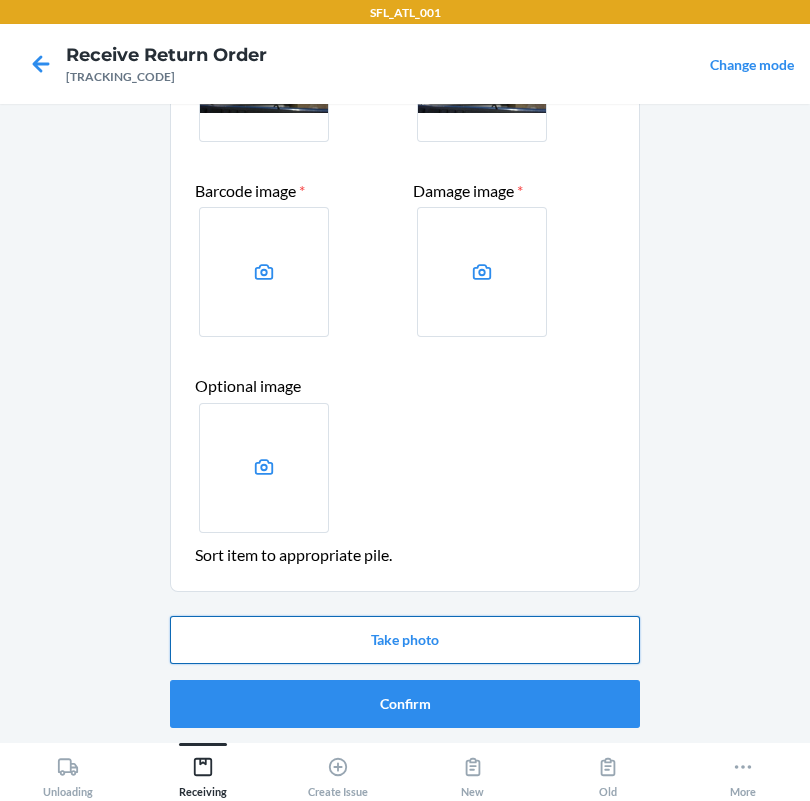 click on "Take photo" at bounding box center [405, 640] 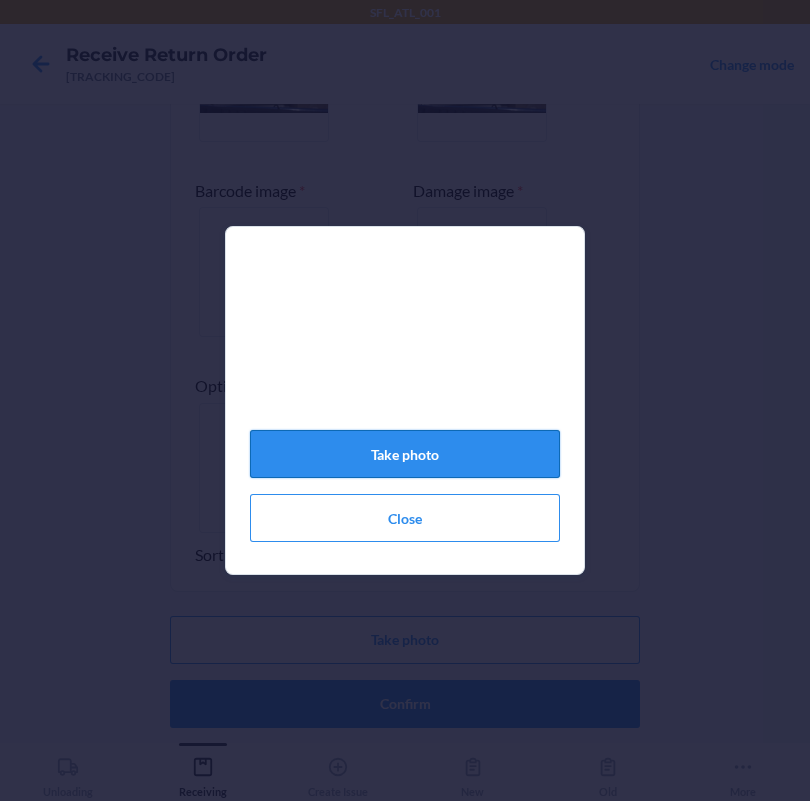 click on "Take photo" 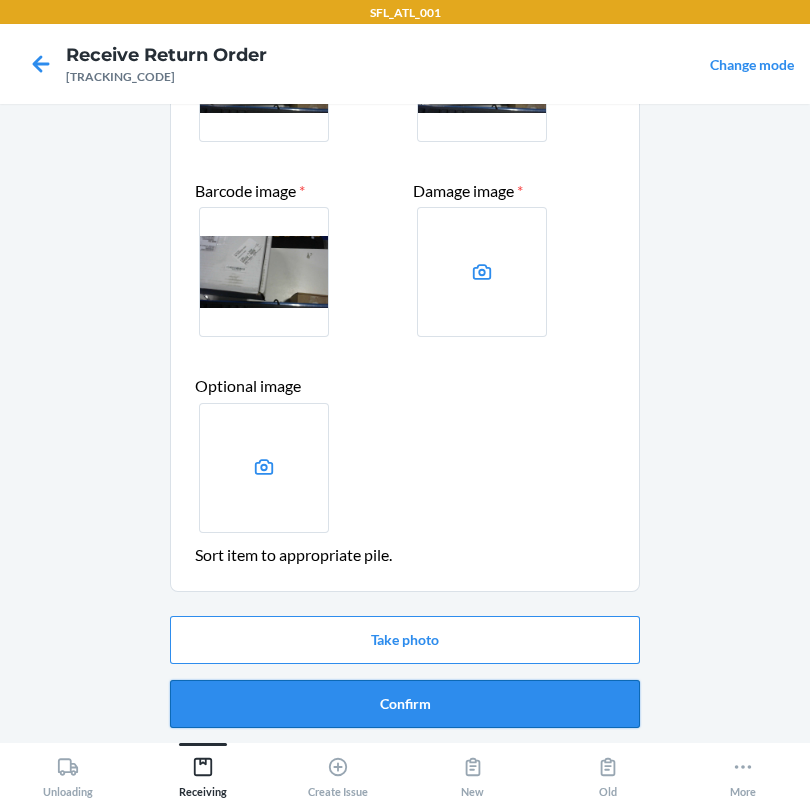 click on "Confirm" at bounding box center [405, 704] 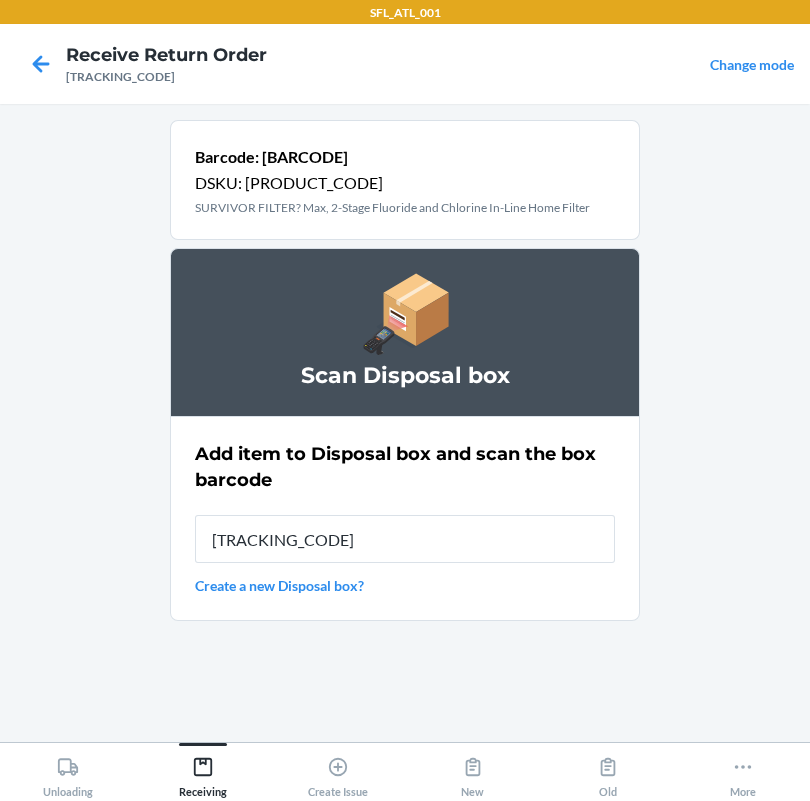type on "[TRACKING_CODE]" 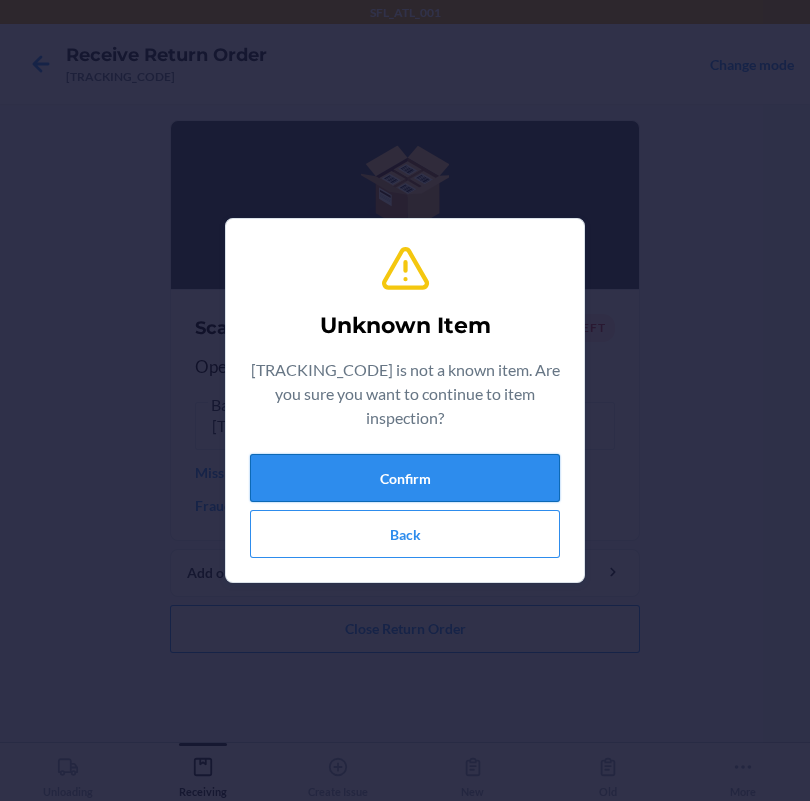 click on "Confirm" at bounding box center [405, 478] 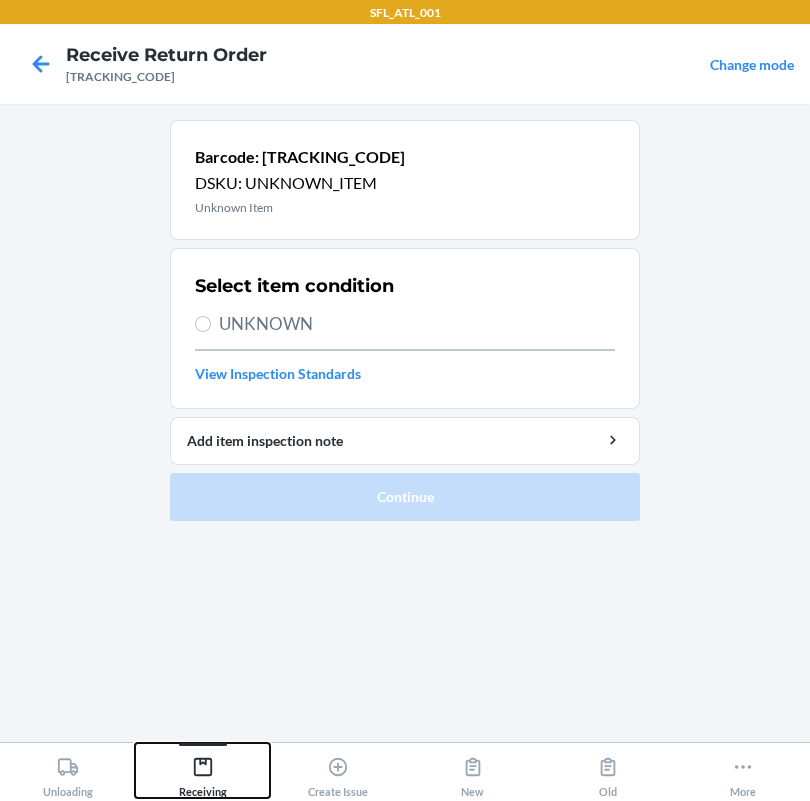 click 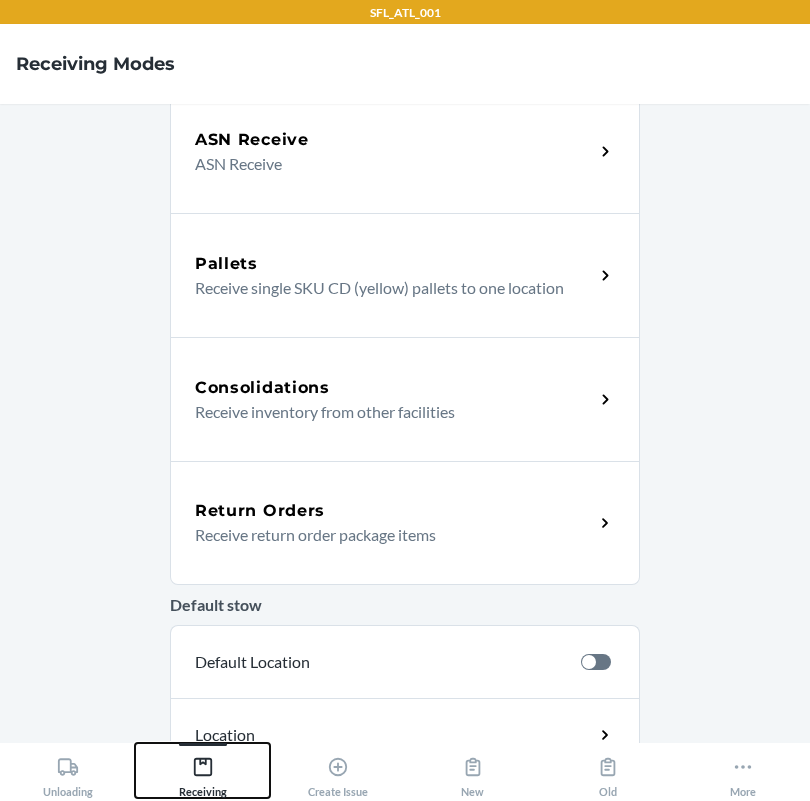 scroll, scrollTop: 449, scrollLeft: 0, axis: vertical 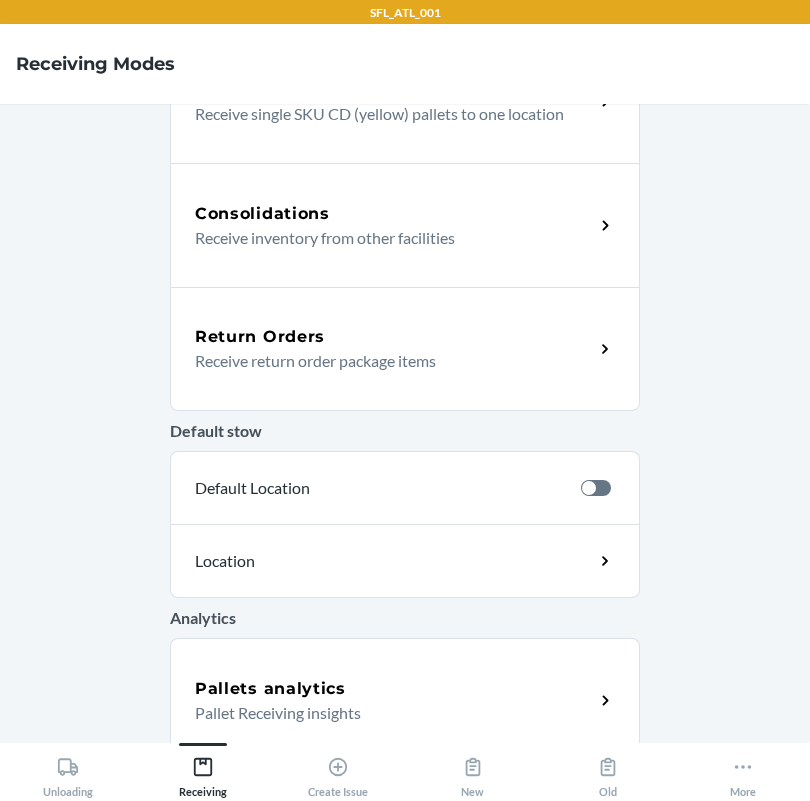 click on "Return Orders" at bounding box center [260, 337] 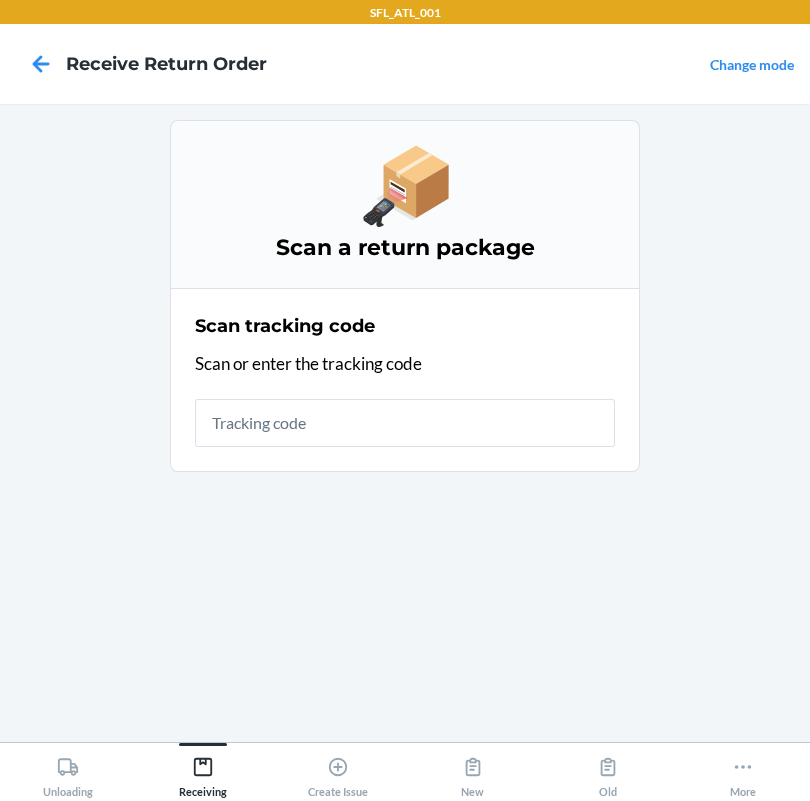 scroll, scrollTop: 0, scrollLeft: 0, axis: both 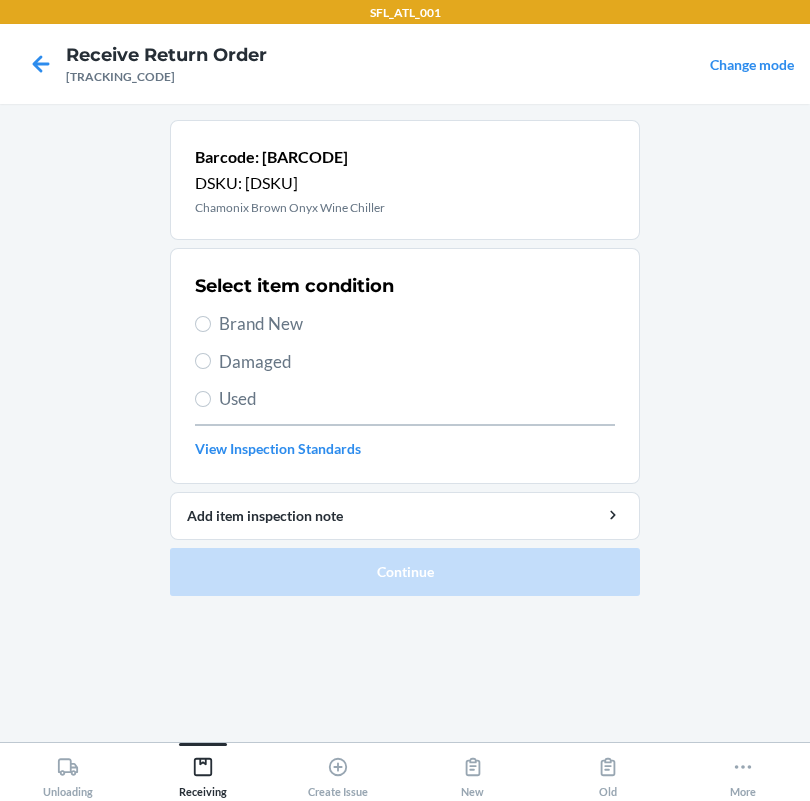 click on "Brand New" at bounding box center [417, 324] 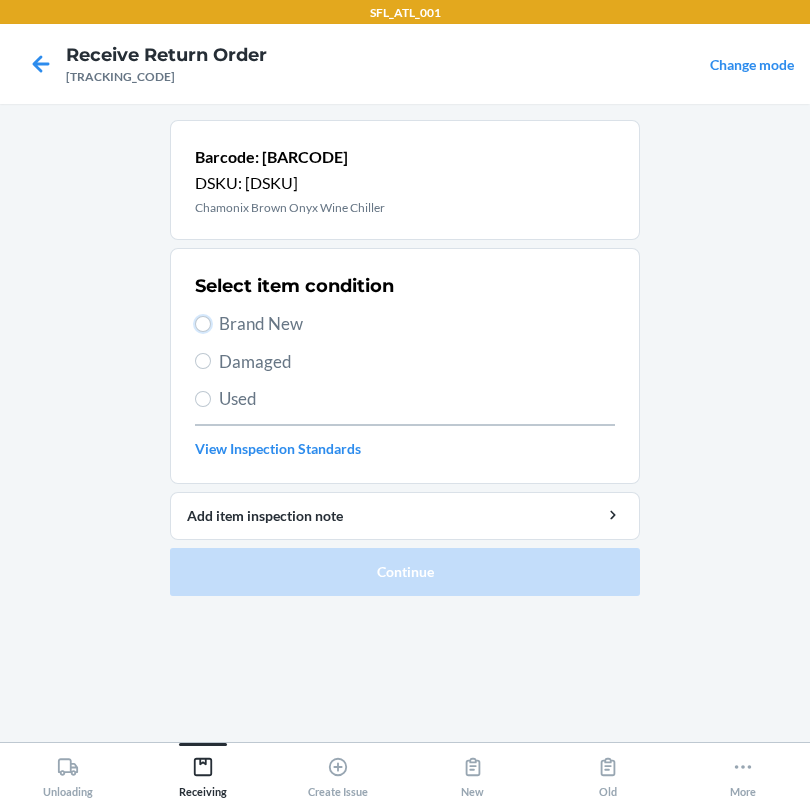 click on "Brand New" at bounding box center [203, 324] 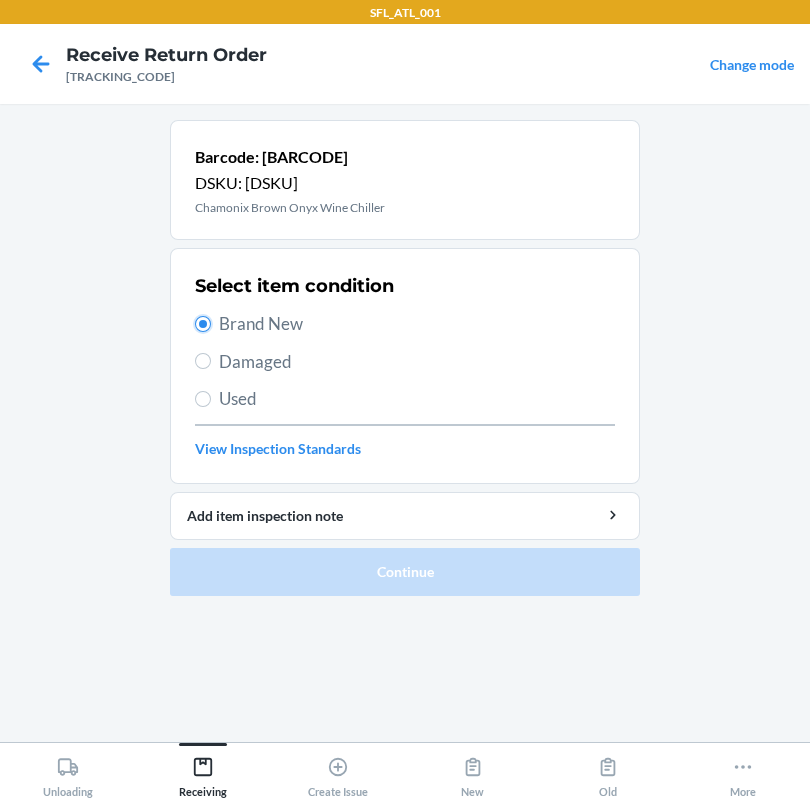radio on "true" 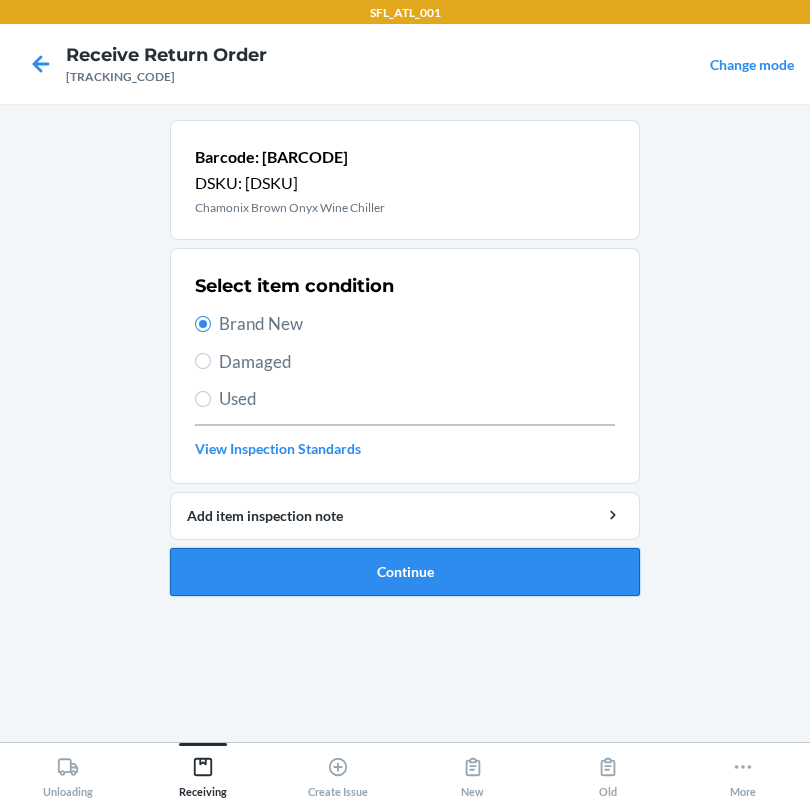 click on "Continue" at bounding box center [405, 572] 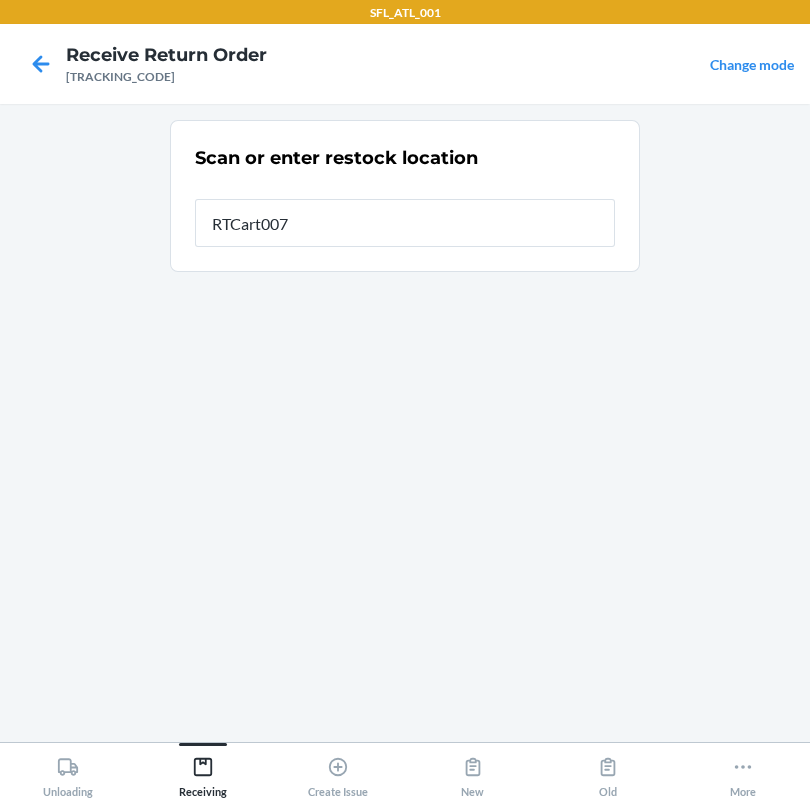 type on "RTCart007" 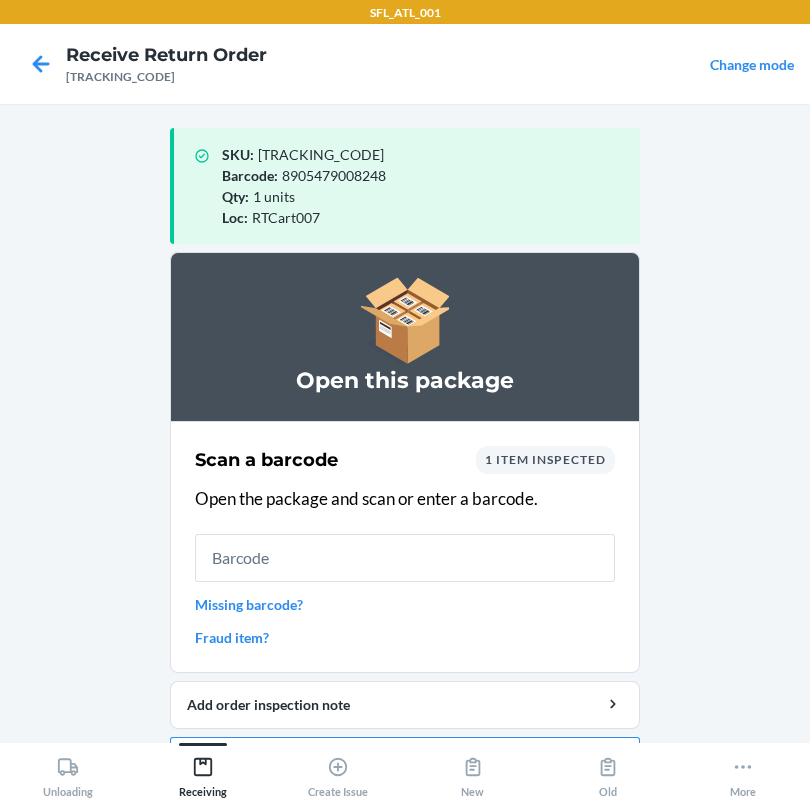 scroll, scrollTop: 57, scrollLeft: 0, axis: vertical 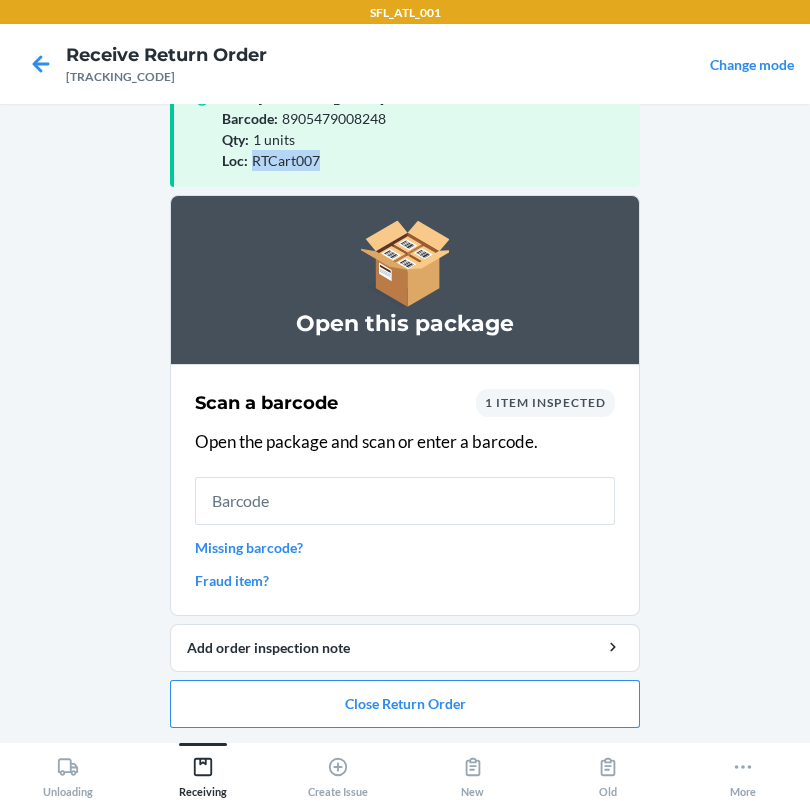 drag, startPoint x: 239, startPoint y: 161, endPoint x: 306, endPoint y: 160, distance: 67.00746 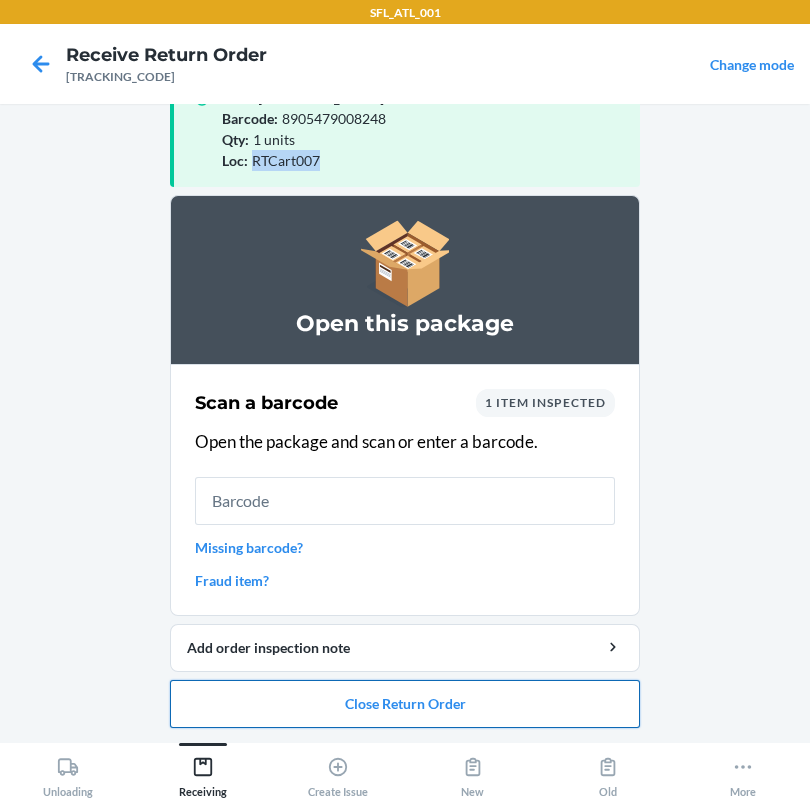click on "Close Return Order" at bounding box center [405, 704] 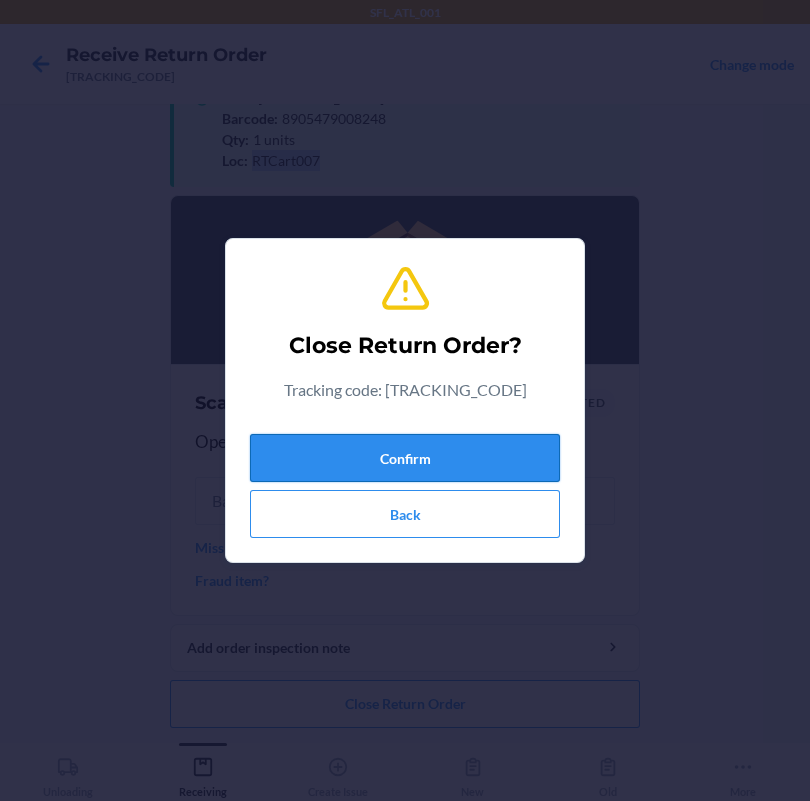 click on "Confirm" at bounding box center (405, 458) 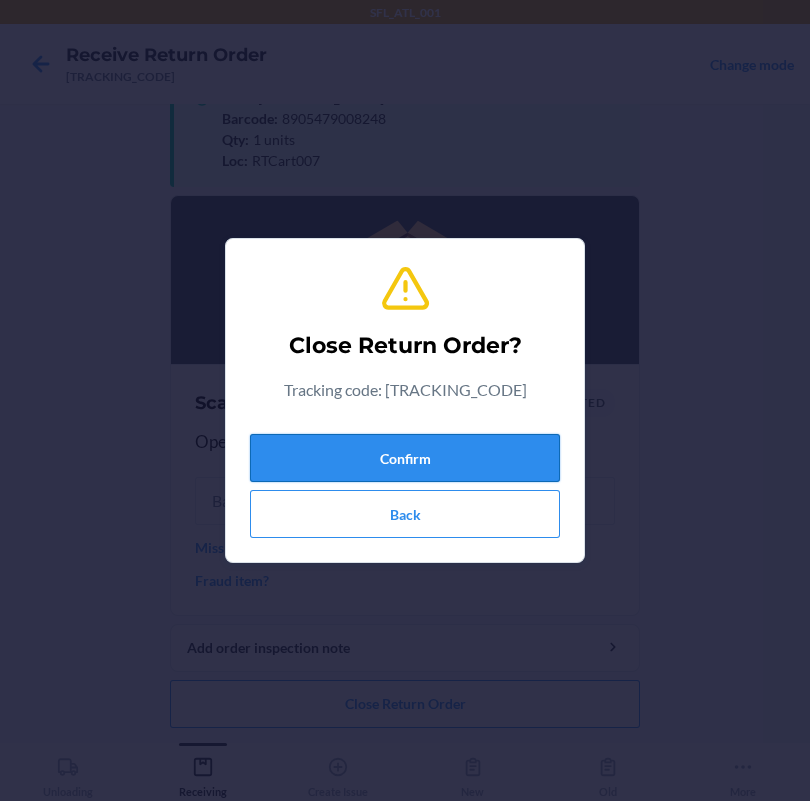scroll, scrollTop: 0, scrollLeft: 0, axis: both 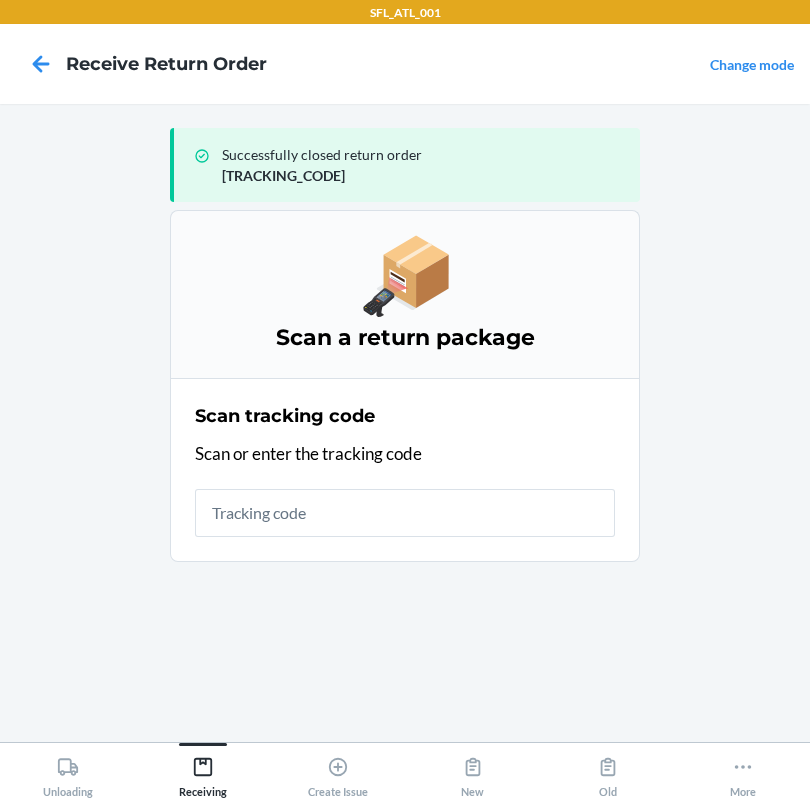 click at bounding box center [405, 513] 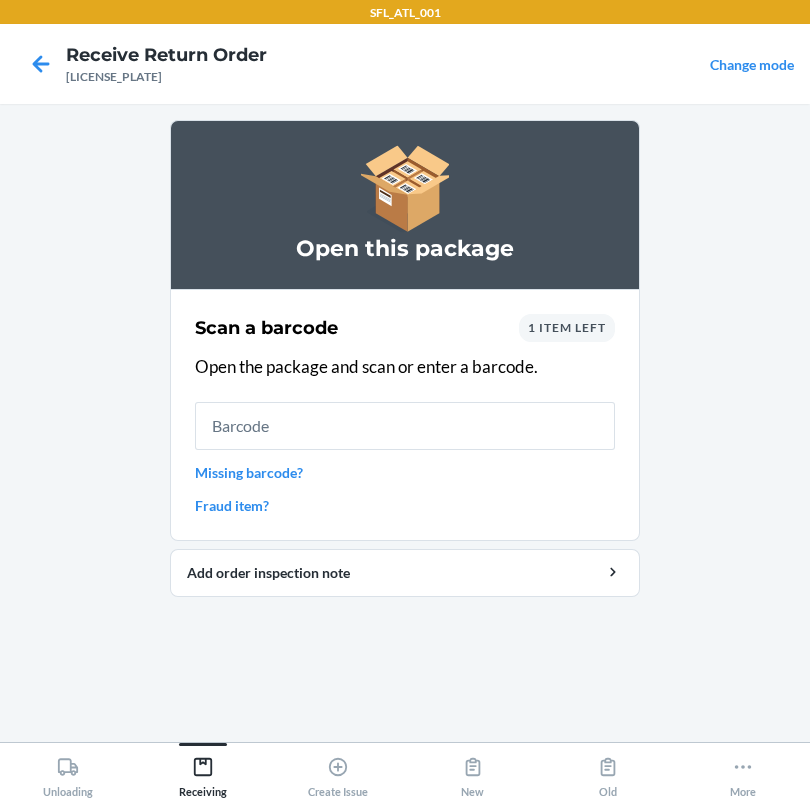 click on "Missing barcode?" at bounding box center [405, 472] 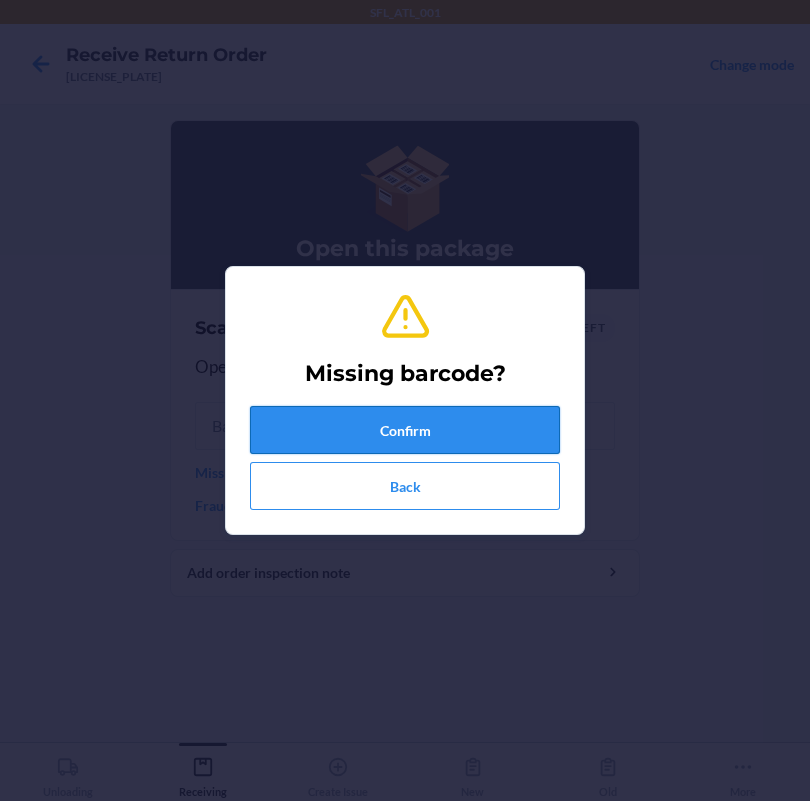 click on "Confirm" at bounding box center (405, 430) 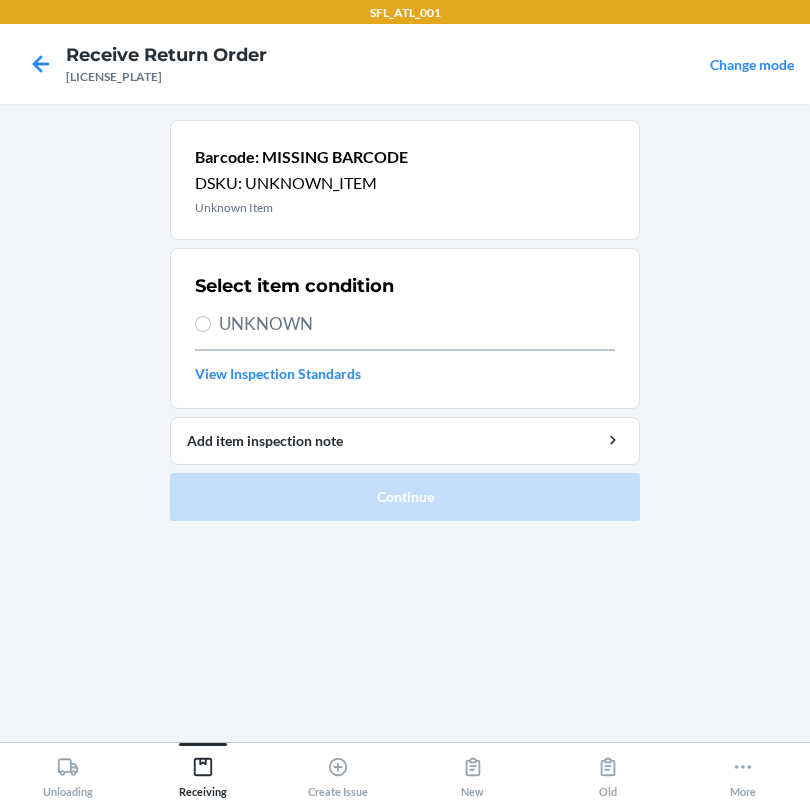 click on "UNKNOWN" at bounding box center (417, 324) 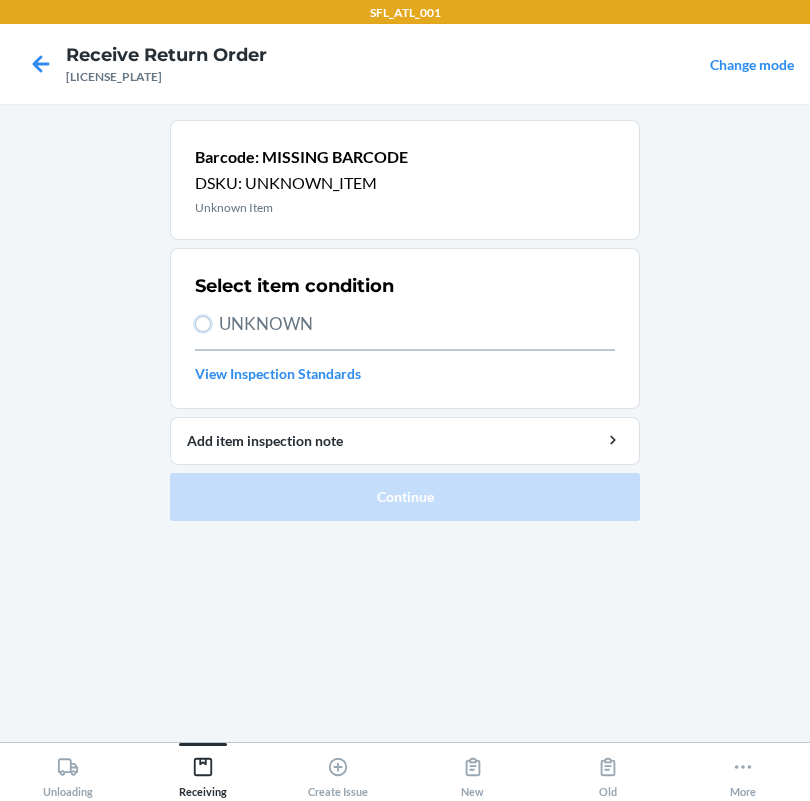 click on "UNKNOWN" at bounding box center [203, 324] 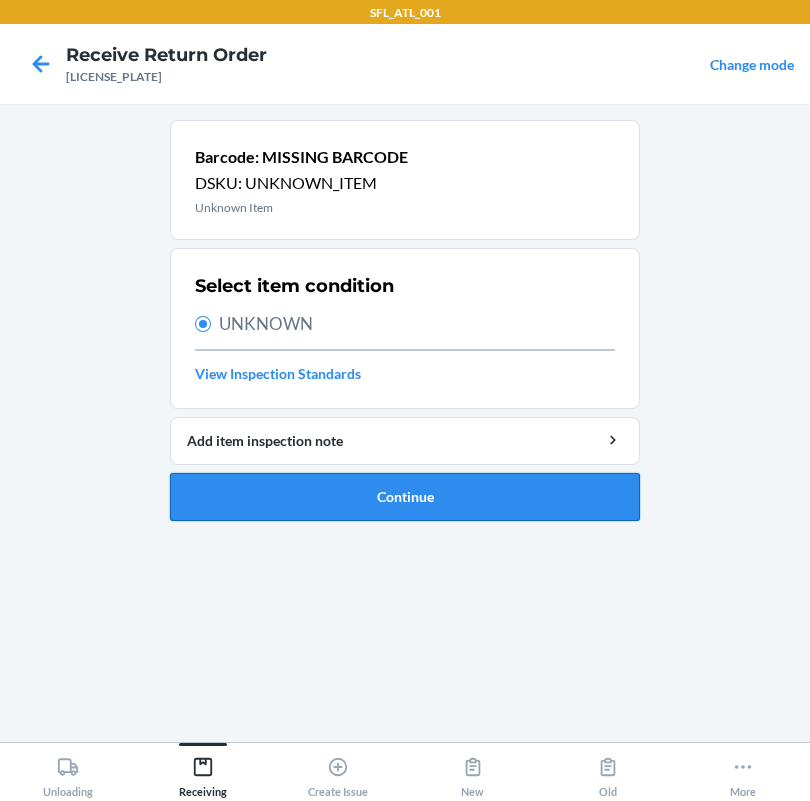 click on "Continue" at bounding box center [405, 497] 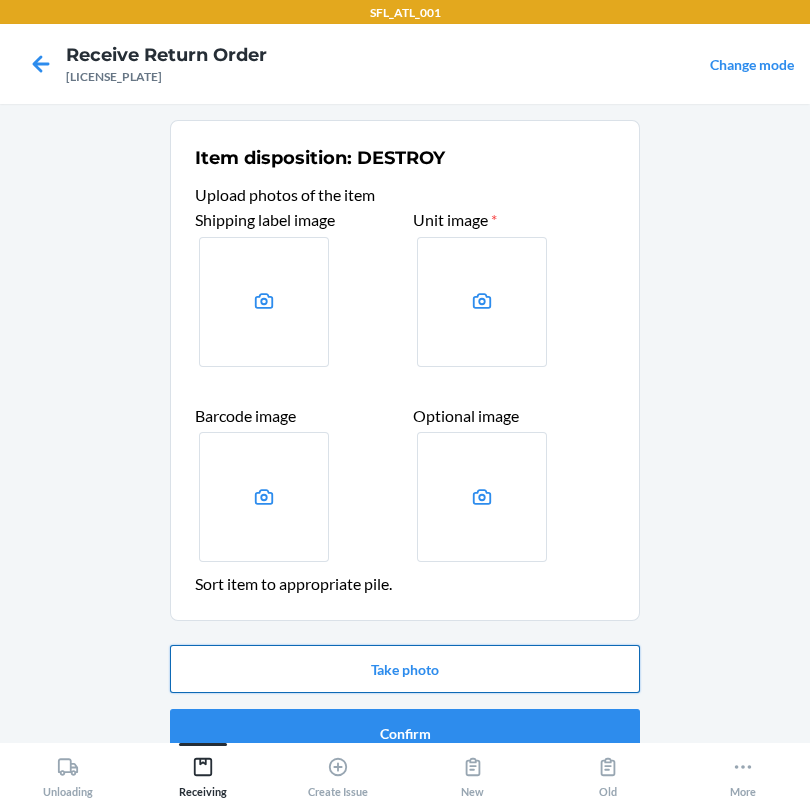 click on "Take photo" at bounding box center (405, 669) 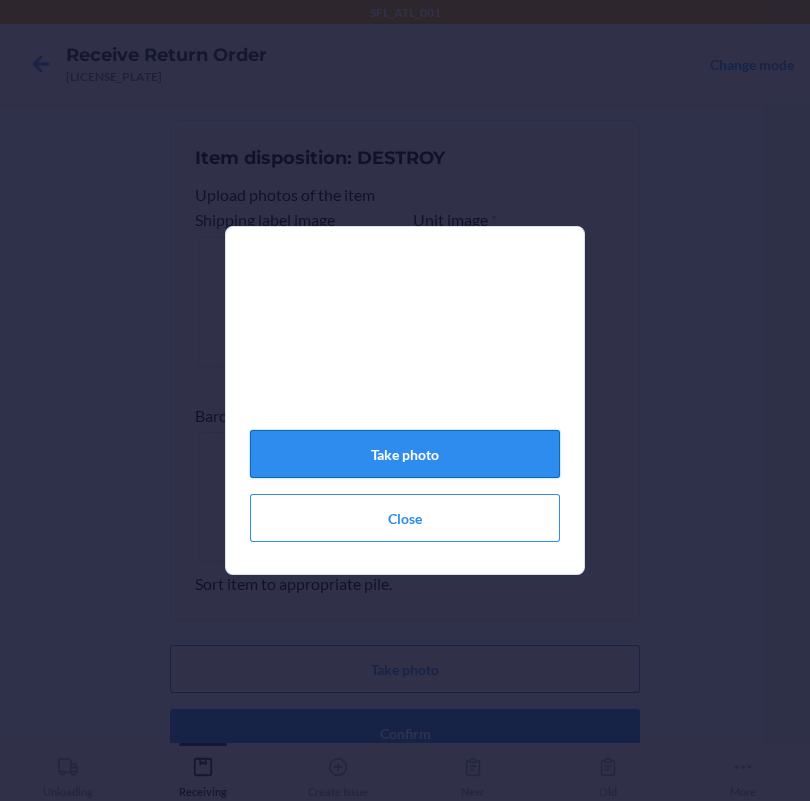 click on "Take photo" 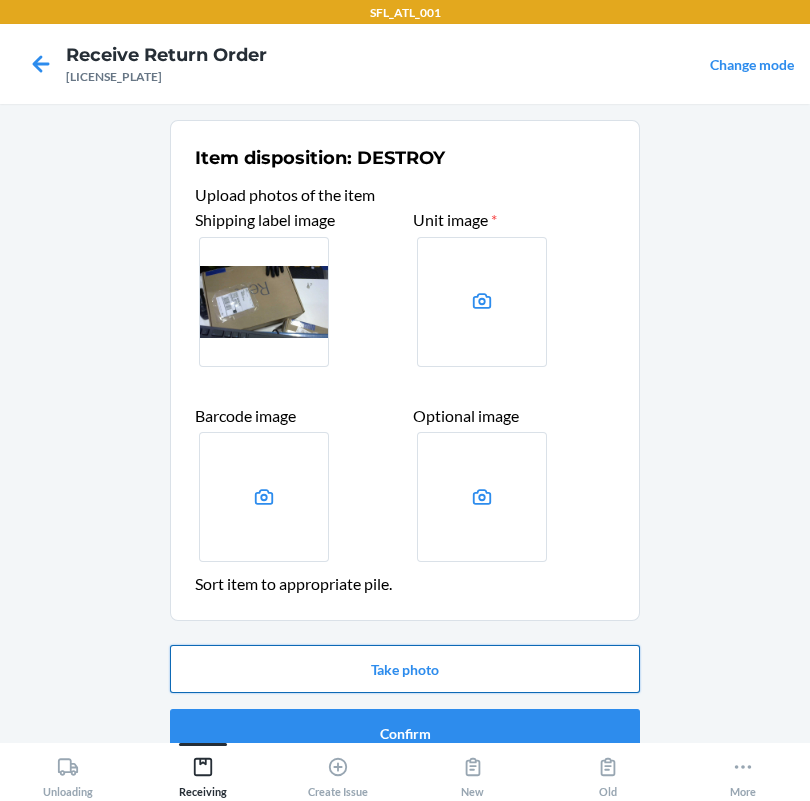 click on "Take photo" at bounding box center [405, 669] 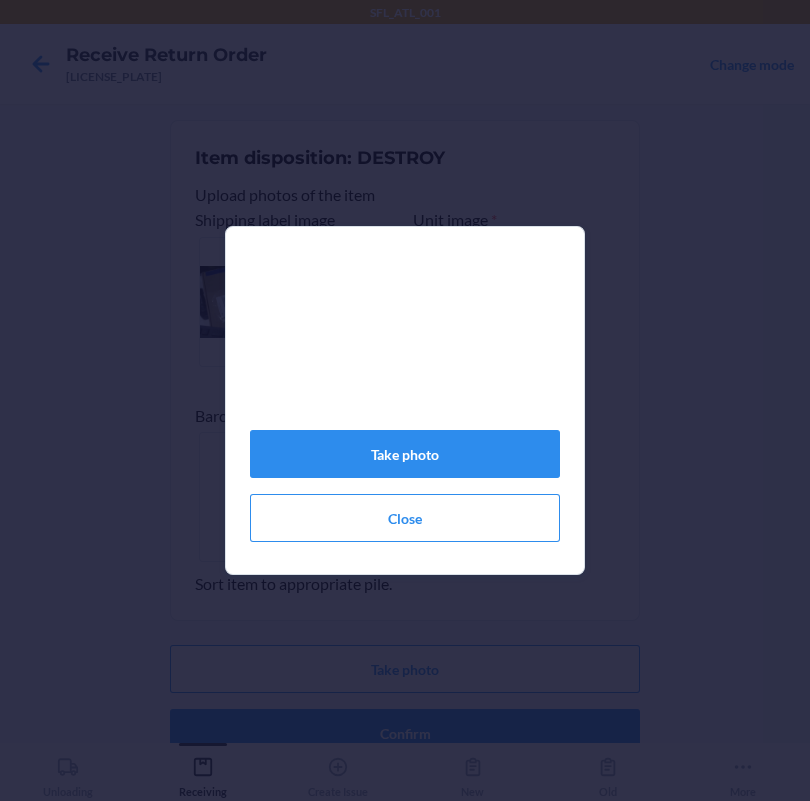 click on "Take photo Close" at bounding box center [405, 408] 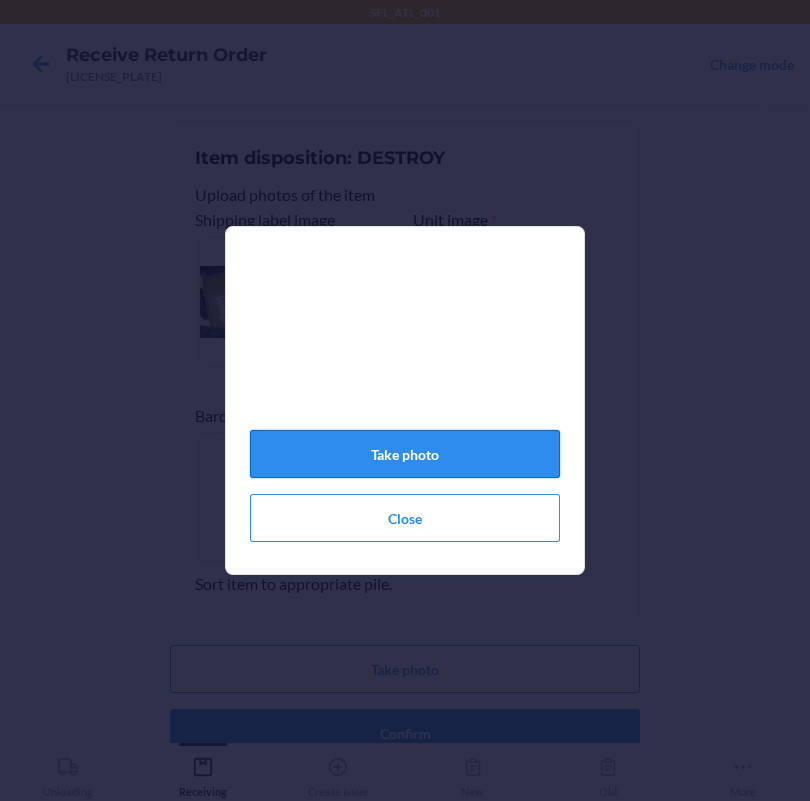 click on "Take photo" 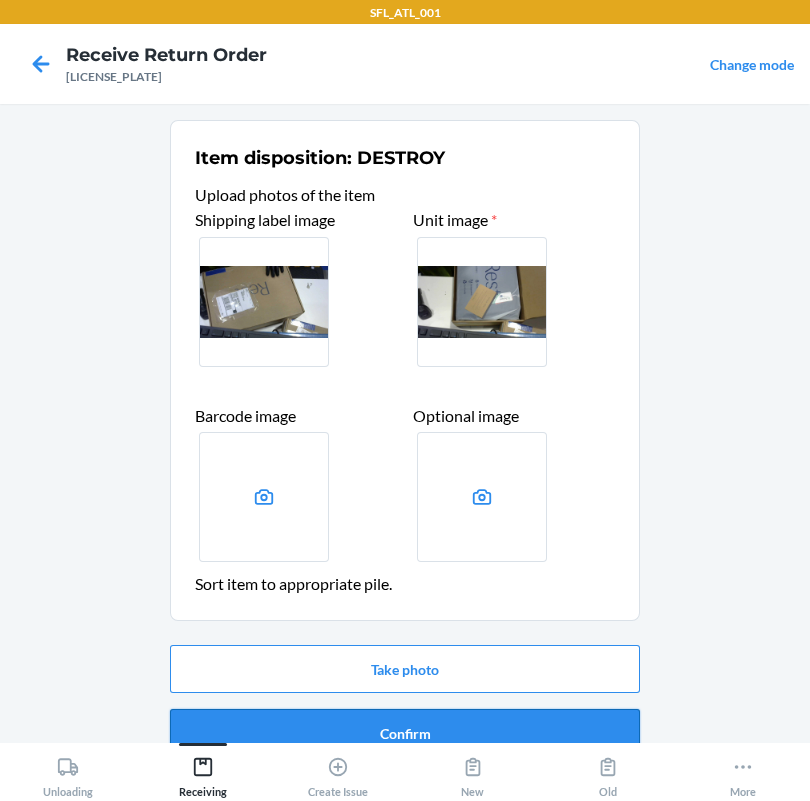 click on "Confirm" at bounding box center (405, 733) 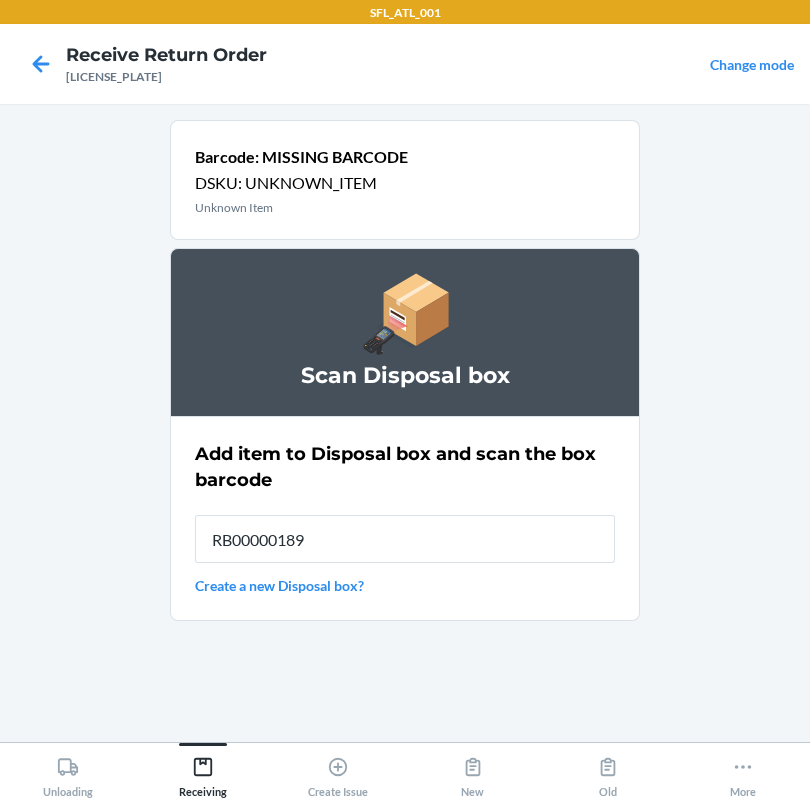 type on "[TRACKING_CODE]" 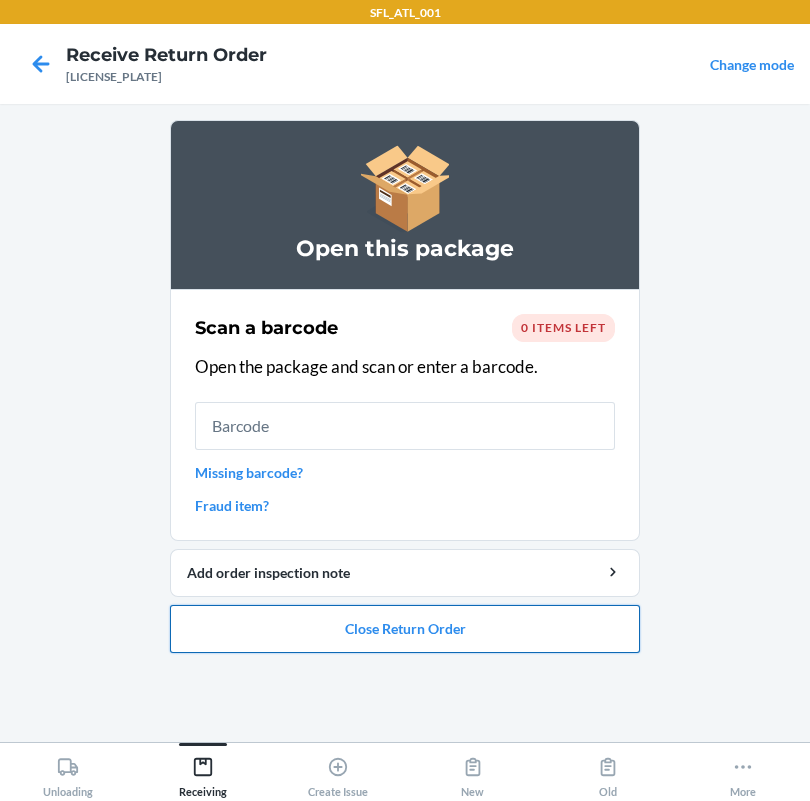 click on "Close Return Order" at bounding box center [405, 629] 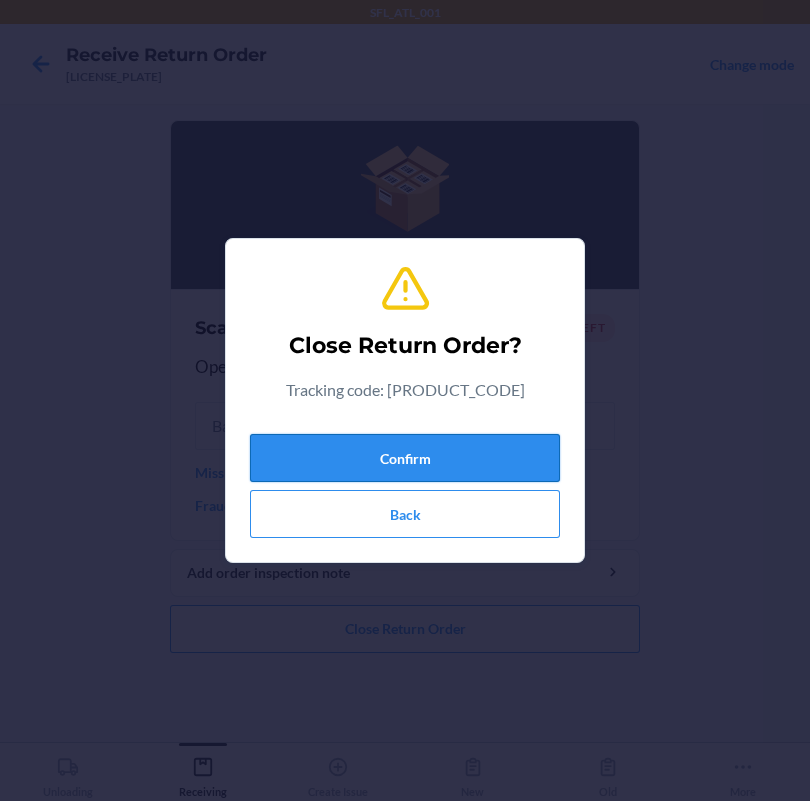 click on "Confirm" at bounding box center (405, 458) 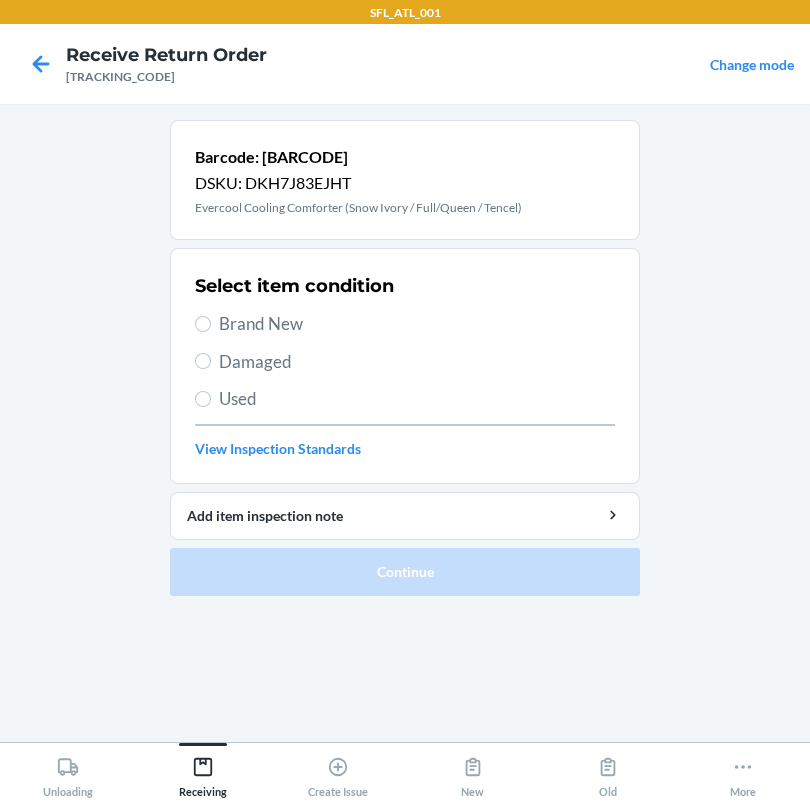click on "Brand New" at bounding box center [417, 324] 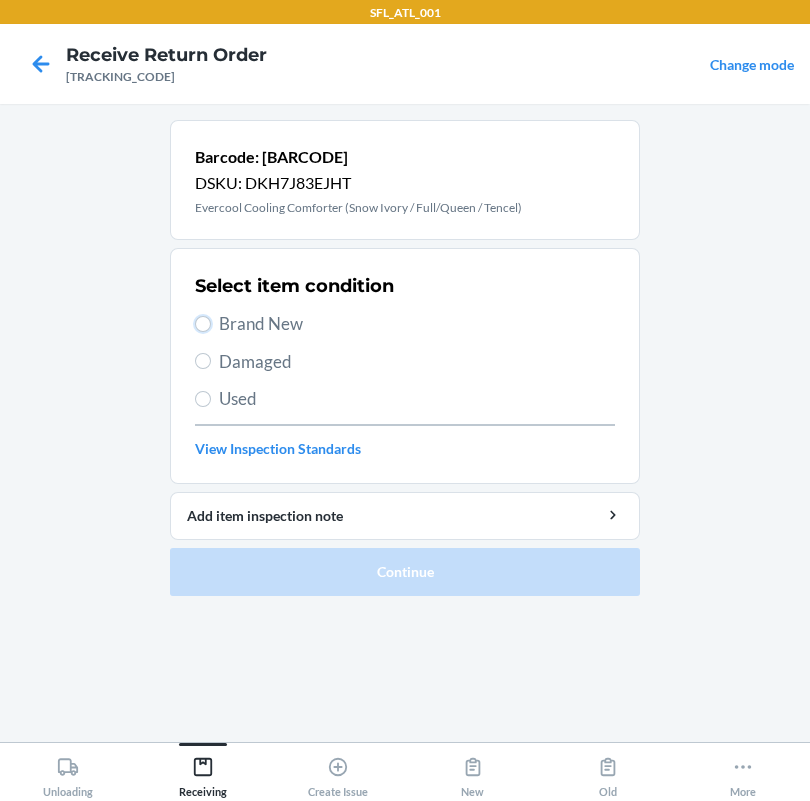 click on "Brand New" at bounding box center [203, 324] 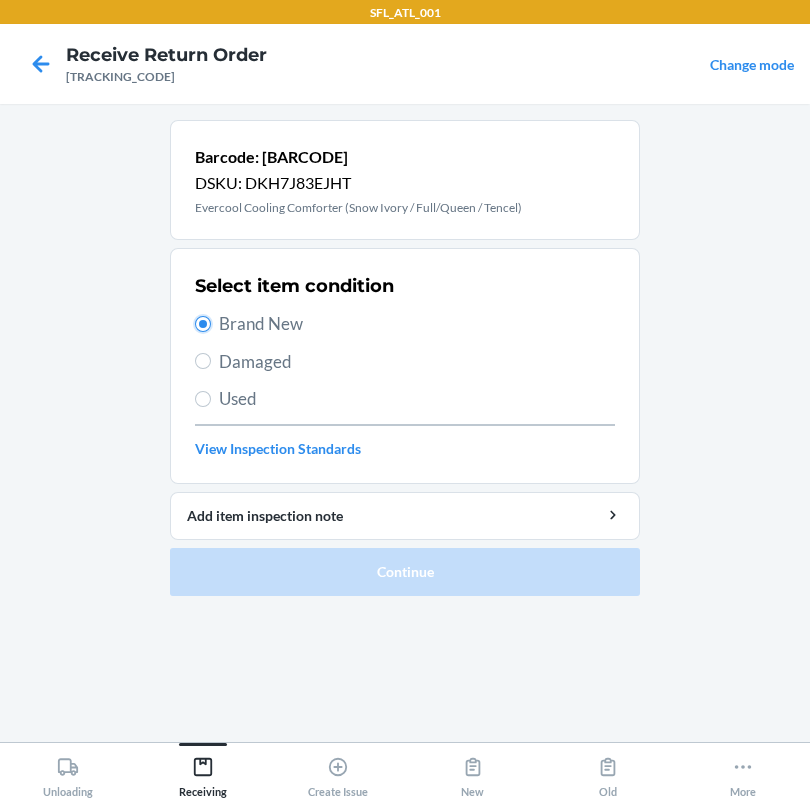 radio on "true" 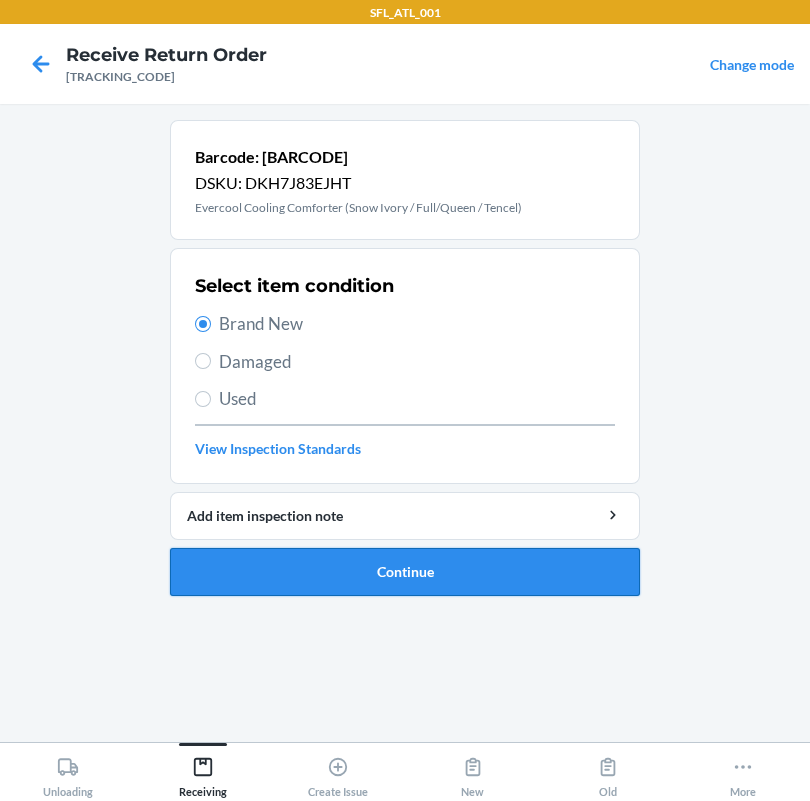 click on "Continue" at bounding box center (405, 572) 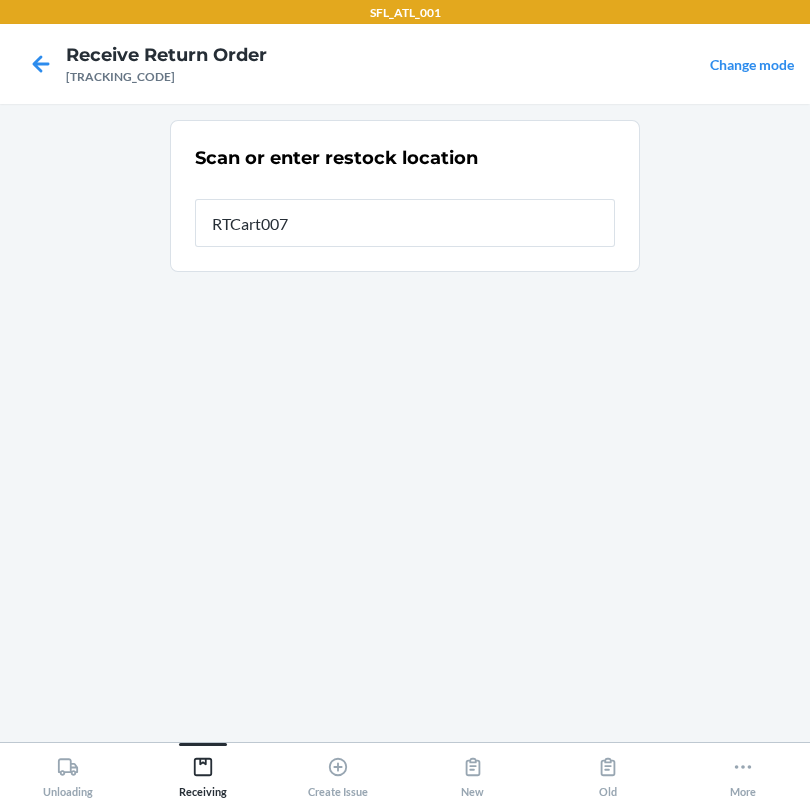 type on "RTCart007" 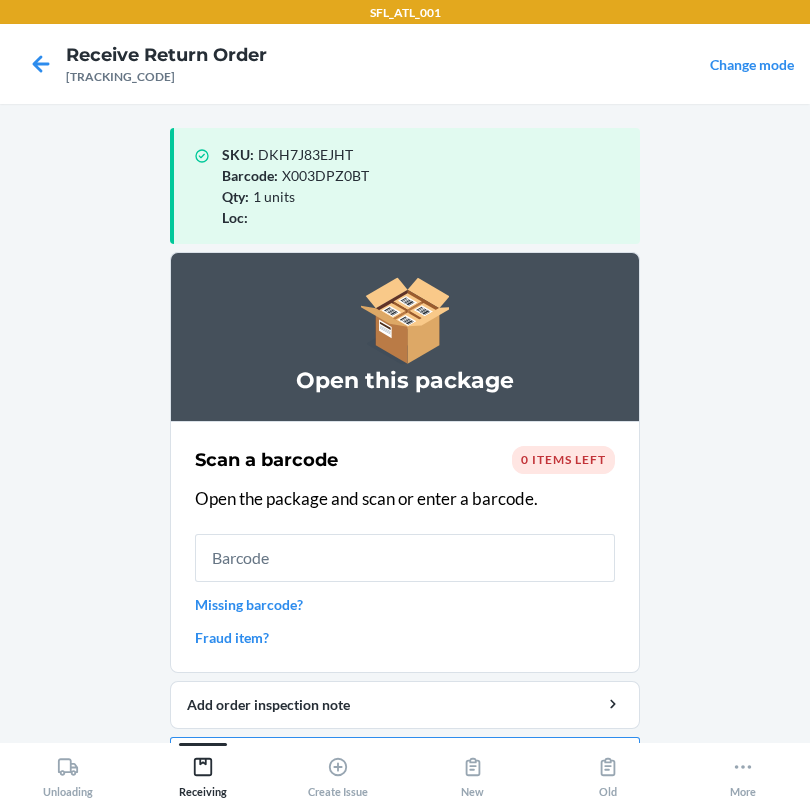 scroll, scrollTop: 57, scrollLeft: 0, axis: vertical 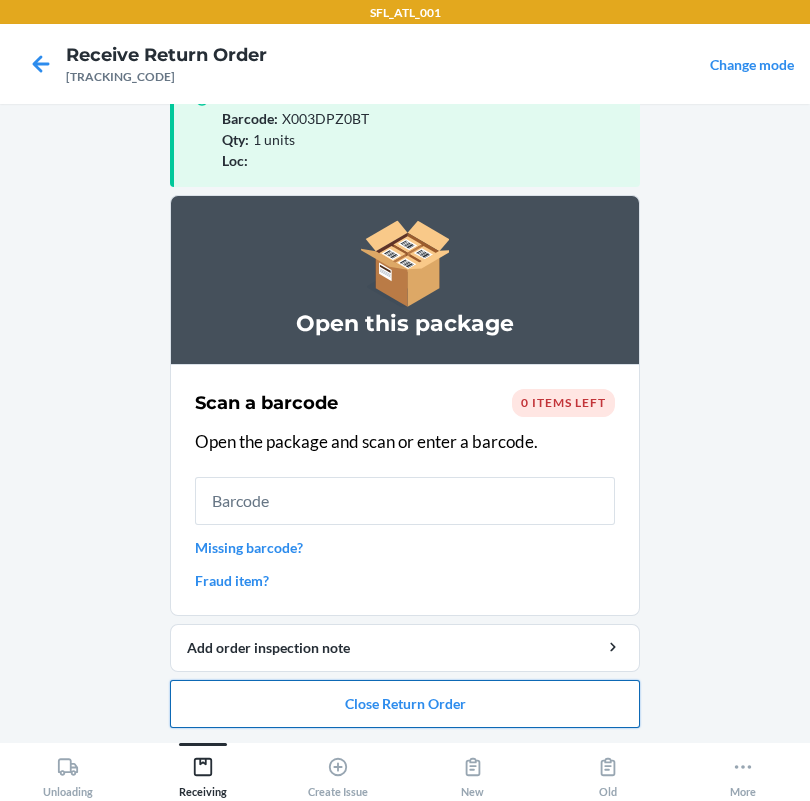 click on "Close Return Order" at bounding box center [405, 704] 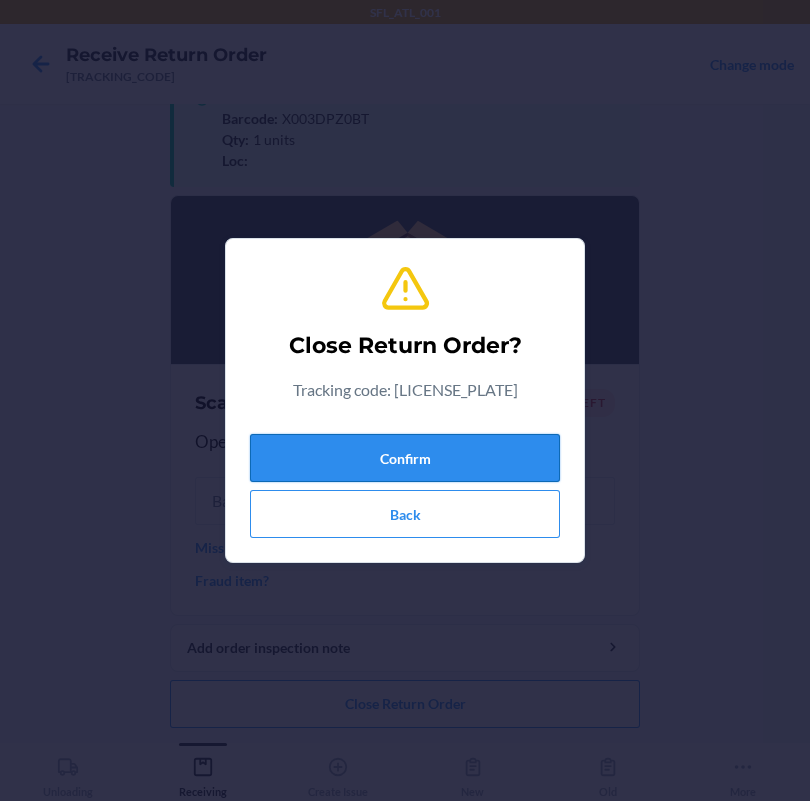 click on "Confirm" at bounding box center [405, 458] 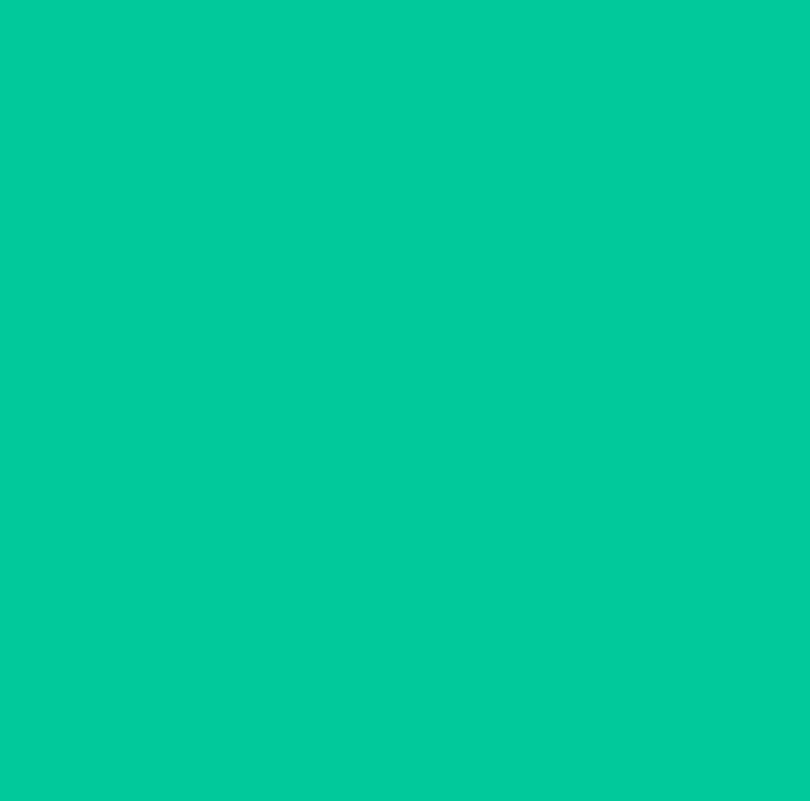 scroll, scrollTop: 0, scrollLeft: 0, axis: both 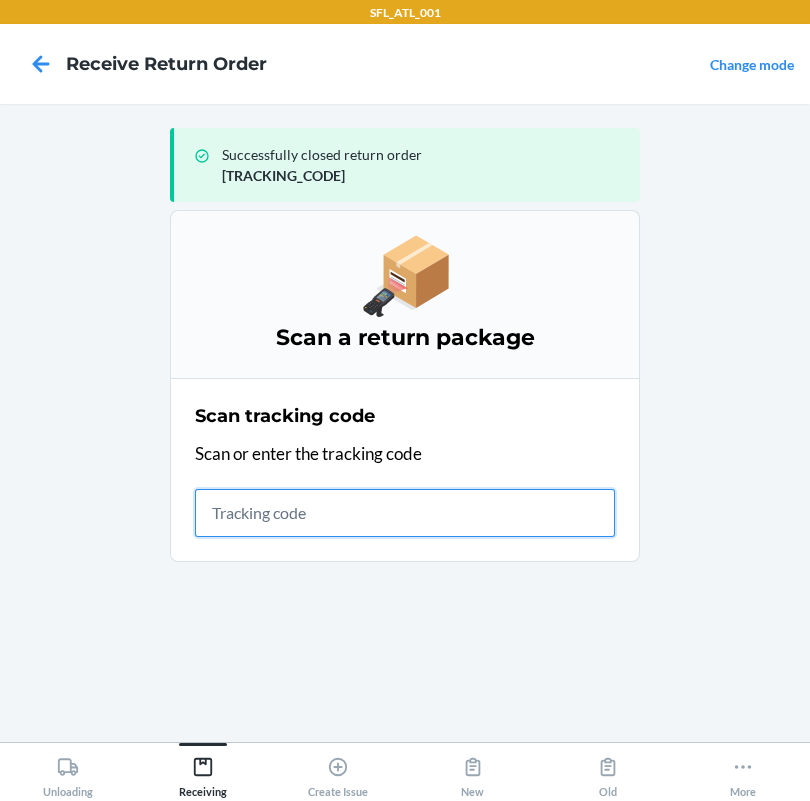 click at bounding box center (405, 513) 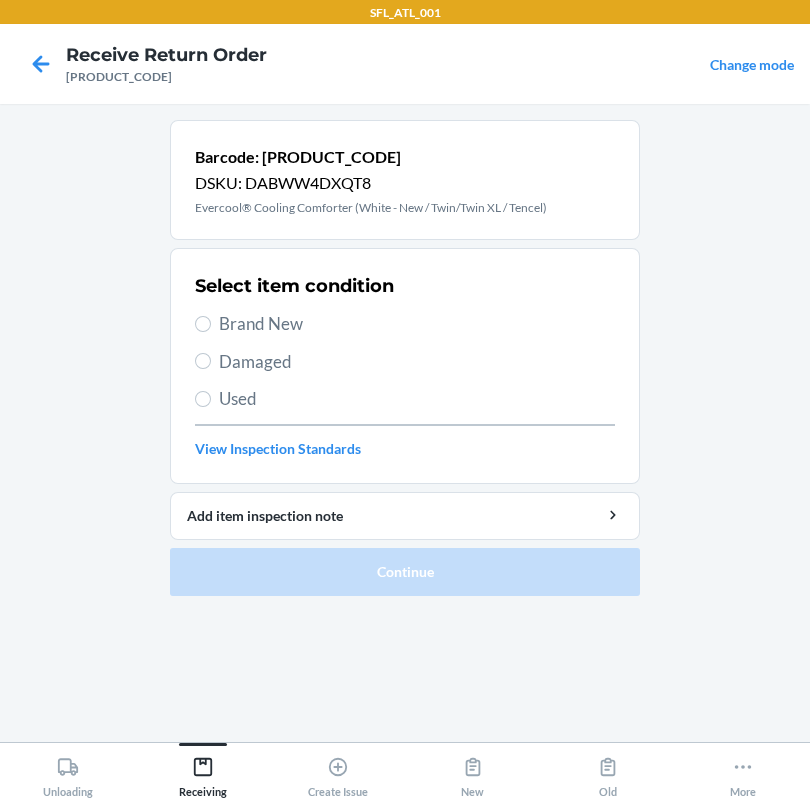 click on "Brand New" at bounding box center (417, 324) 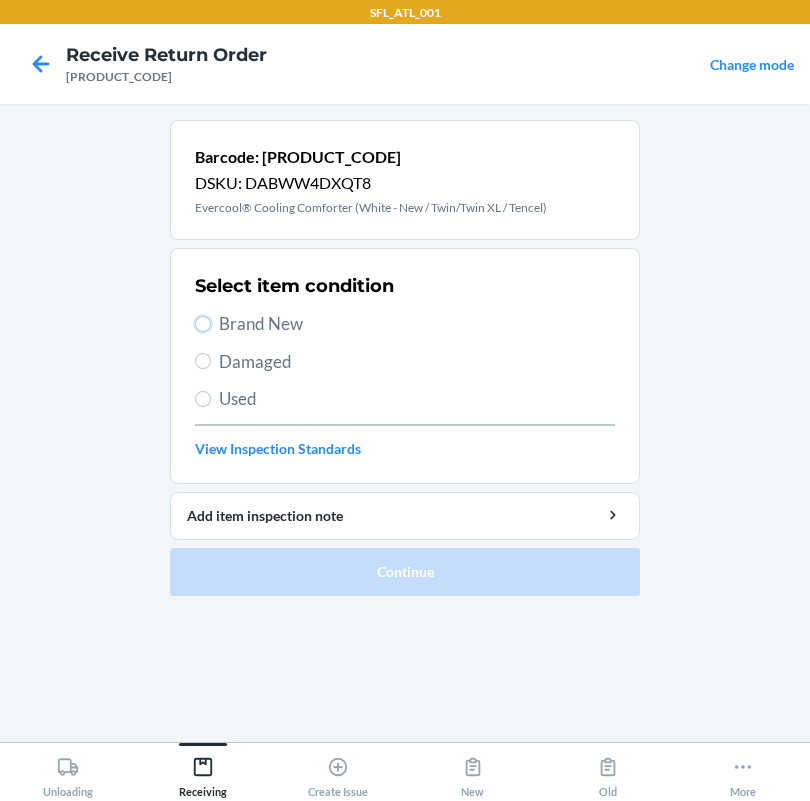 click on "Brand New" at bounding box center [203, 324] 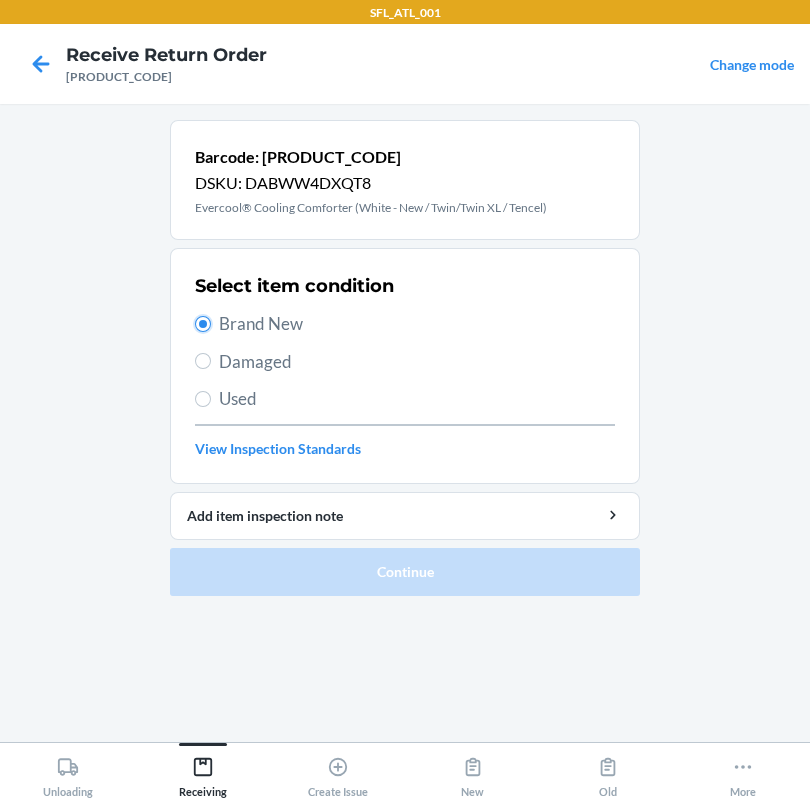 radio on "true" 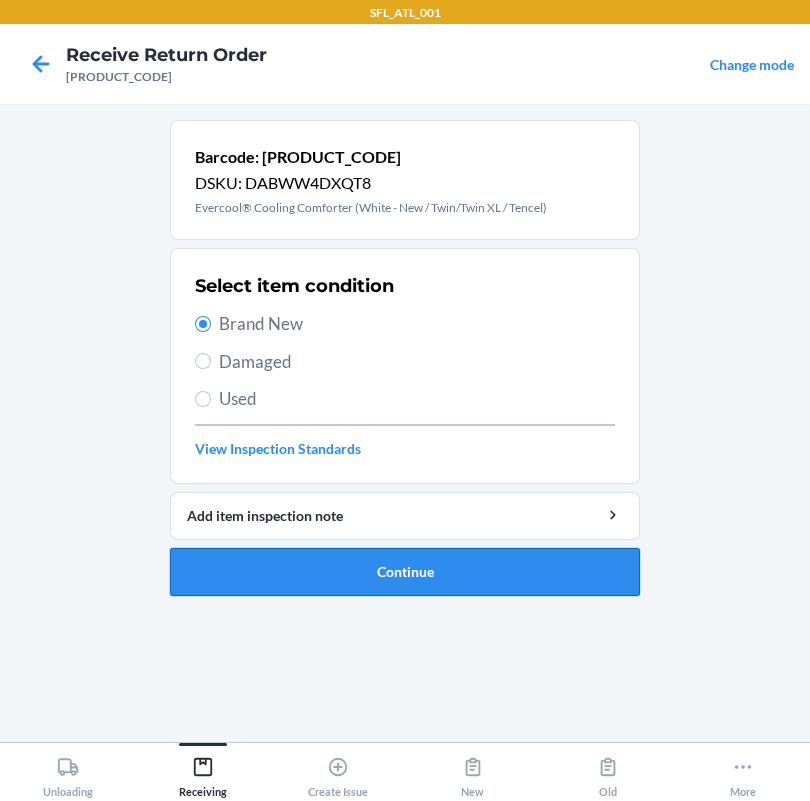 click on "Continue" at bounding box center (405, 572) 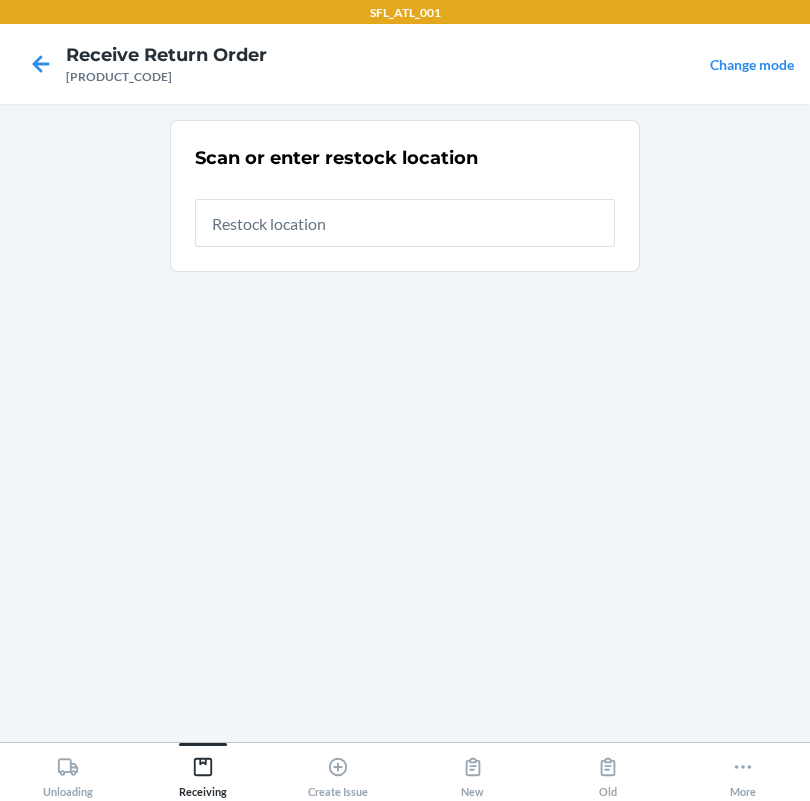 click at bounding box center (405, 223) 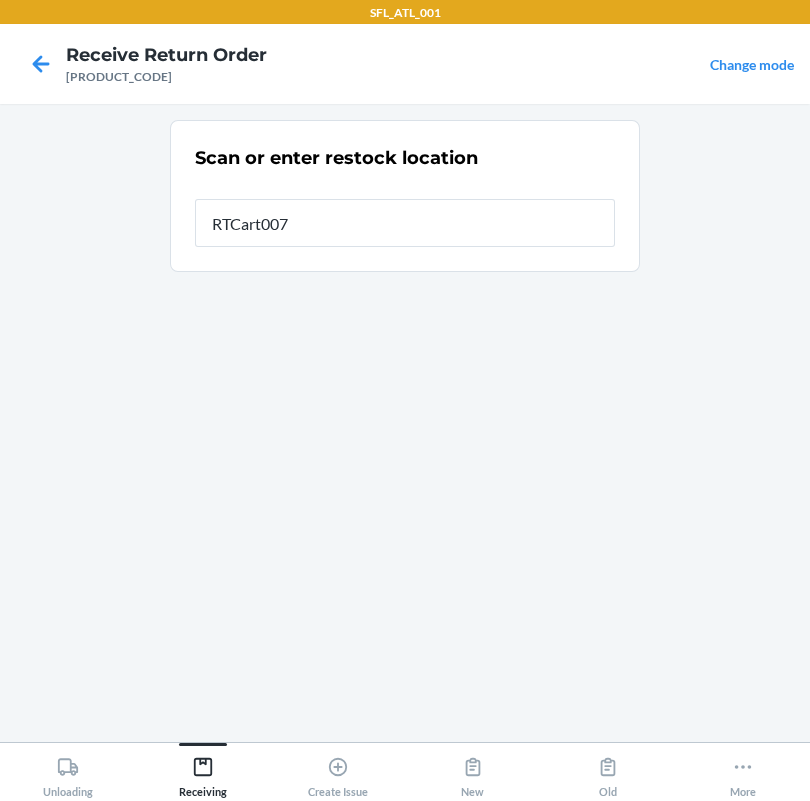 type on "RTCart007" 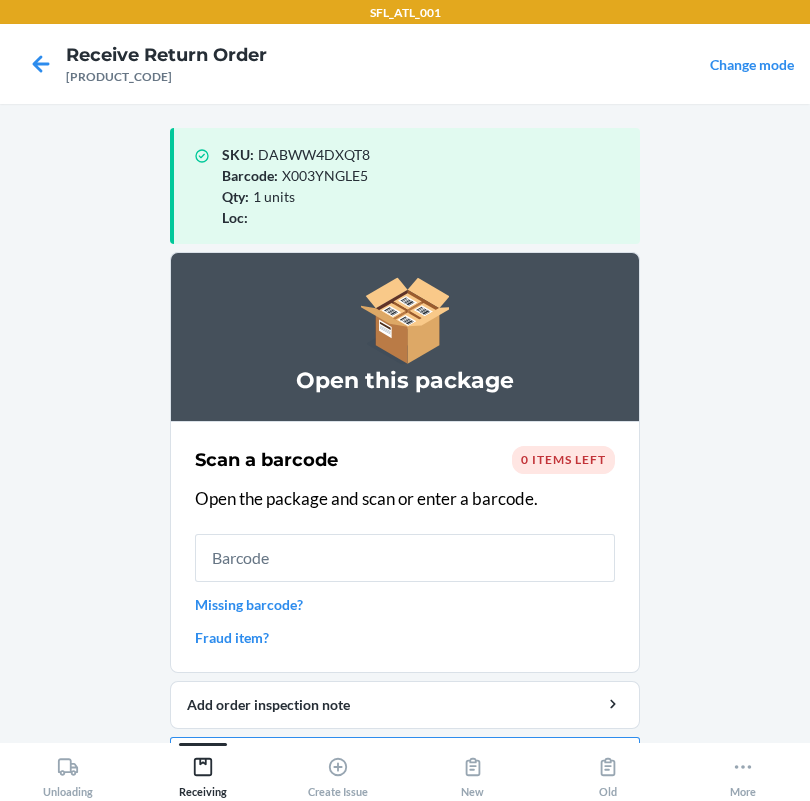 click on "Loc :" at bounding box center [423, 217] 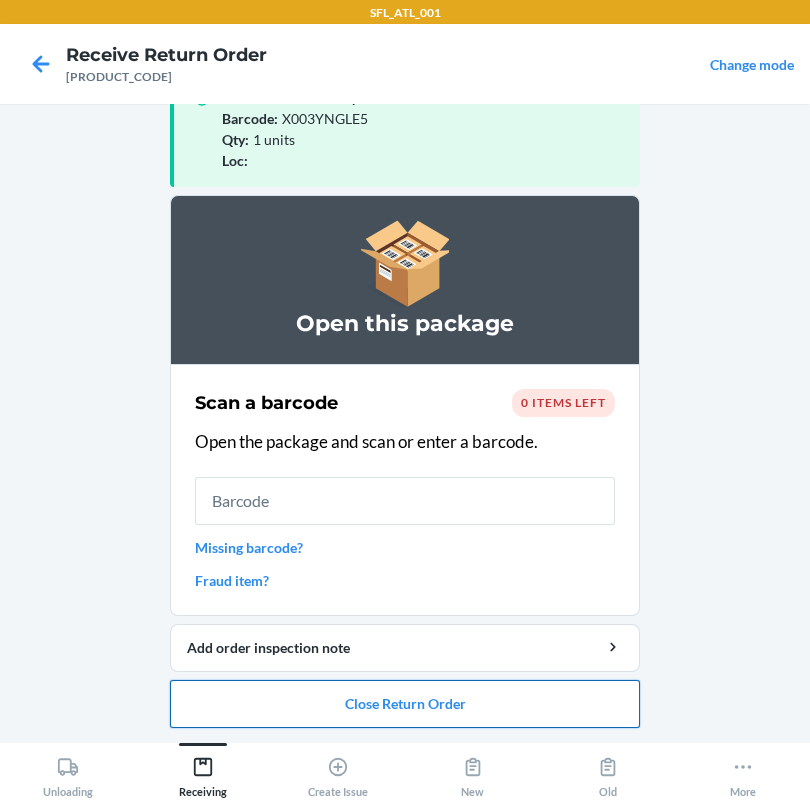 click on "Close Return Order" at bounding box center [405, 704] 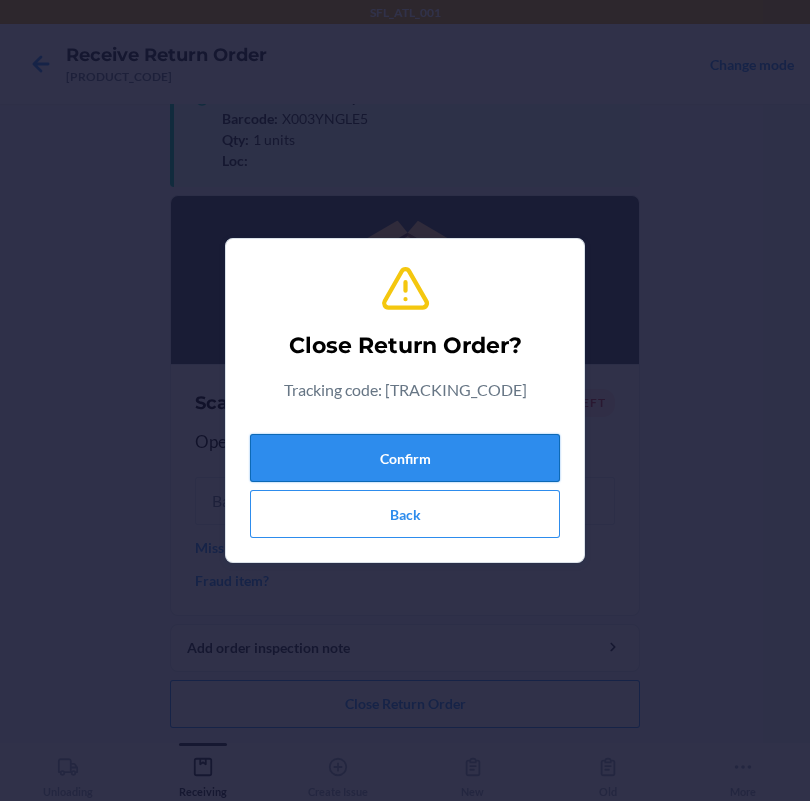 click on "Confirm" at bounding box center (405, 458) 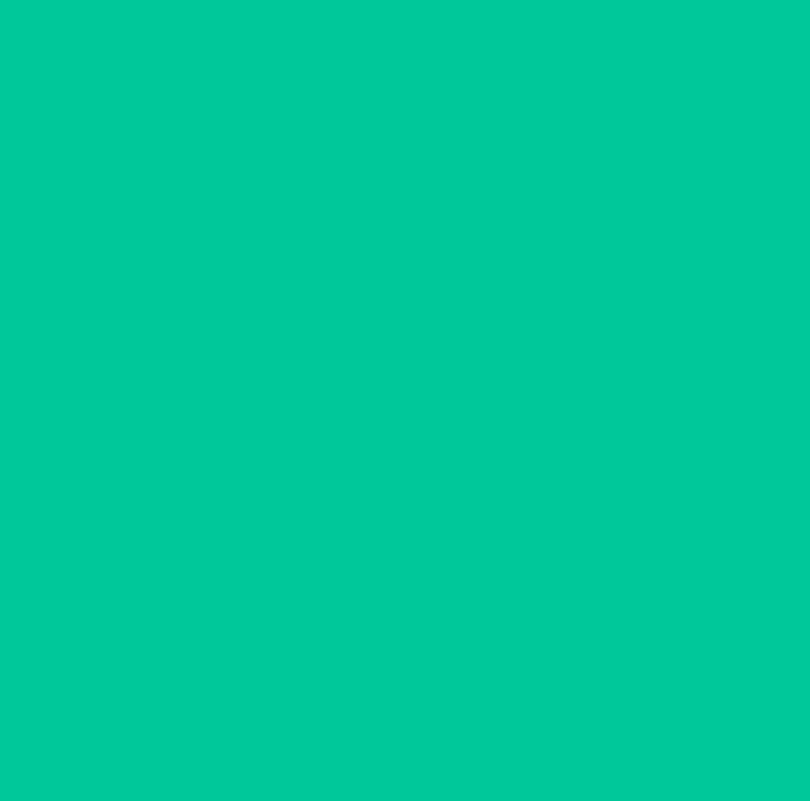 scroll, scrollTop: 0, scrollLeft: 0, axis: both 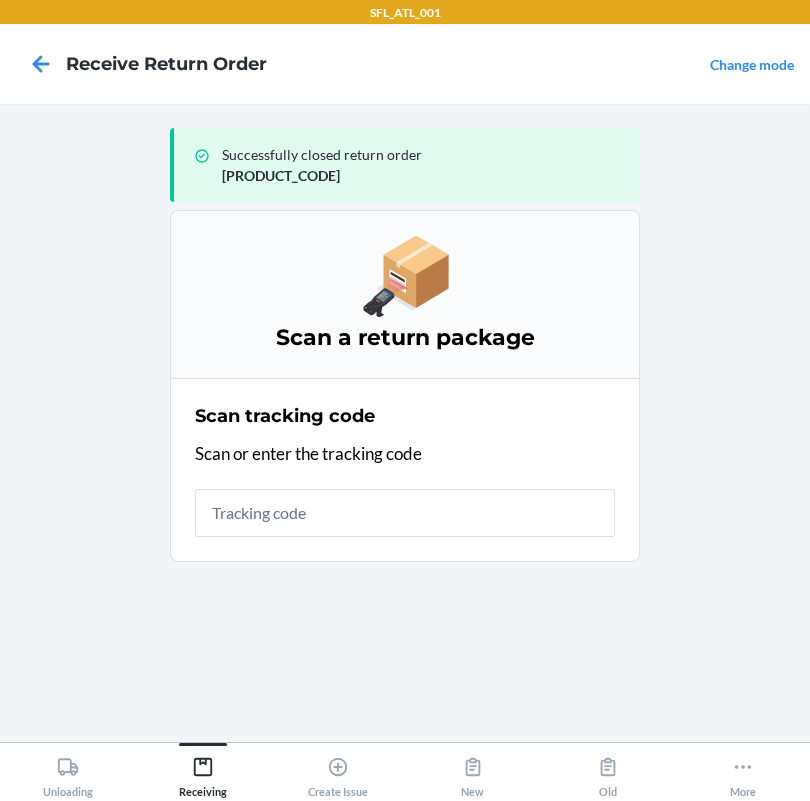 click at bounding box center [405, 513] 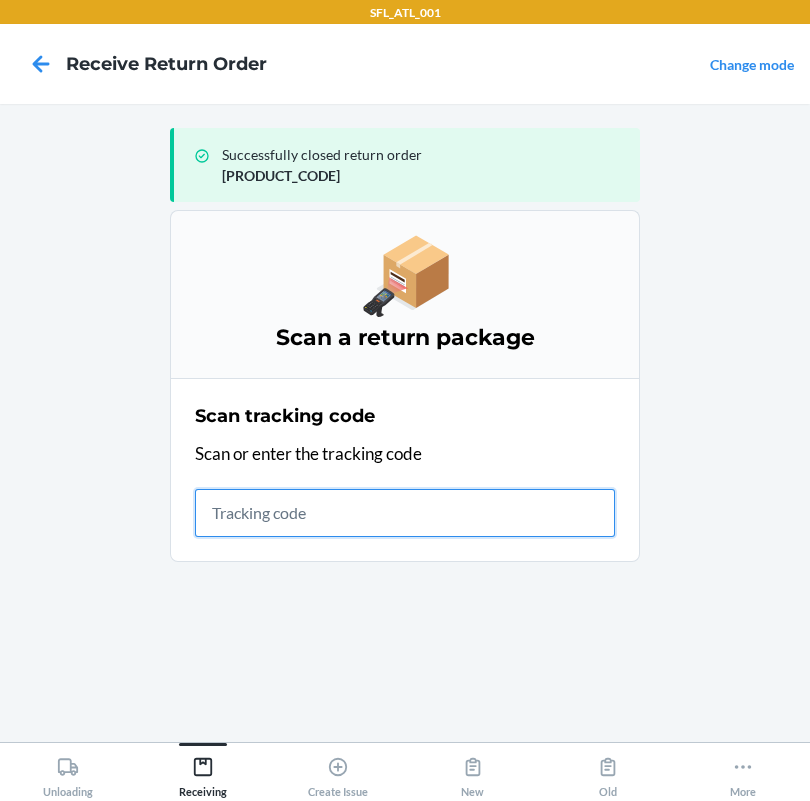 click at bounding box center (405, 513) 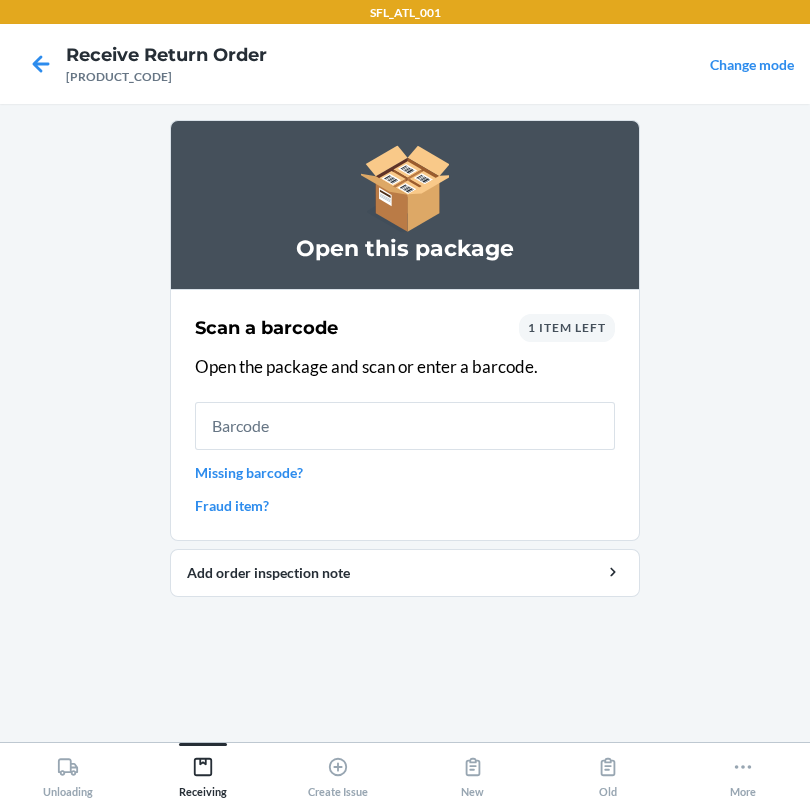 click on "Missing barcode?" at bounding box center [405, 472] 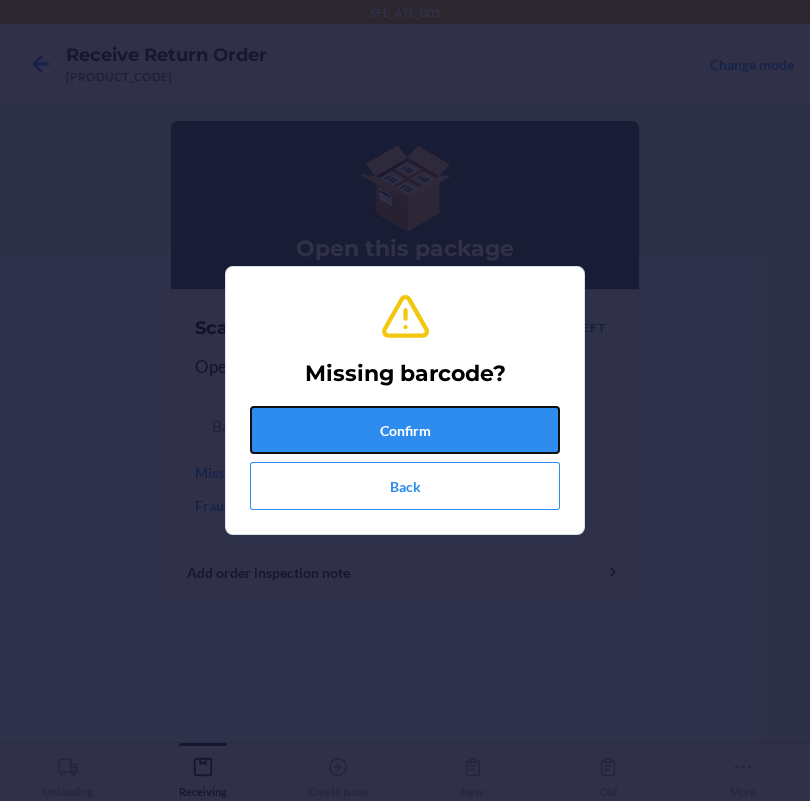 drag, startPoint x: 420, startPoint y: 427, endPoint x: 397, endPoint y: 427, distance: 23 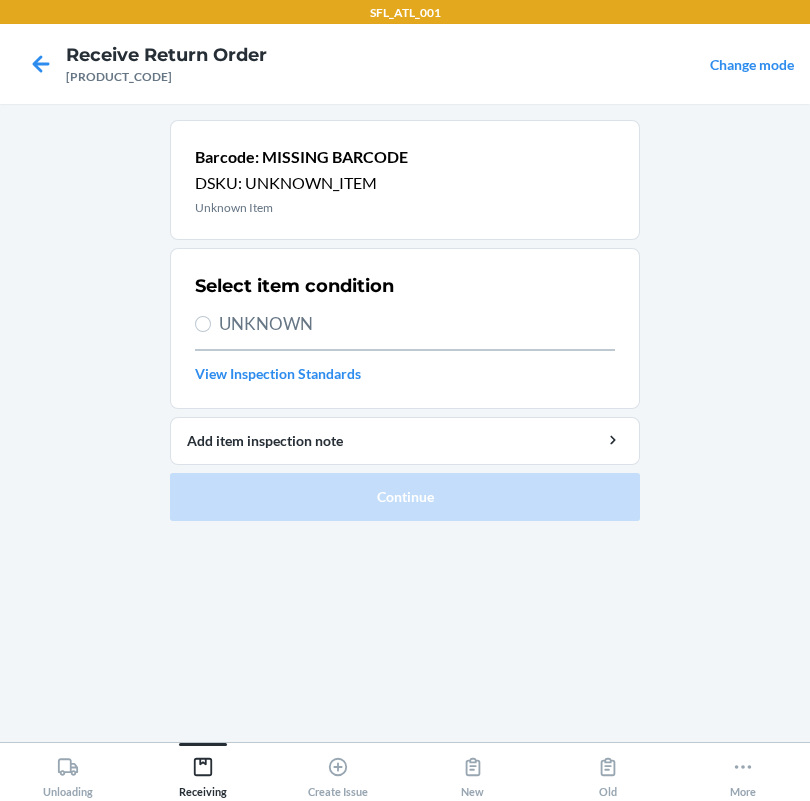 click on "UNKNOWN" at bounding box center (417, 324) 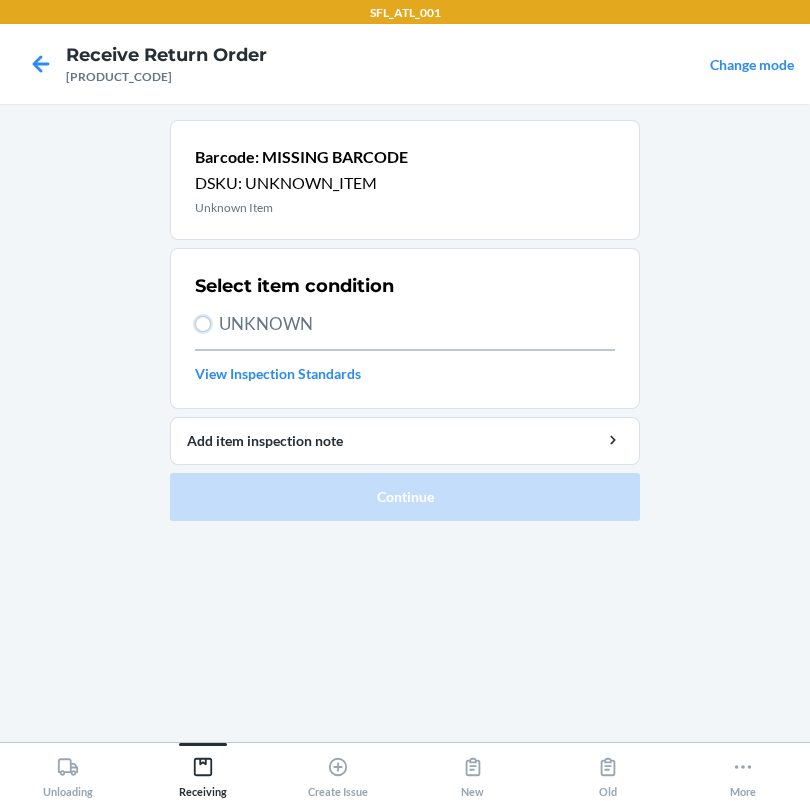 click on "UNKNOWN" at bounding box center [203, 324] 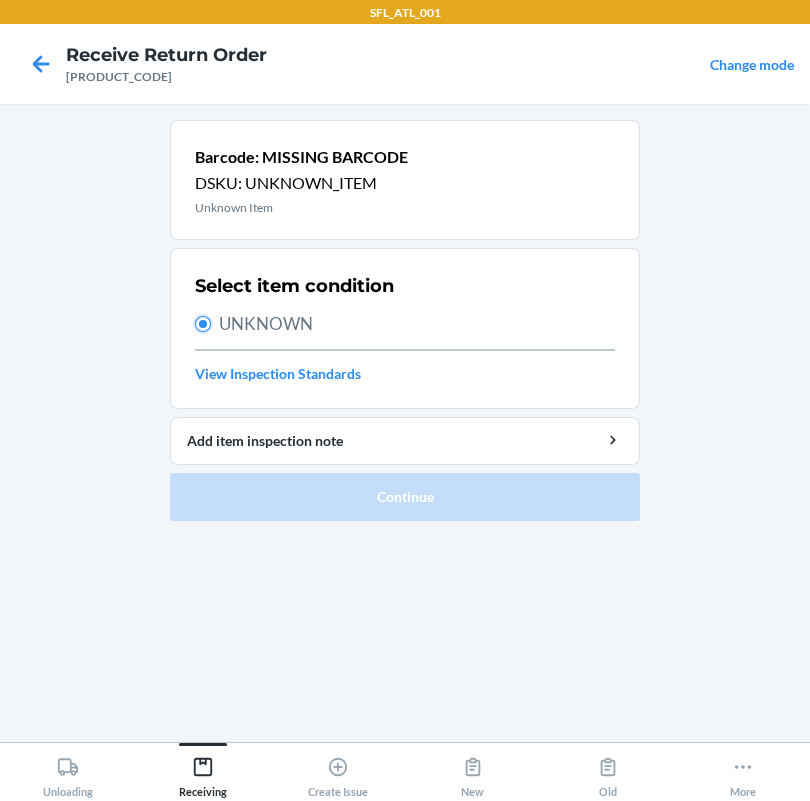 radio on "true" 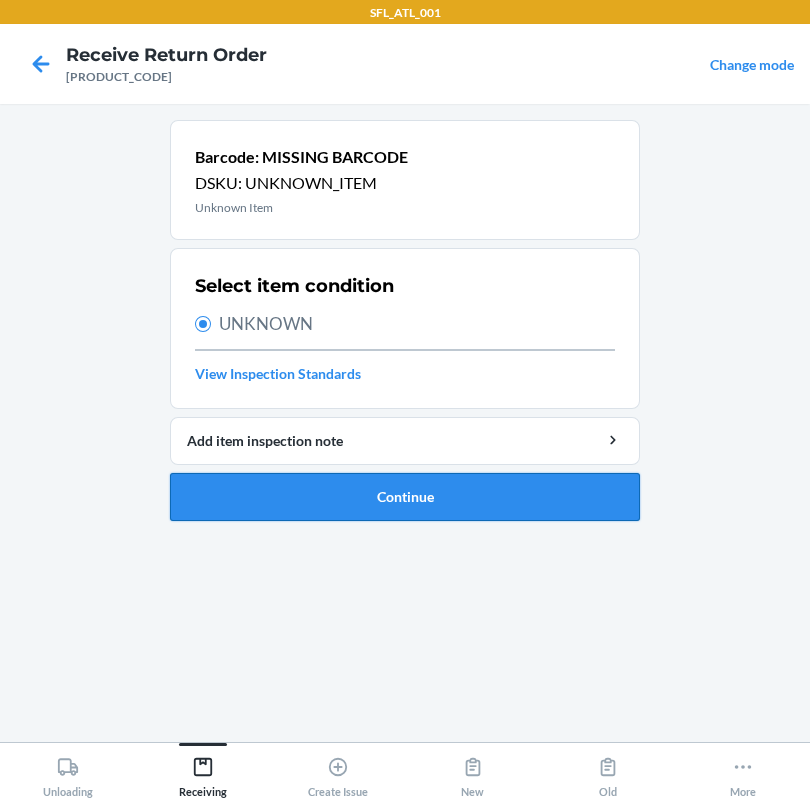 click on "Continue" at bounding box center [405, 497] 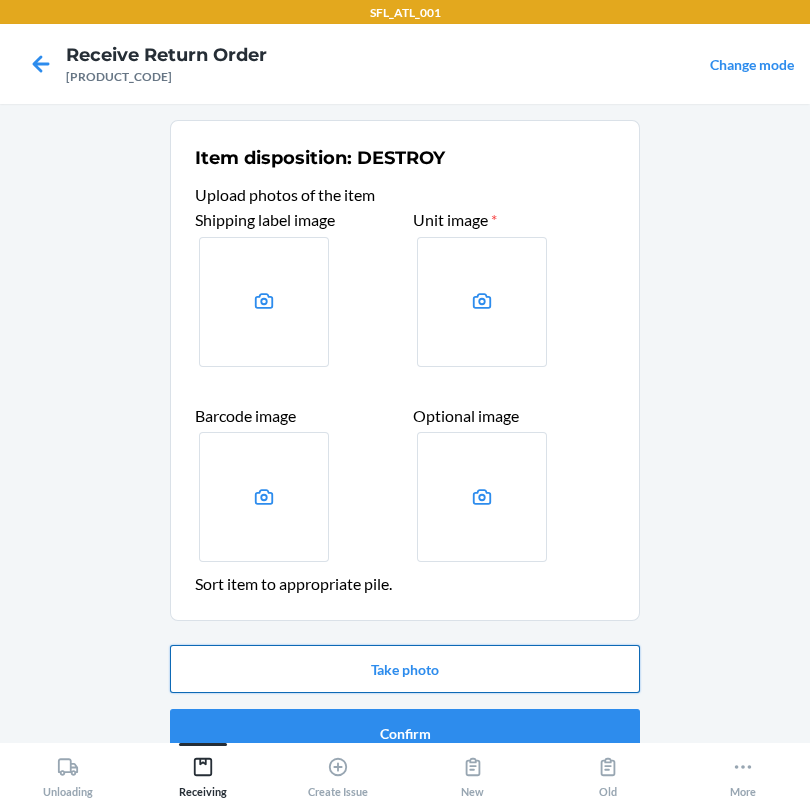 click on "Take photo" at bounding box center [405, 669] 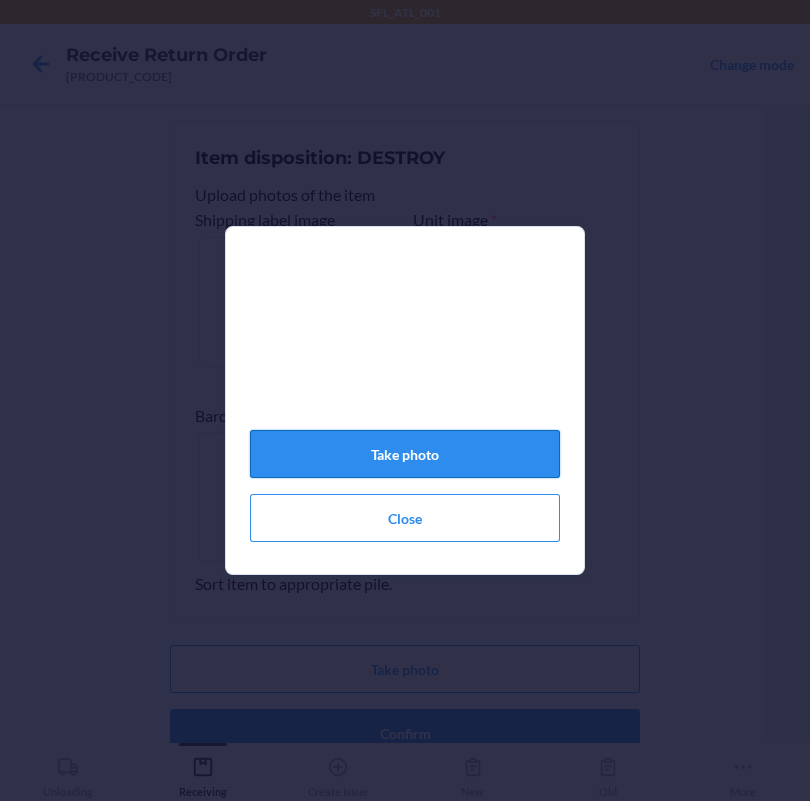 click on "Take photo" 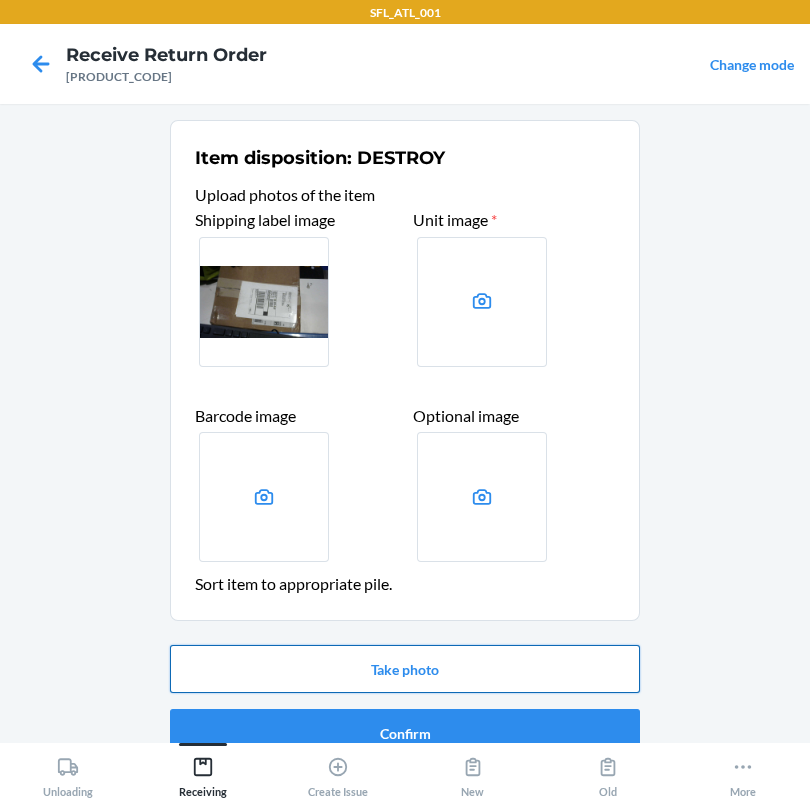 click on "Take photo" at bounding box center (405, 669) 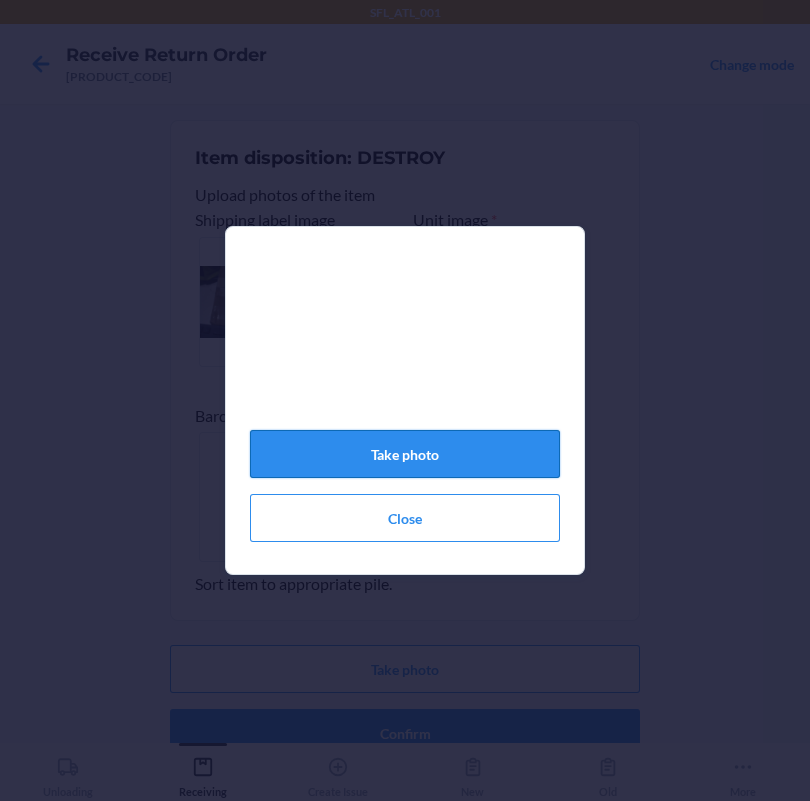 click on "Take photo" 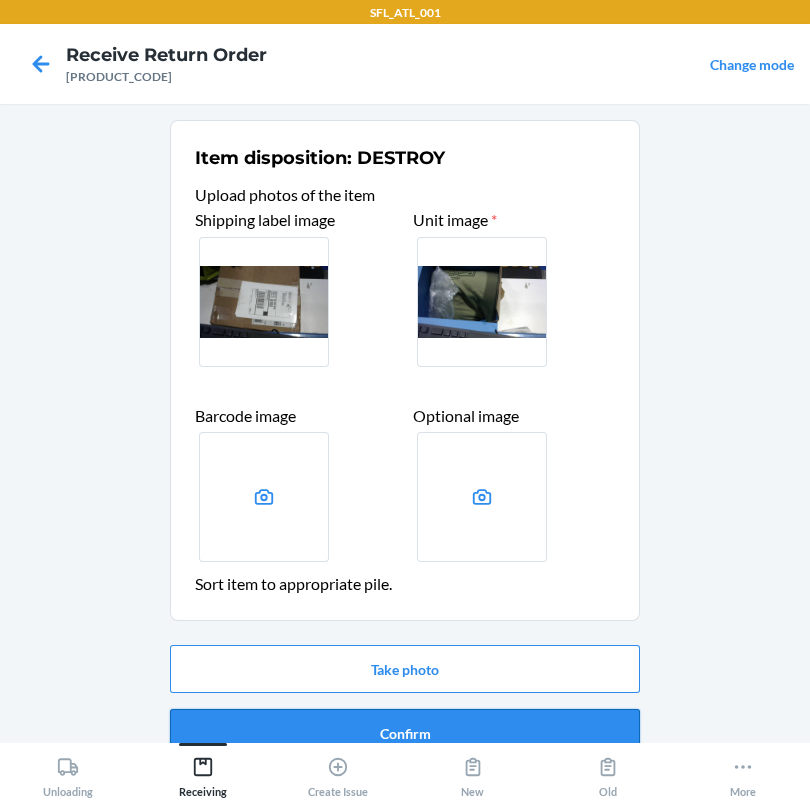 click on "Confirm" at bounding box center [405, 733] 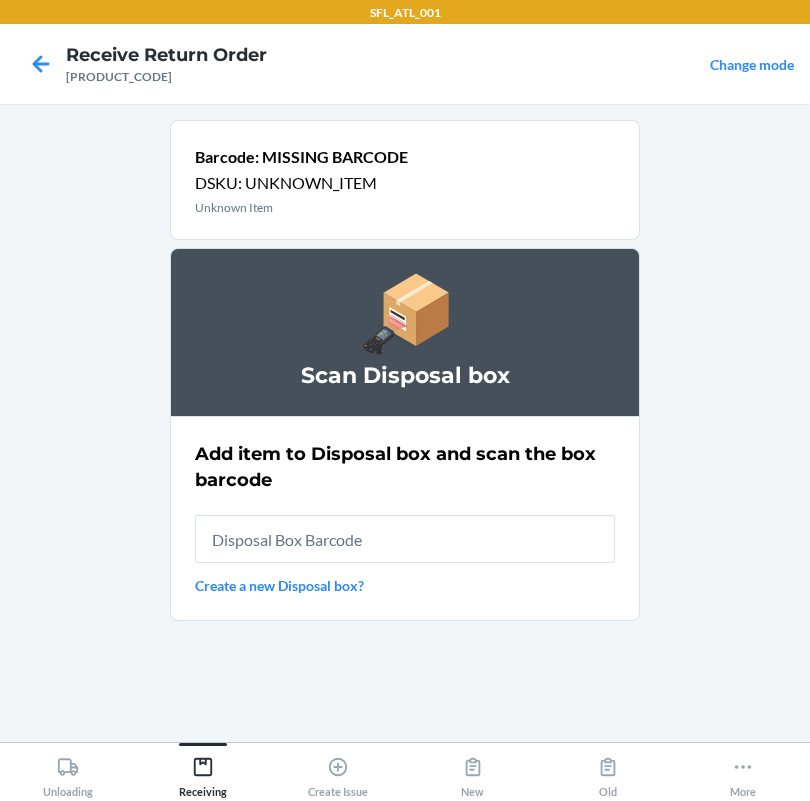 click at bounding box center [405, 539] 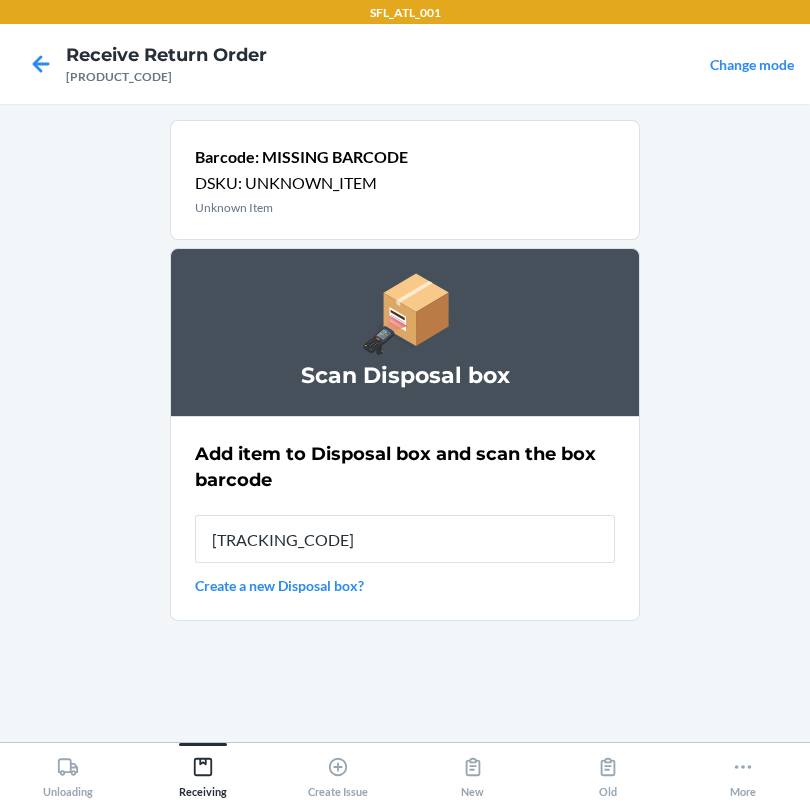 type on "[TRACKING_CODE]" 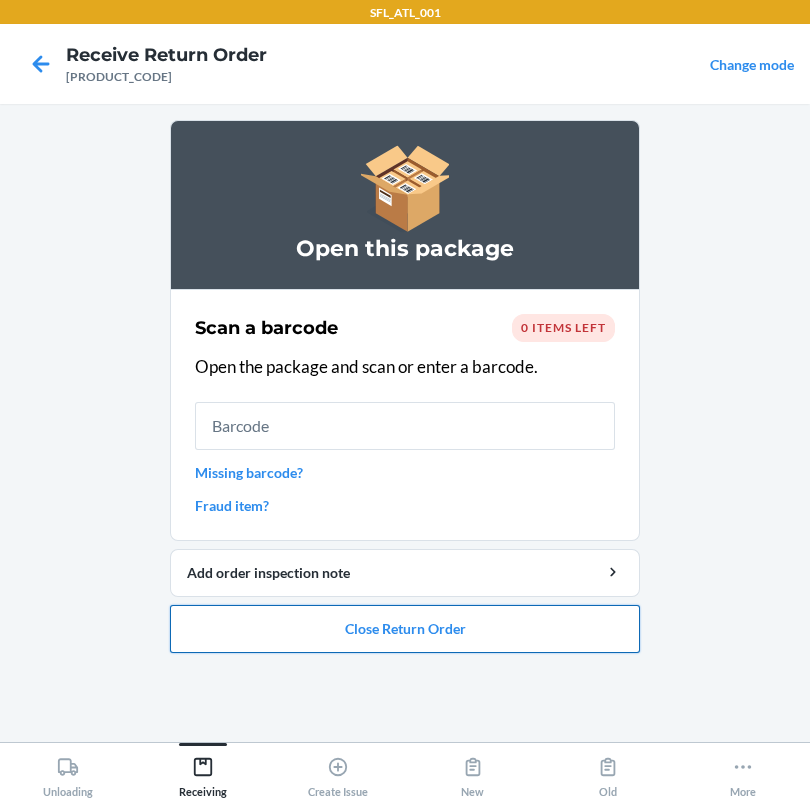 click on "Close Return Order" at bounding box center (405, 629) 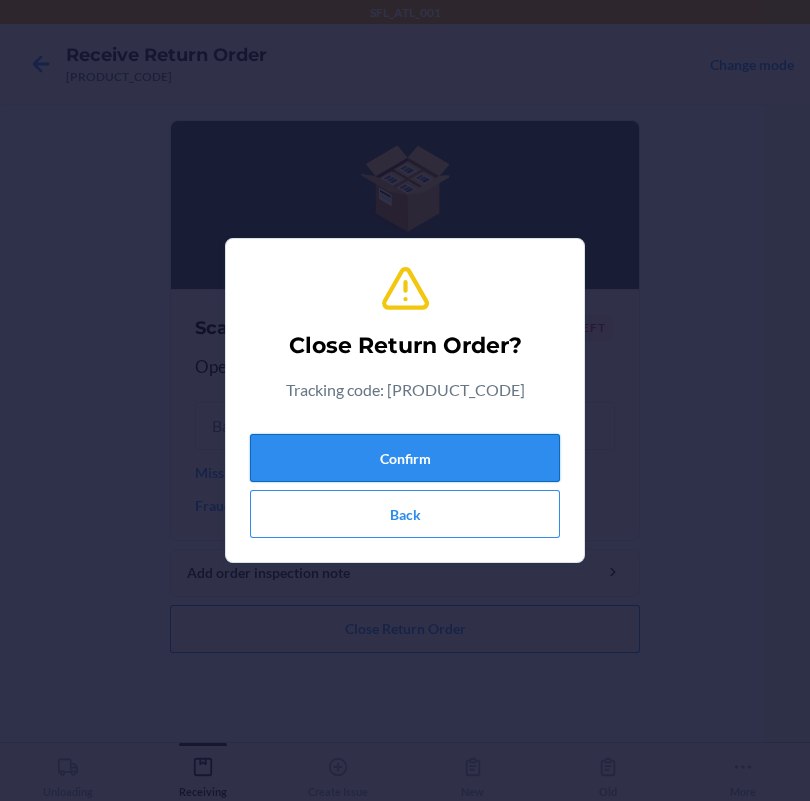 click on "Confirm" at bounding box center [405, 458] 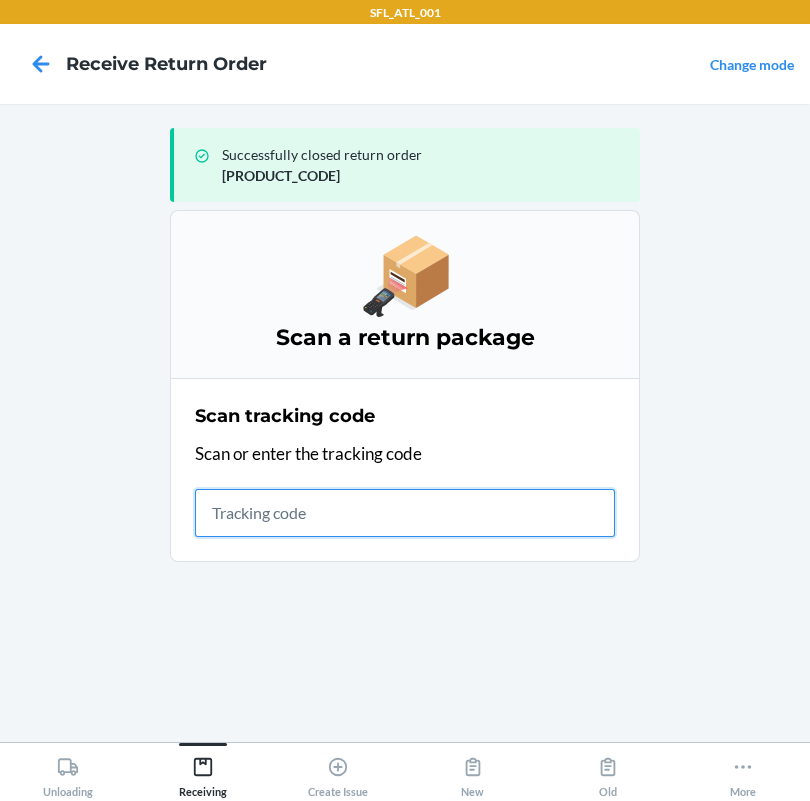 click at bounding box center [405, 513] 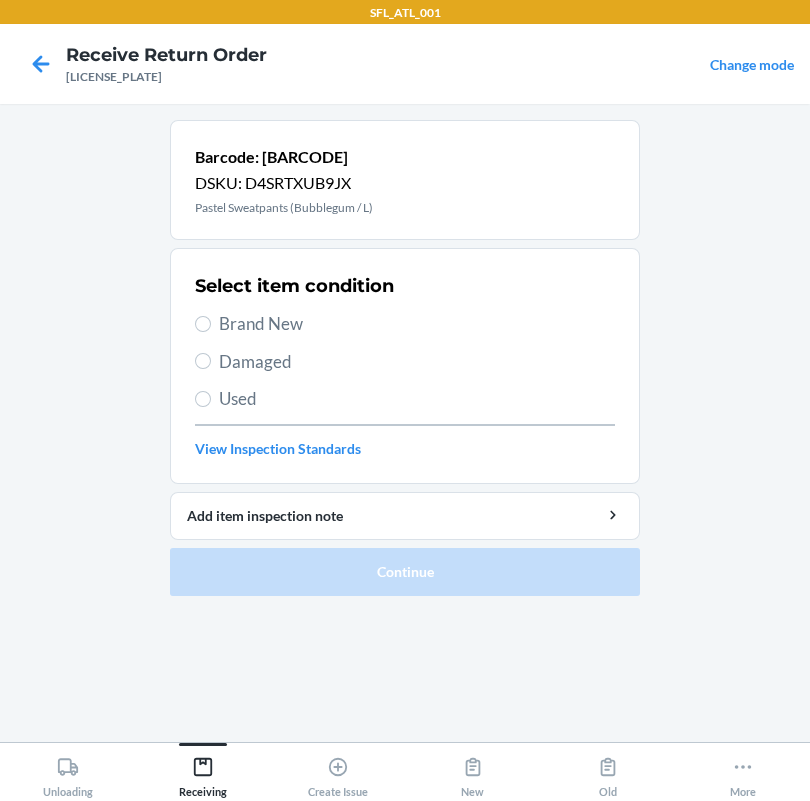 click on "Brand New" at bounding box center (417, 324) 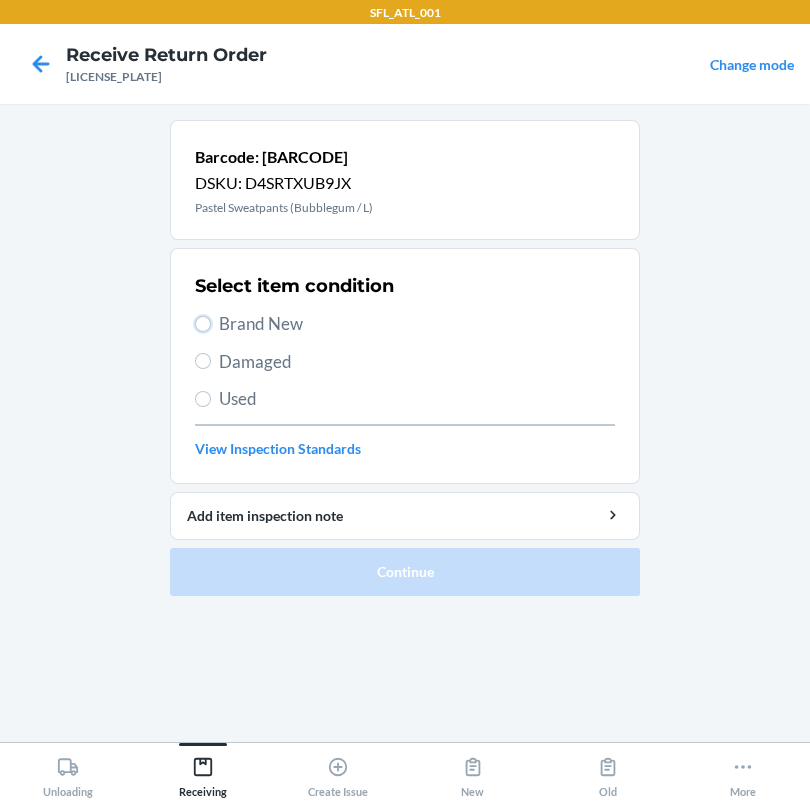 click on "Brand New" at bounding box center (203, 324) 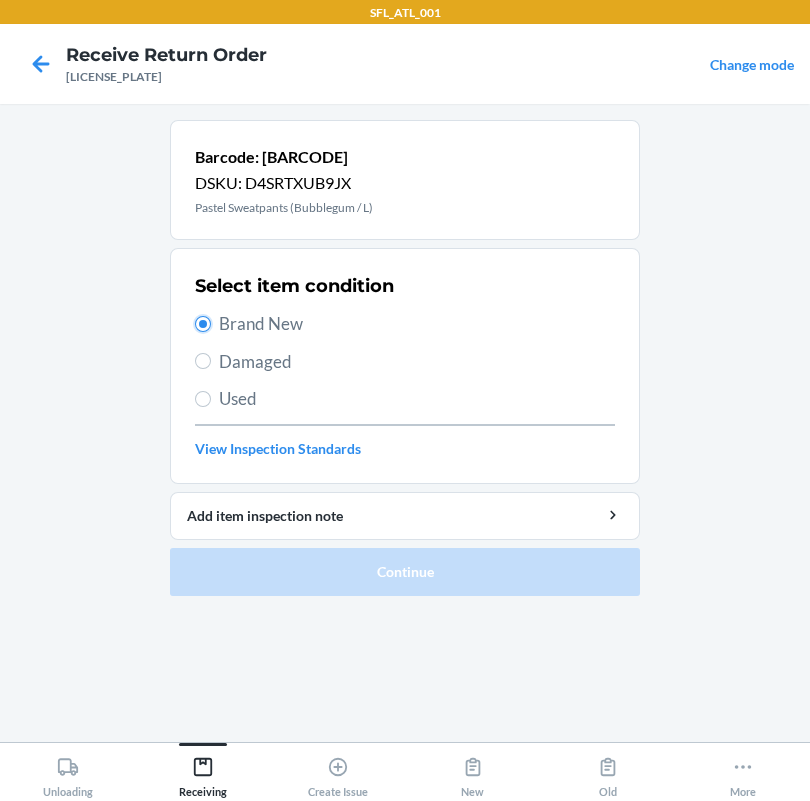 radio on "true" 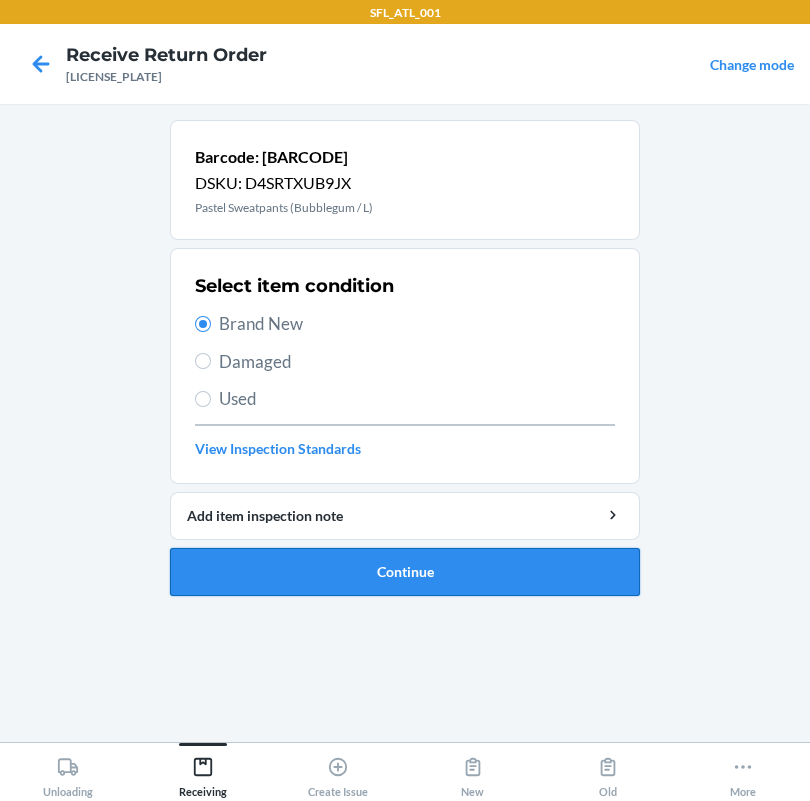 click on "Continue" at bounding box center (405, 572) 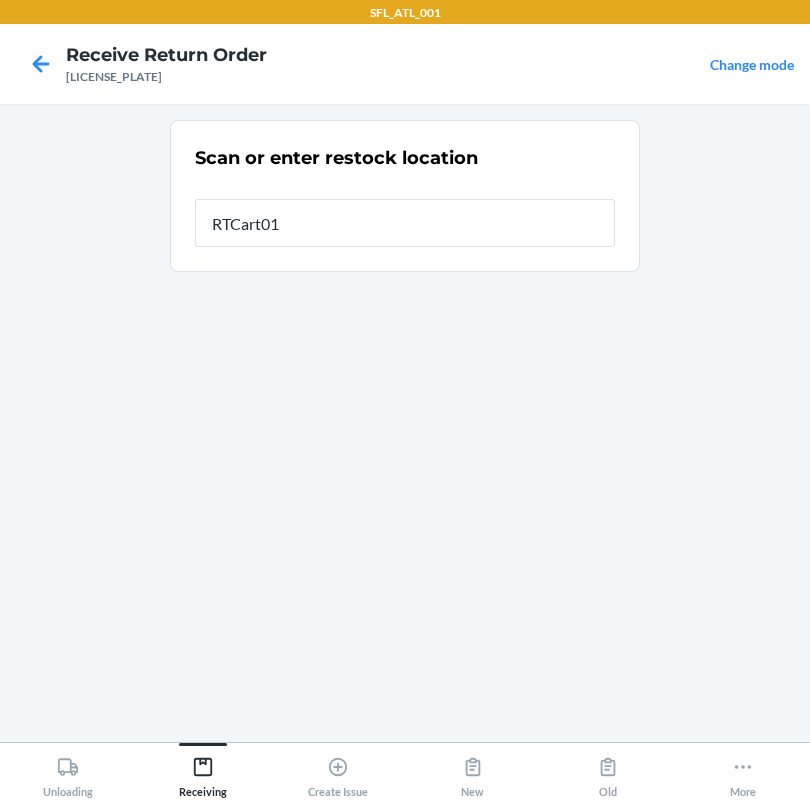 type on "RTCart011" 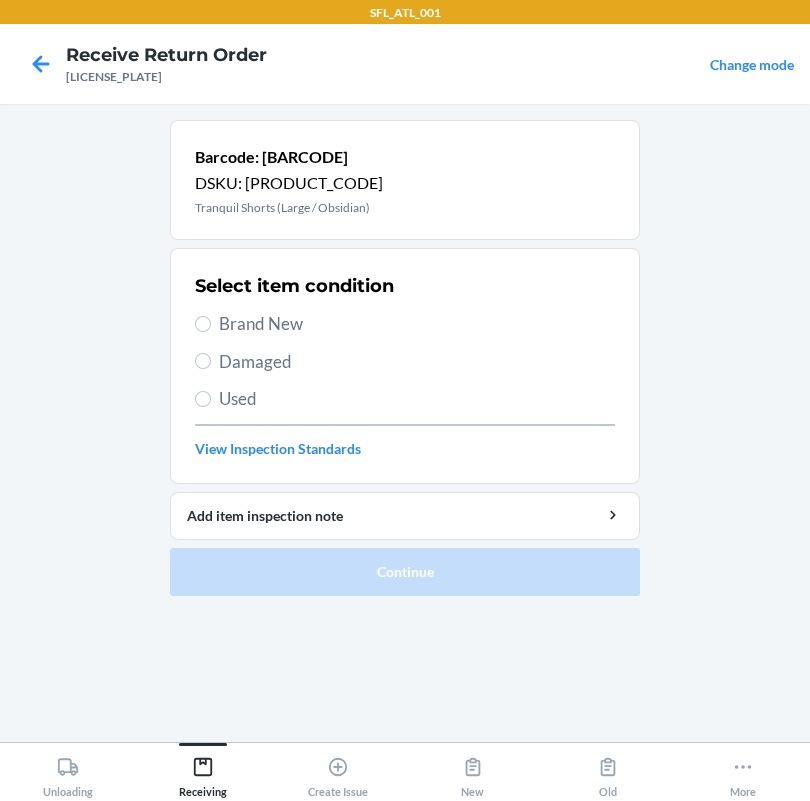 click on "Brand New" at bounding box center [405, 324] 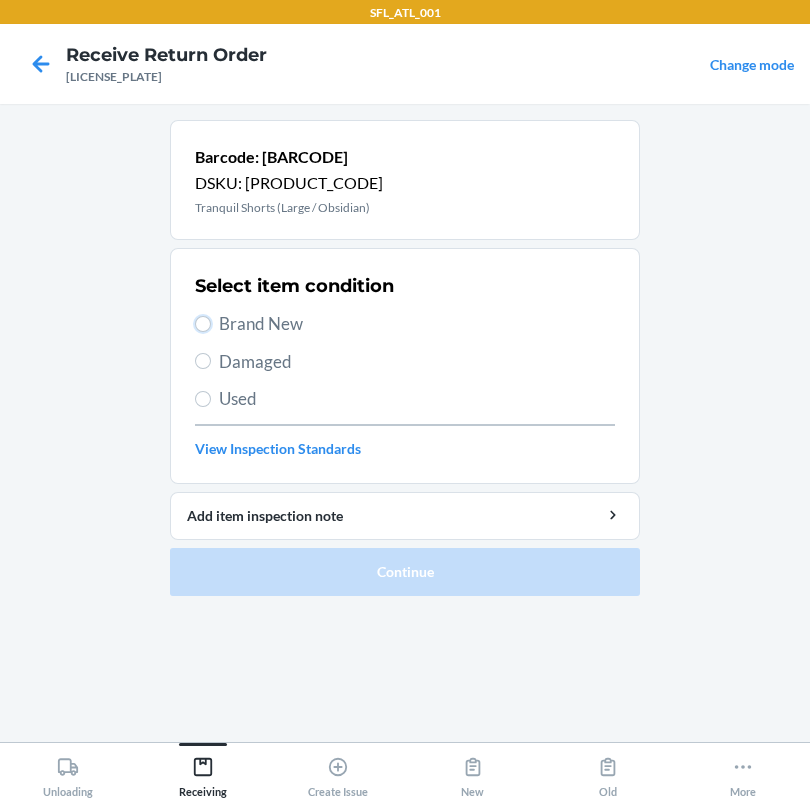click on "Brand New" at bounding box center [203, 324] 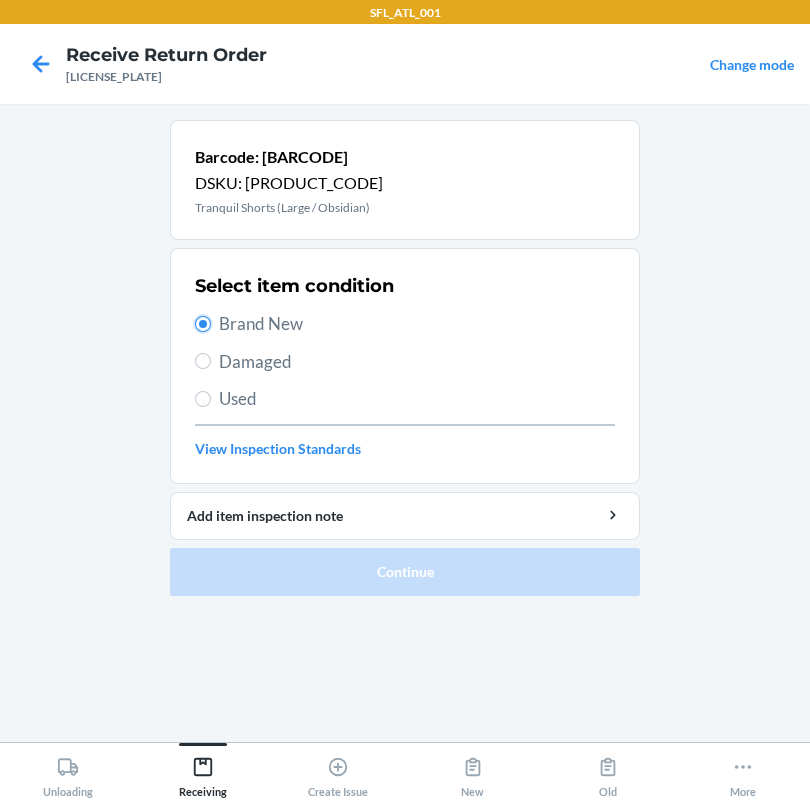 radio on "true" 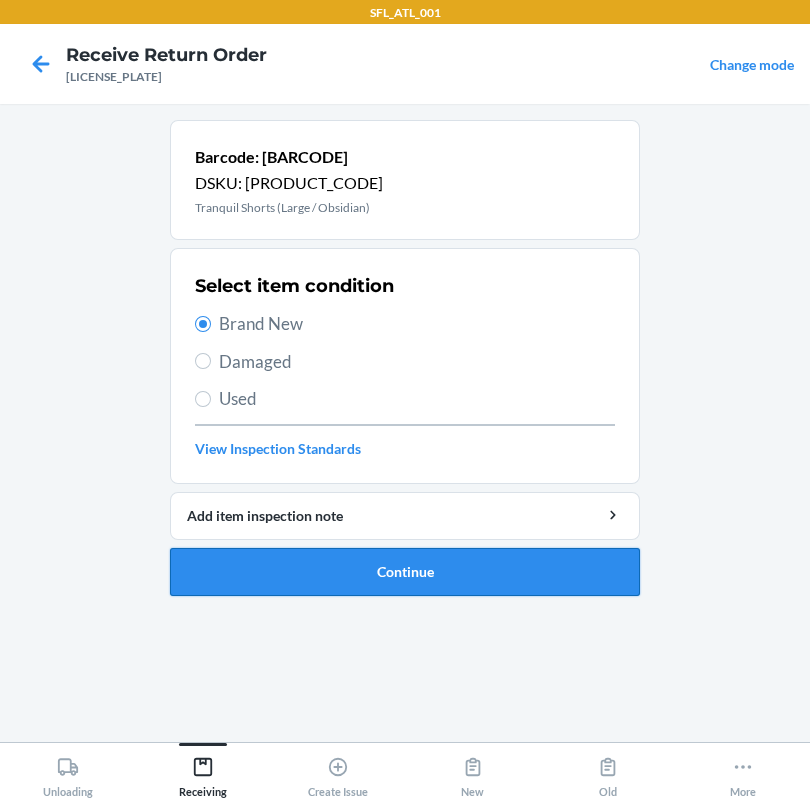 click on "Continue" at bounding box center (405, 572) 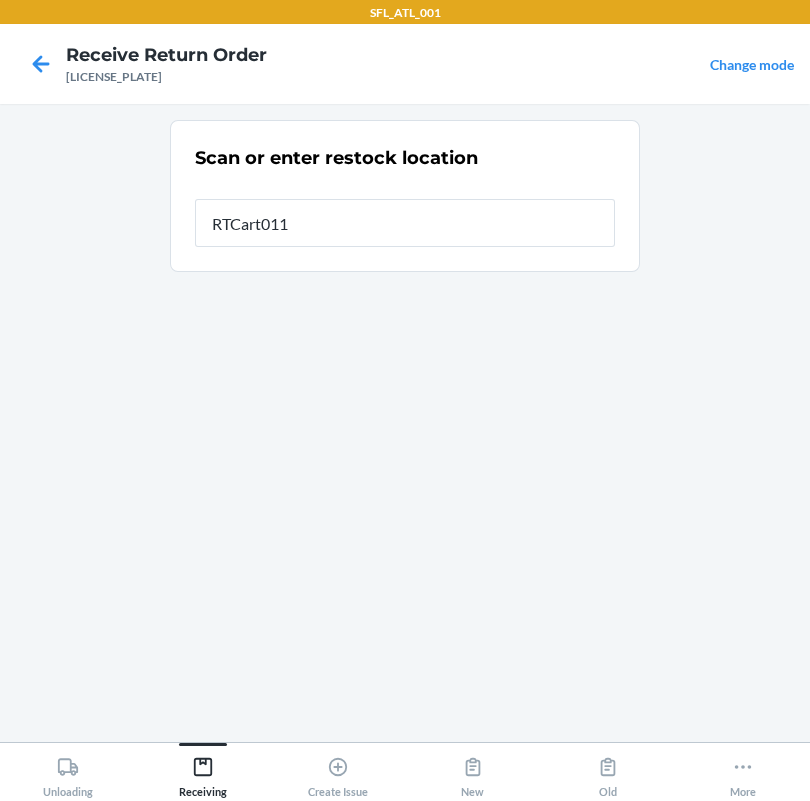 type on "RTCart011" 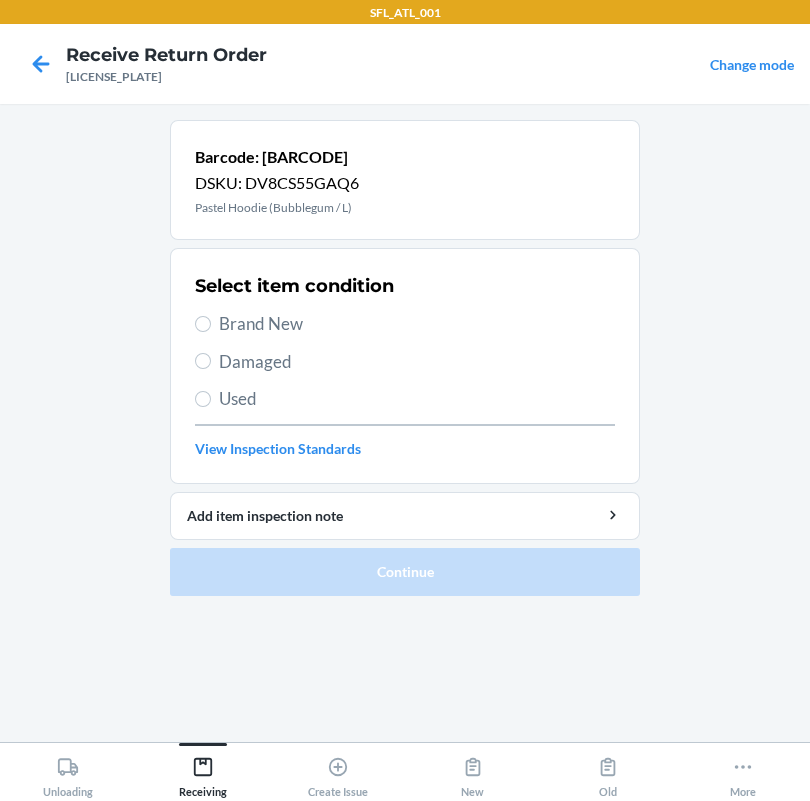 drag, startPoint x: 270, startPoint y: 317, endPoint x: 279, endPoint y: 328, distance: 14.21267 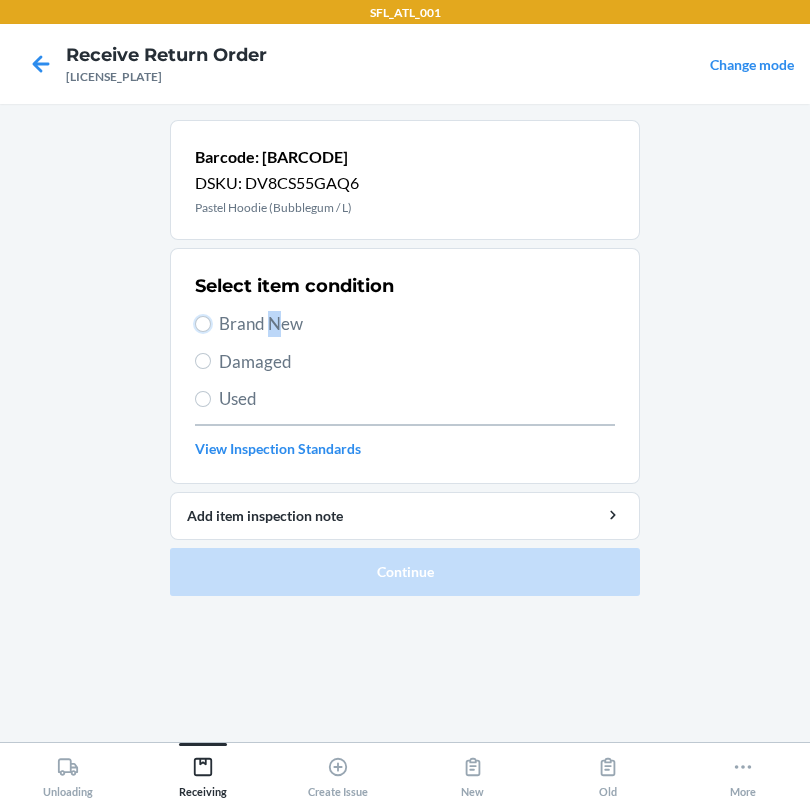 drag, startPoint x: 201, startPoint y: 315, endPoint x: 240, endPoint y: 362, distance: 61.073727 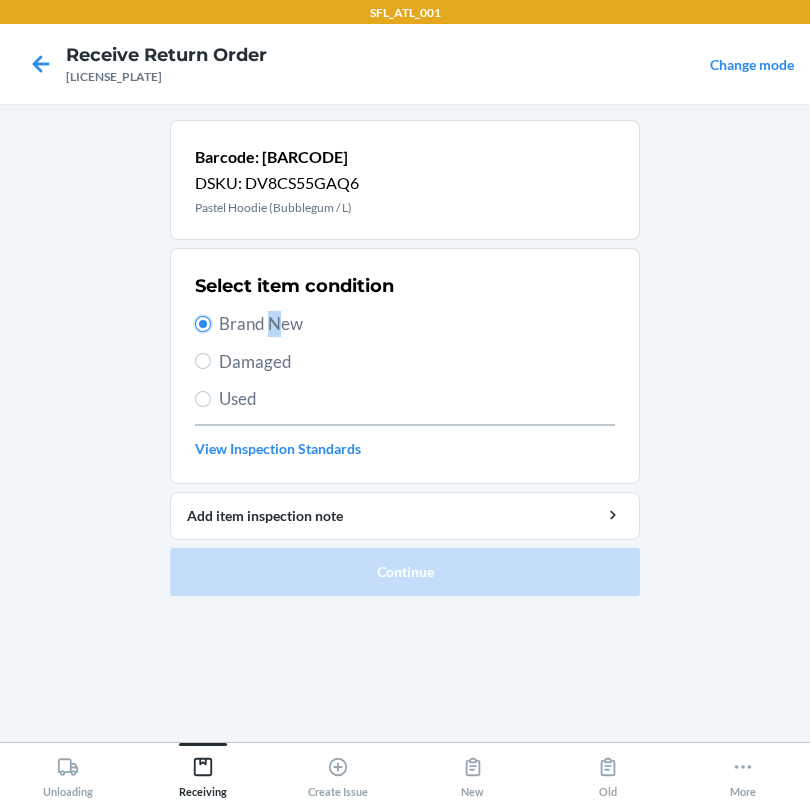 radio on "true" 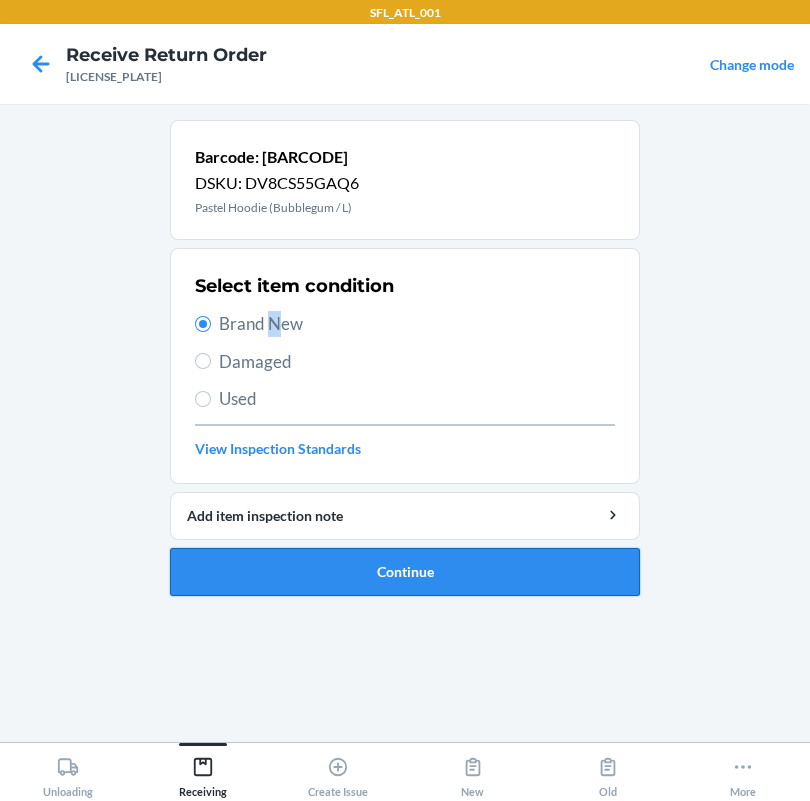 click on "Continue" at bounding box center (405, 572) 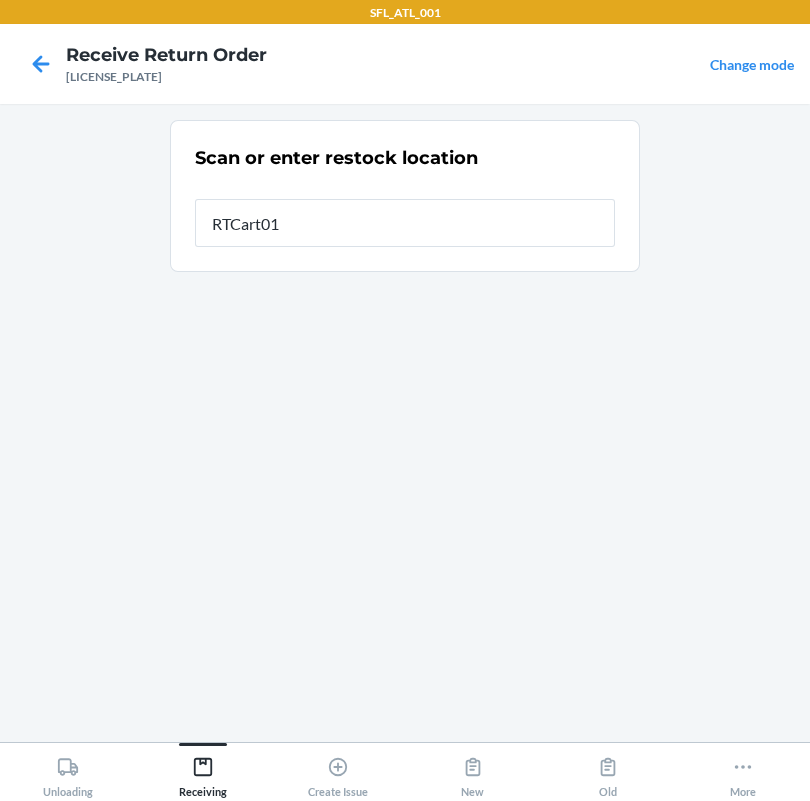 type on "RTCart011" 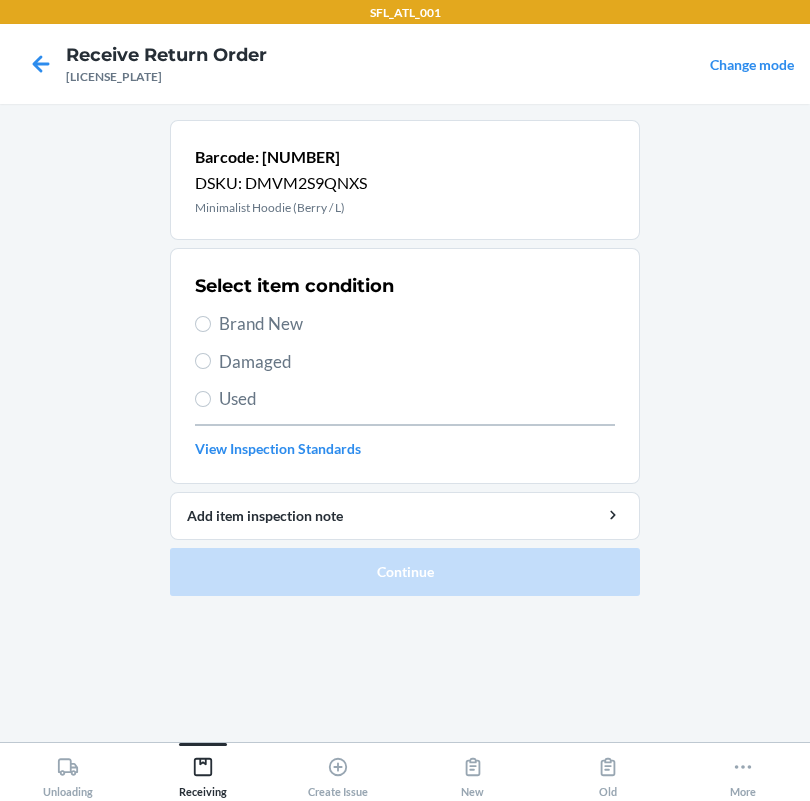click on "Brand New" at bounding box center [417, 324] 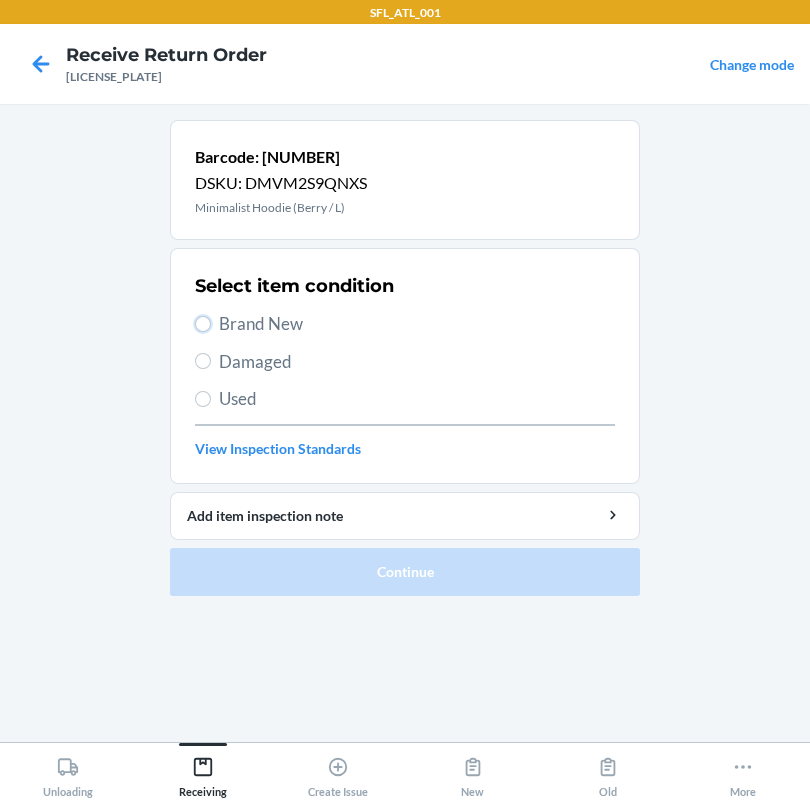 click on "Brand New" at bounding box center (203, 324) 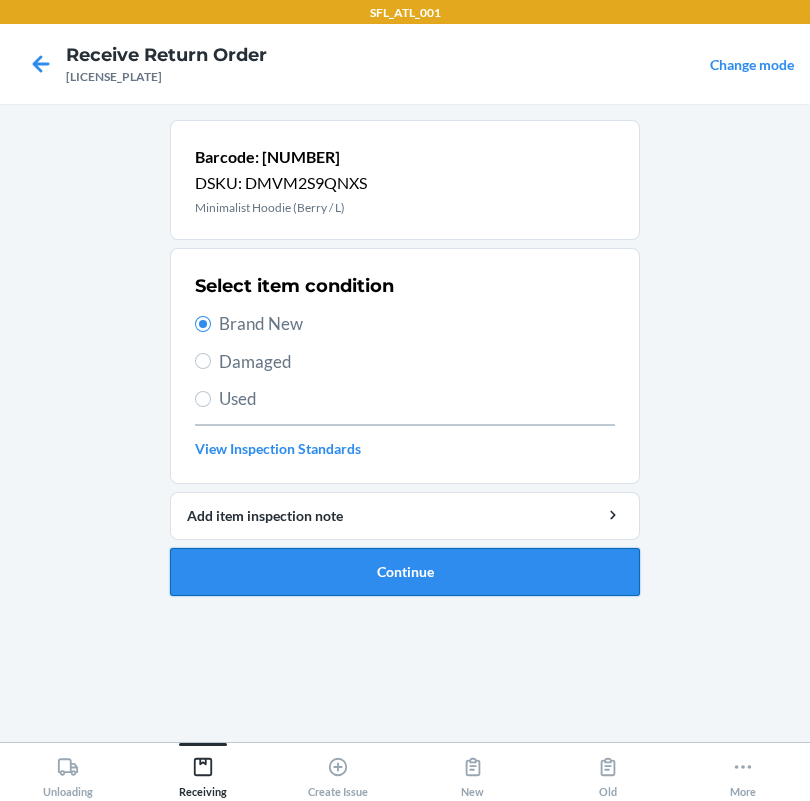 click on "Continue" at bounding box center [405, 572] 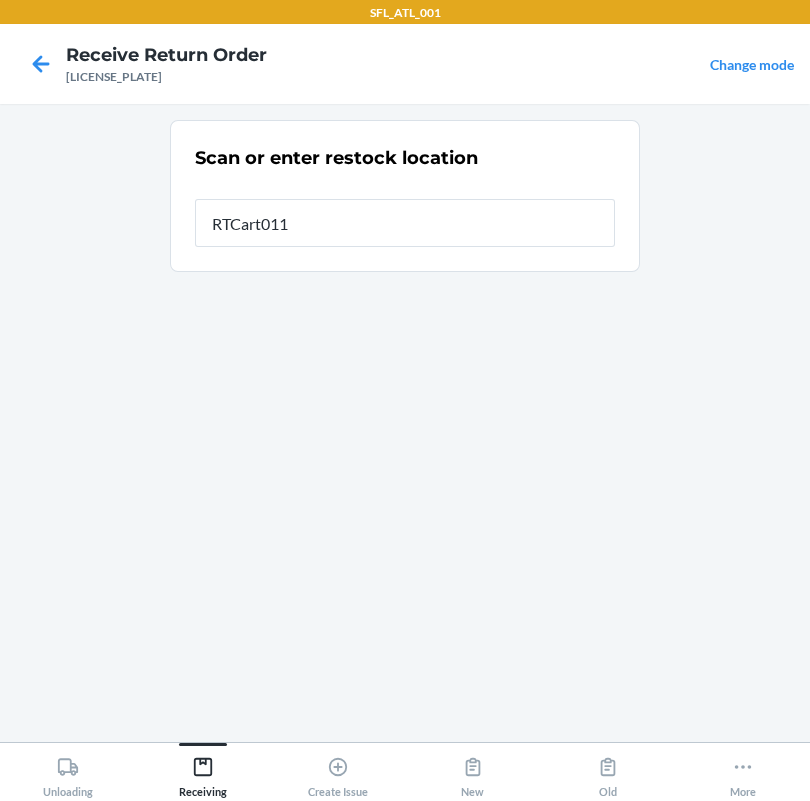 type on "RTCart011" 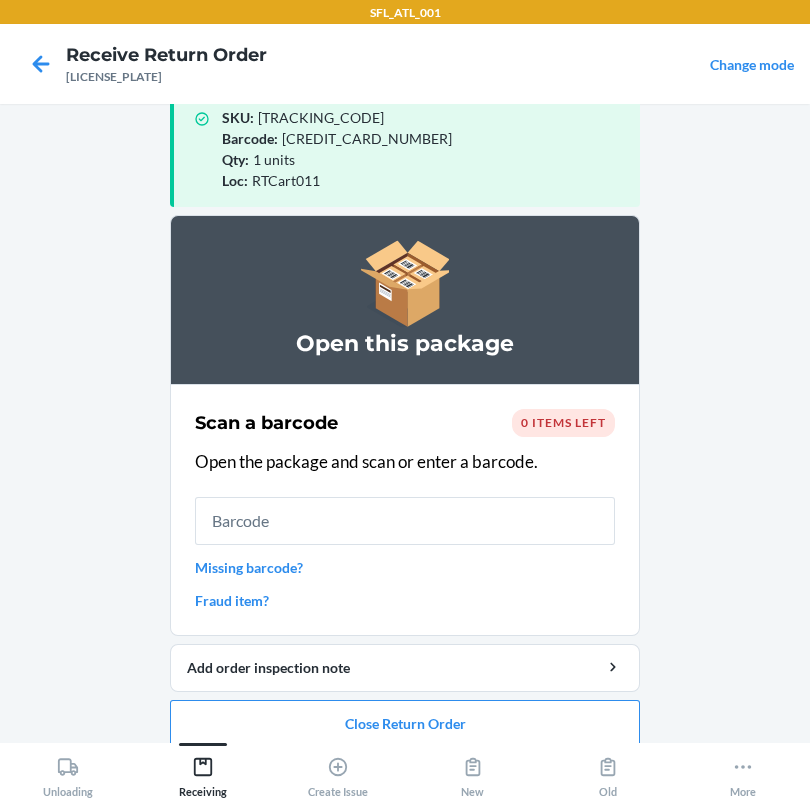 scroll, scrollTop: 57, scrollLeft: 0, axis: vertical 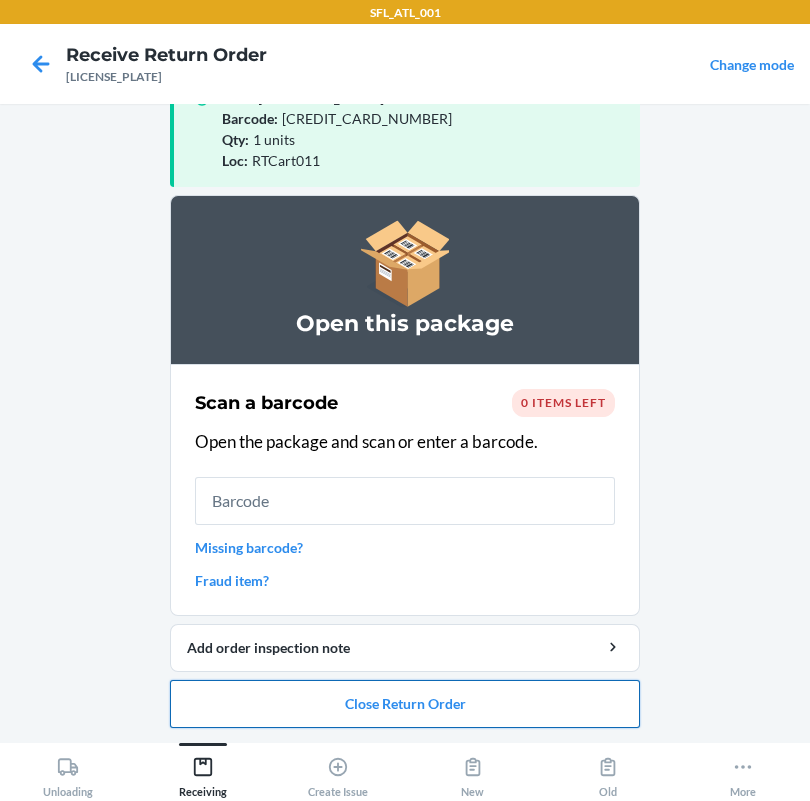 click on "Close Return Order" at bounding box center (405, 704) 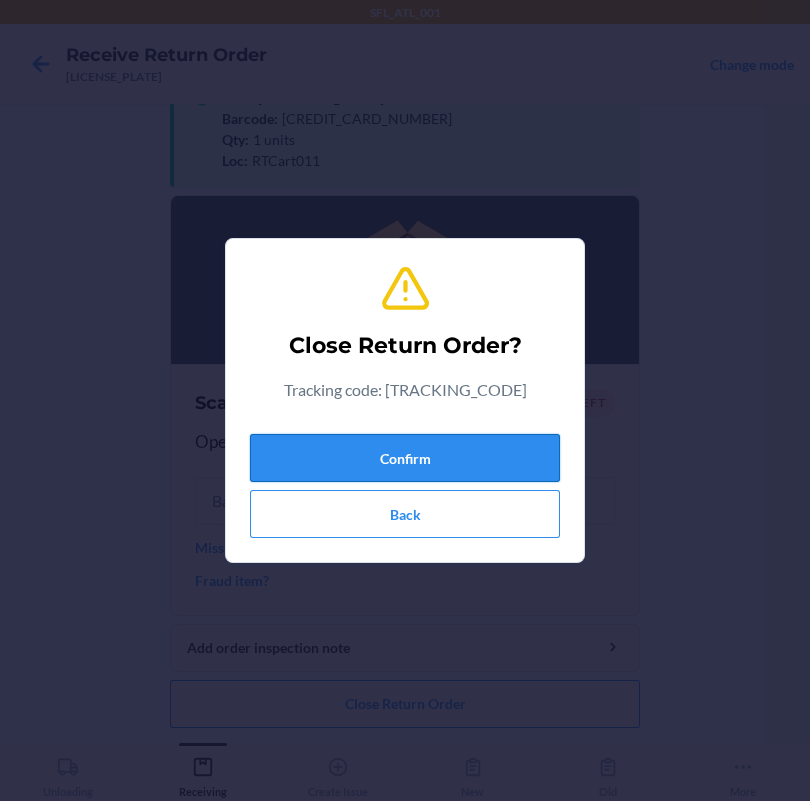 click on "Confirm" at bounding box center [405, 458] 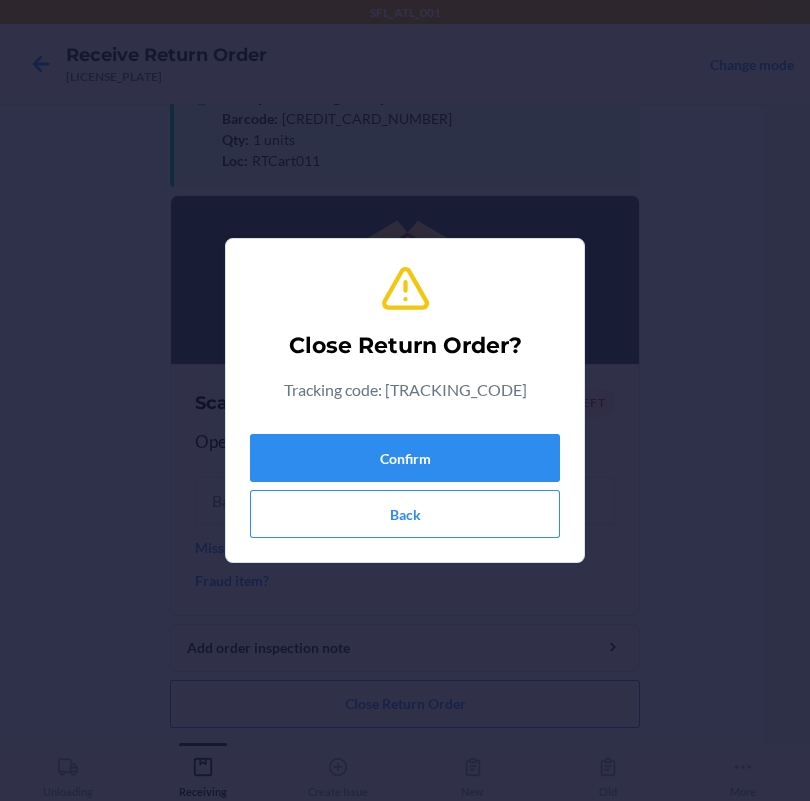 scroll, scrollTop: 0, scrollLeft: 0, axis: both 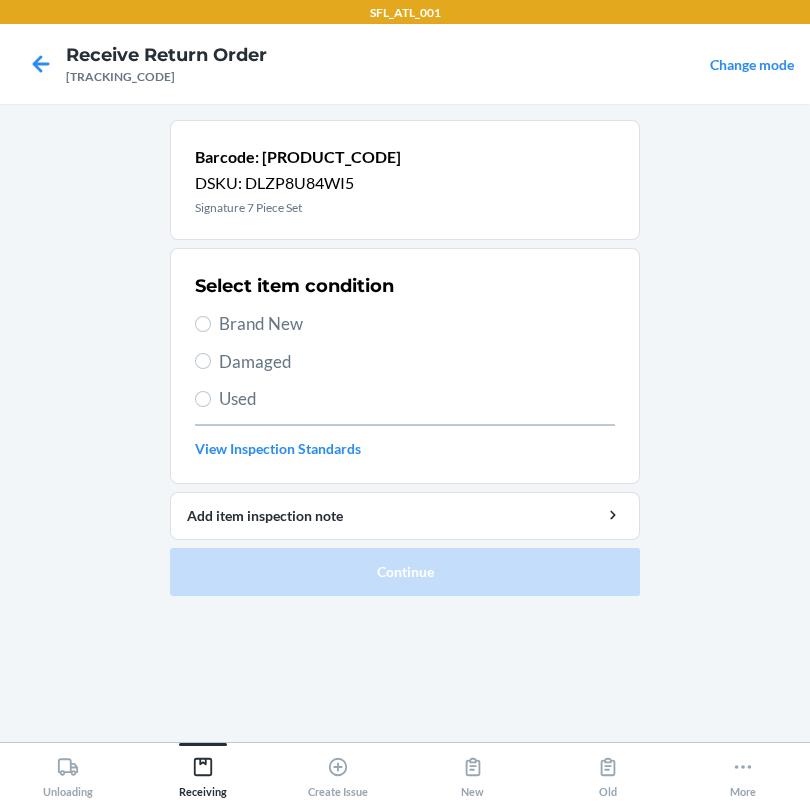 click on "Brand New" at bounding box center [417, 324] 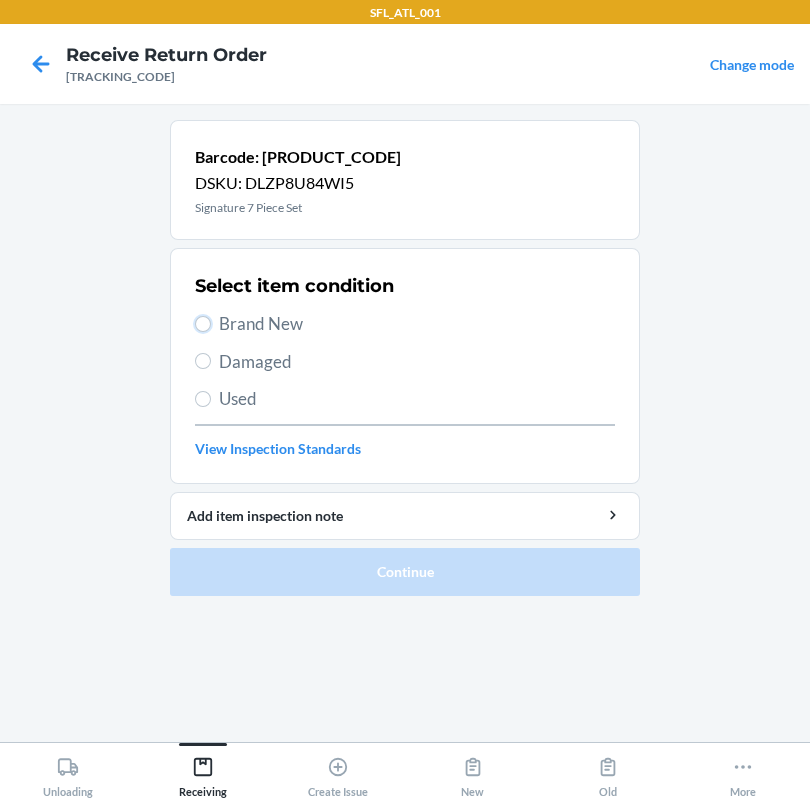 click on "Brand New" at bounding box center (203, 324) 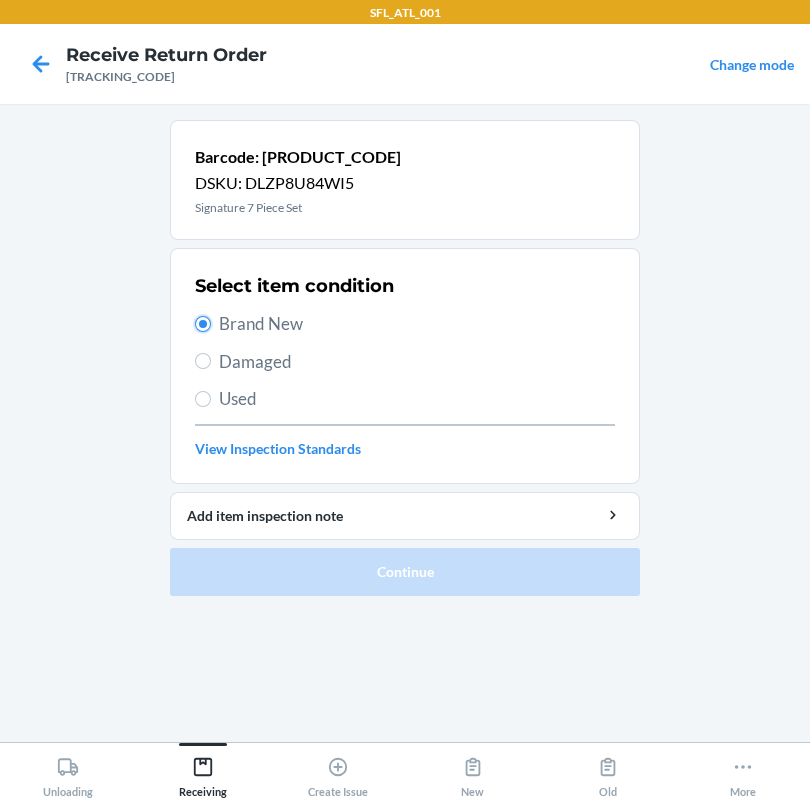 radio on "true" 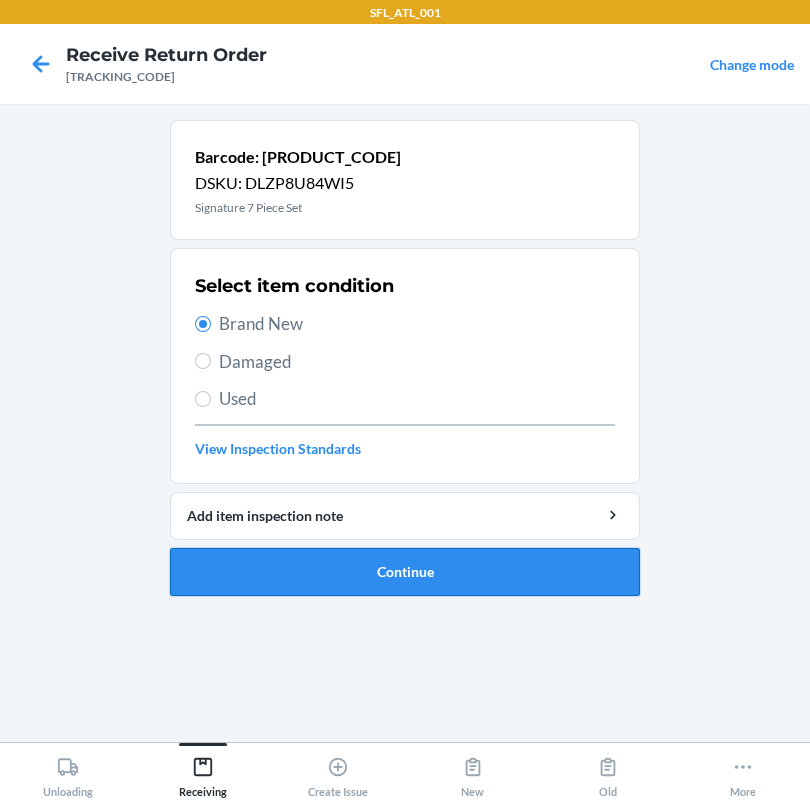 click on "Continue" at bounding box center [405, 572] 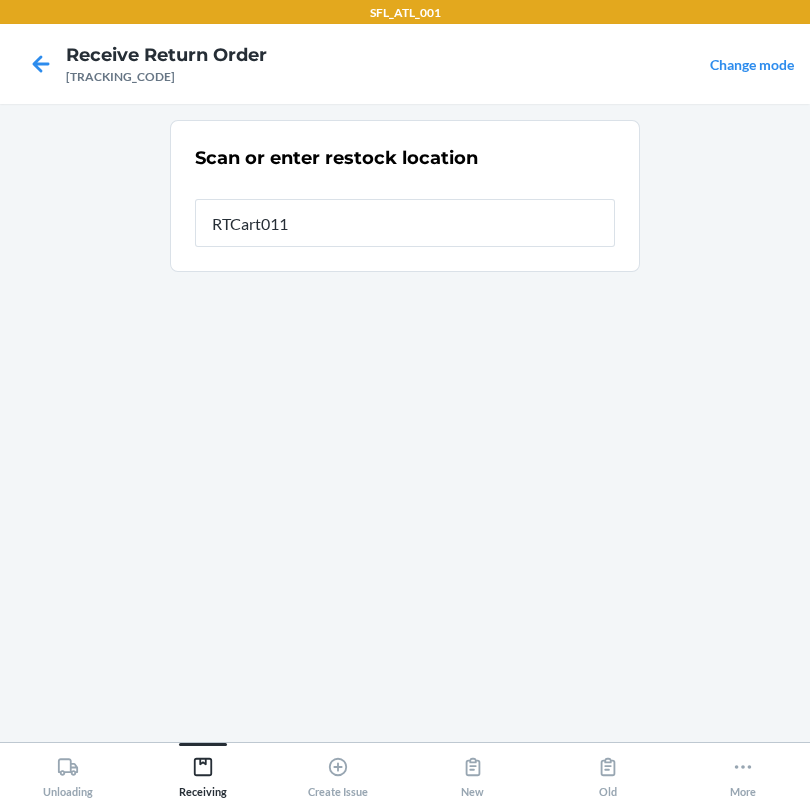type on "RTCart011" 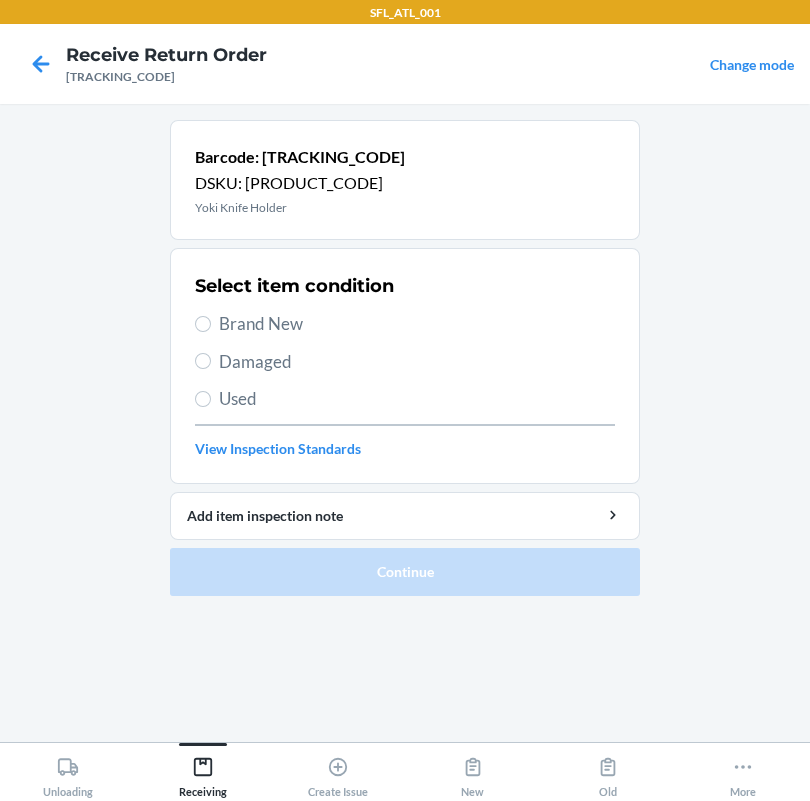 click on "Brand New" at bounding box center [417, 324] 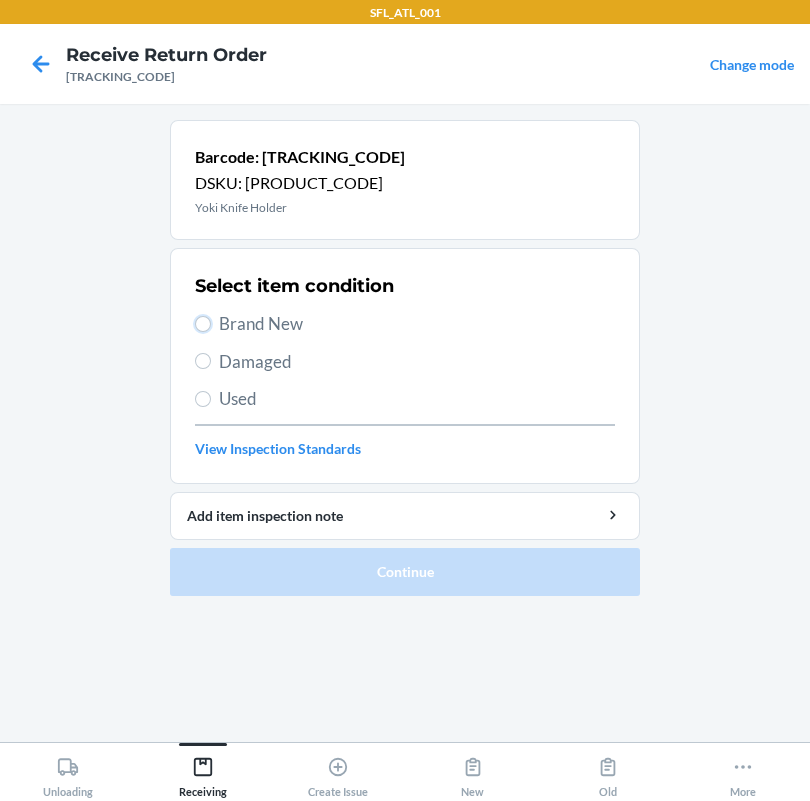 click on "Brand New" at bounding box center [203, 324] 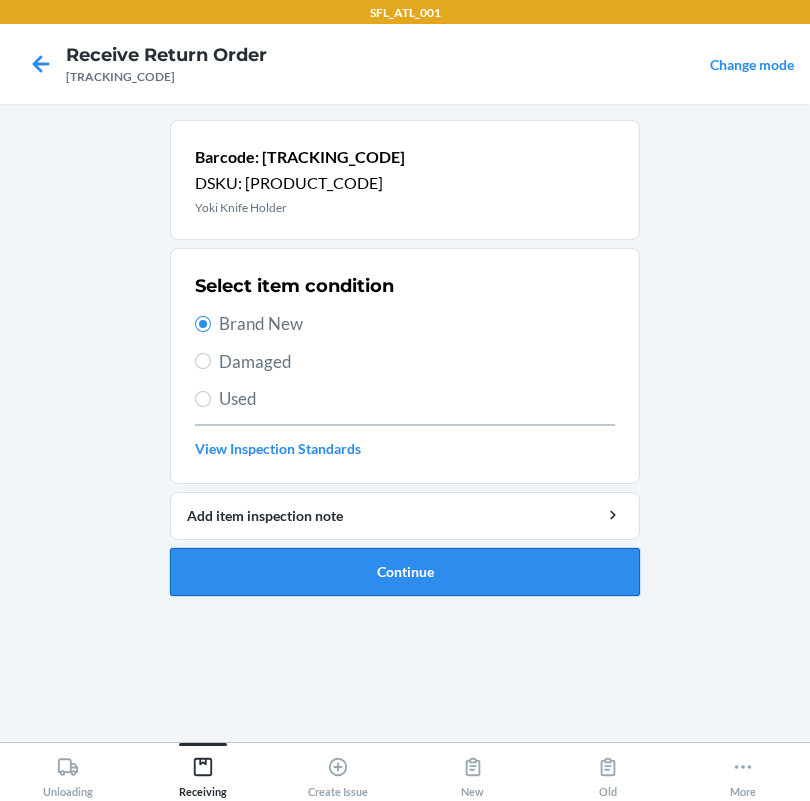 click on "Continue" at bounding box center [405, 572] 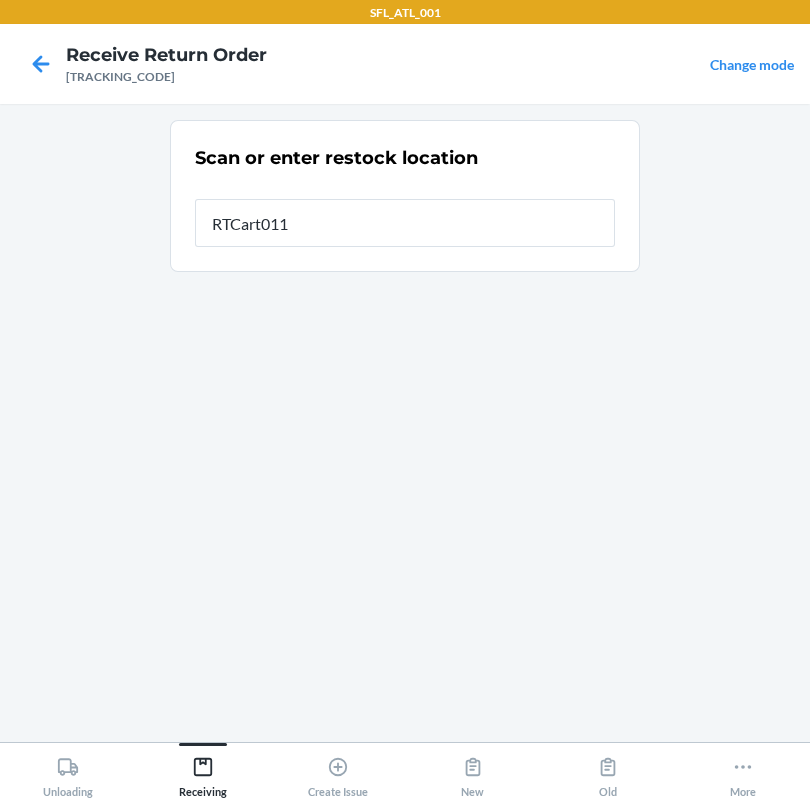 type on "RTCart011" 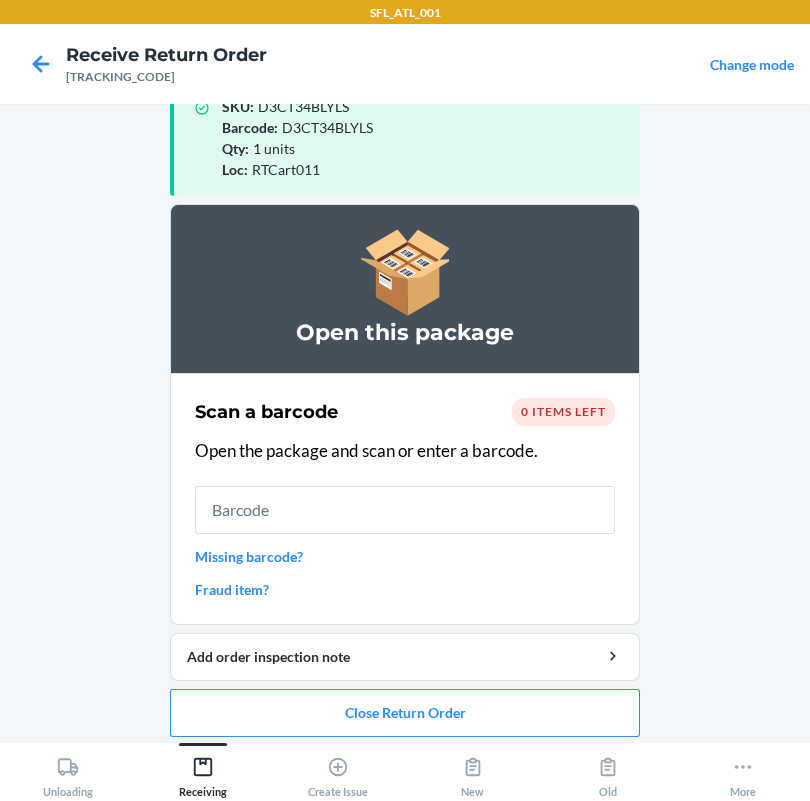 scroll, scrollTop: 57, scrollLeft: 0, axis: vertical 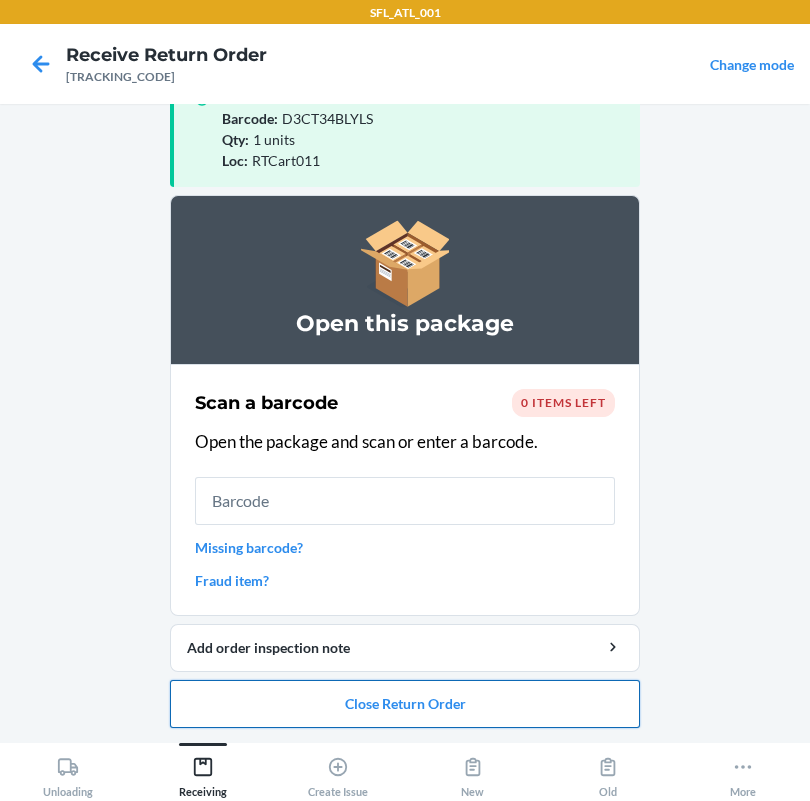 click on "Close Return Order" at bounding box center (405, 704) 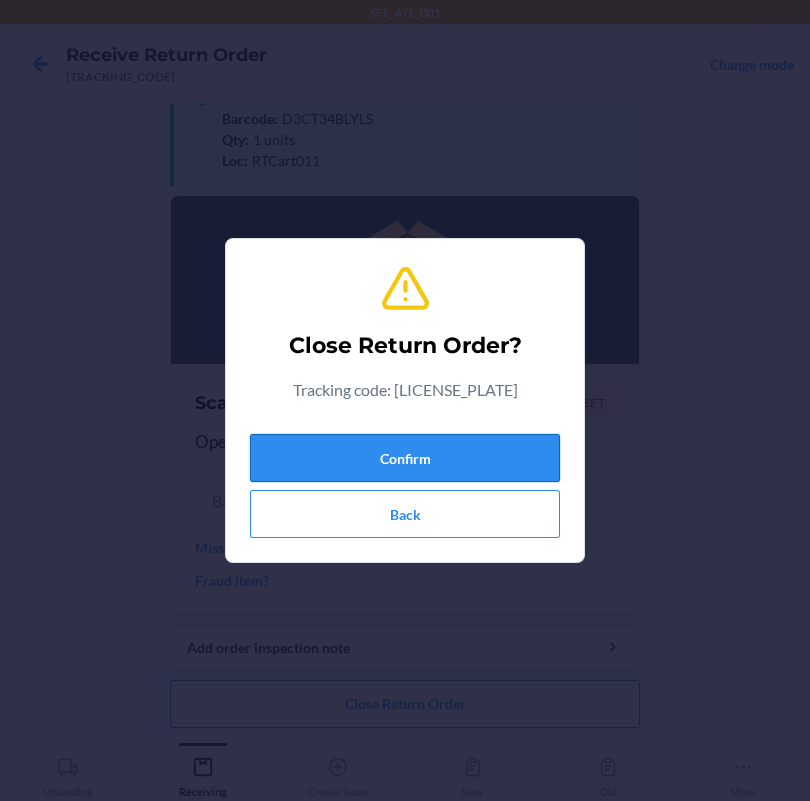 click on "Confirm" at bounding box center (405, 458) 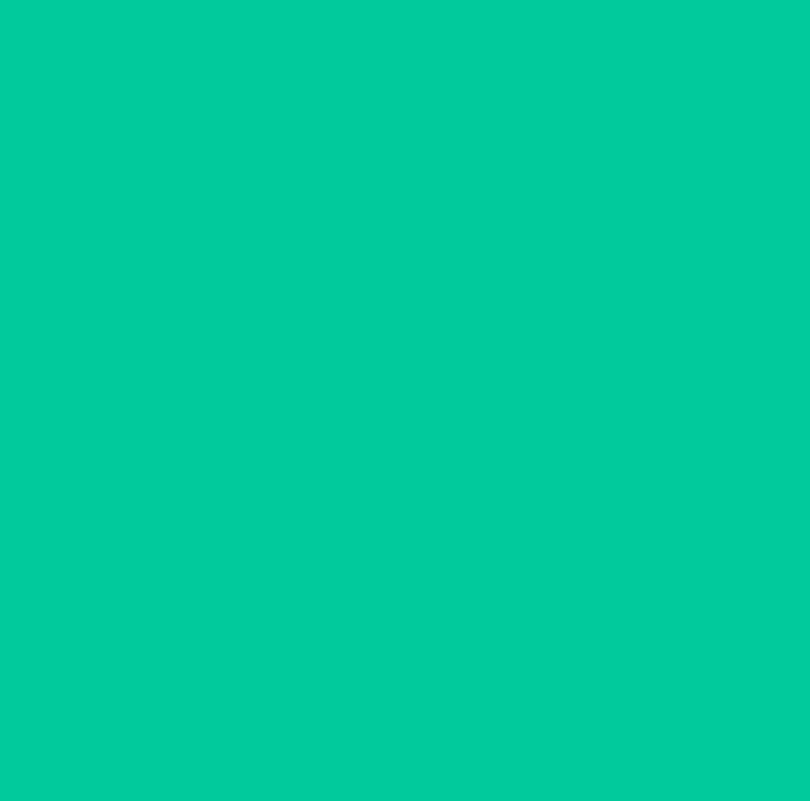 scroll, scrollTop: 0, scrollLeft: 0, axis: both 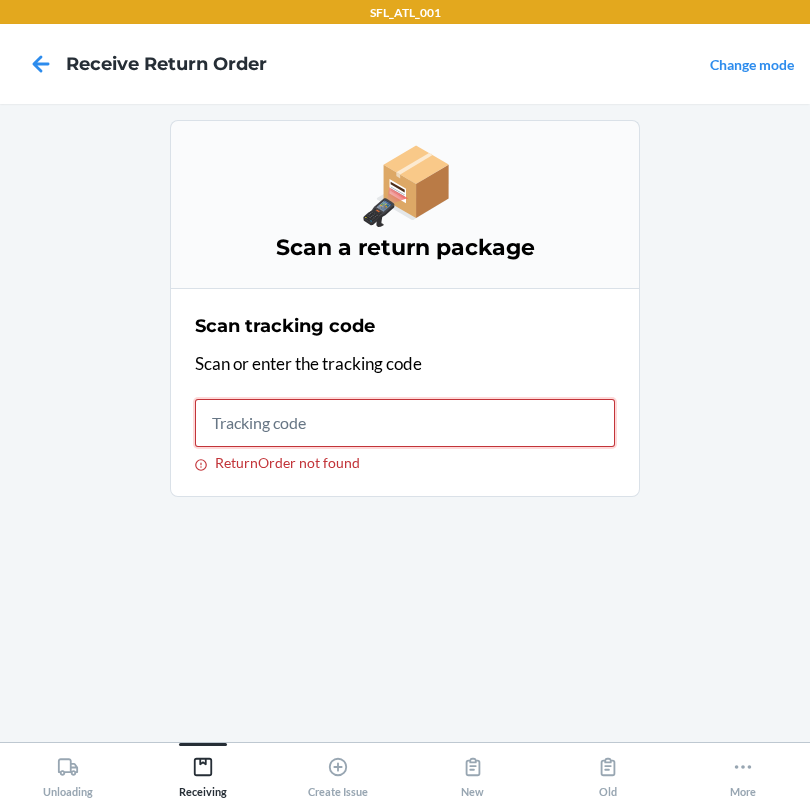 click on "ReturnOrder not found" at bounding box center [405, 423] 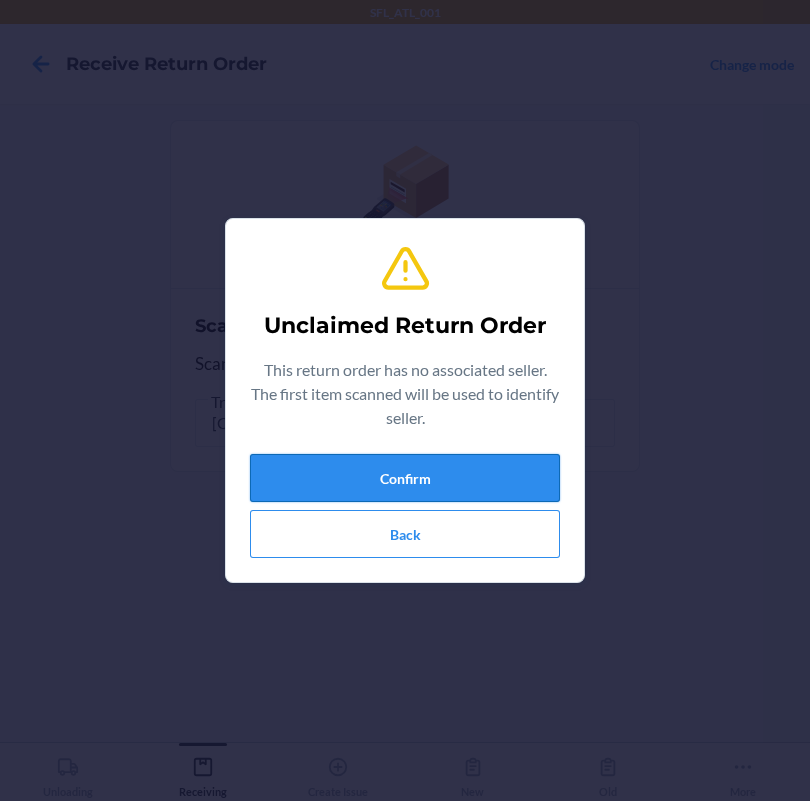 click on "Confirm" at bounding box center [405, 478] 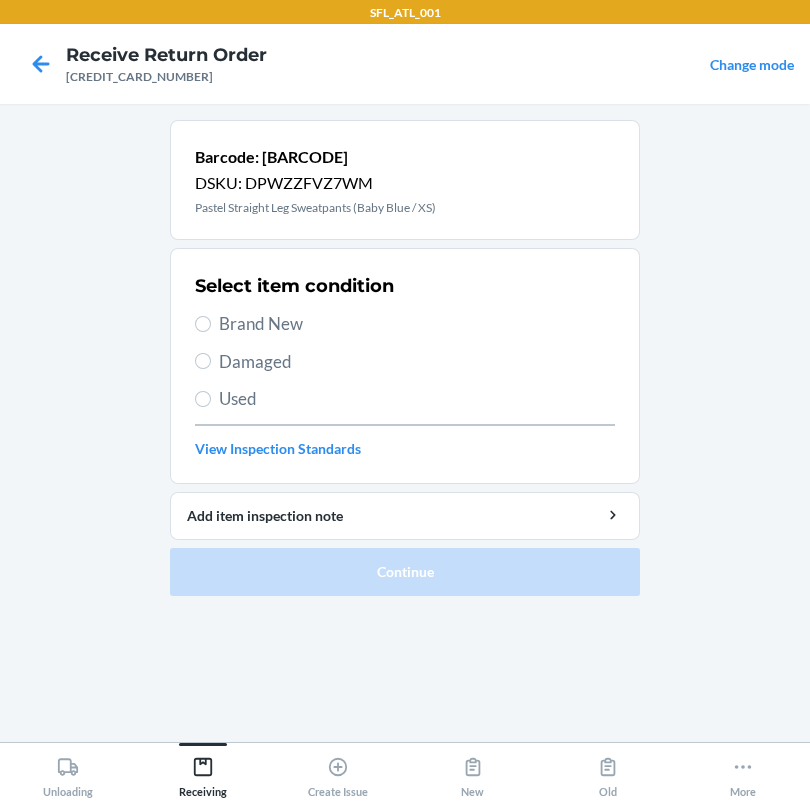 click on "Used" at bounding box center [417, 399] 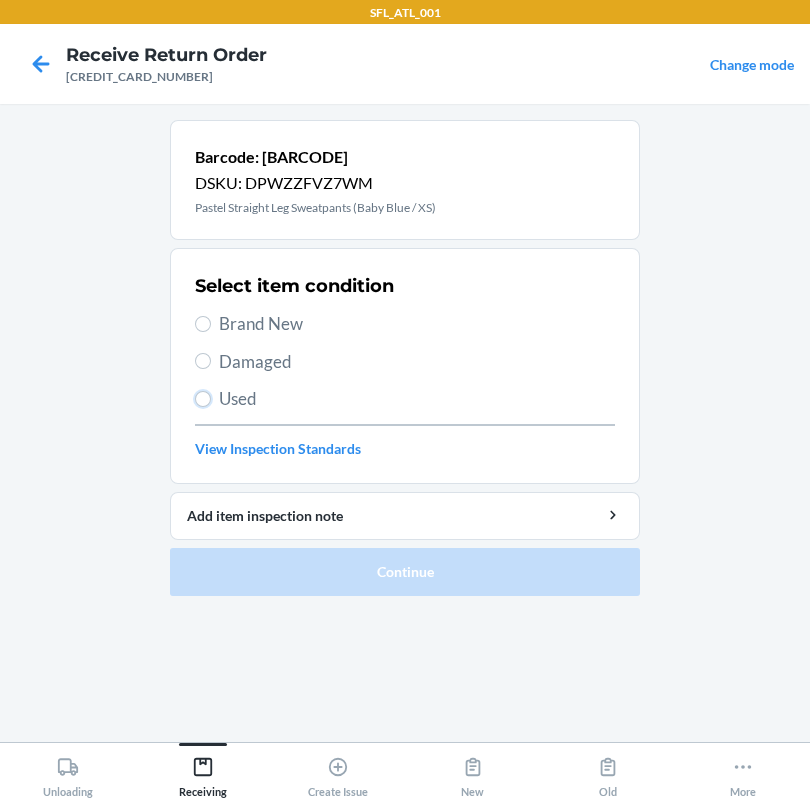 click on "Used" at bounding box center (203, 399) 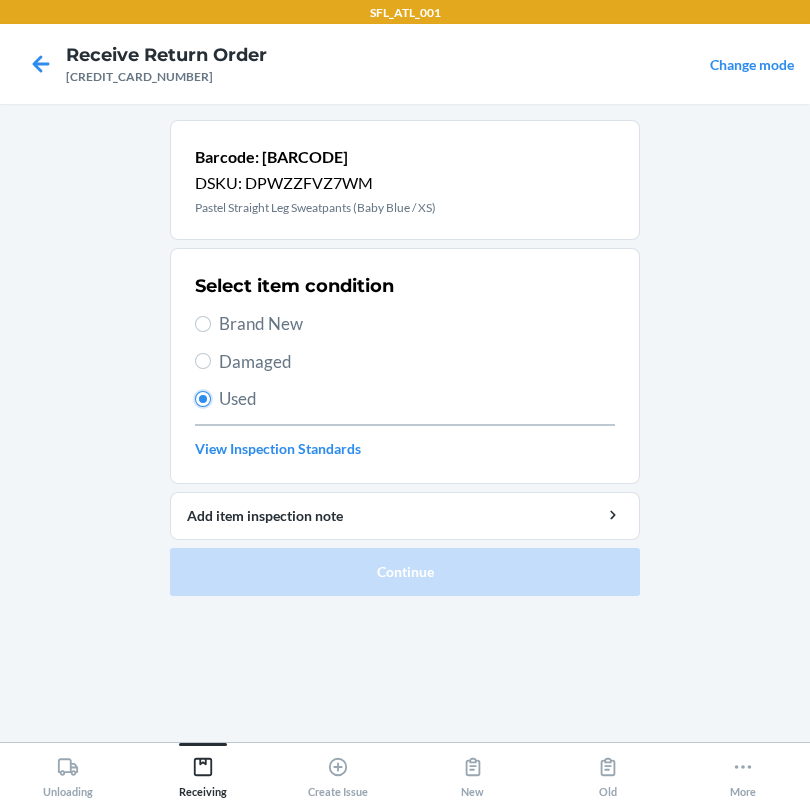 radio on "true" 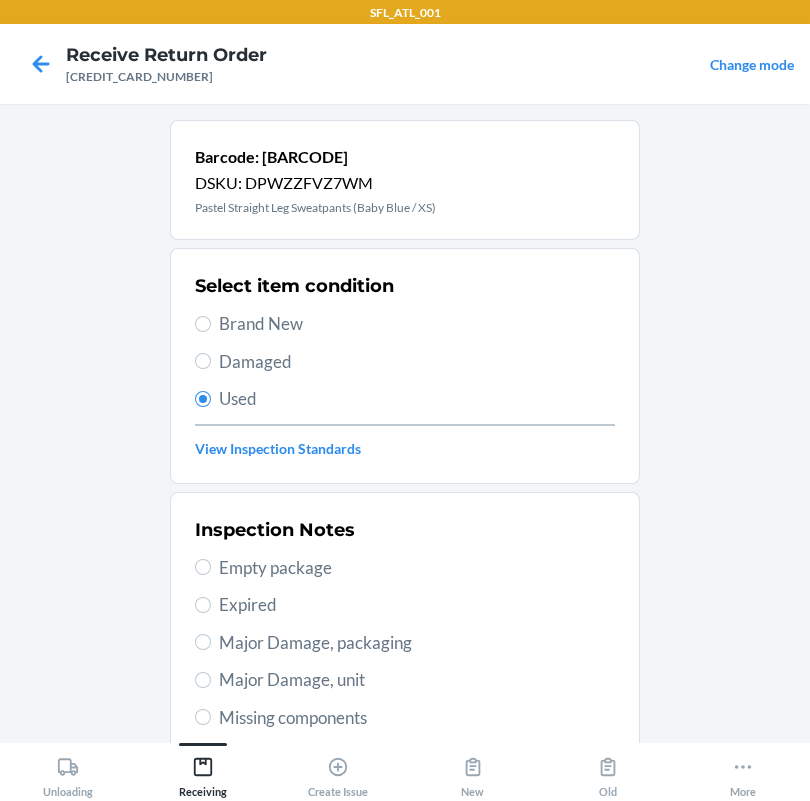 click on "Brand New" at bounding box center (417, 324) 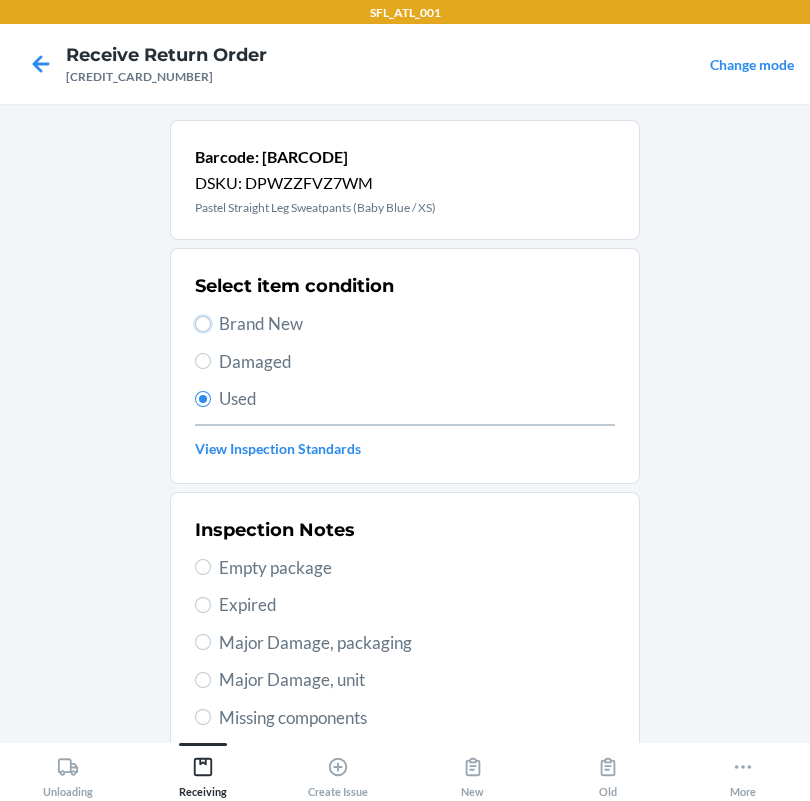 click on "Brand New" at bounding box center (203, 324) 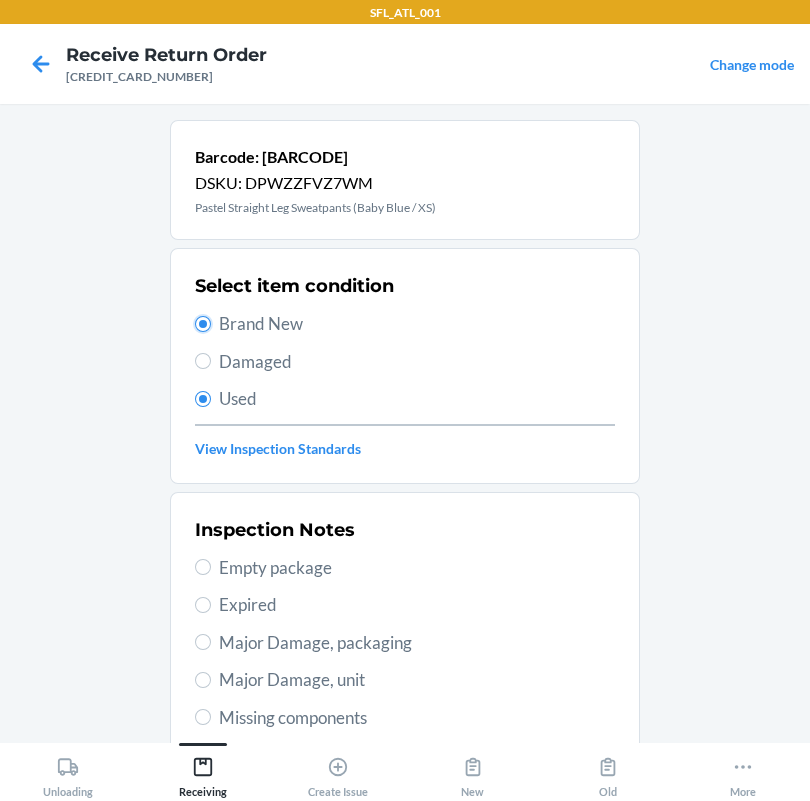 radio on "true" 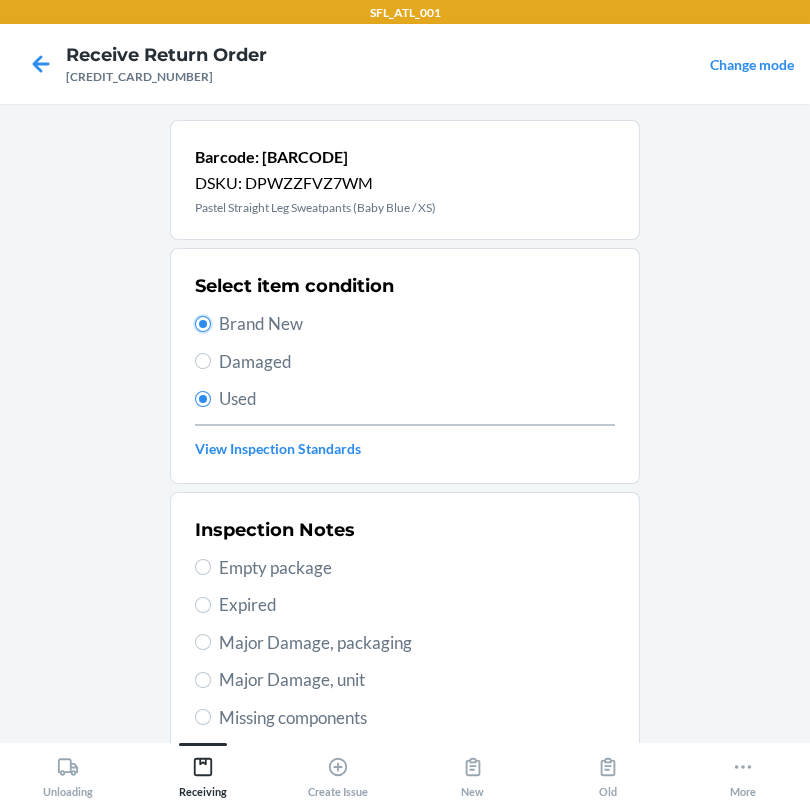 radio on "false" 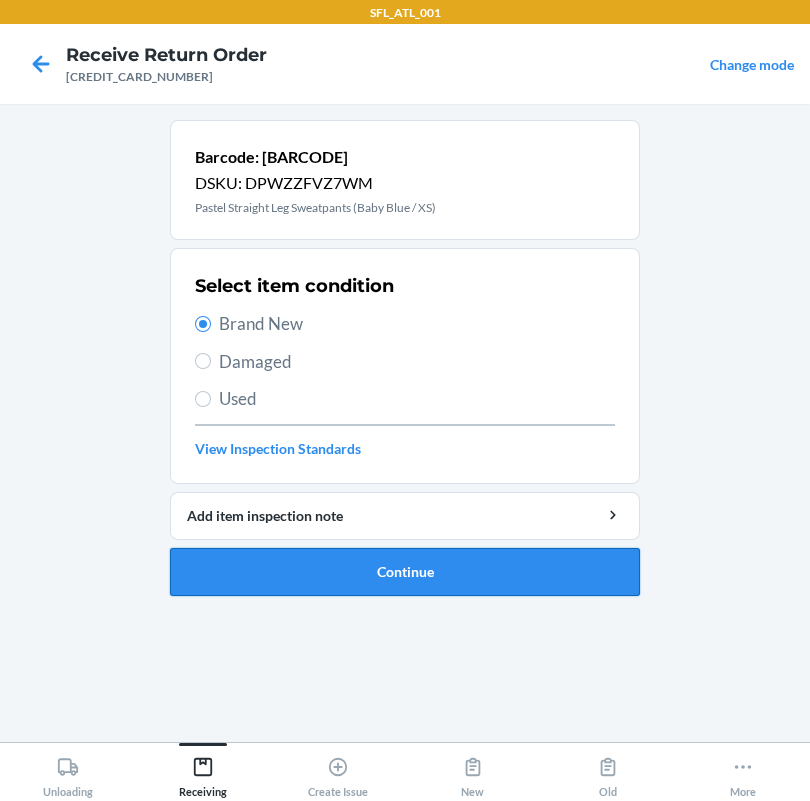click on "Continue" at bounding box center (405, 572) 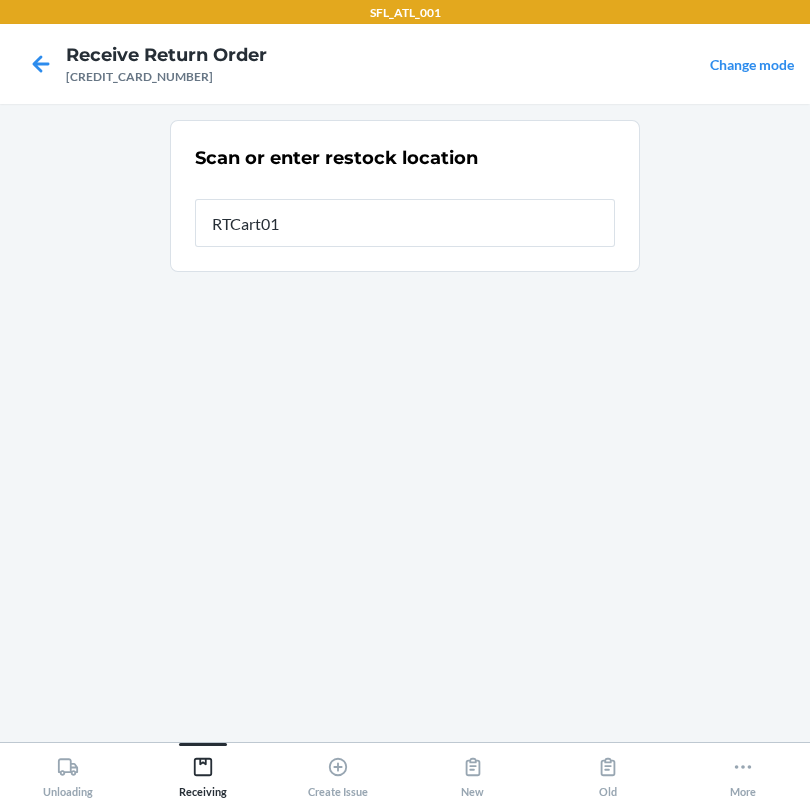 type on "RTCart011" 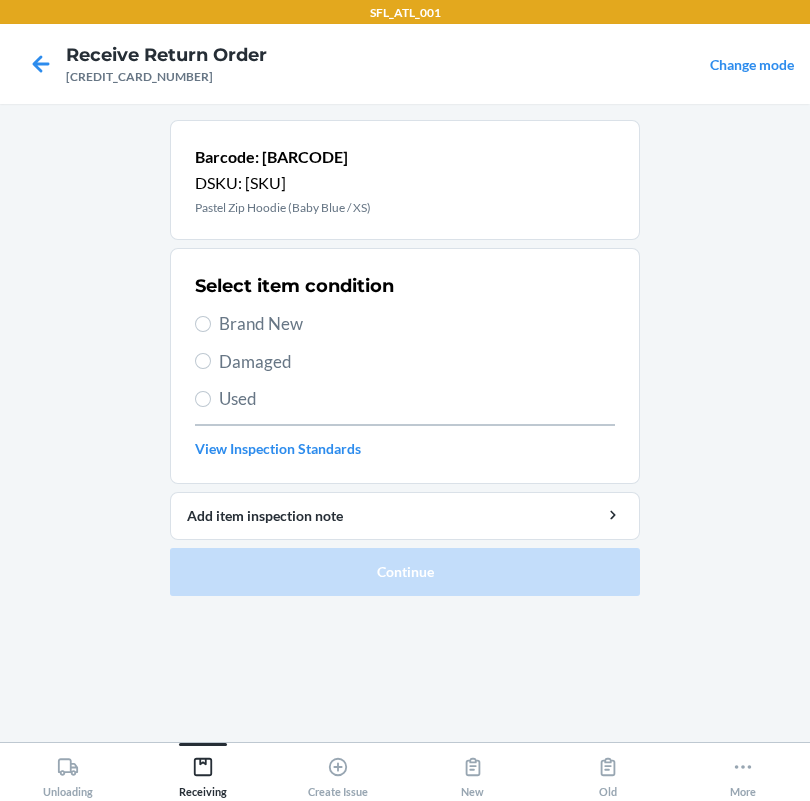 drag, startPoint x: 216, startPoint y: 308, endPoint x: 224, endPoint y: 338, distance: 31.04835 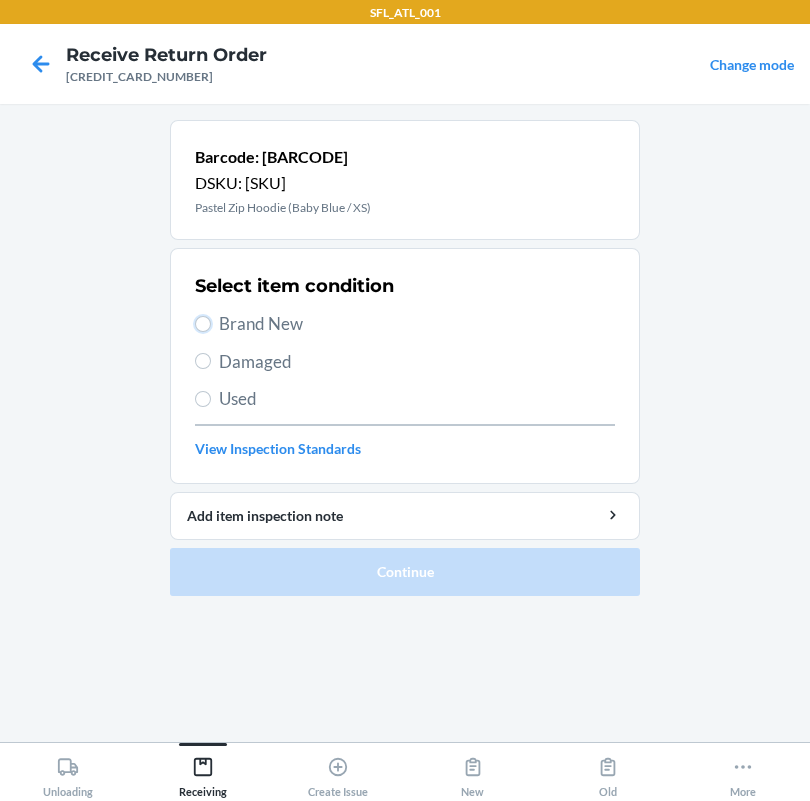 click on "Brand New" at bounding box center (203, 324) 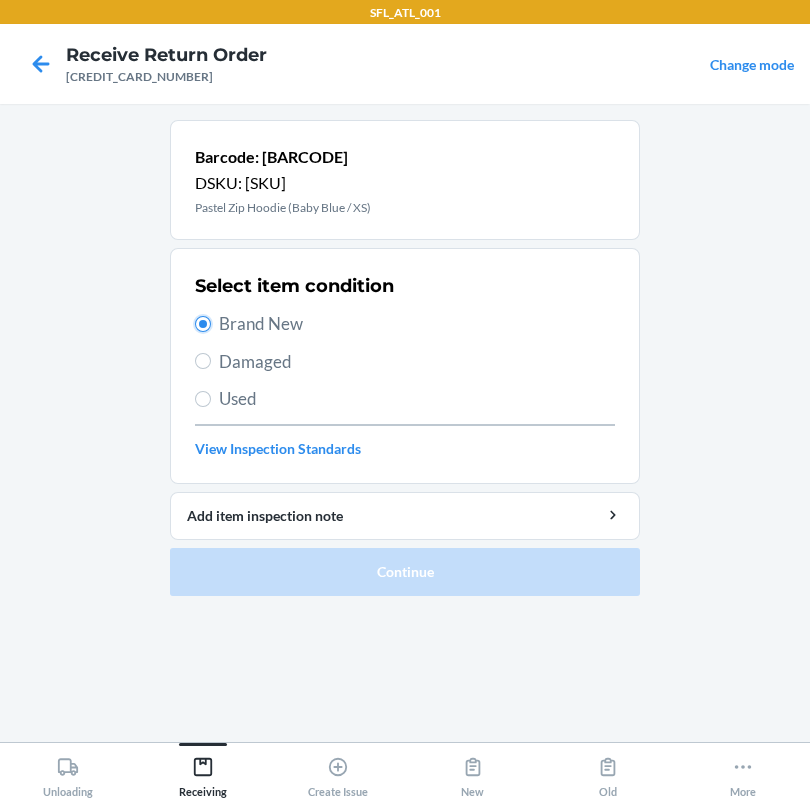 radio on "true" 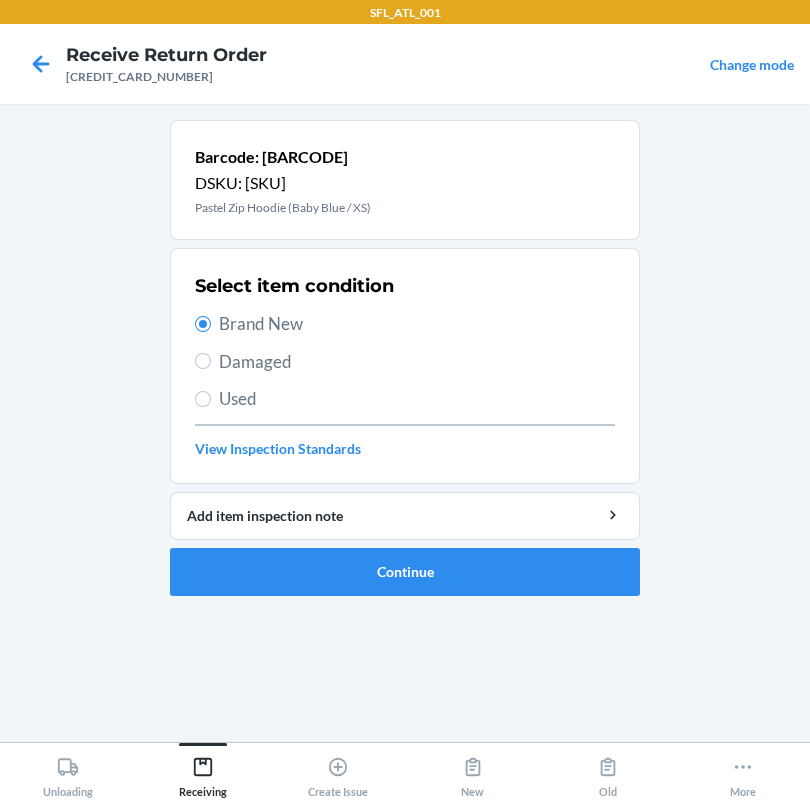 click on "Barcode: [BARCODE] DSKU: [PRODUCT_CODE] Pastel Zip Hoodie ([COLOR] / [SIZE]) Select item condition Brand New Damaged Used View Inspection Standards Add item inspection note Continue" at bounding box center (405, 366) 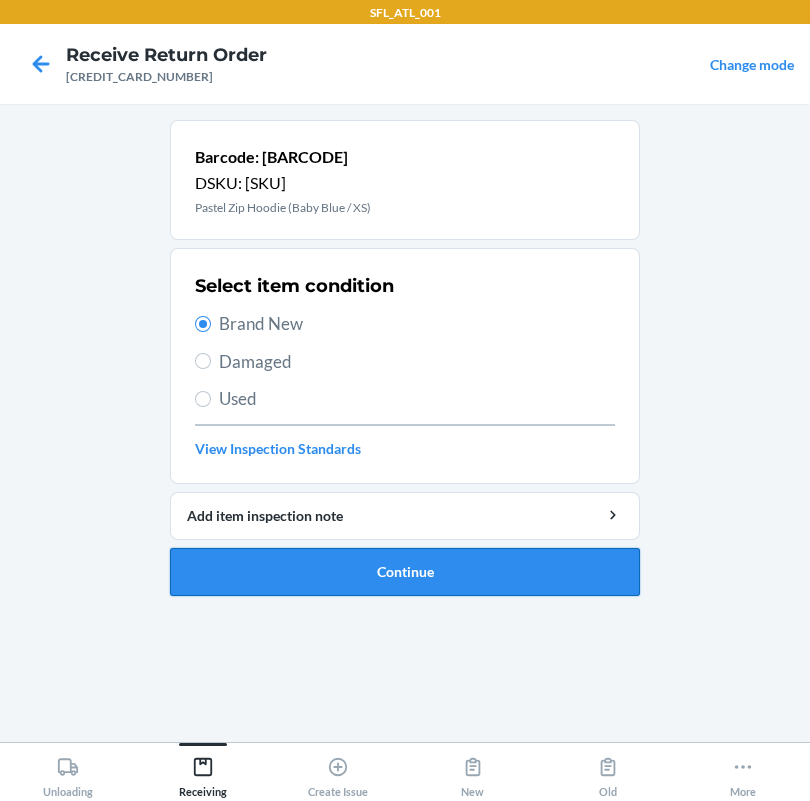 click on "Continue" at bounding box center (405, 572) 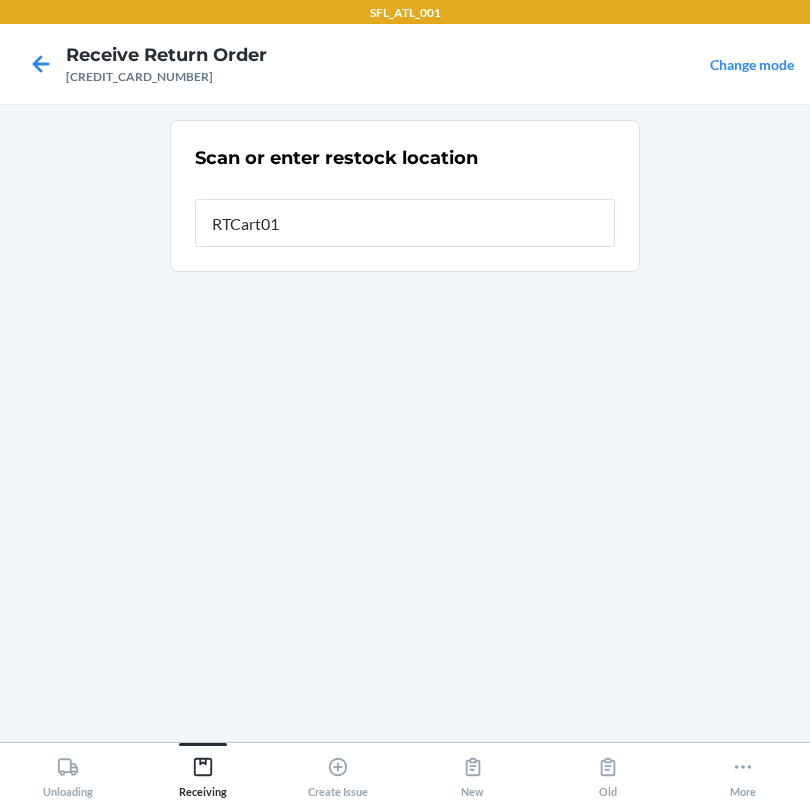 type on "RTCart011" 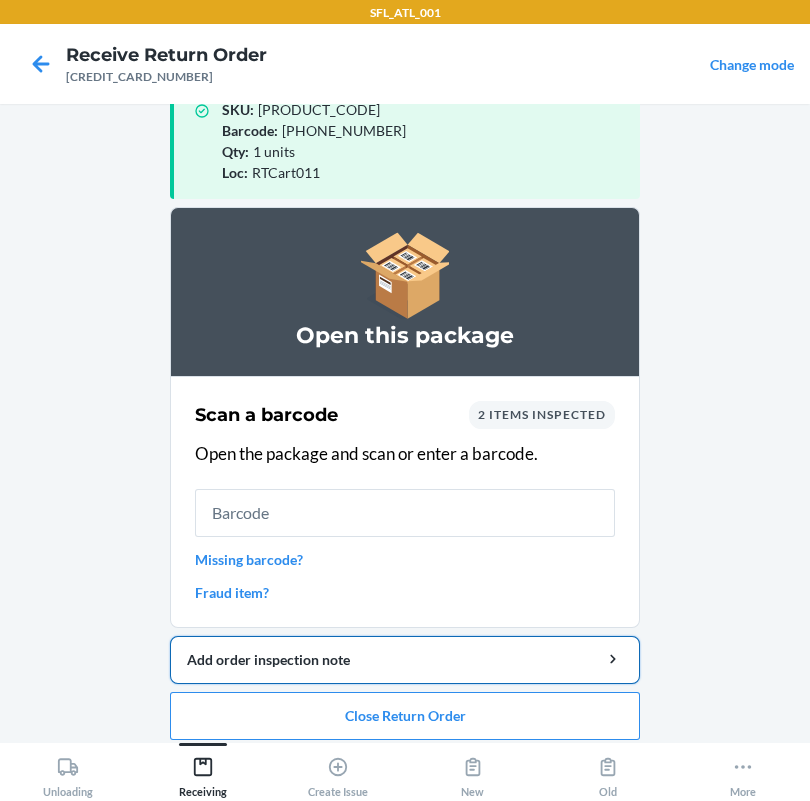 scroll, scrollTop: 57, scrollLeft: 0, axis: vertical 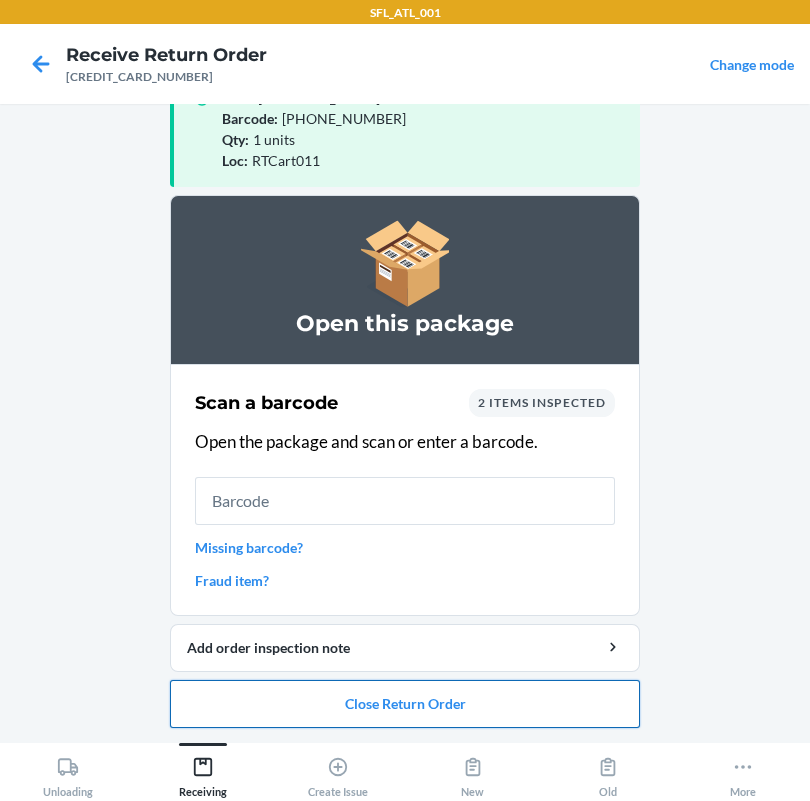 click on "Close Return Order" at bounding box center (405, 704) 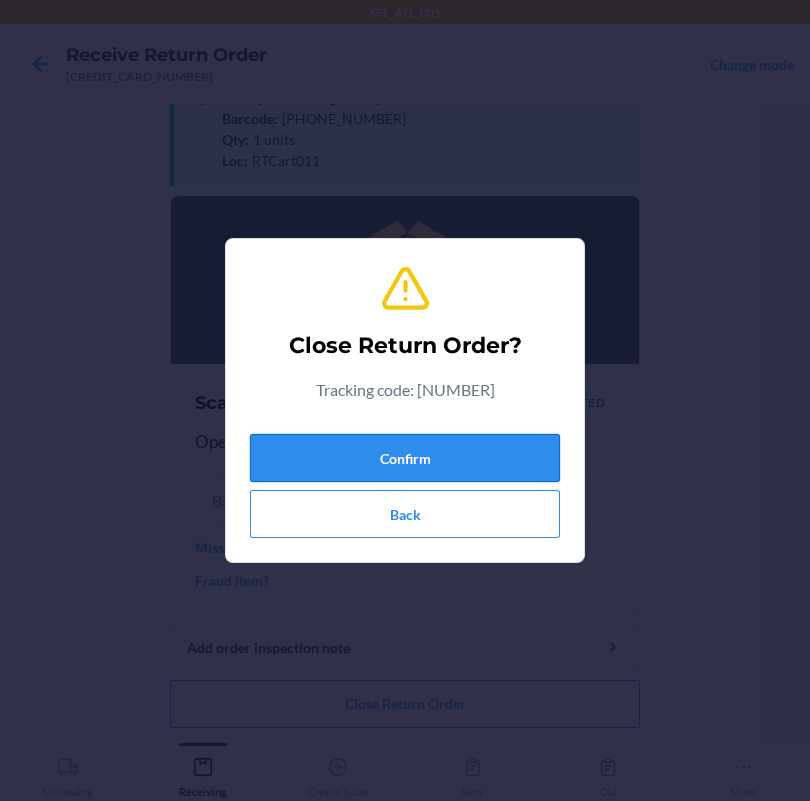 click on "Confirm" at bounding box center [405, 458] 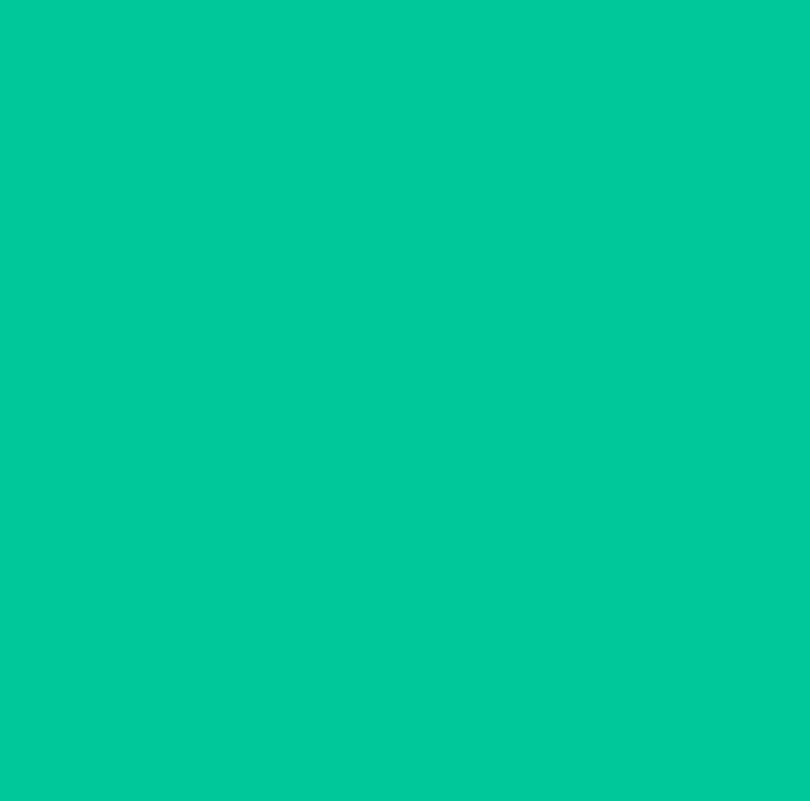 scroll, scrollTop: 0, scrollLeft: 0, axis: both 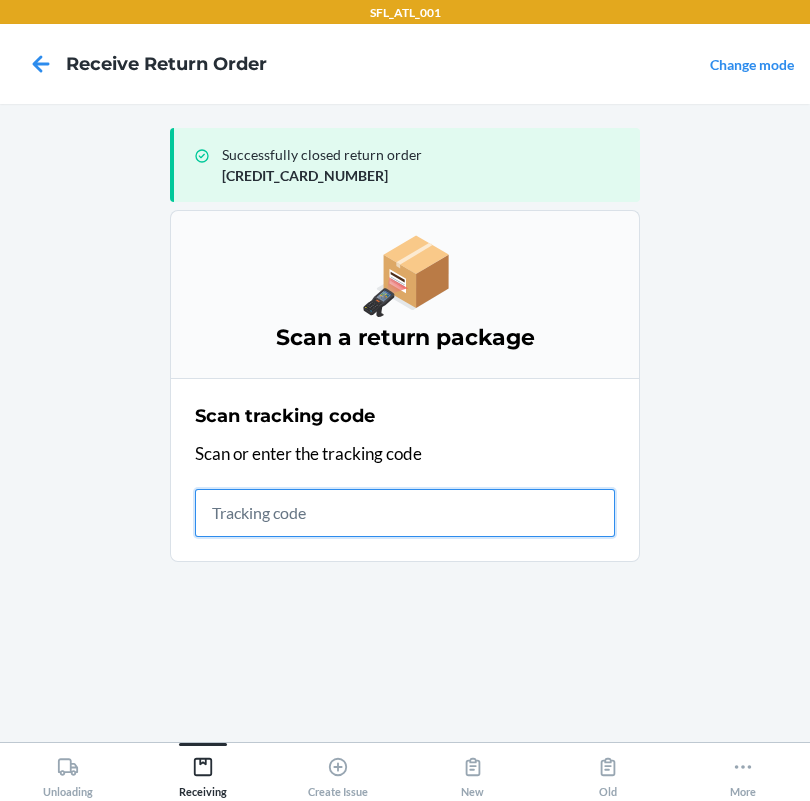 click at bounding box center [405, 513] 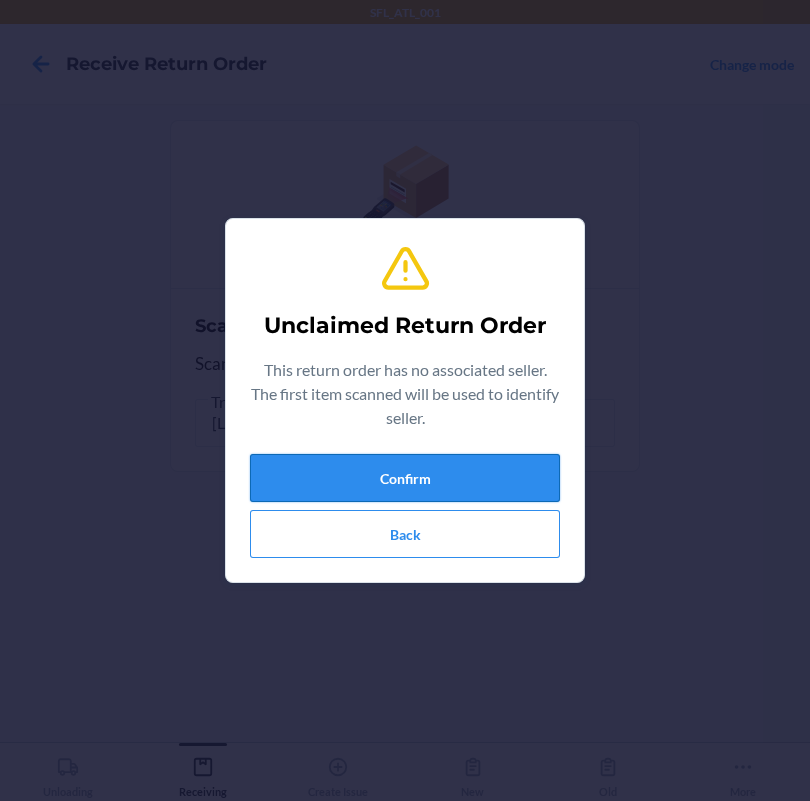 click on "Confirm" at bounding box center [405, 478] 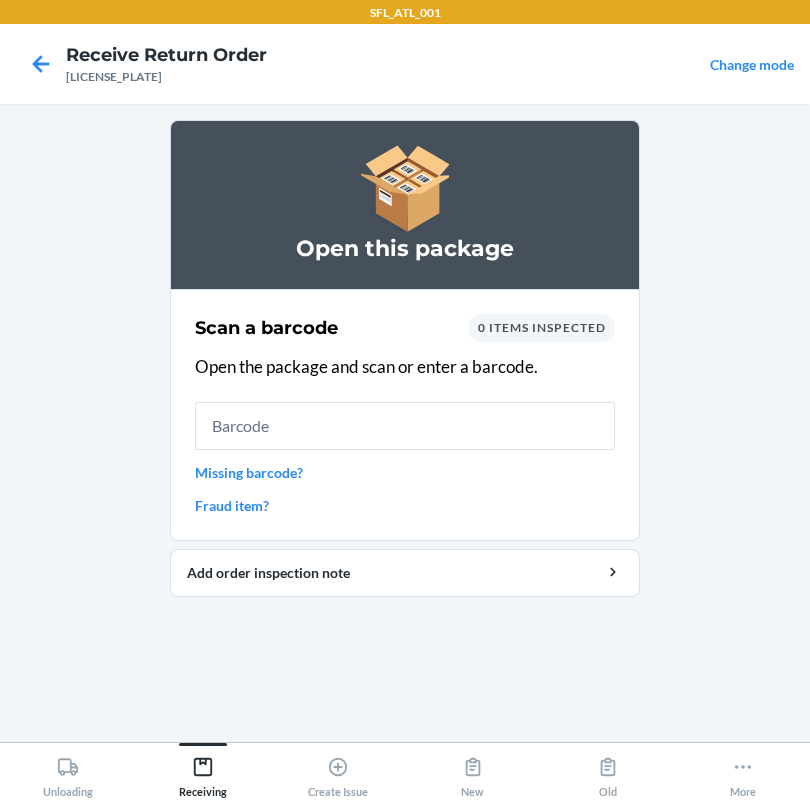 click on "Missing barcode?" at bounding box center (405, 472) 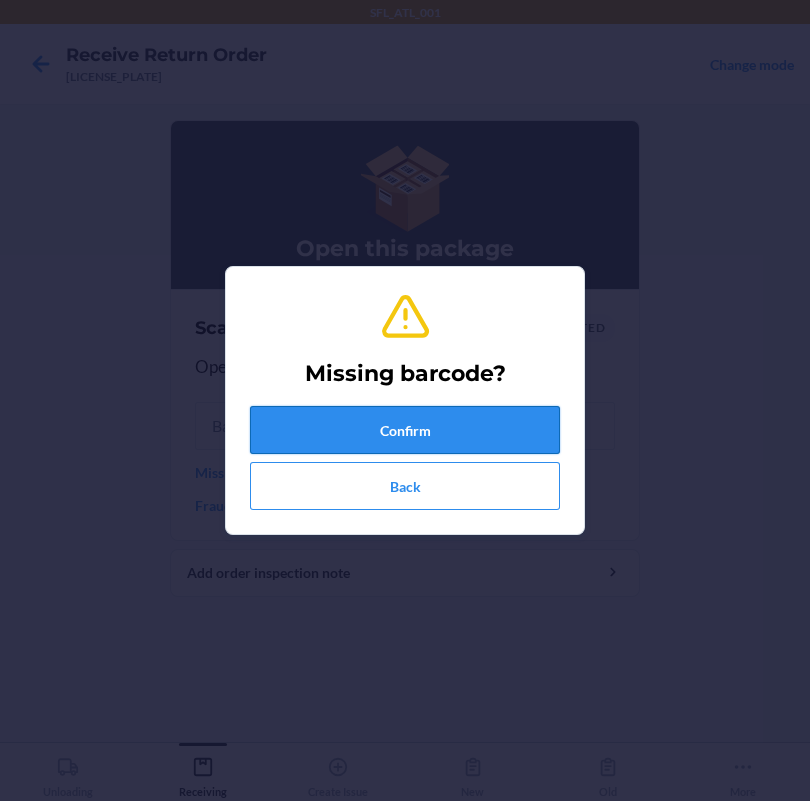 click on "Confirm" at bounding box center [405, 430] 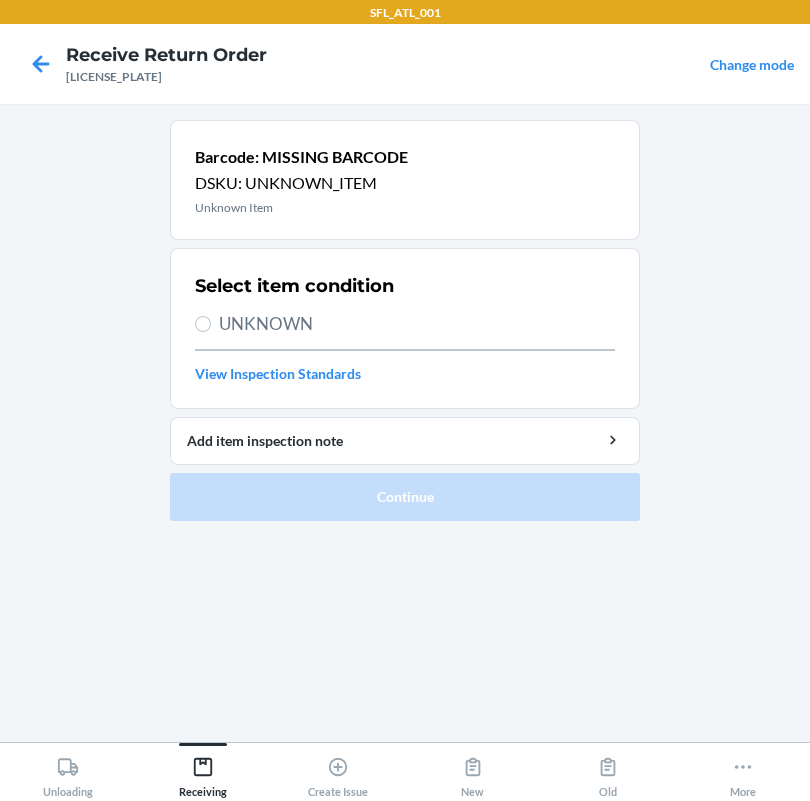 click on "UNKNOWN" at bounding box center [405, 324] 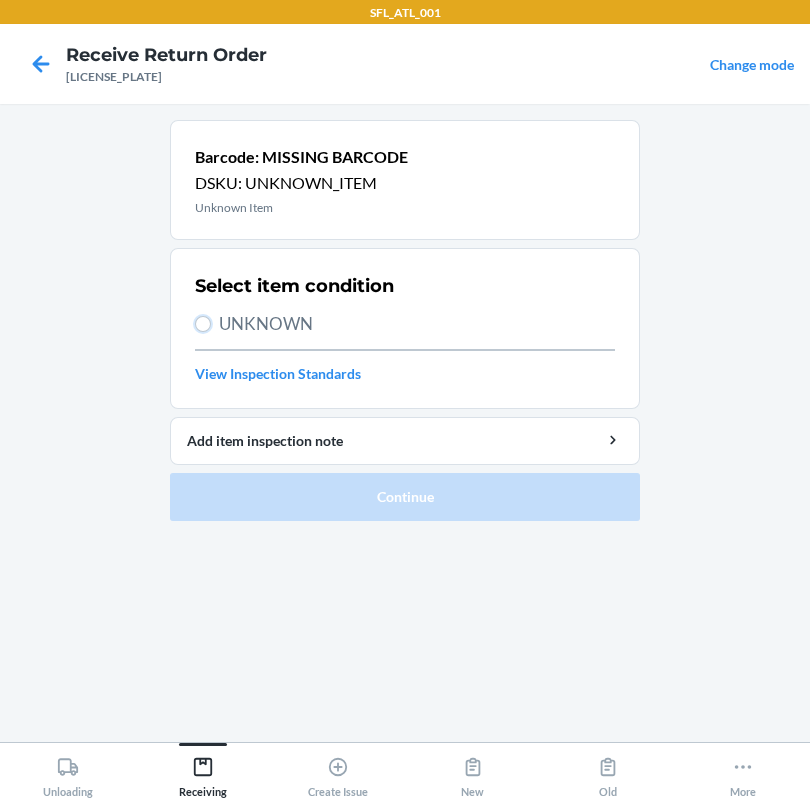 click on "UNKNOWN" at bounding box center [203, 324] 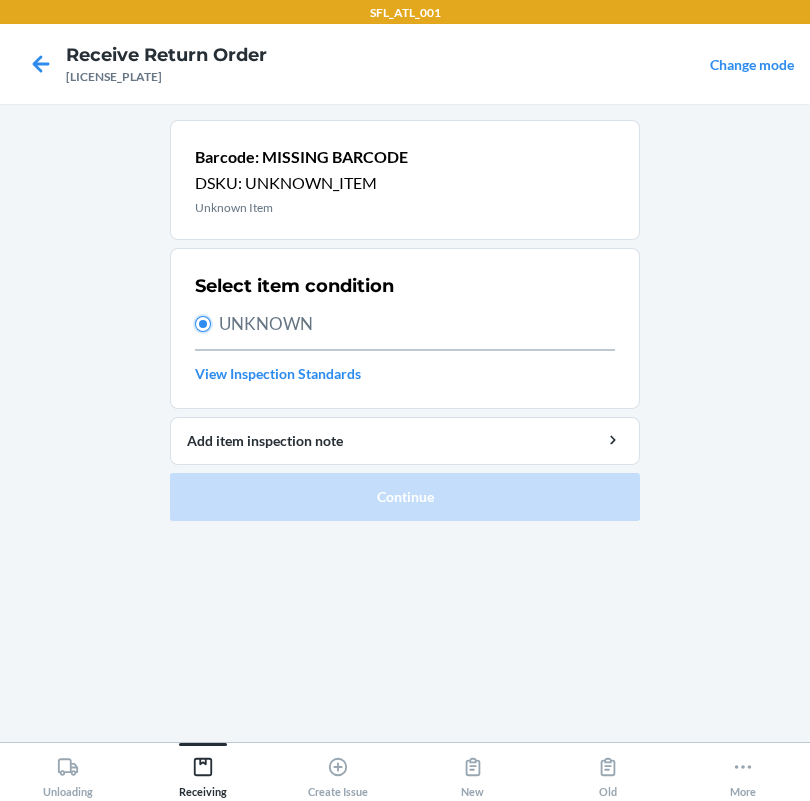 radio on "true" 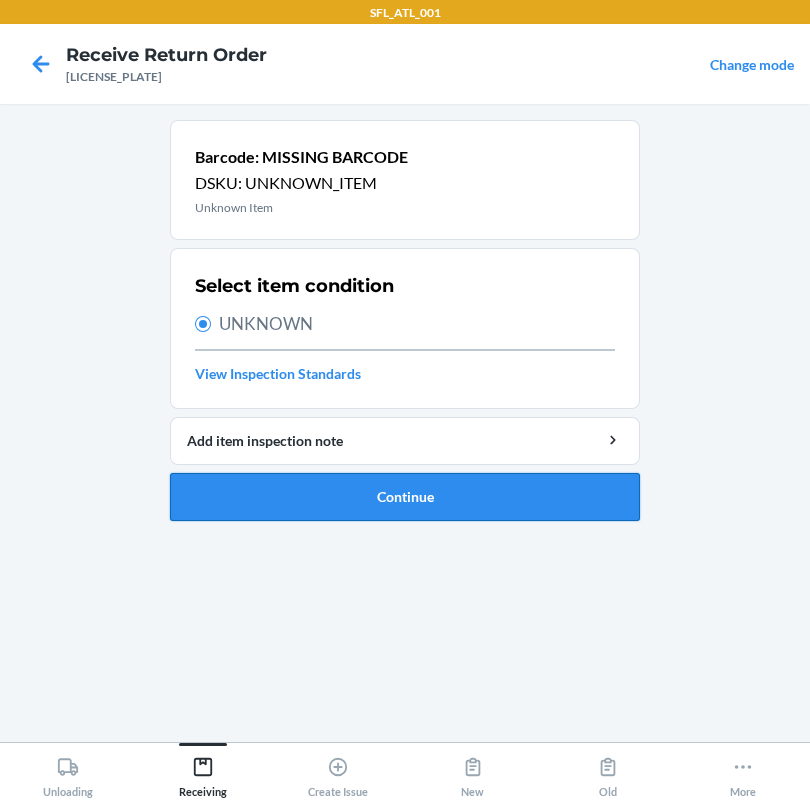 click on "Continue" at bounding box center [405, 497] 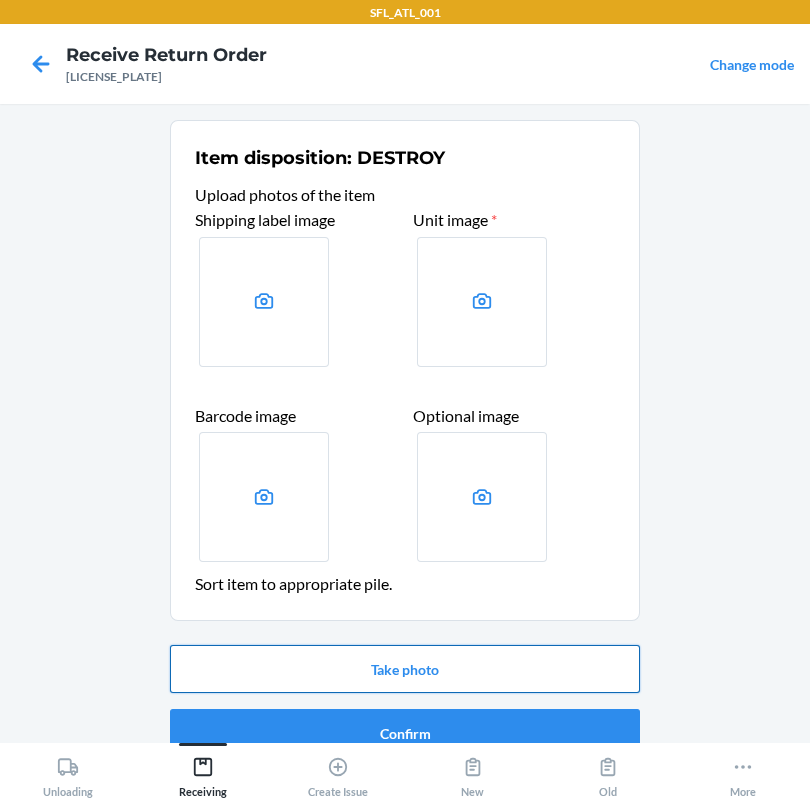 click on "Take photo" at bounding box center [405, 669] 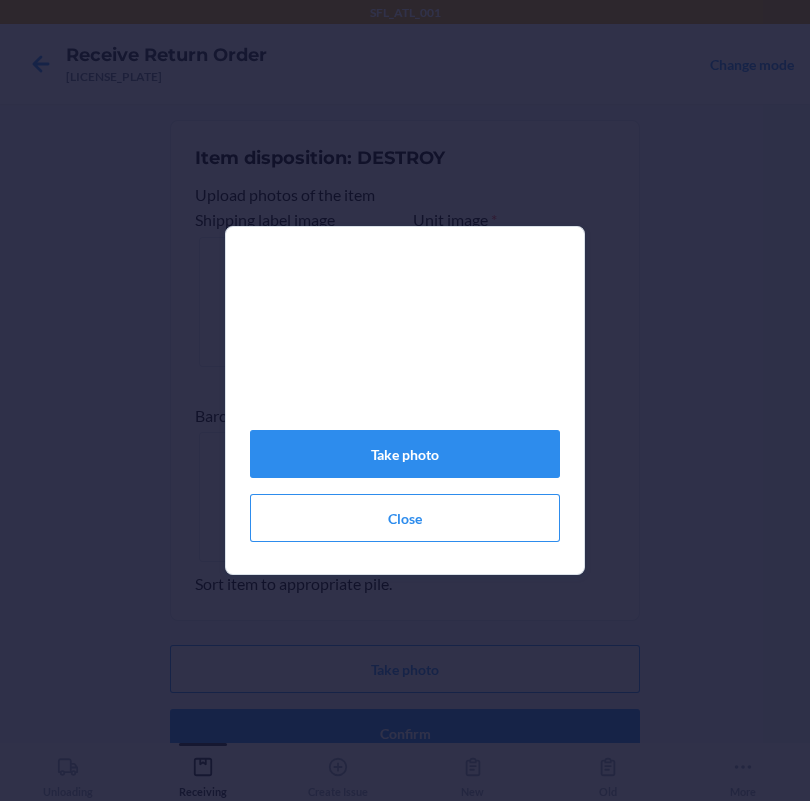 click on "Take photo Close" at bounding box center (405, 408) 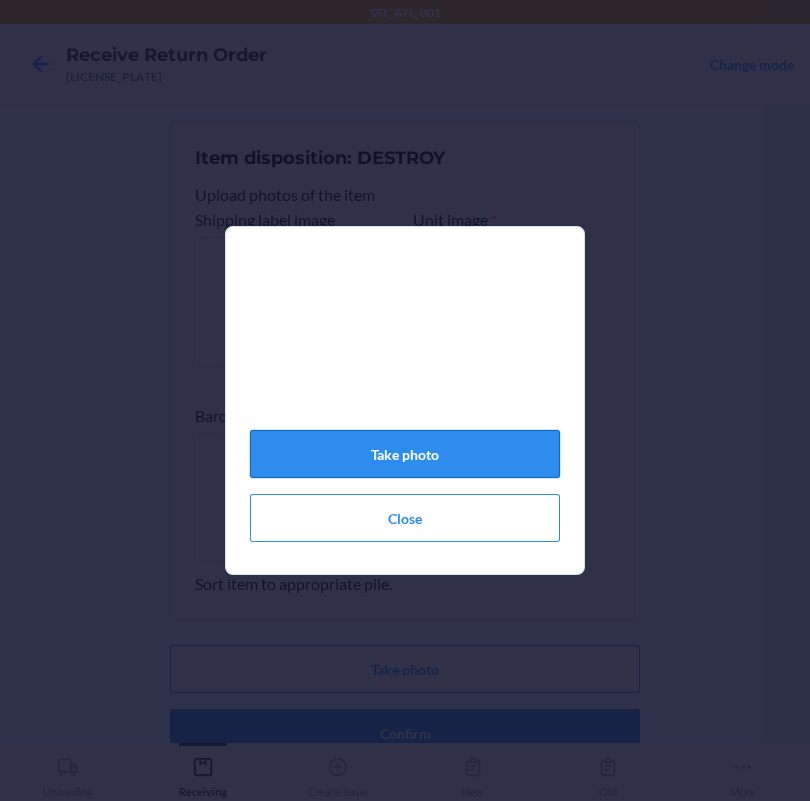 click on "Take photo" 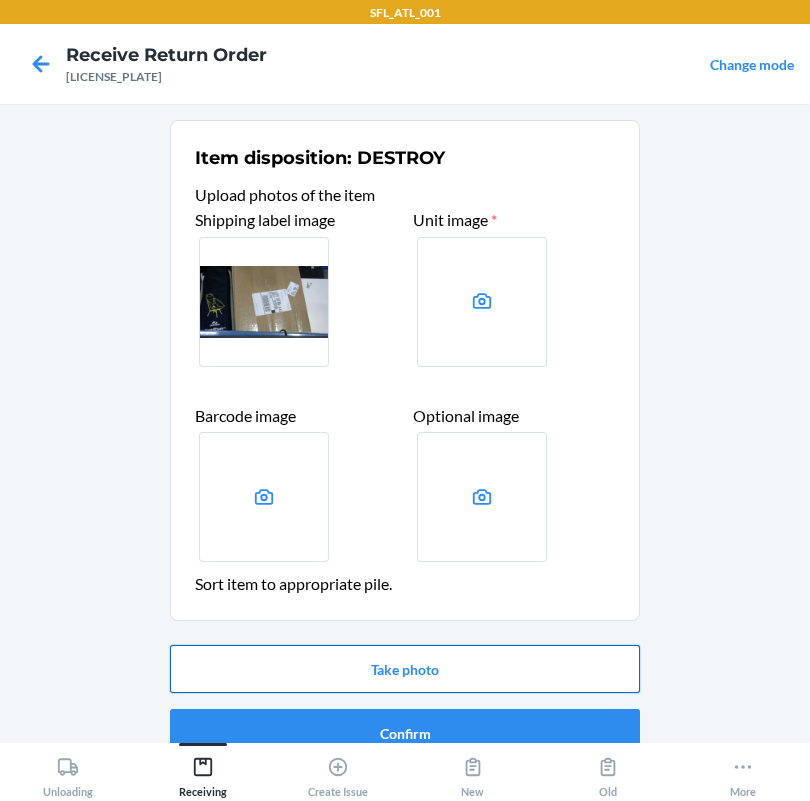click on "Take photo" at bounding box center (405, 669) 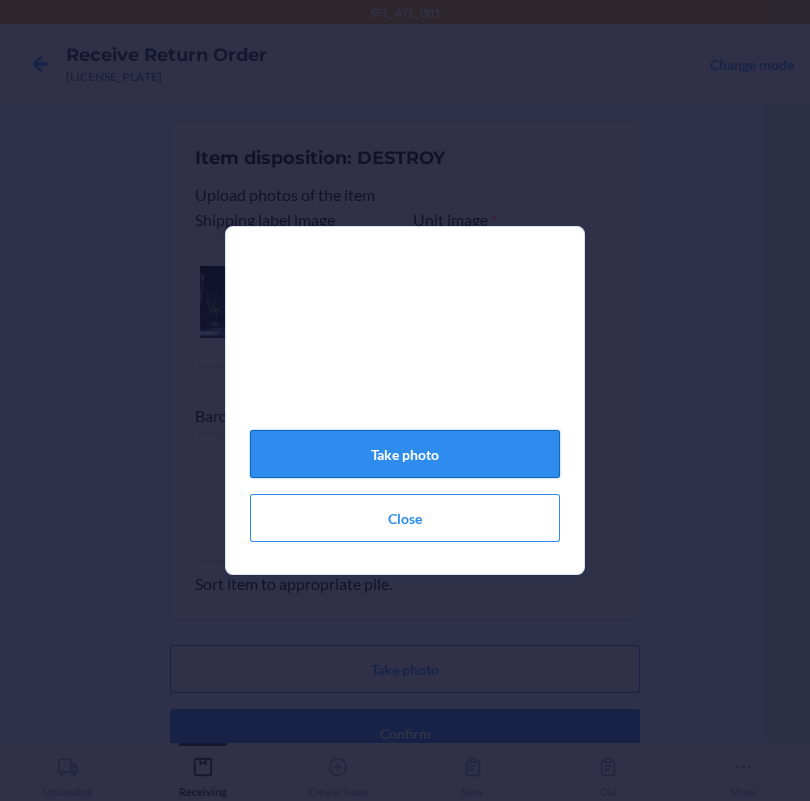 click on "Take photo" 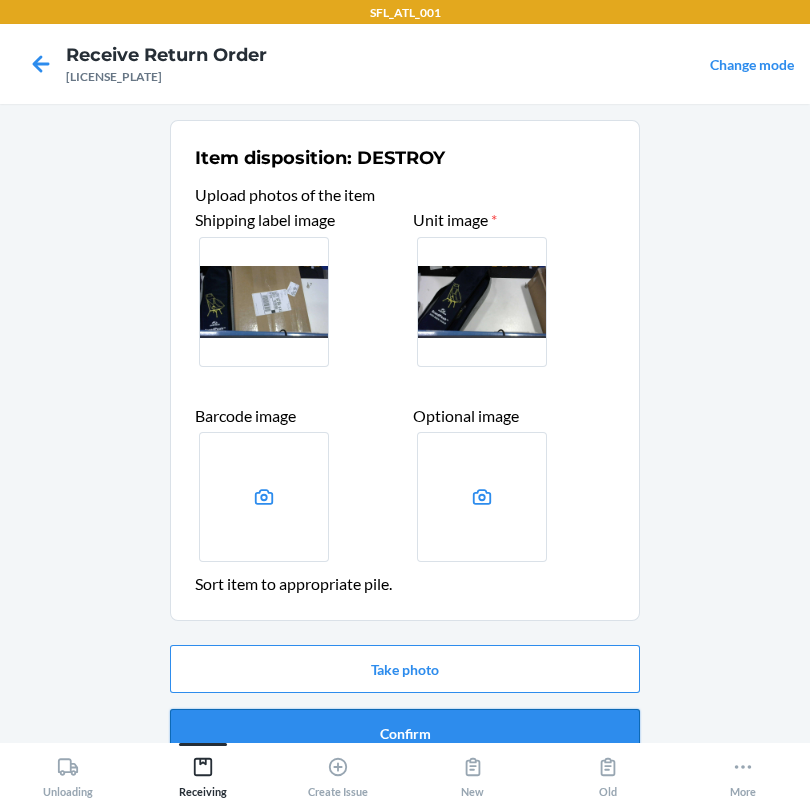 click on "Confirm" at bounding box center (405, 733) 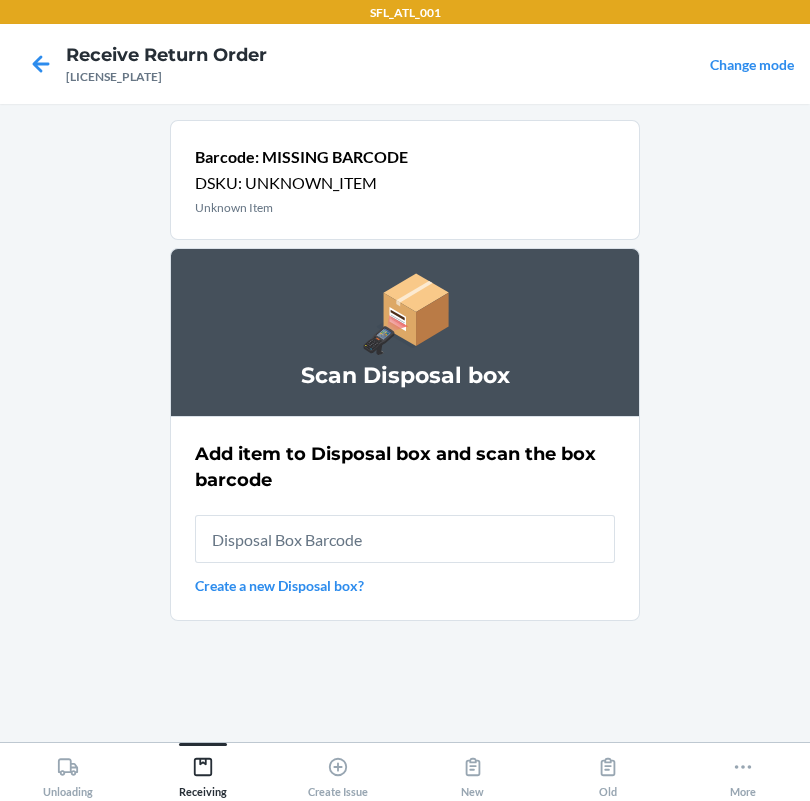click at bounding box center (405, 539) 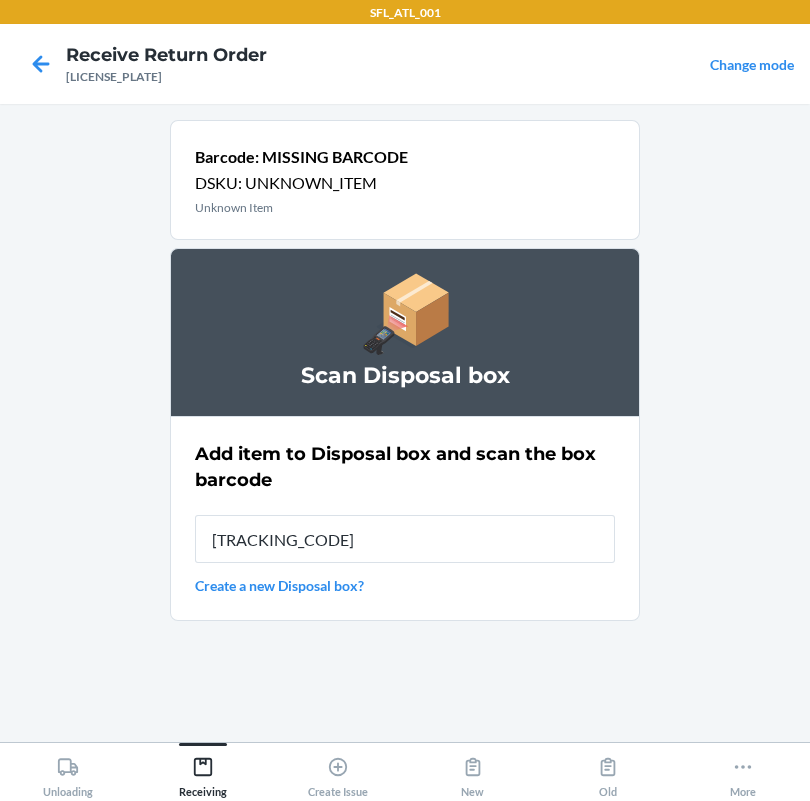 type on "[TRACKING_CODE]" 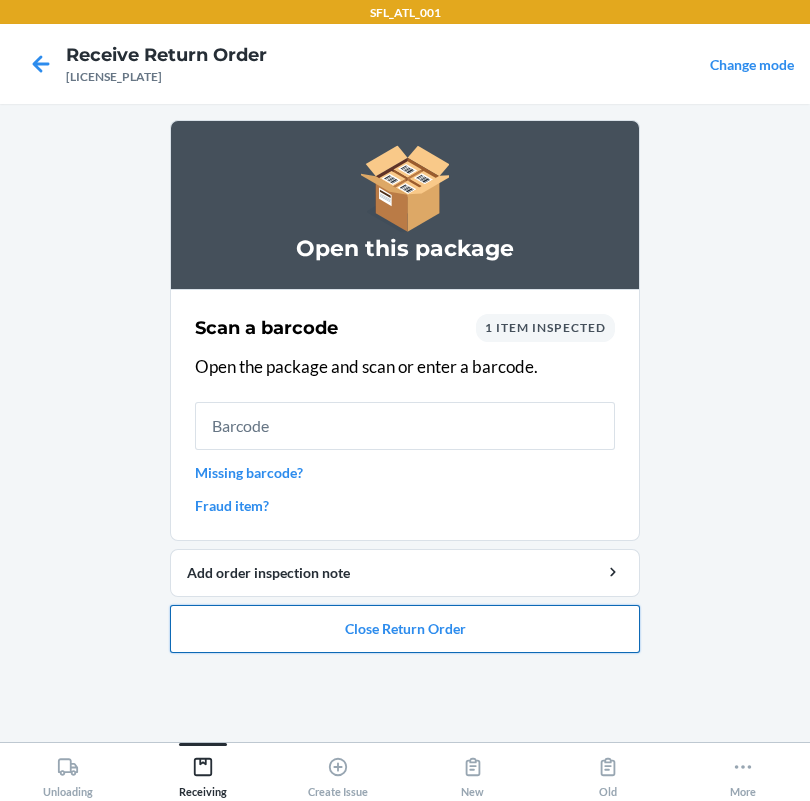 click on "Close Return Order" at bounding box center [405, 629] 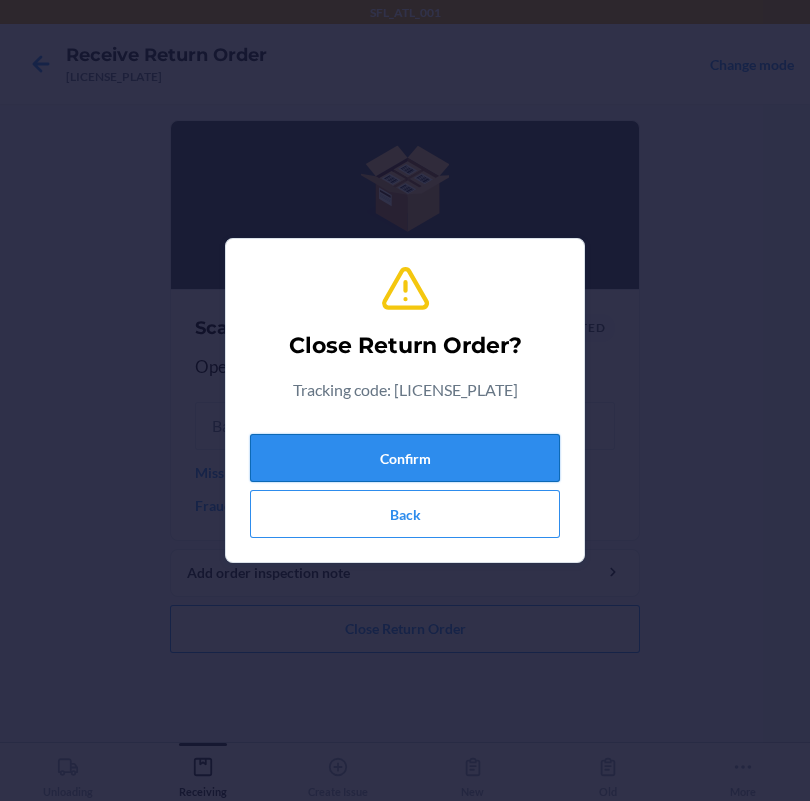click on "Confirm" at bounding box center [405, 458] 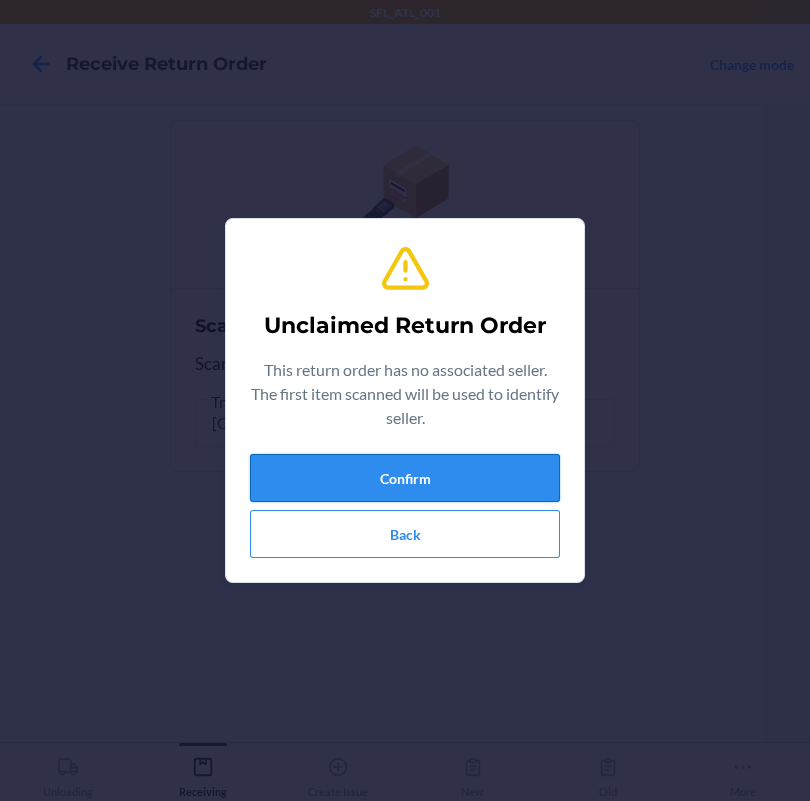 click on "Confirm" at bounding box center [405, 478] 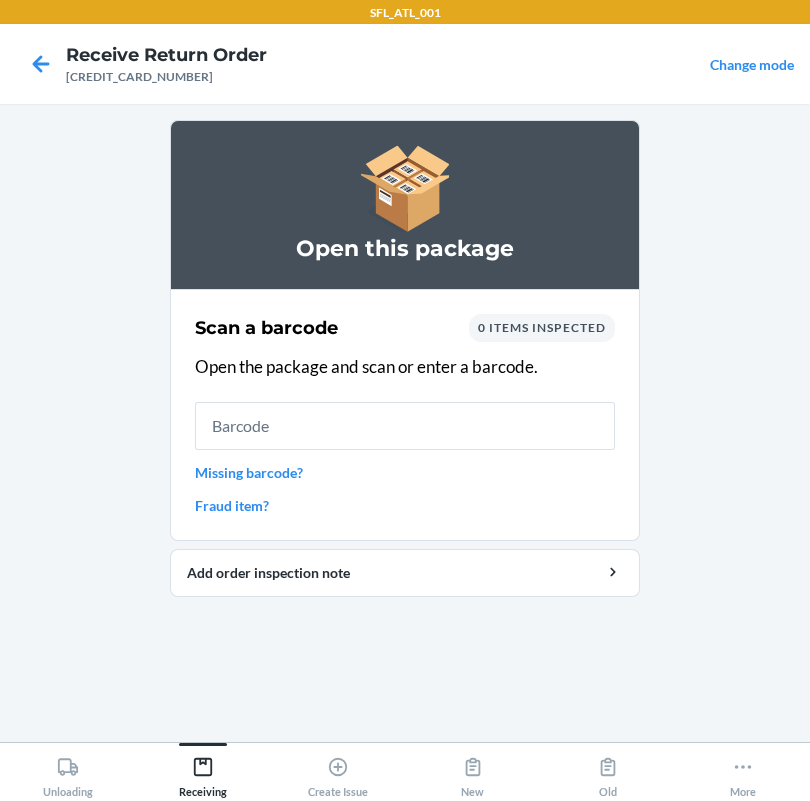 click on "Missing barcode?" at bounding box center (405, 472) 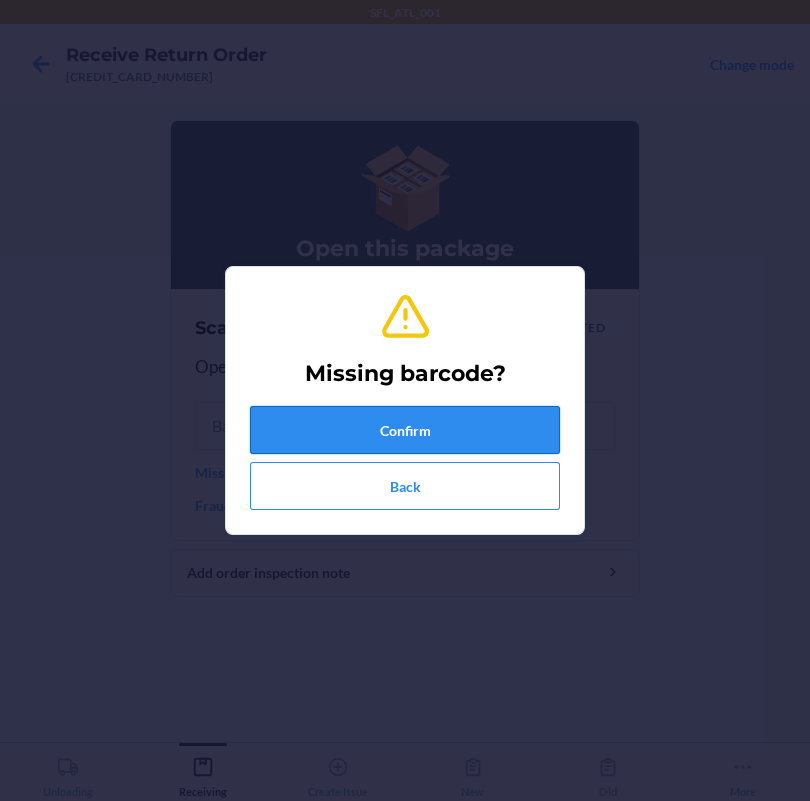 click on "Confirm" at bounding box center [405, 430] 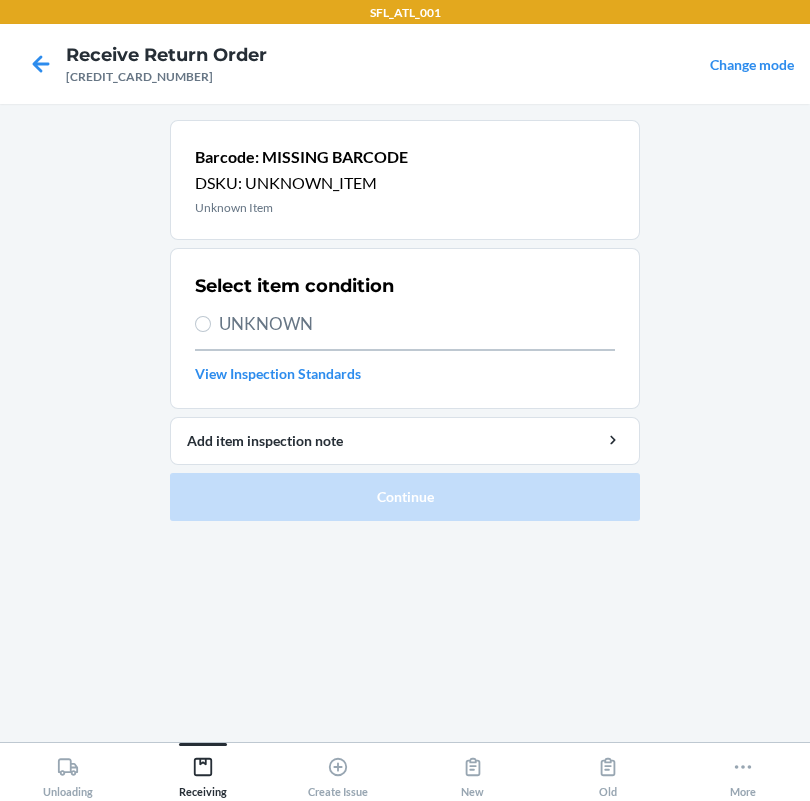 click on "UNKNOWN" at bounding box center [417, 324] 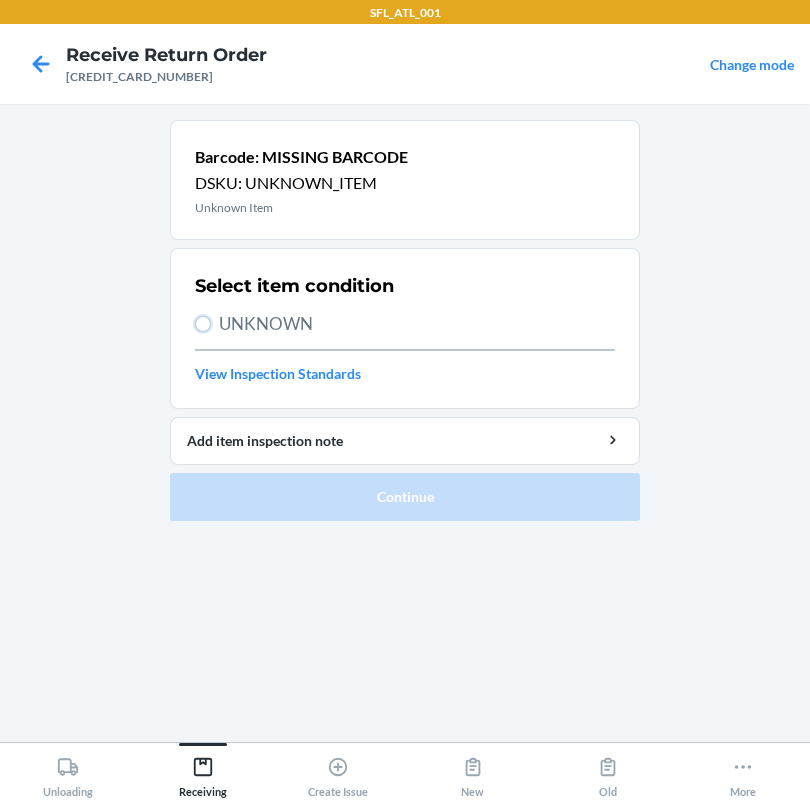 click on "UNKNOWN" at bounding box center (203, 324) 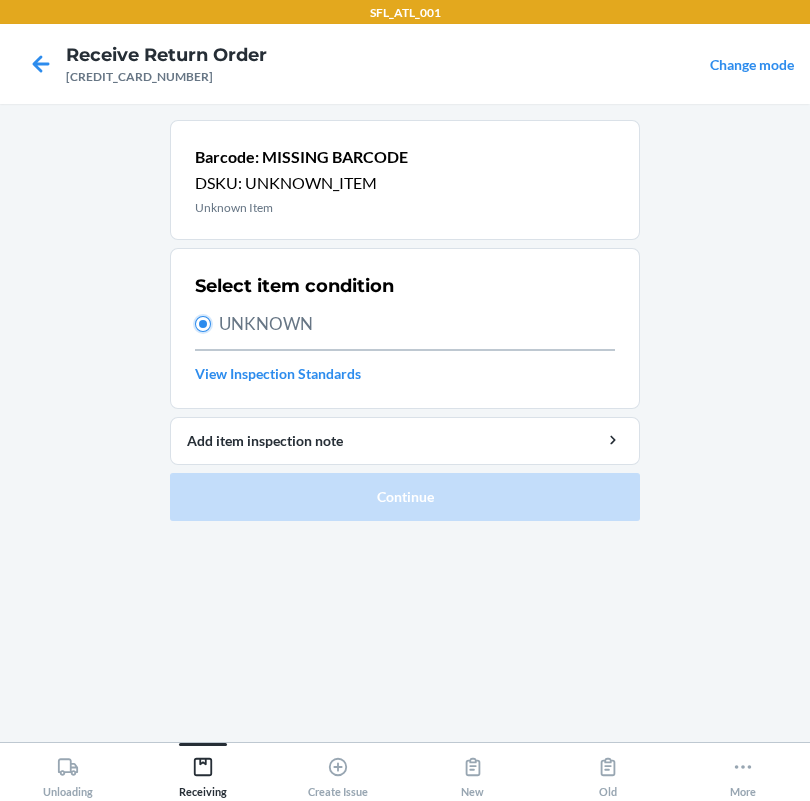 radio on "true" 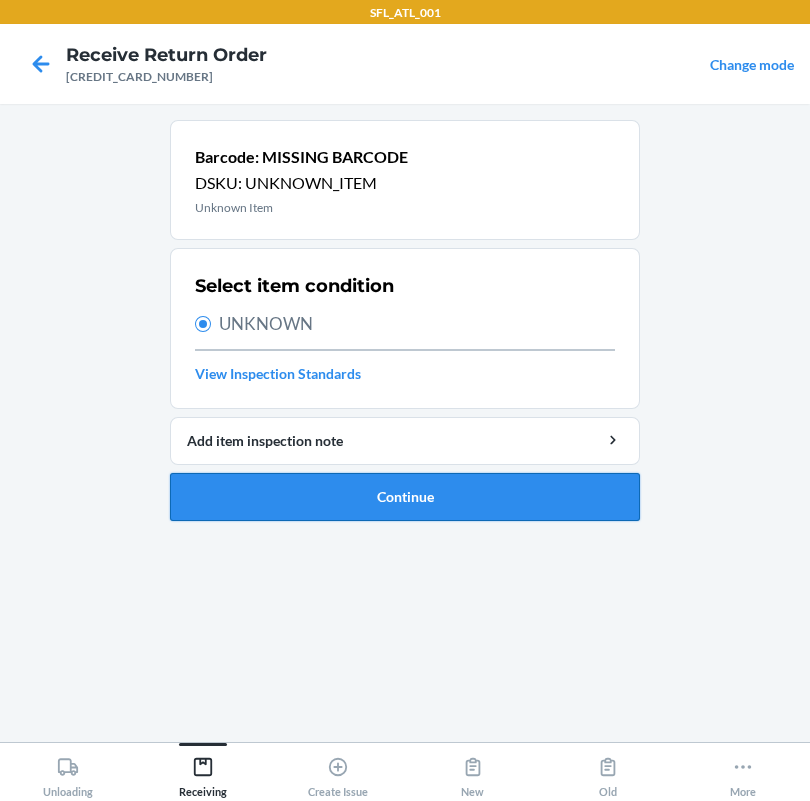 click on "Continue" at bounding box center (405, 497) 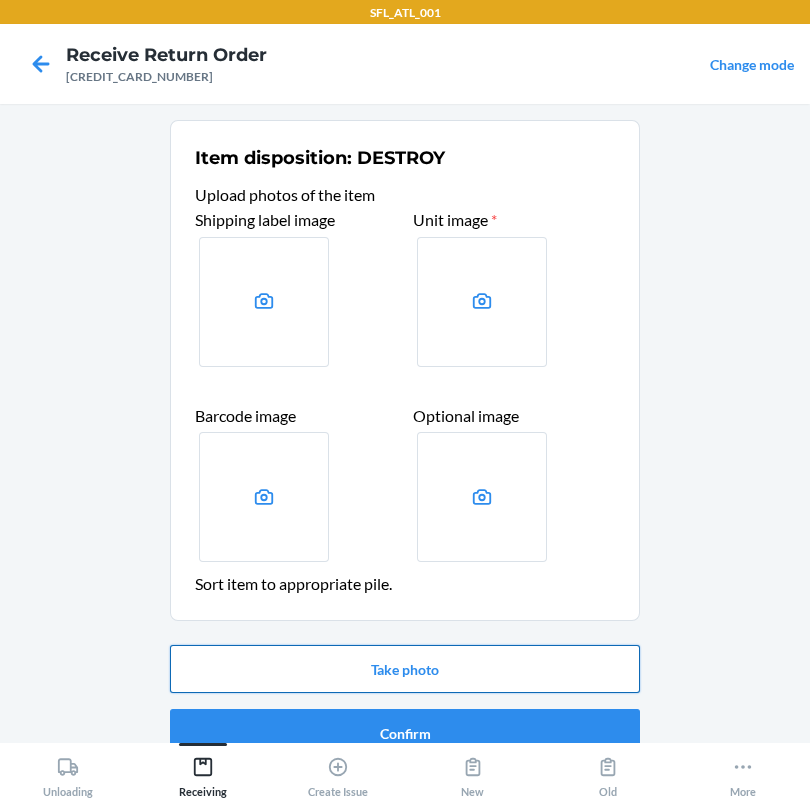 click on "Take photo" at bounding box center (405, 669) 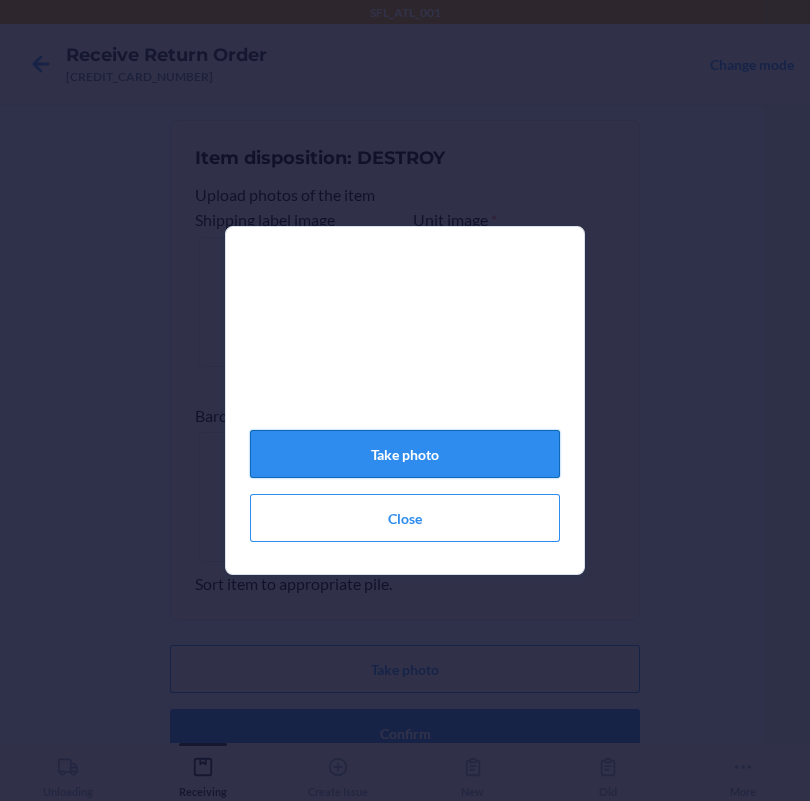 click on "Take photo" 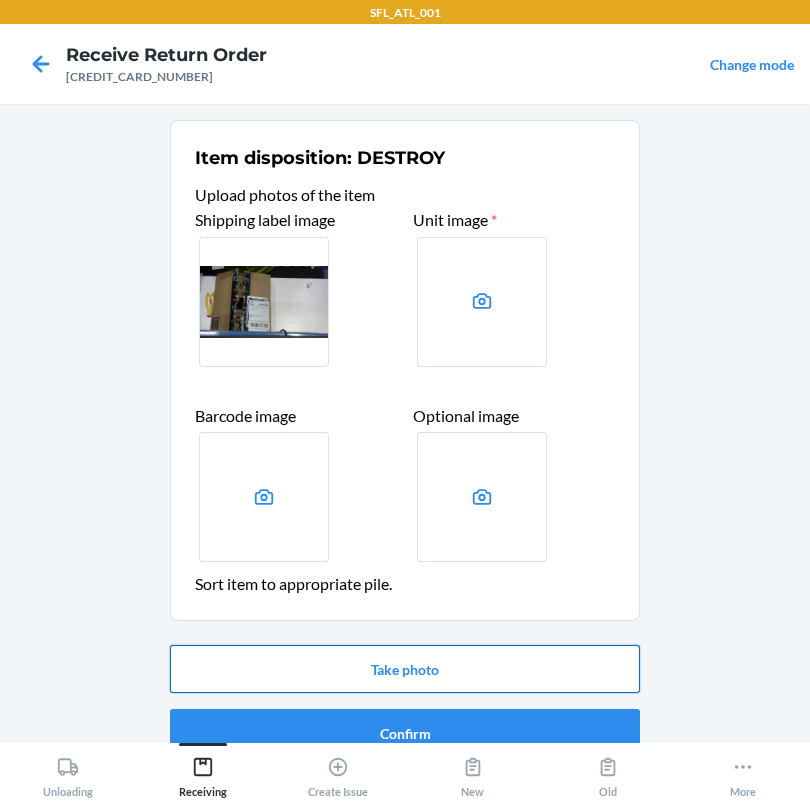 click on "Take photo" at bounding box center [405, 669] 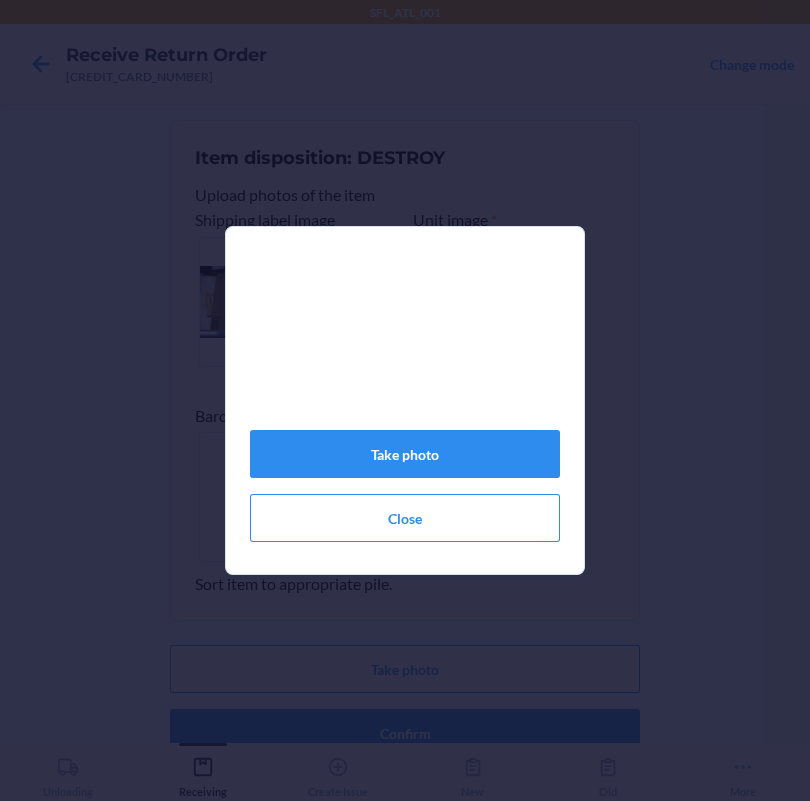 click on "Take photo Close" at bounding box center [405, 400] 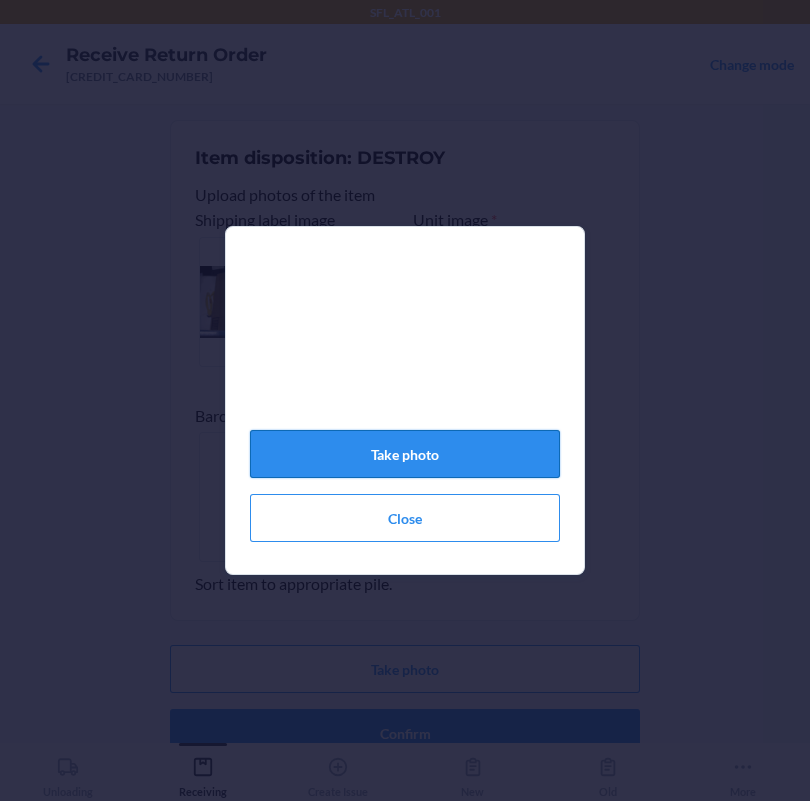 click on "Take photo" 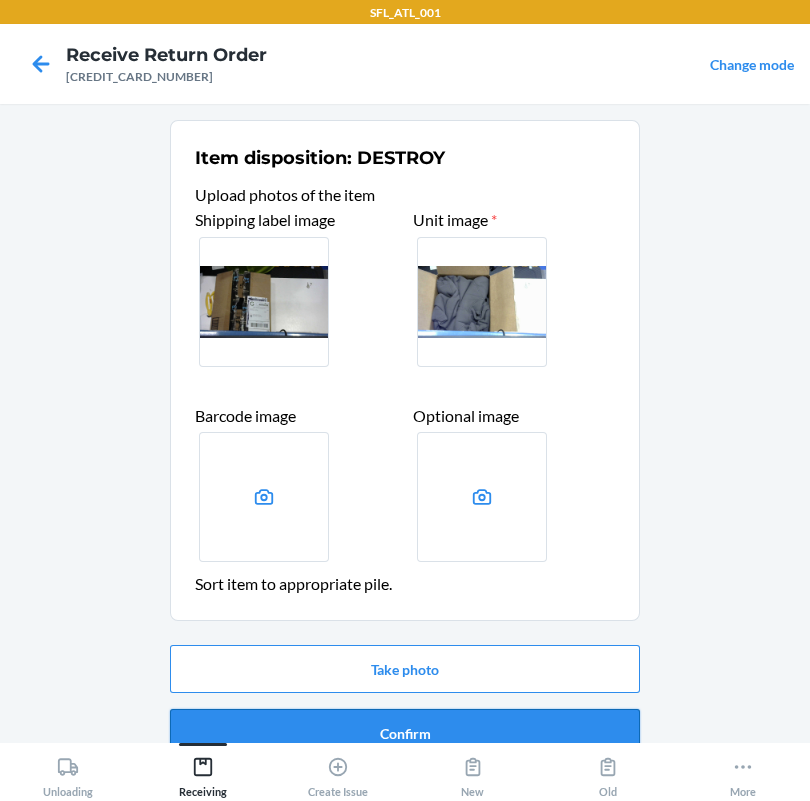 click on "Confirm" at bounding box center [405, 733] 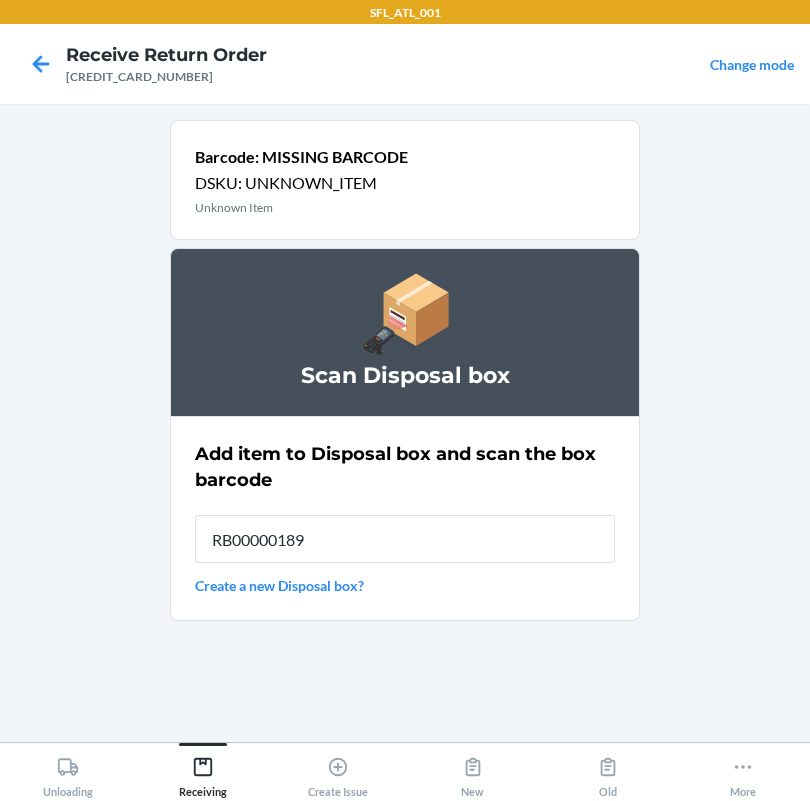 type on "[TRACKING_CODE]" 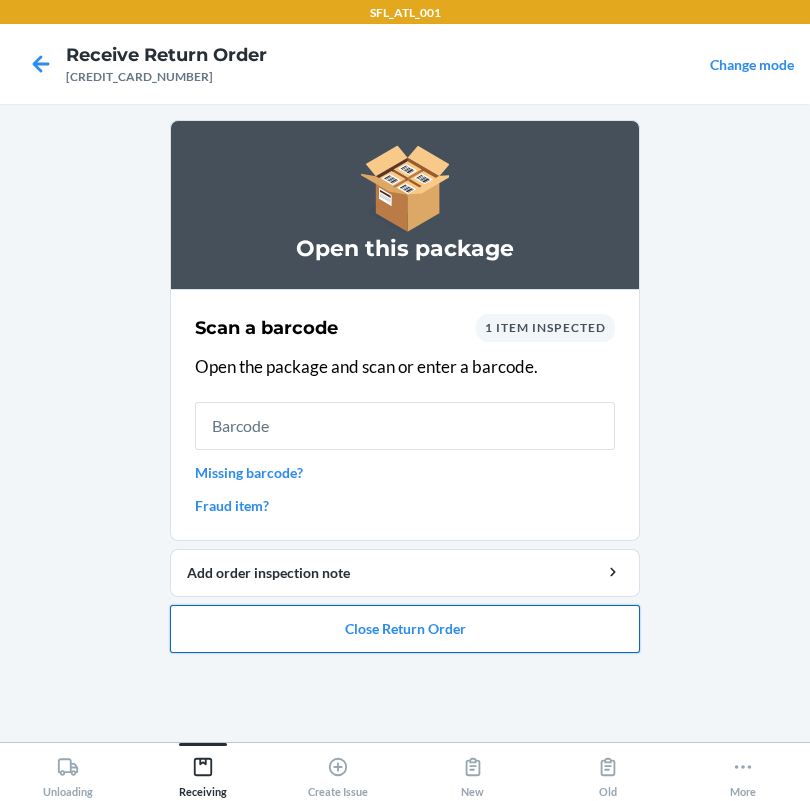 click on "Close Return Order" at bounding box center (405, 629) 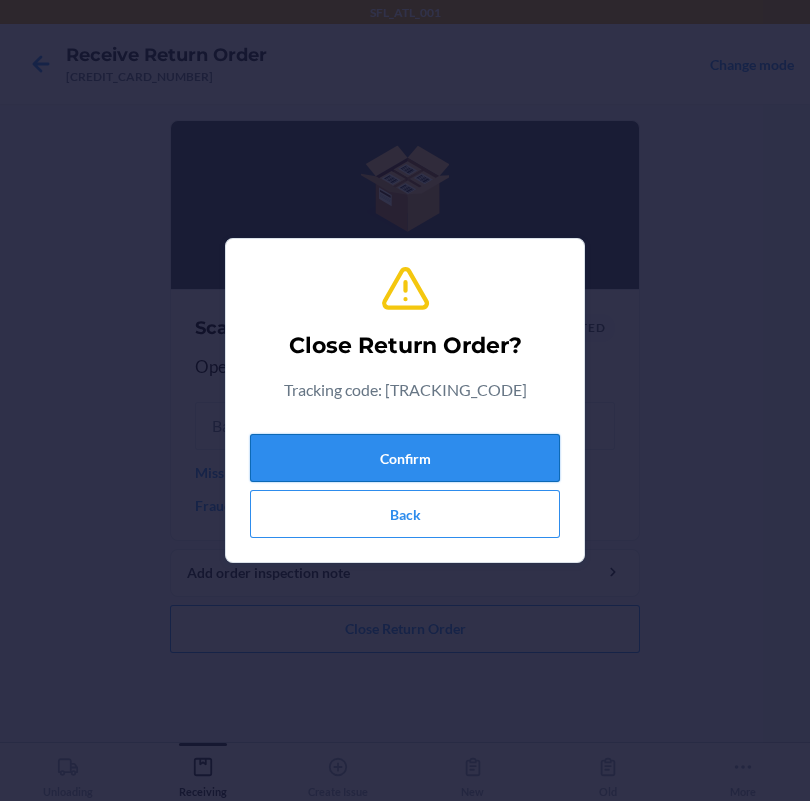 click on "Confirm" at bounding box center [405, 458] 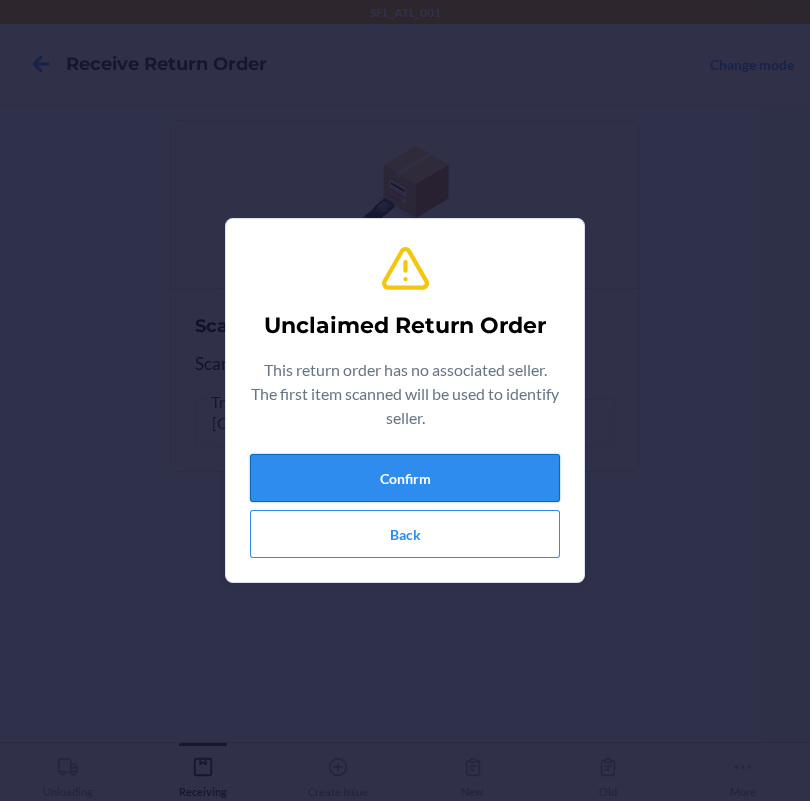 click on "Confirm" at bounding box center [405, 478] 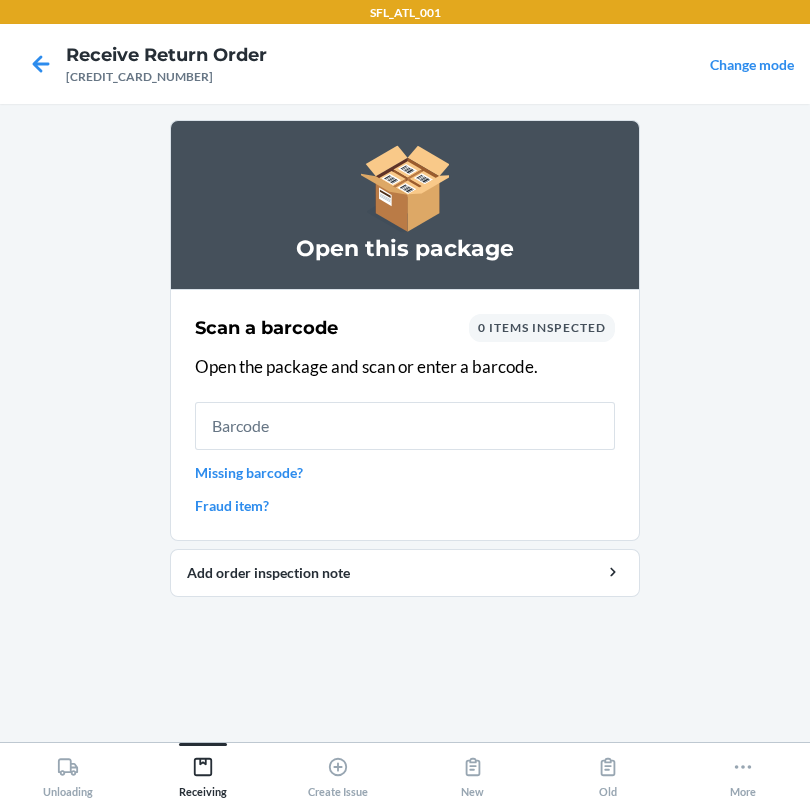 click at bounding box center [405, 426] 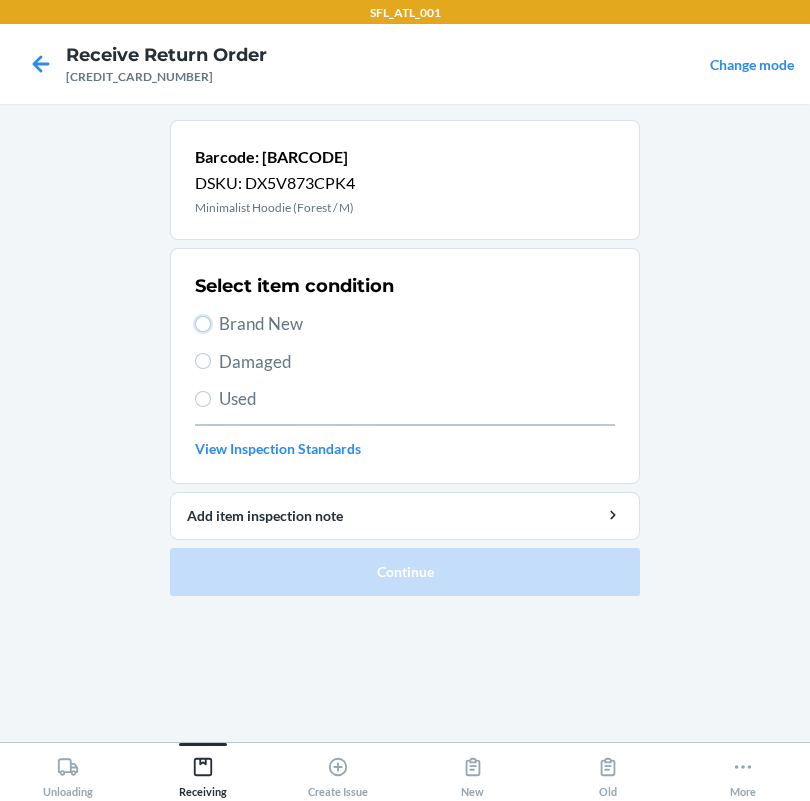 drag, startPoint x: 201, startPoint y: 316, endPoint x: 402, endPoint y: 407, distance: 220.63998 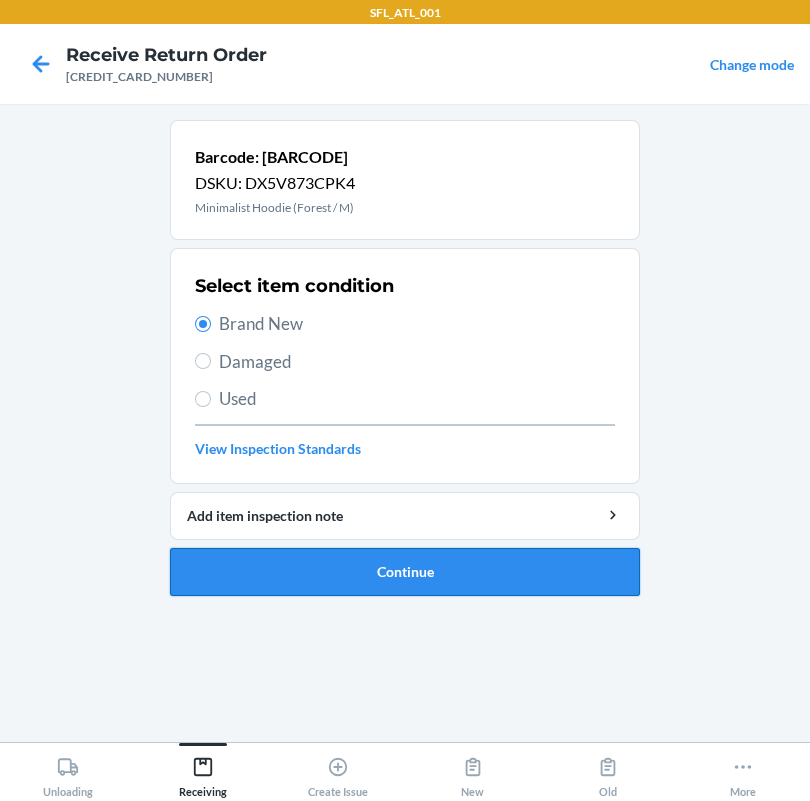 click on "Continue" at bounding box center [405, 572] 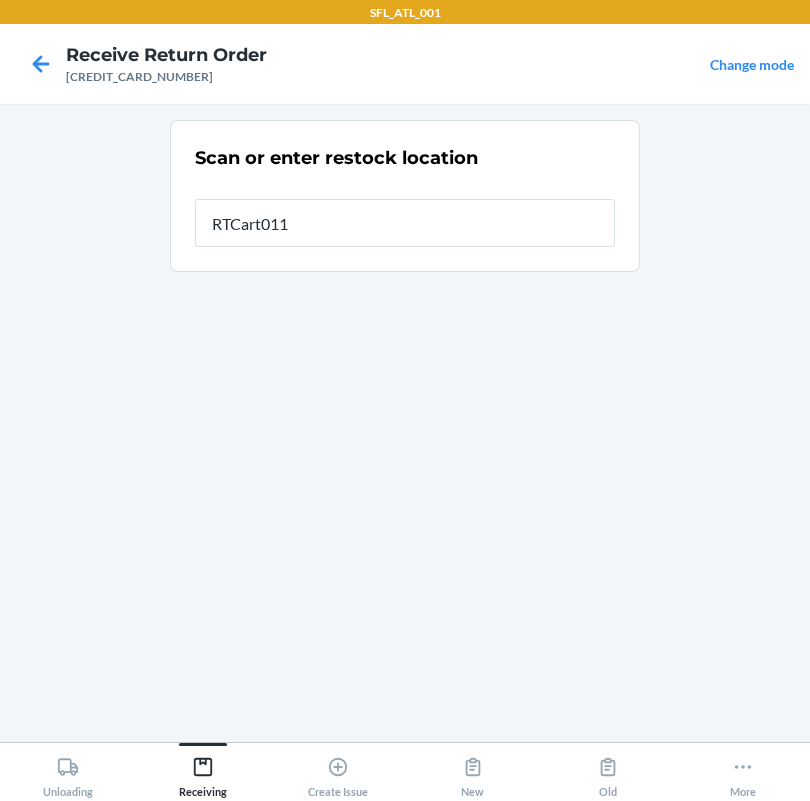 type on "RTCart011" 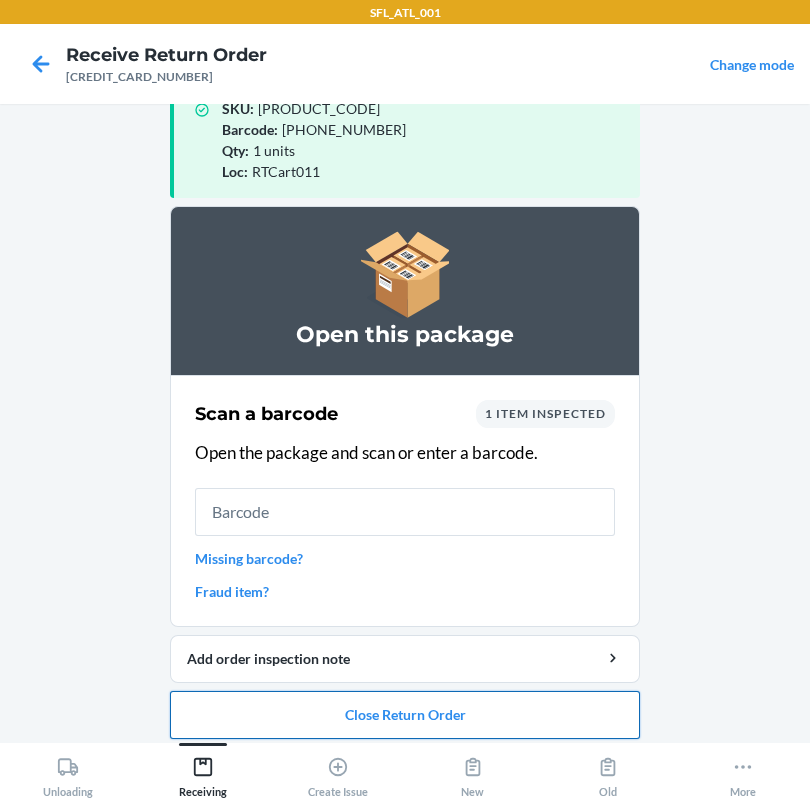 scroll, scrollTop: 57, scrollLeft: 0, axis: vertical 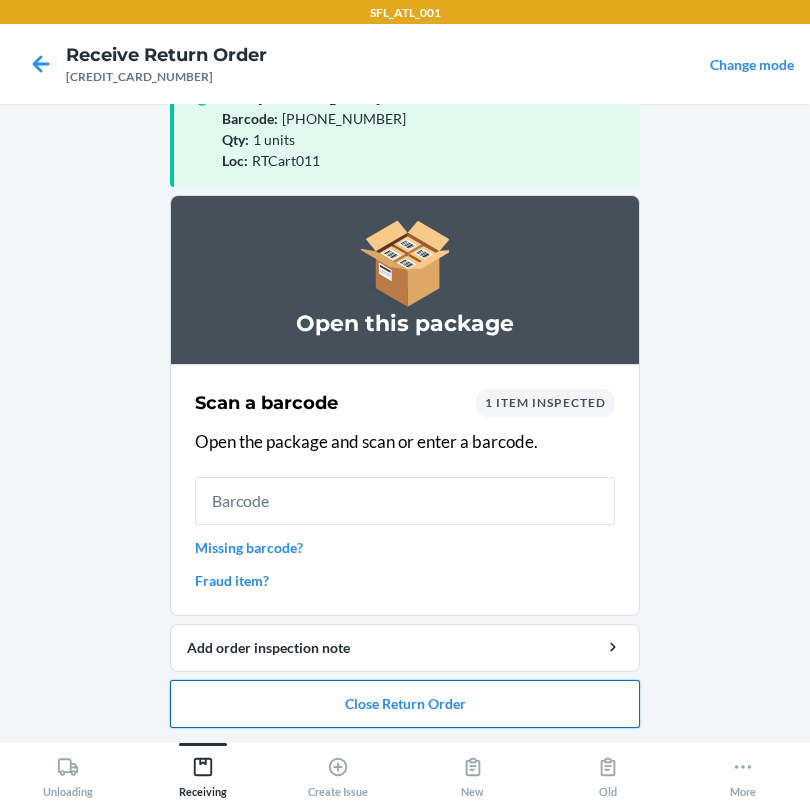 click on "Close Return Order" at bounding box center (405, 704) 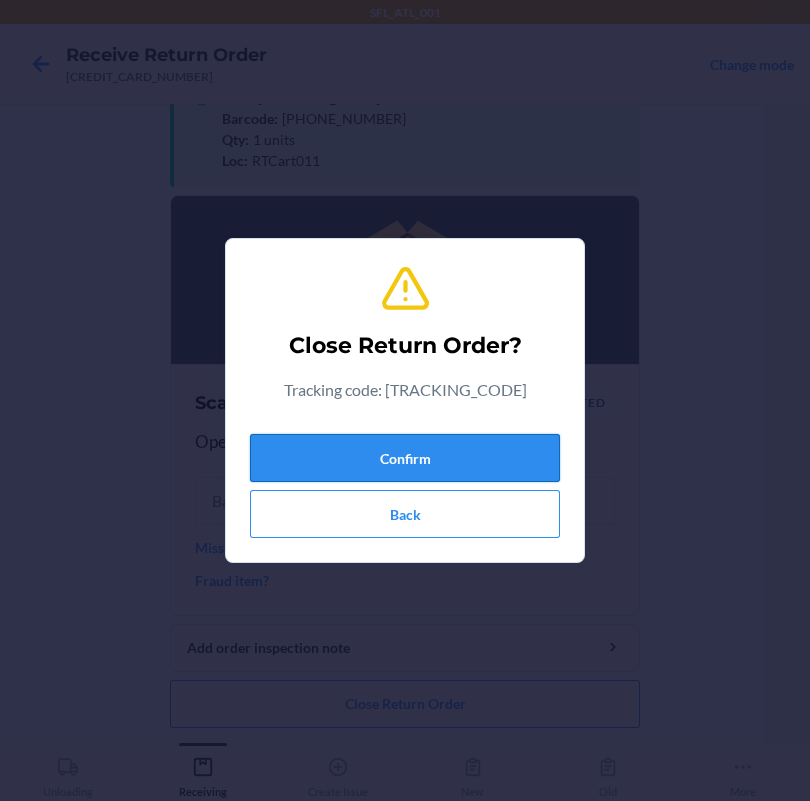 click on "Confirm" at bounding box center [405, 458] 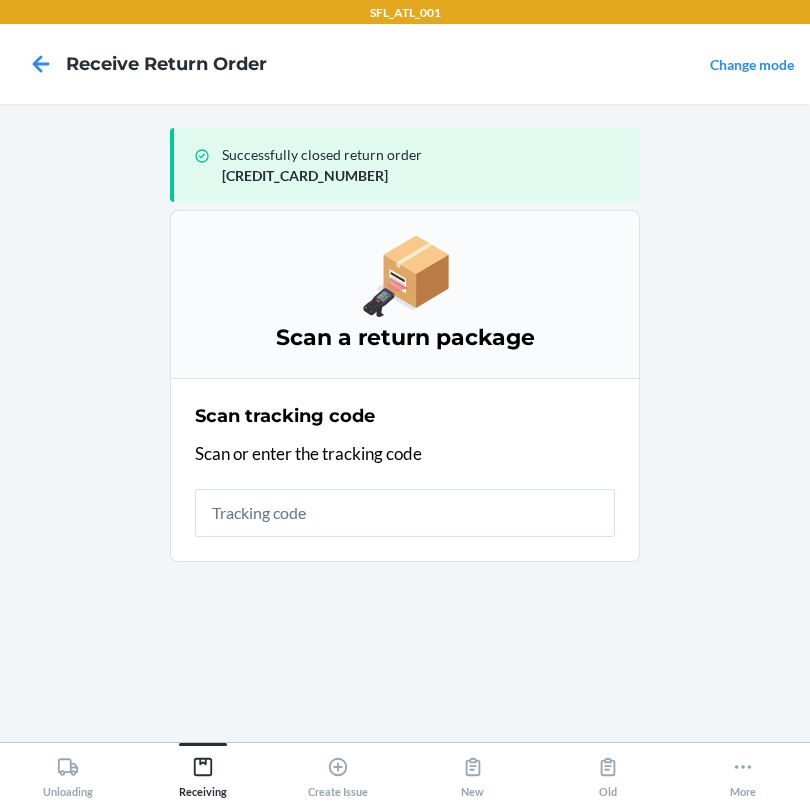 click on "Successfully closed return order [CREDIT_CARD_NUMBER]   Scan a return package Scan tracking code Scan or enter the tracking code" at bounding box center [405, 423] 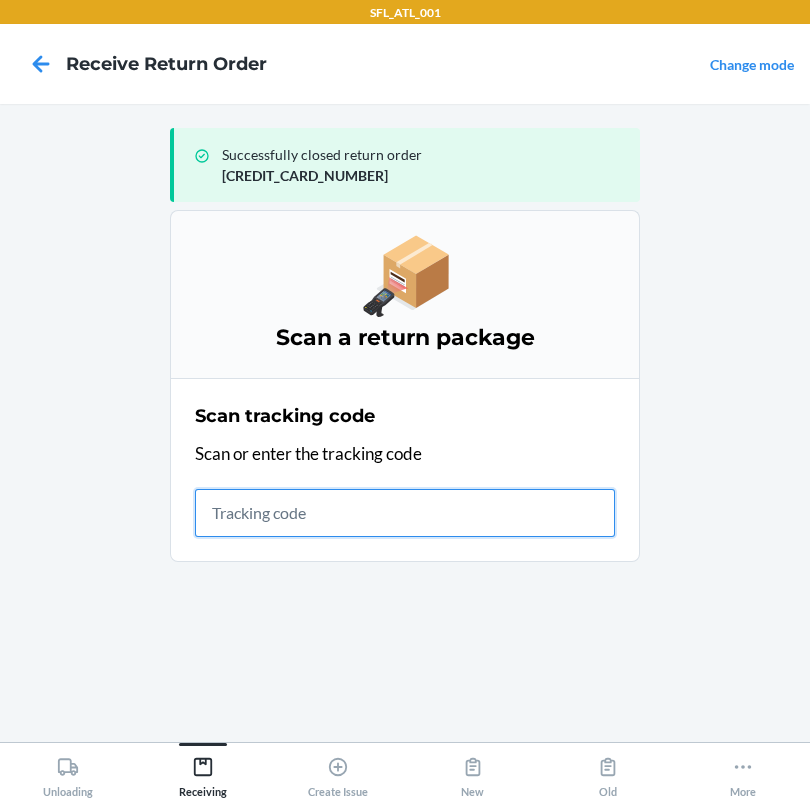 click at bounding box center (405, 513) 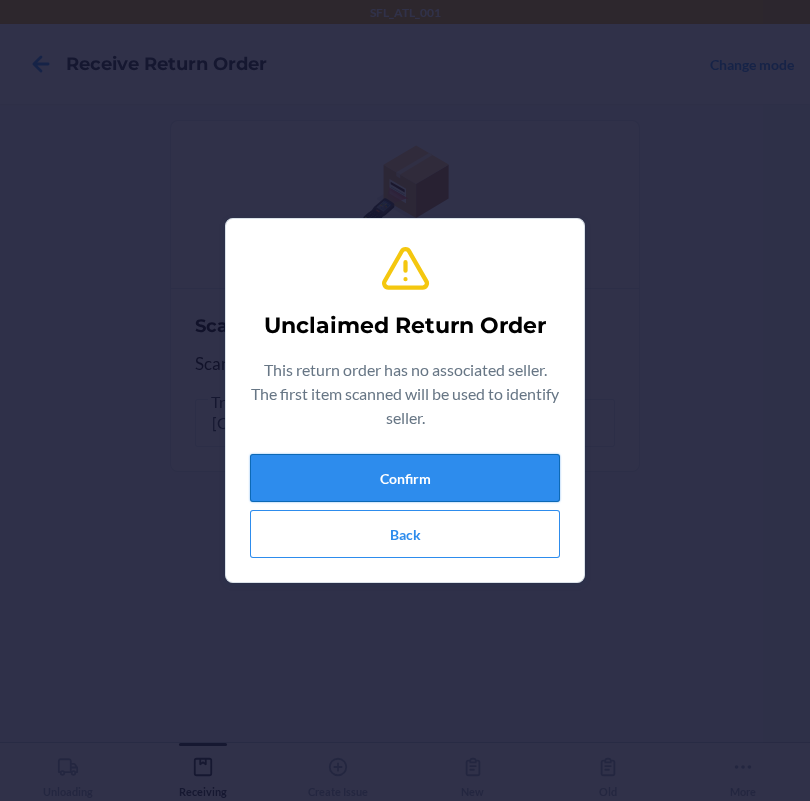 click on "Confirm" at bounding box center [405, 478] 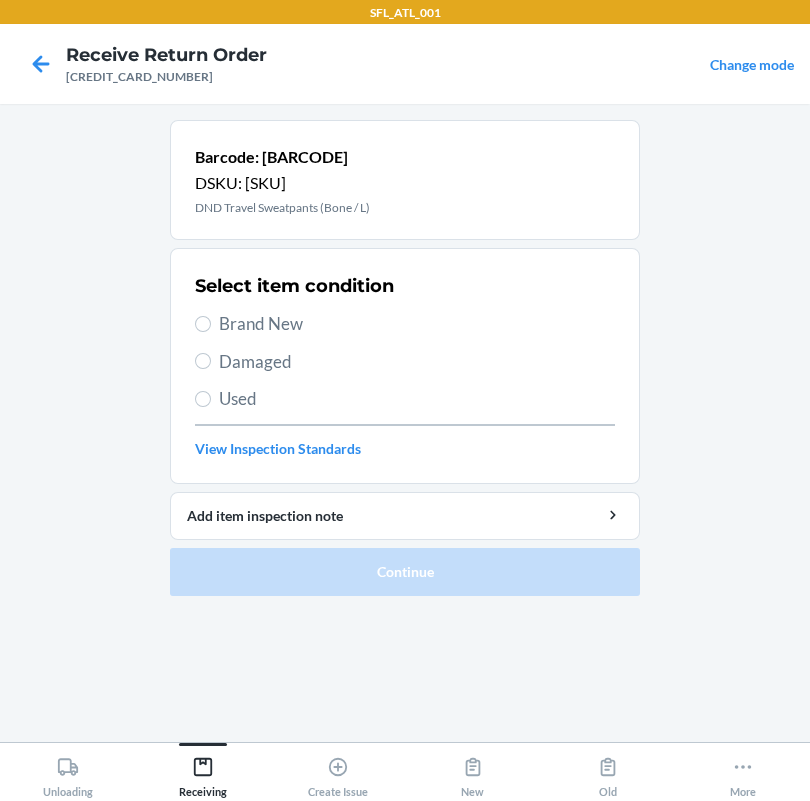 drag, startPoint x: 215, startPoint y: 315, endPoint x: 256, endPoint y: 379, distance: 76.00658 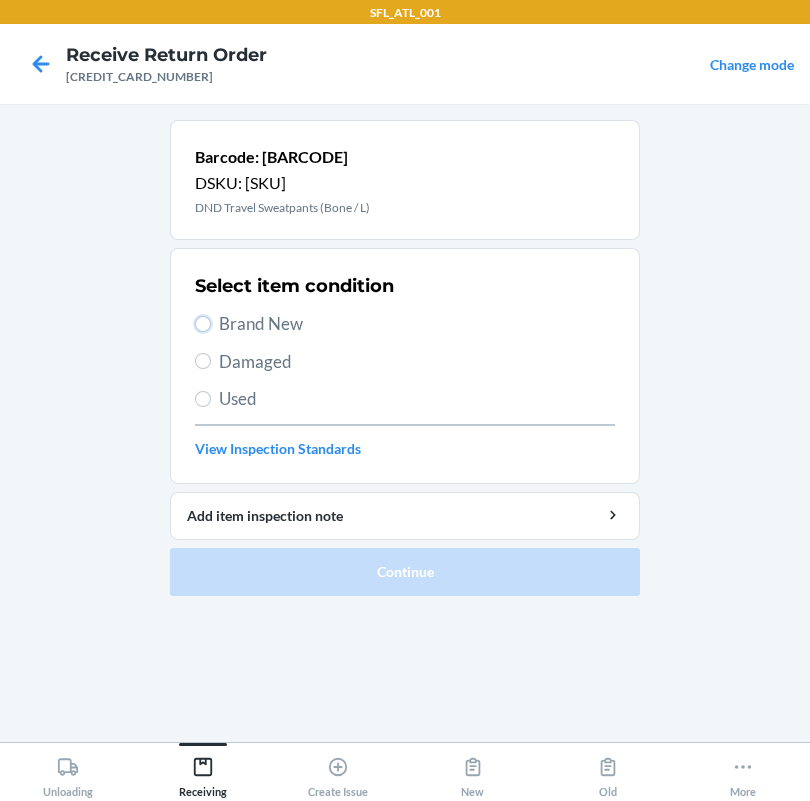 click on "Brand New" at bounding box center (203, 324) 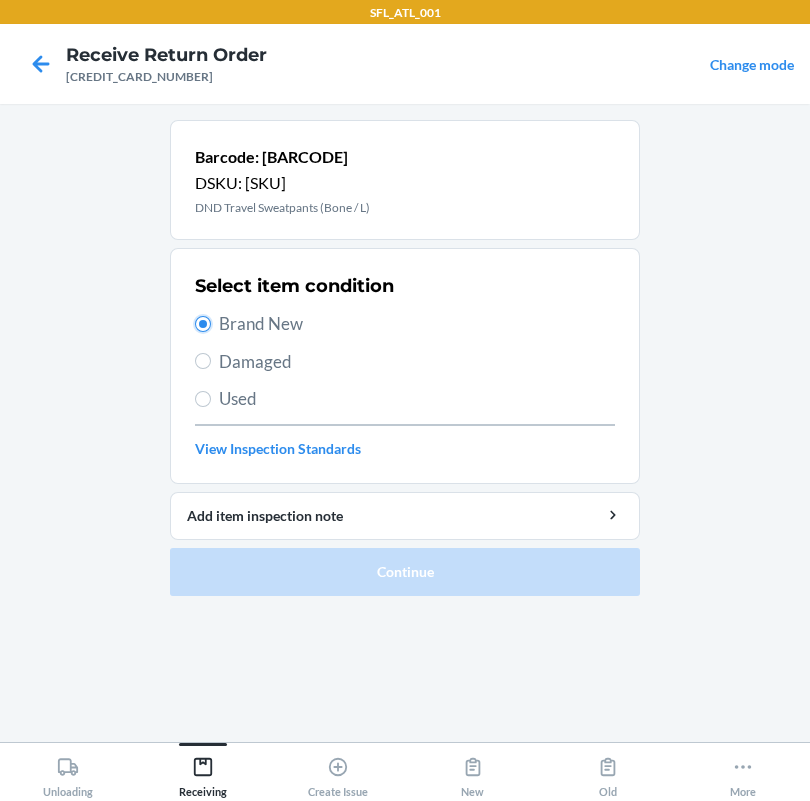 radio on "true" 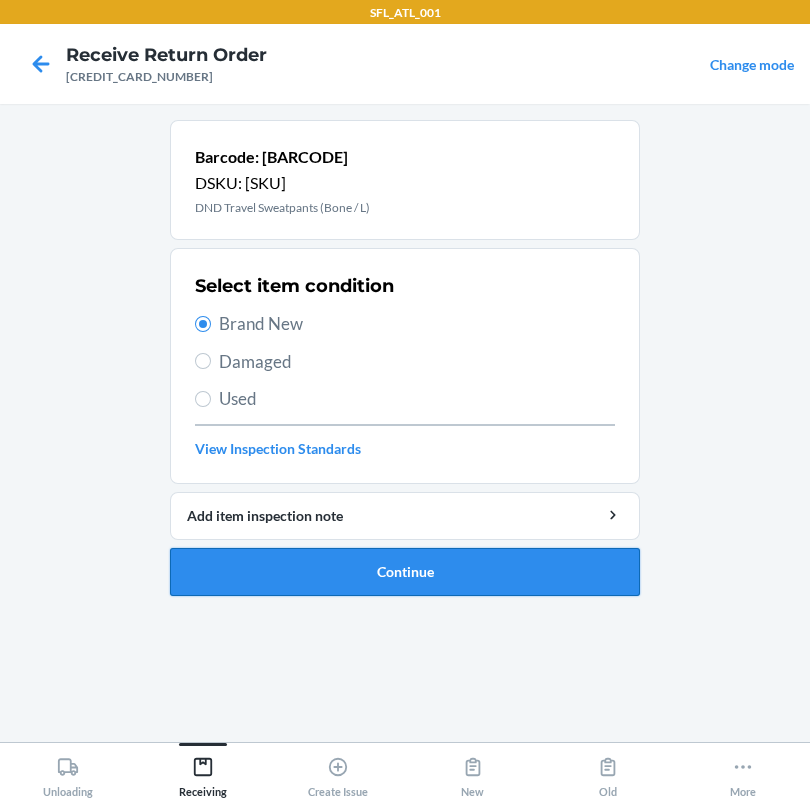 click on "Continue" at bounding box center (405, 572) 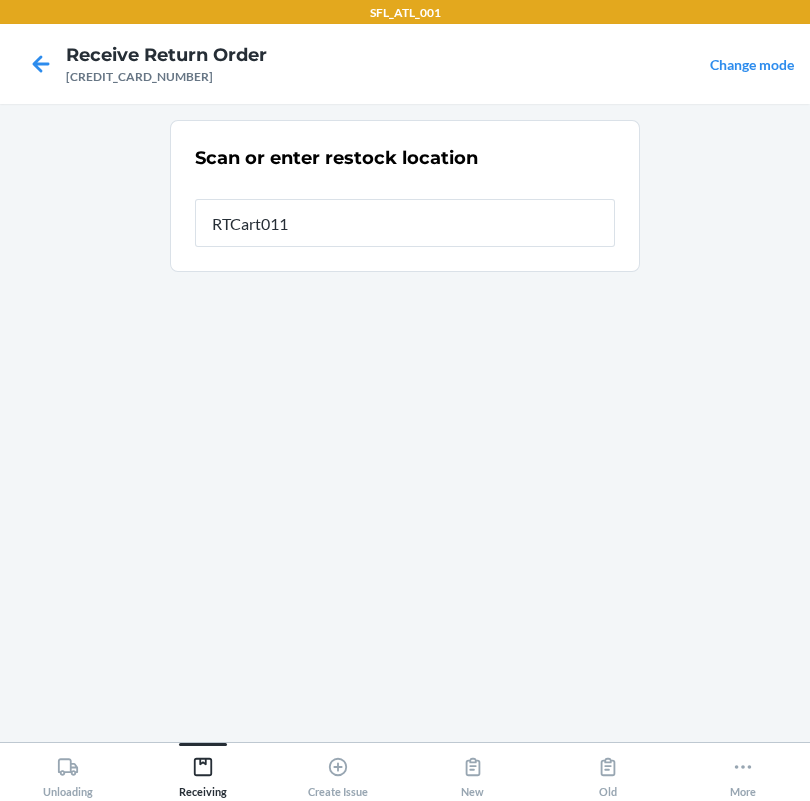 type on "RTCart011" 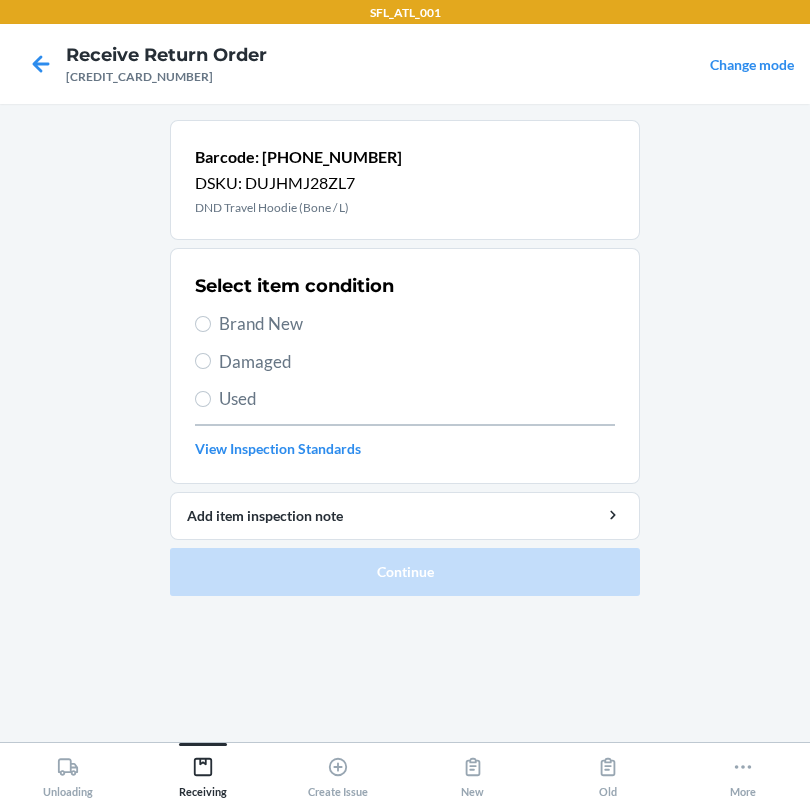 click on "Brand New" at bounding box center [417, 324] 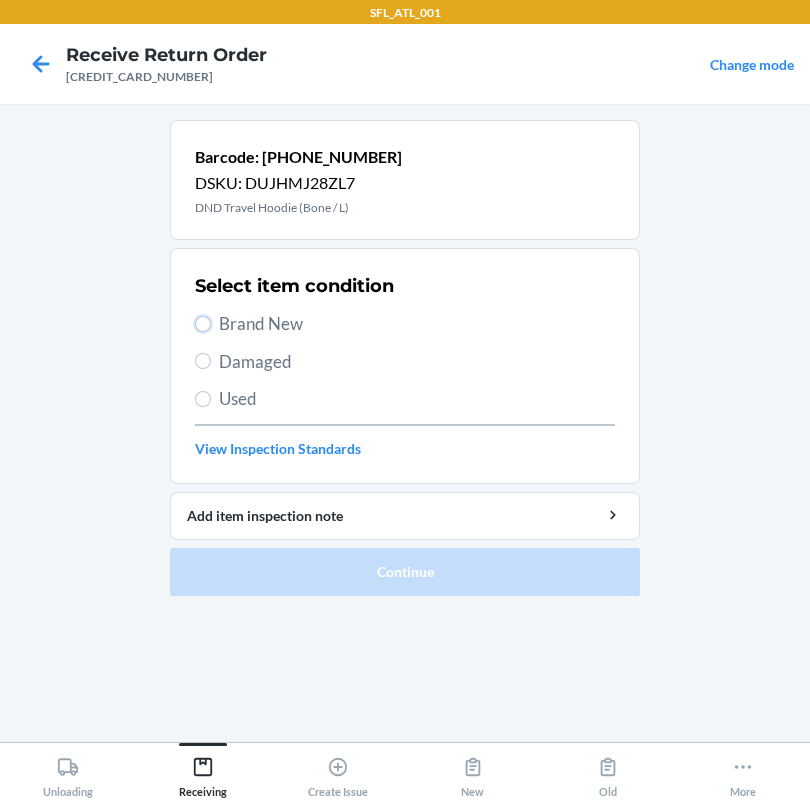 click on "Brand New" at bounding box center [203, 324] 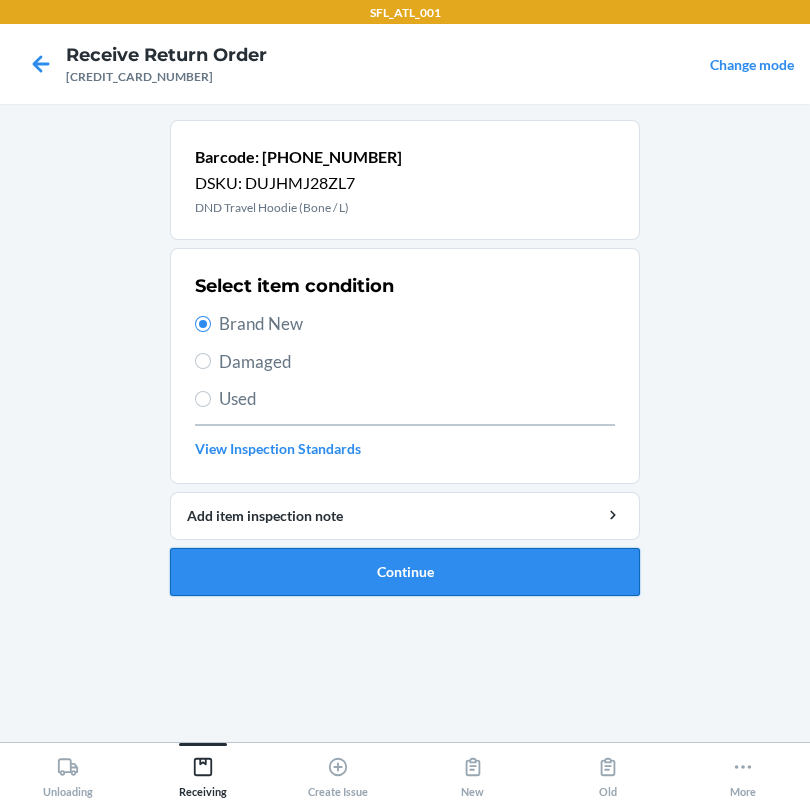 click on "Continue" at bounding box center [405, 572] 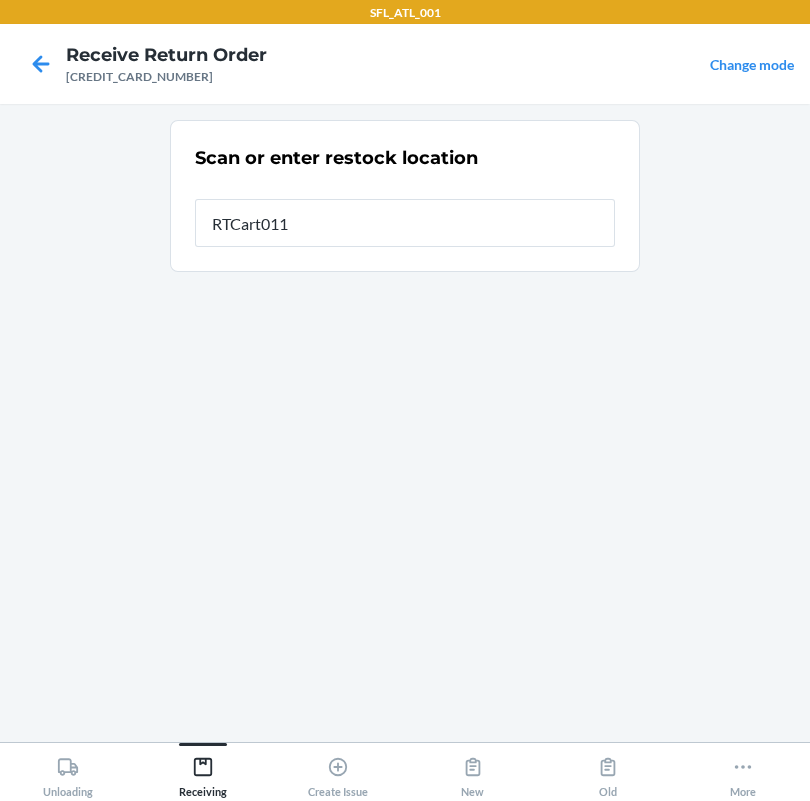 type on "RTCart011" 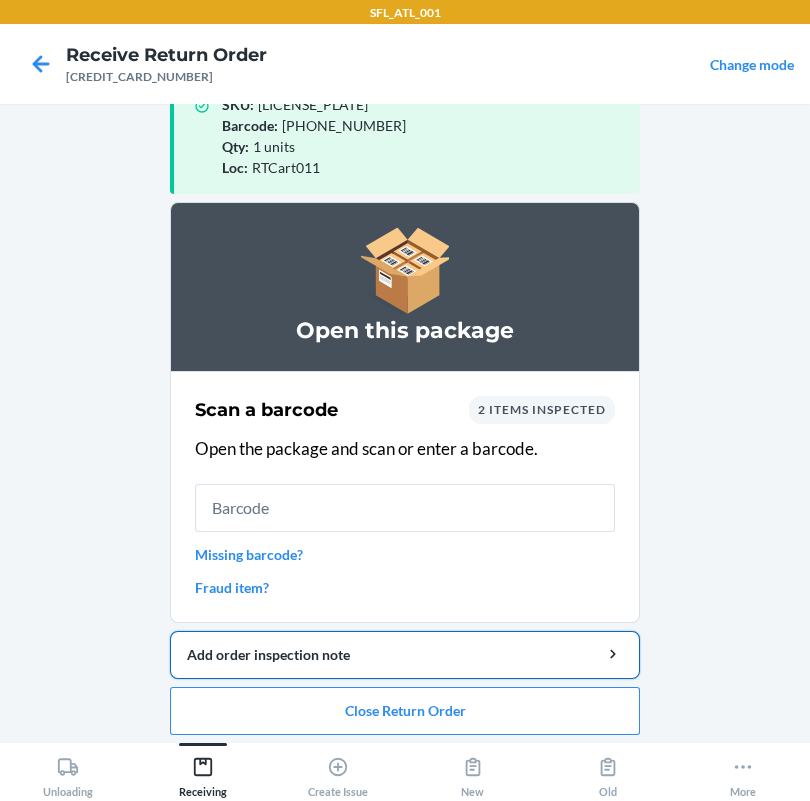 scroll, scrollTop: 57, scrollLeft: 0, axis: vertical 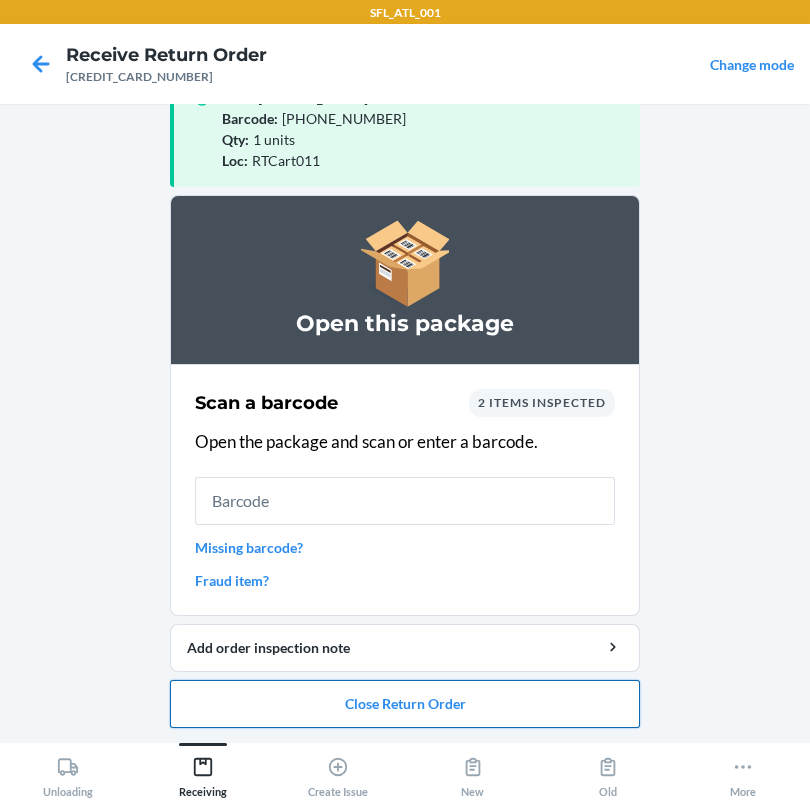 click on "Close Return Order" at bounding box center [405, 704] 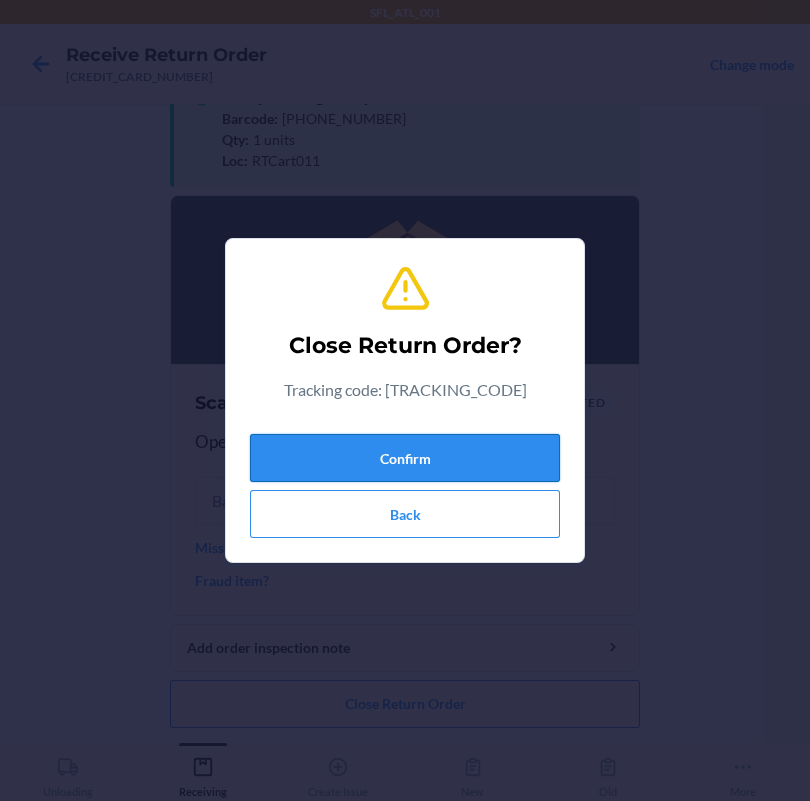 click on "Confirm" at bounding box center (405, 458) 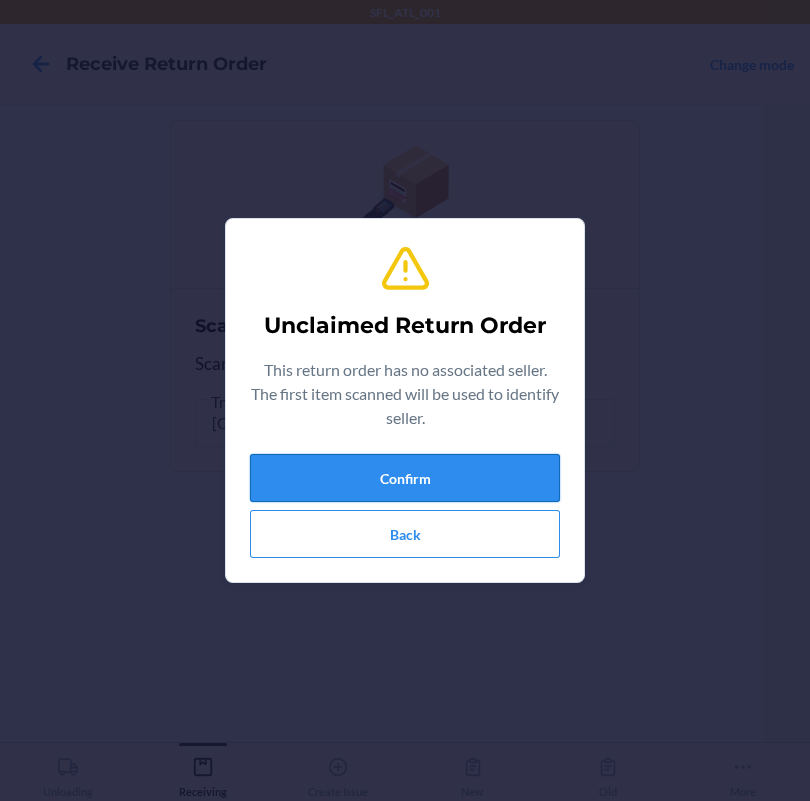 click on "Confirm" at bounding box center [405, 478] 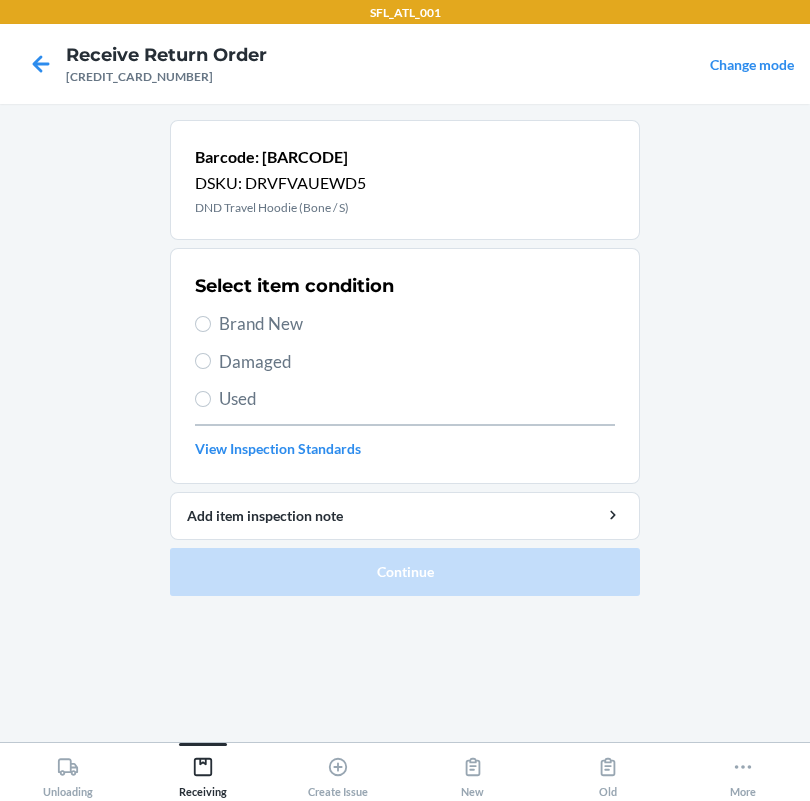 click on "Brand New" at bounding box center [417, 324] 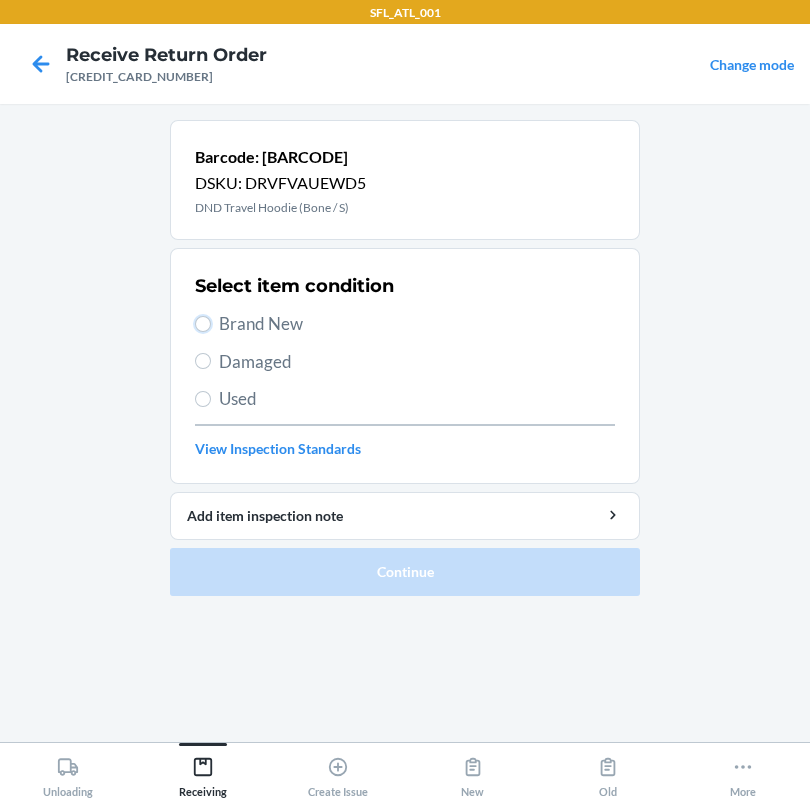 click on "Brand New" at bounding box center (203, 324) 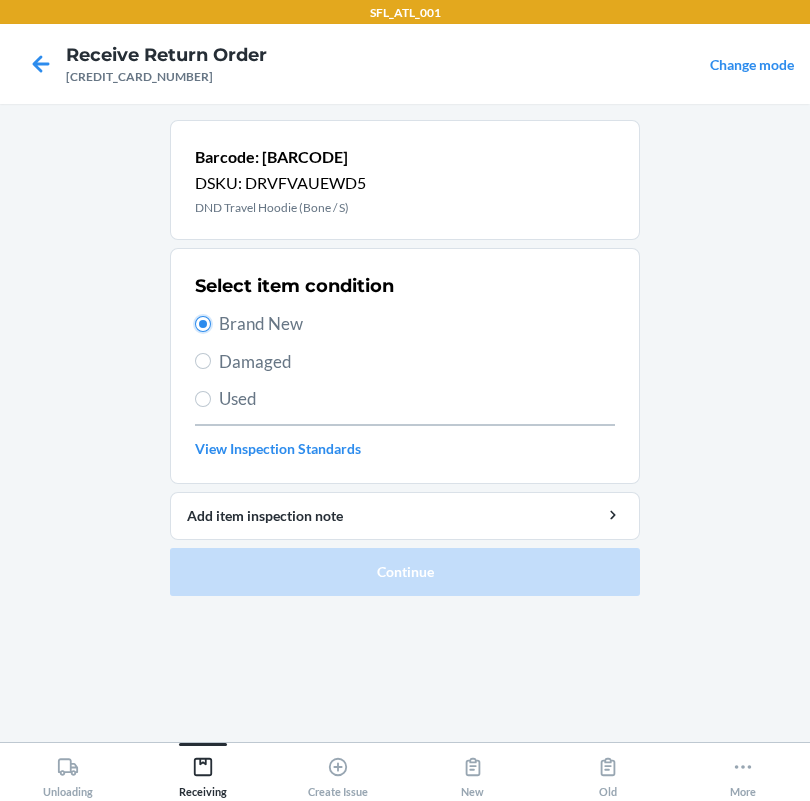 radio on "true" 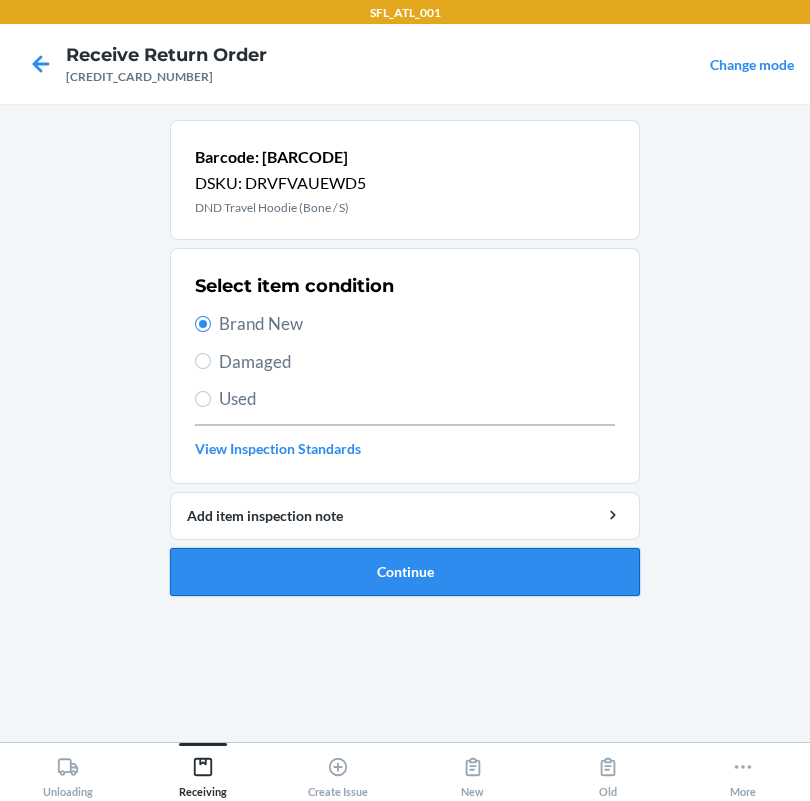 click on "Continue" at bounding box center [405, 572] 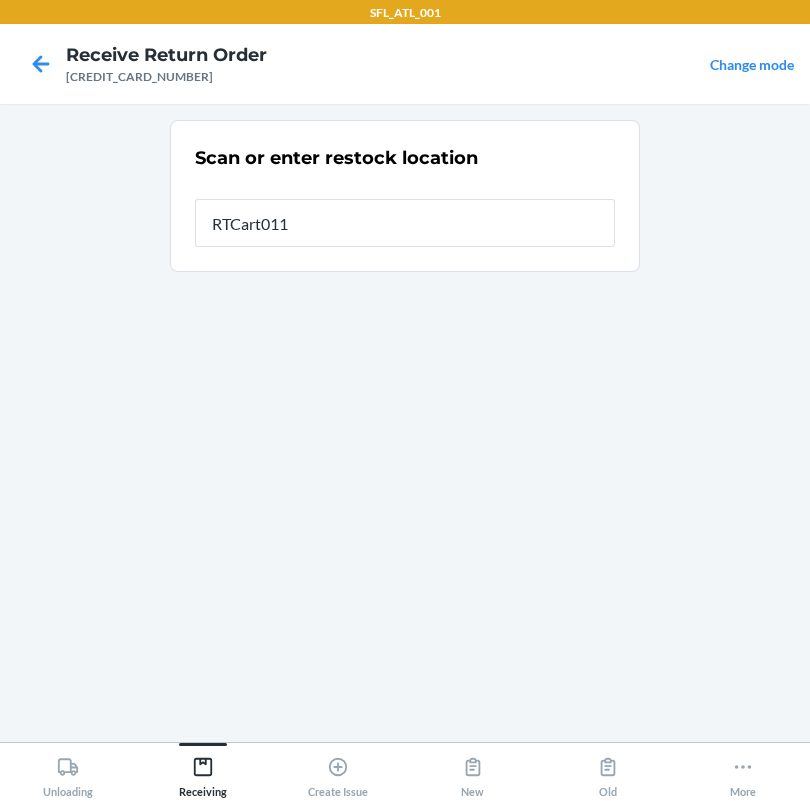 type on "RTCart011" 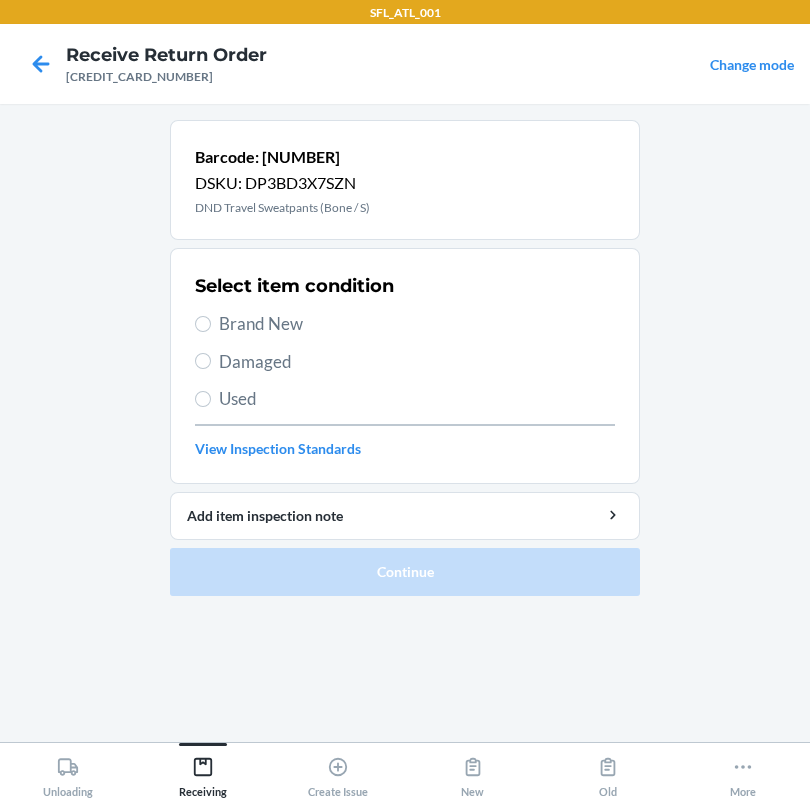 click on "Brand New" at bounding box center (417, 324) 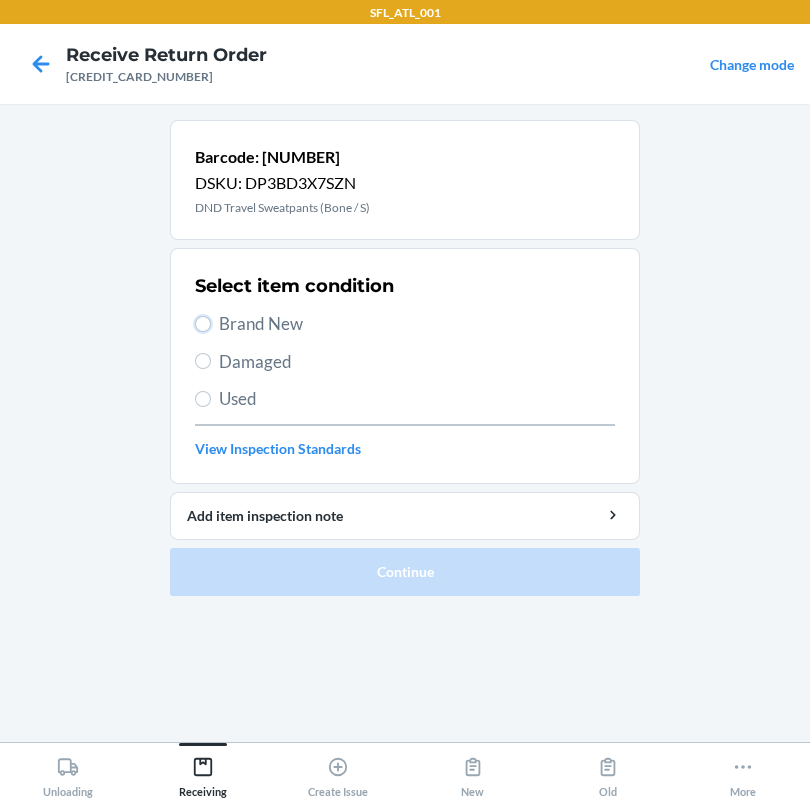 click on "Brand New" at bounding box center [203, 324] 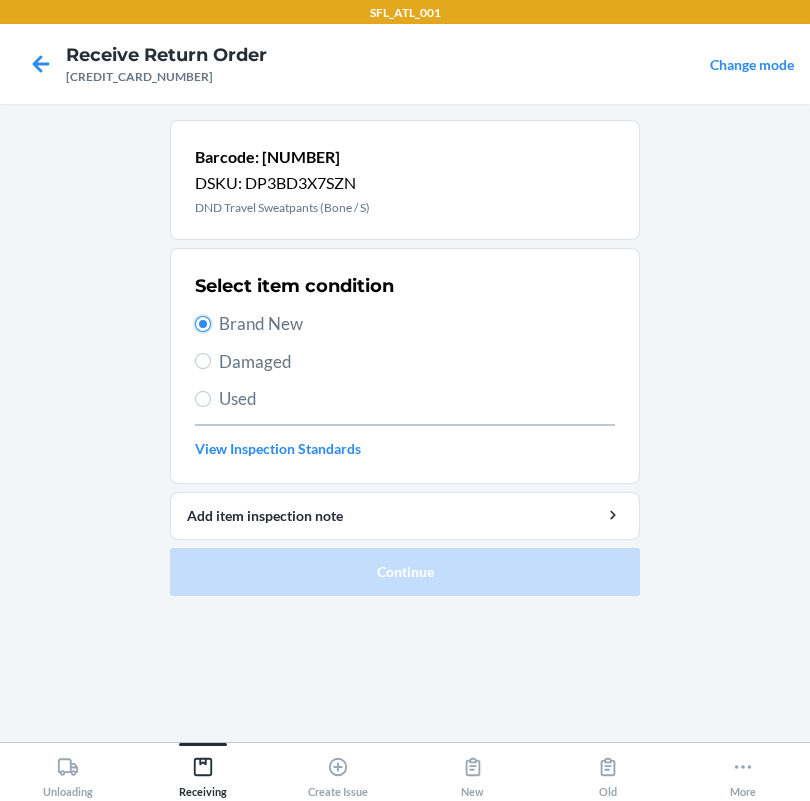 radio on "true" 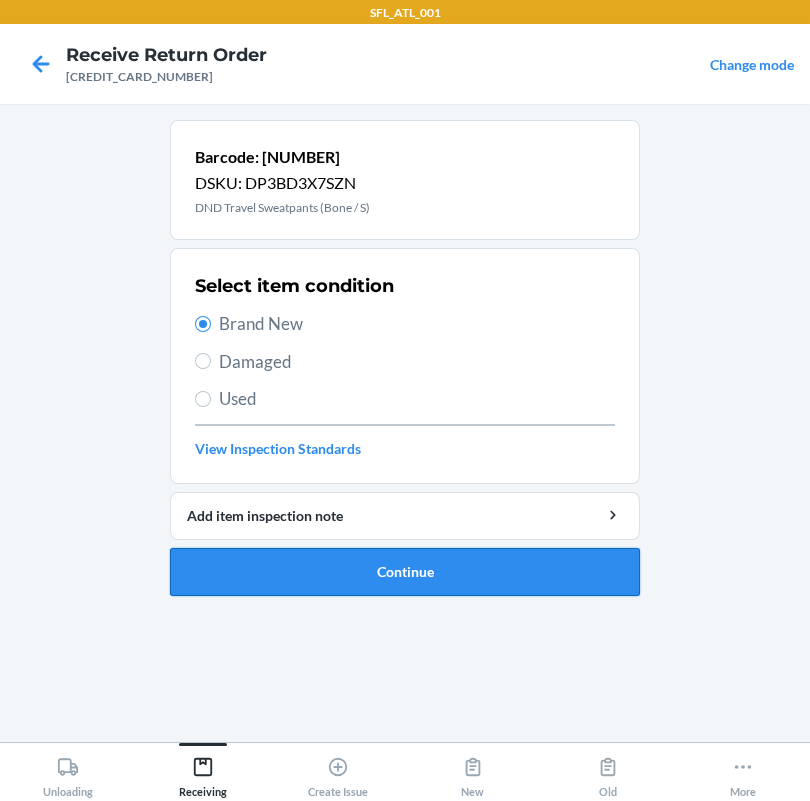 click on "Continue" at bounding box center [405, 572] 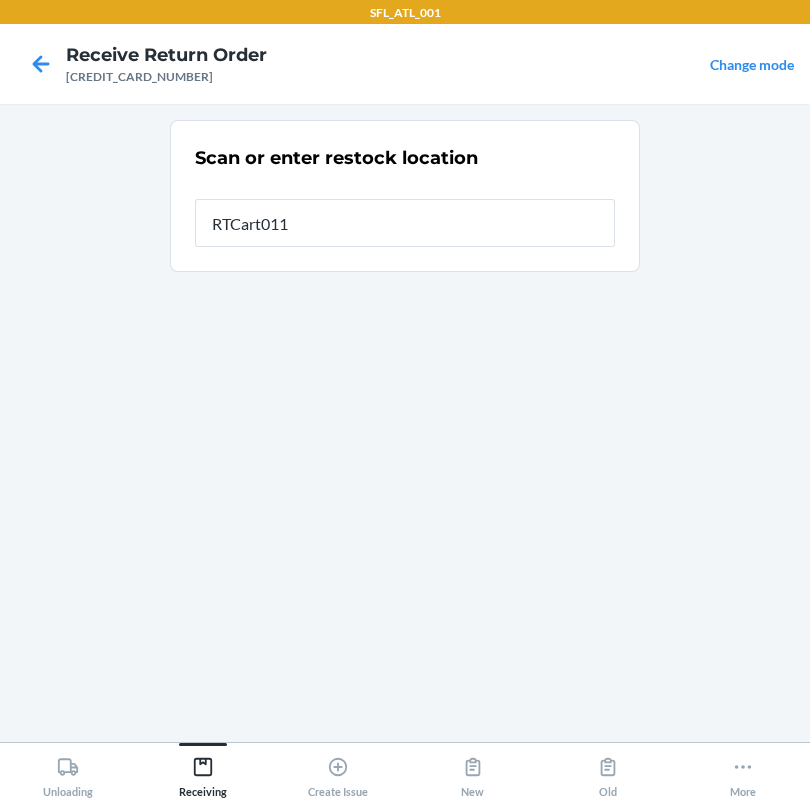 type on "RTCart011" 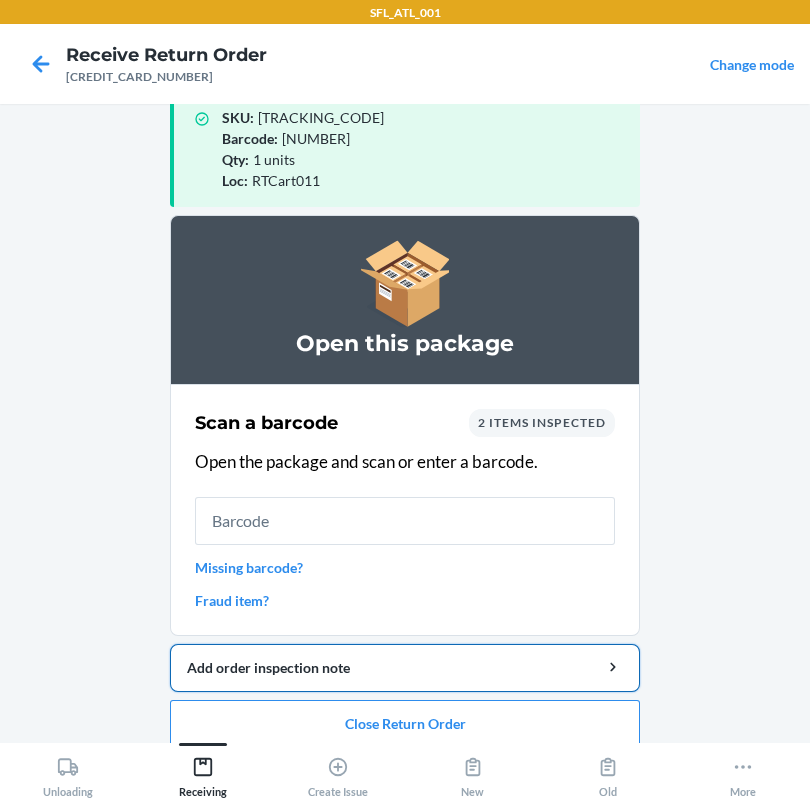 scroll, scrollTop: 57, scrollLeft: 0, axis: vertical 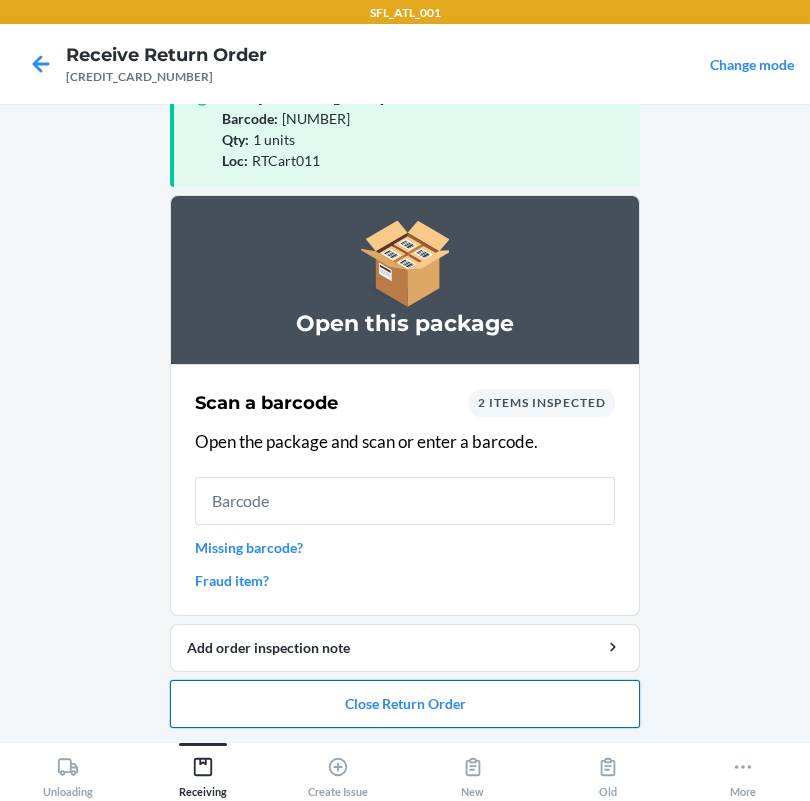 click on "Close Return Order" at bounding box center (405, 704) 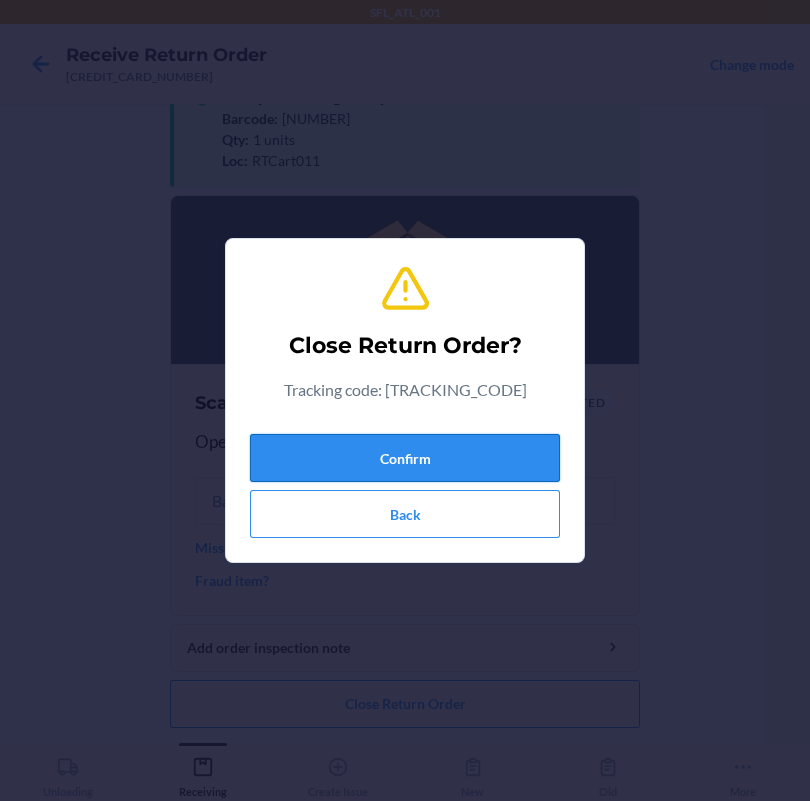 drag, startPoint x: 401, startPoint y: 452, endPoint x: 423, endPoint y: 452, distance: 22 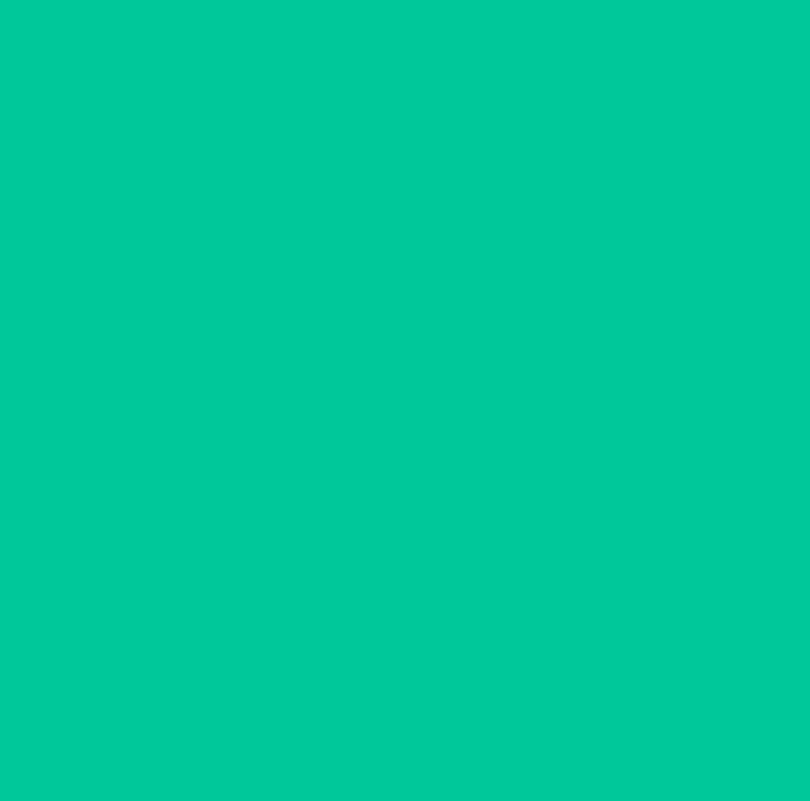 scroll, scrollTop: 0, scrollLeft: 0, axis: both 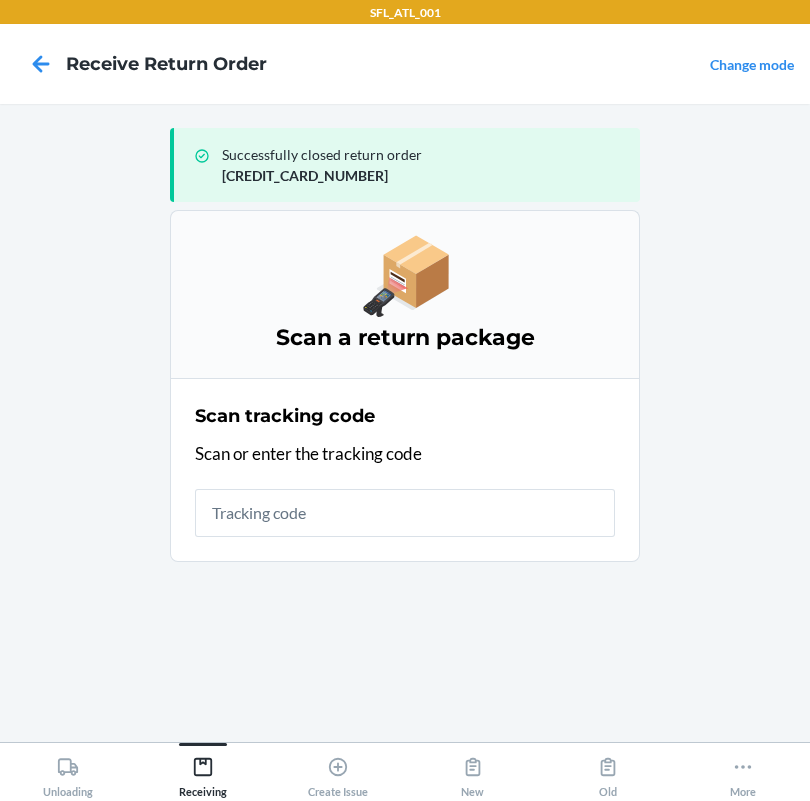 click at bounding box center (405, 513) 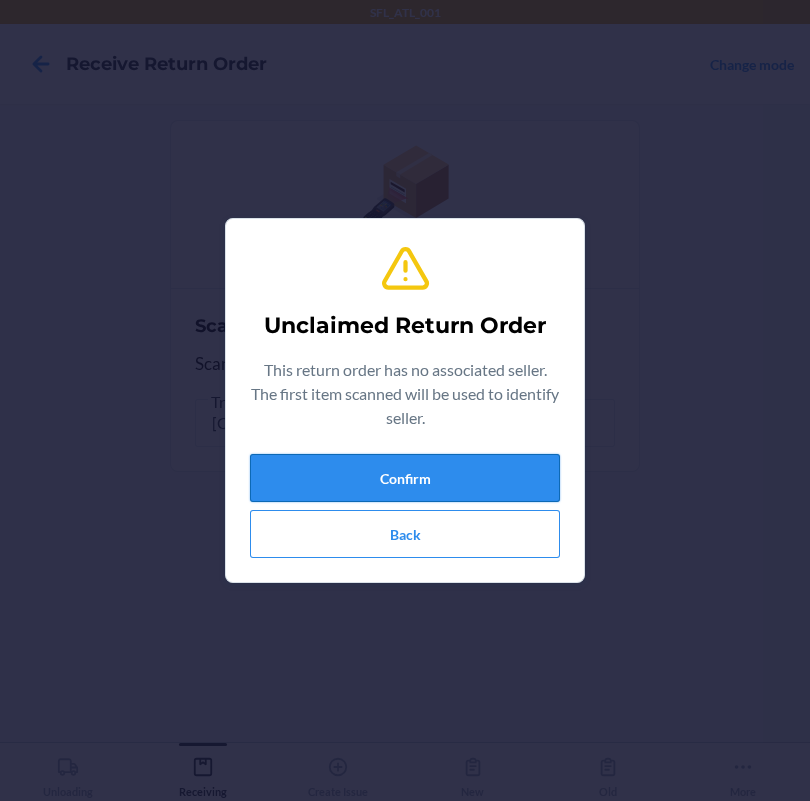 click on "Confirm" at bounding box center [405, 478] 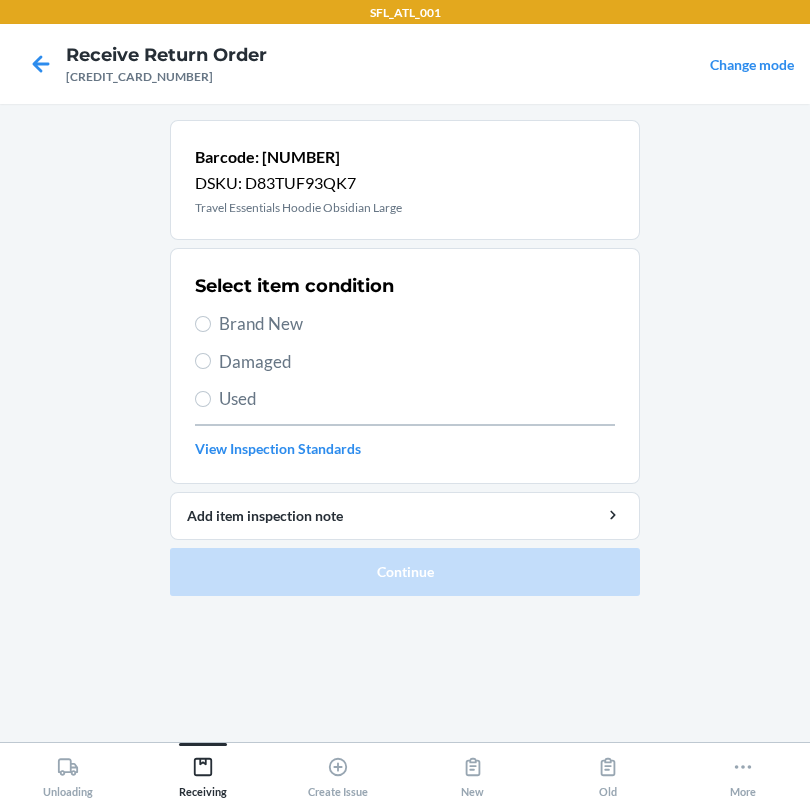 drag, startPoint x: 284, startPoint y: 296, endPoint x: 278, endPoint y: 312, distance: 17.088007 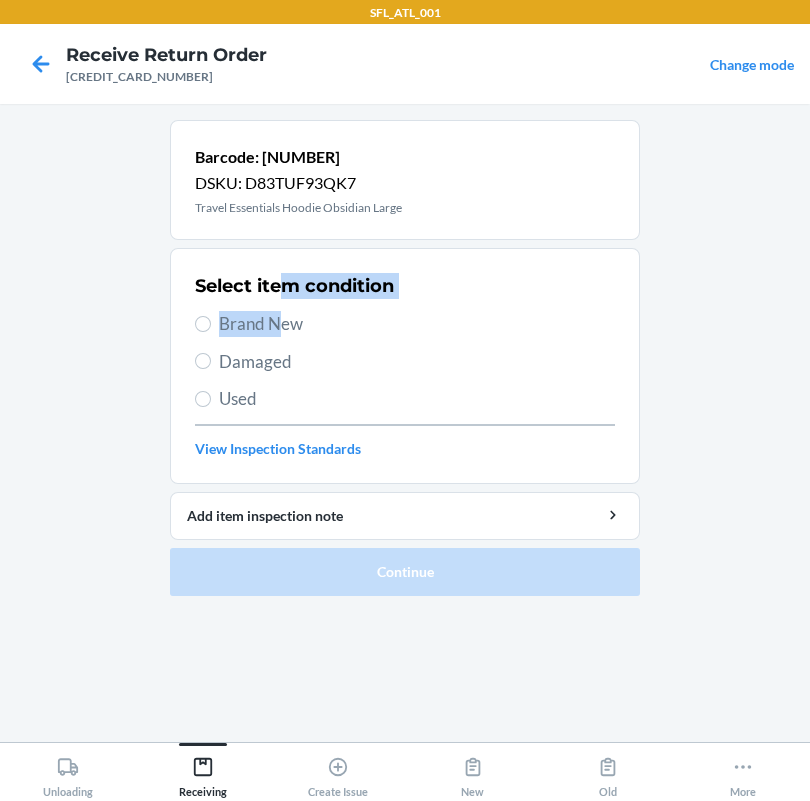 drag, startPoint x: 278, startPoint y: 312, endPoint x: 303, endPoint y: 333, distance: 32.649654 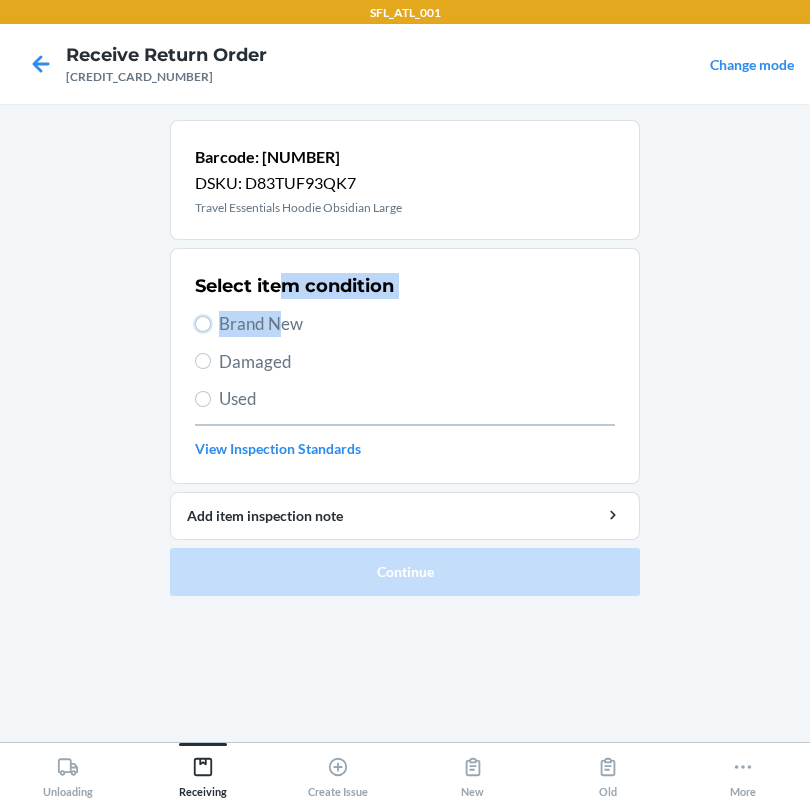 click on "Brand New" at bounding box center (203, 324) 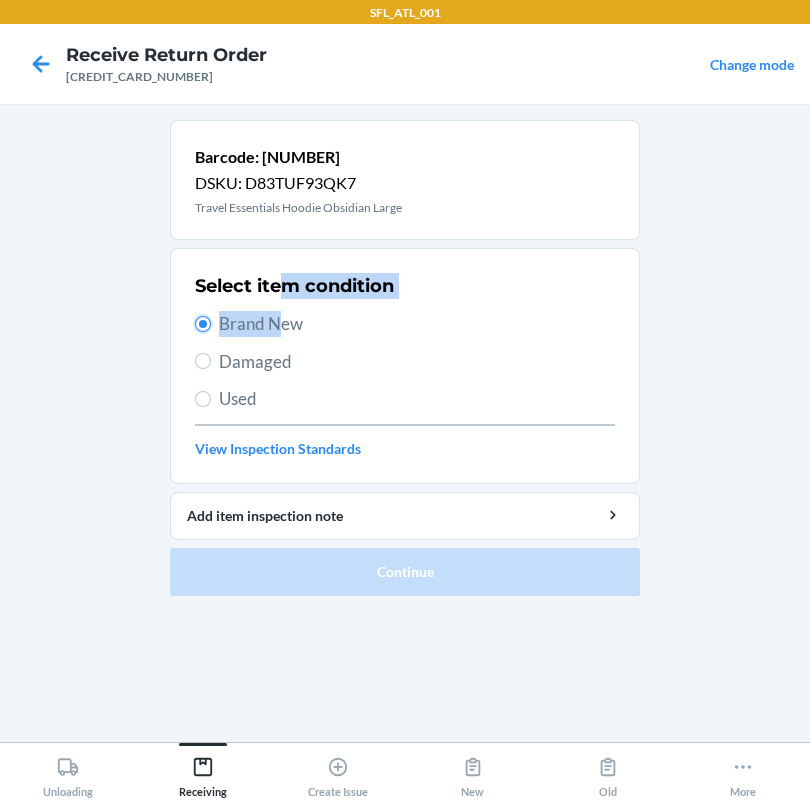 radio on "true" 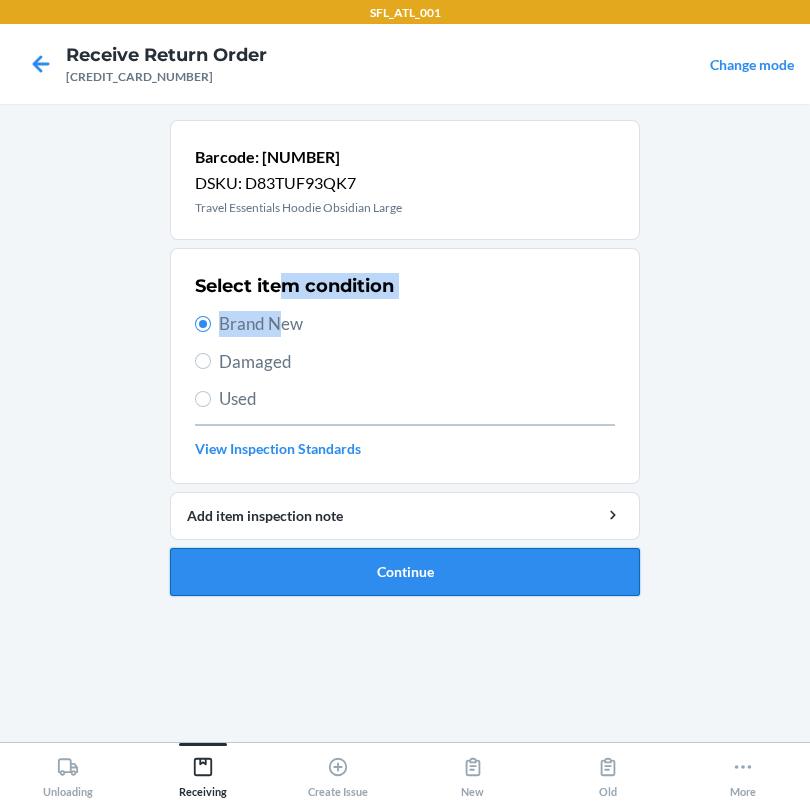 click on "Continue" at bounding box center (405, 572) 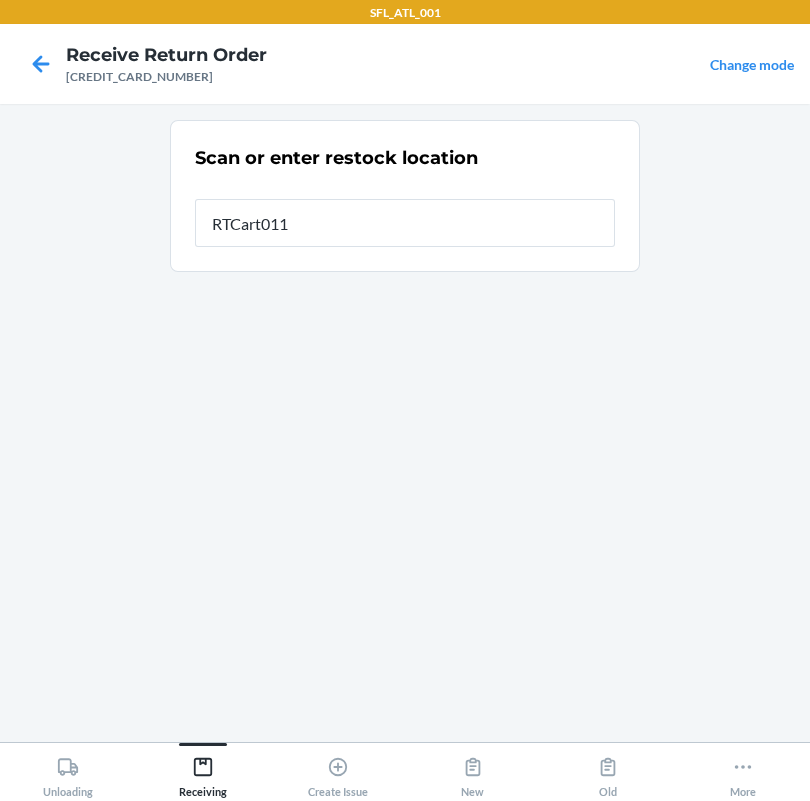 type on "RTCart011" 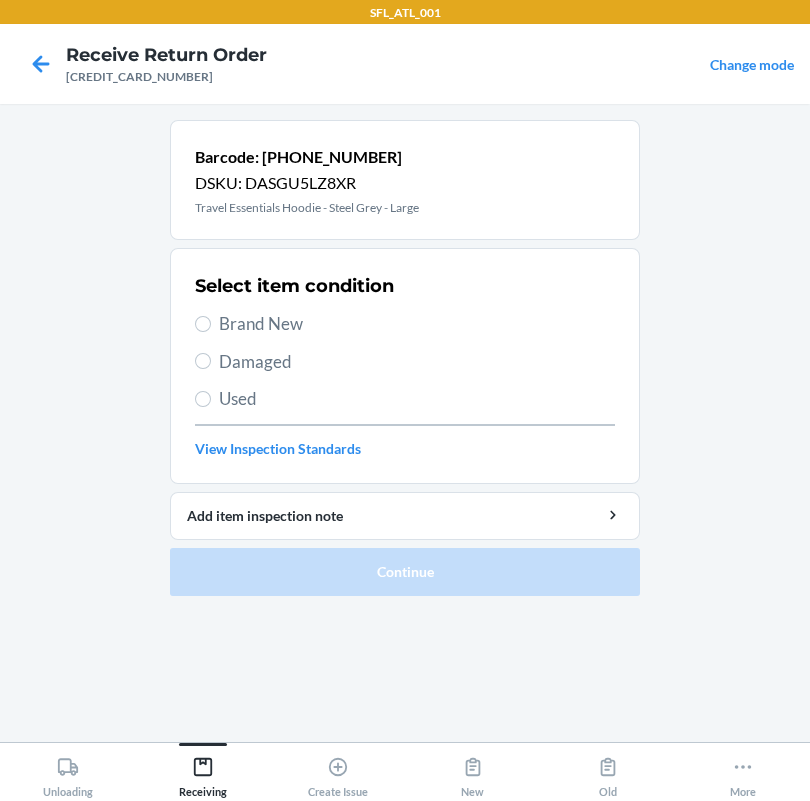 drag, startPoint x: 280, startPoint y: 329, endPoint x: 300, endPoint y: 345, distance: 25.612497 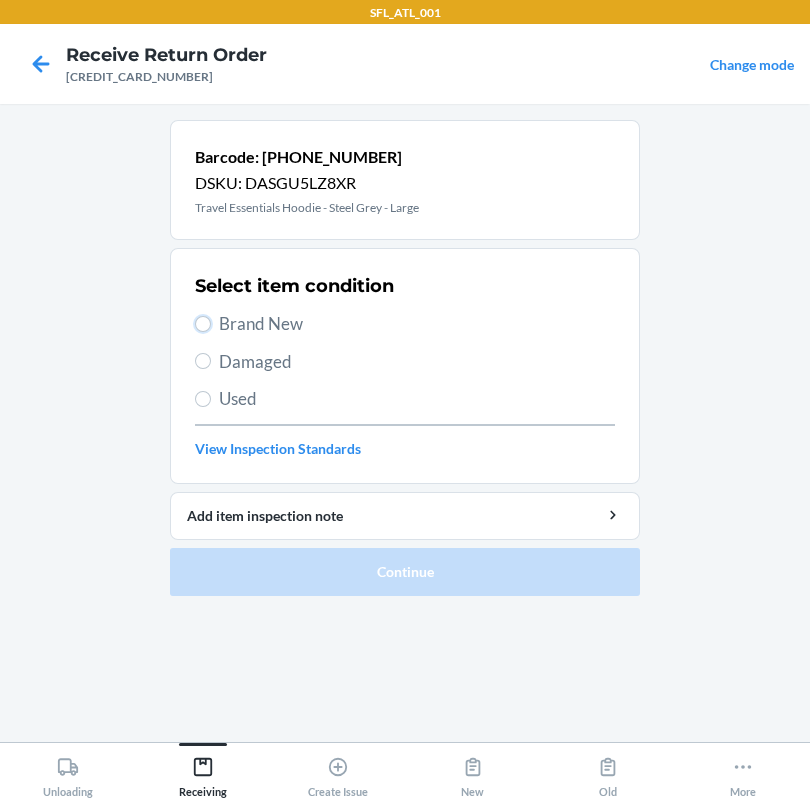 click on "Brand New" at bounding box center (203, 324) 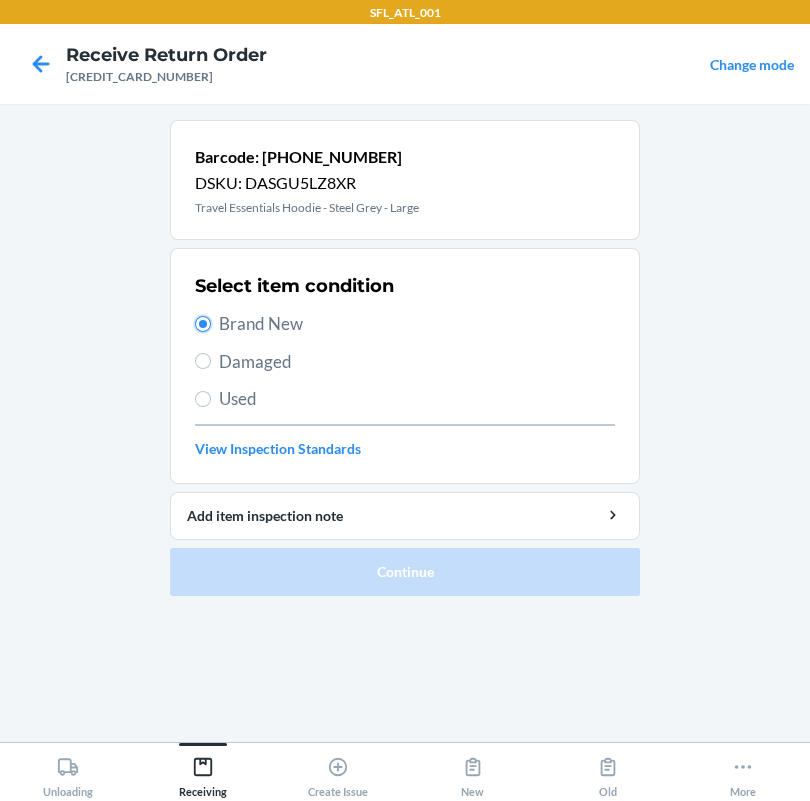 radio on "true" 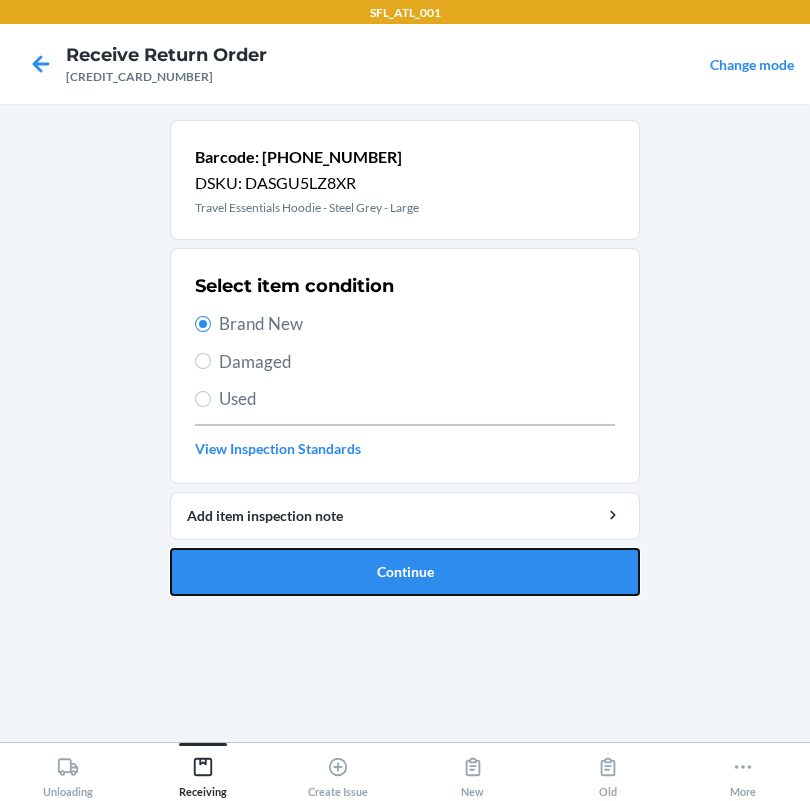 drag, startPoint x: 445, startPoint y: 570, endPoint x: 411, endPoint y: 553, distance: 38.013157 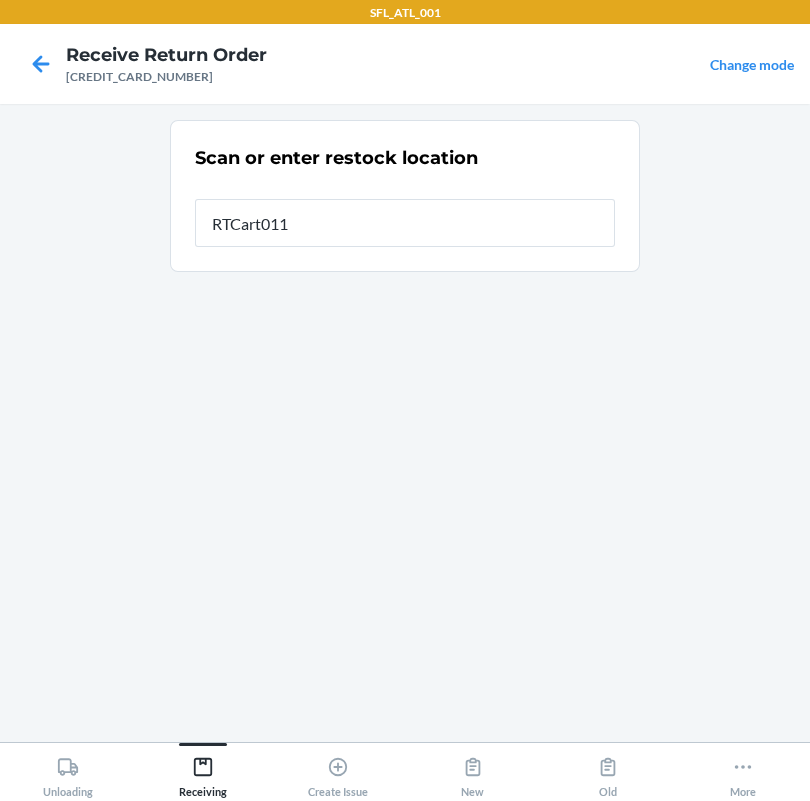type on "RTCart011" 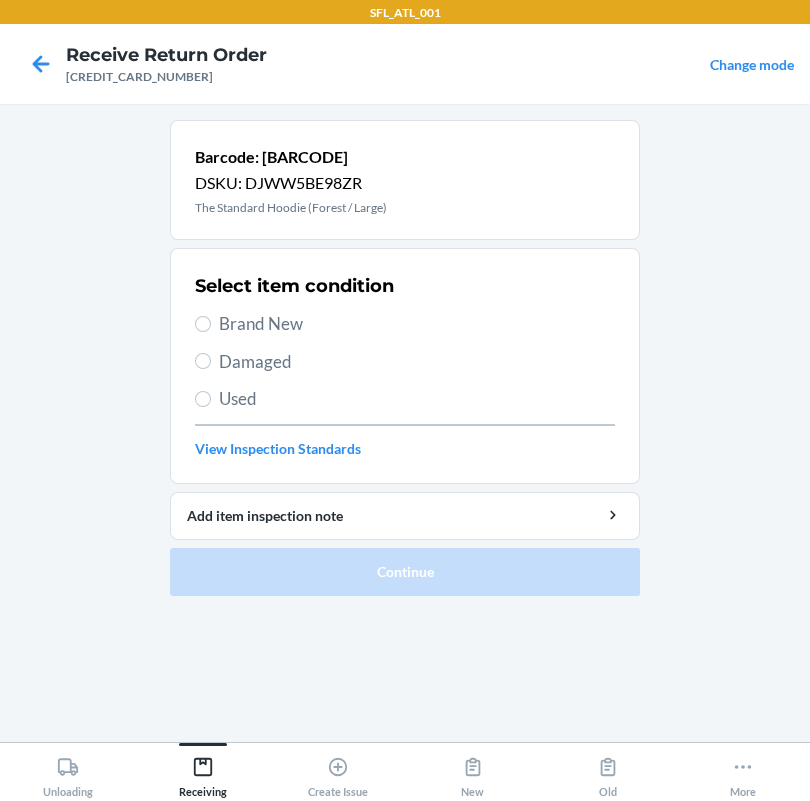 click on "Brand New" at bounding box center [417, 324] 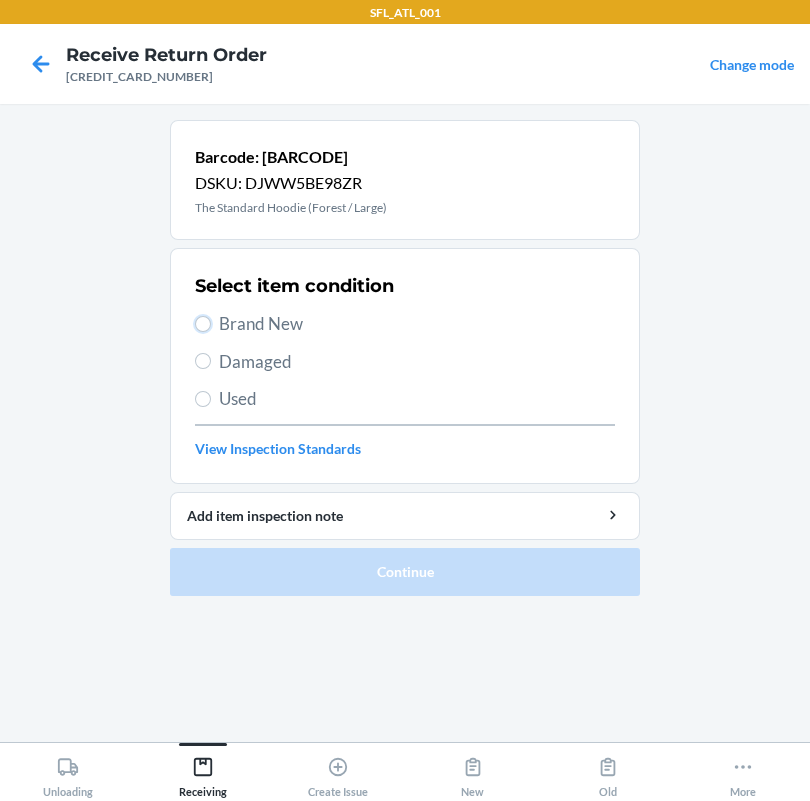 click on "Brand New" at bounding box center (203, 324) 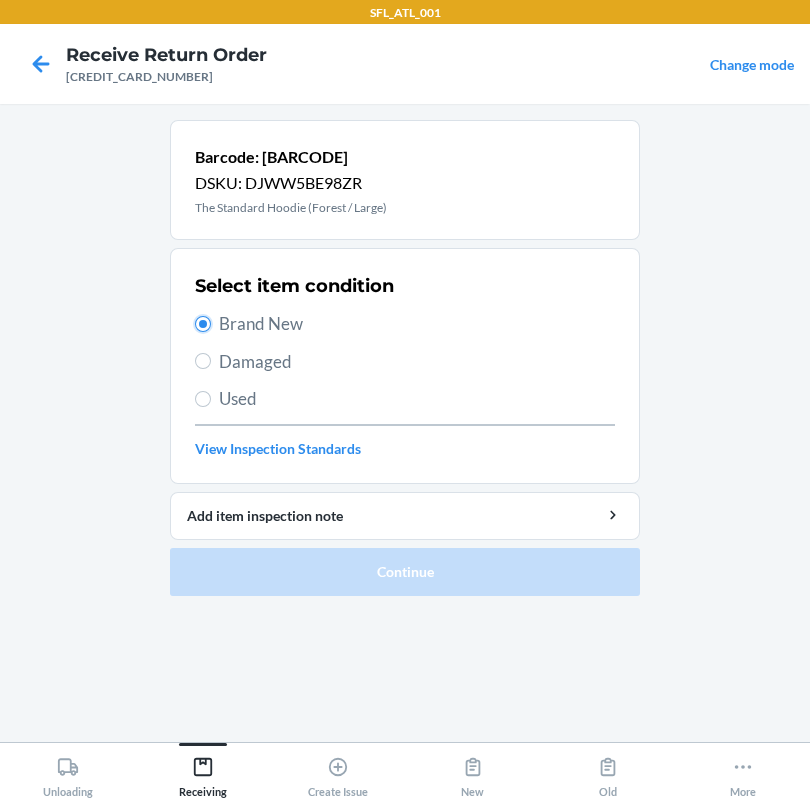 radio on "true" 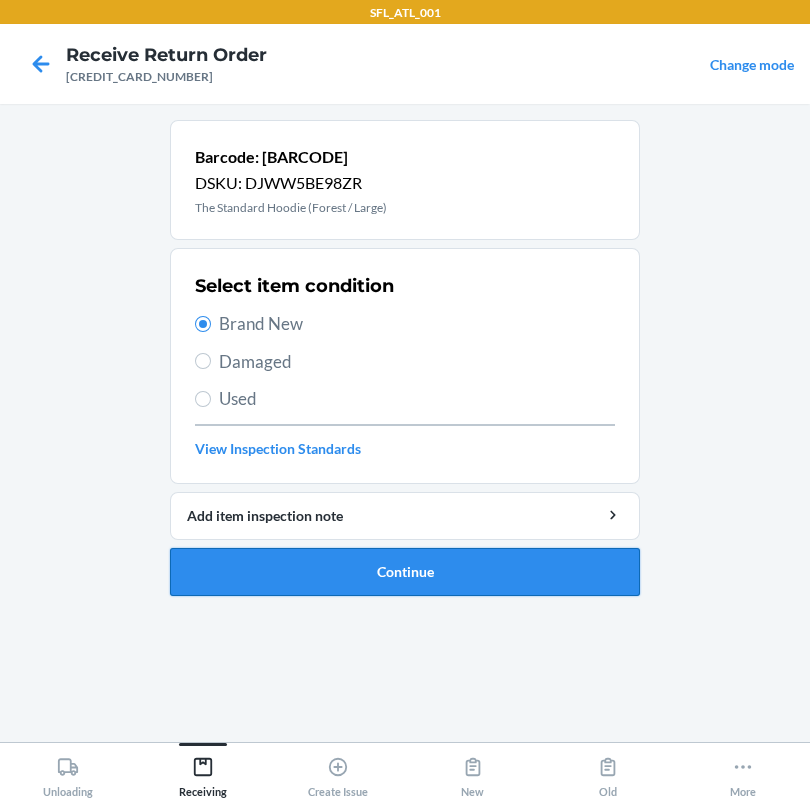 click on "Continue" at bounding box center [405, 572] 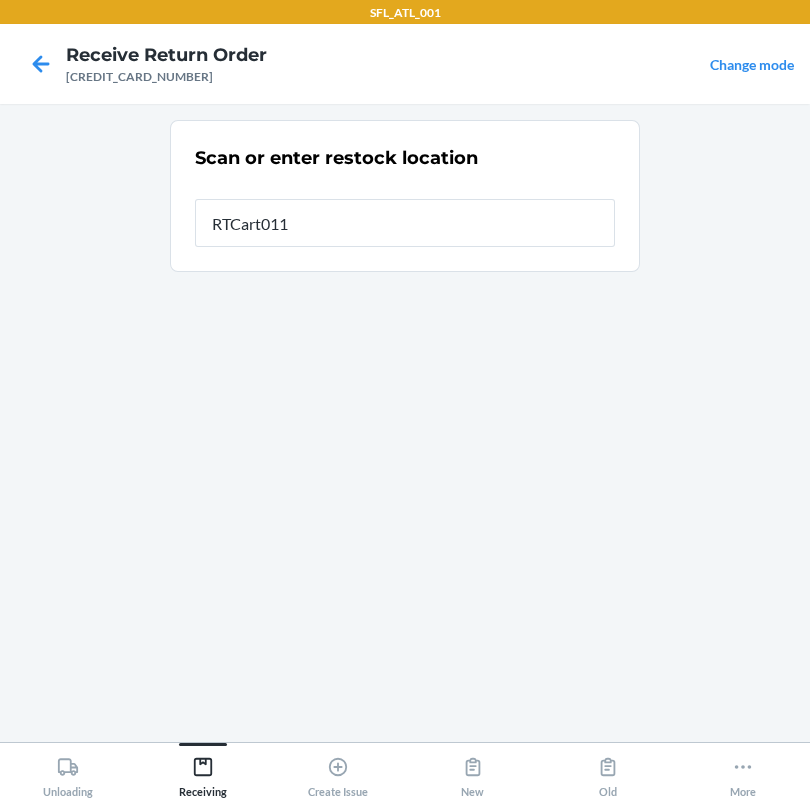 type on "RTCart011" 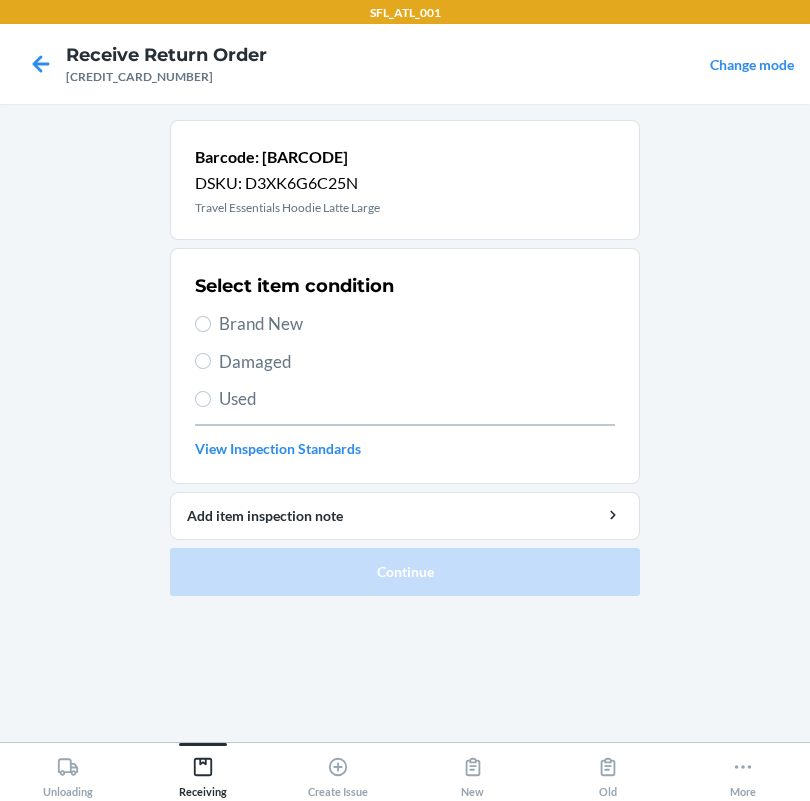 click on "Brand New" at bounding box center [417, 324] 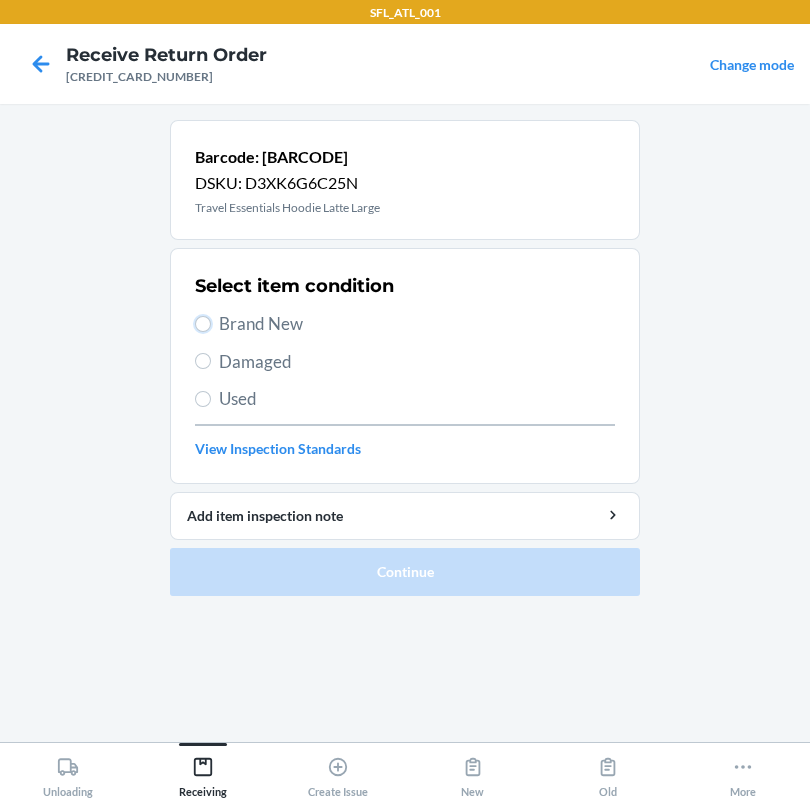 click on "Brand New" at bounding box center (203, 324) 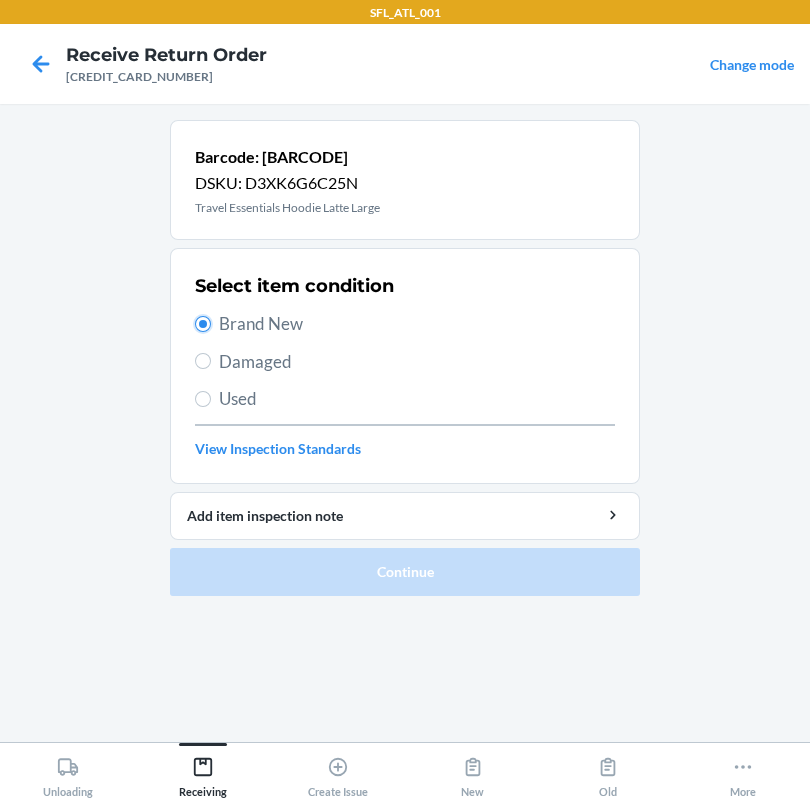 radio on "true" 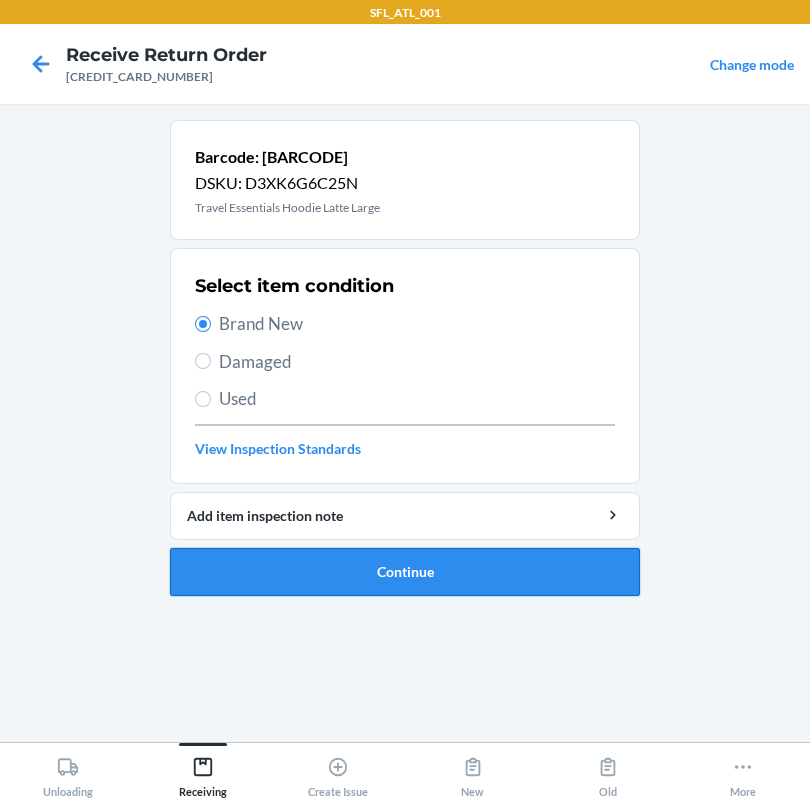 click on "Continue" at bounding box center (405, 572) 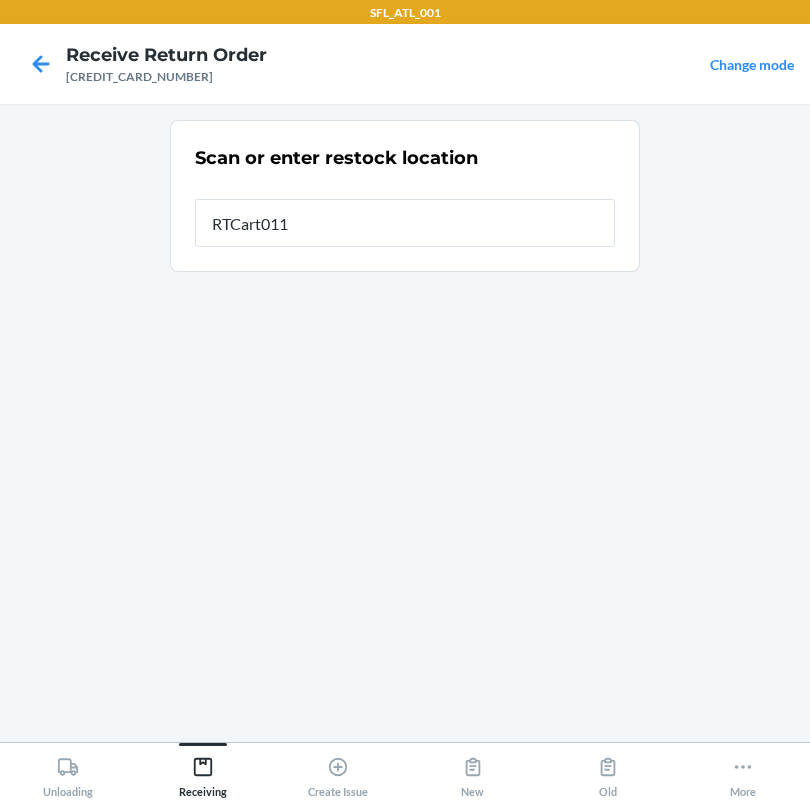 type on "RTCart011" 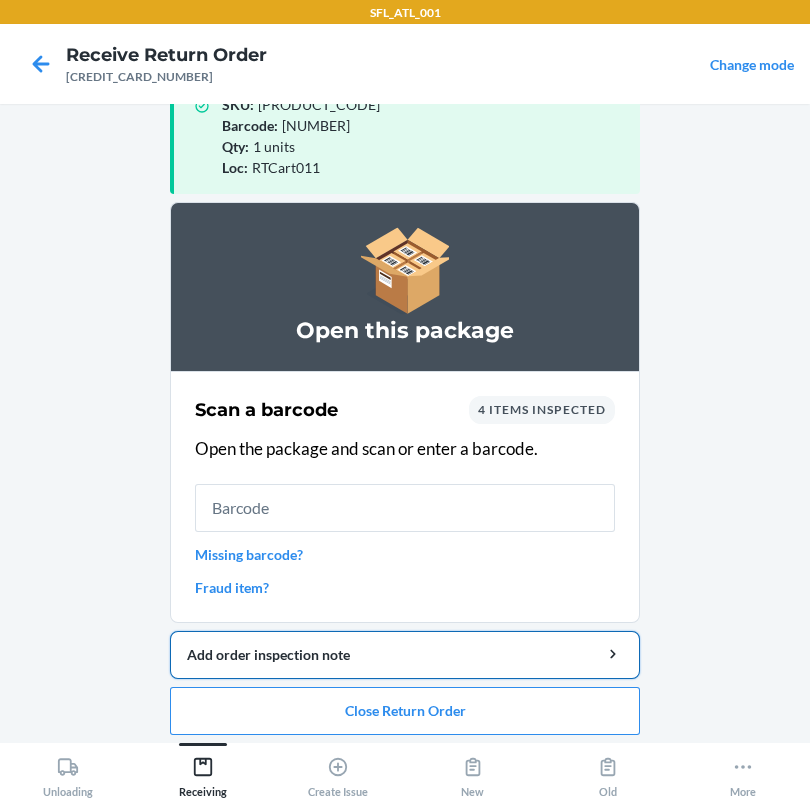 scroll, scrollTop: 57, scrollLeft: 0, axis: vertical 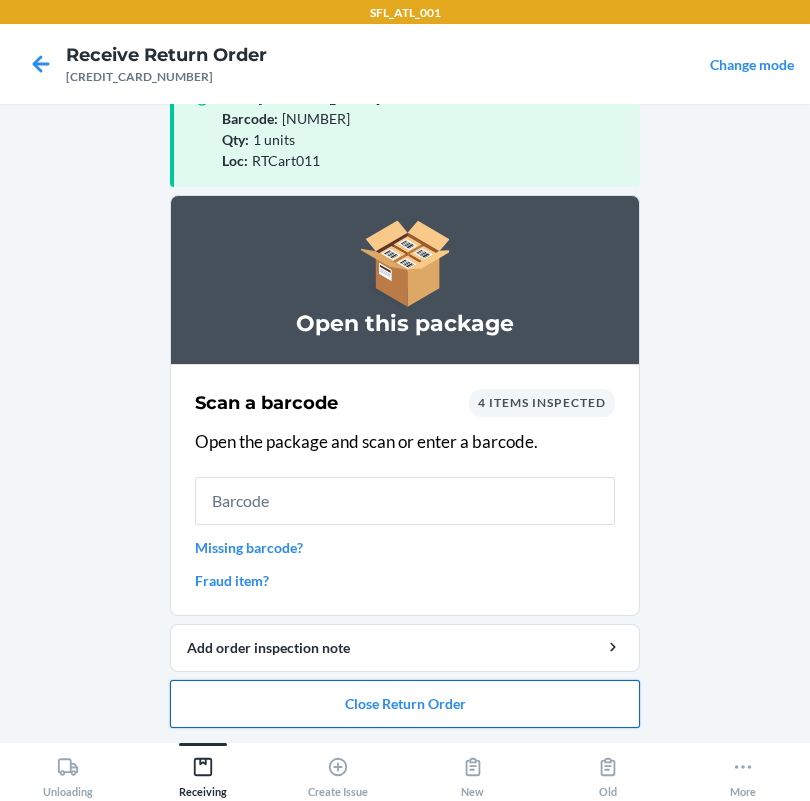 click on "Close Return Order" at bounding box center [405, 704] 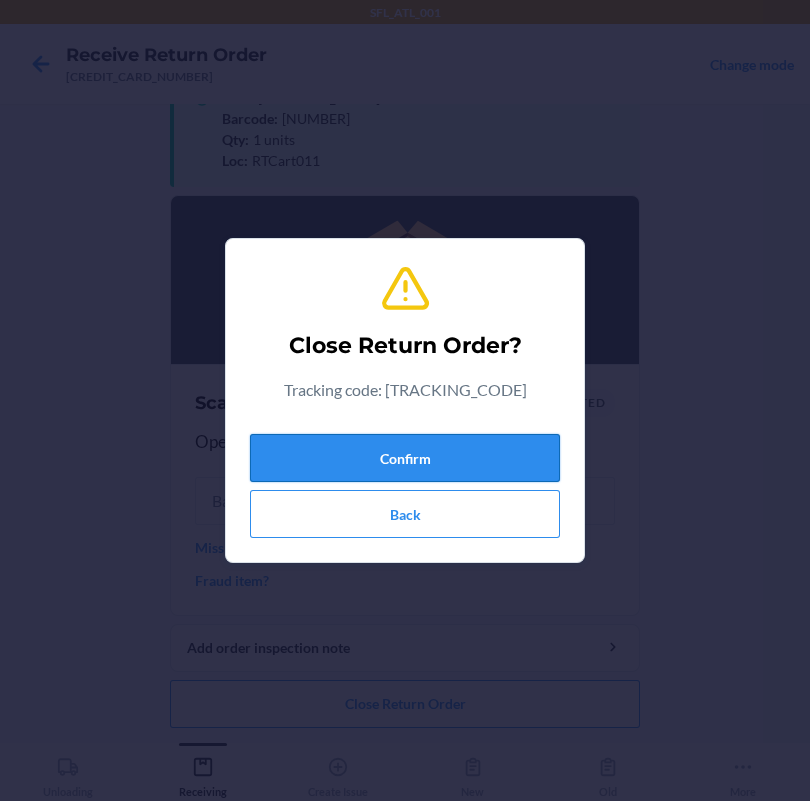 click on "Confirm" at bounding box center [405, 458] 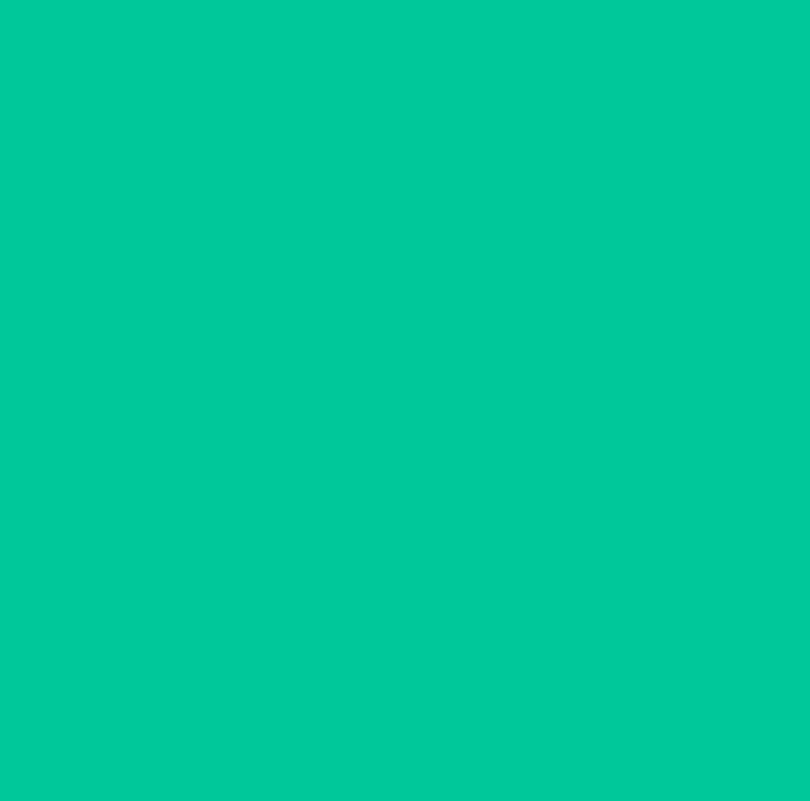 scroll, scrollTop: 0, scrollLeft: 0, axis: both 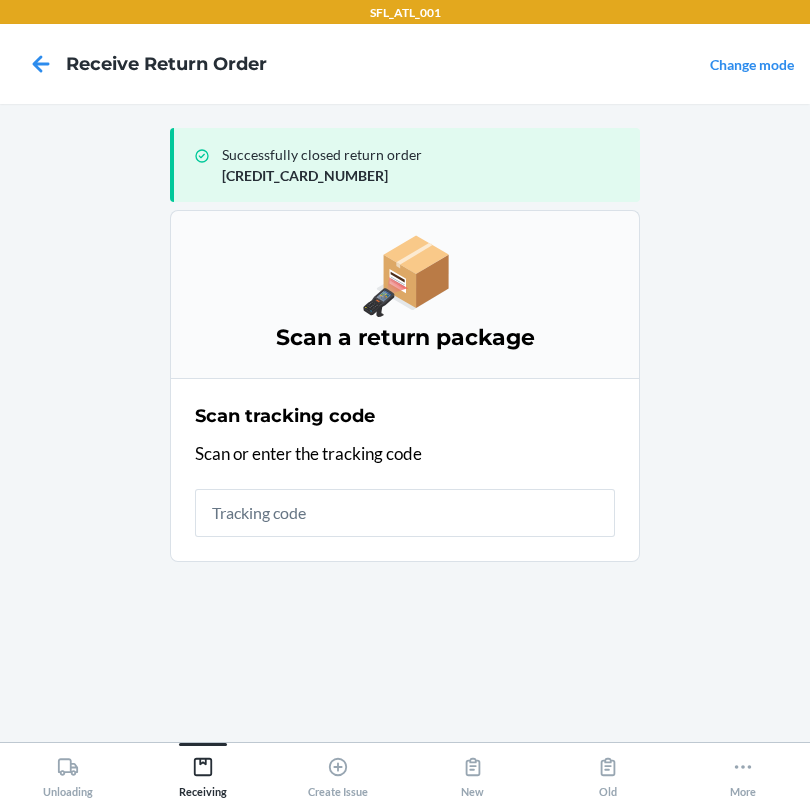 click at bounding box center [405, 513] 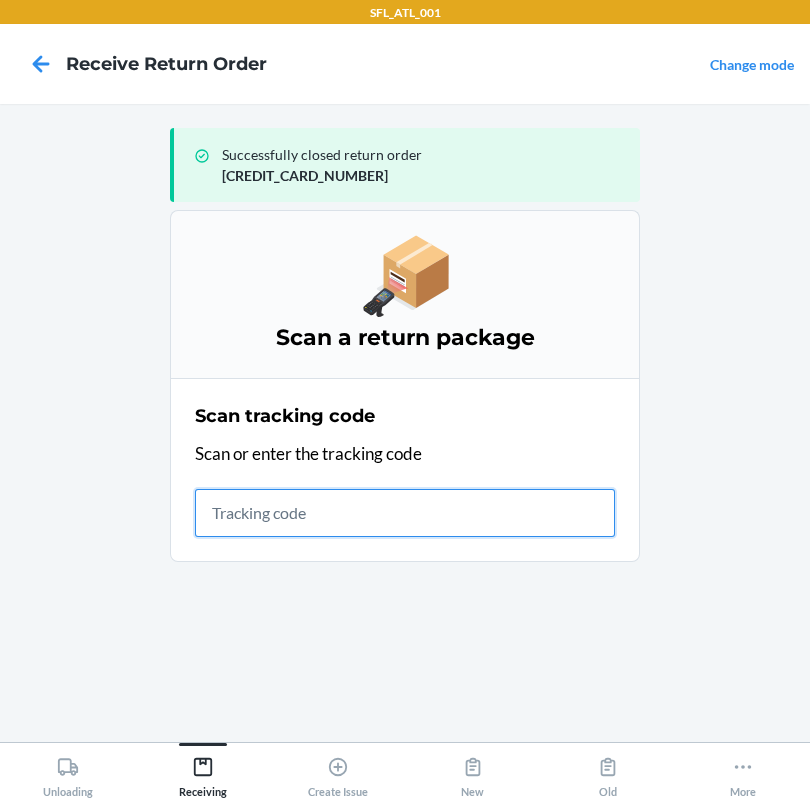 click at bounding box center (405, 513) 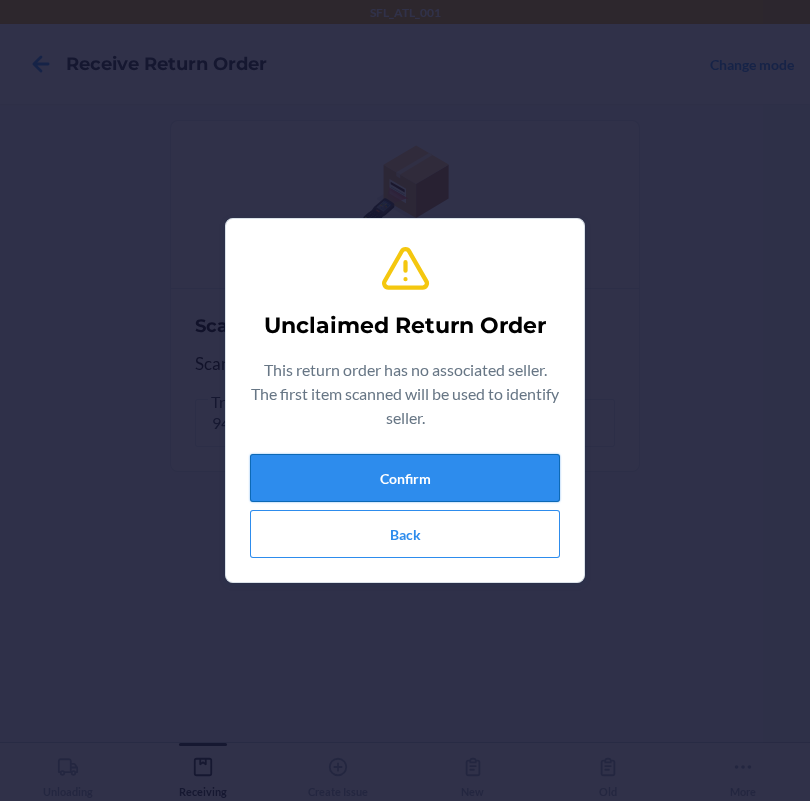 click on "Confirm" at bounding box center [405, 478] 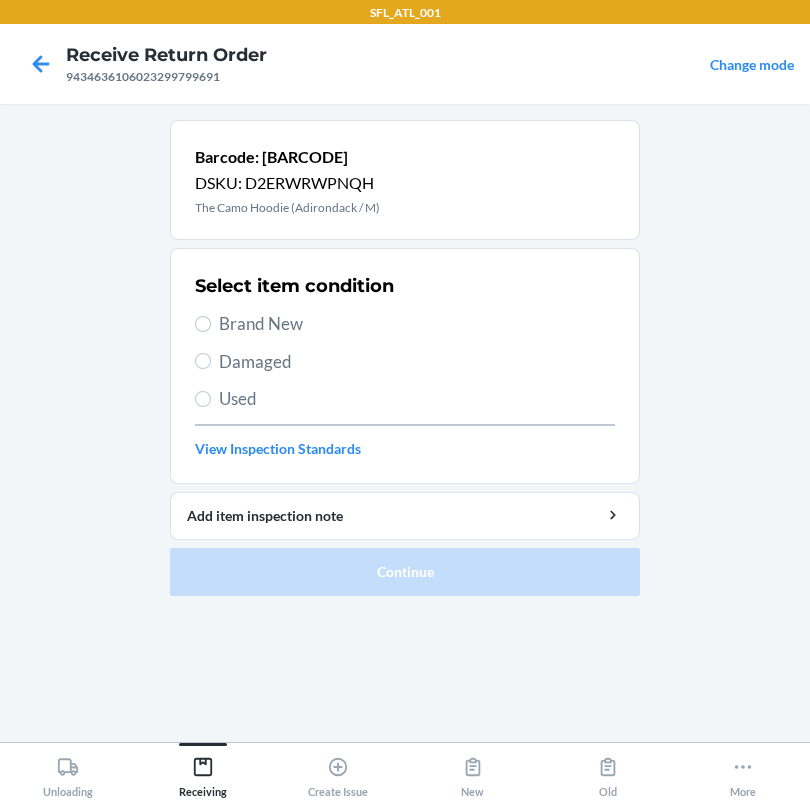 click on "Brand New" at bounding box center [405, 324] 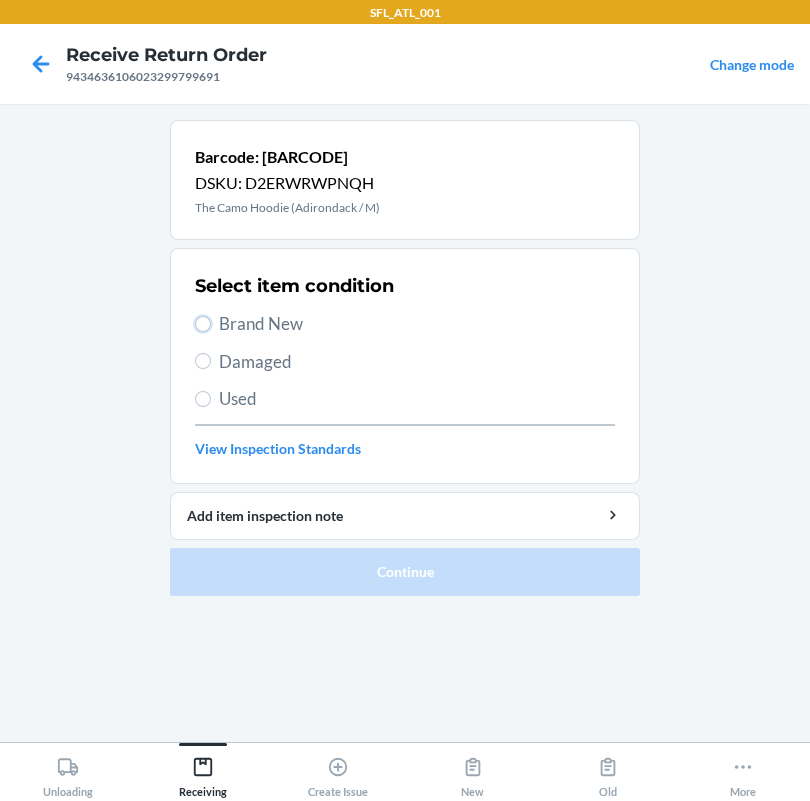 click on "Brand New" at bounding box center [203, 324] 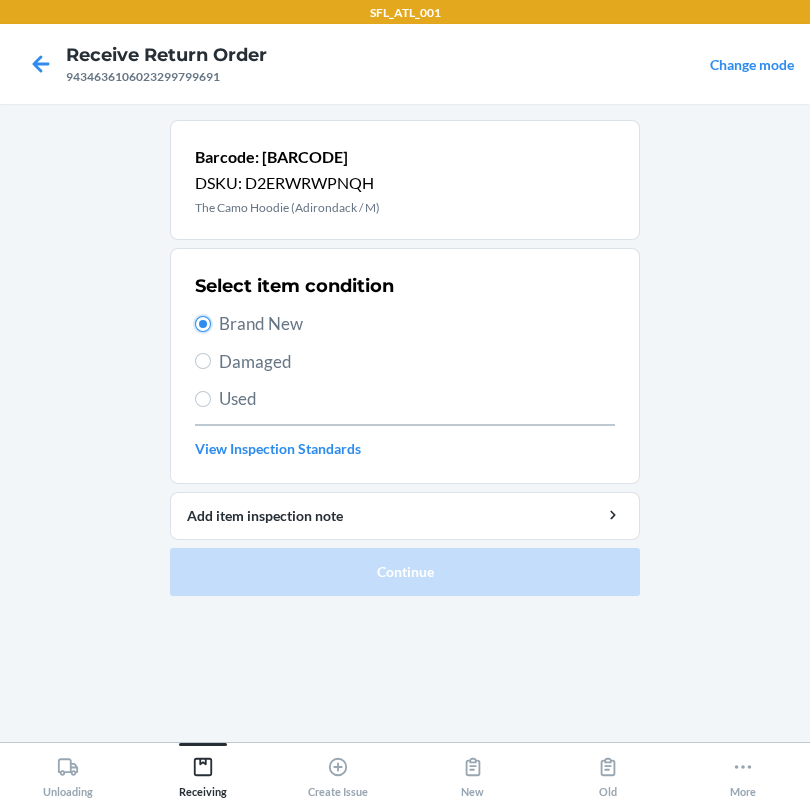 radio on "true" 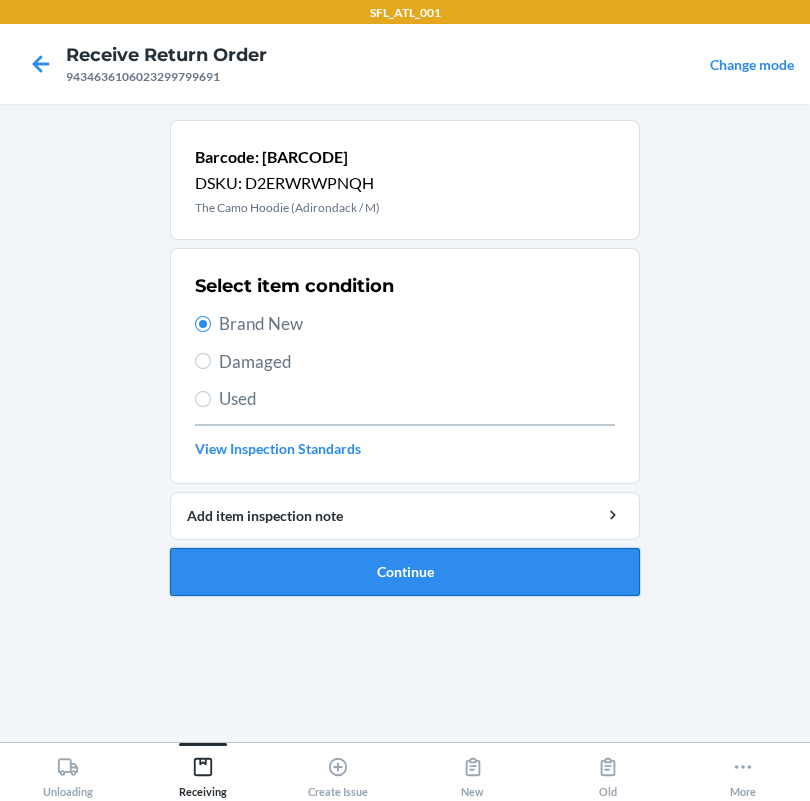 click on "Continue" at bounding box center (405, 572) 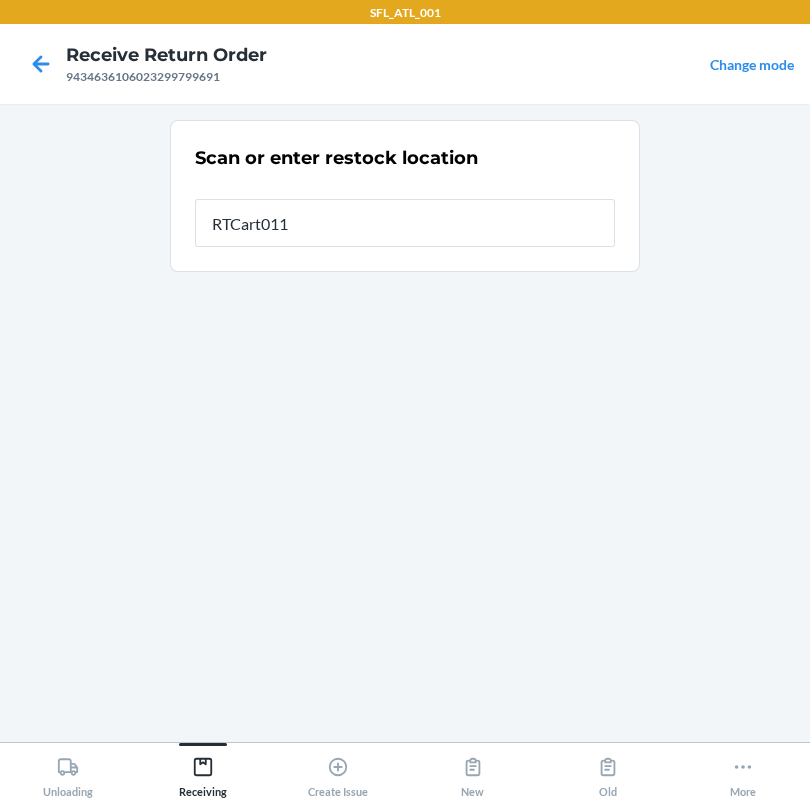 type on "RTCart011" 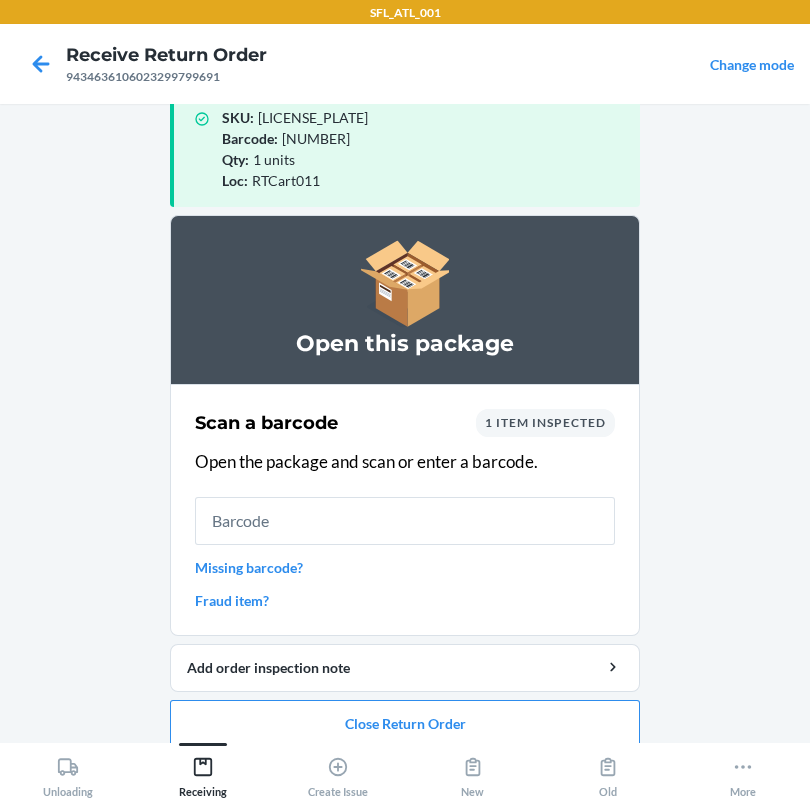 scroll, scrollTop: 57, scrollLeft: 0, axis: vertical 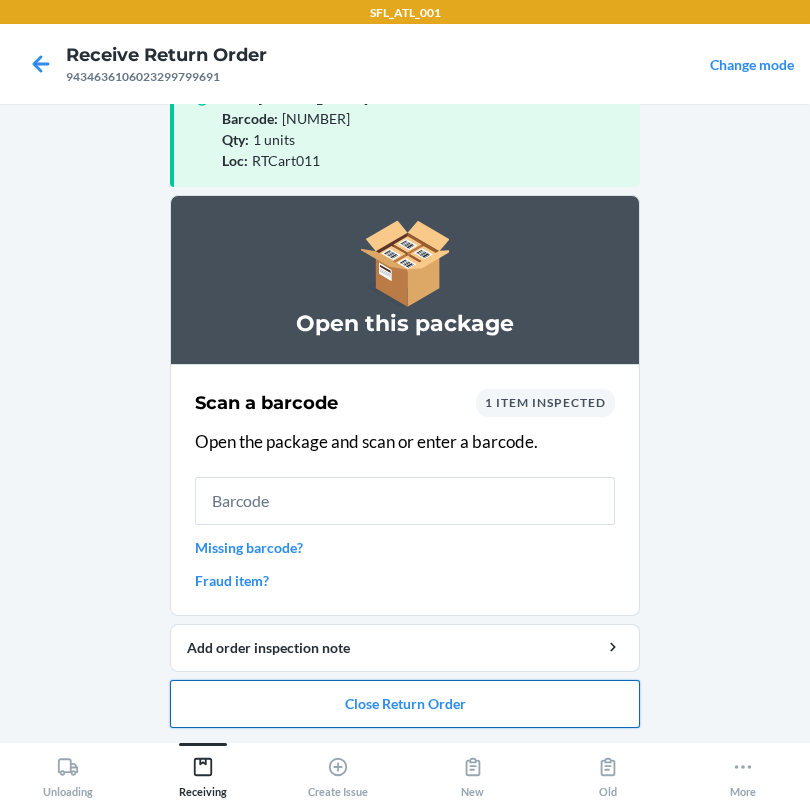 click on "Close Return Order" at bounding box center (405, 704) 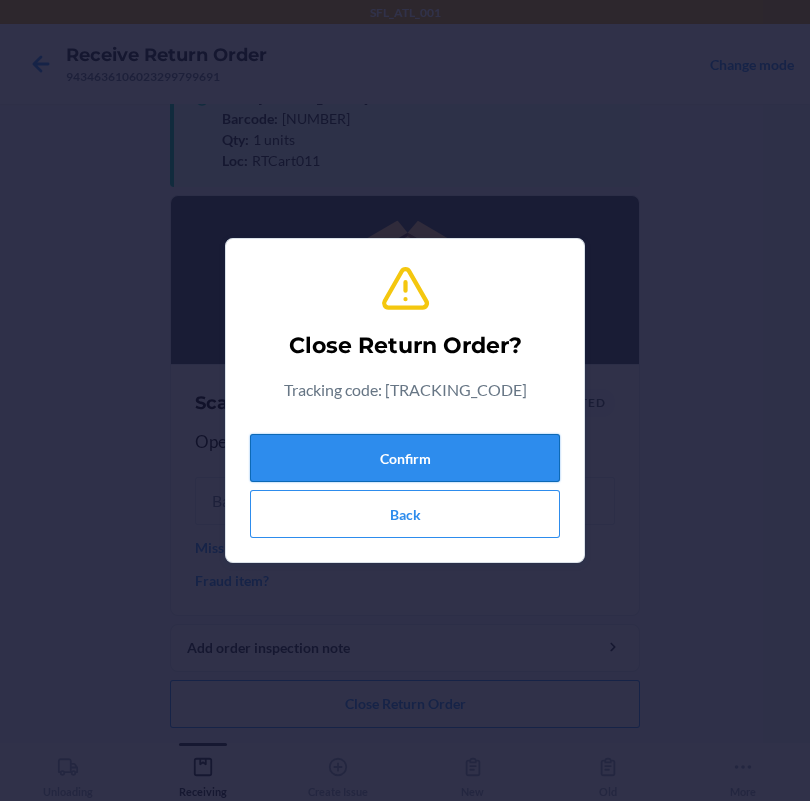 click on "Confirm" at bounding box center [405, 458] 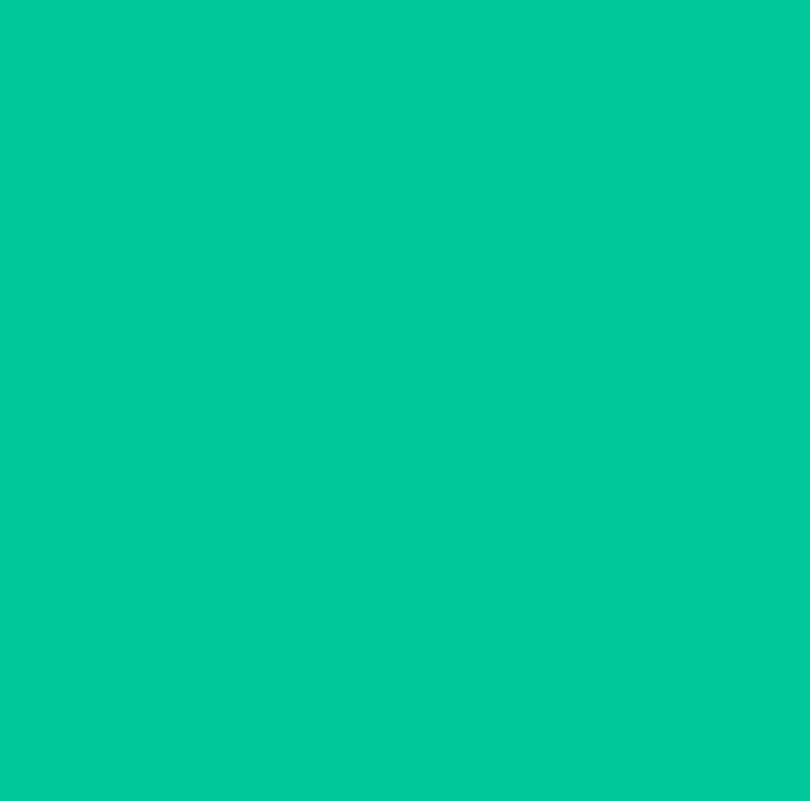 scroll, scrollTop: 0, scrollLeft: 0, axis: both 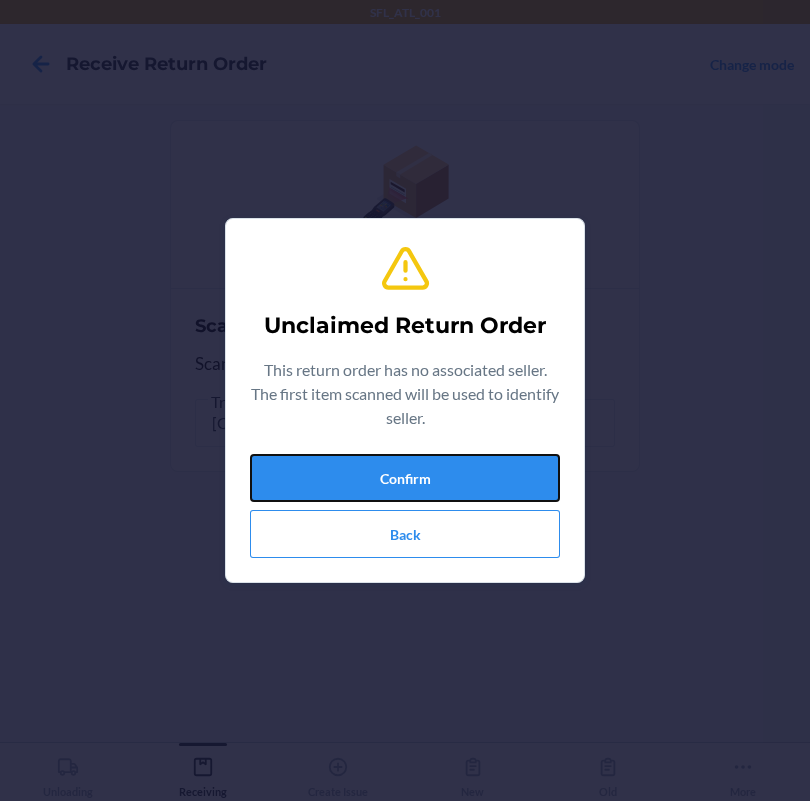 click on "Confirm" at bounding box center [405, 478] 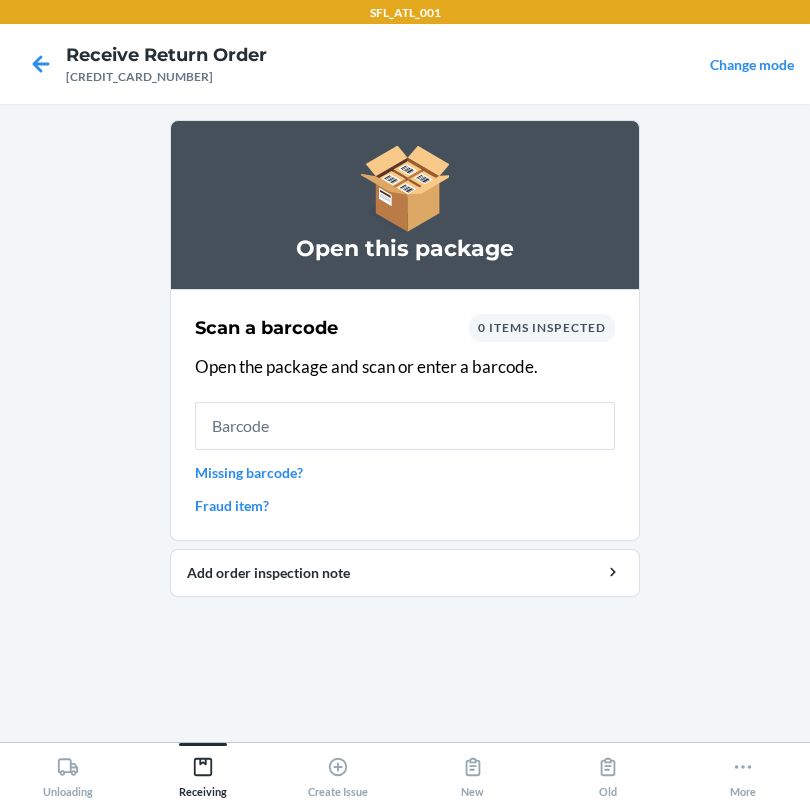 click on "Missing barcode?" at bounding box center [405, 472] 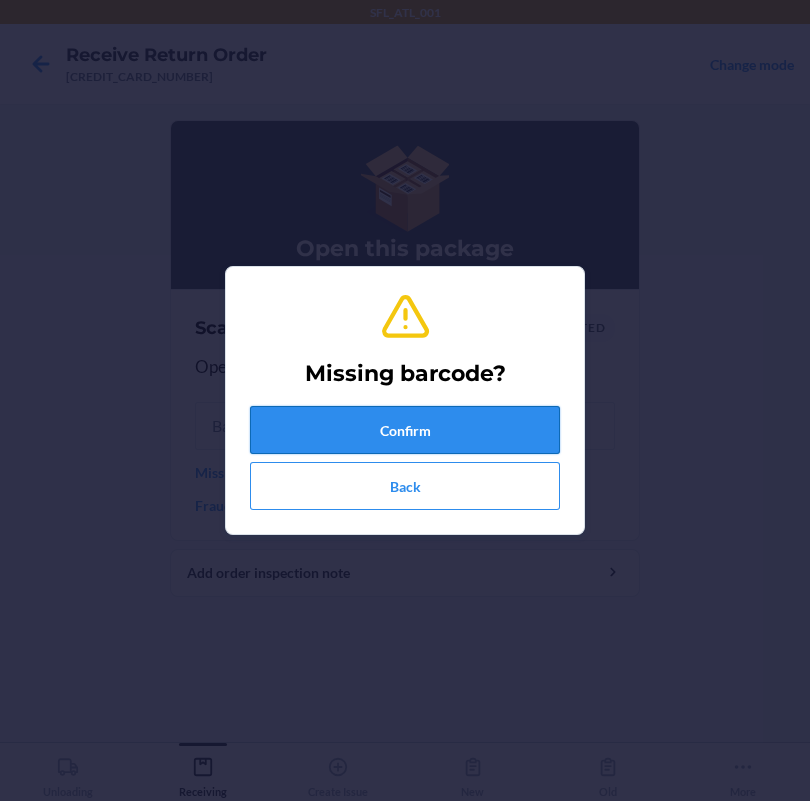 click on "Confirm" at bounding box center (405, 430) 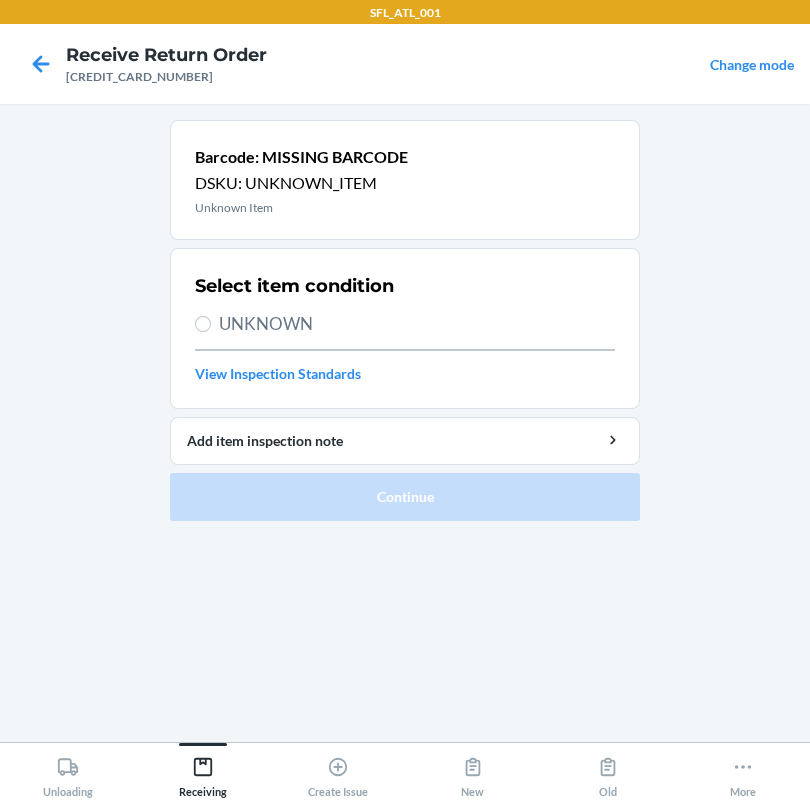 click on "UNKNOWN" at bounding box center (417, 324) 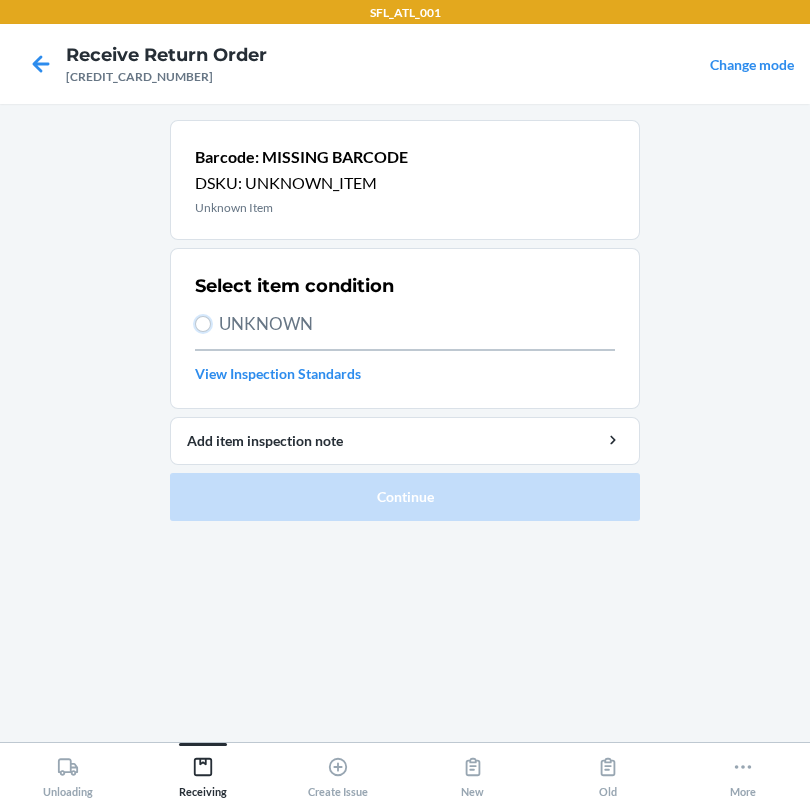 click on "UNKNOWN" at bounding box center [203, 324] 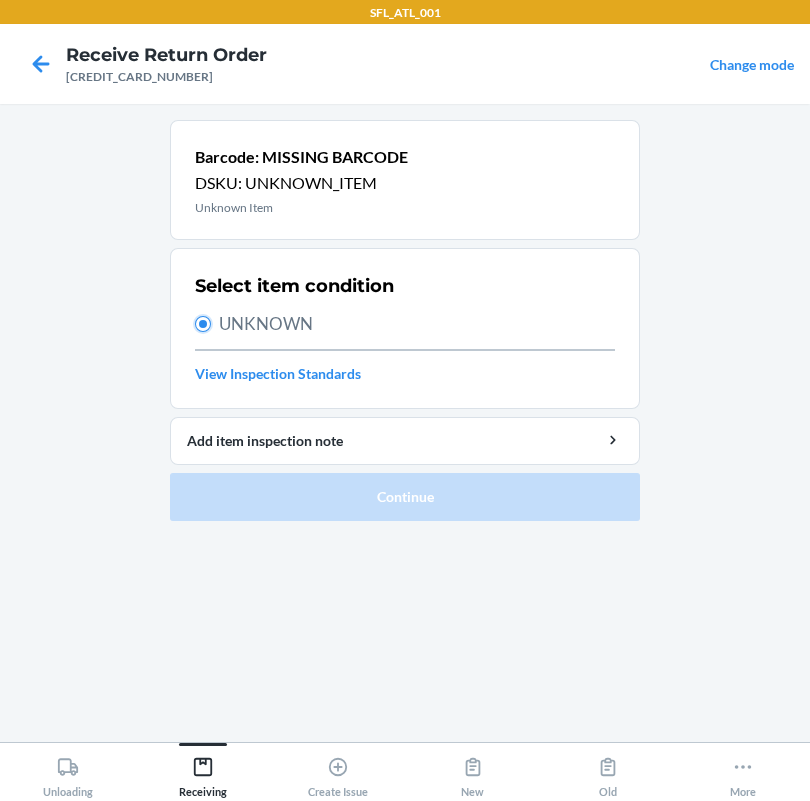 radio on "true" 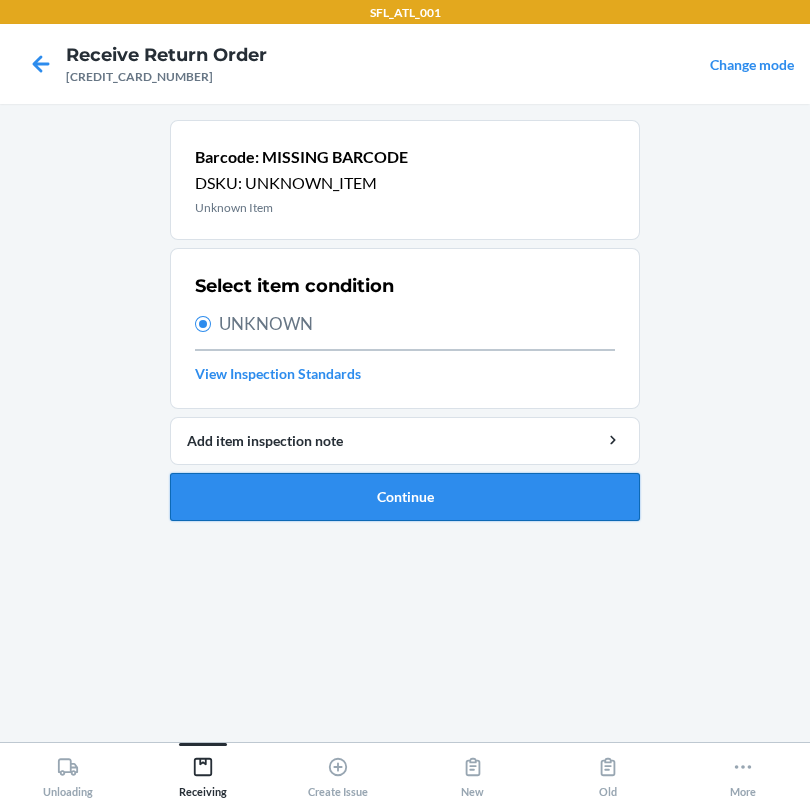 click on "Continue" at bounding box center [405, 497] 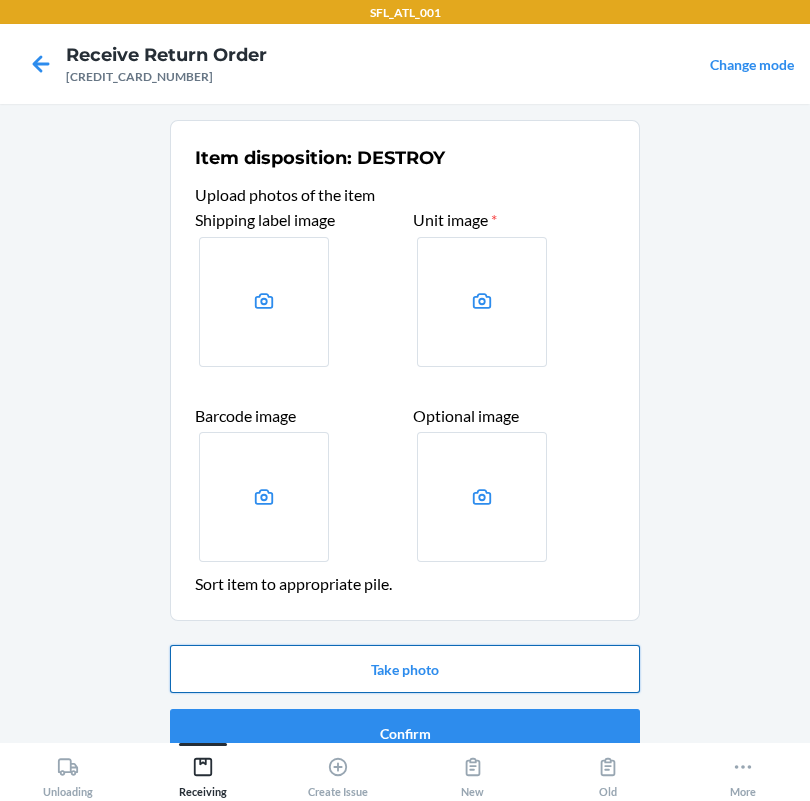 click on "Take photo" at bounding box center (405, 669) 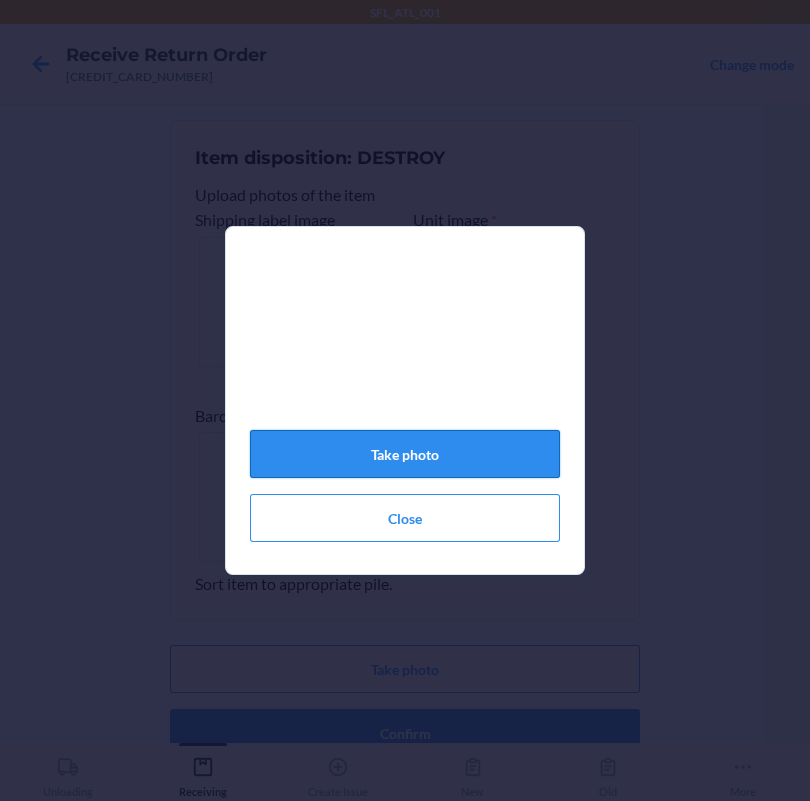 click on "Take photo" 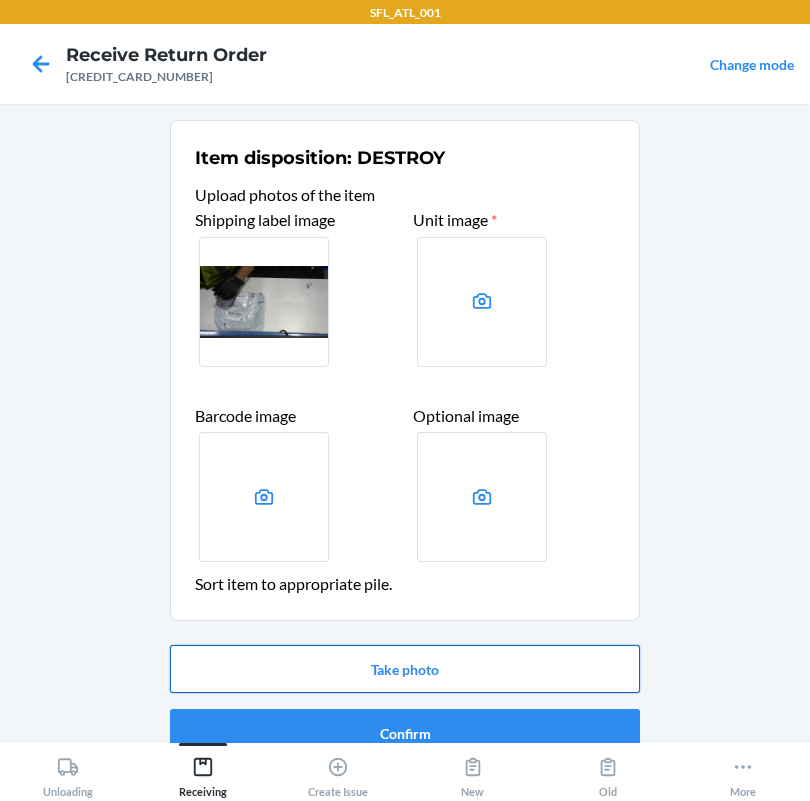 click on "Take photo" at bounding box center (405, 669) 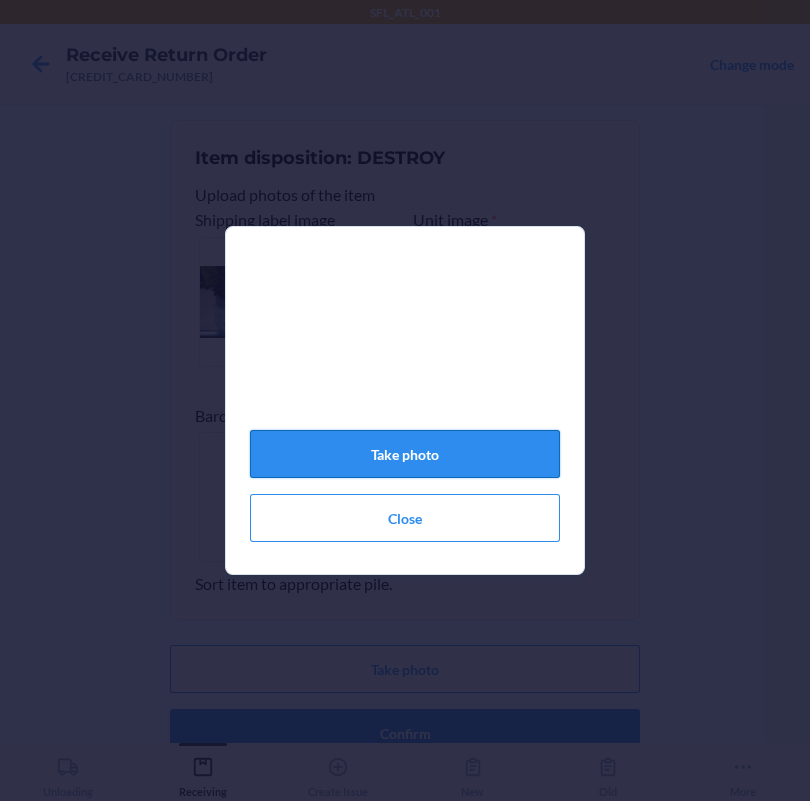 click on "Take photo" 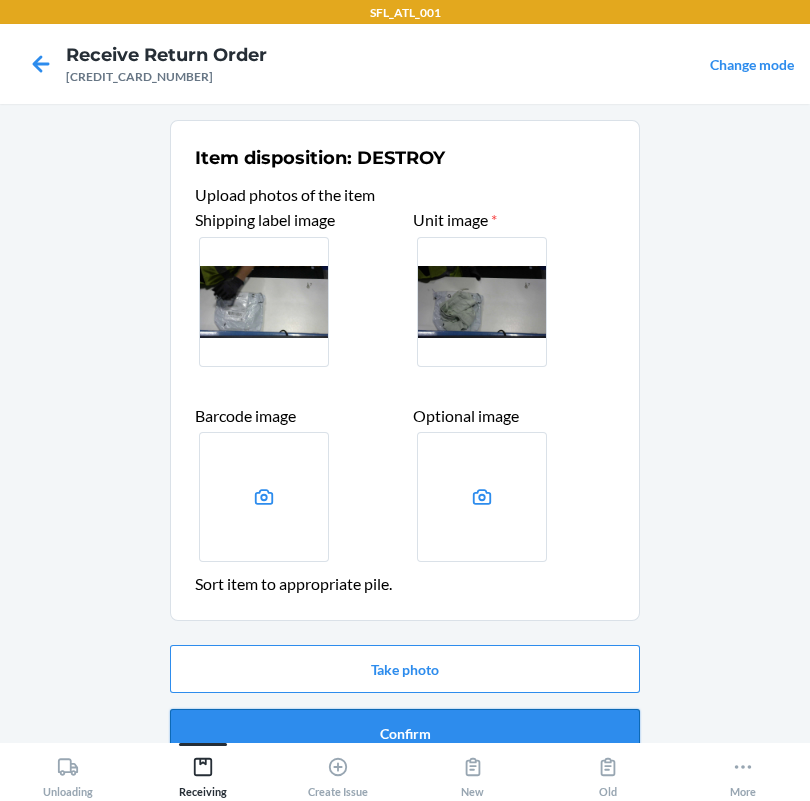 click on "Confirm" at bounding box center [405, 733] 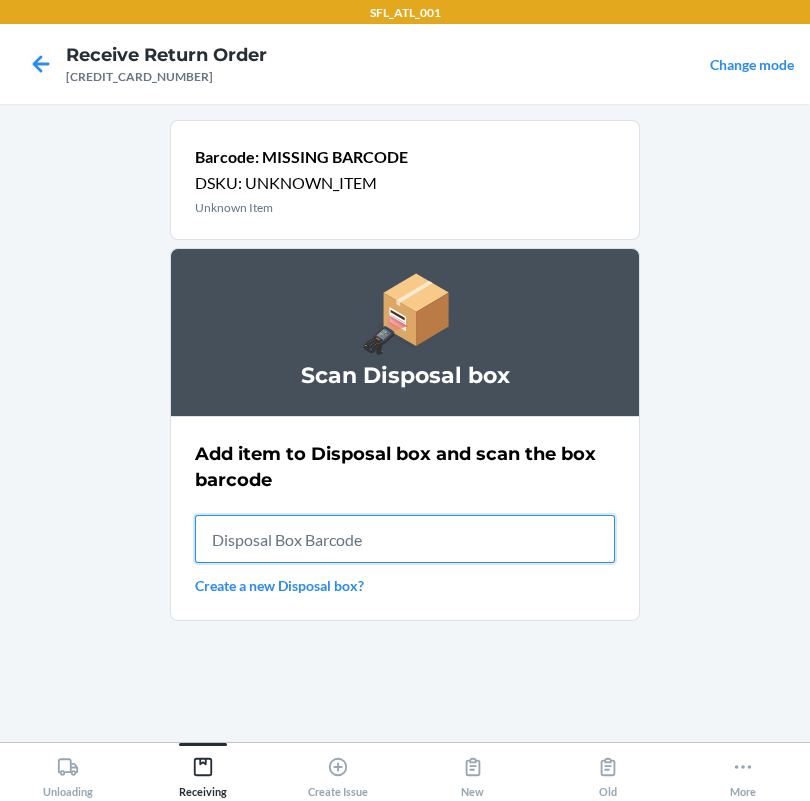 drag, startPoint x: 403, startPoint y: 743, endPoint x: 534, endPoint y: 535, distance: 245.81497 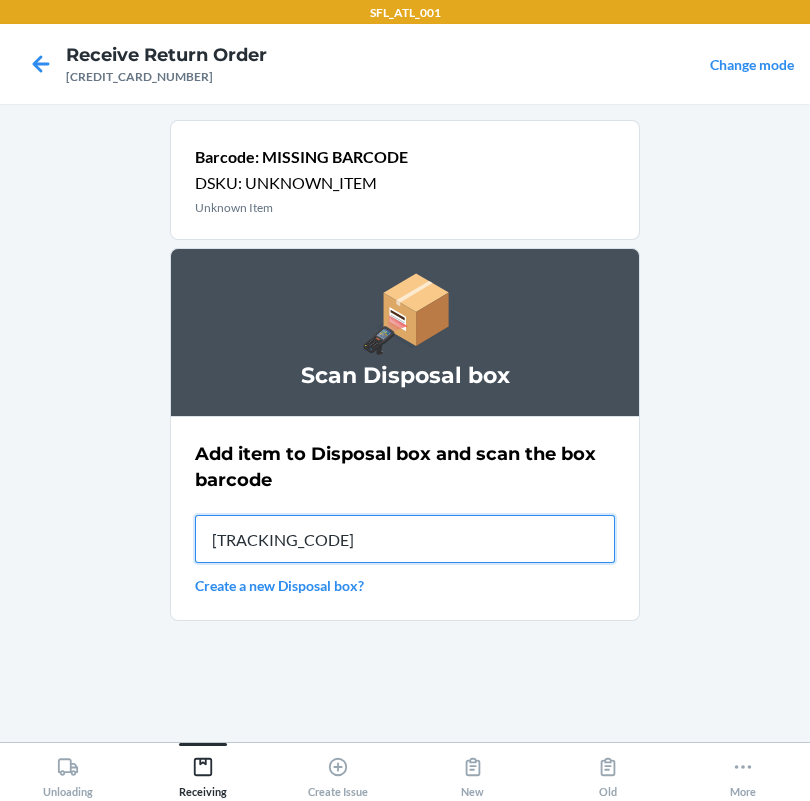 type on "[TRACKING_CODE]" 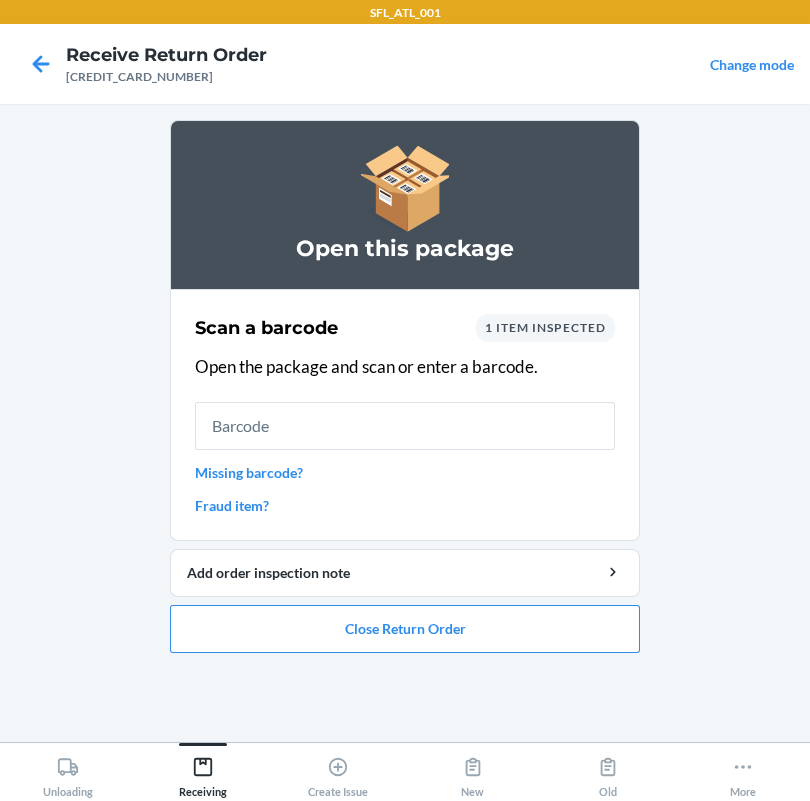 click on "Missing barcode?" at bounding box center [405, 472] 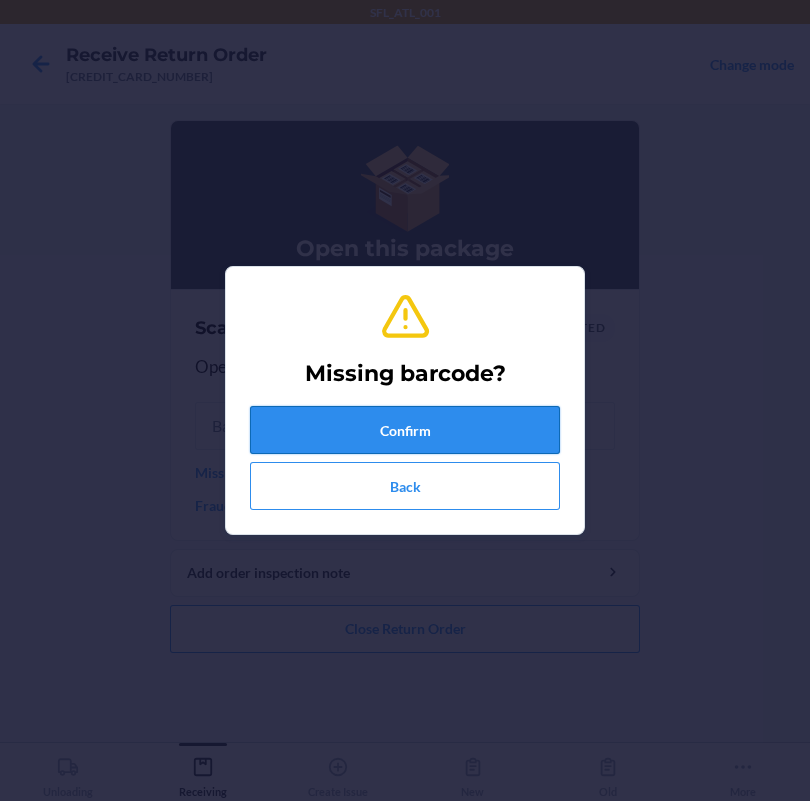 click on "Confirm" at bounding box center (405, 430) 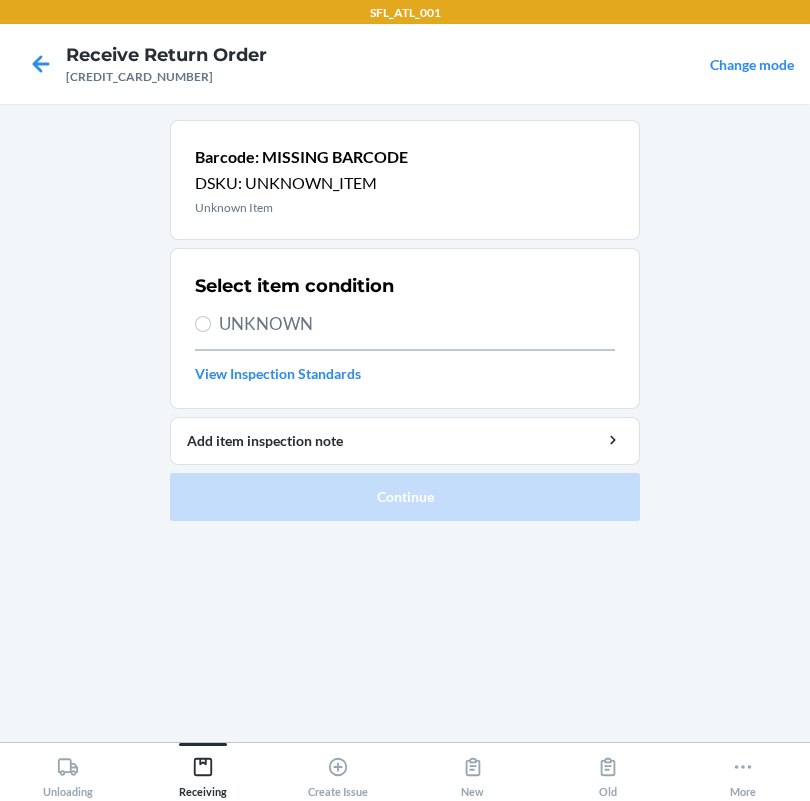 click on "UNKNOWN" at bounding box center [417, 324] 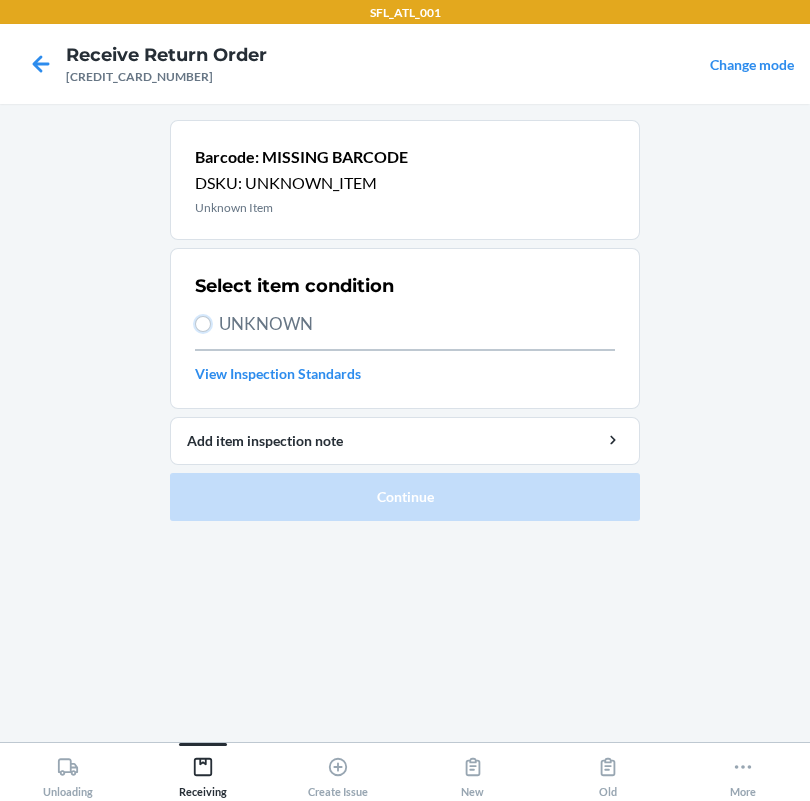 click on "UNKNOWN" at bounding box center (203, 324) 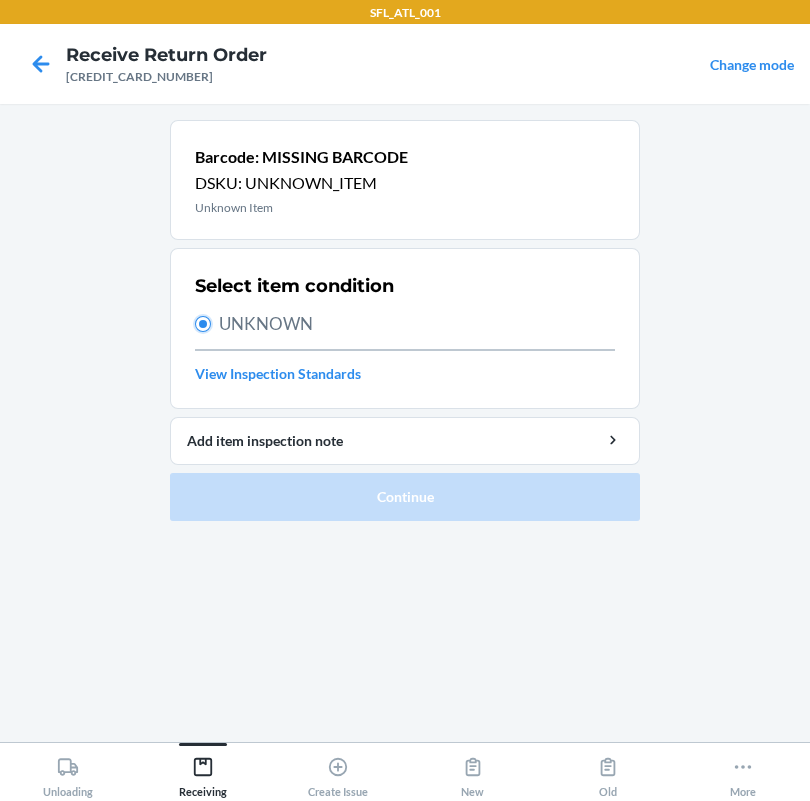 radio on "true" 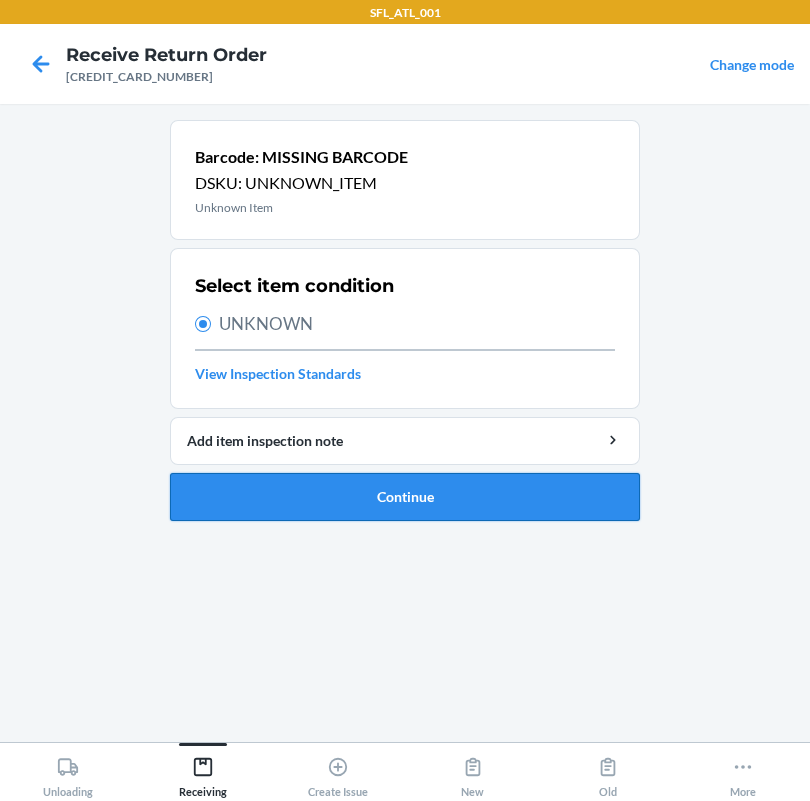 click on "Continue" at bounding box center [405, 497] 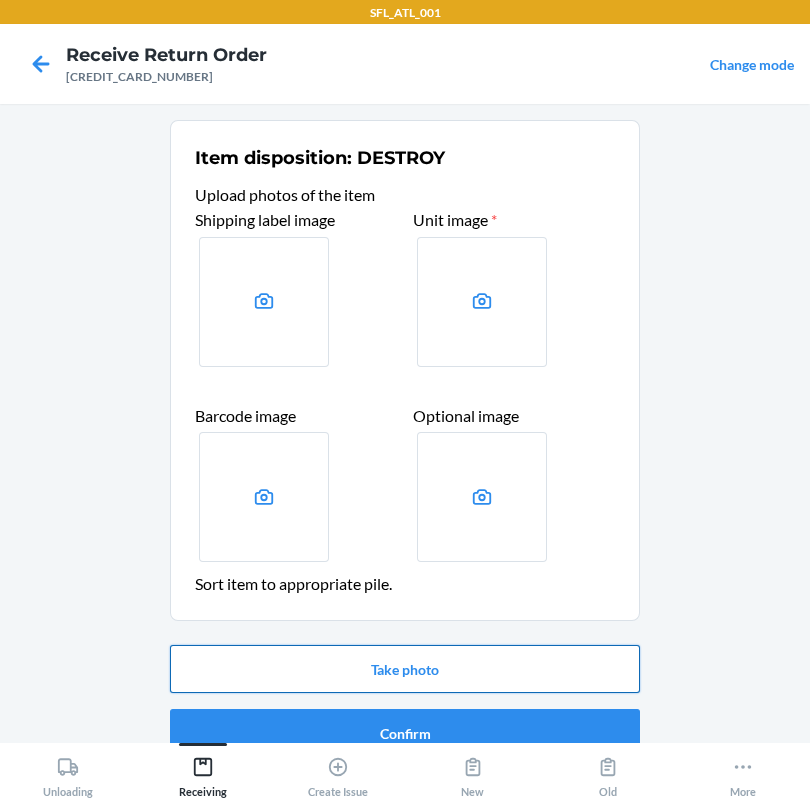 click on "Take photo" at bounding box center [405, 669] 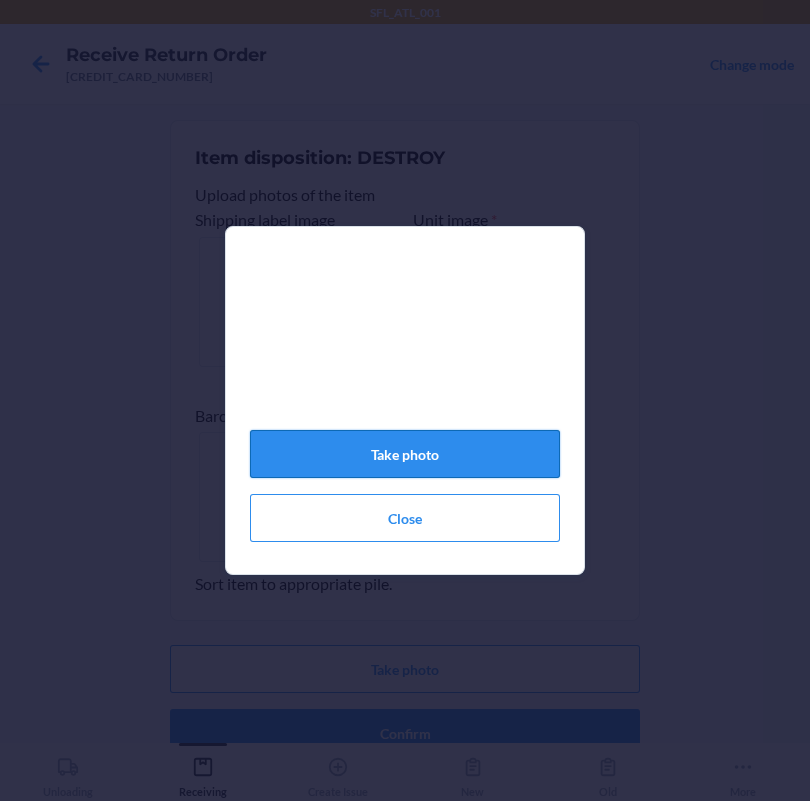 click on "Take photo" 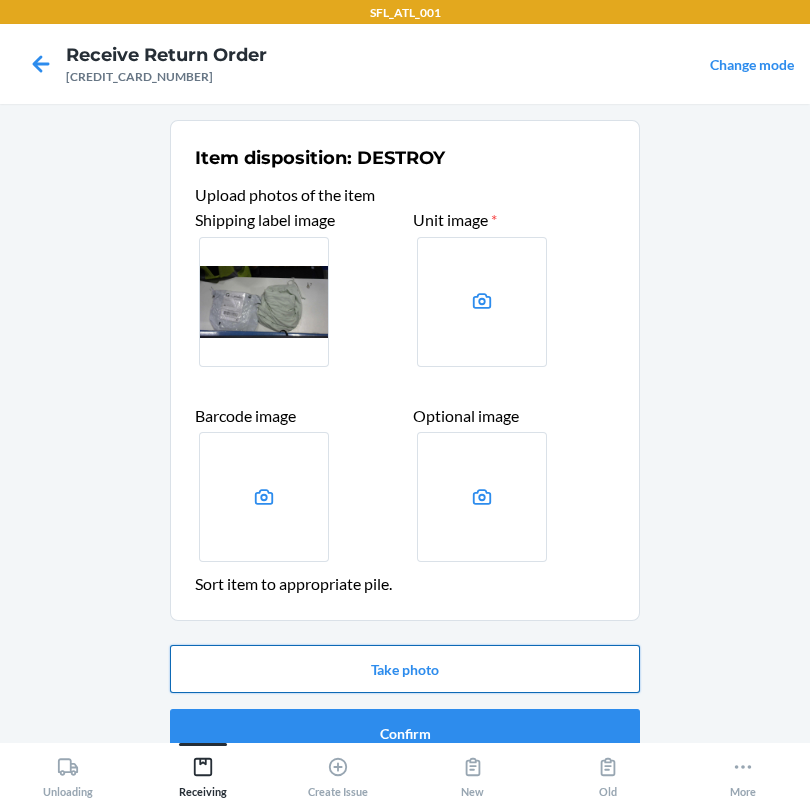 click on "Take photo" at bounding box center [405, 669] 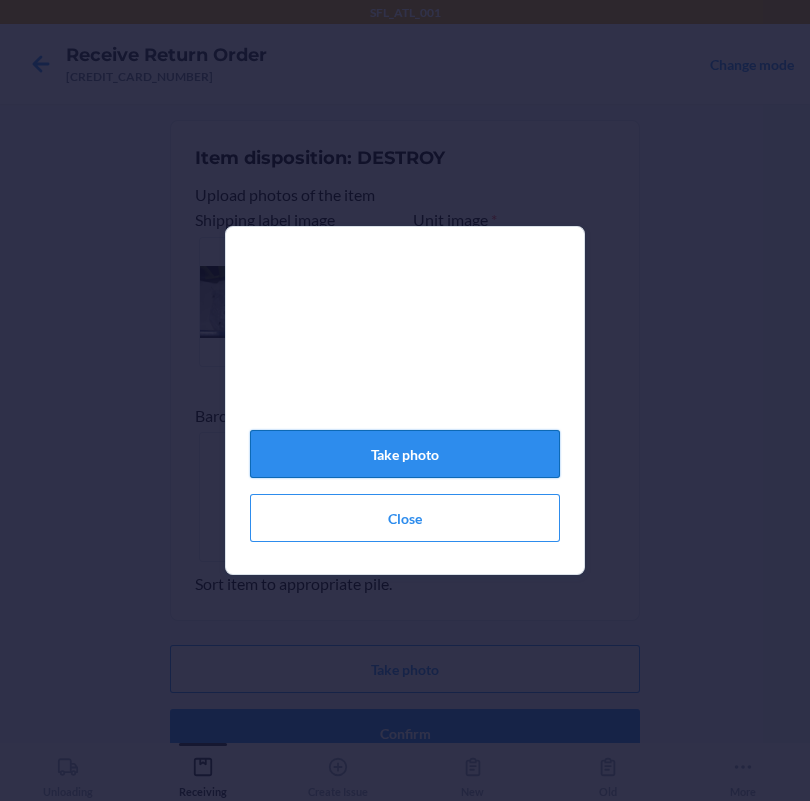 click on "Take photo" 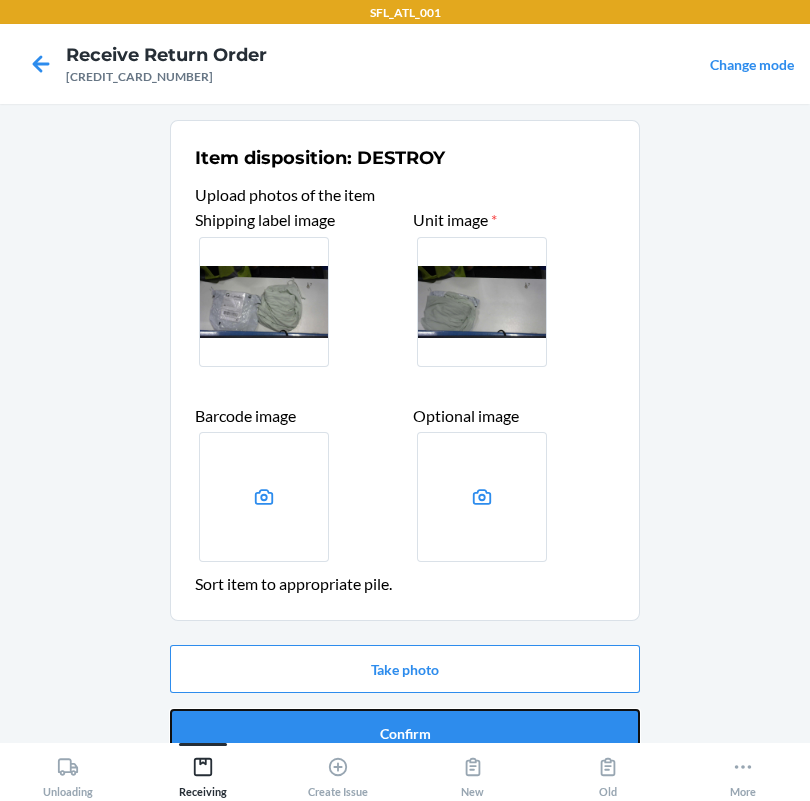 drag, startPoint x: 462, startPoint y: 725, endPoint x: 416, endPoint y: 693, distance: 56.0357 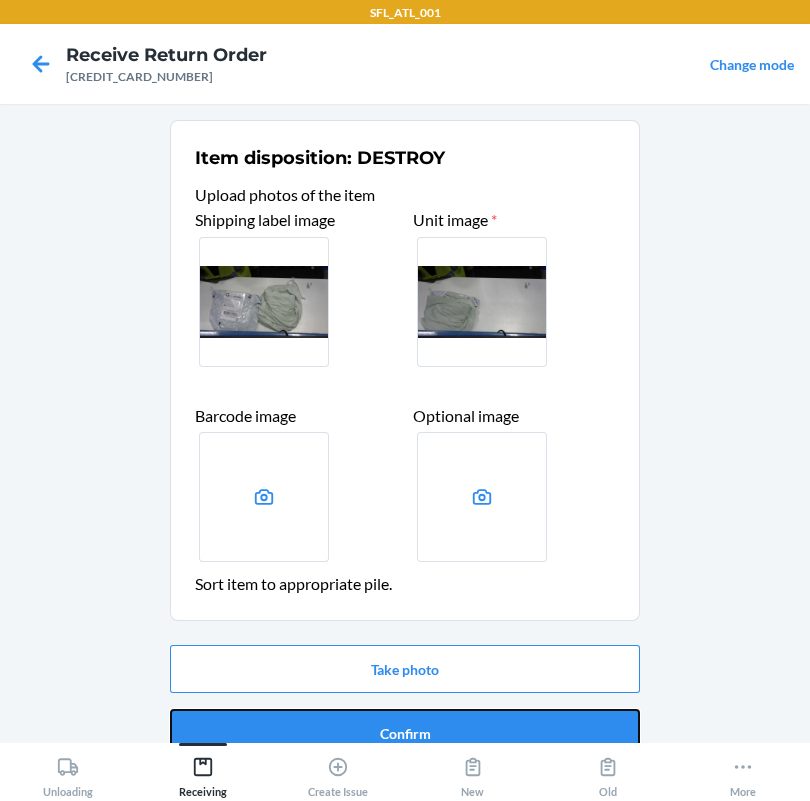 click on "Confirm" at bounding box center [405, 733] 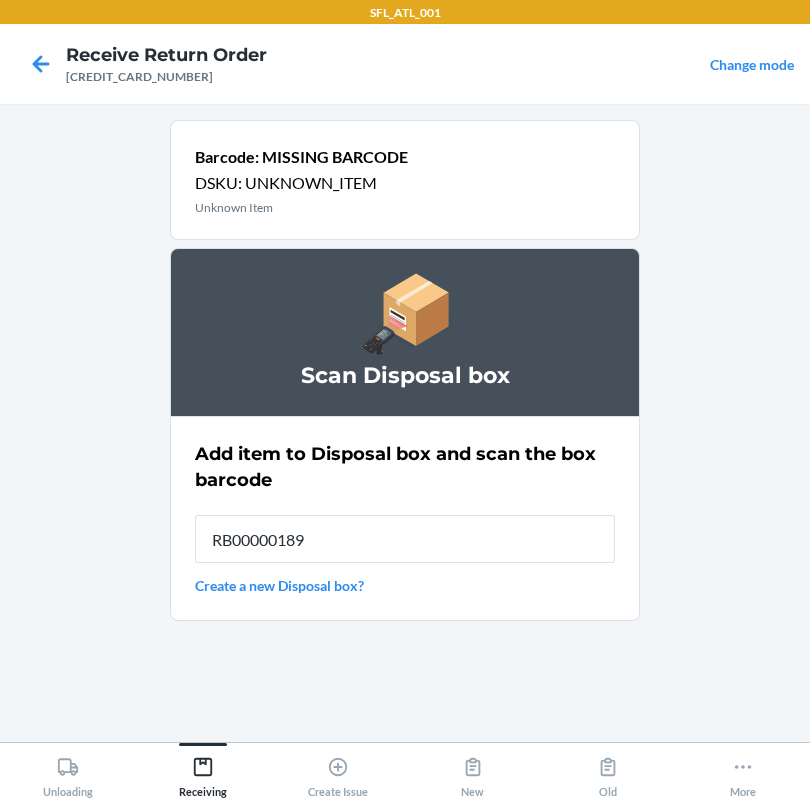 type on "[TRACKING_CODE]" 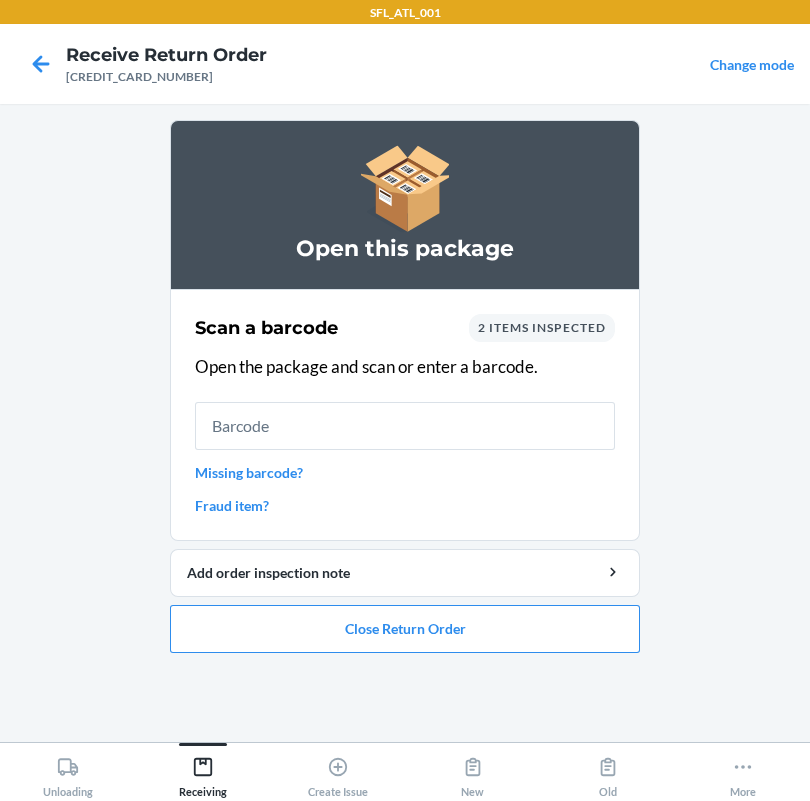 click on "Missing barcode?" at bounding box center (405, 472) 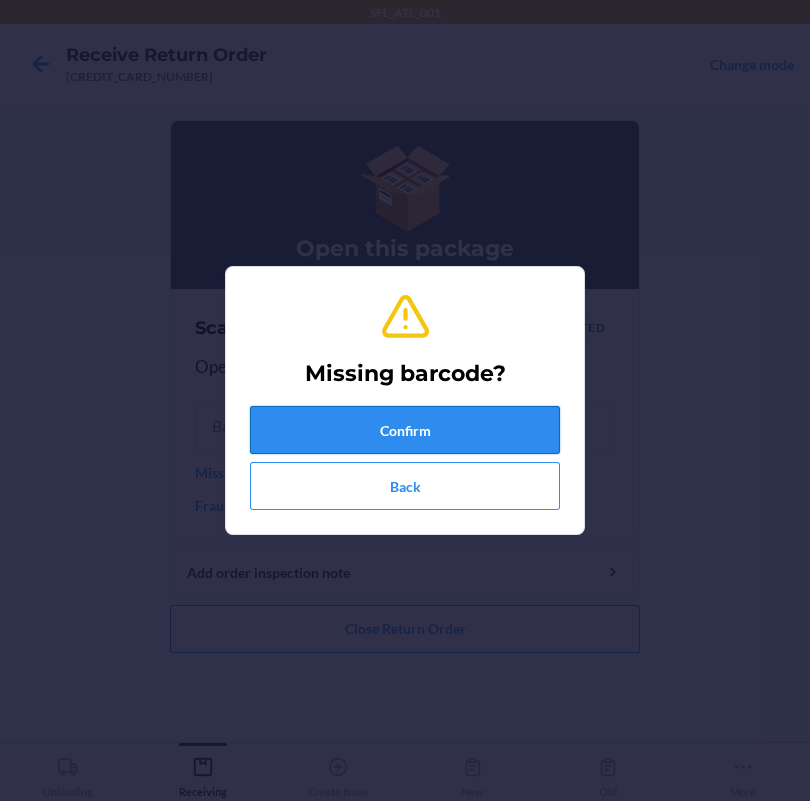 click on "Confirm" at bounding box center (405, 430) 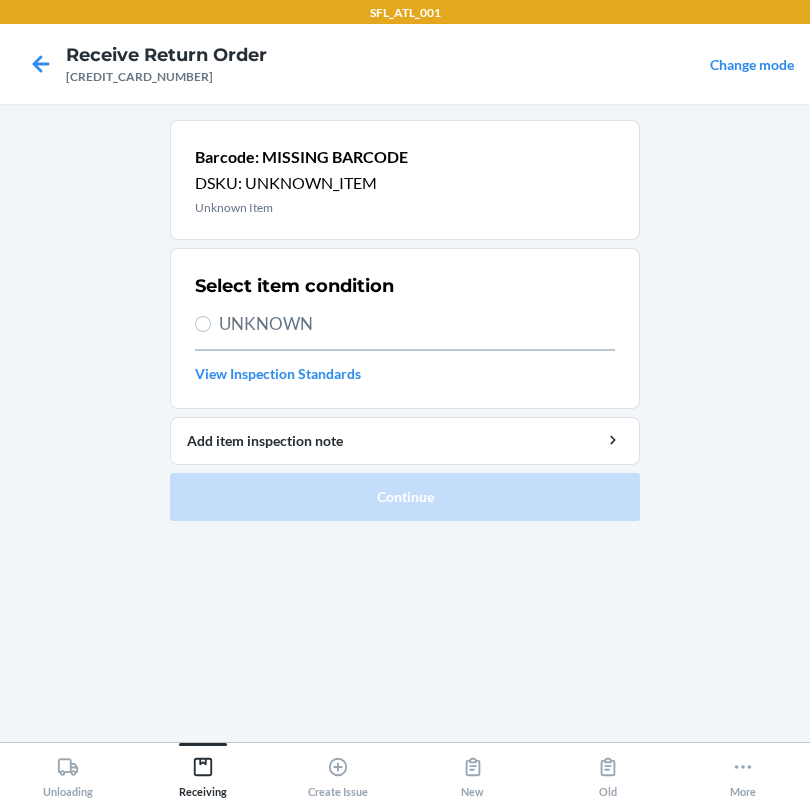click on "UNKNOWN" at bounding box center (417, 324) 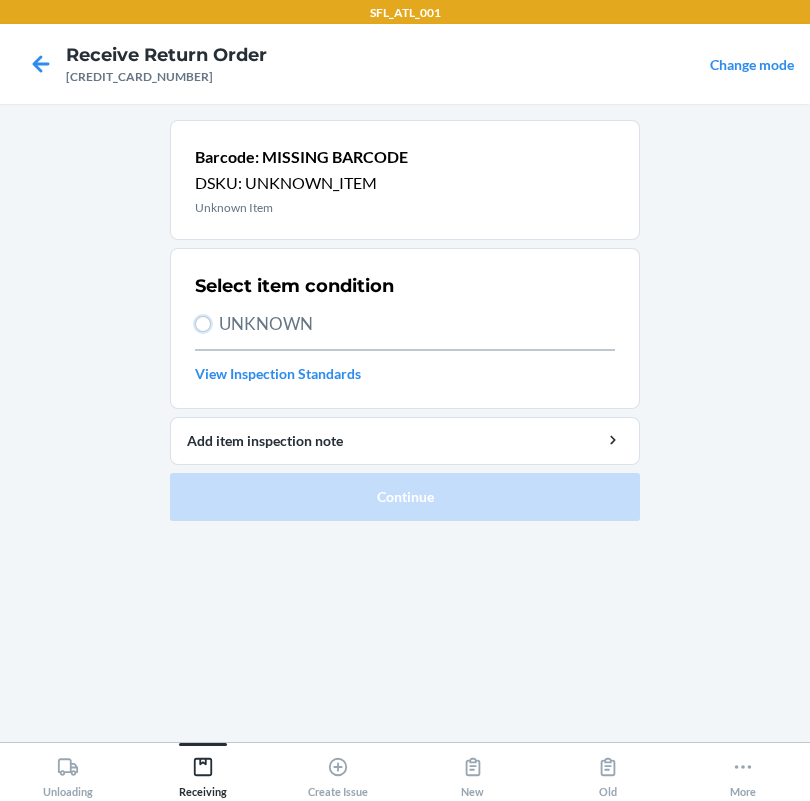click on "UNKNOWN" at bounding box center (203, 324) 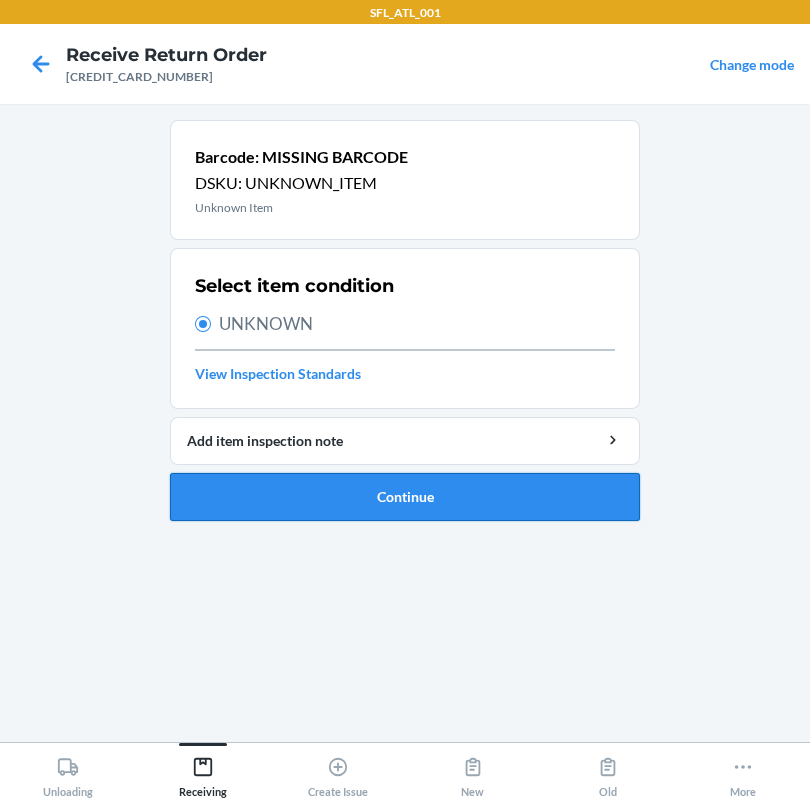 click on "Continue" at bounding box center [405, 497] 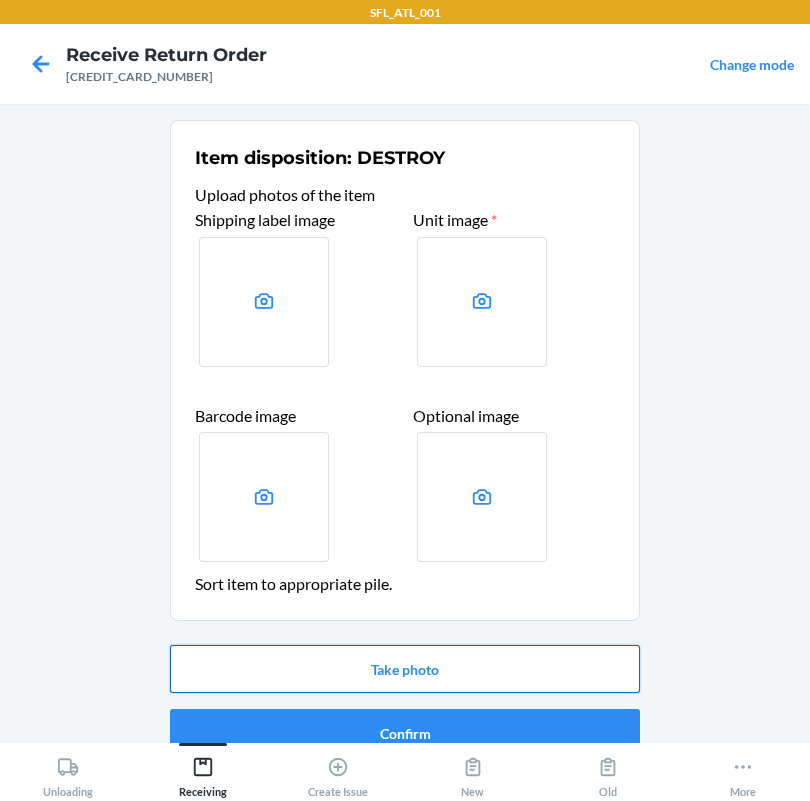 click on "Take photo" at bounding box center [405, 669] 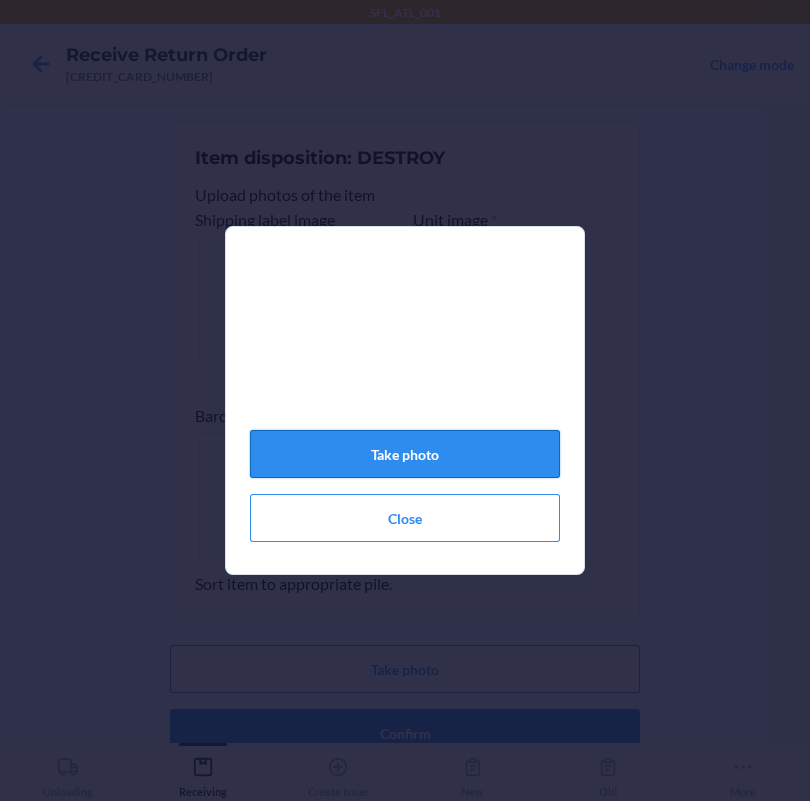 click on "Take photo" 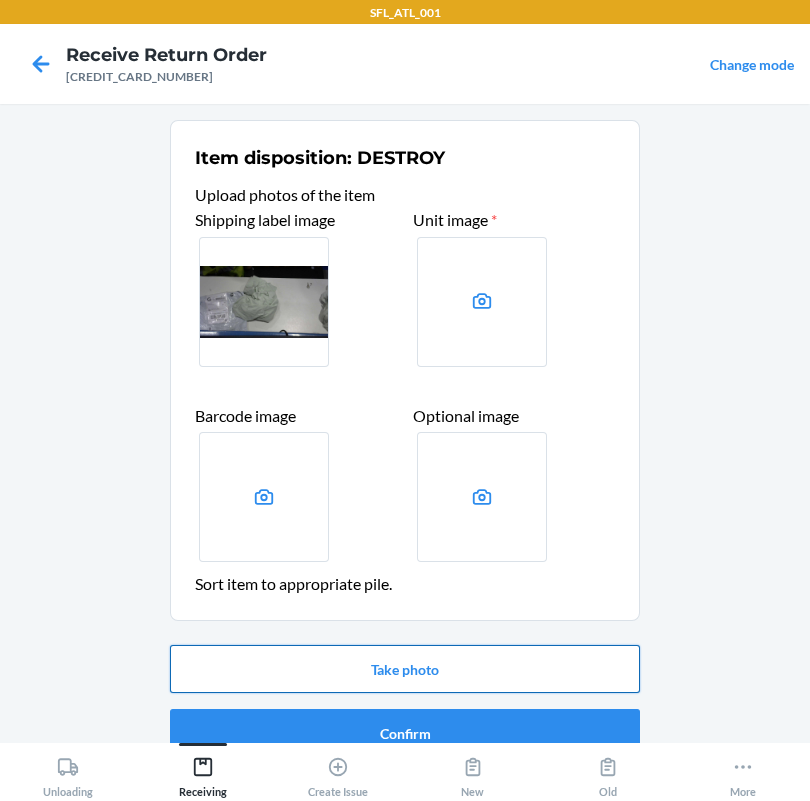click on "Take photo" at bounding box center (405, 669) 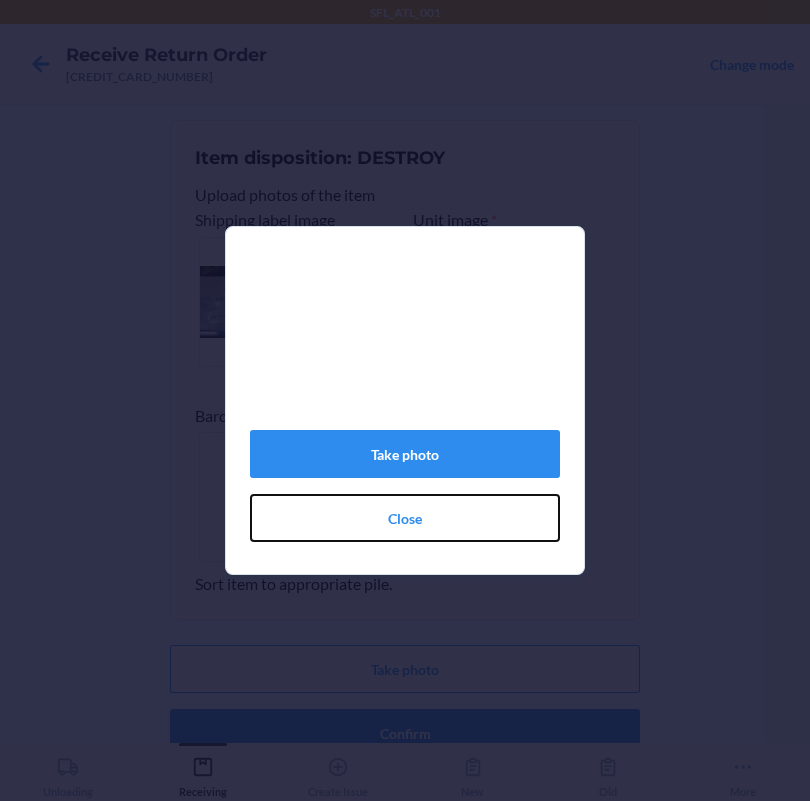 drag, startPoint x: 445, startPoint y: 533, endPoint x: 457, endPoint y: 535, distance: 12.165525 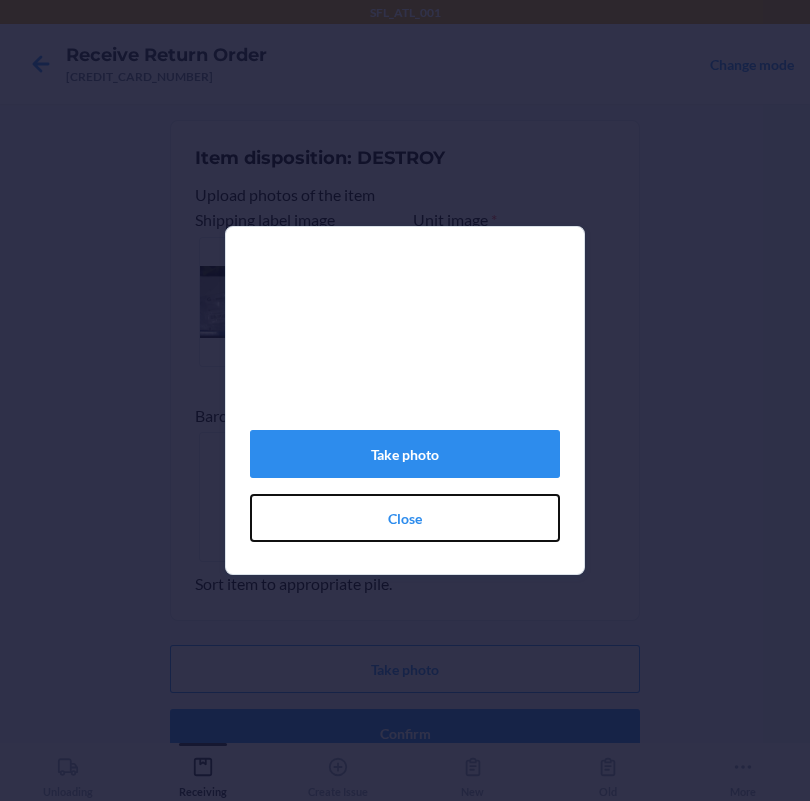 click on "Close" 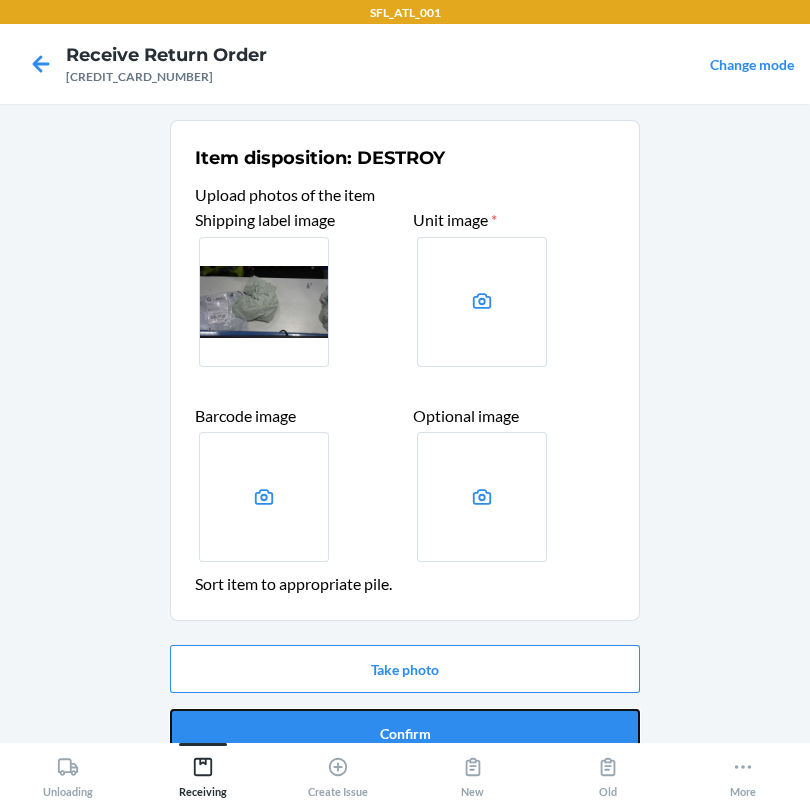click on "Confirm" at bounding box center (405, 733) 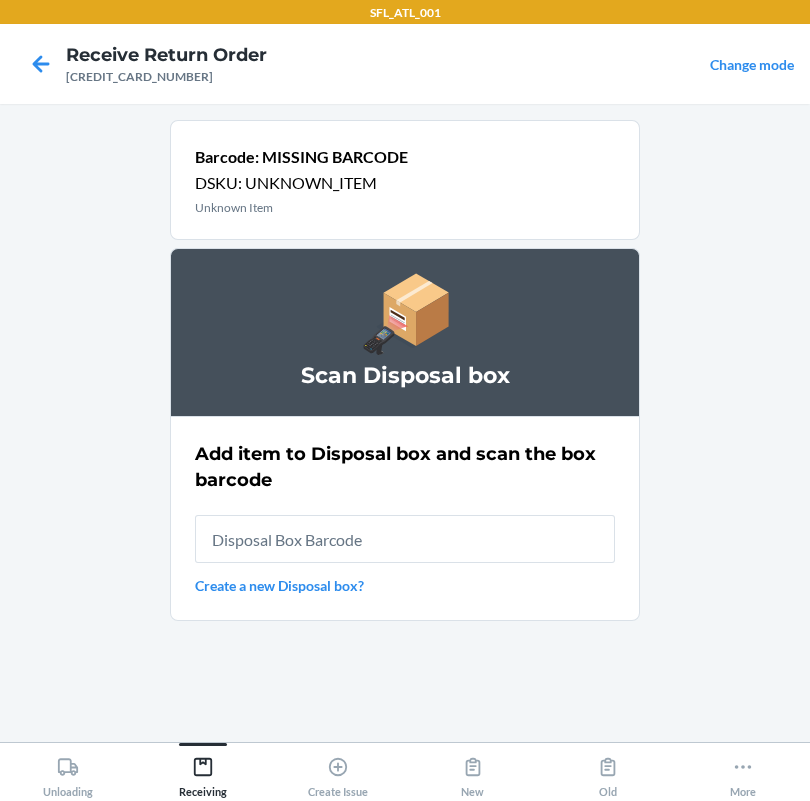 click at bounding box center (405, 539) 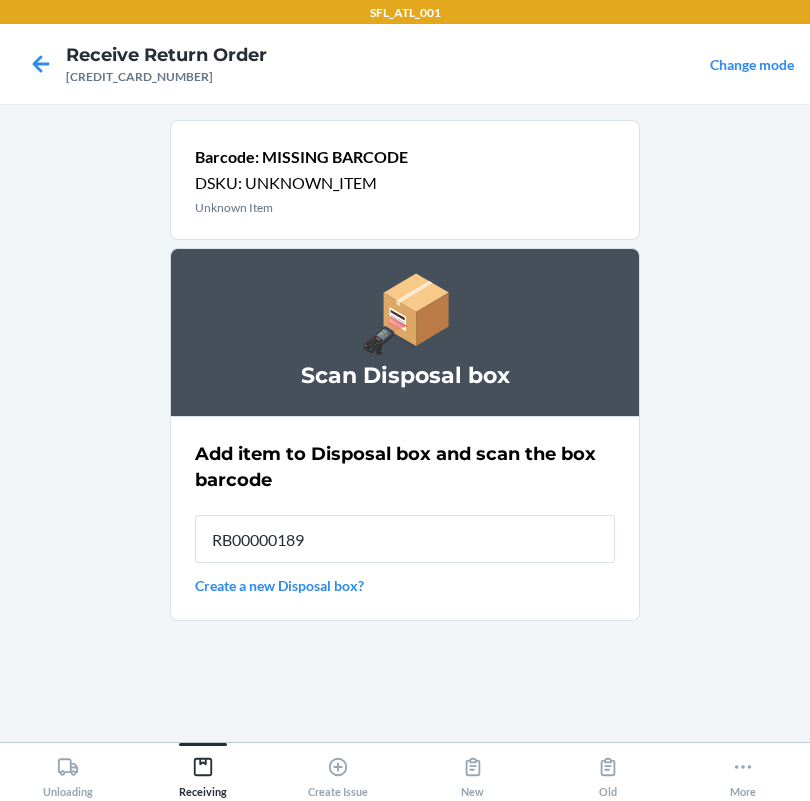 type on "[TRACKING_CODE]" 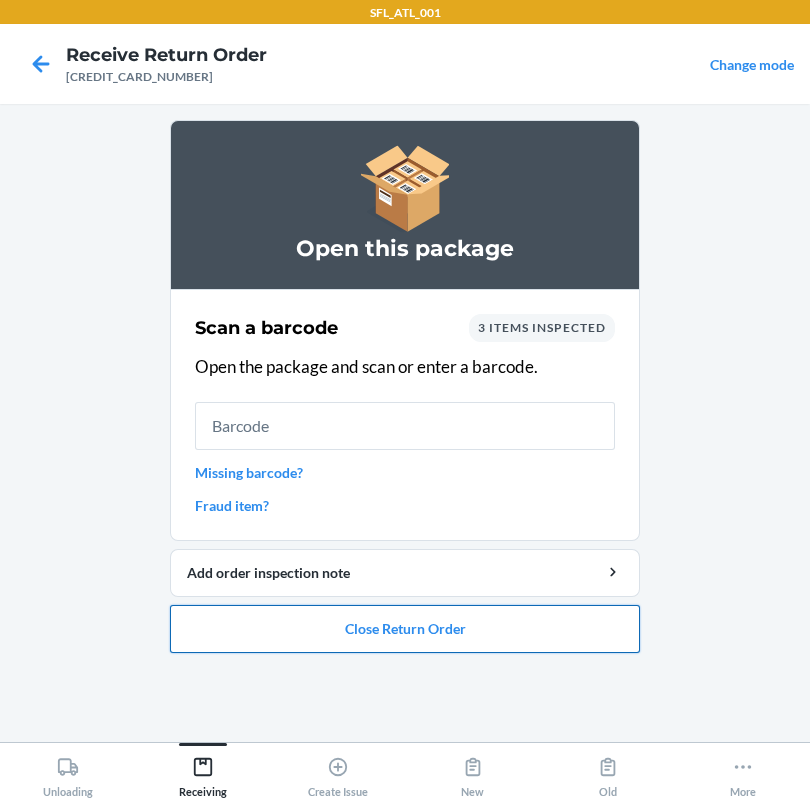 click on "Close Return Order" at bounding box center (405, 629) 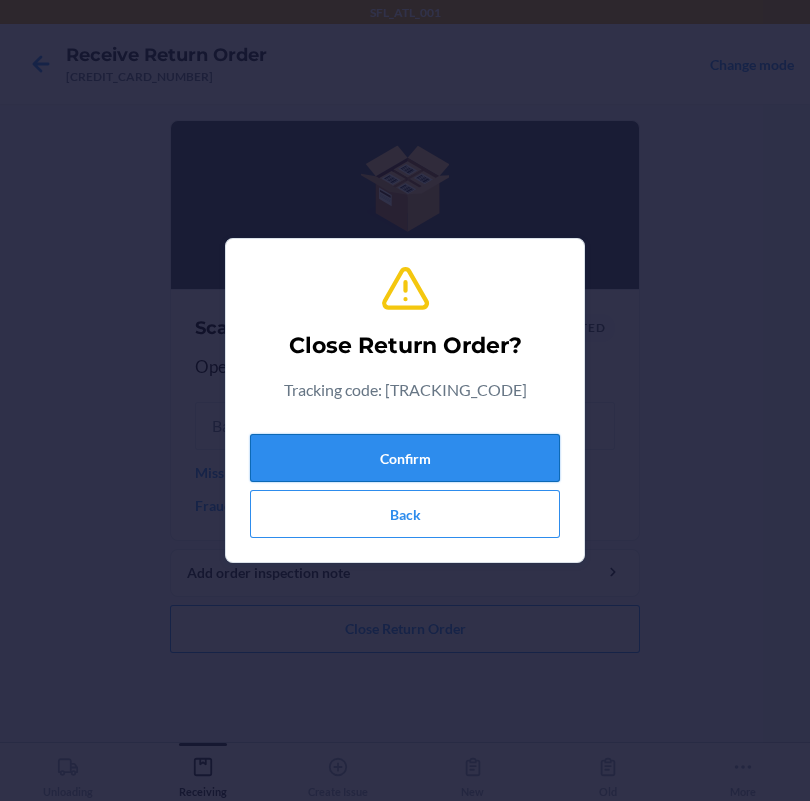click on "Confirm" at bounding box center [405, 458] 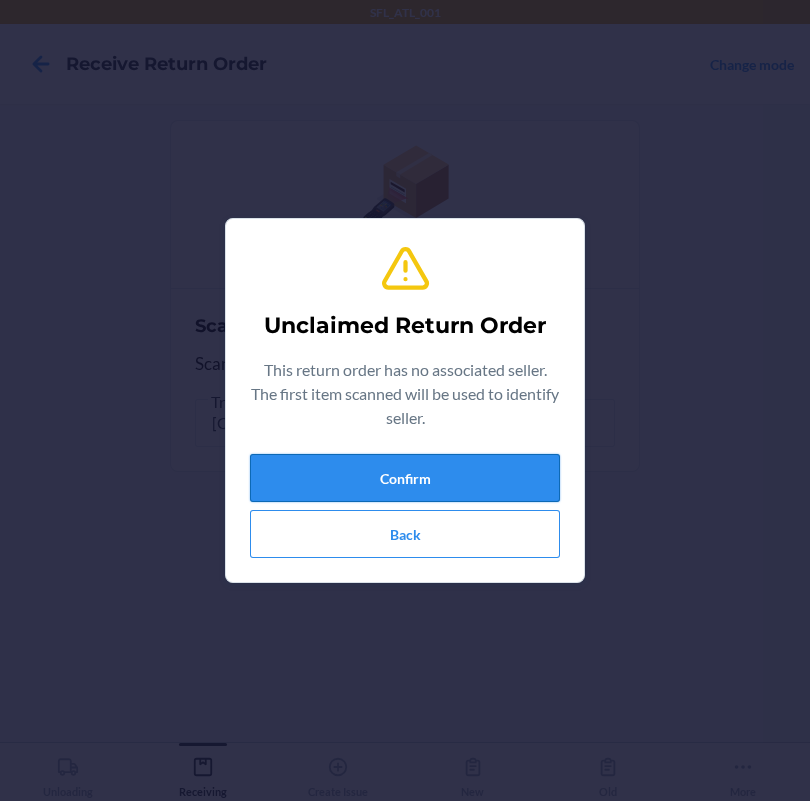 click on "Confirm" at bounding box center [405, 478] 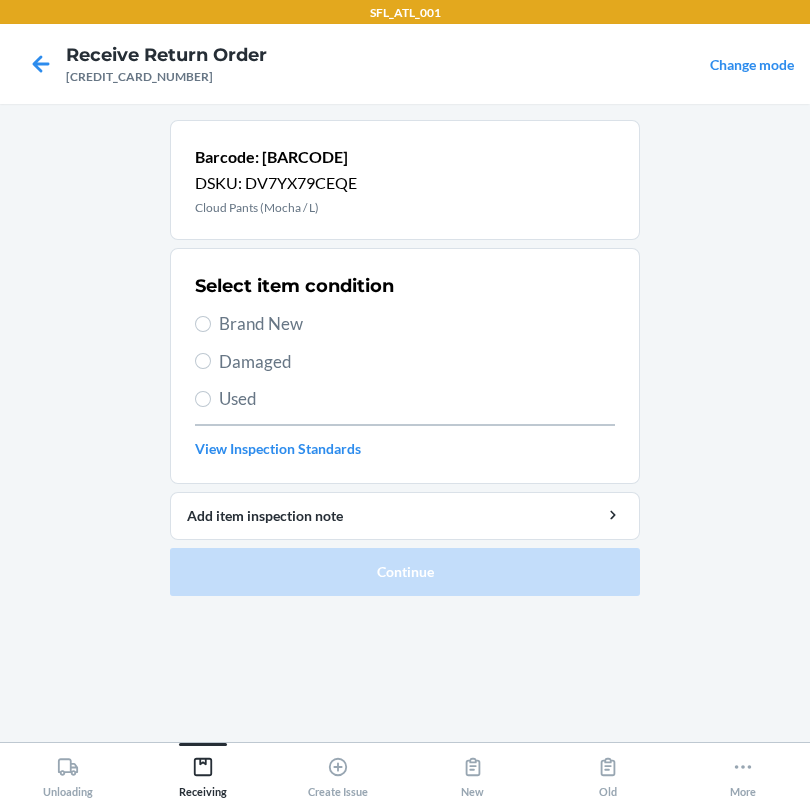 click on "Select item condition Brand New Damaged Used View Inspection Standards" at bounding box center [405, 366] 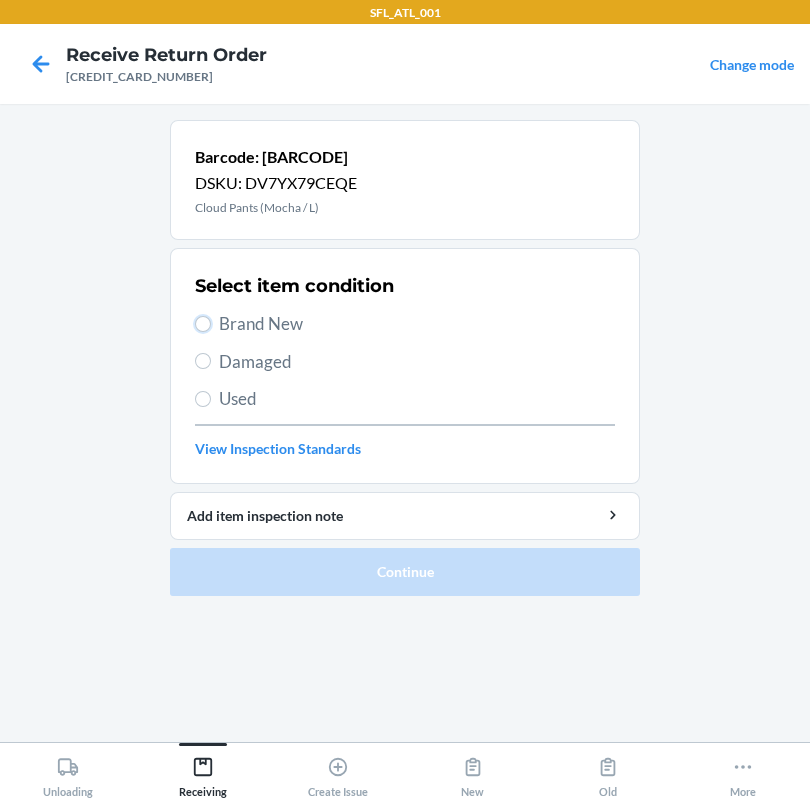 click on "Brand New" at bounding box center (203, 324) 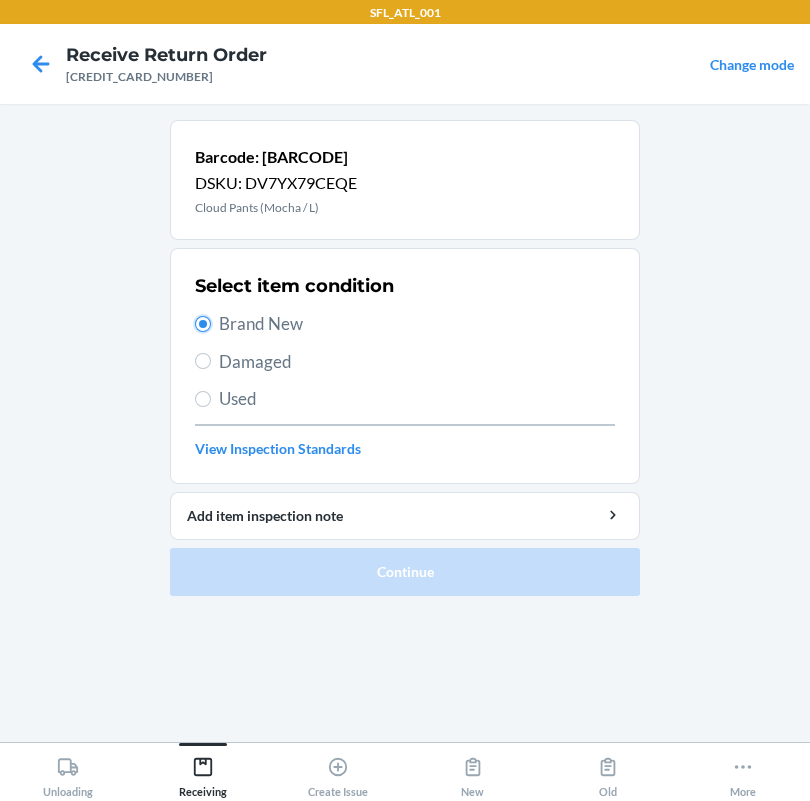 radio on "true" 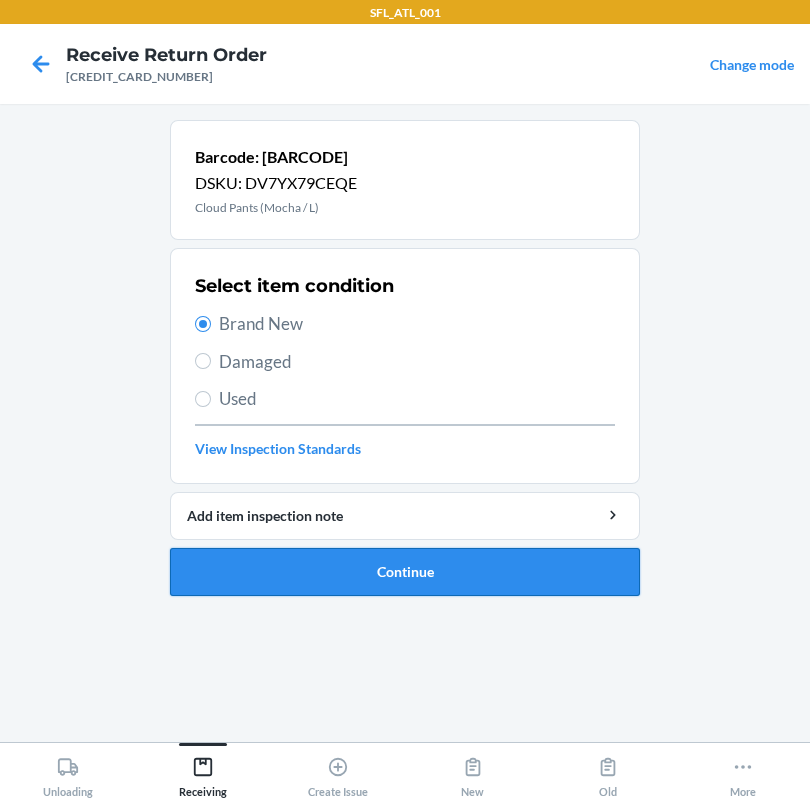 drag, startPoint x: 447, startPoint y: 562, endPoint x: 462, endPoint y: 555, distance: 16.552946 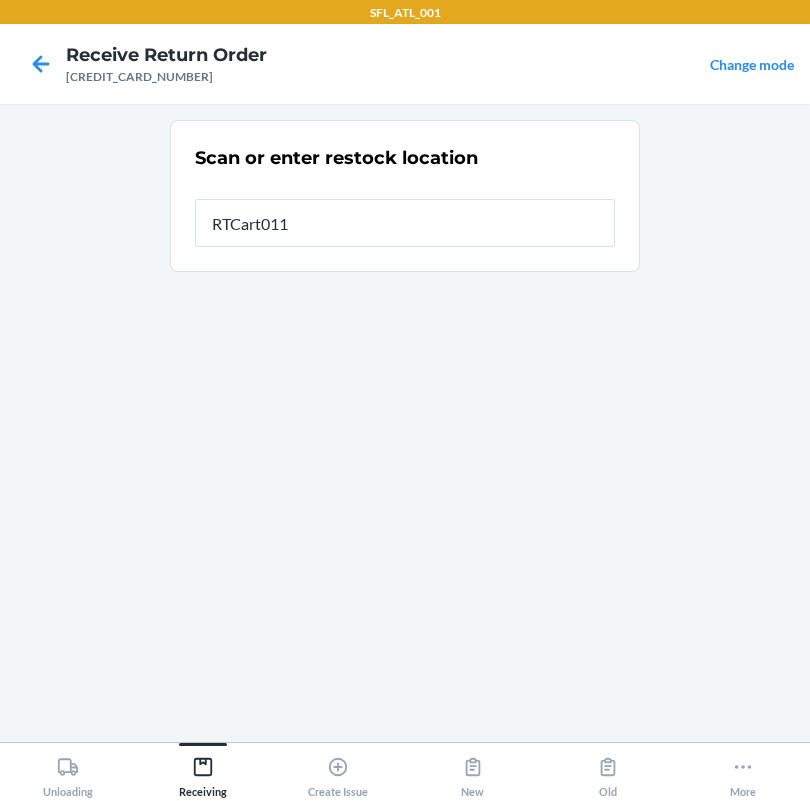type on "RTCart011" 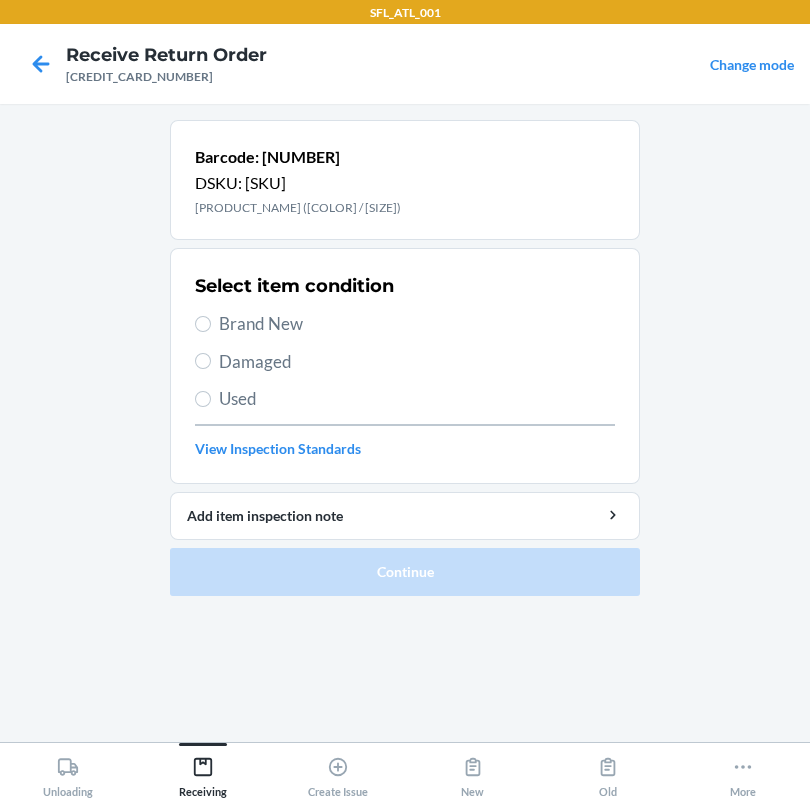 click on "Brand New" at bounding box center (417, 324) 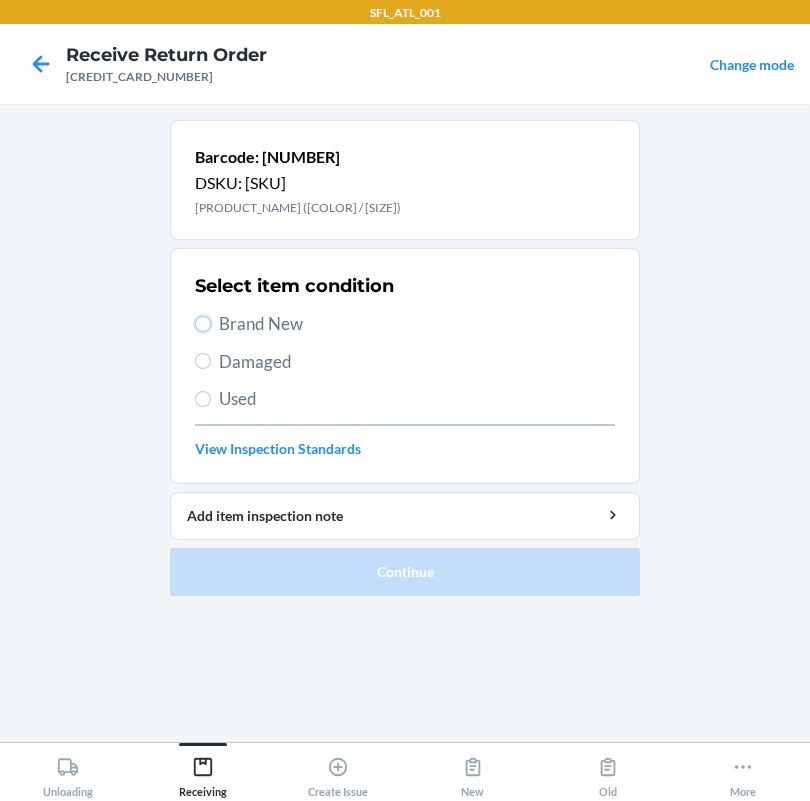 click on "Brand New" at bounding box center (203, 324) 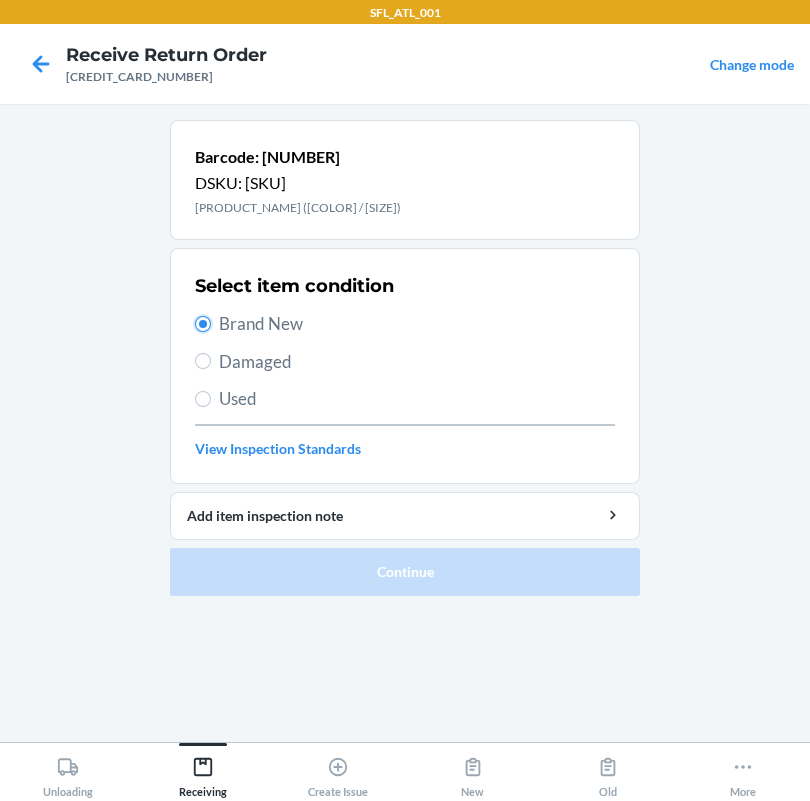 radio on "true" 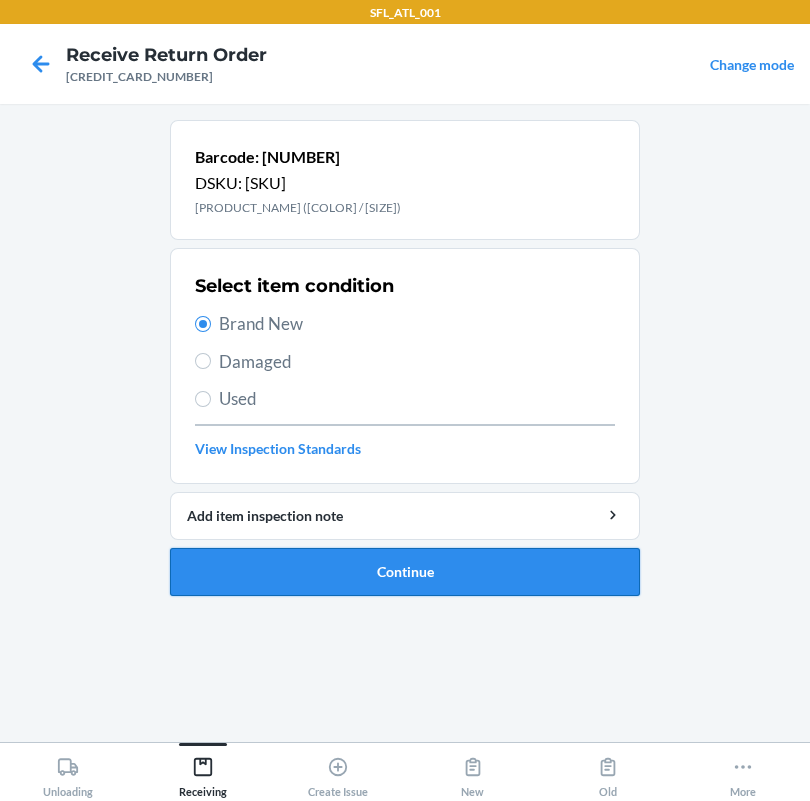 click on "Continue" at bounding box center [405, 572] 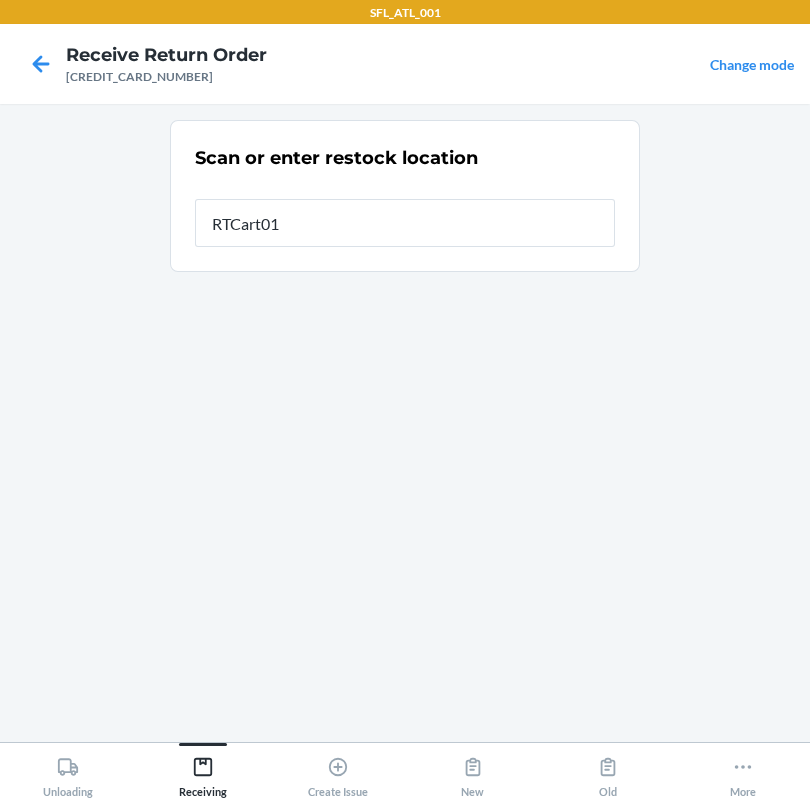 type on "RTCart011" 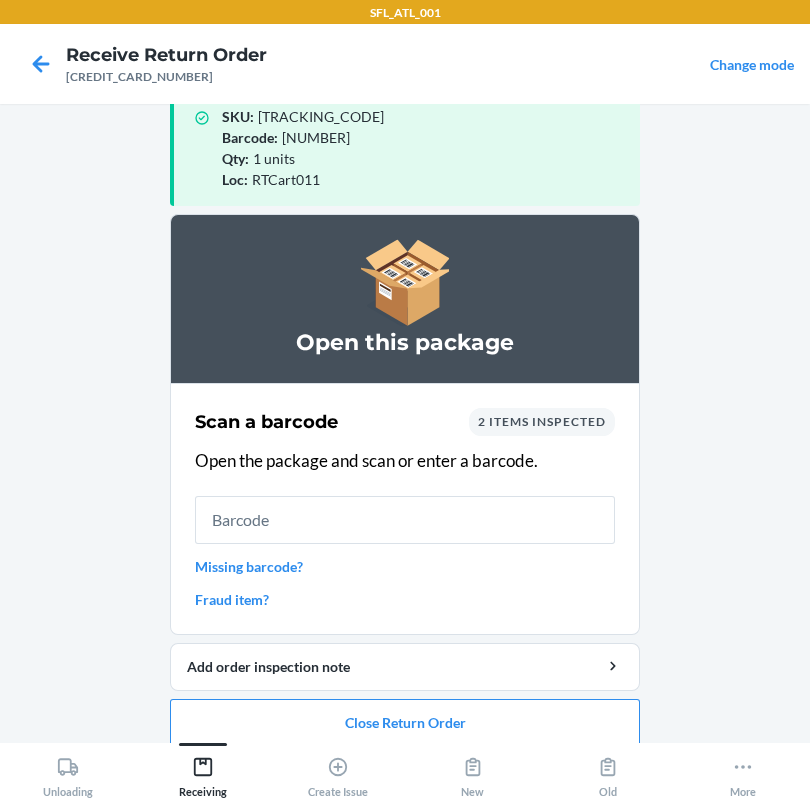scroll, scrollTop: 57, scrollLeft: 0, axis: vertical 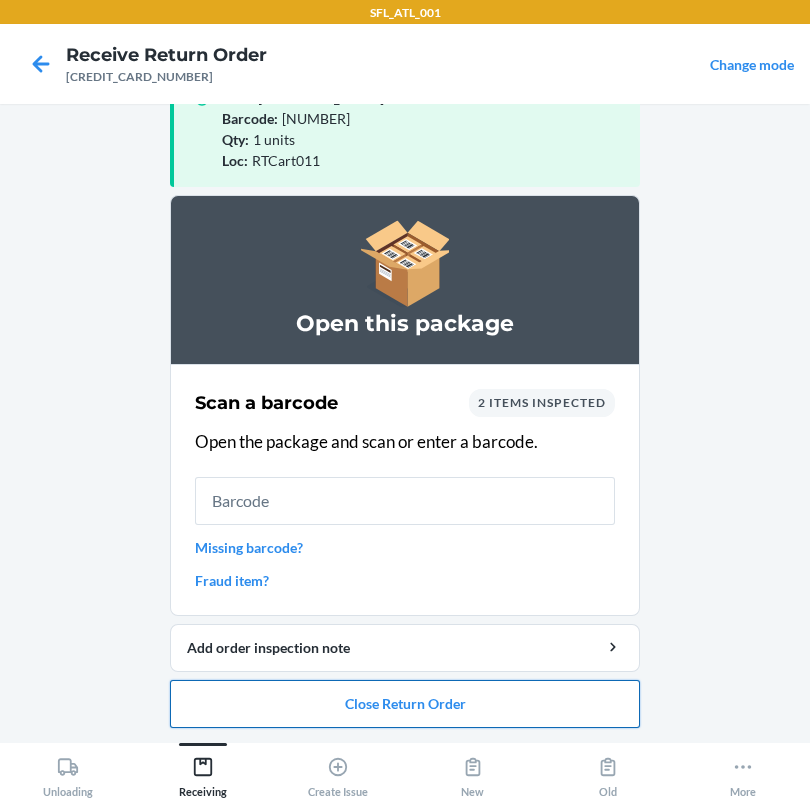 click on "Close Return Order" at bounding box center [405, 704] 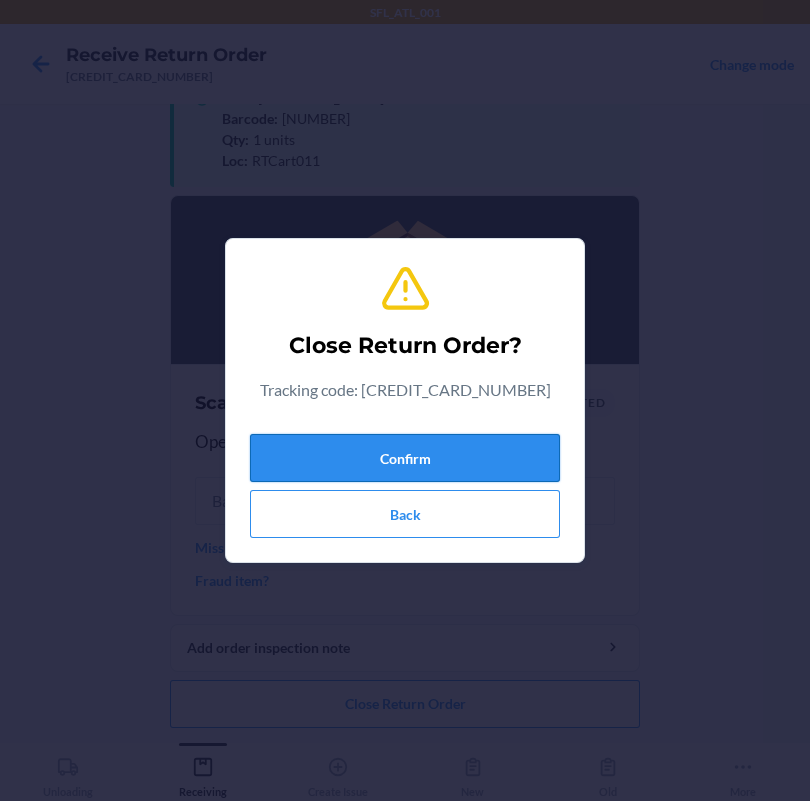 click on "Confirm" at bounding box center (405, 458) 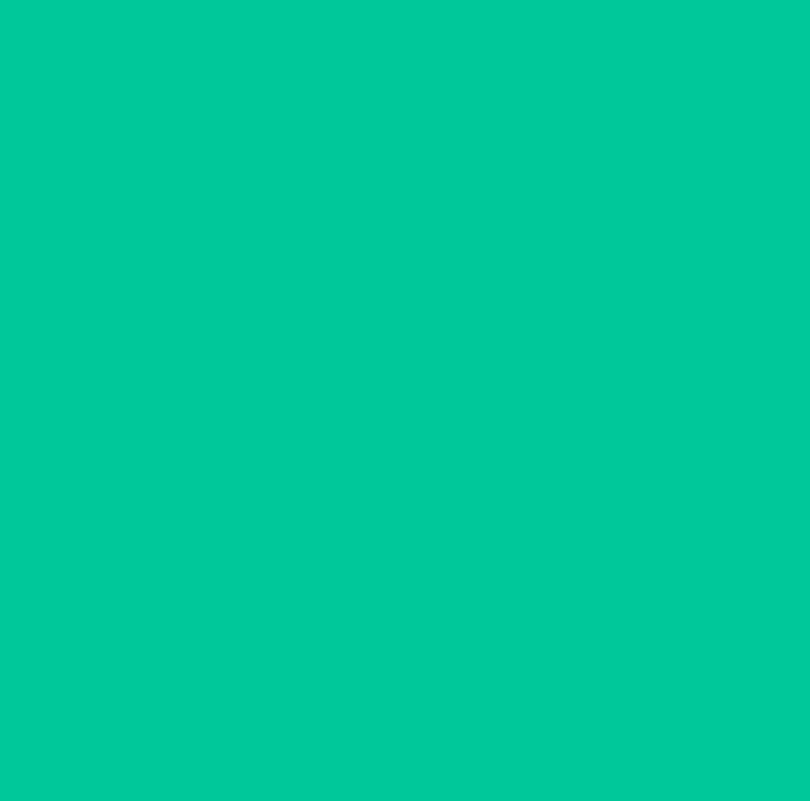 scroll, scrollTop: 0, scrollLeft: 0, axis: both 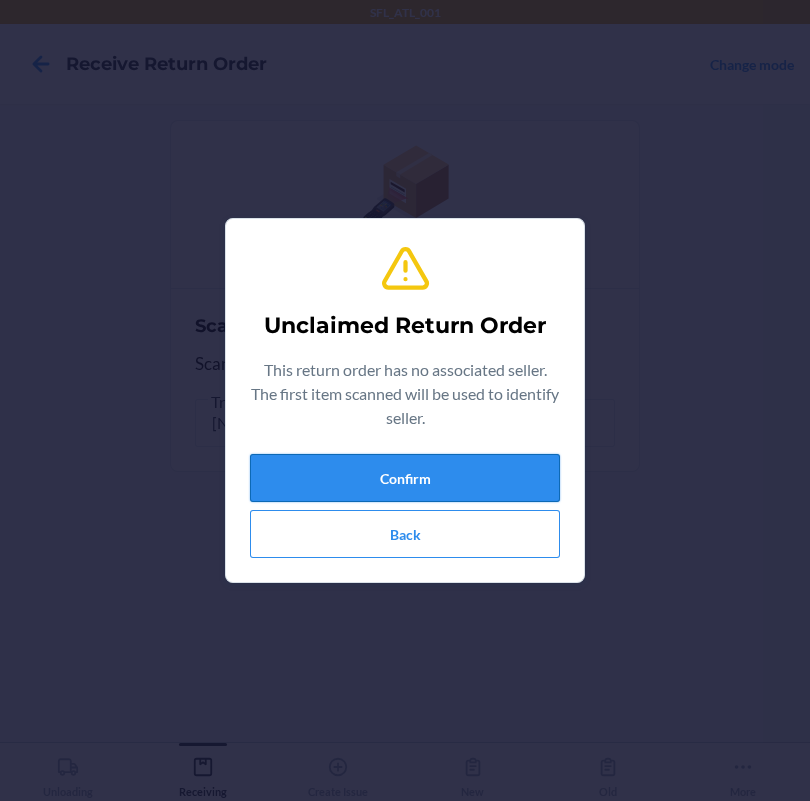 click on "Confirm" at bounding box center (405, 478) 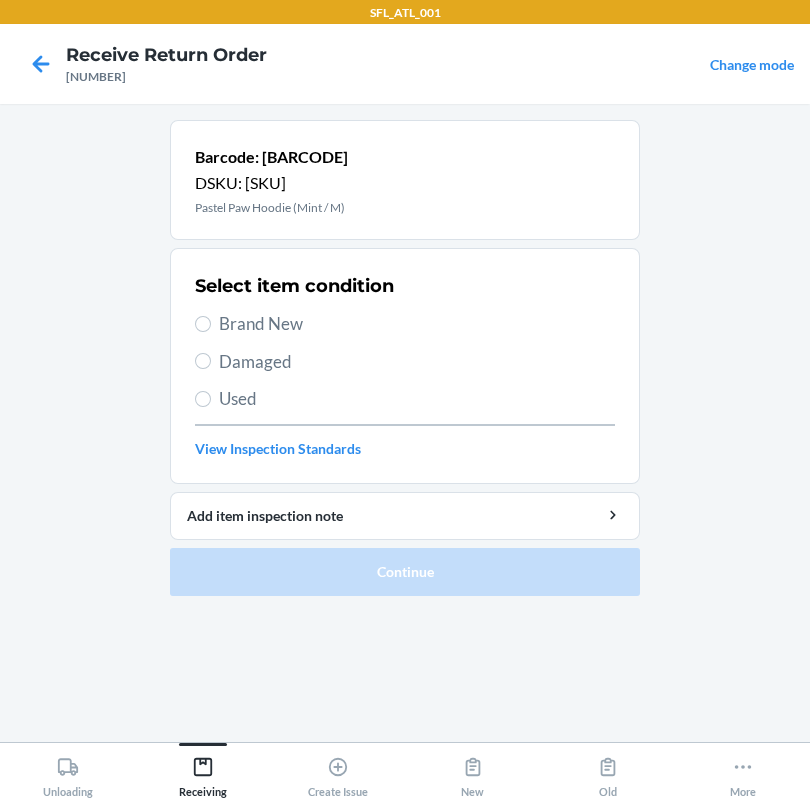 click on "Brand New" at bounding box center (417, 324) 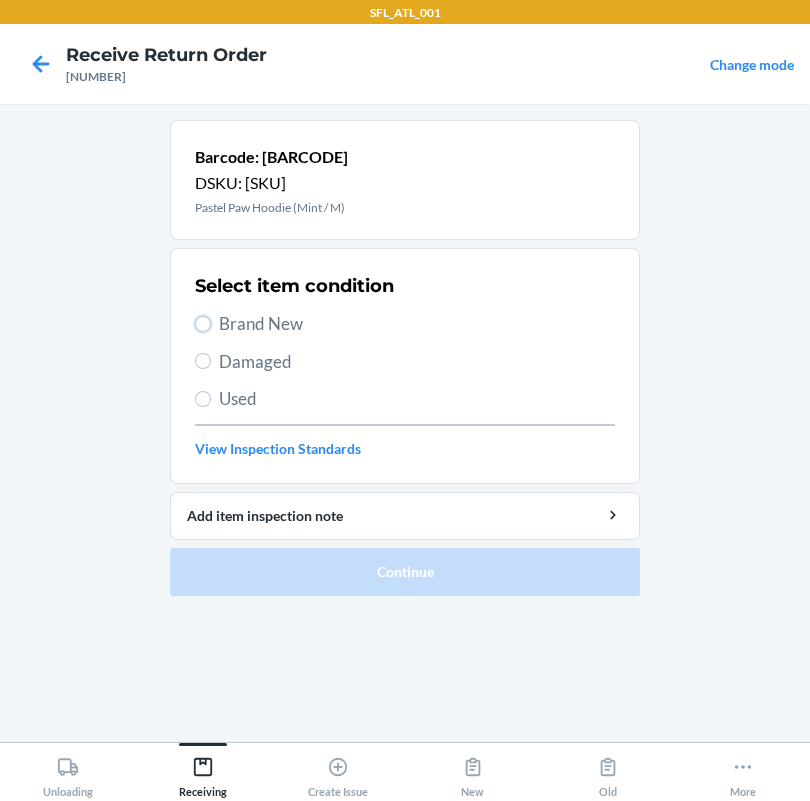 click on "Brand New" at bounding box center [203, 324] 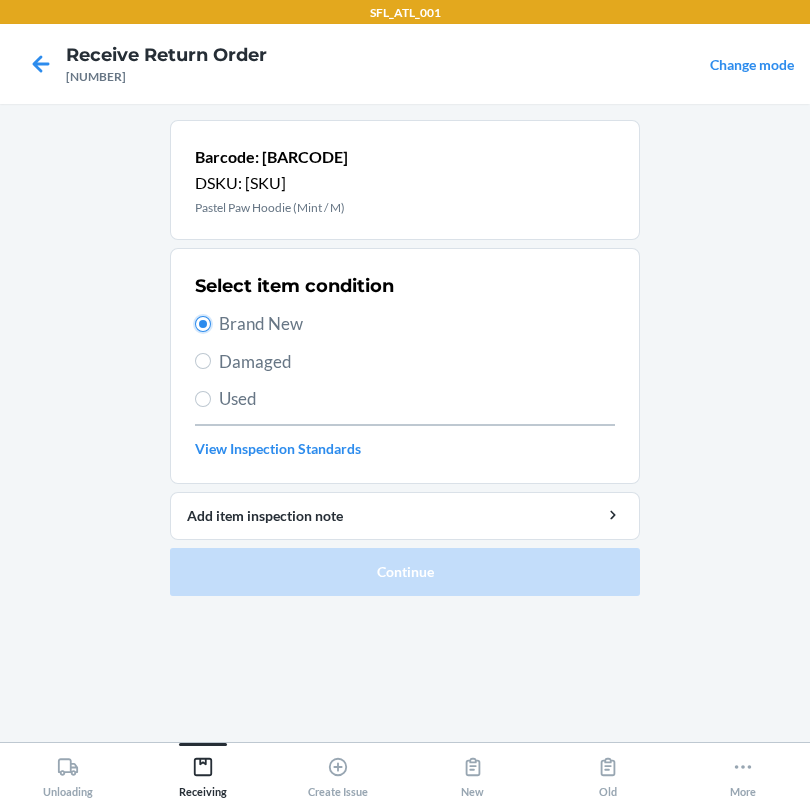 radio on "true" 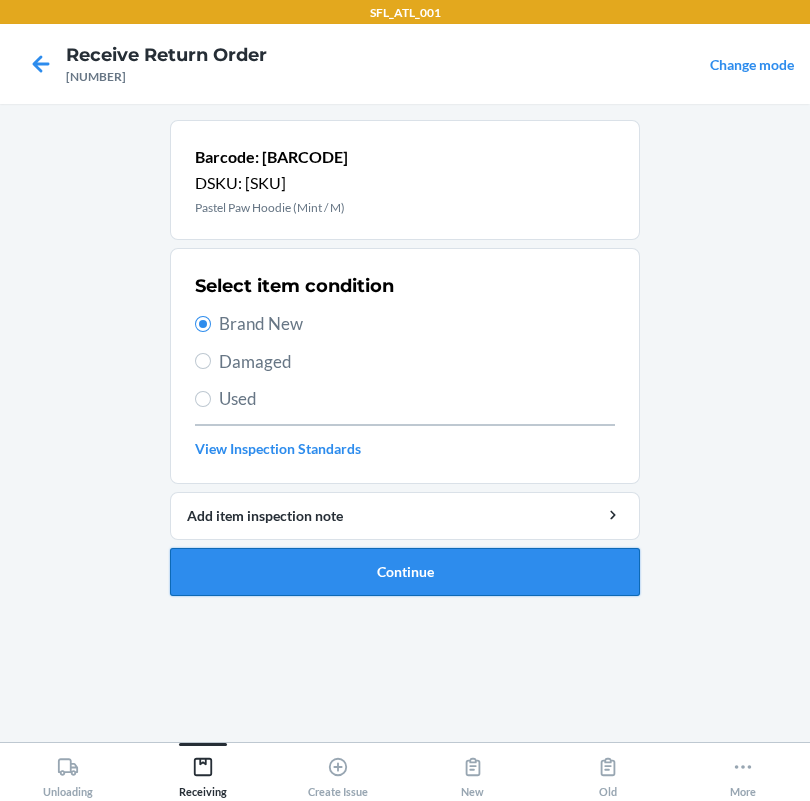 click on "Continue" at bounding box center [405, 572] 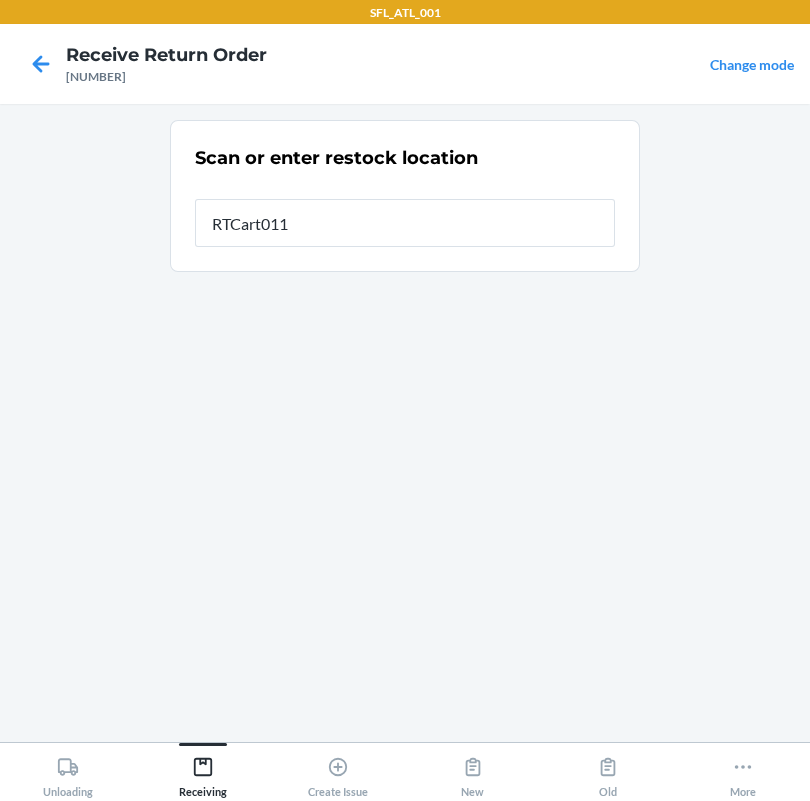 type on "RTCart011" 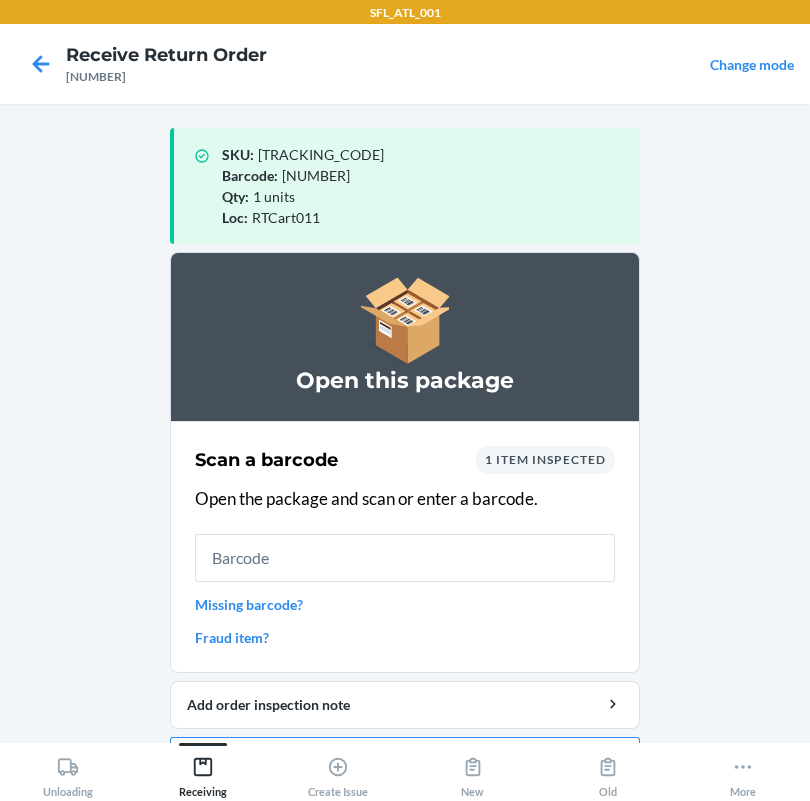 scroll, scrollTop: 57, scrollLeft: 0, axis: vertical 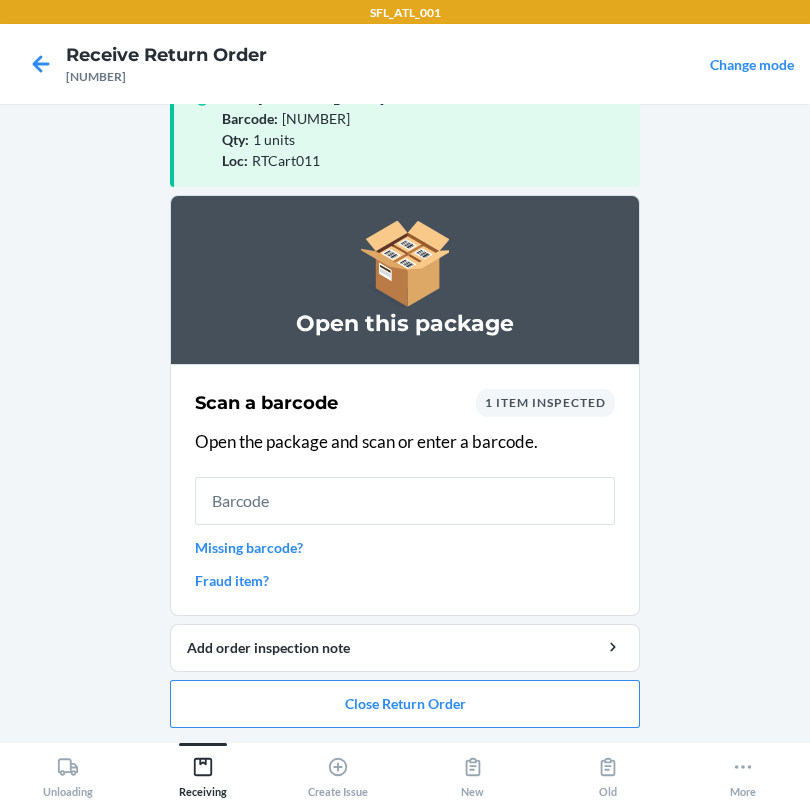 click on "Missing barcode?" at bounding box center (405, 547) 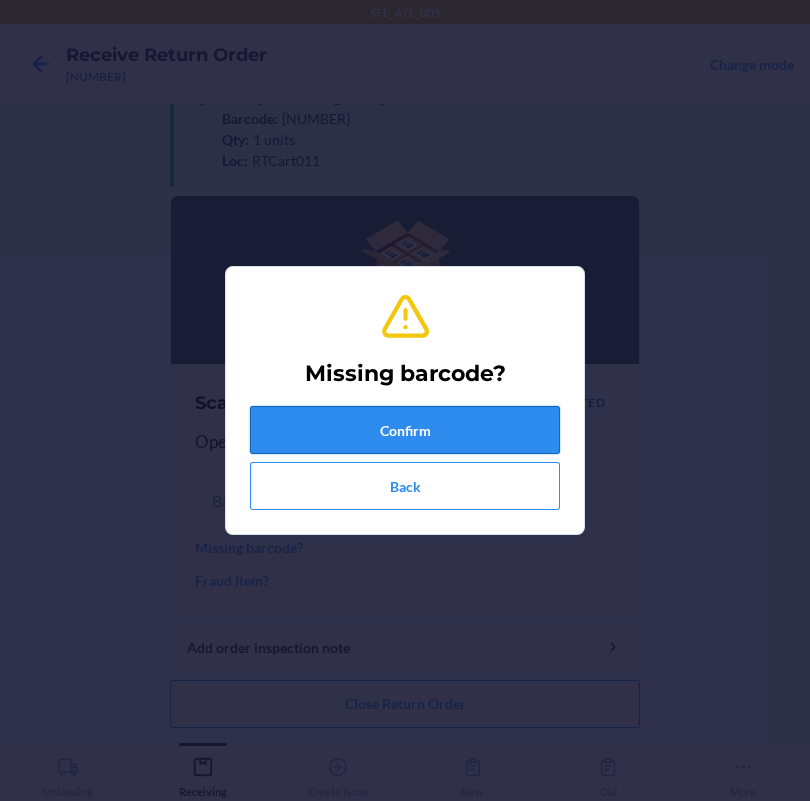 click on "Confirm" at bounding box center (405, 430) 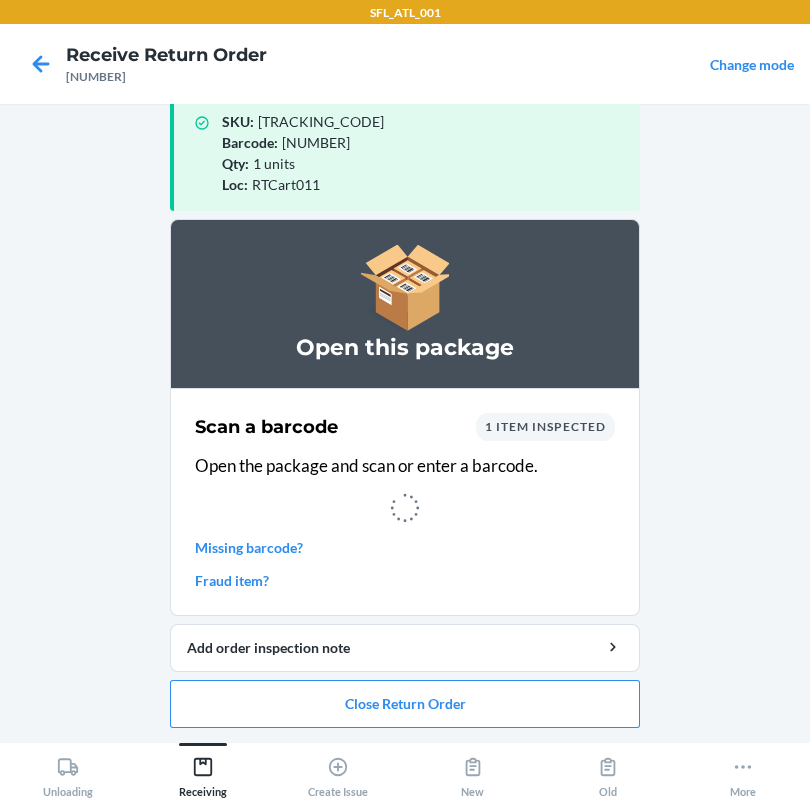 scroll, scrollTop: 0, scrollLeft: 0, axis: both 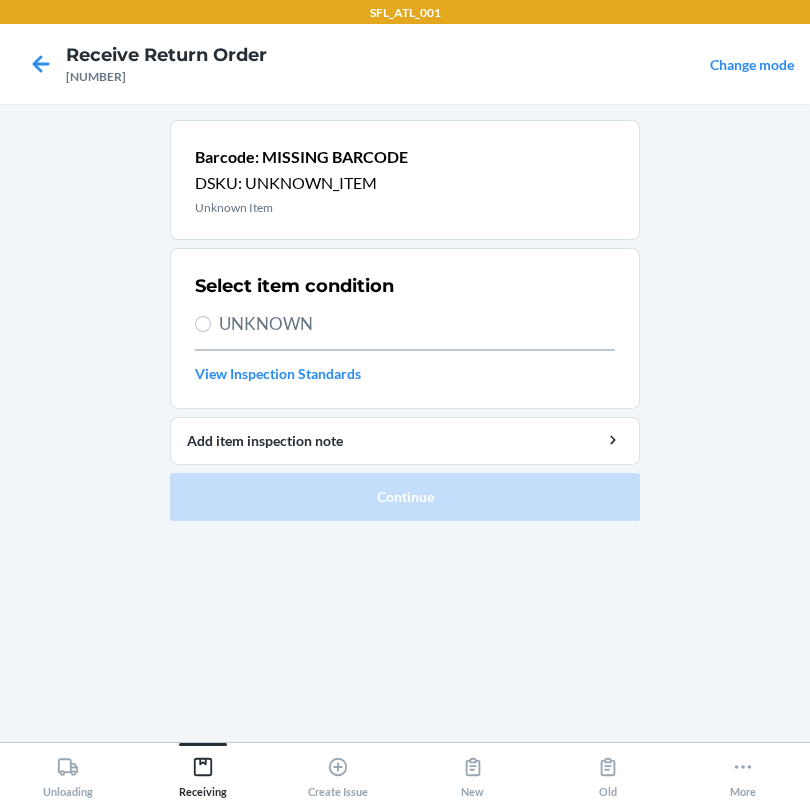 click on "UNKNOWN" at bounding box center (417, 324) 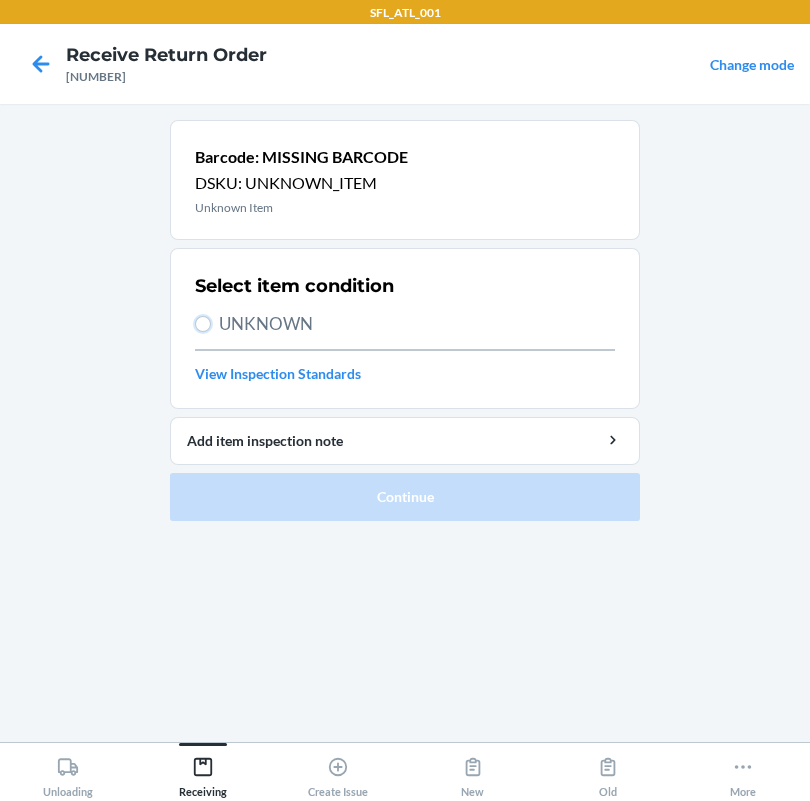 click on "UNKNOWN" at bounding box center (203, 324) 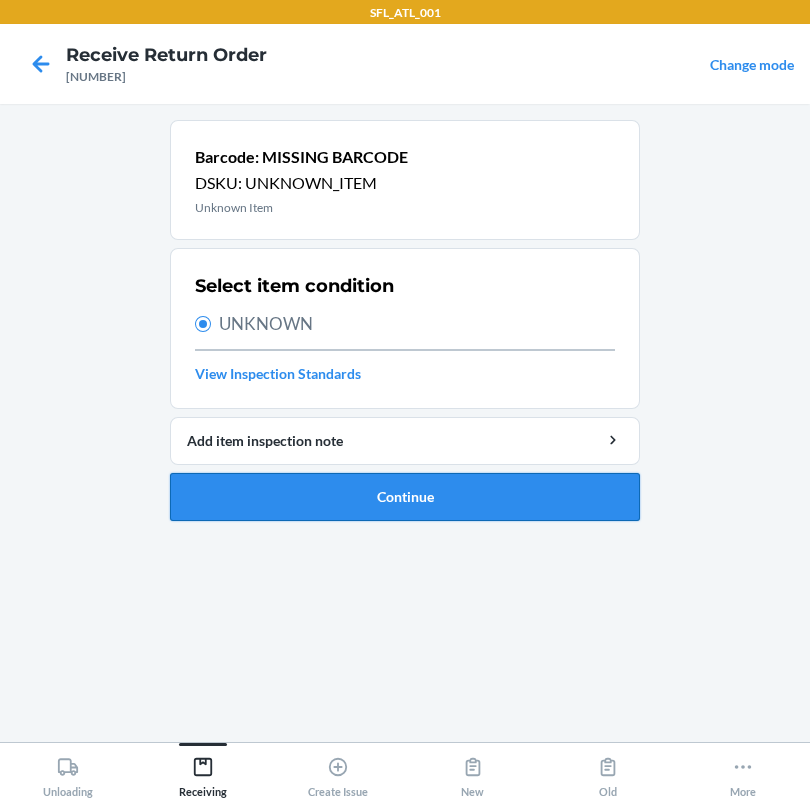 click on "Continue" at bounding box center [405, 497] 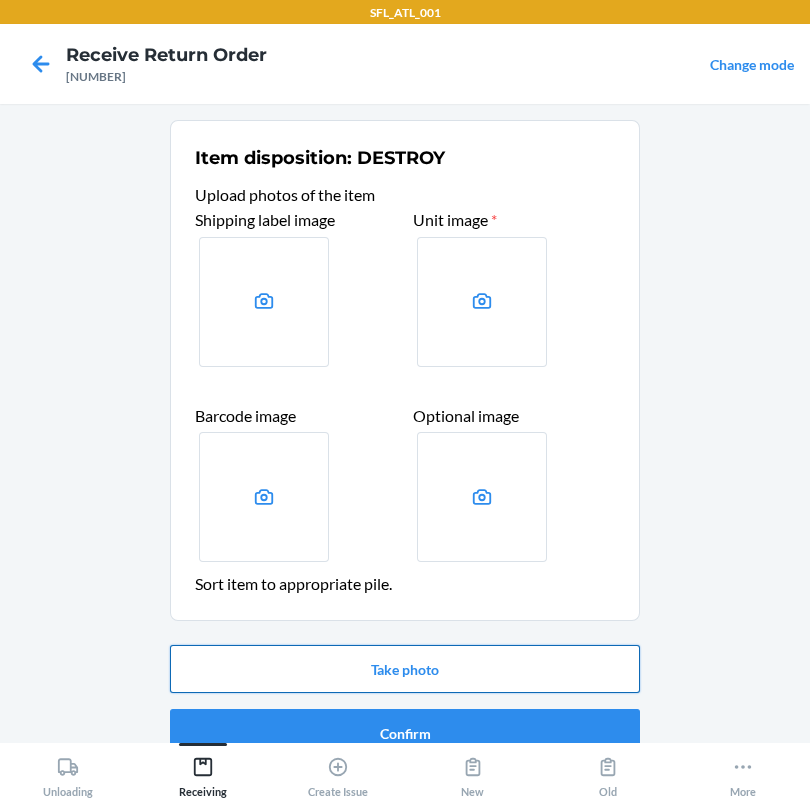 click on "Take photo" at bounding box center (405, 669) 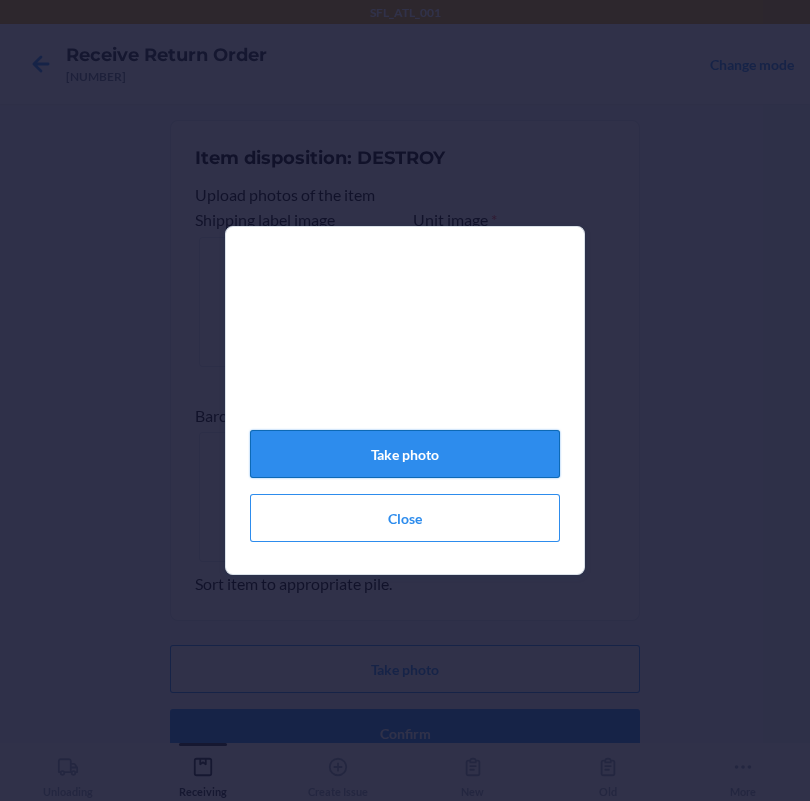 click on "Take photo" 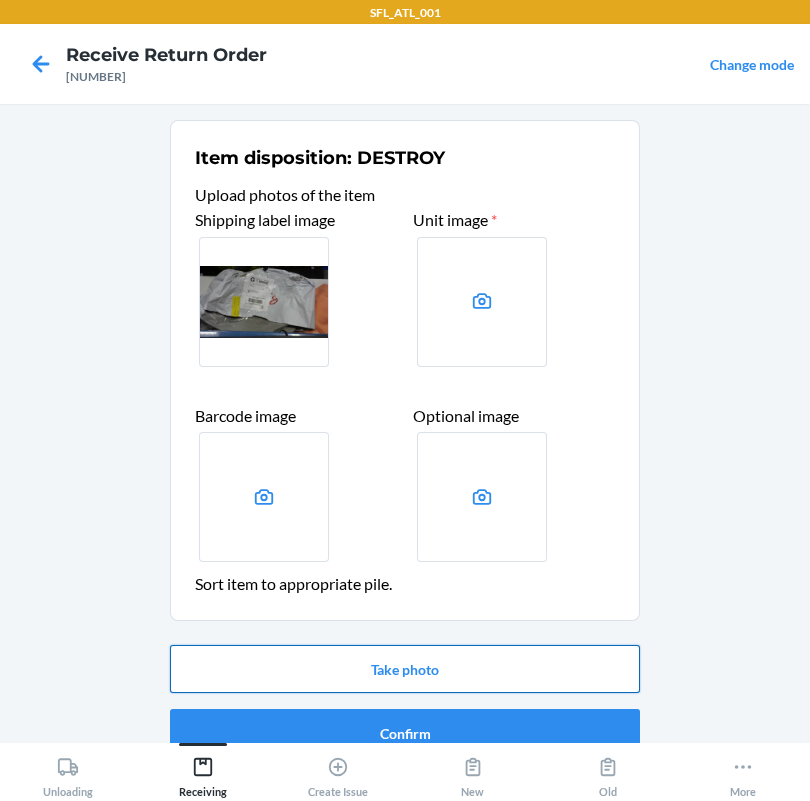 click on "Take photo" at bounding box center [405, 669] 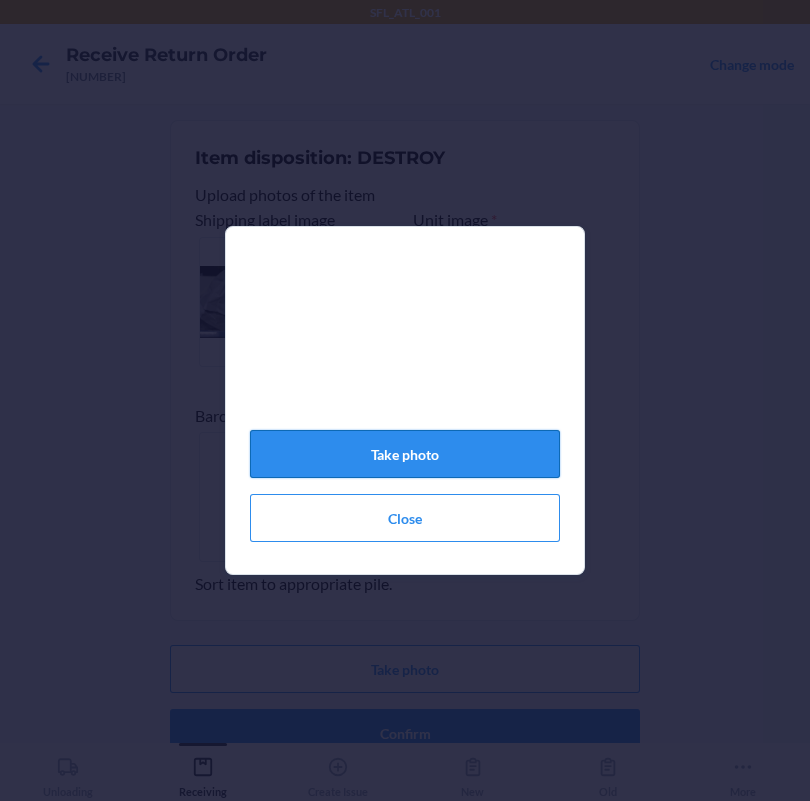 click on "Take photo" 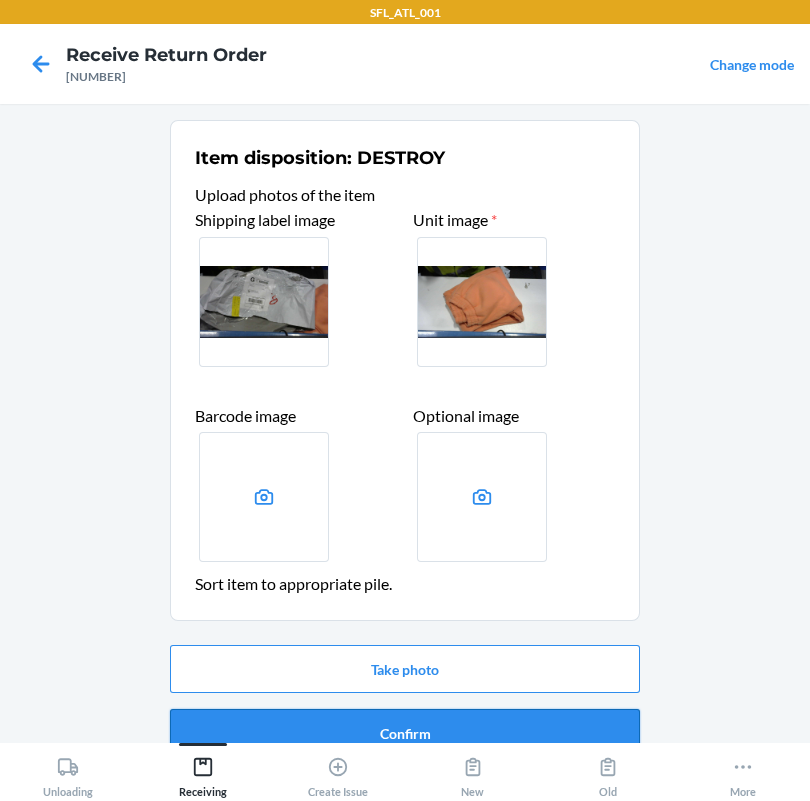 click on "Confirm" at bounding box center (405, 733) 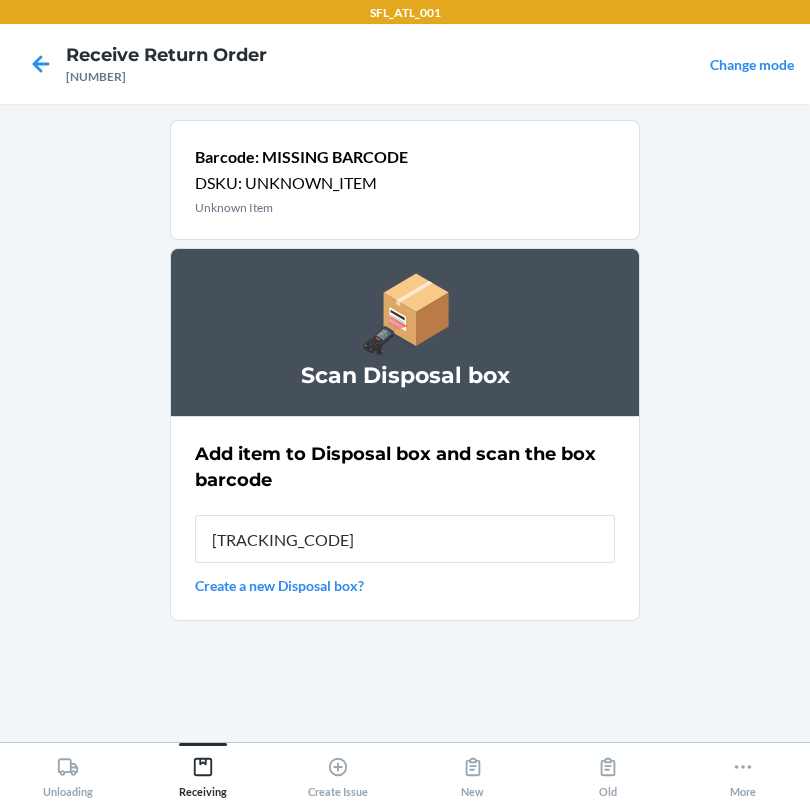 type on "[TRACKING_CODE]" 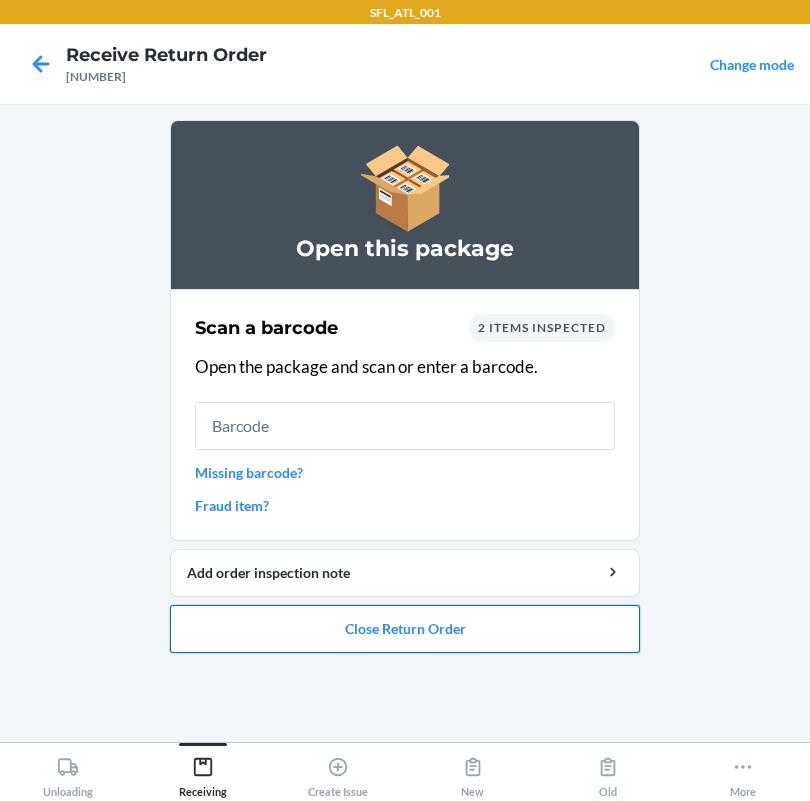 click on "Close Return Order" at bounding box center (405, 629) 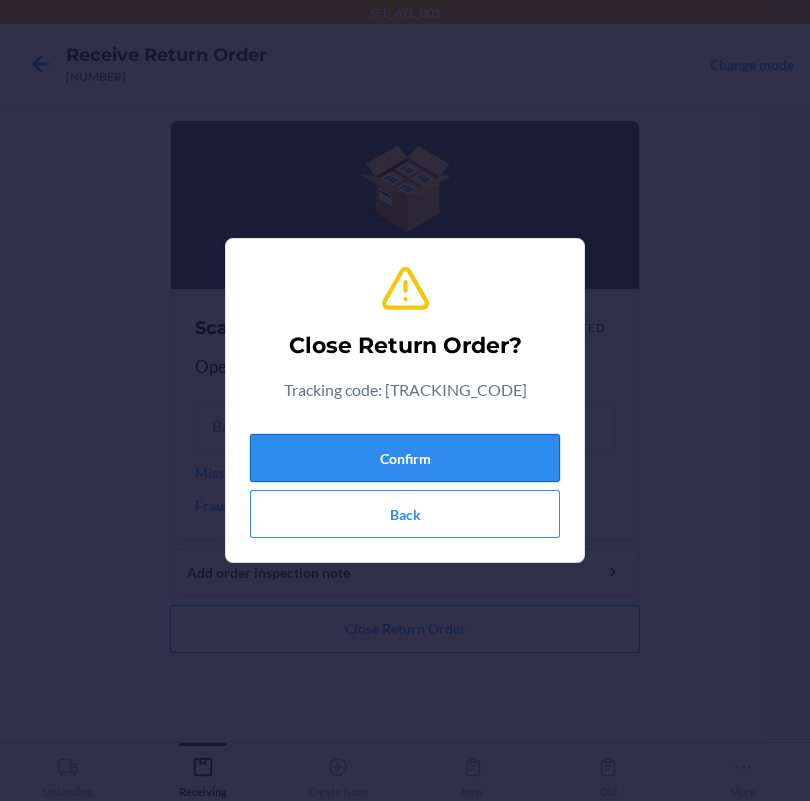 click on "Confirm" at bounding box center (405, 458) 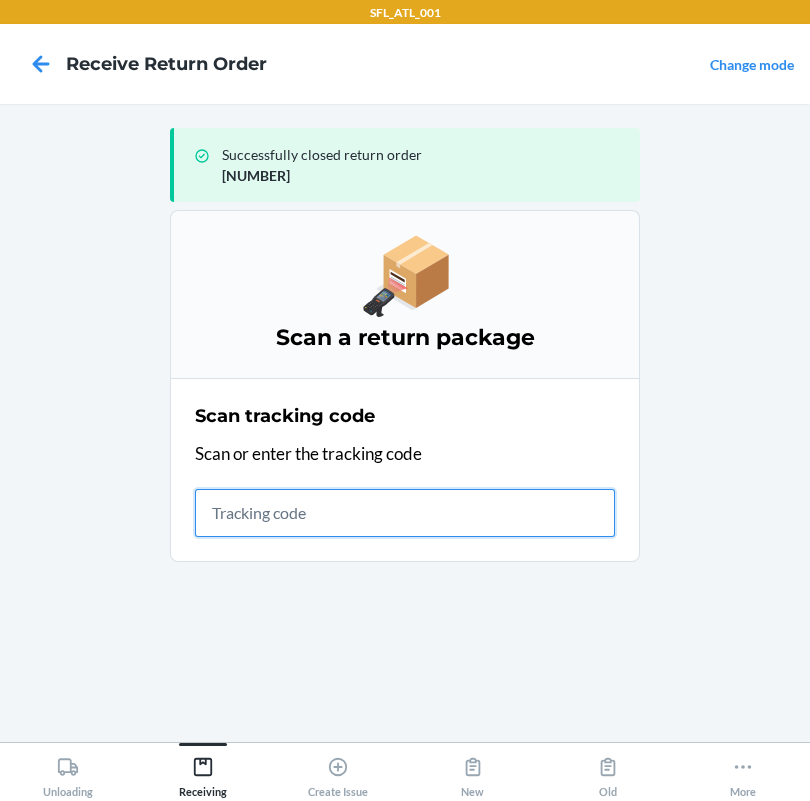 click at bounding box center (405, 513) 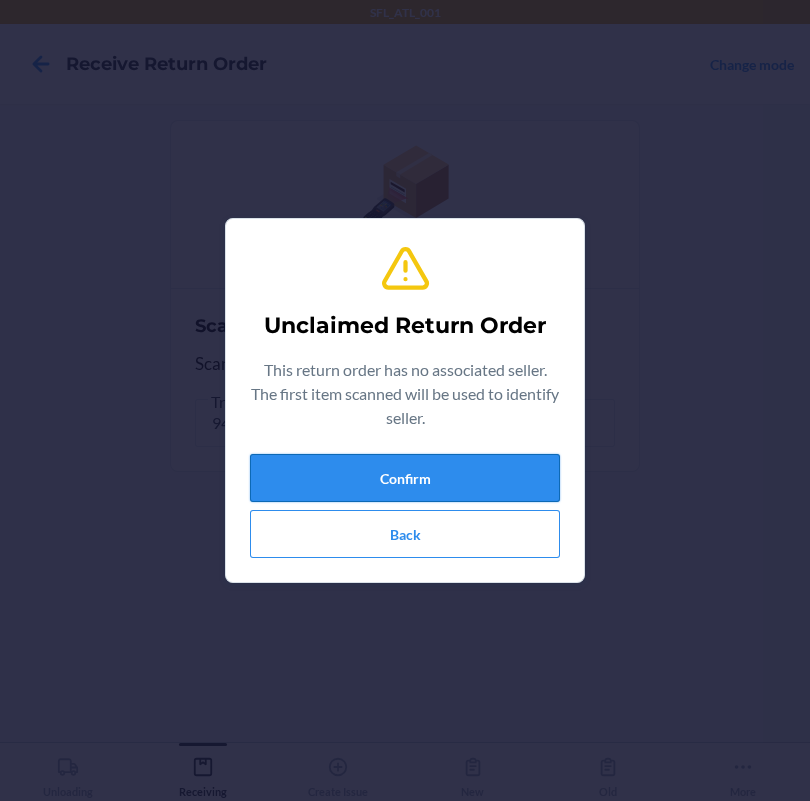 click on "Confirm" at bounding box center [405, 478] 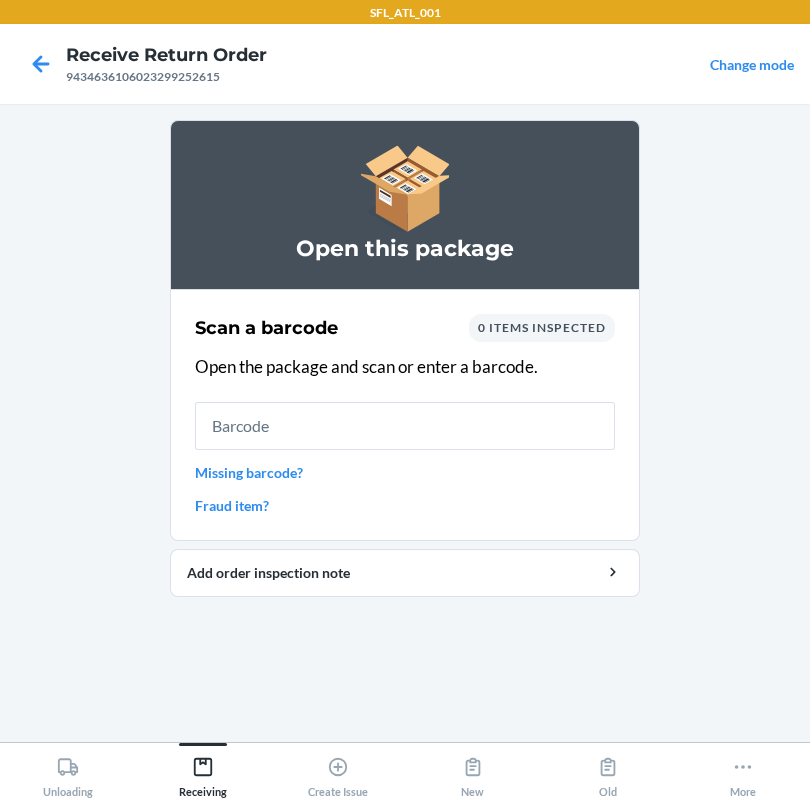 click at bounding box center [405, 426] 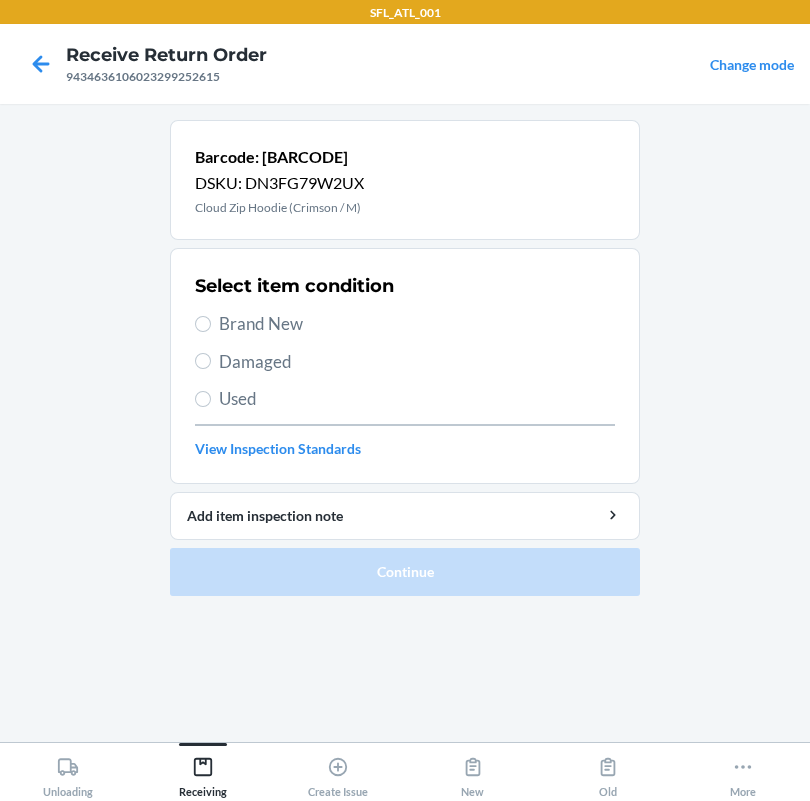 click on "Brand New" at bounding box center [417, 324] 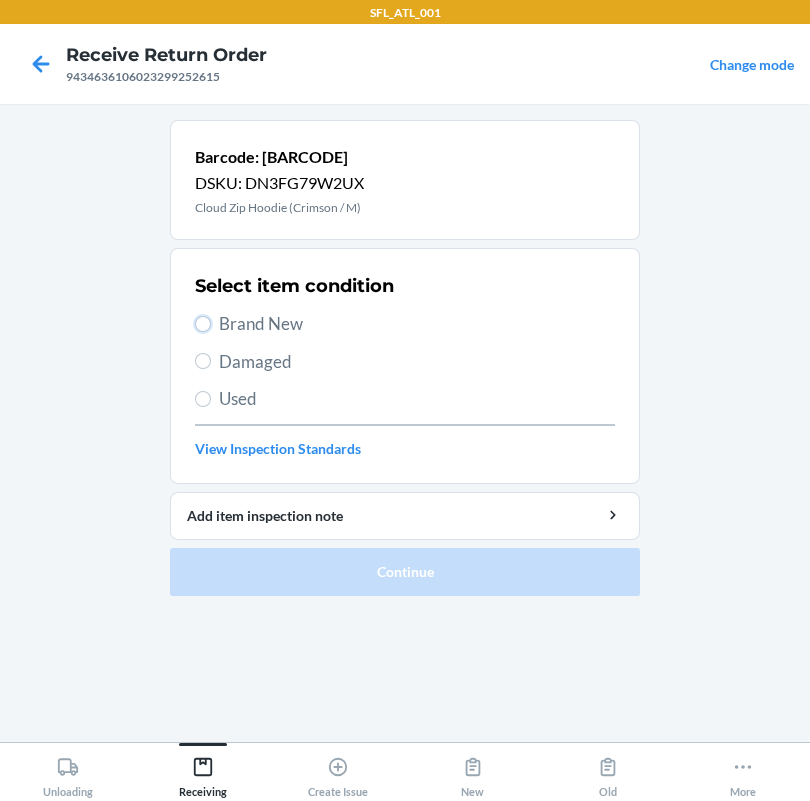 click on "Brand New" at bounding box center (203, 324) 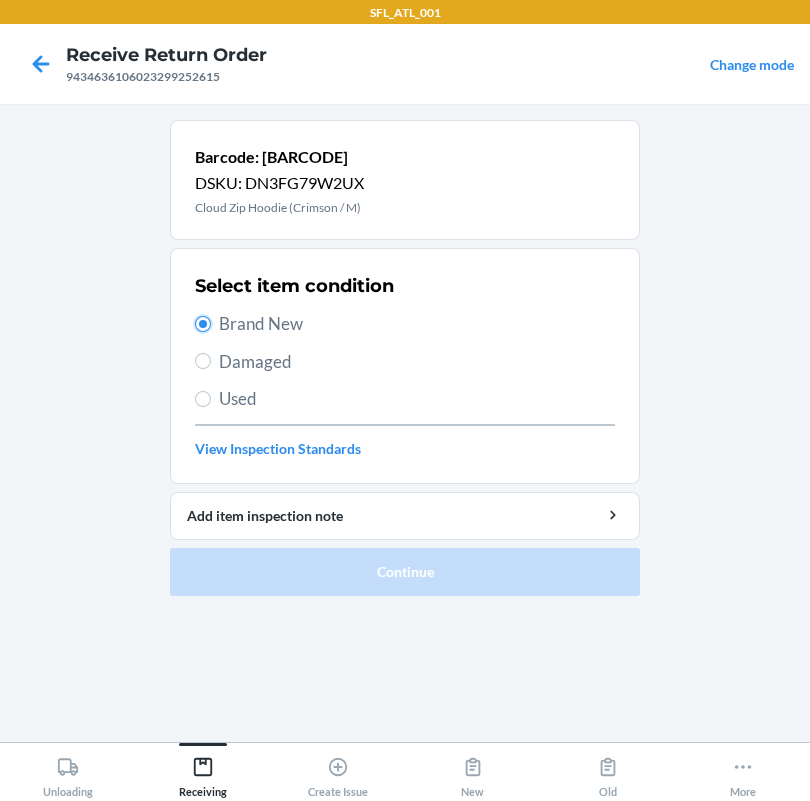 radio on "true" 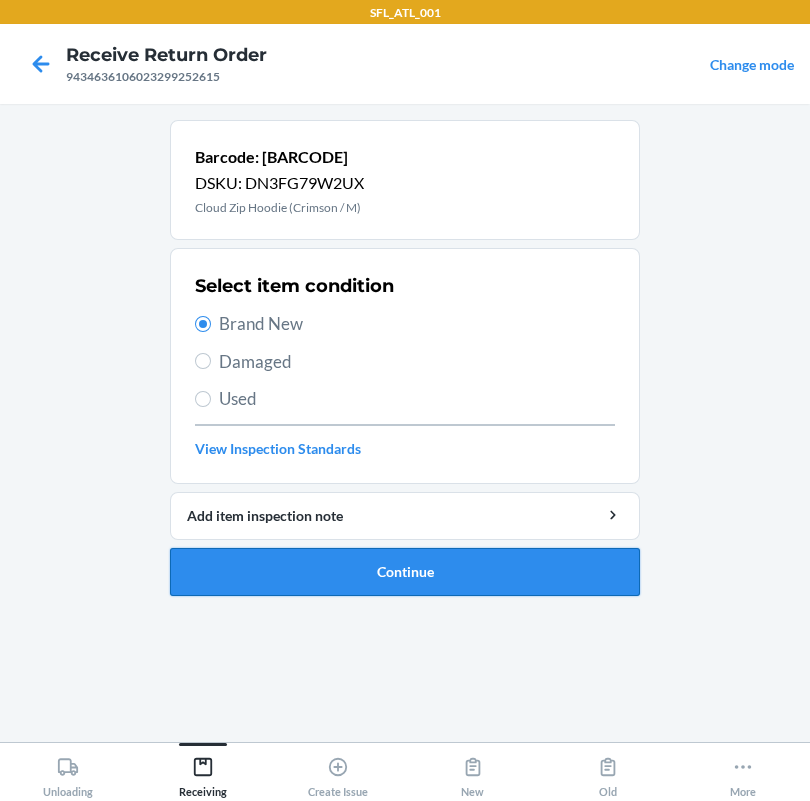click on "Continue" at bounding box center (405, 572) 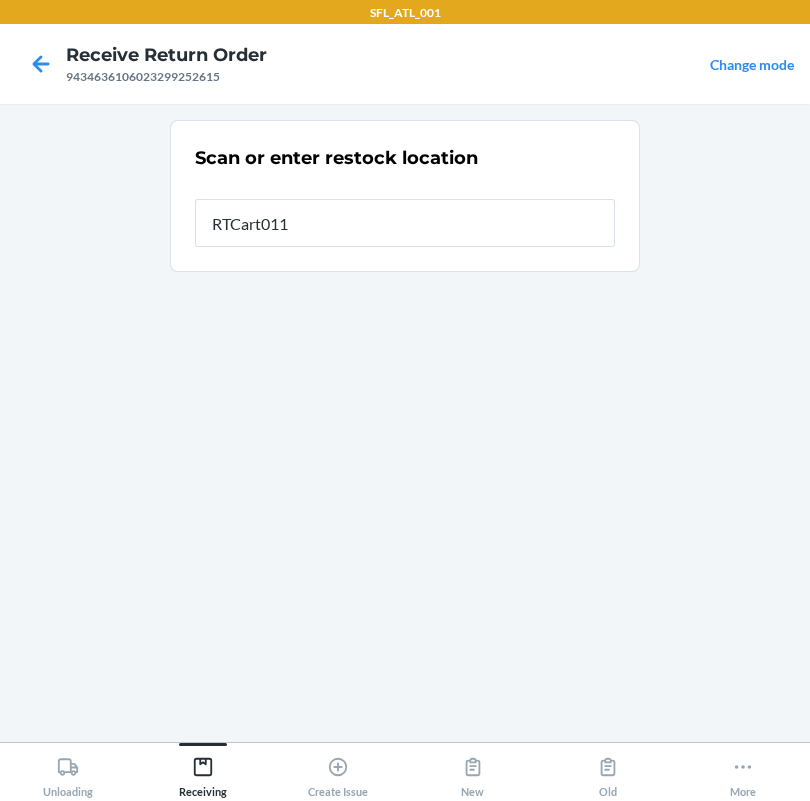 type on "RTCart011" 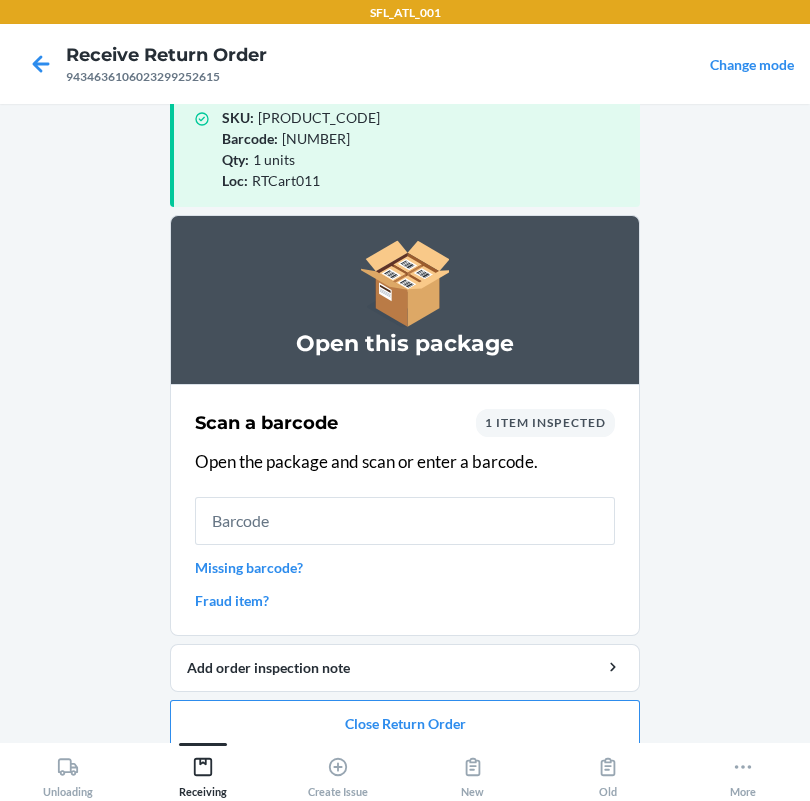 scroll, scrollTop: 57, scrollLeft: 0, axis: vertical 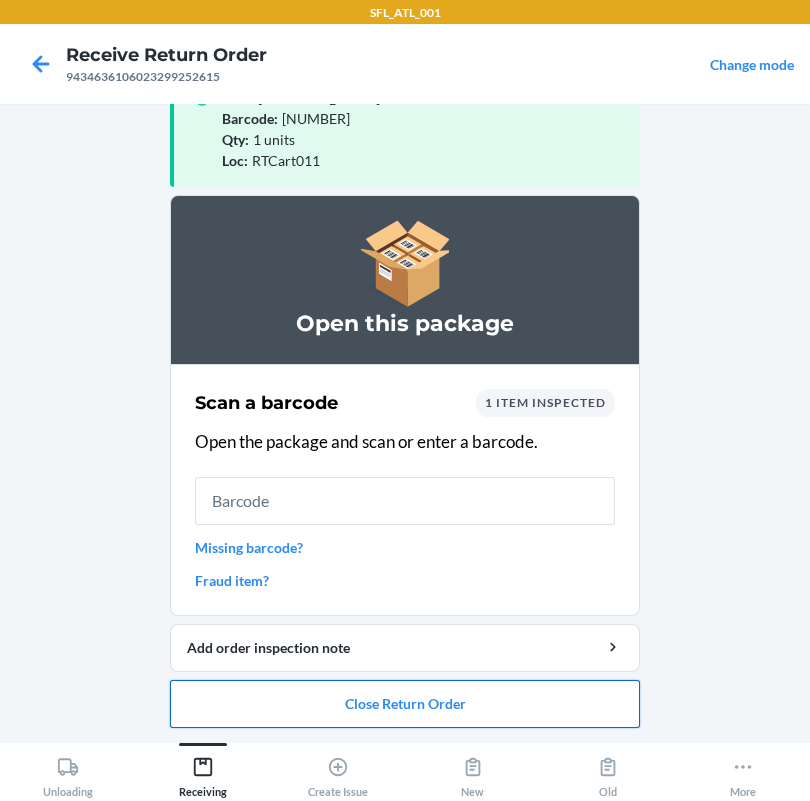 click on "Close Return Order" at bounding box center [405, 704] 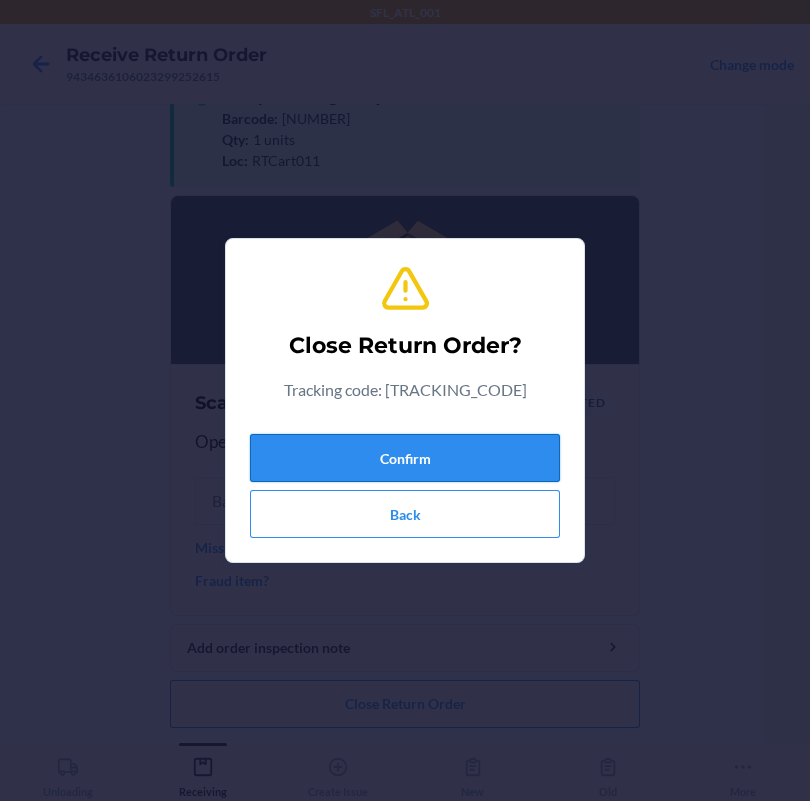 click on "Confirm" at bounding box center (405, 458) 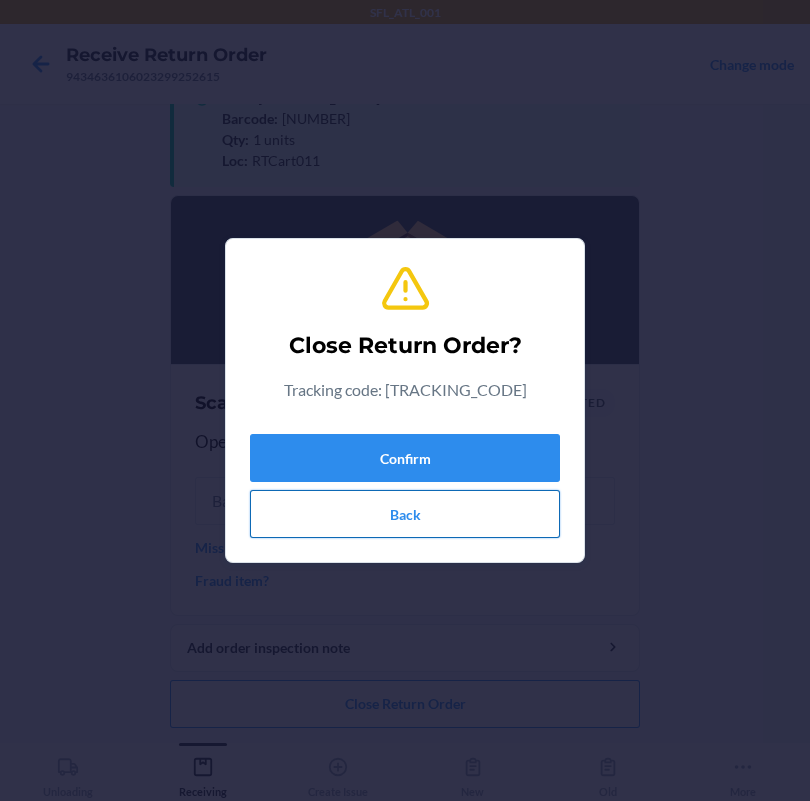 scroll, scrollTop: 0, scrollLeft: 0, axis: both 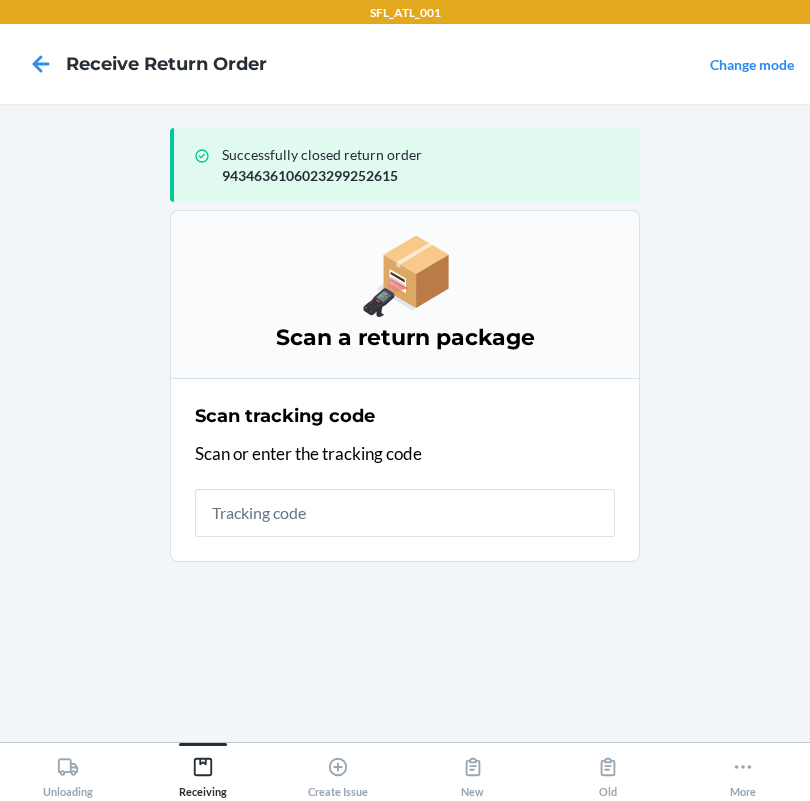 click at bounding box center (405, 513) 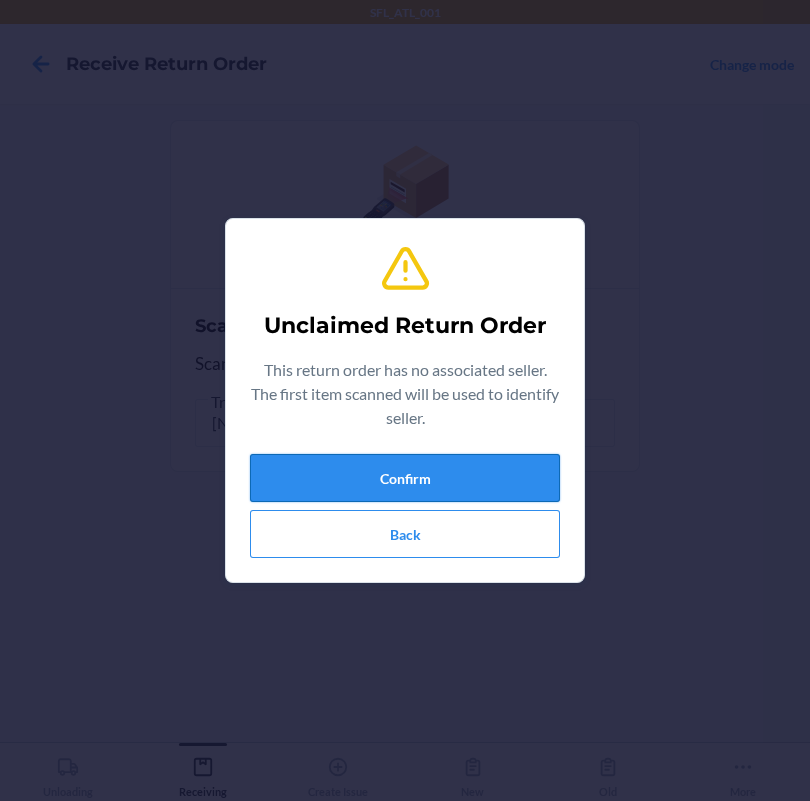 click on "Confirm" at bounding box center (405, 478) 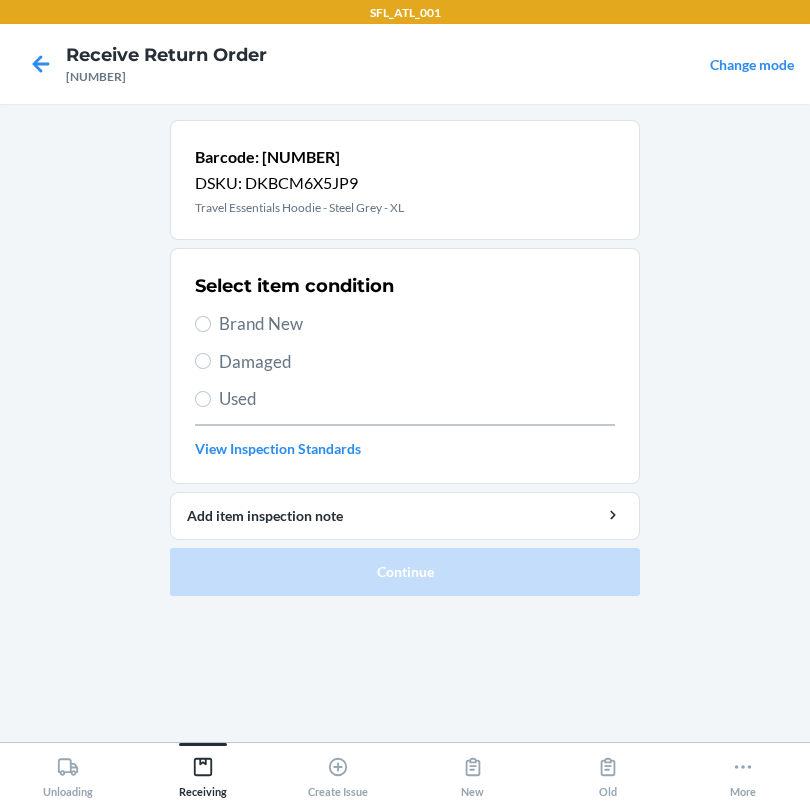 click on "Brand New" at bounding box center [417, 324] 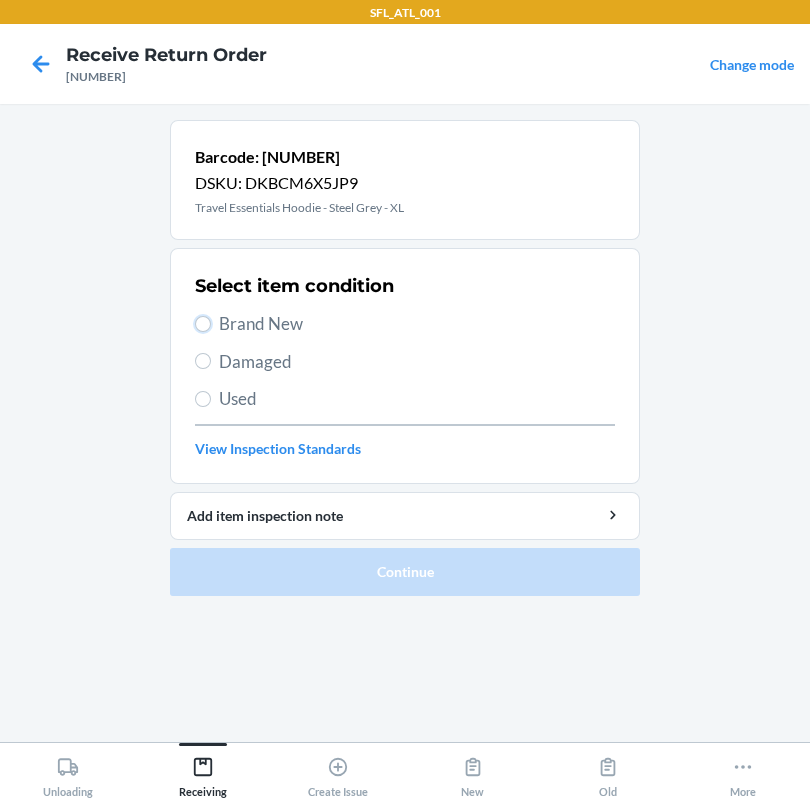 click on "Brand New" at bounding box center [203, 324] 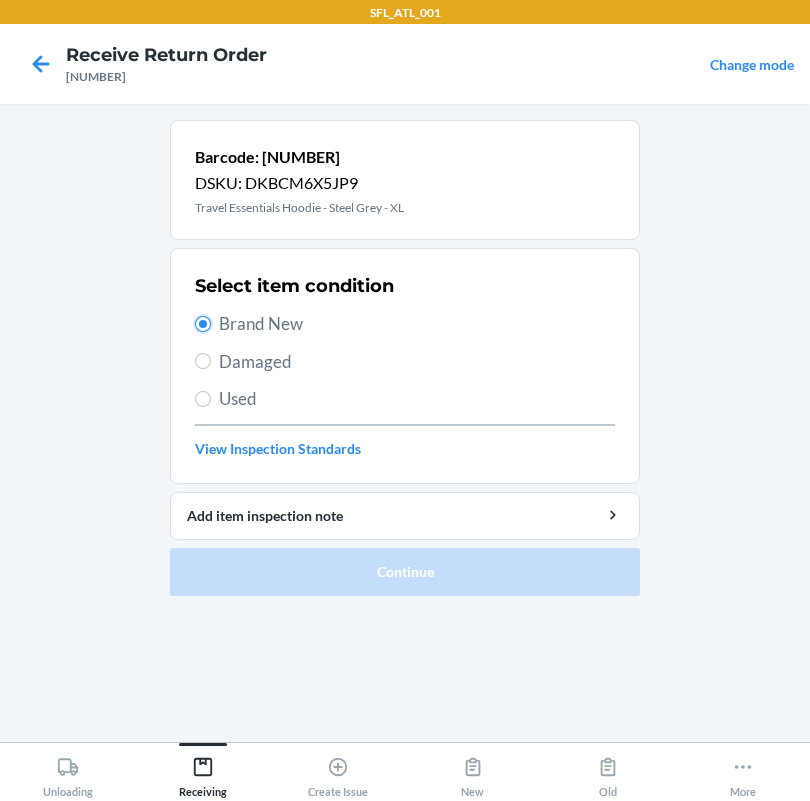 radio on "true" 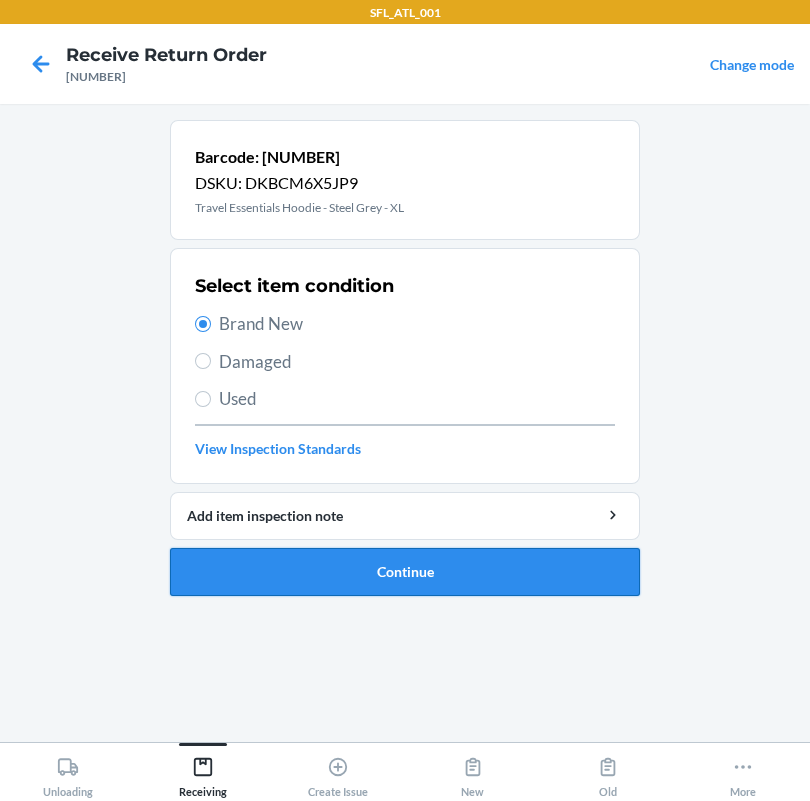 click on "Continue" at bounding box center [405, 572] 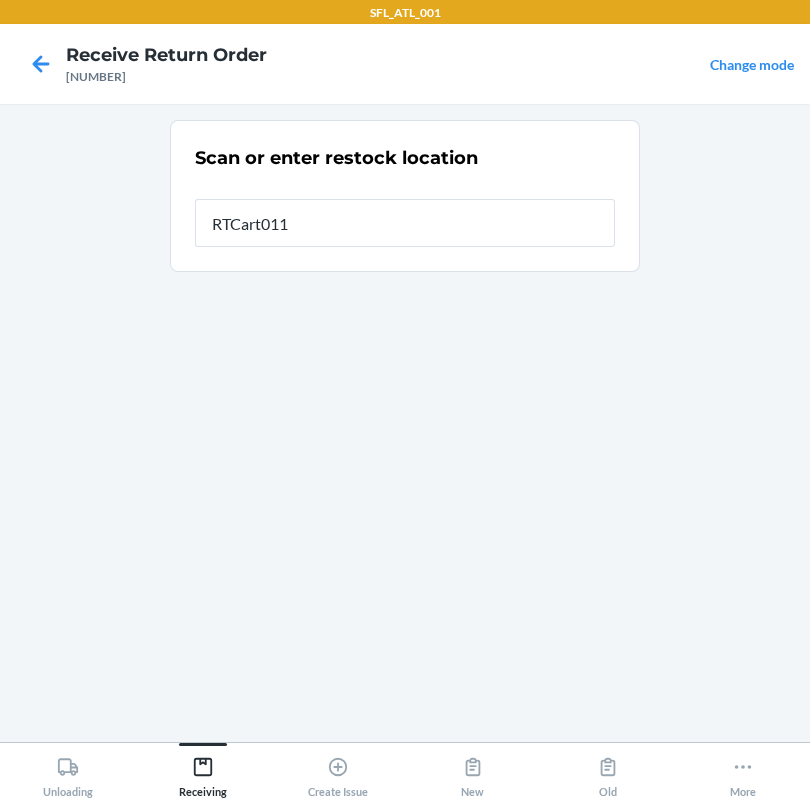 type on "RTCart011" 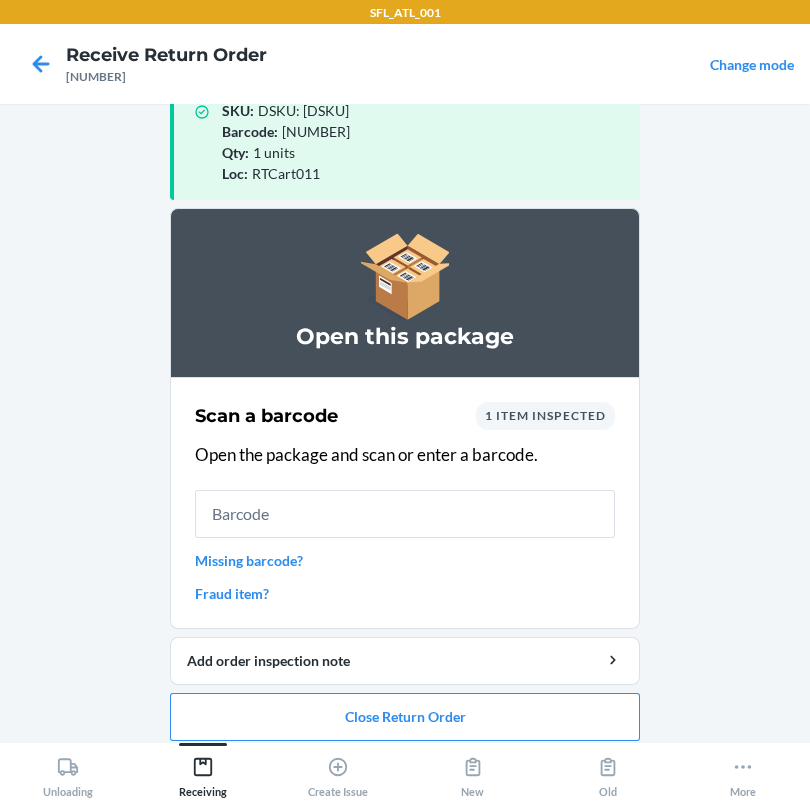 scroll, scrollTop: 57, scrollLeft: 0, axis: vertical 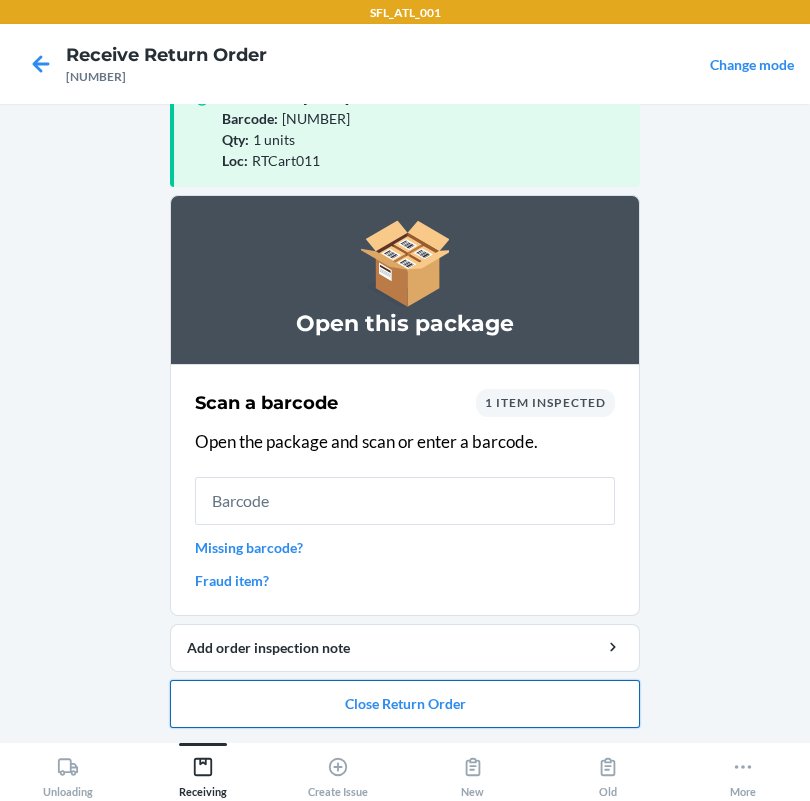 click on "Close Return Order" at bounding box center (405, 704) 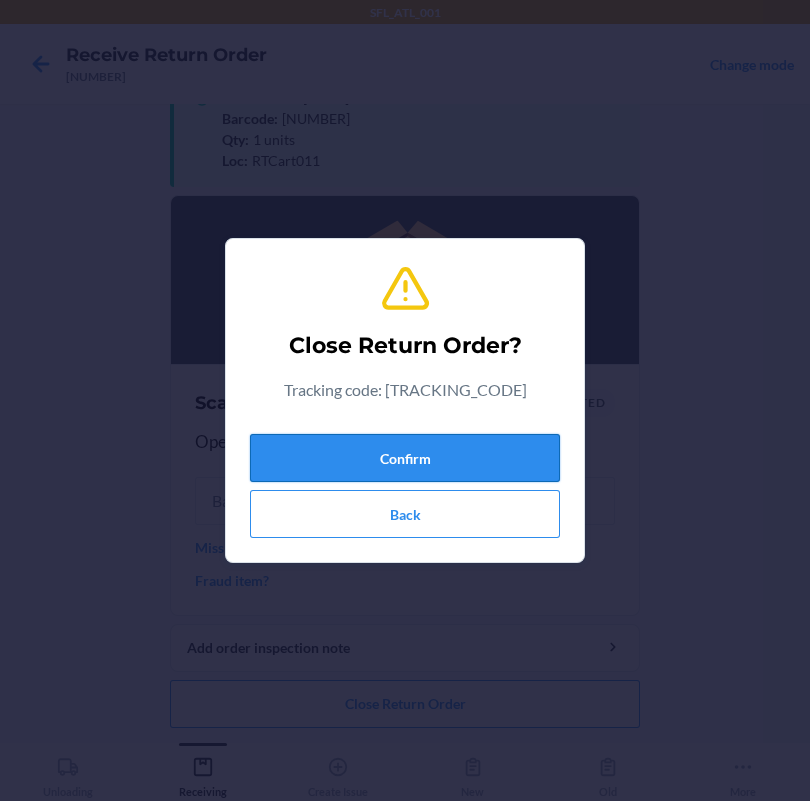 click on "Confirm" at bounding box center (405, 458) 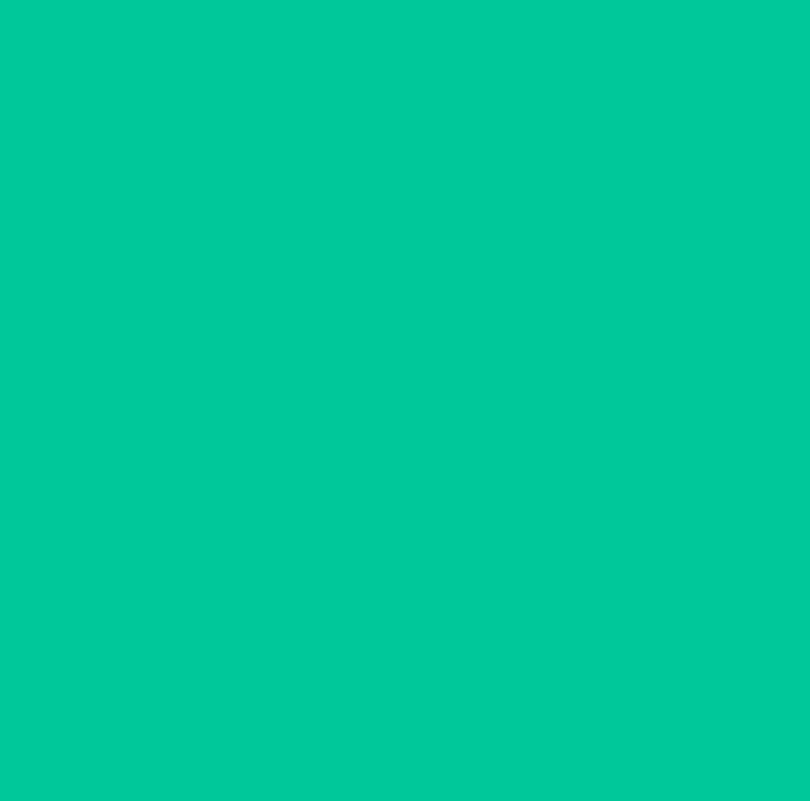 scroll, scrollTop: 0, scrollLeft: 0, axis: both 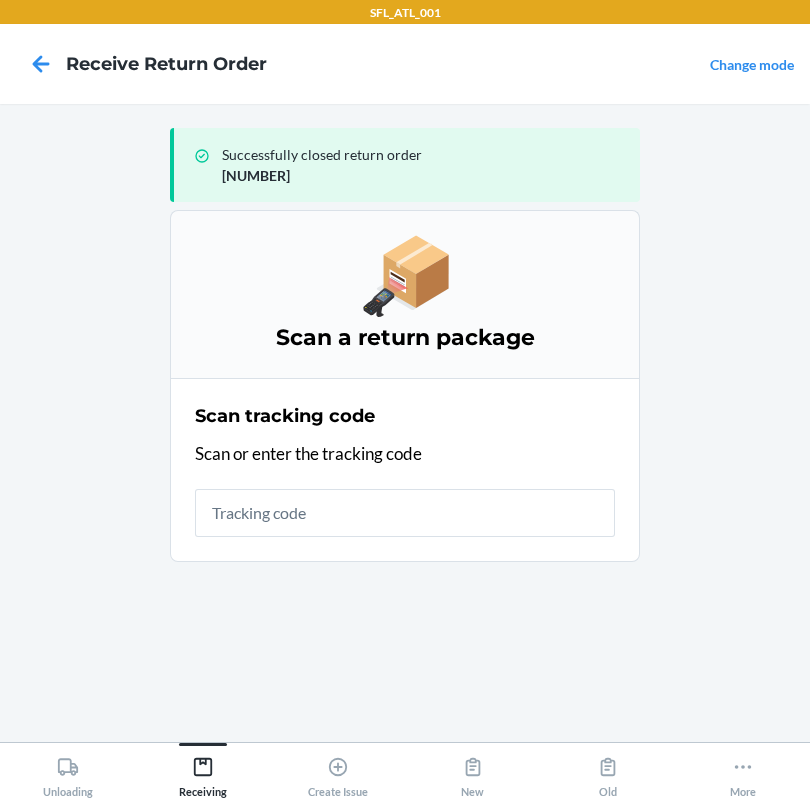 click at bounding box center (405, 513) 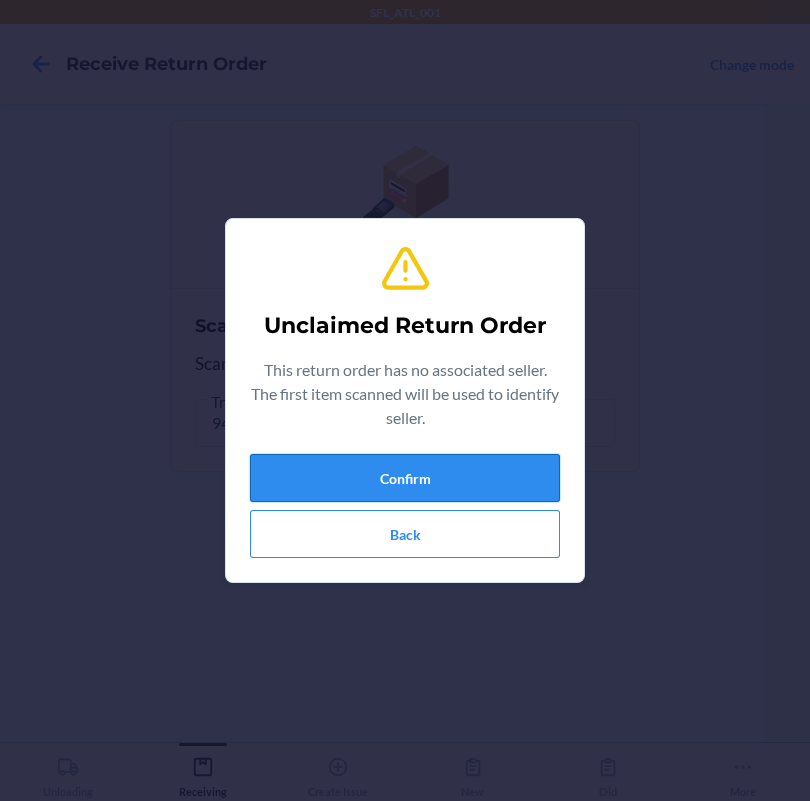click on "Confirm" at bounding box center (405, 478) 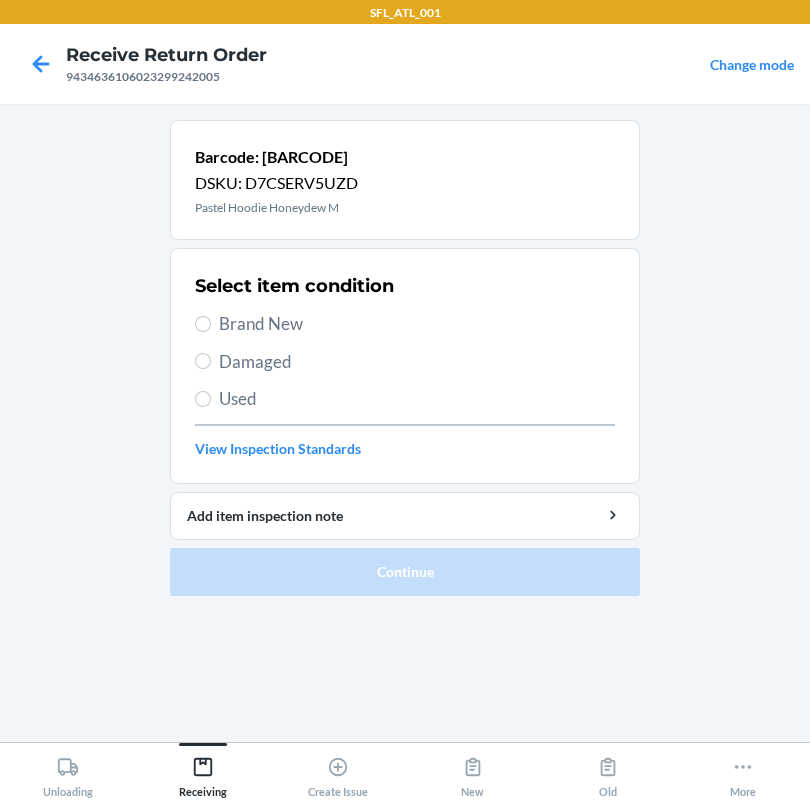 click on "Brand New" at bounding box center [417, 324] 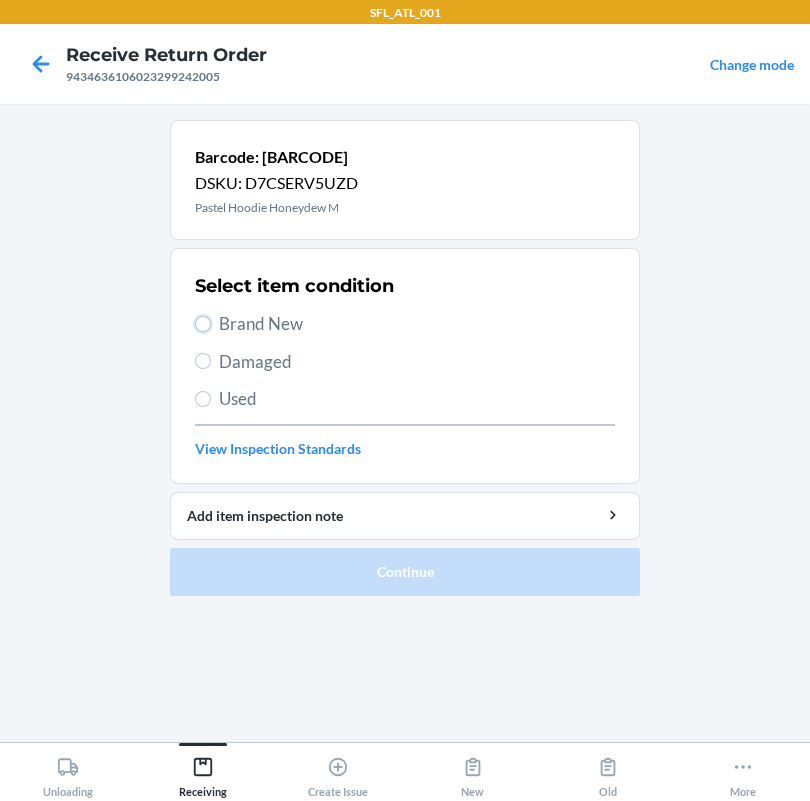 click on "Brand New" at bounding box center [203, 324] 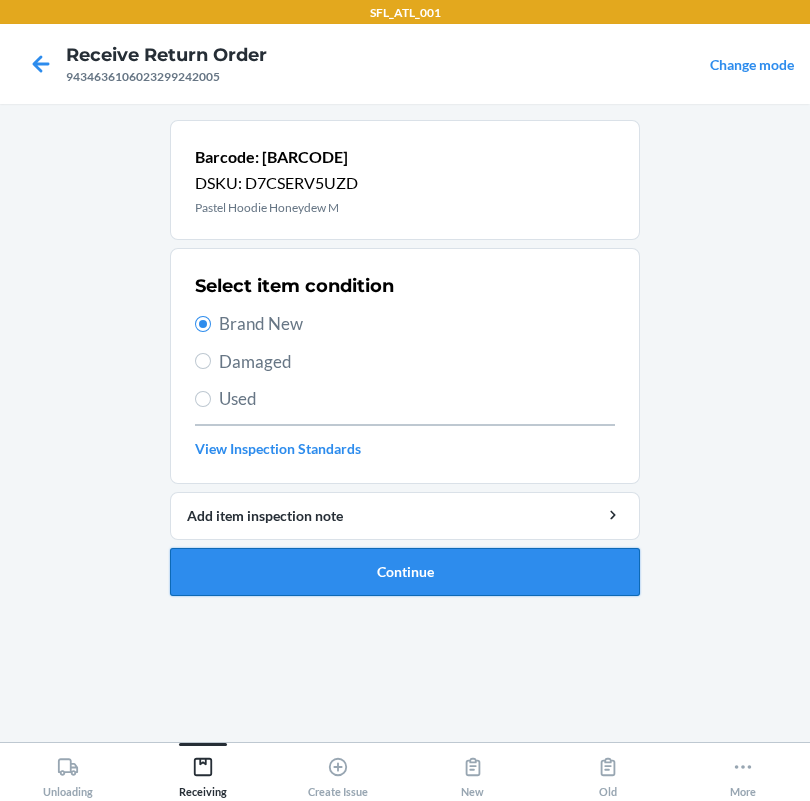 click on "Continue" at bounding box center (405, 572) 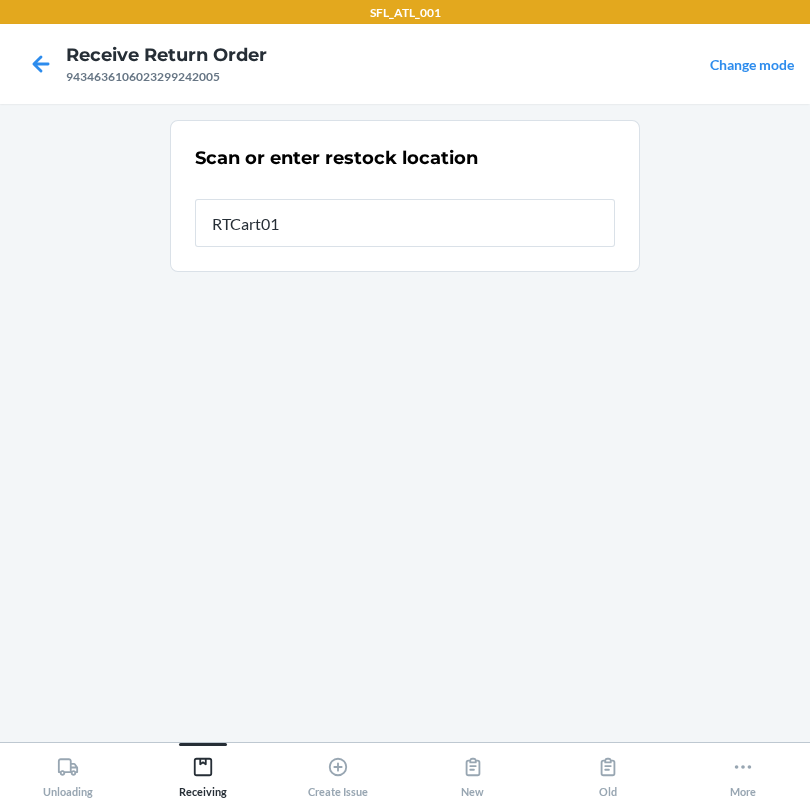 type on "RTCart011" 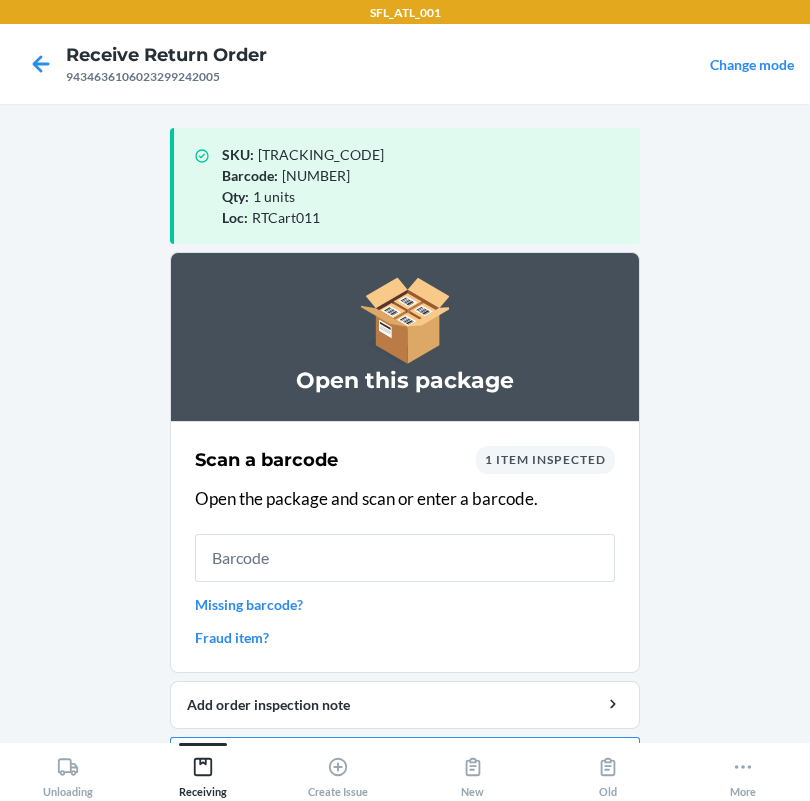 scroll, scrollTop: 57, scrollLeft: 0, axis: vertical 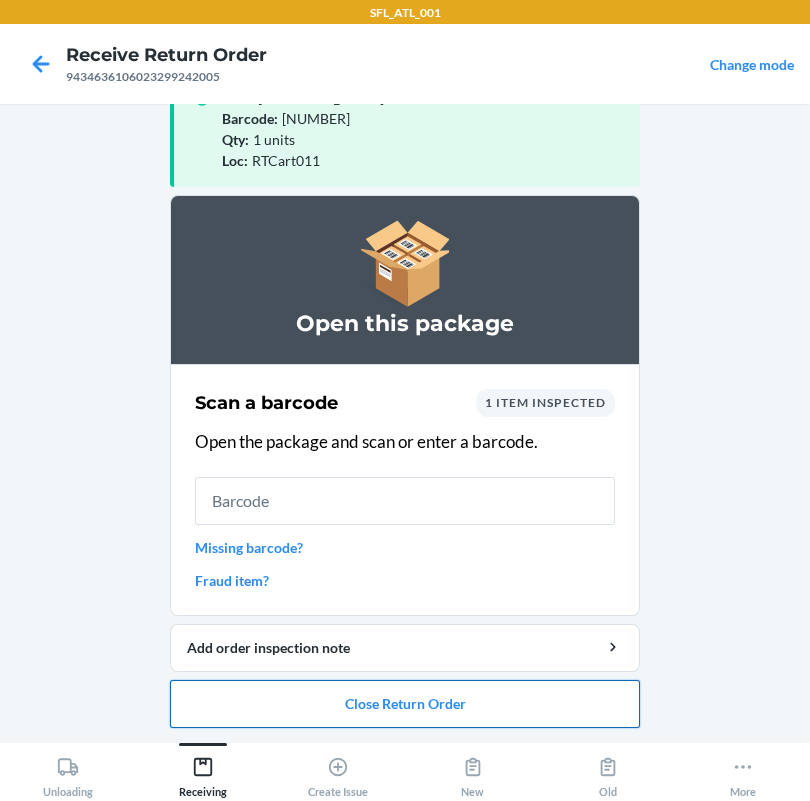 click on "Close Return Order" at bounding box center (405, 704) 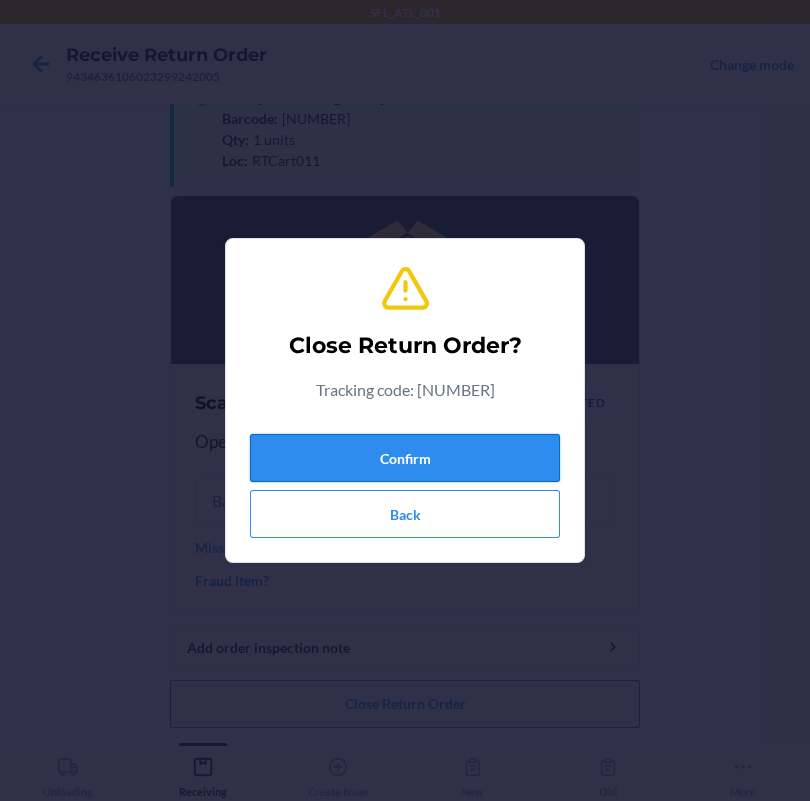 click on "Confirm" at bounding box center [405, 458] 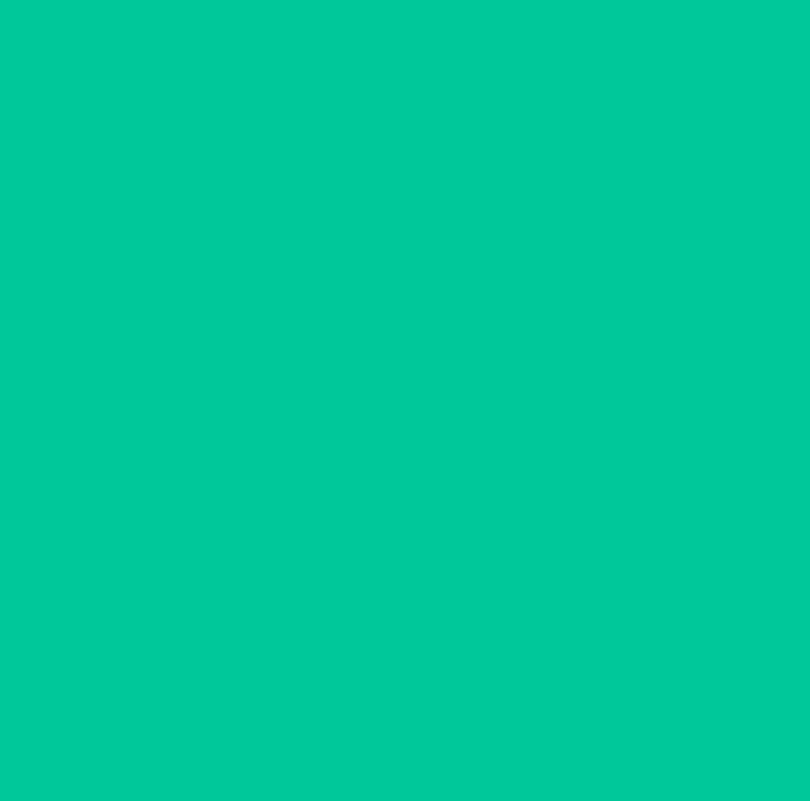 scroll, scrollTop: 0, scrollLeft: 0, axis: both 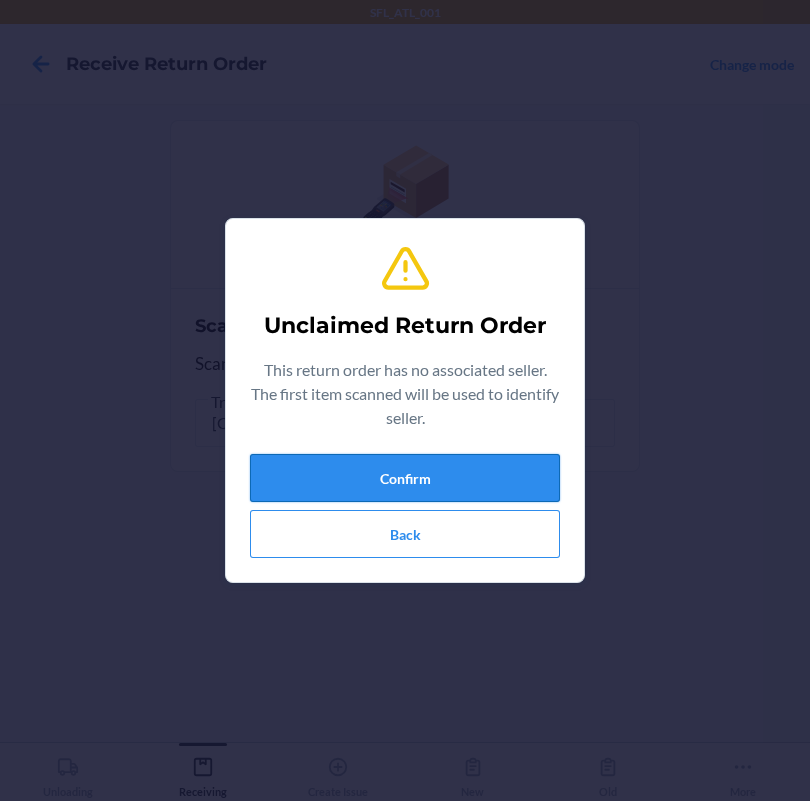 click on "Confirm" at bounding box center [405, 478] 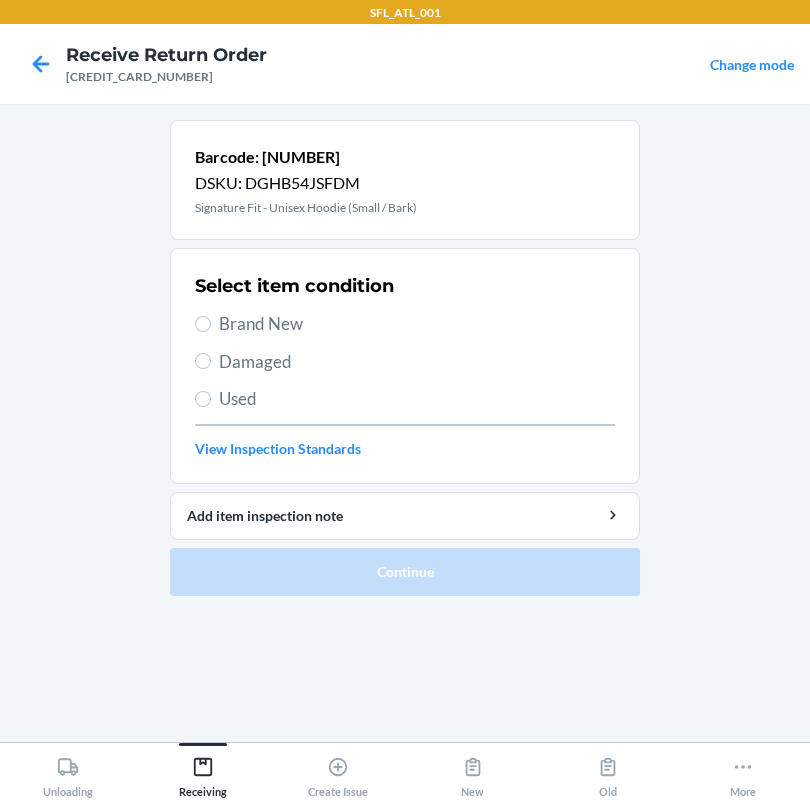 click on "Brand New" at bounding box center [417, 324] 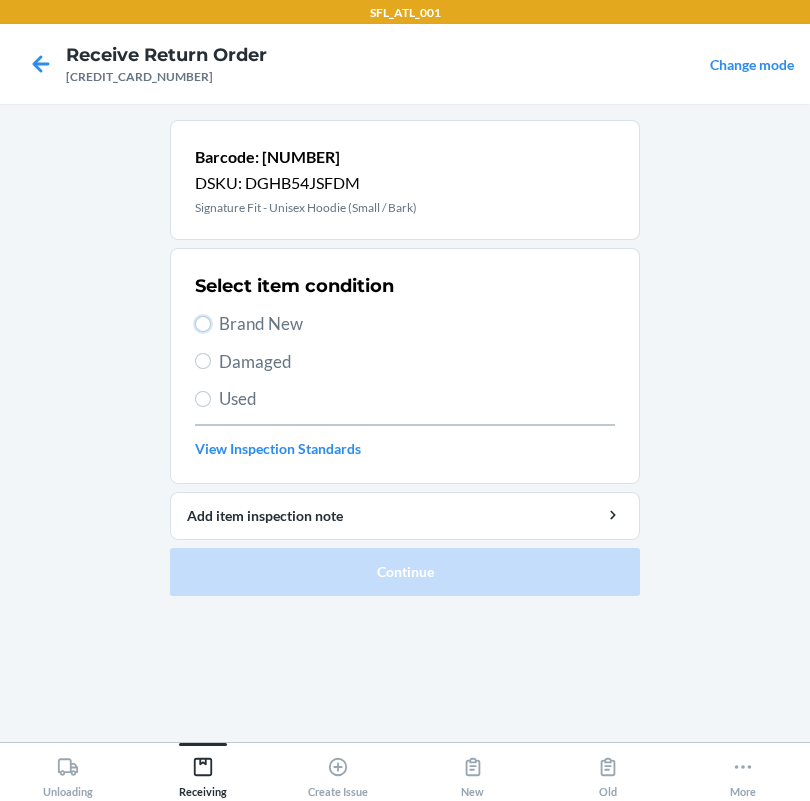 click on "Brand New" at bounding box center (203, 324) 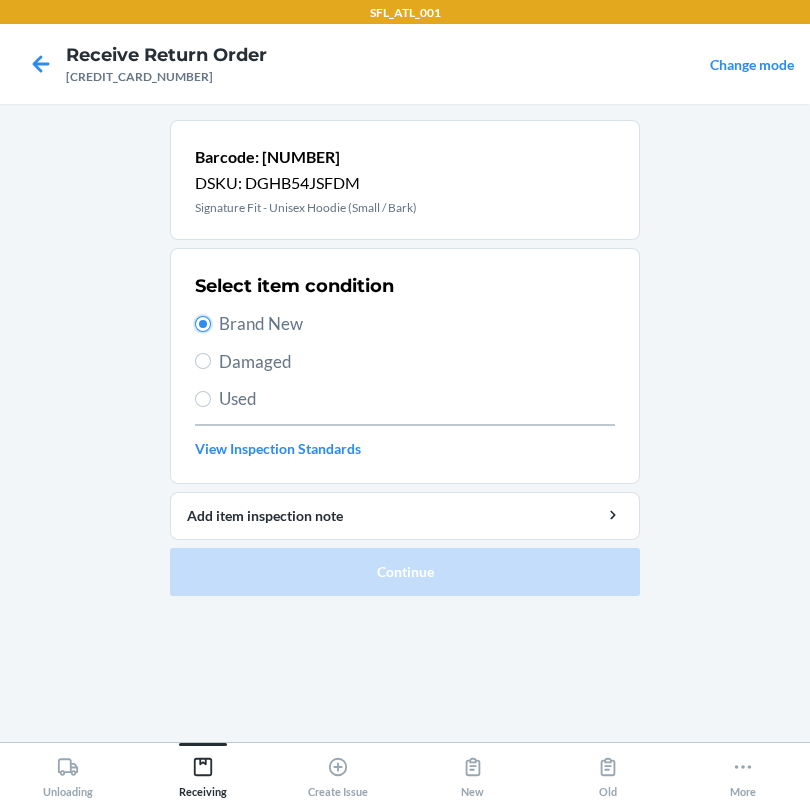 radio on "true" 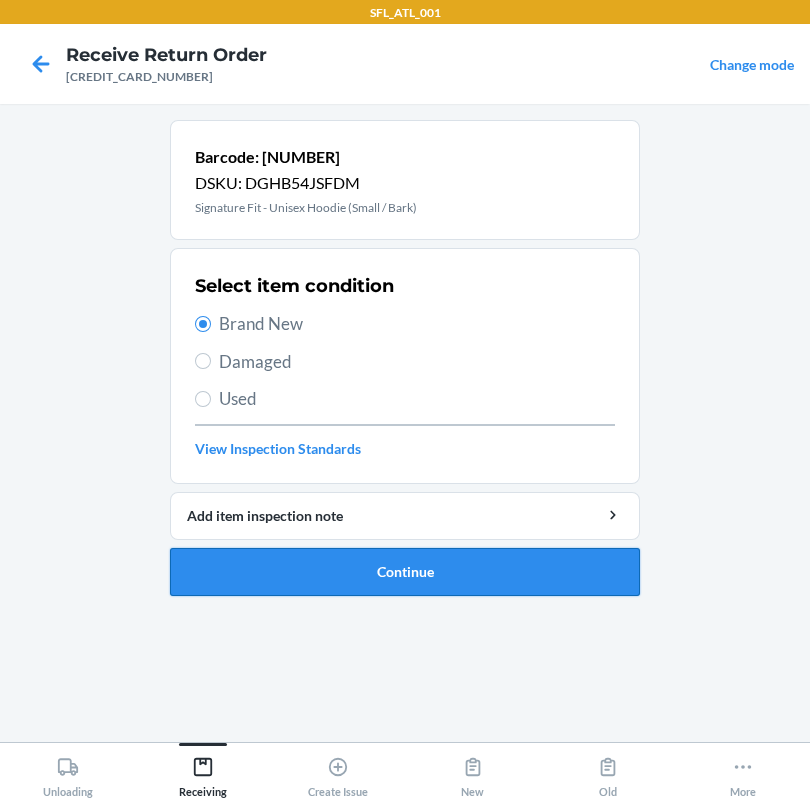 click on "Continue" at bounding box center [405, 572] 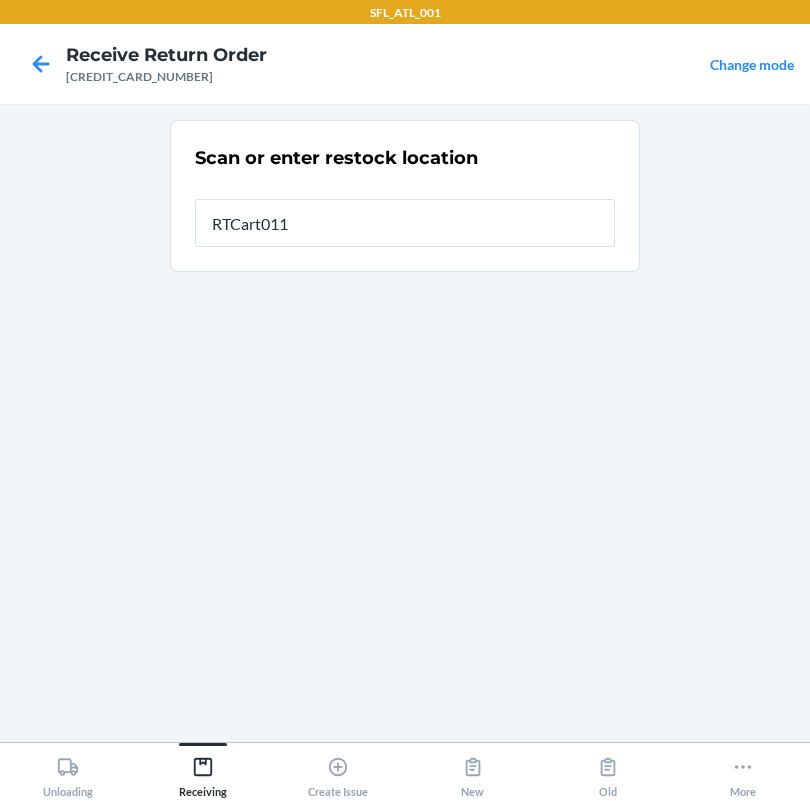 type on "RTCart011" 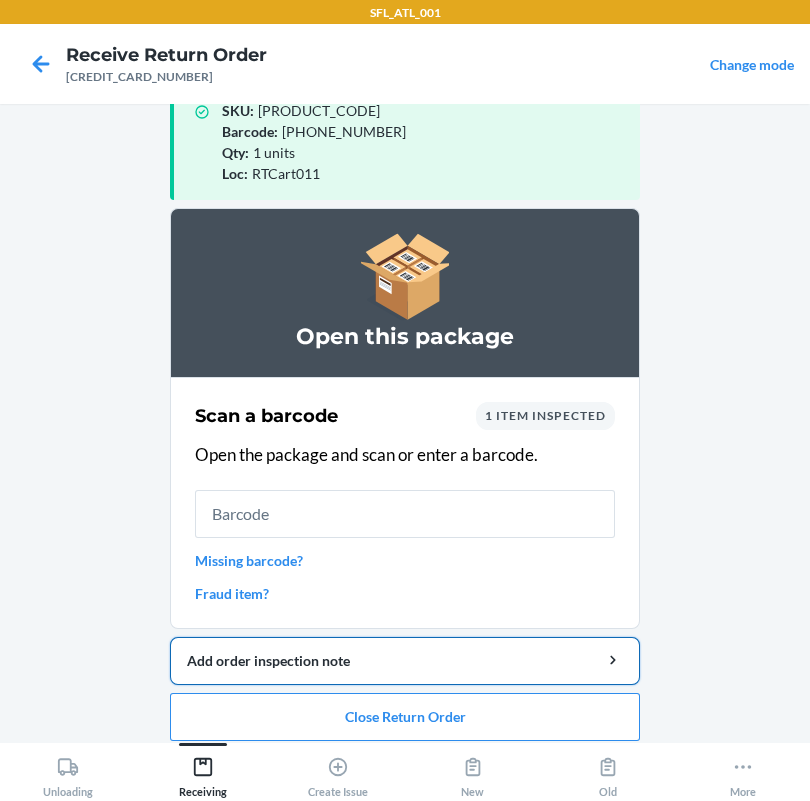 scroll, scrollTop: 57, scrollLeft: 0, axis: vertical 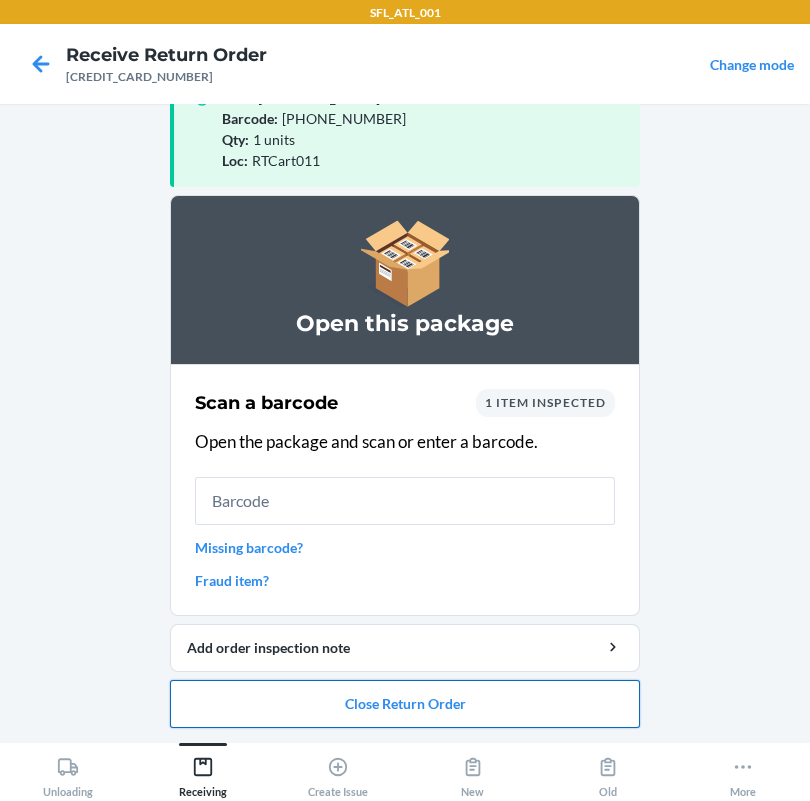 click on "Close Return Order" at bounding box center [405, 704] 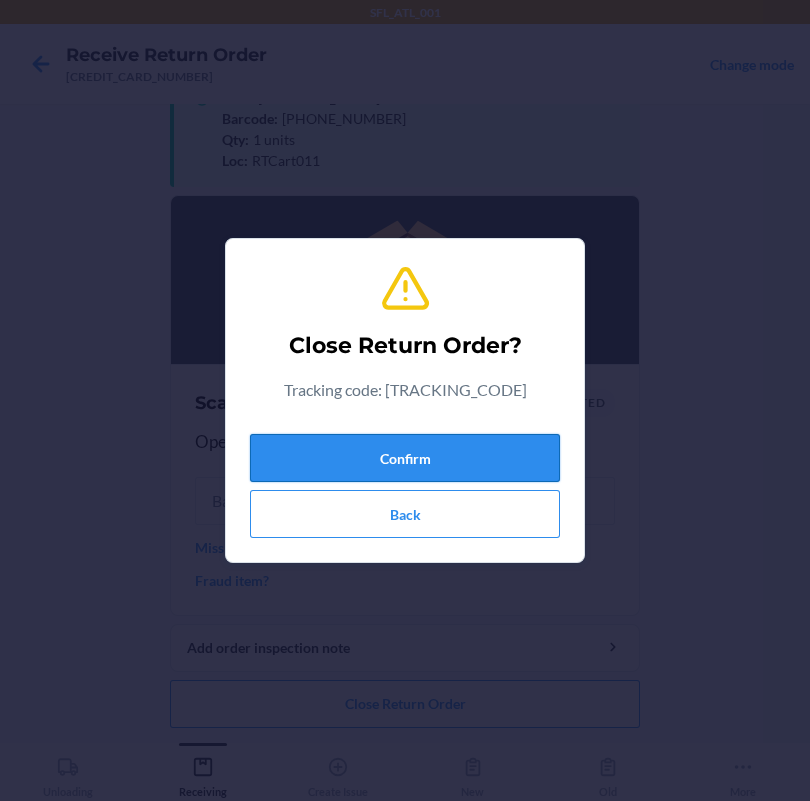 click on "Confirm" at bounding box center (405, 458) 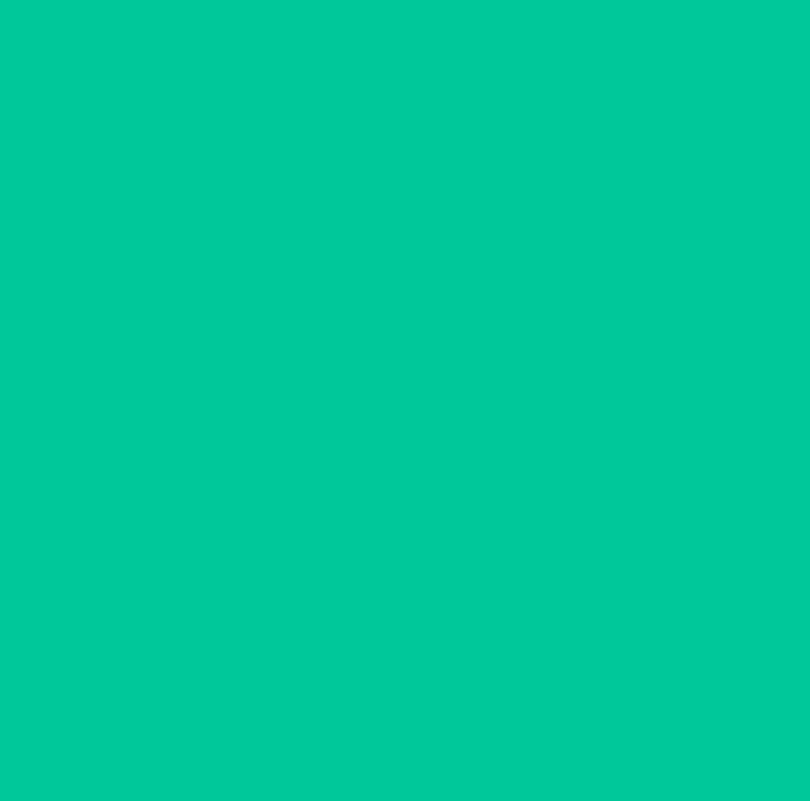scroll, scrollTop: 0, scrollLeft: 0, axis: both 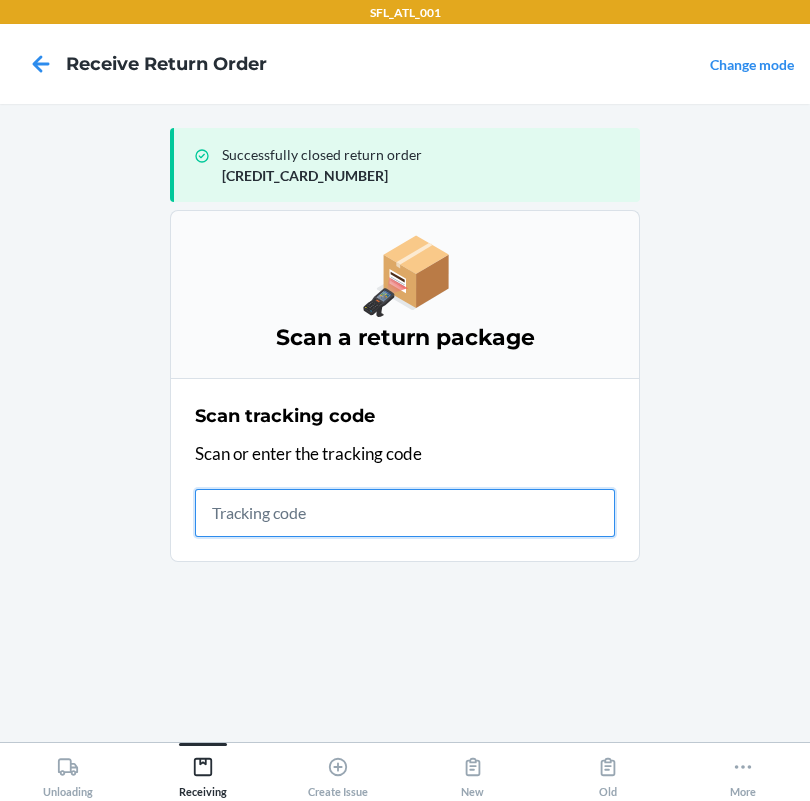 click at bounding box center (405, 513) 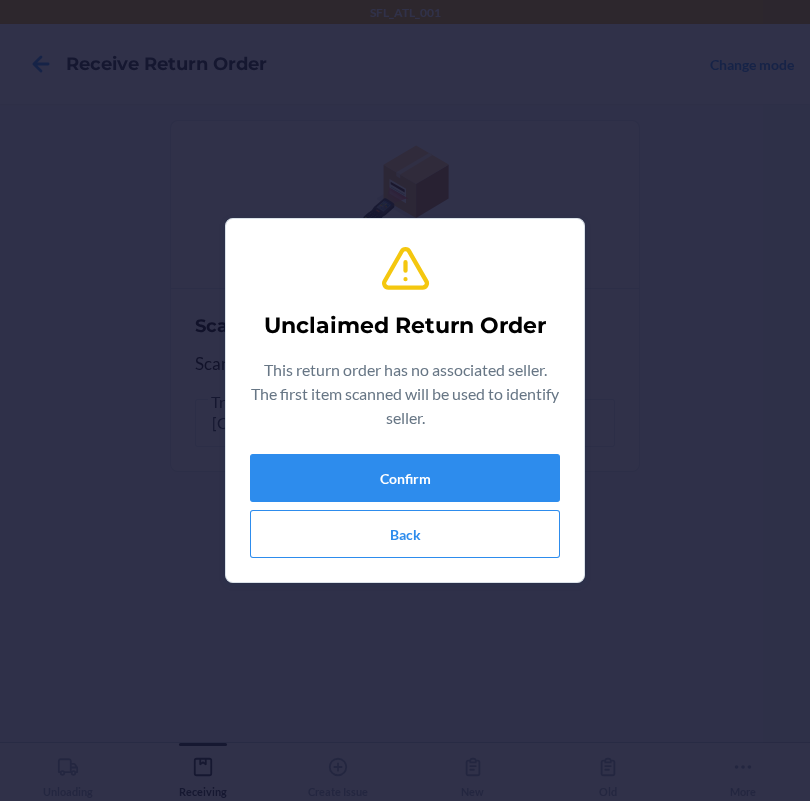 click on "Unclaimed Return Order This return order has no associated seller. The first item scanned will be used to identify seller. Confirm Back" at bounding box center (405, 400) 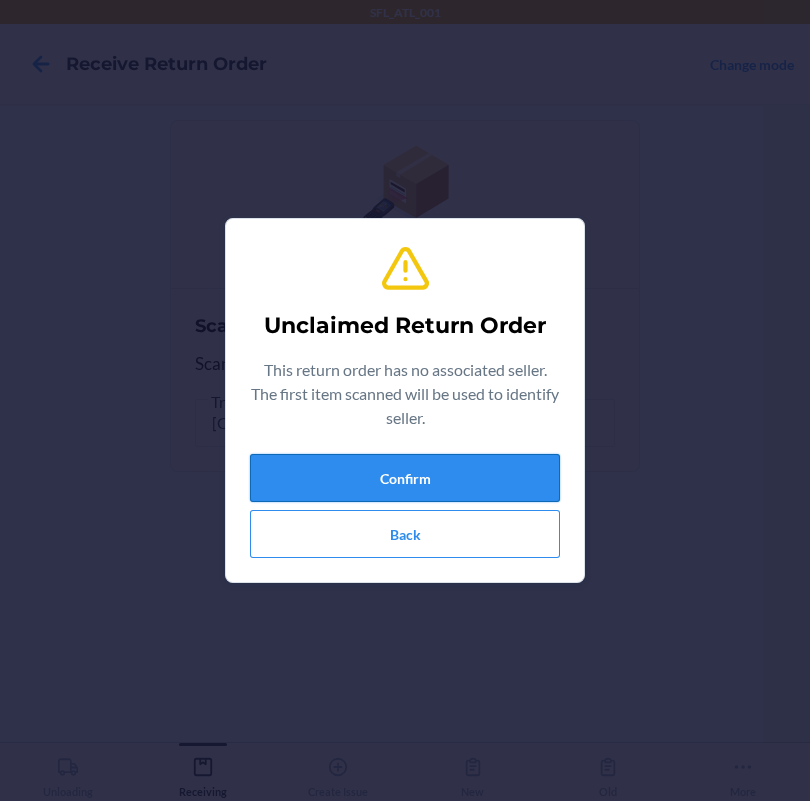 click on "Confirm" at bounding box center [405, 478] 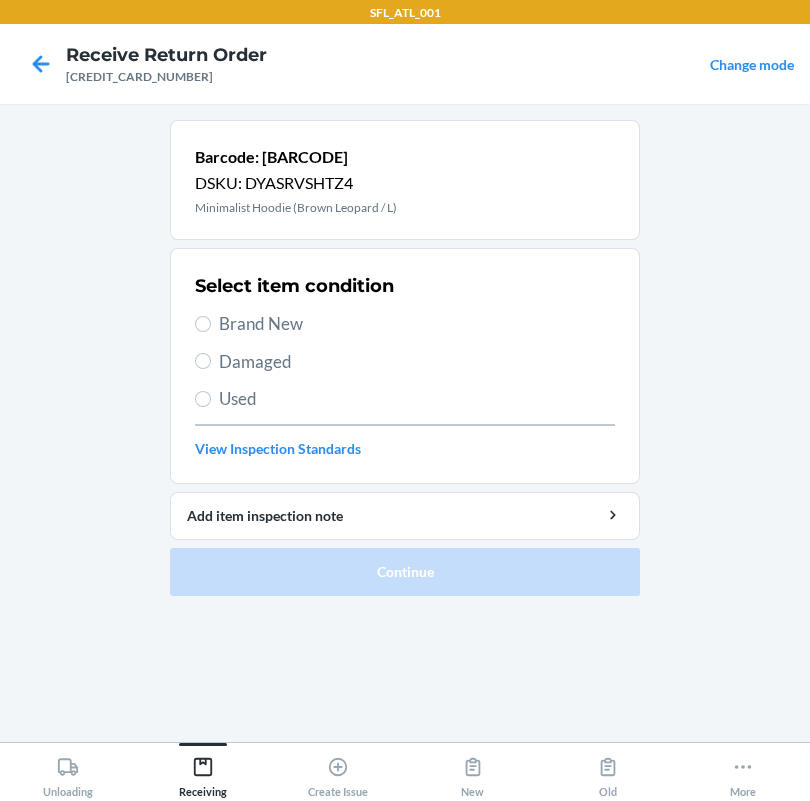 click on "Brand New" at bounding box center (417, 324) 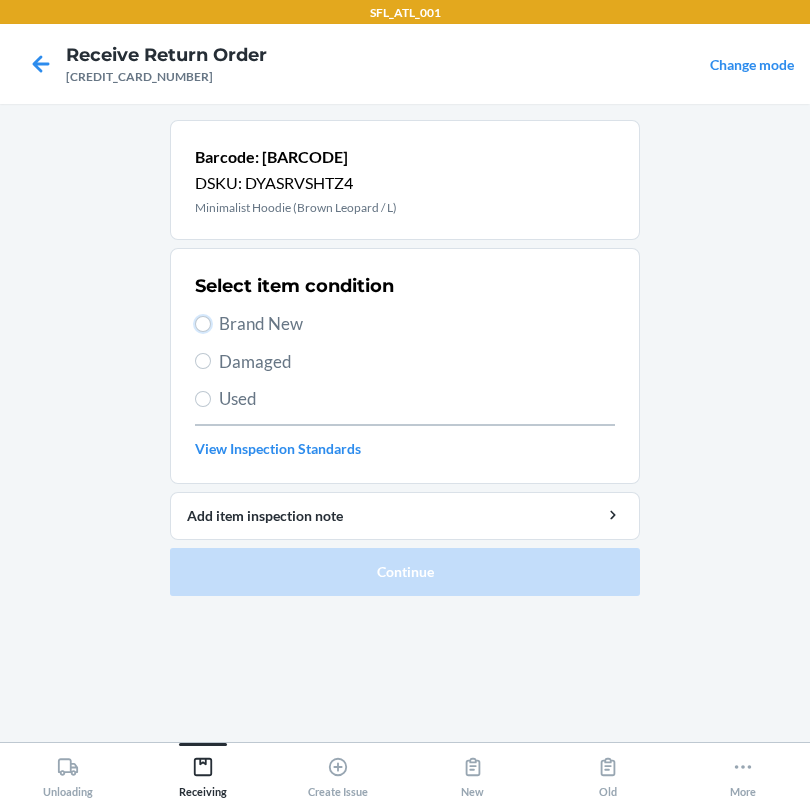 click on "Brand New" at bounding box center (203, 324) 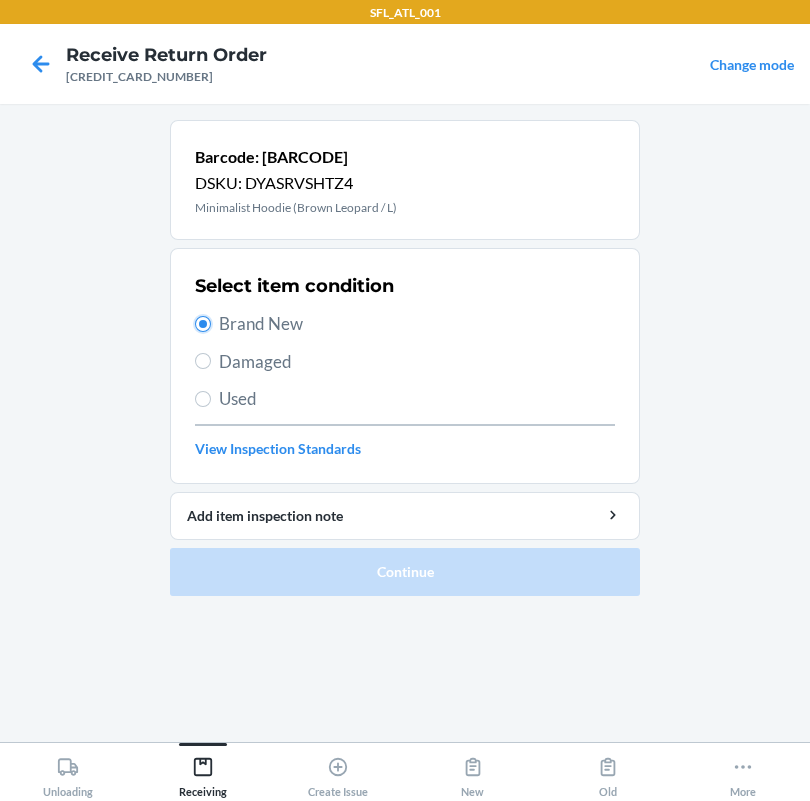 radio on "true" 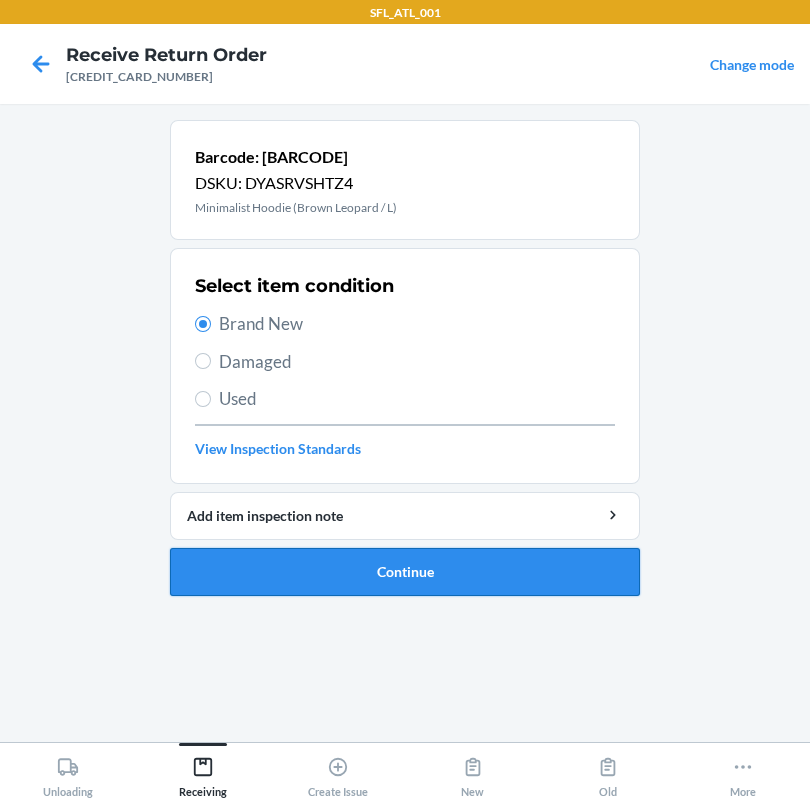 click on "Continue" at bounding box center [405, 572] 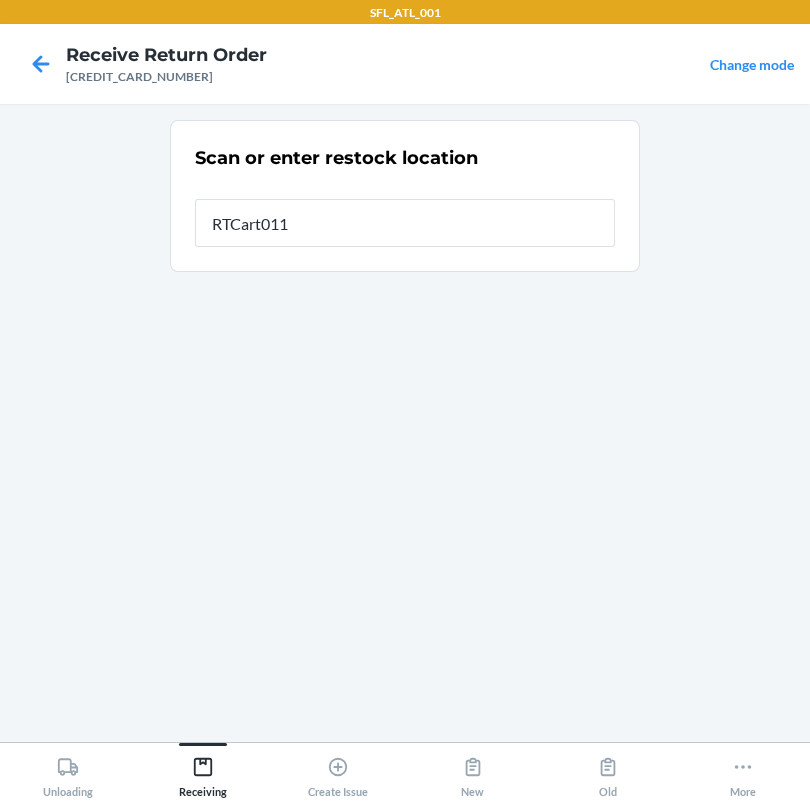 type on "RTCart011" 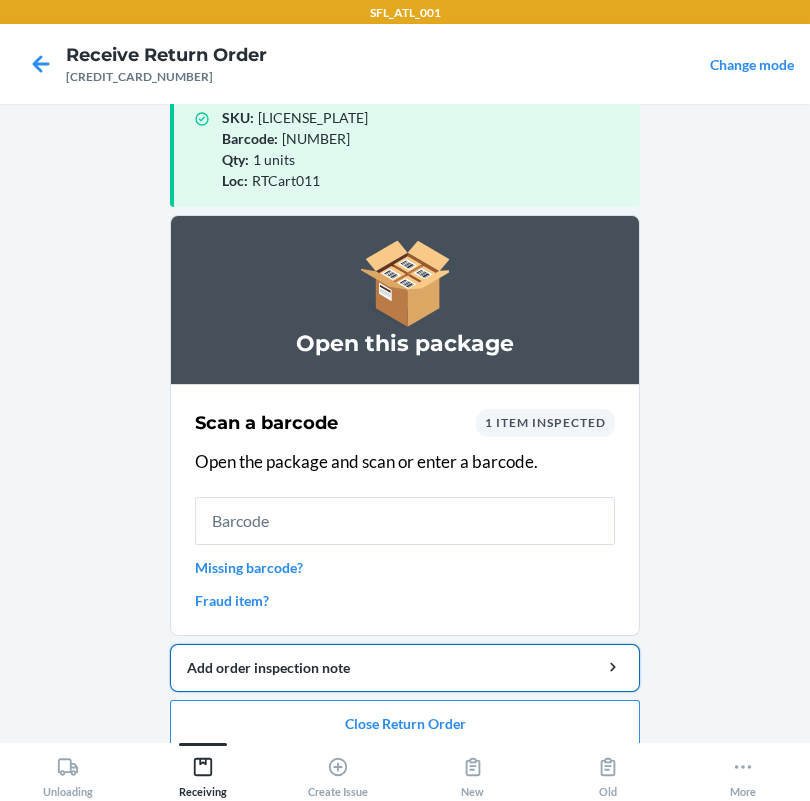 scroll, scrollTop: 57, scrollLeft: 0, axis: vertical 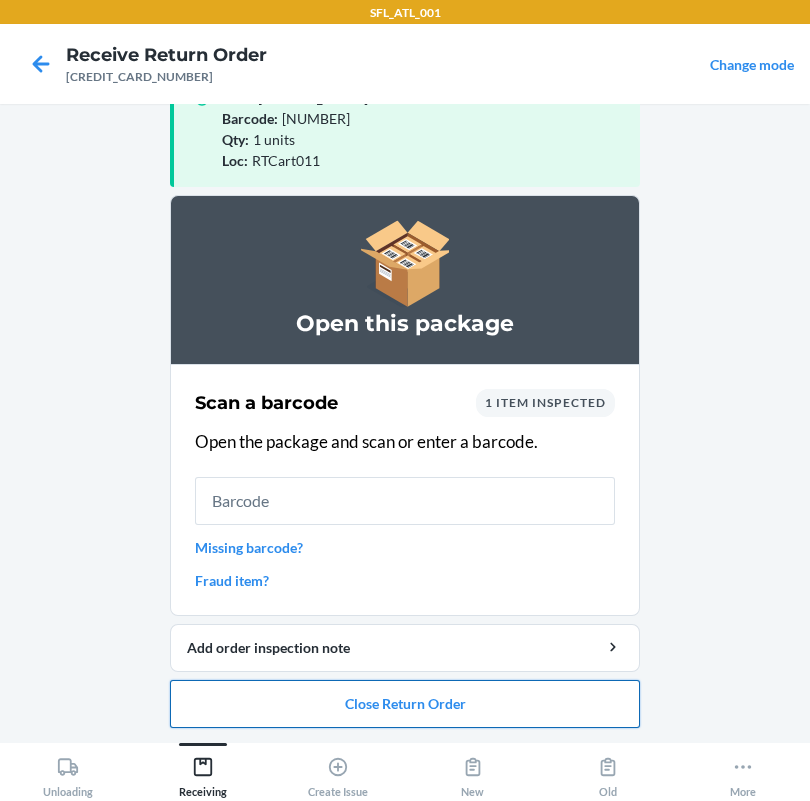 click on "Close Return Order" at bounding box center [405, 704] 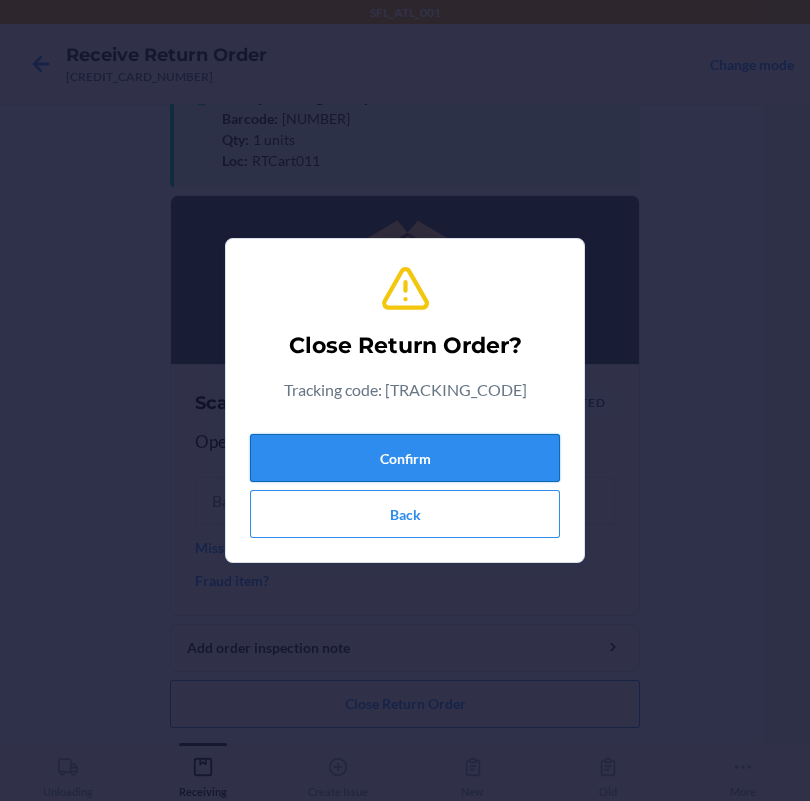 click on "Confirm" at bounding box center [405, 458] 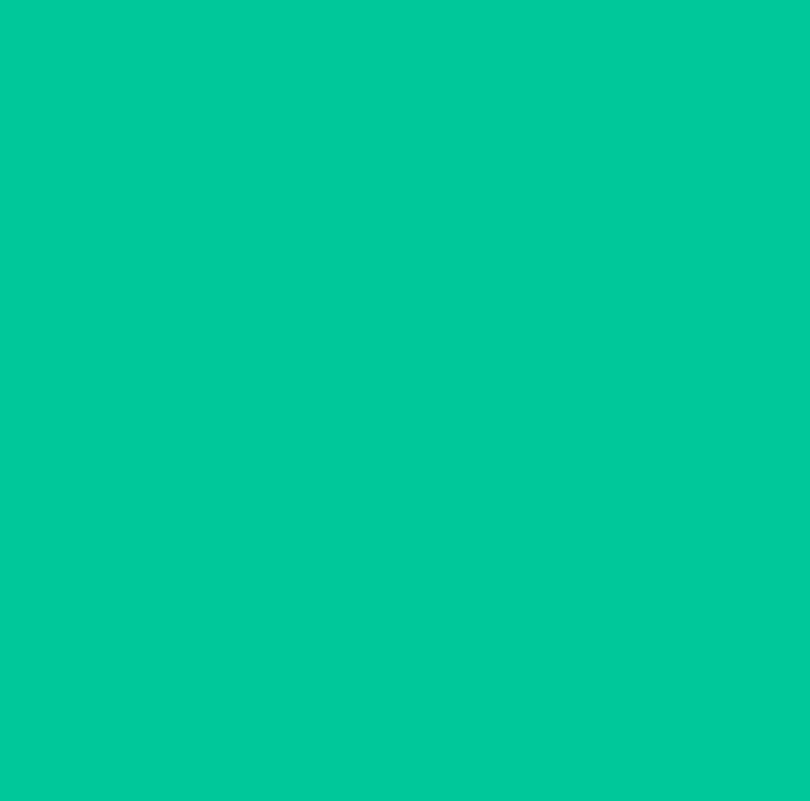 scroll, scrollTop: 0, scrollLeft: 0, axis: both 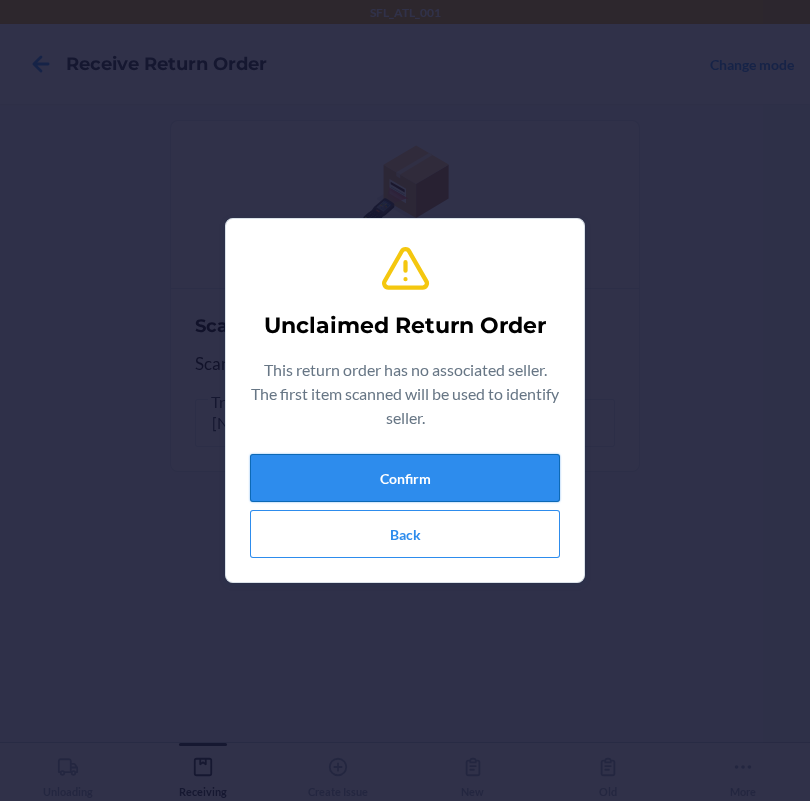 click on "Confirm" at bounding box center [405, 478] 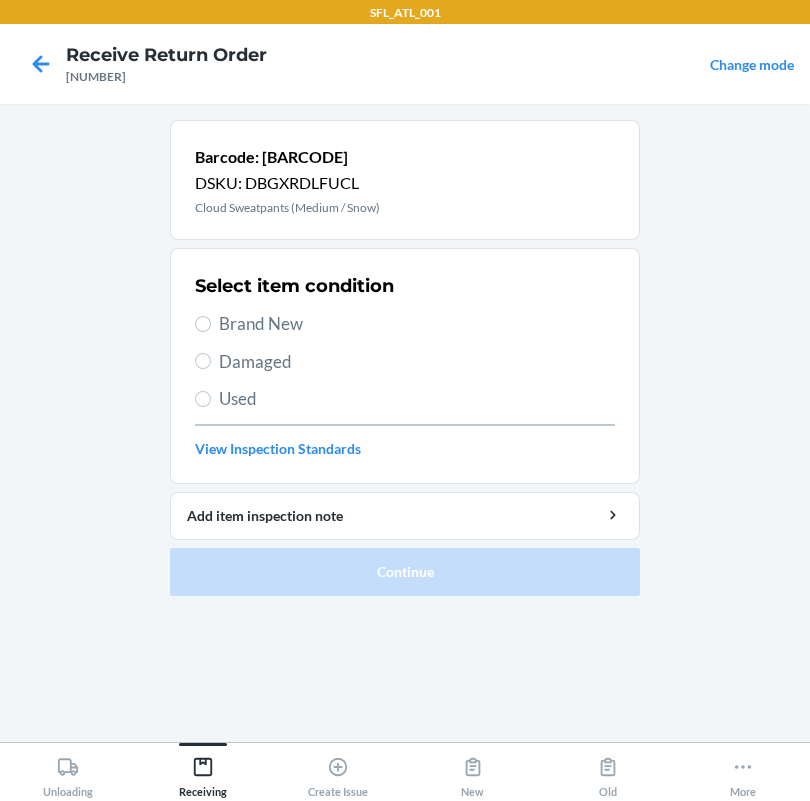 click on "Brand New" at bounding box center (417, 324) 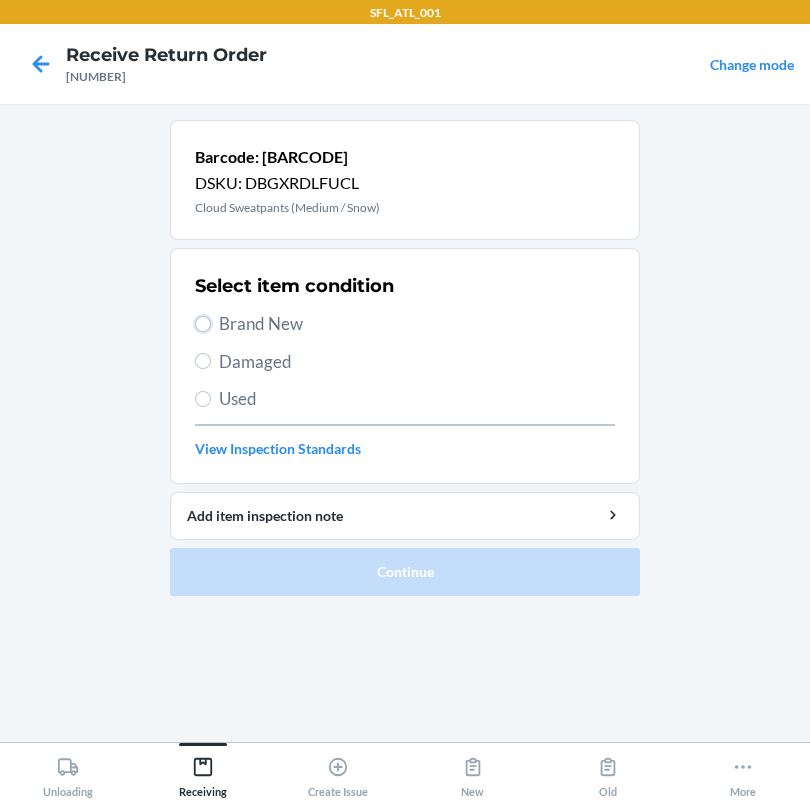 click on "Brand New" at bounding box center [203, 324] 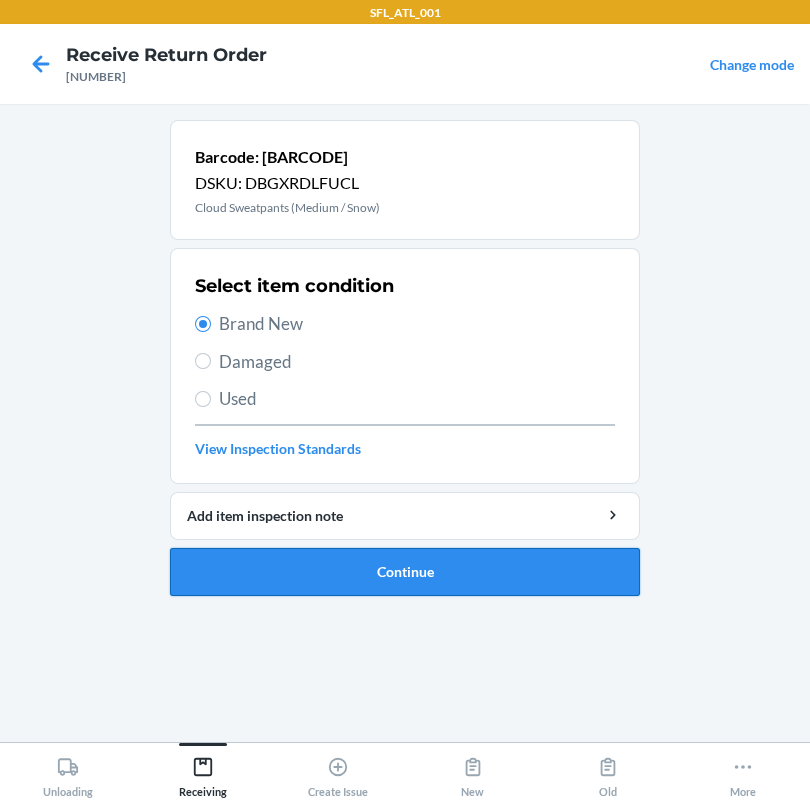 click on "Continue" at bounding box center (405, 572) 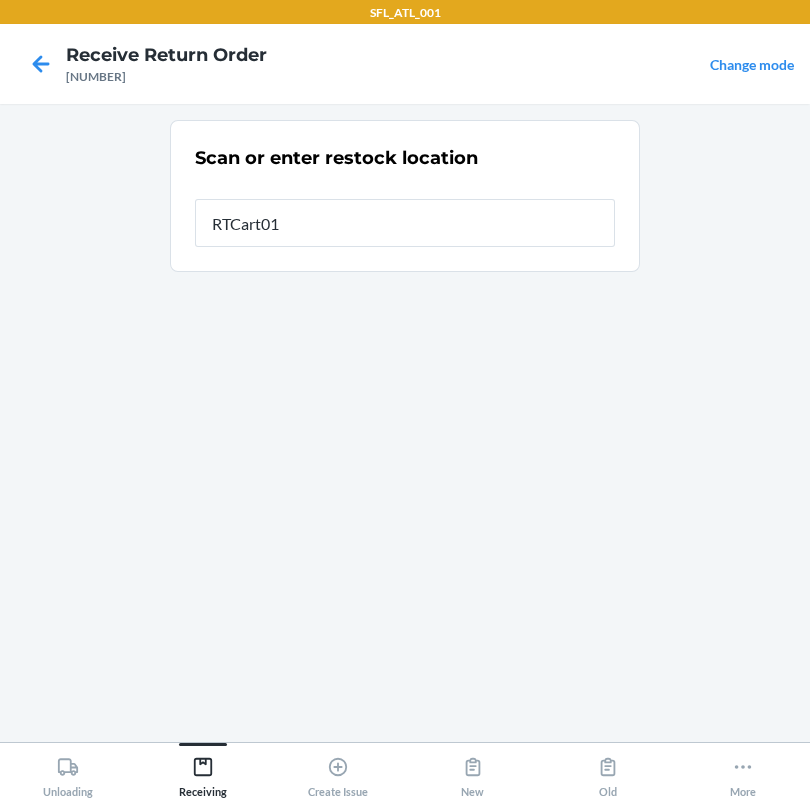 type on "RTCart011" 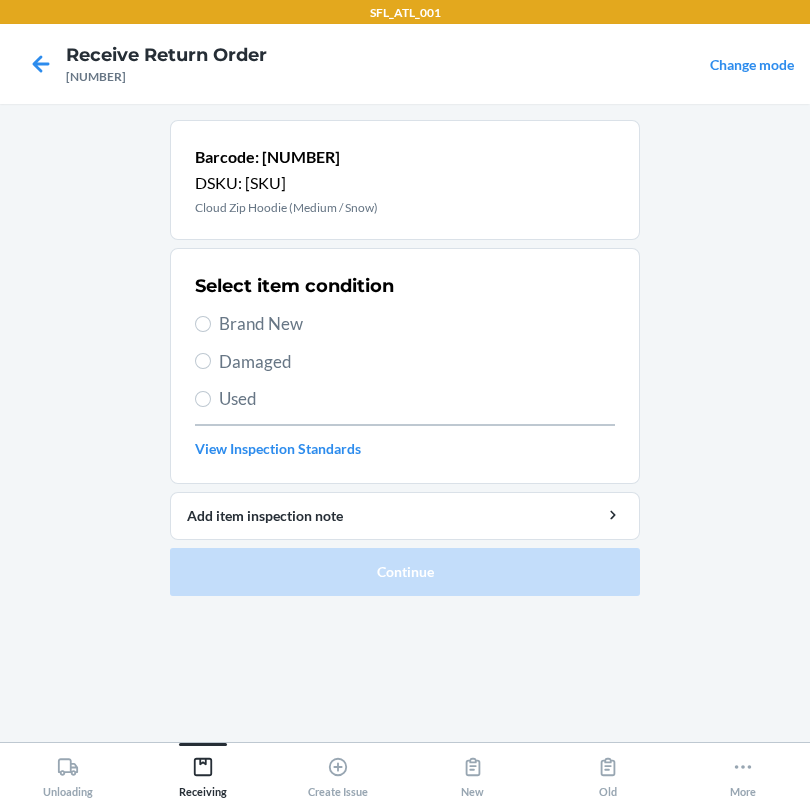 click on "Select item condition Brand New Damaged Used View Inspection Standards" at bounding box center (405, 366) 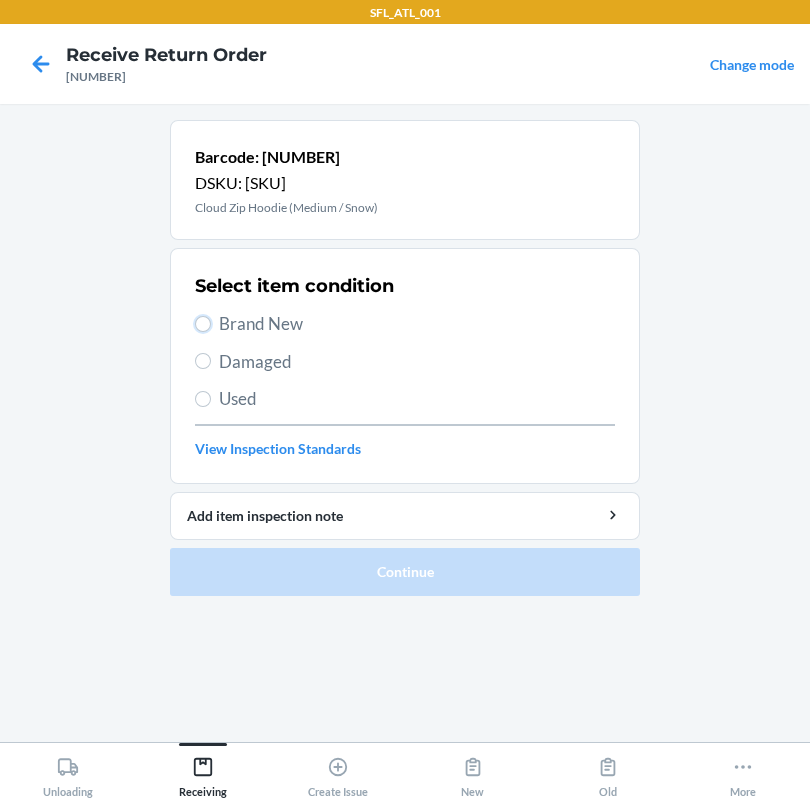 click on "Brand New" at bounding box center (203, 324) 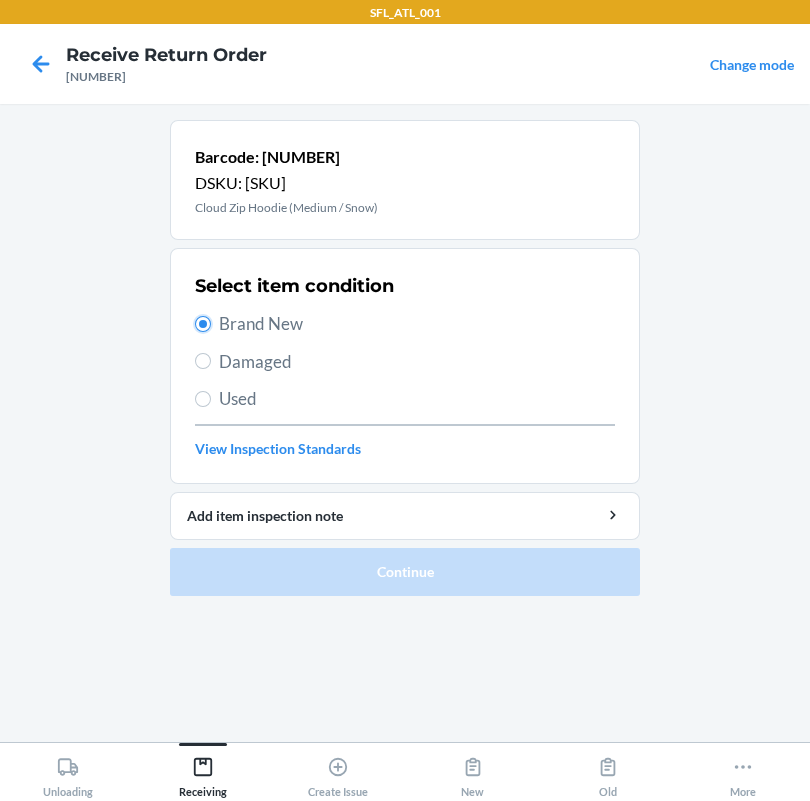 radio on "true" 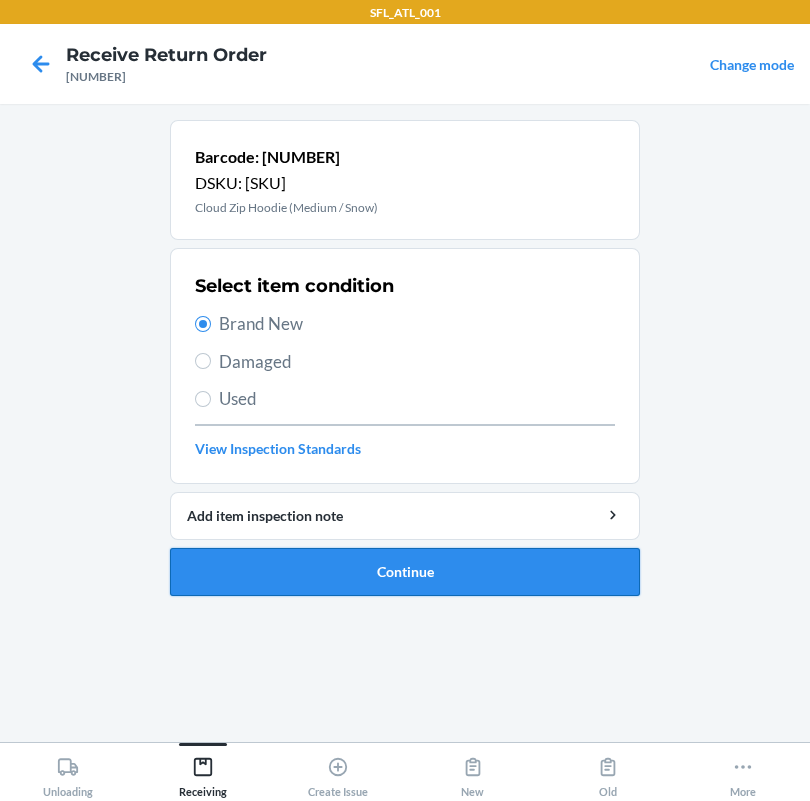 click on "Continue" at bounding box center [405, 572] 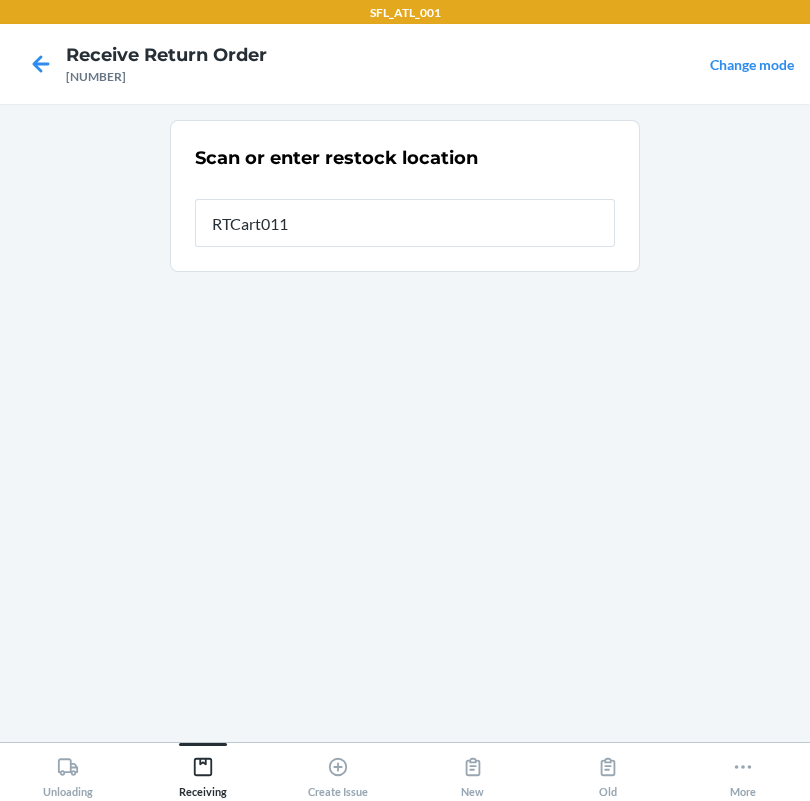 type on "RTCart011" 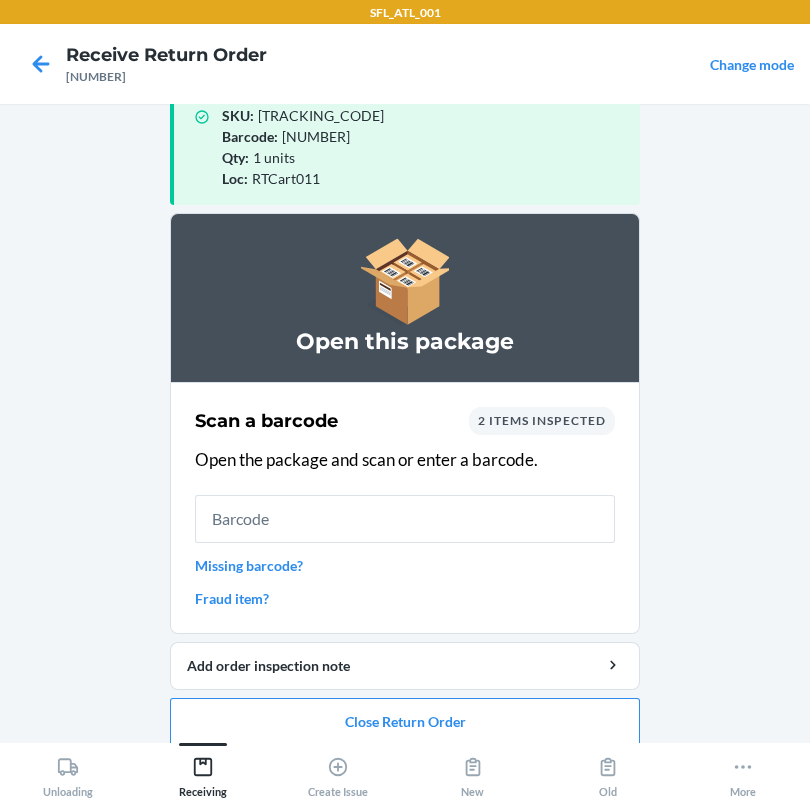 scroll, scrollTop: 57, scrollLeft: 0, axis: vertical 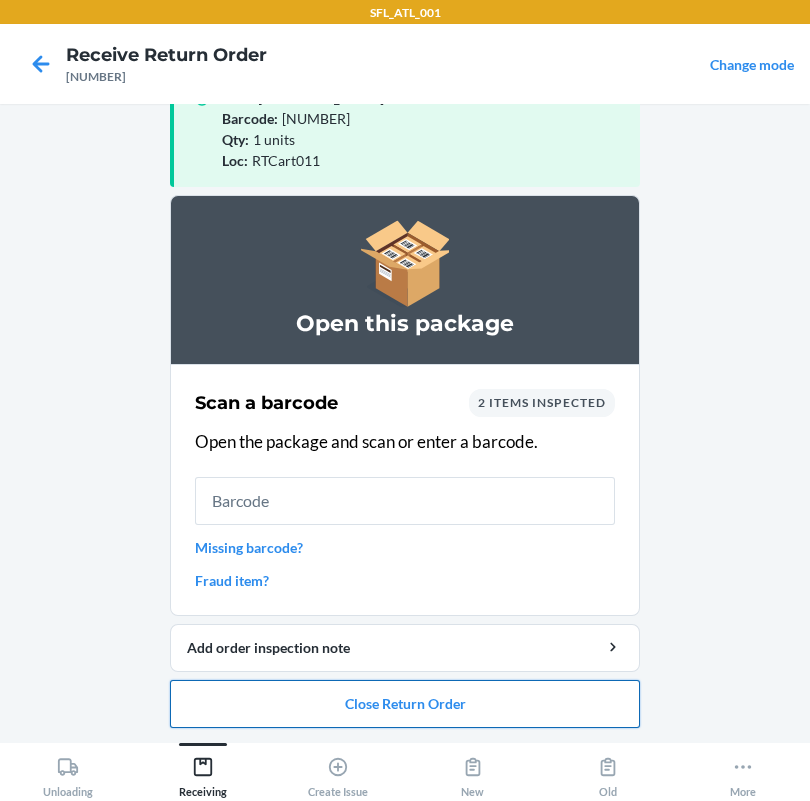 click on "Close Return Order" at bounding box center [405, 704] 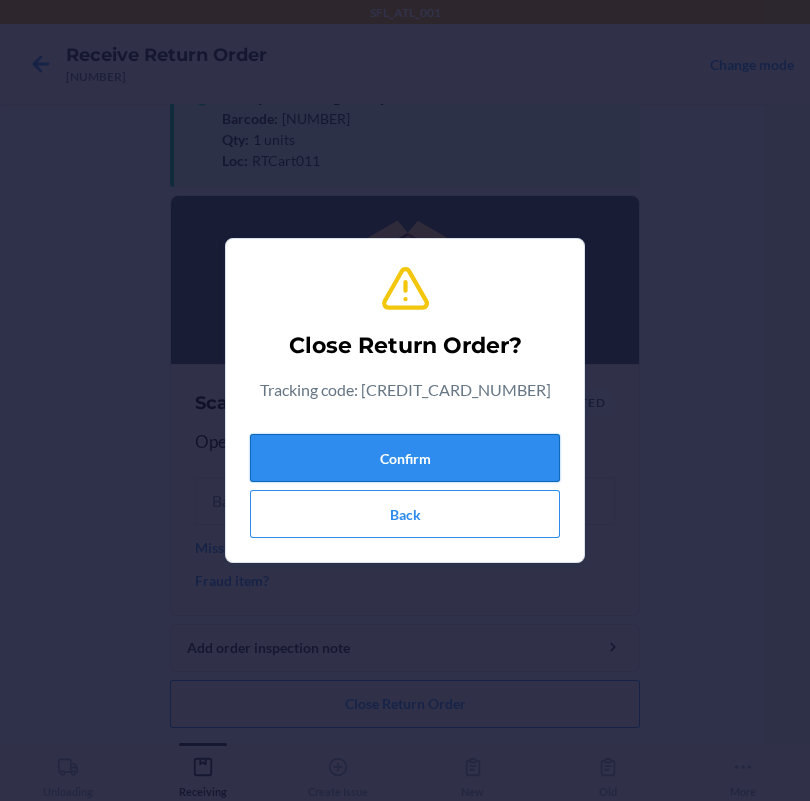 drag, startPoint x: 472, startPoint y: 437, endPoint x: 474, endPoint y: 458, distance: 21.095022 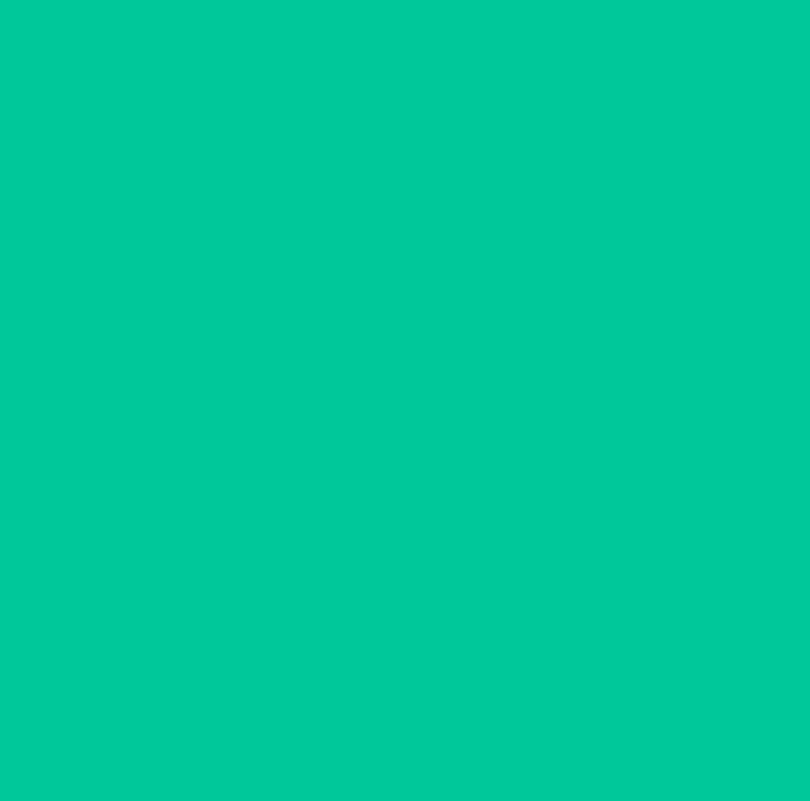 scroll, scrollTop: 0, scrollLeft: 0, axis: both 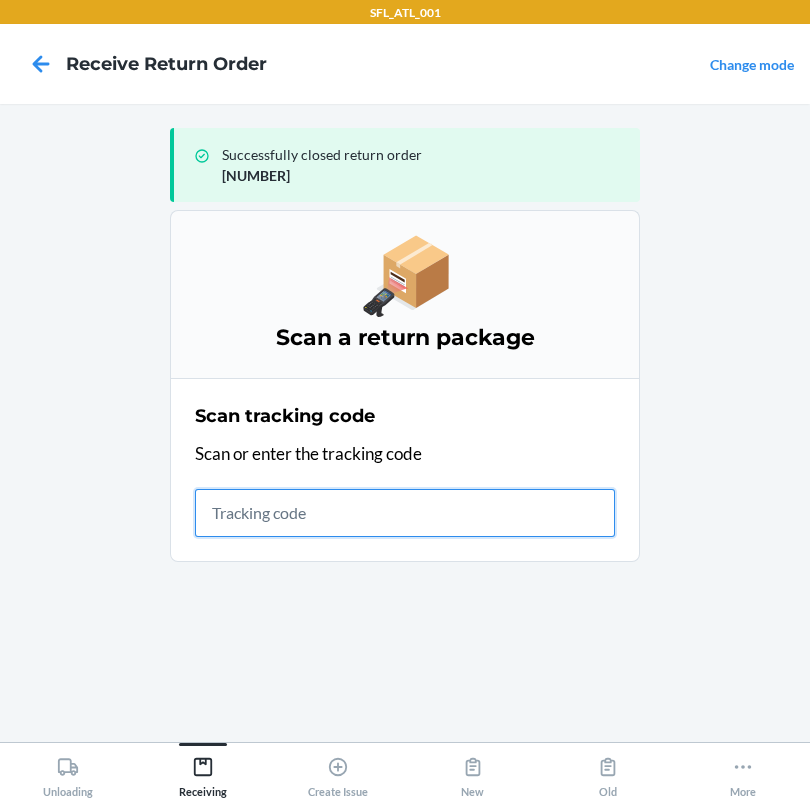 click at bounding box center (405, 513) 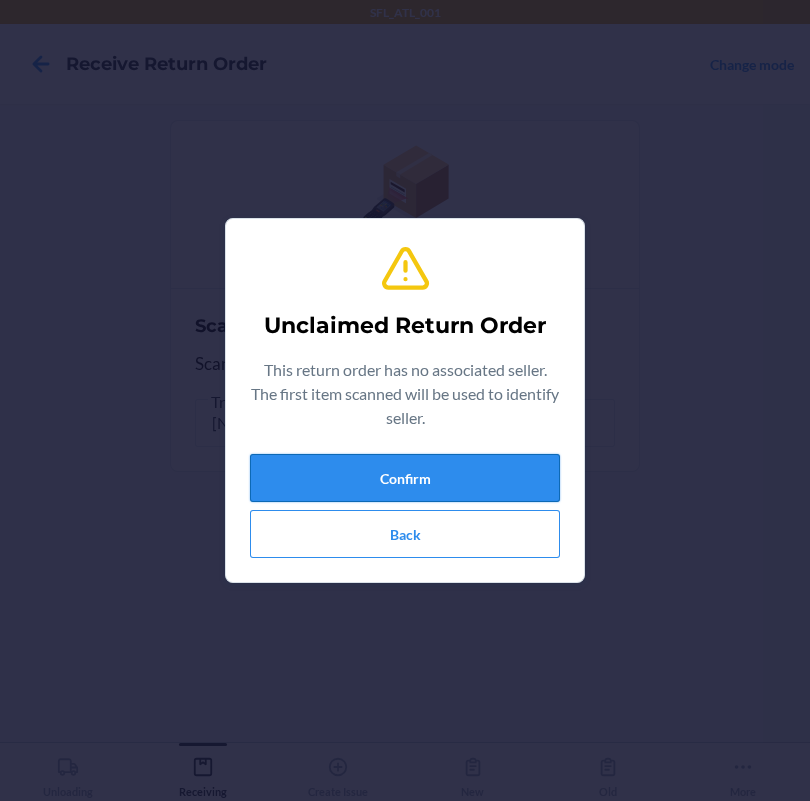 click on "Confirm" at bounding box center [405, 478] 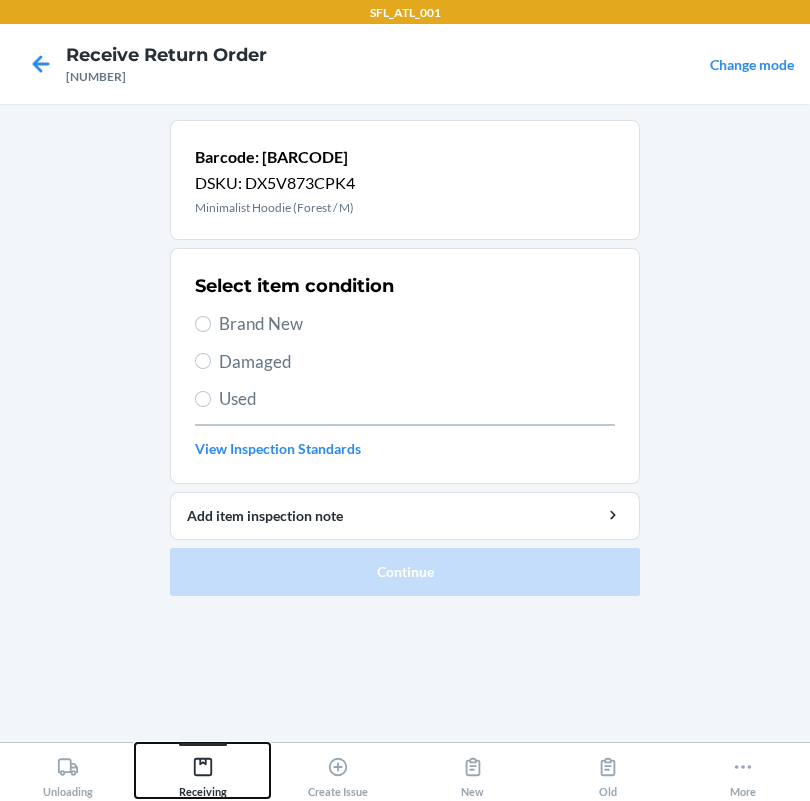 click 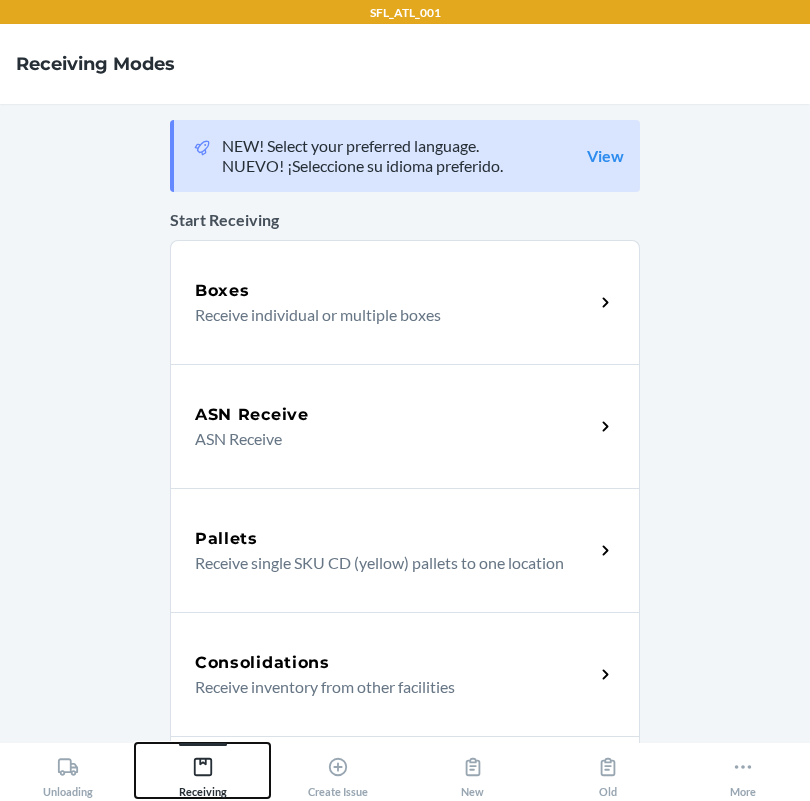 scroll, scrollTop: 449, scrollLeft: 0, axis: vertical 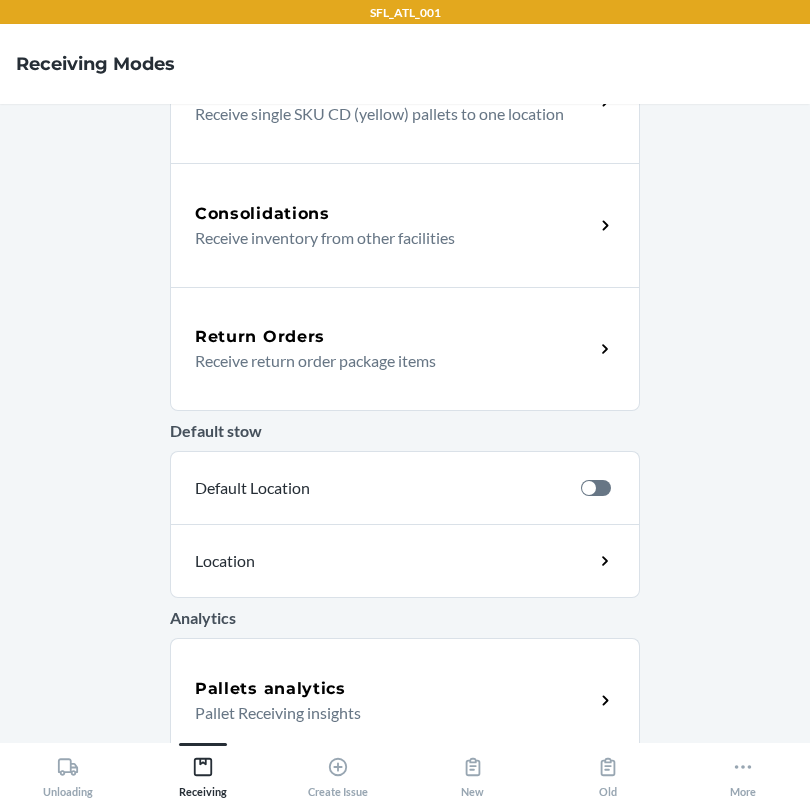 click on "Receive return order package items" at bounding box center [386, 361] 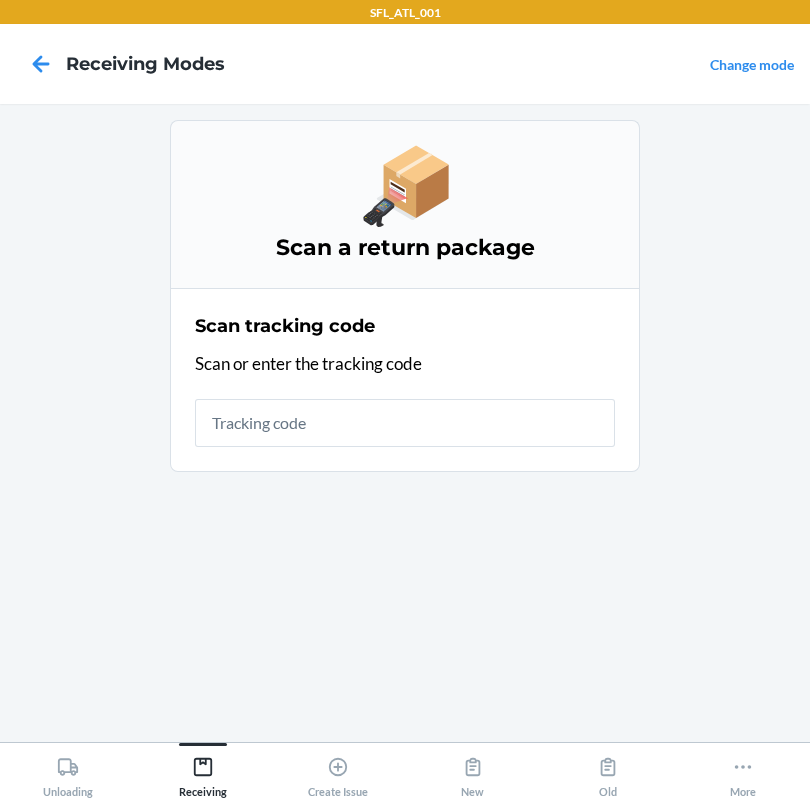 scroll, scrollTop: 0, scrollLeft: 0, axis: both 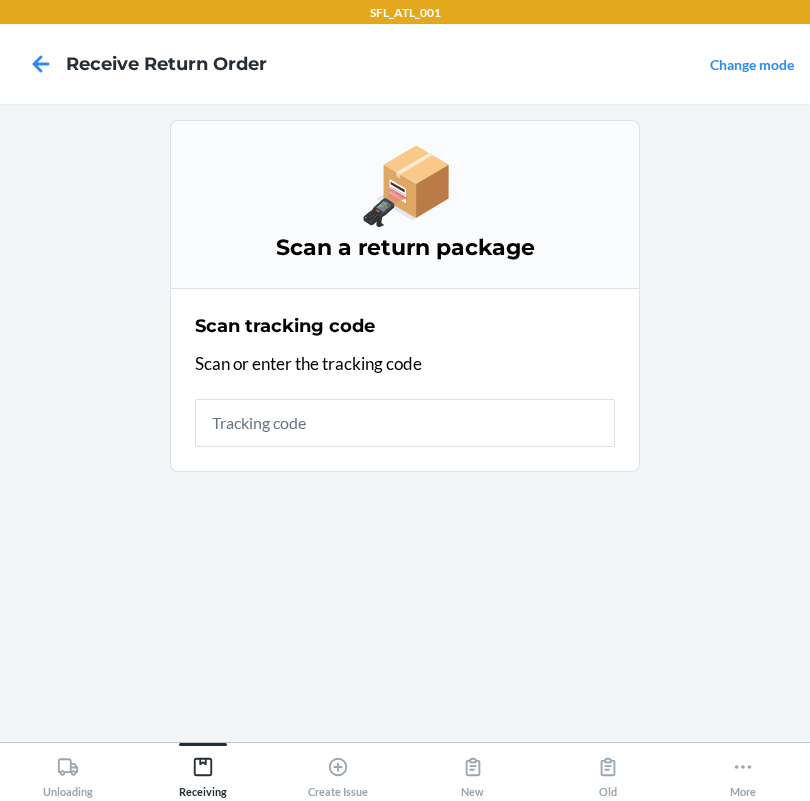 click at bounding box center [405, 423] 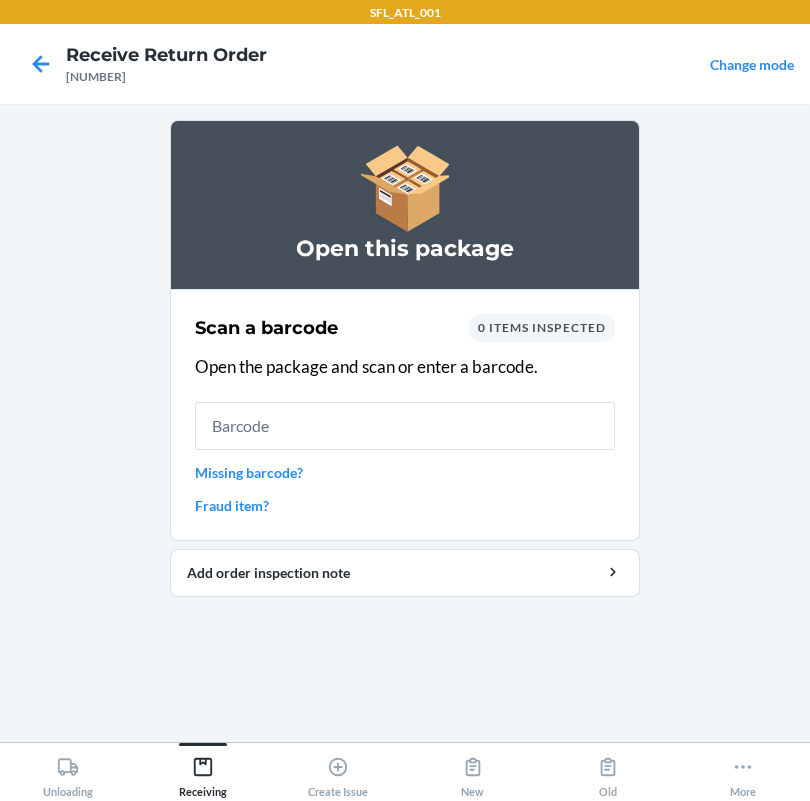 click on "Missing barcode?" at bounding box center (405, 472) 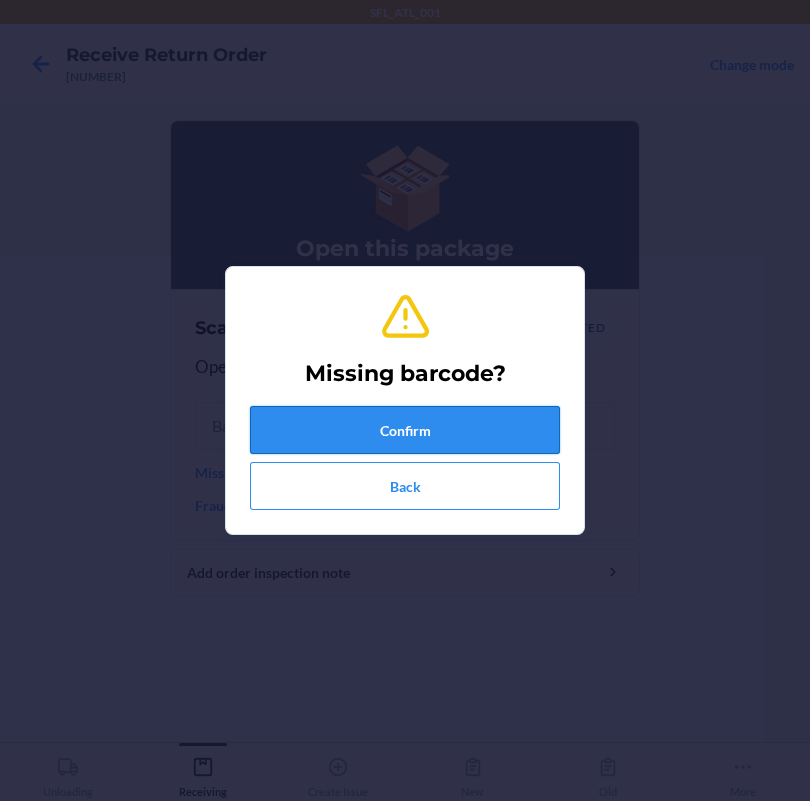 click on "Confirm" at bounding box center (405, 430) 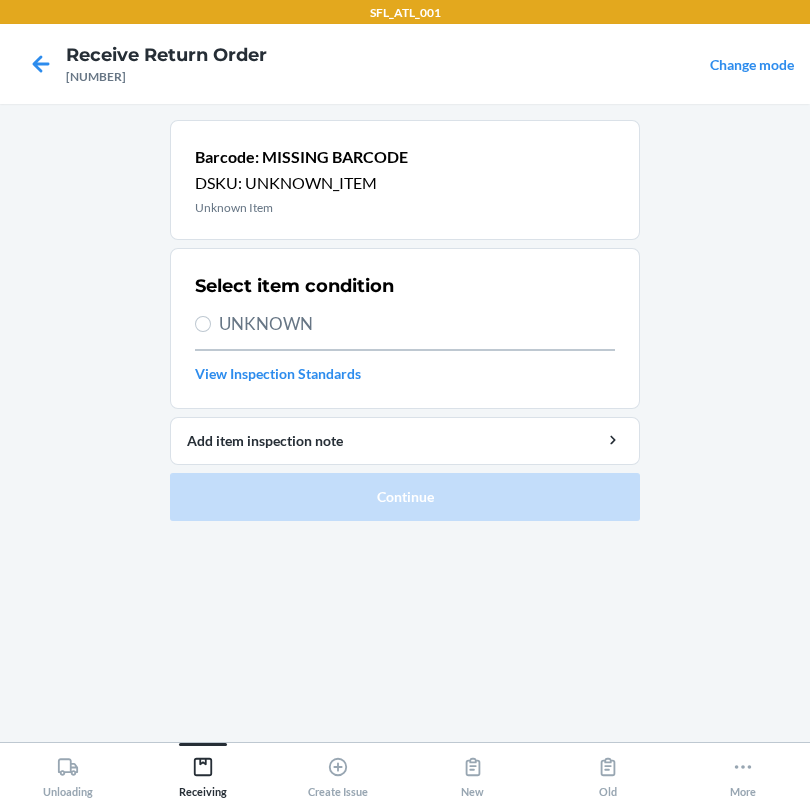 click on "UNKNOWN" at bounding box center [417, 324] 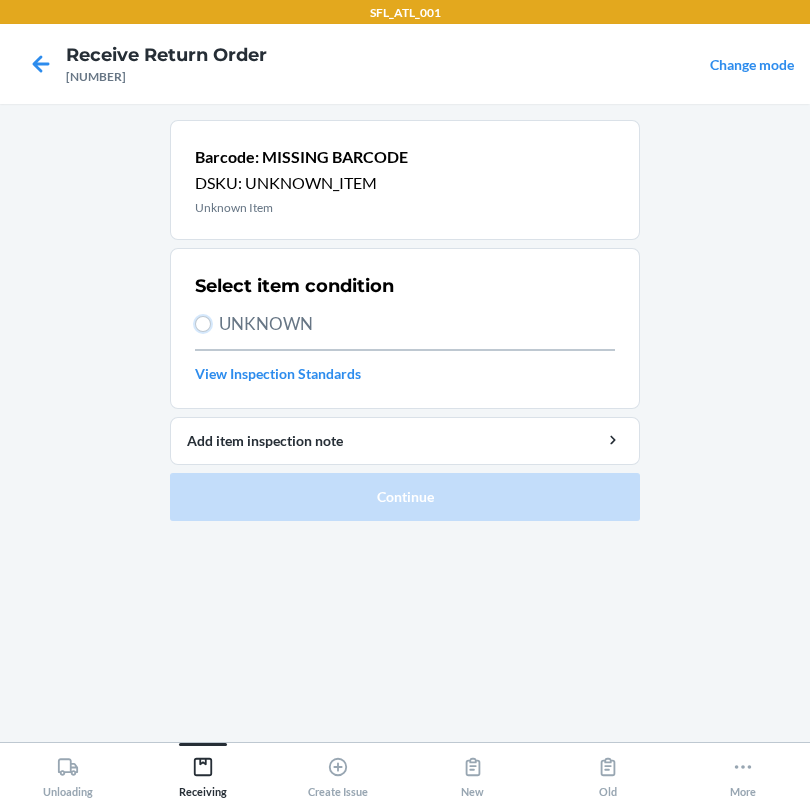 click on "UNKNOWN" at bounding box center (203, 324) 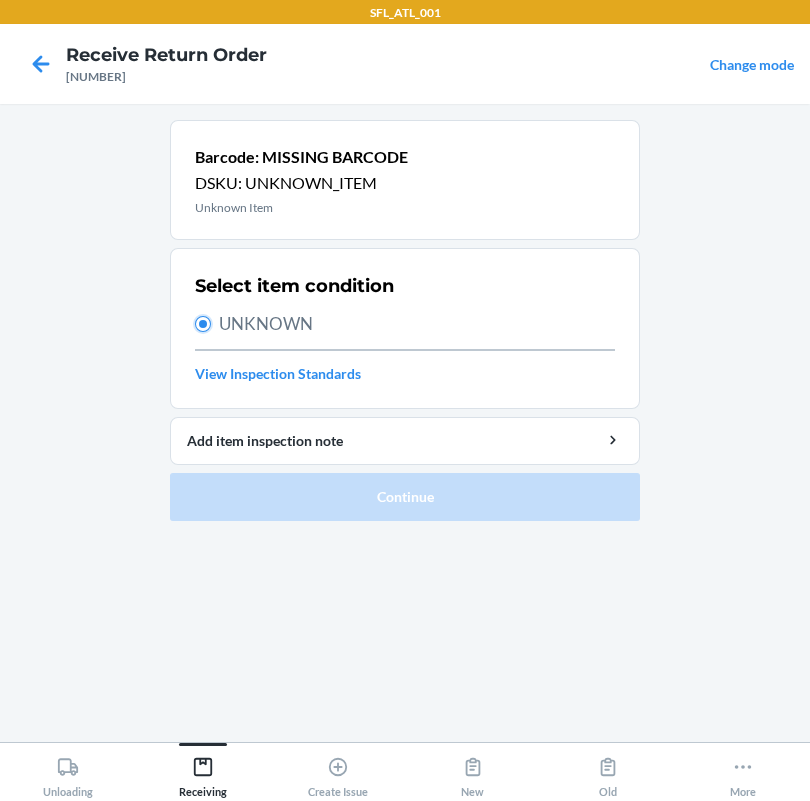radio on "true" 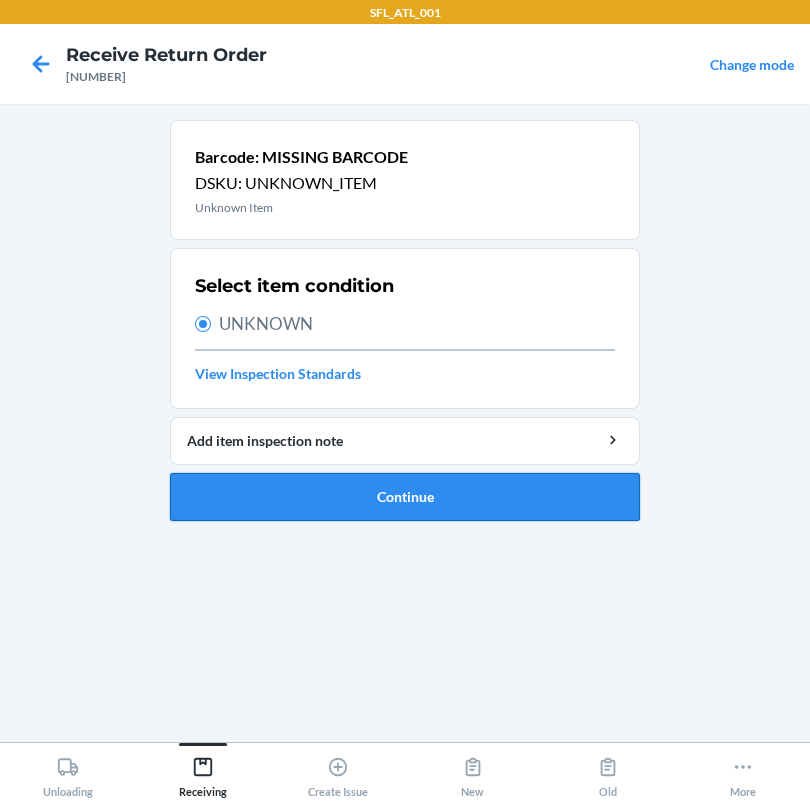 click on "Continue" at bounding box center (405, 497) 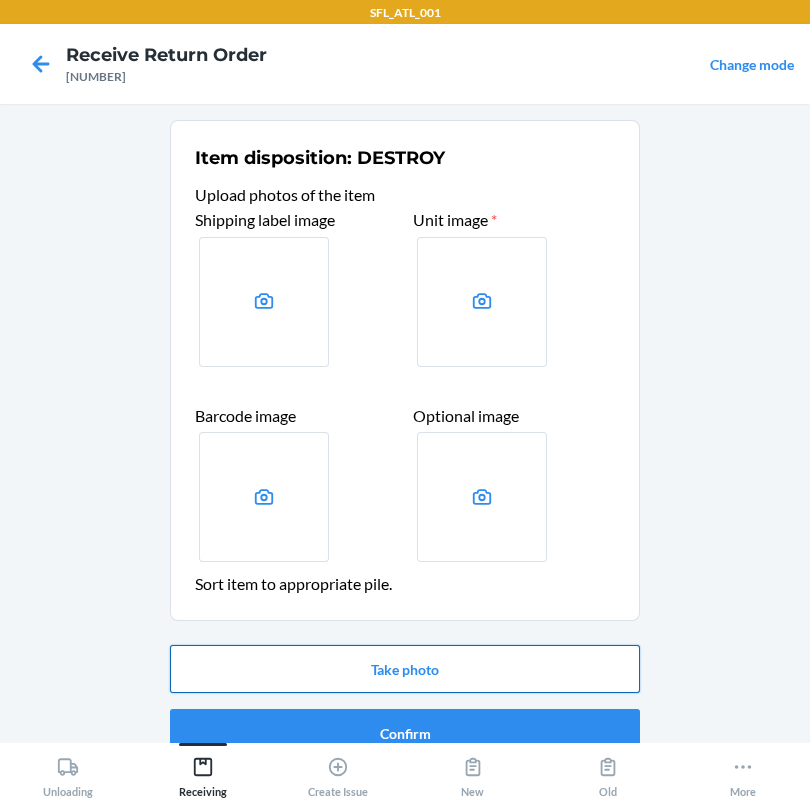 click on "Take photo" at bounding box center (405, 669) 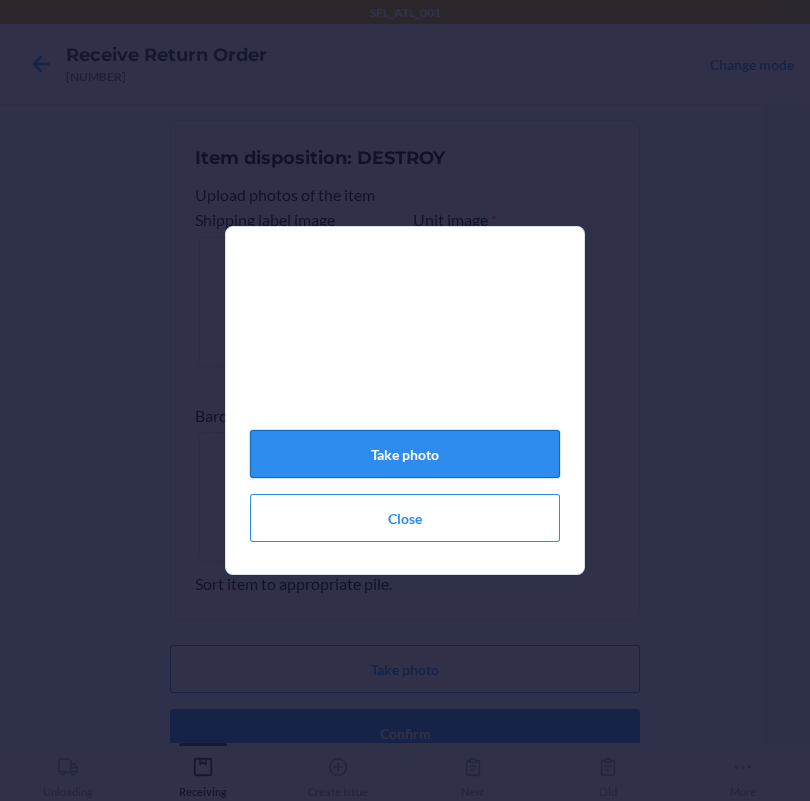 click on "Take photo" 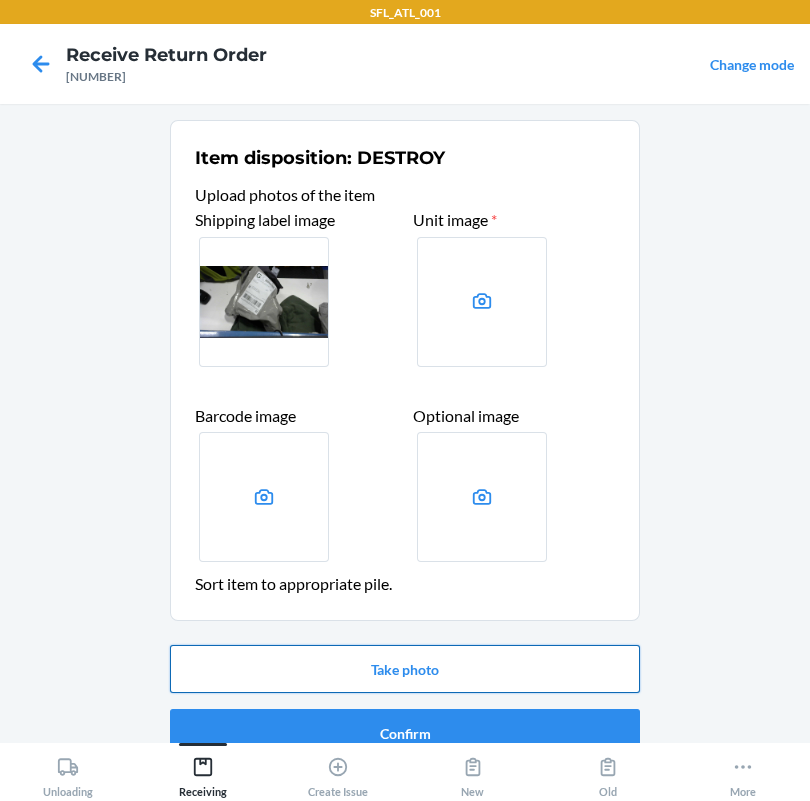 click on "Take photo" at bounding box center (405, 669) 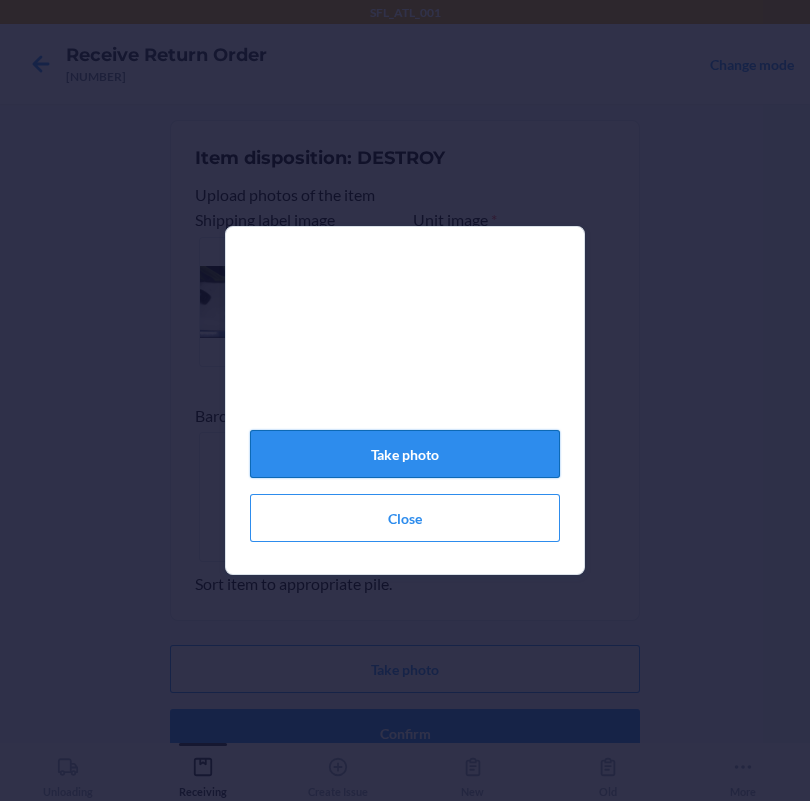 click on "Take photo" 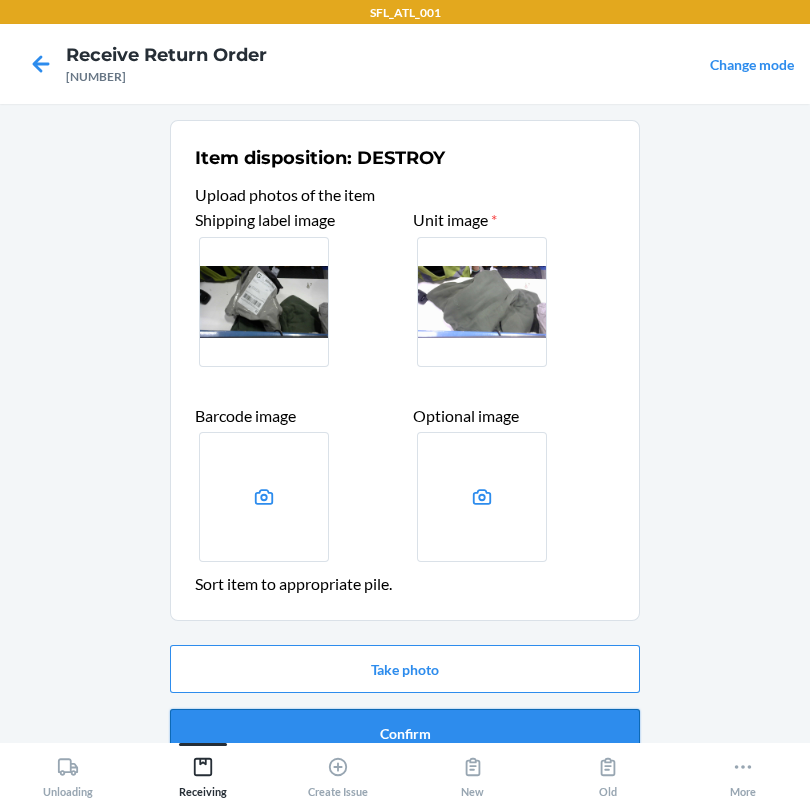 click on "Confirm" at bounding box center [405, 733] 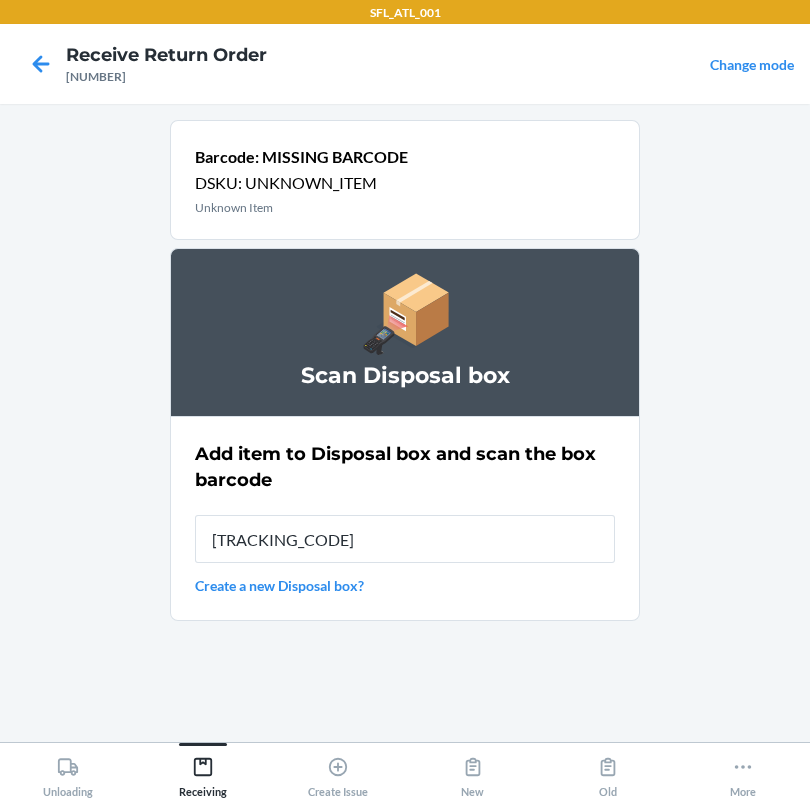 type on "[TRACKING_CODE]" 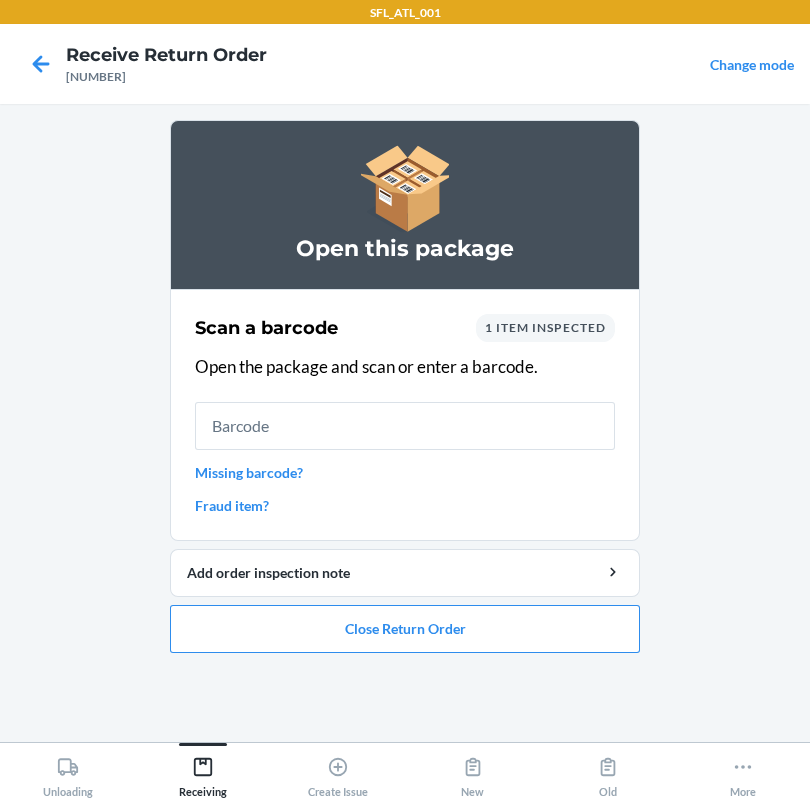 click on "Fraud item?" at bounding box center [405, 505] 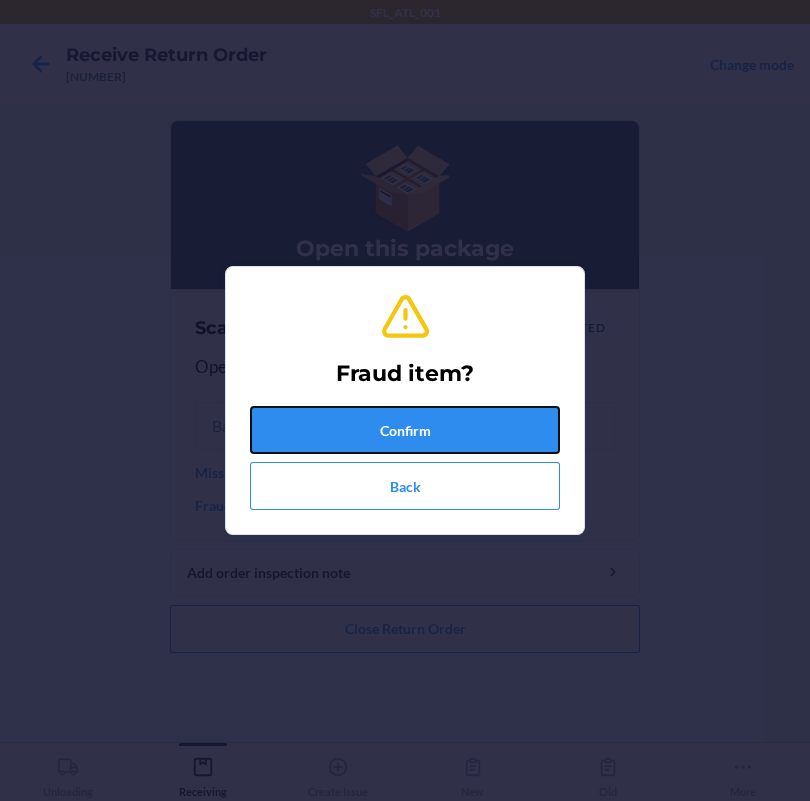 click on "Confirm" at bounding box center (405, 430) 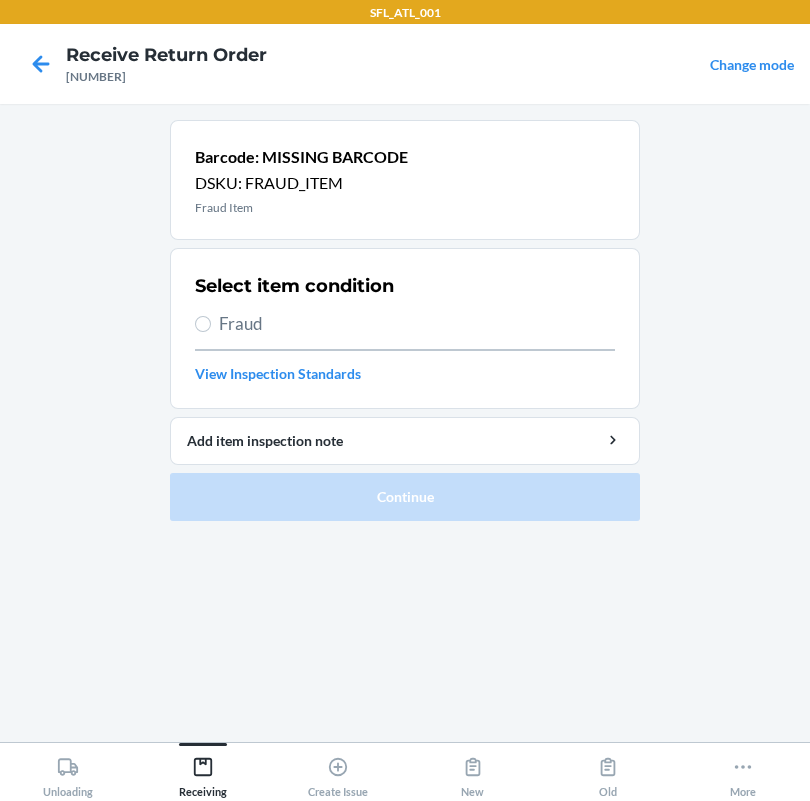 click on "Fraud" at bounding box center (417, 324) 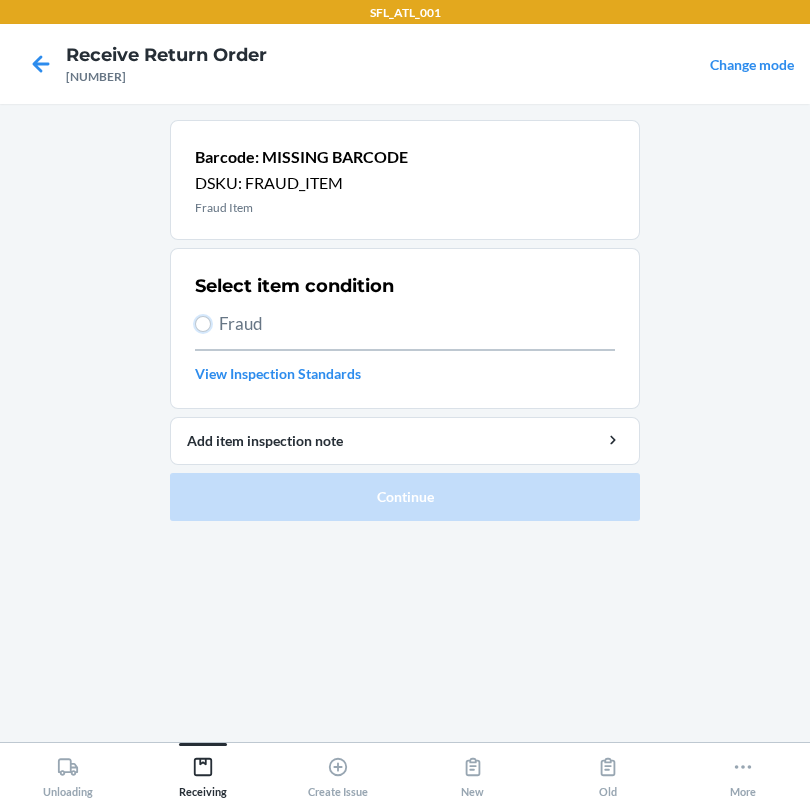 click on "Fraud" at bounding box center [203, 324] 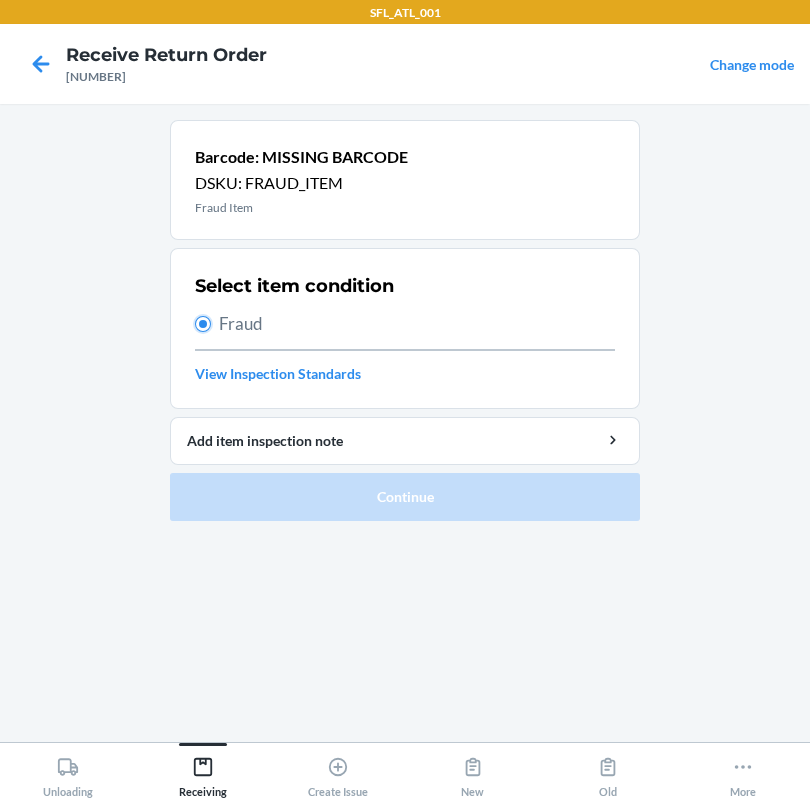 radio on "true" 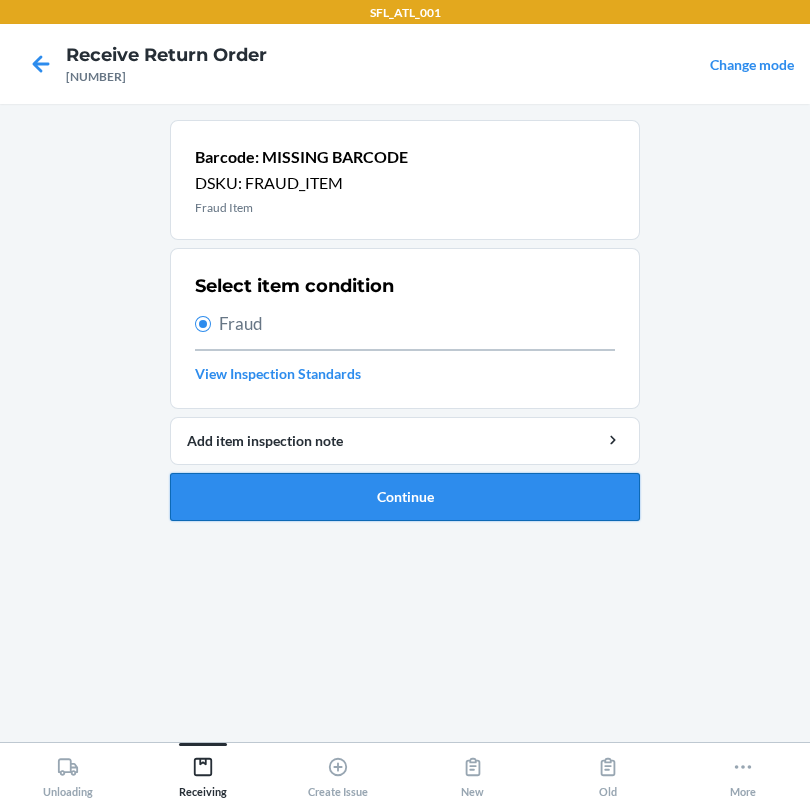 click on "Continue" at bounding box center [405, 497] 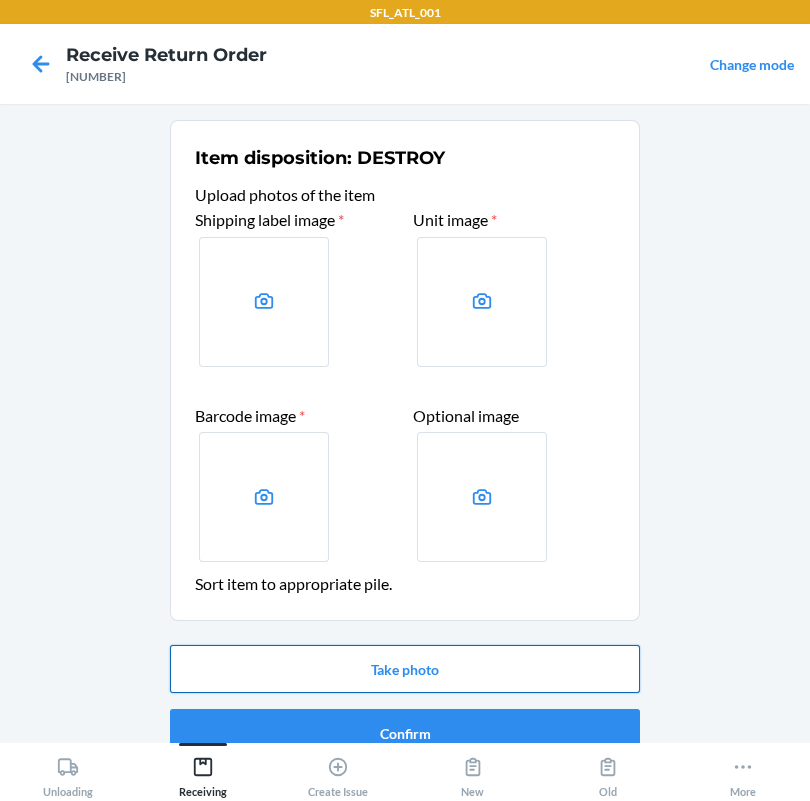 drag, startPoint x: 425, startPoint y: 673, endPoint x: 435, endPoint y: 666, distance: 12.206555 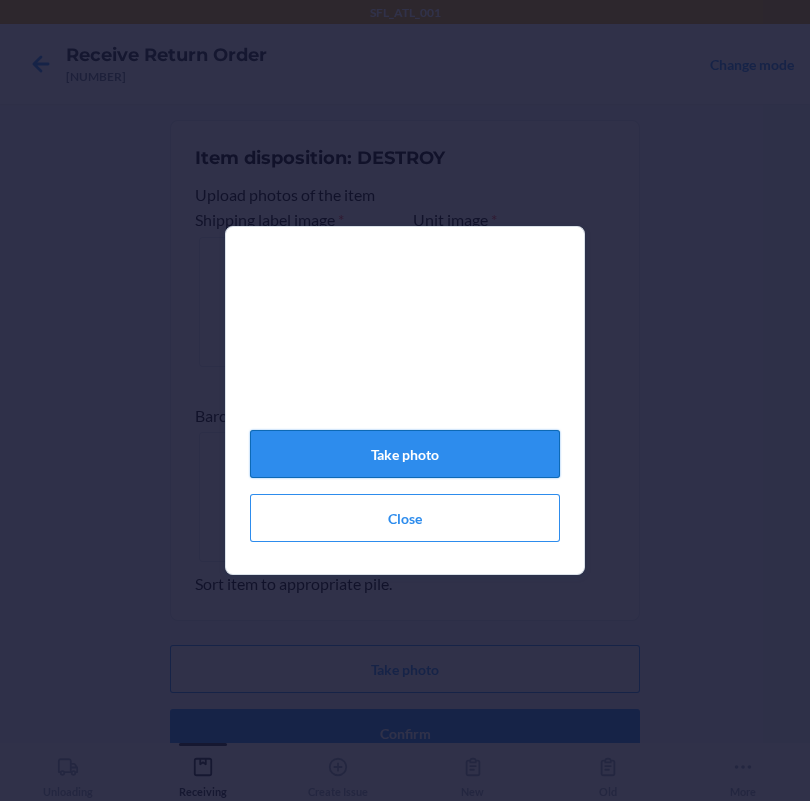 click on "Take photo" 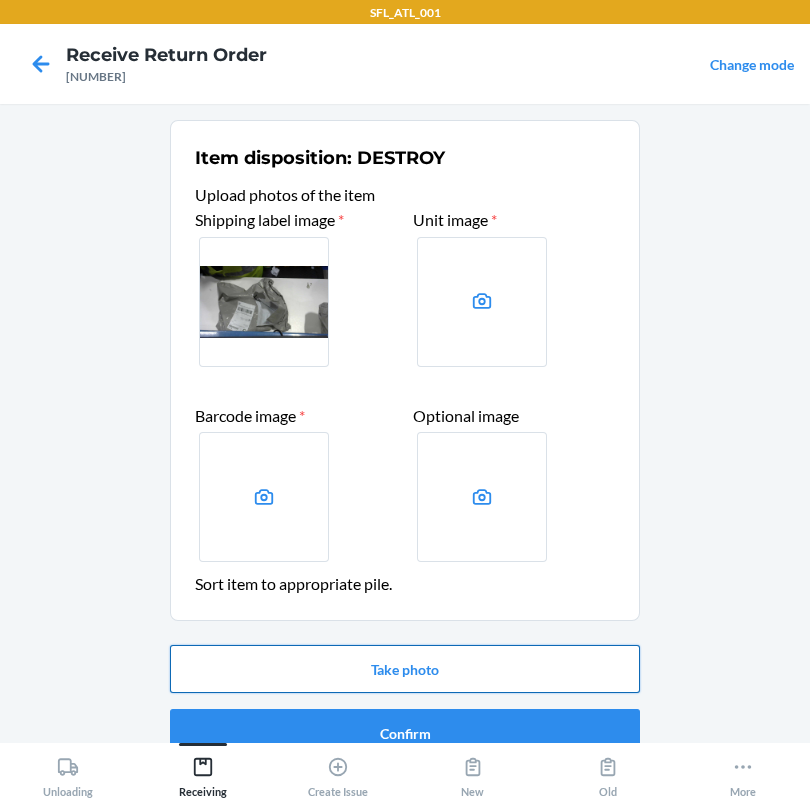 drag, startPoint x: 378, startPoint y: 662, endPoint x: 393, endPoint y: 657, distance: 15.811388 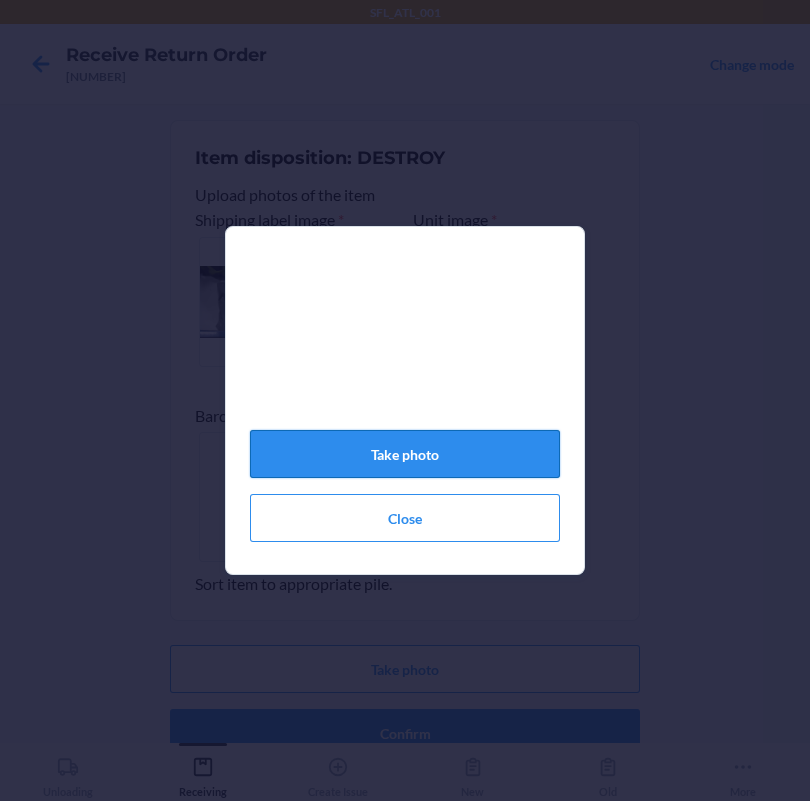 click on "Take photo" 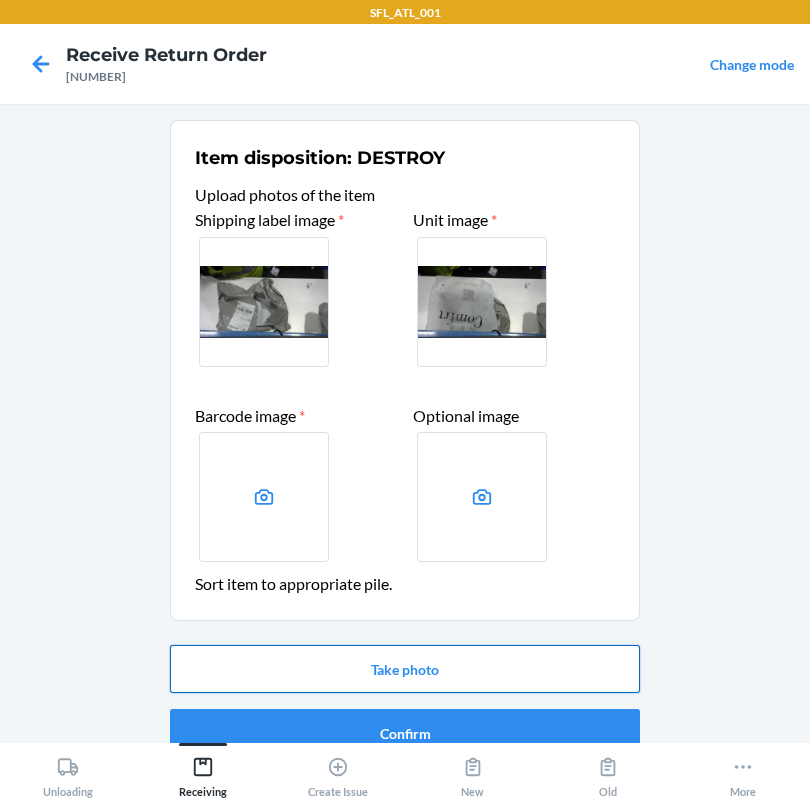click on "Take photo" at bounding box center (405, 669) 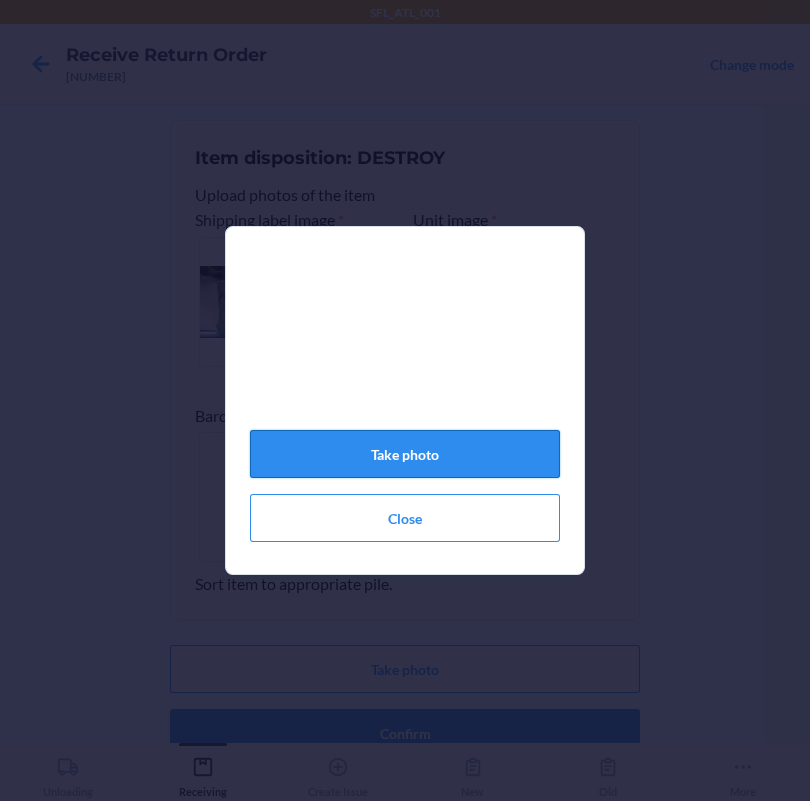 click on "Take photo" 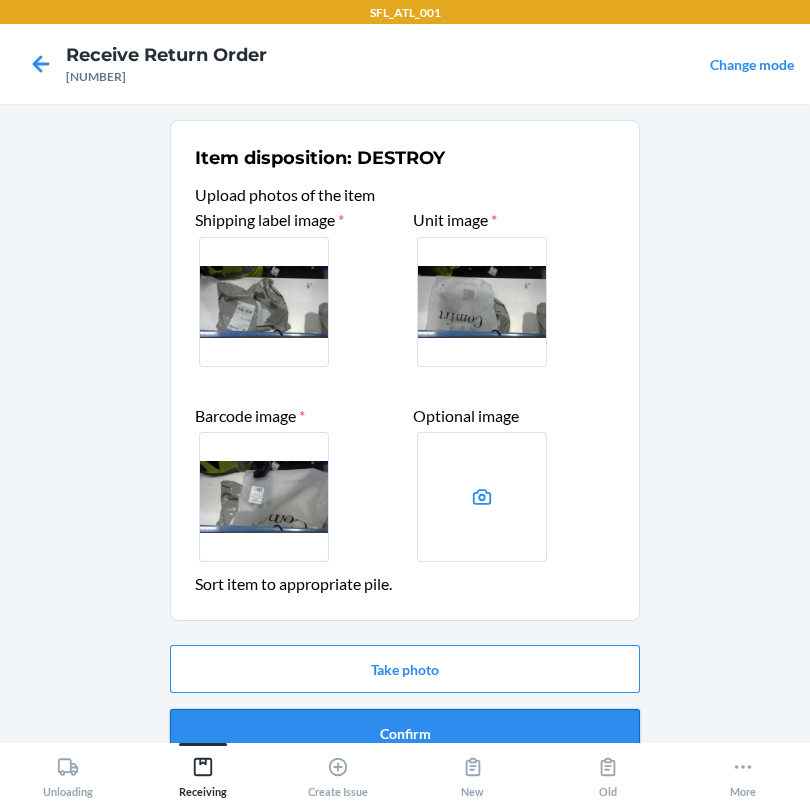 click on "Confirm" at bounding box center [405, 733] 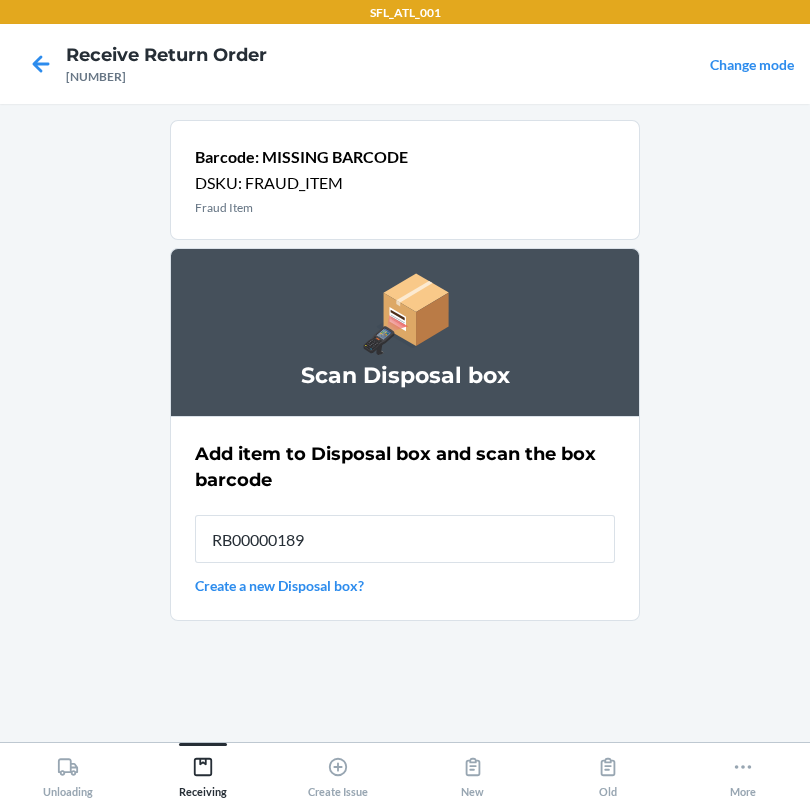 type on "[TRACKING_CODE]" 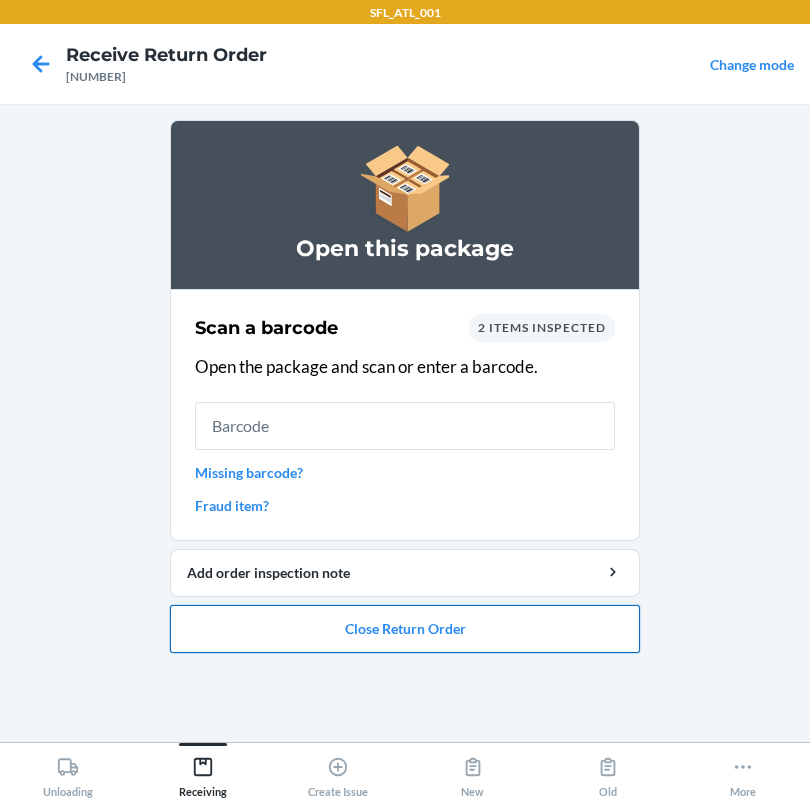 click on "Close Return Order" at bounding box center [405, 629] 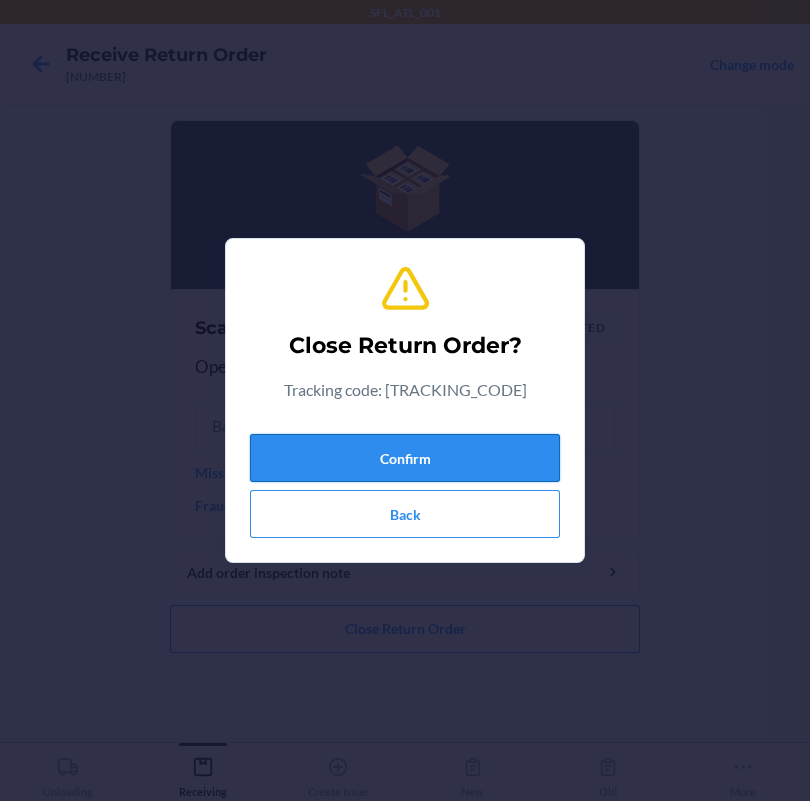 click on "Confirm" at bounding box center (405, 458) 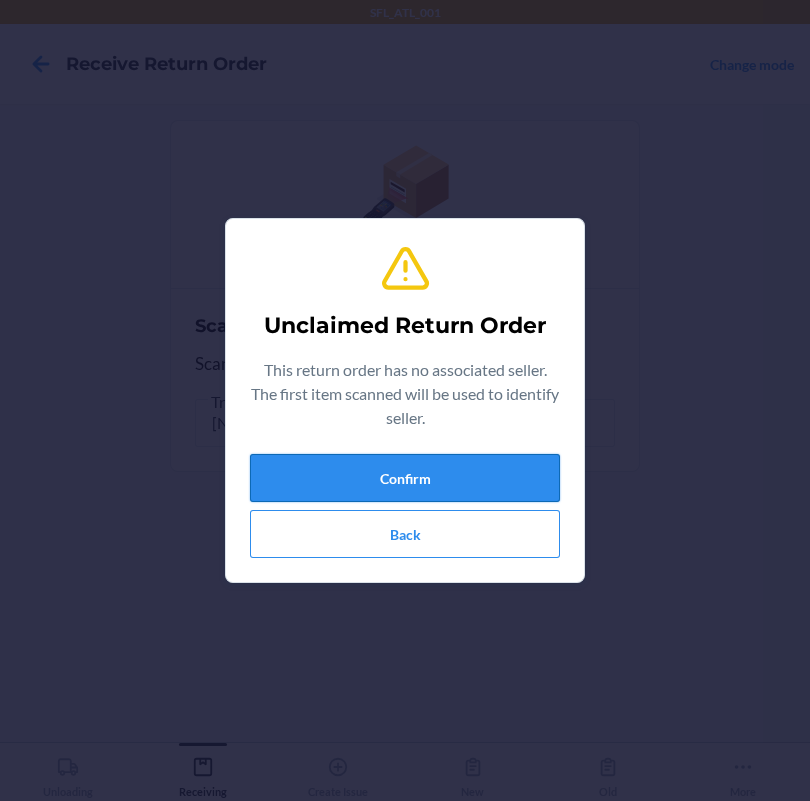 click on "Confirm" at bounding box center [405, 478] 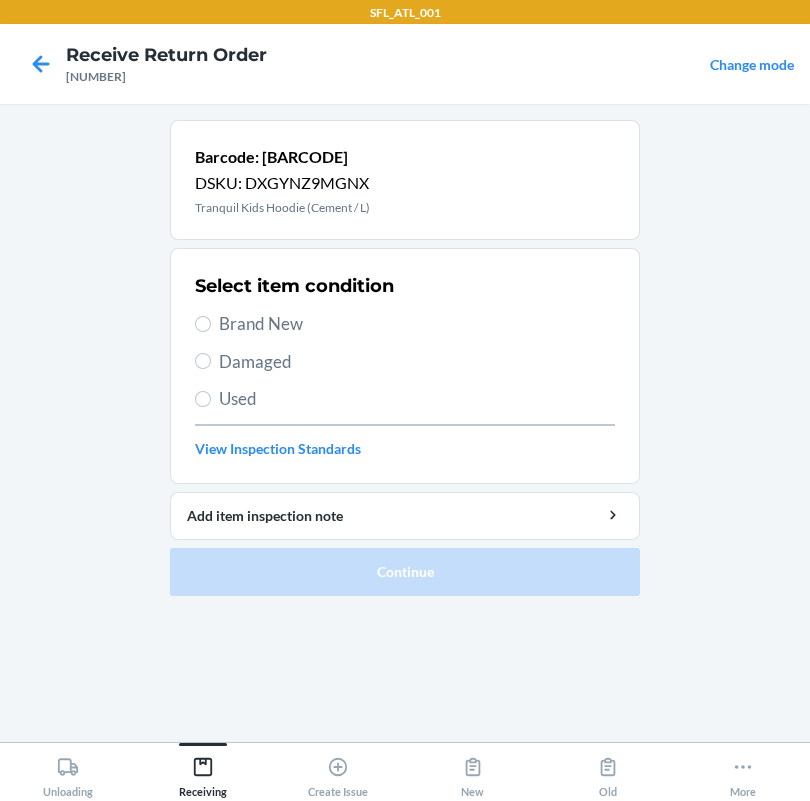 click on "Select item condition Brand New Damaged Used View Inspection Standards" at bounding box center (405, 366) 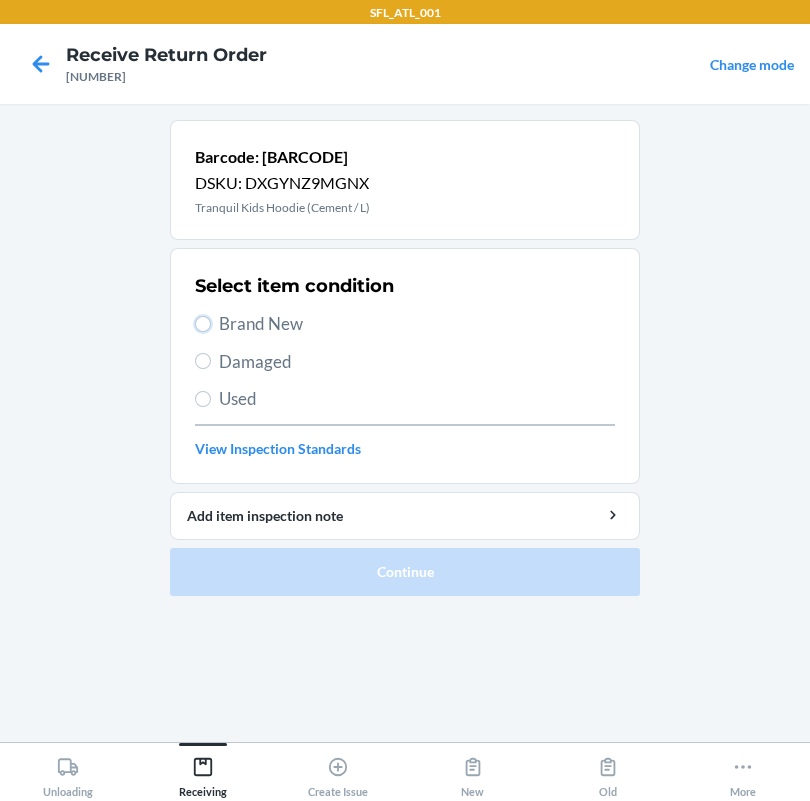 click on "Brand New" at bounding box center (203, 324) 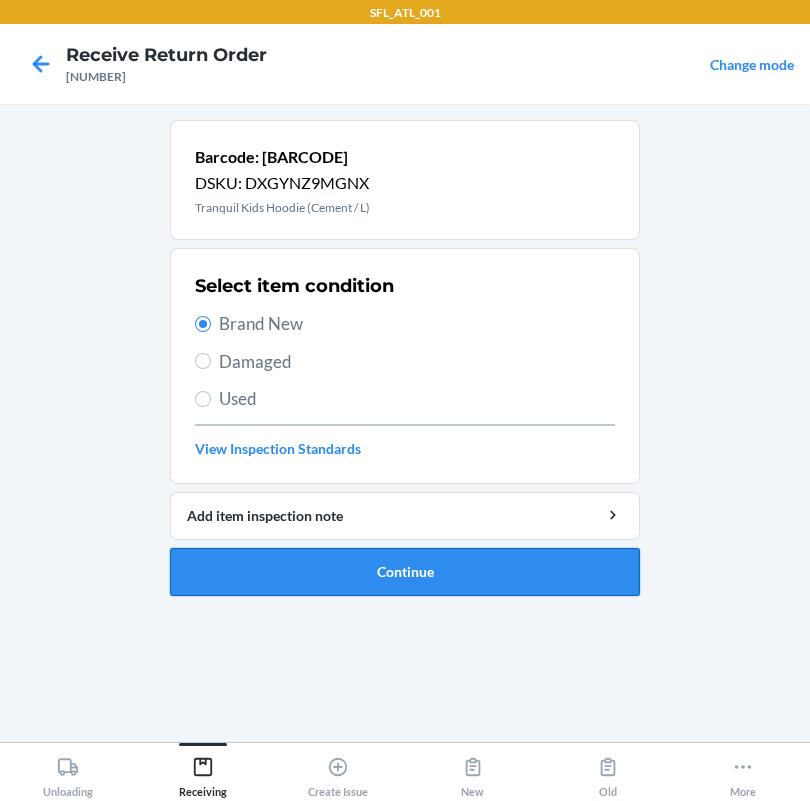 drag, startPoint x: 459, startPoint y: 545, endPoint x: 457, endPoint y: 556, distance: 11.18034 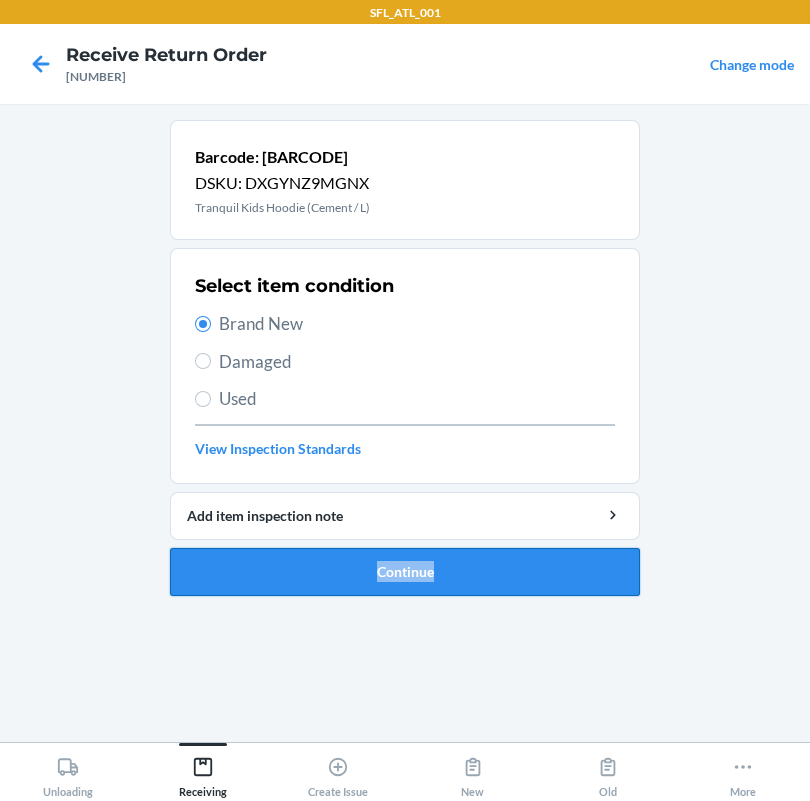 click on "Continue" at bounding box center (405, 572) 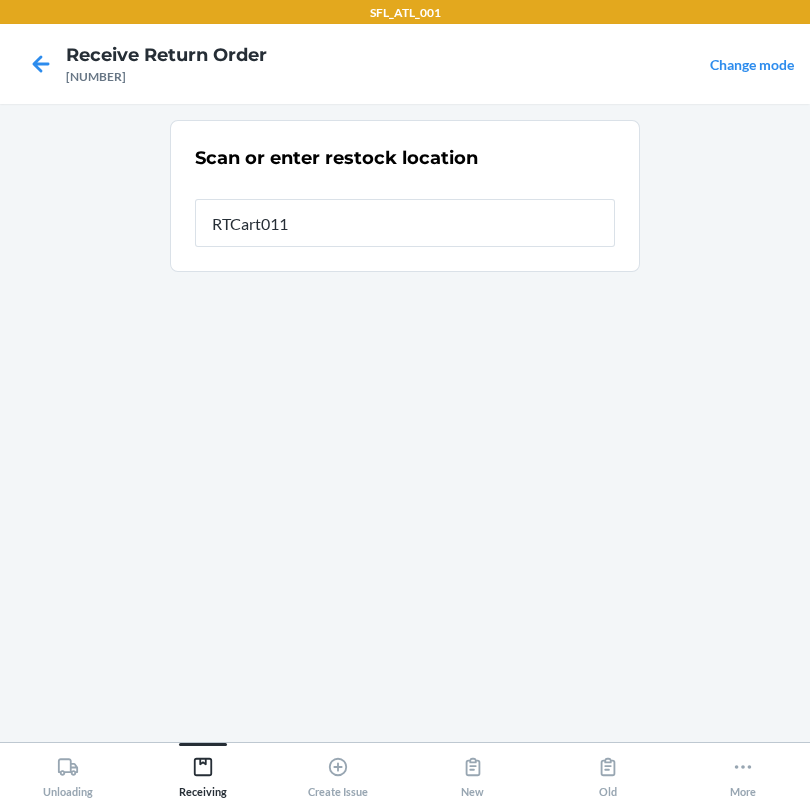 type on "RTCart011" 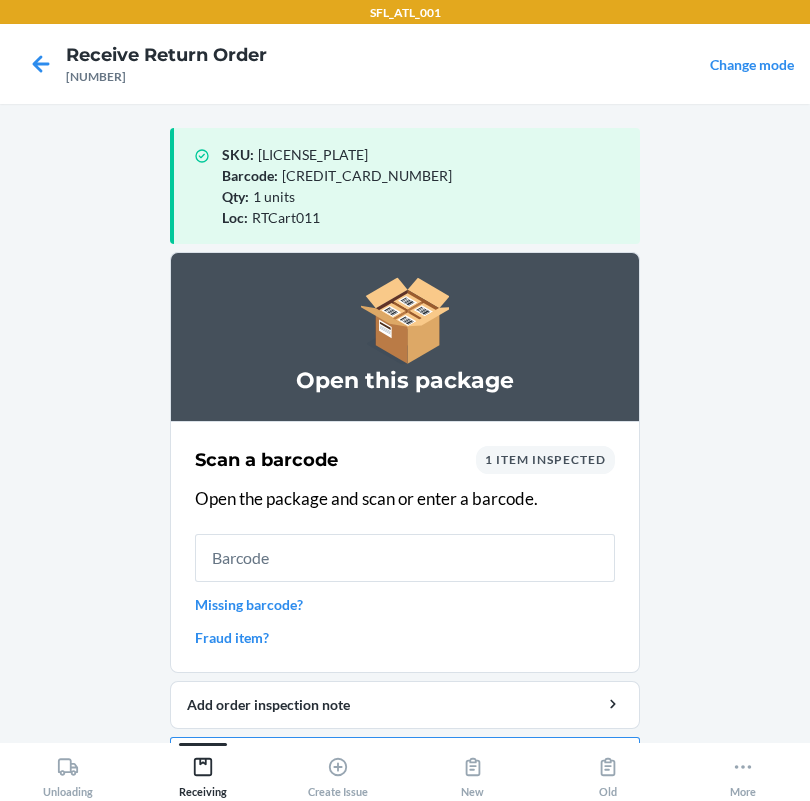 scroll, scrollTop: 57, scrollLeft: 0, axis: vertical 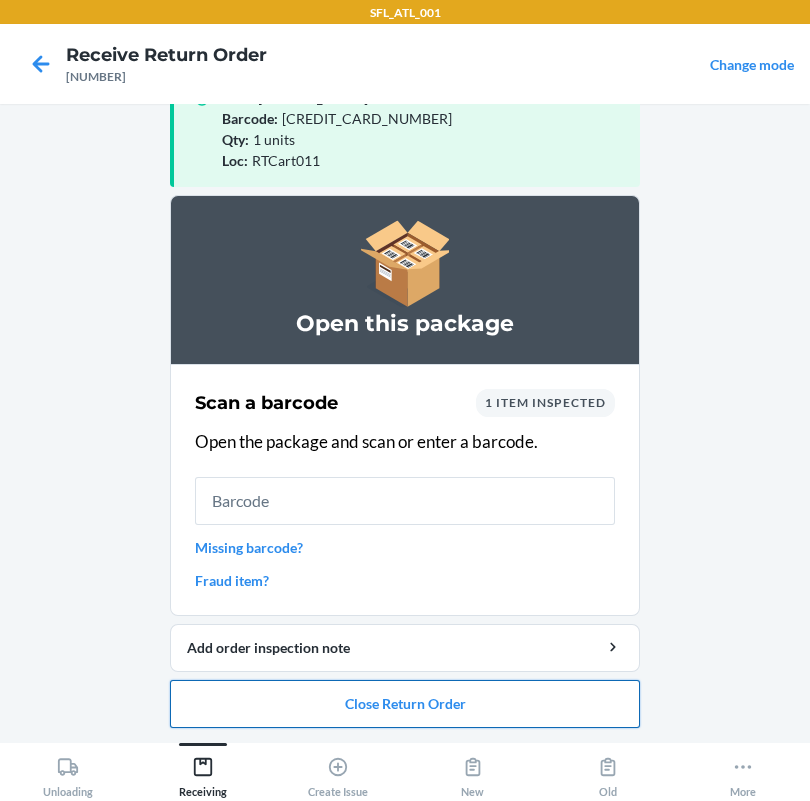 click on "Close Return Order" at bounding box center [405, 704] 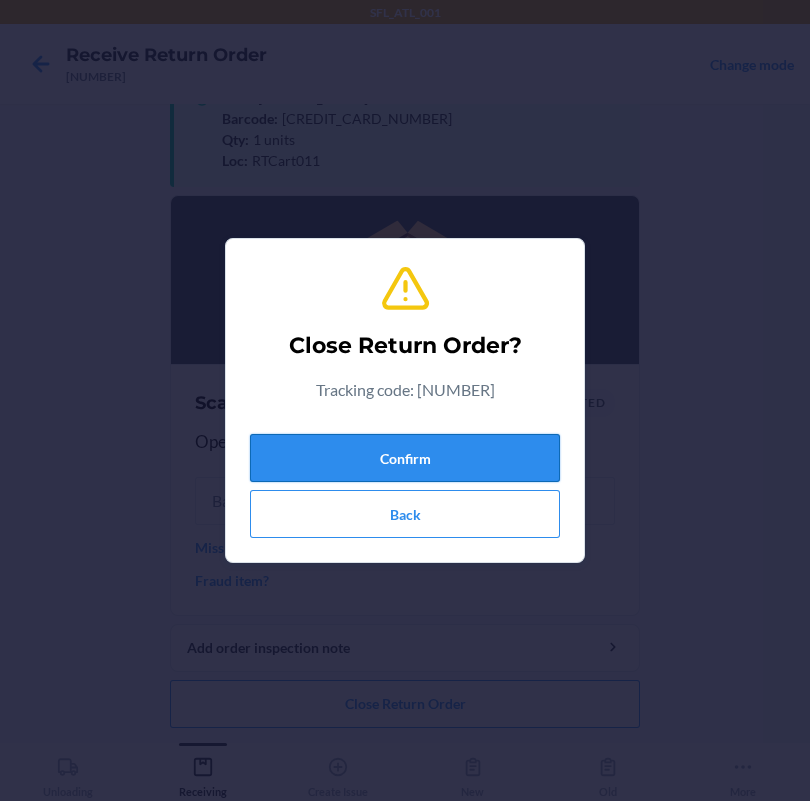 click on "Confirm" at bounding box center [405, 458] 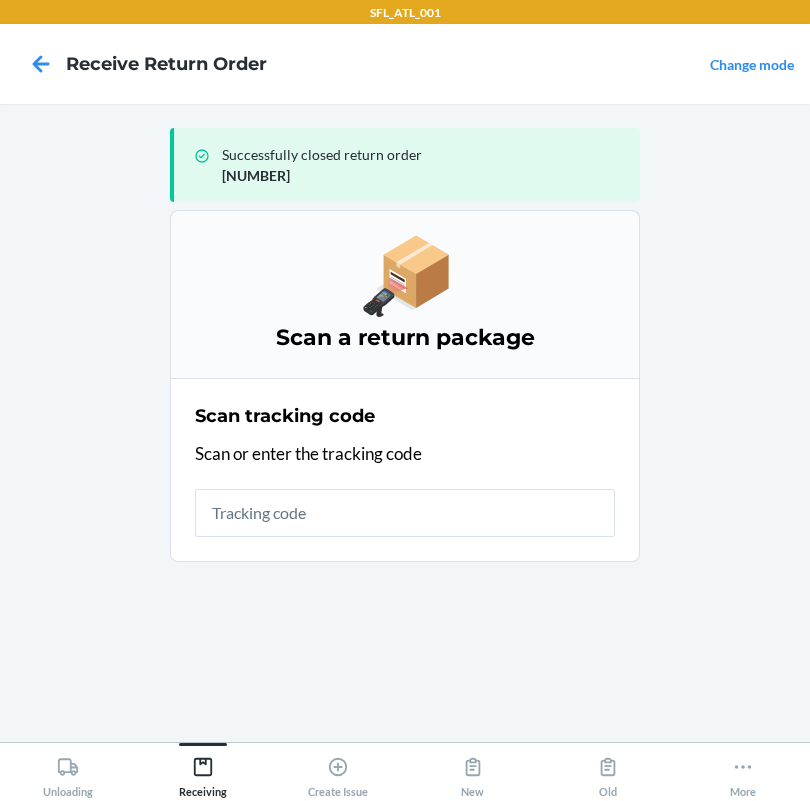 click at bounding box center (405, 513) 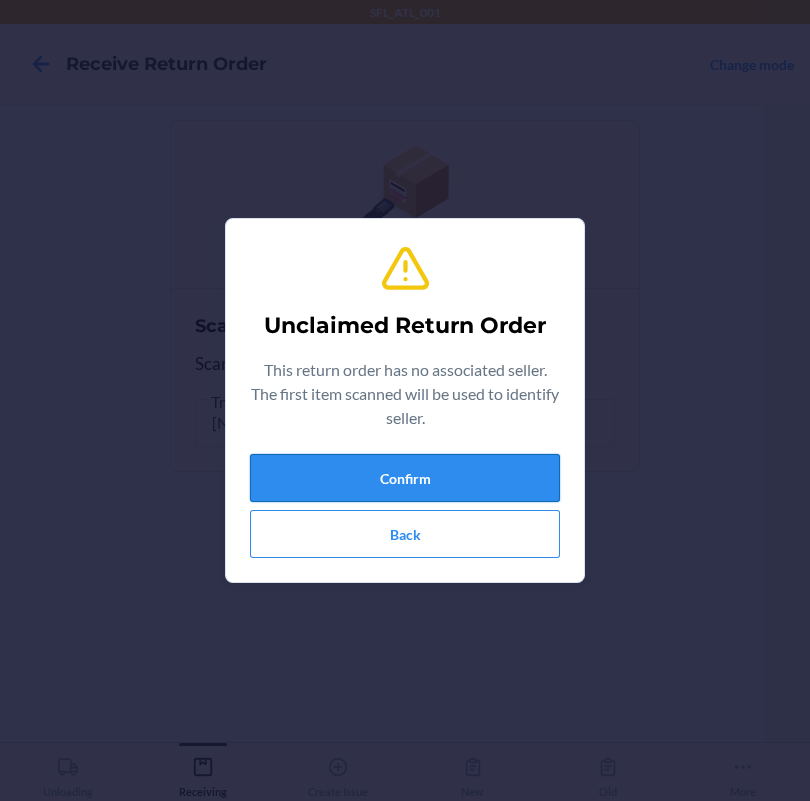 click on "Confirm" at bounding box center [405, 478] 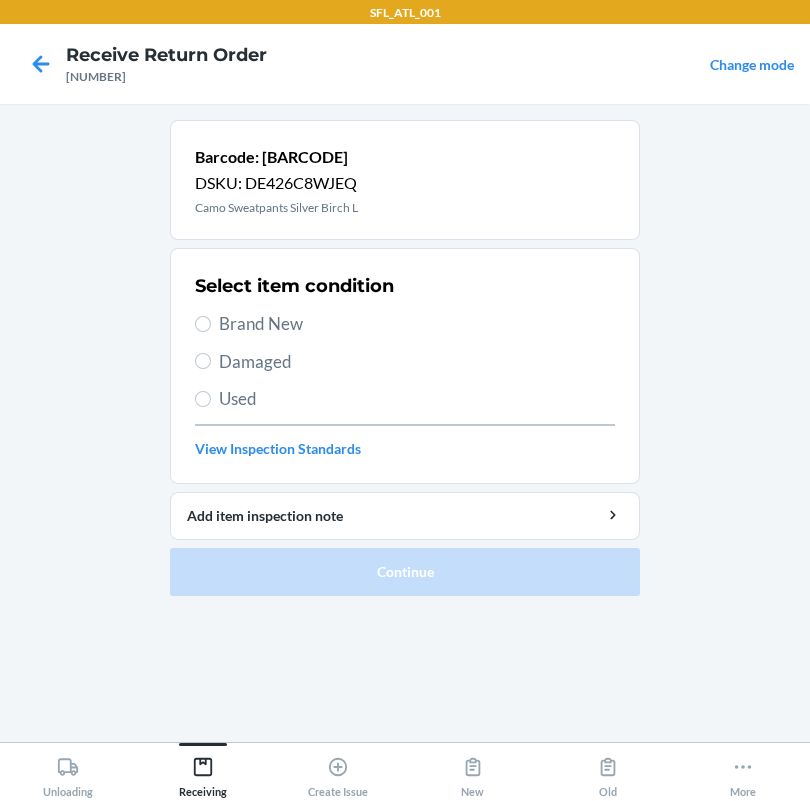 click on "Brand New" at bounding box center (417, 324) 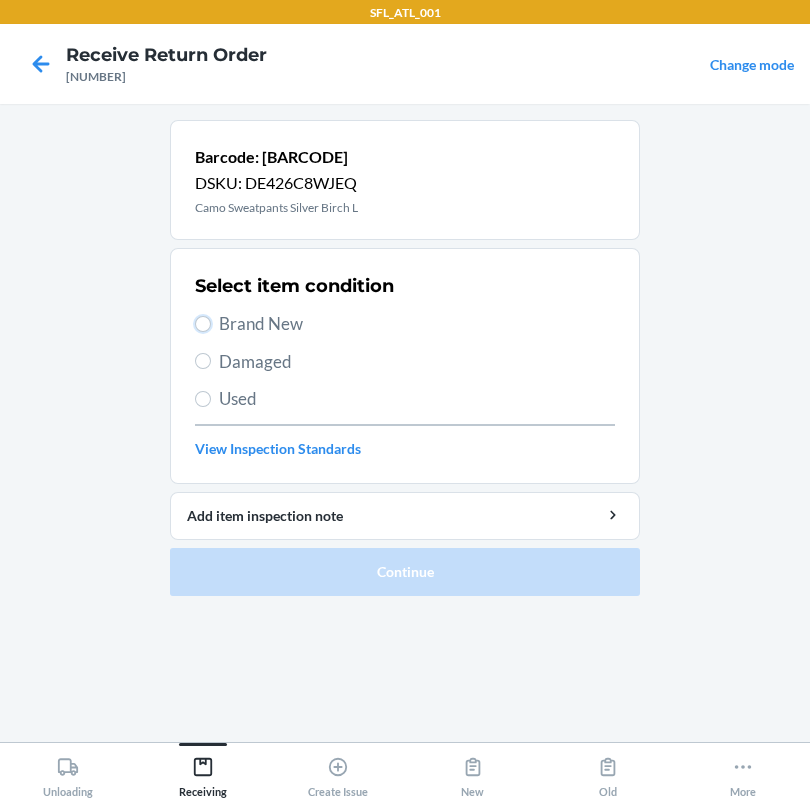 click on "Brand New" at bounding box center [203, 324] 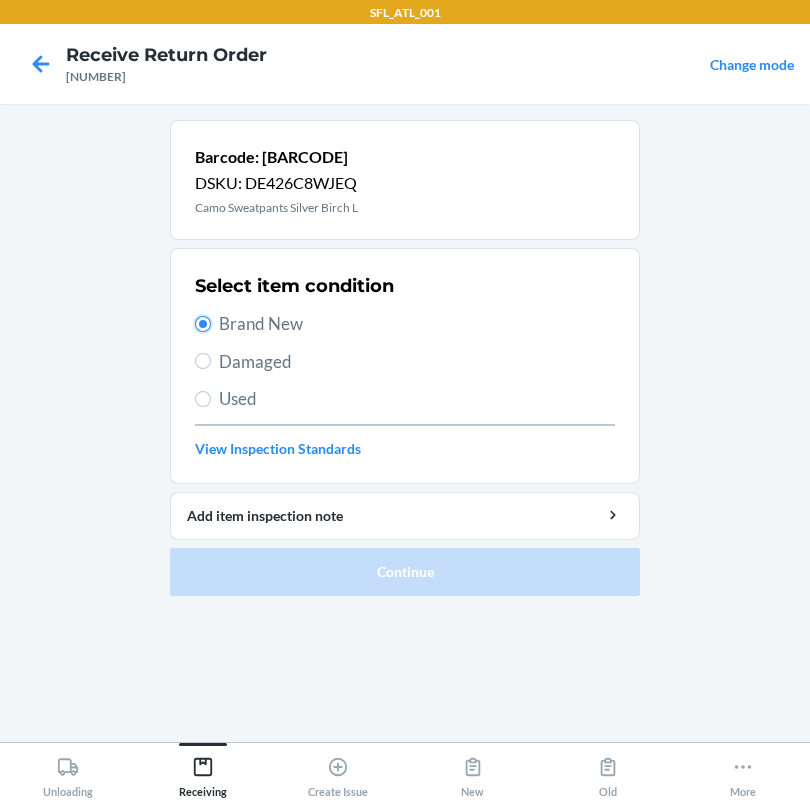radio on "true" 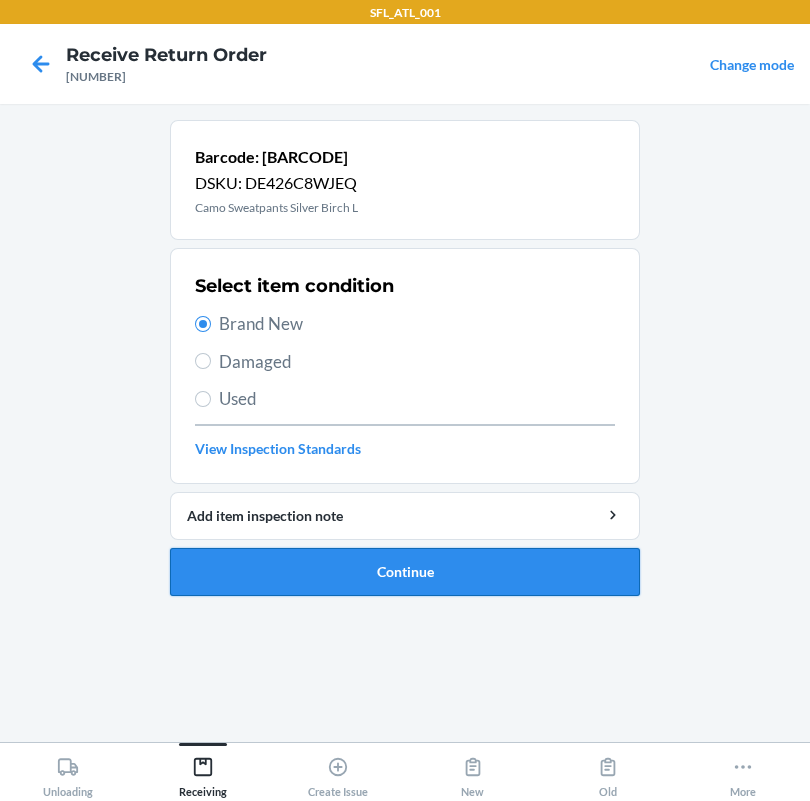 click on "Continue" at bounding box center (405, 572) 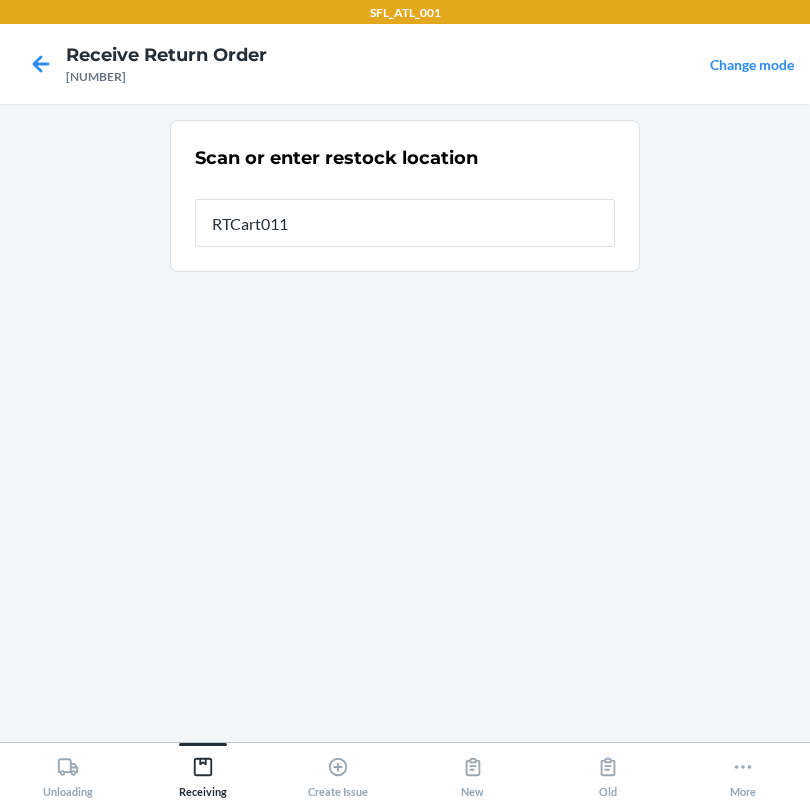 type on "RTCart011" 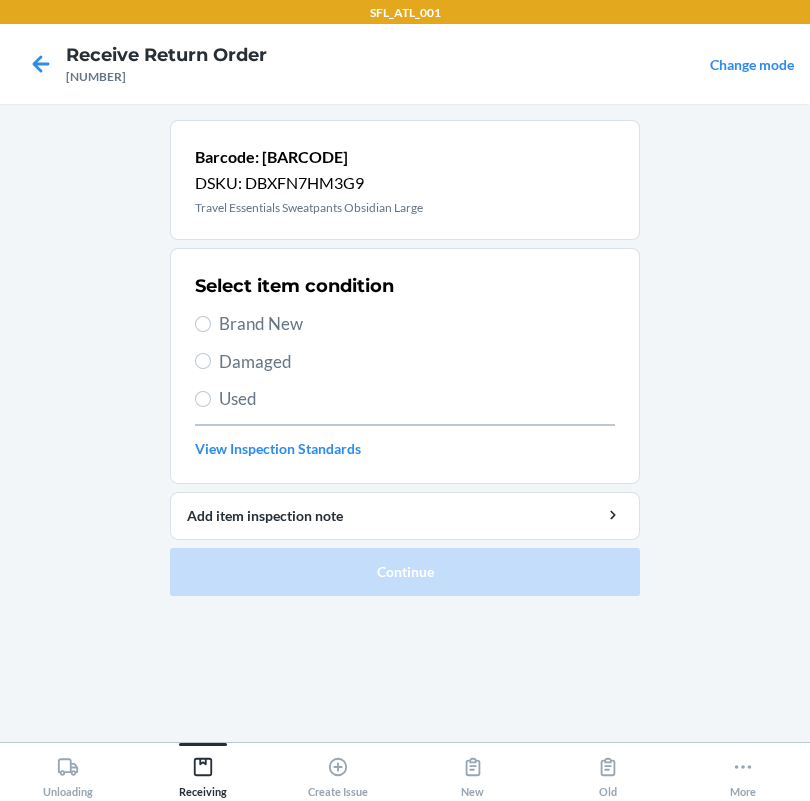 click on "Brand New" at bounding box center (417, 324) 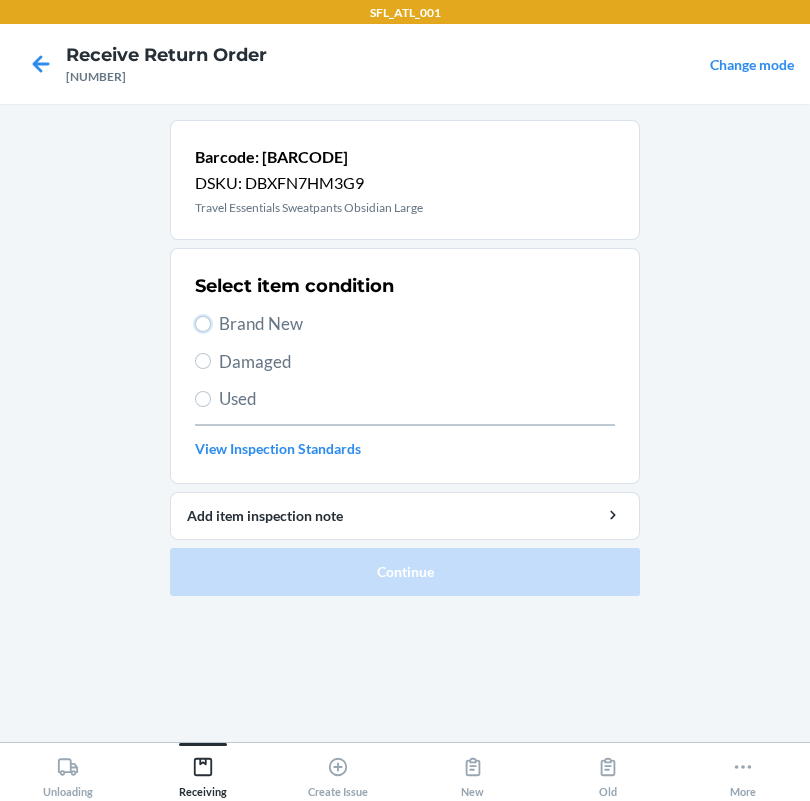 click on "Brand New" at bounding box center [203, 324] 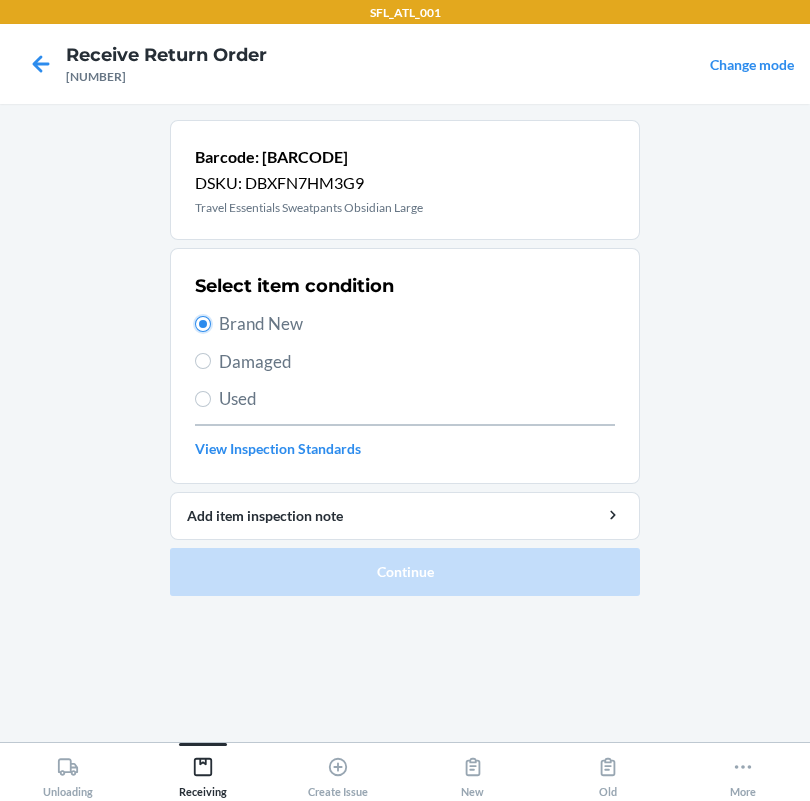 radio on "true" 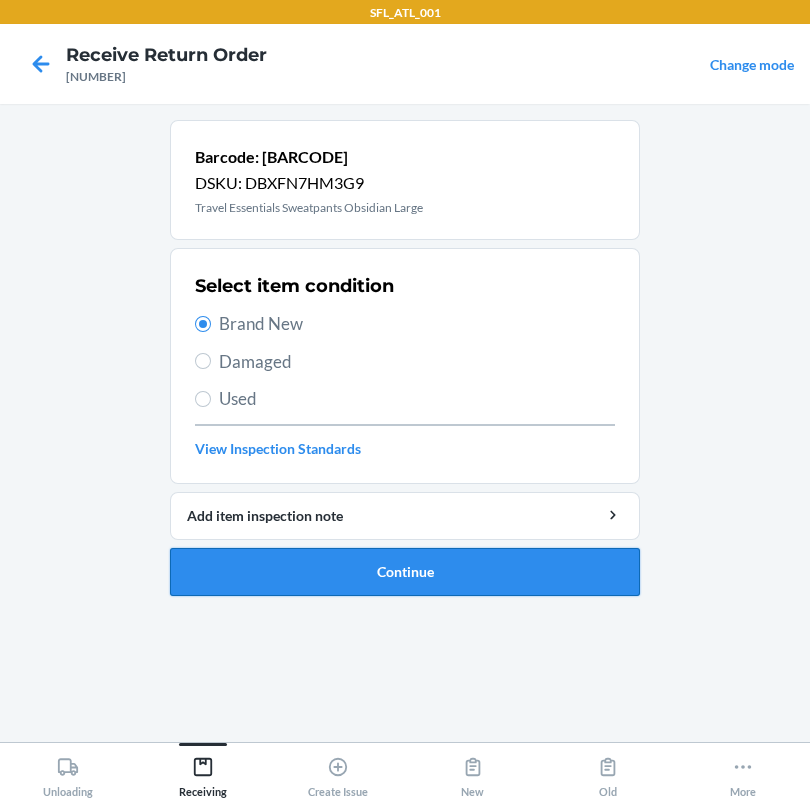 click on "Continue" at bounding box center [405, 572] 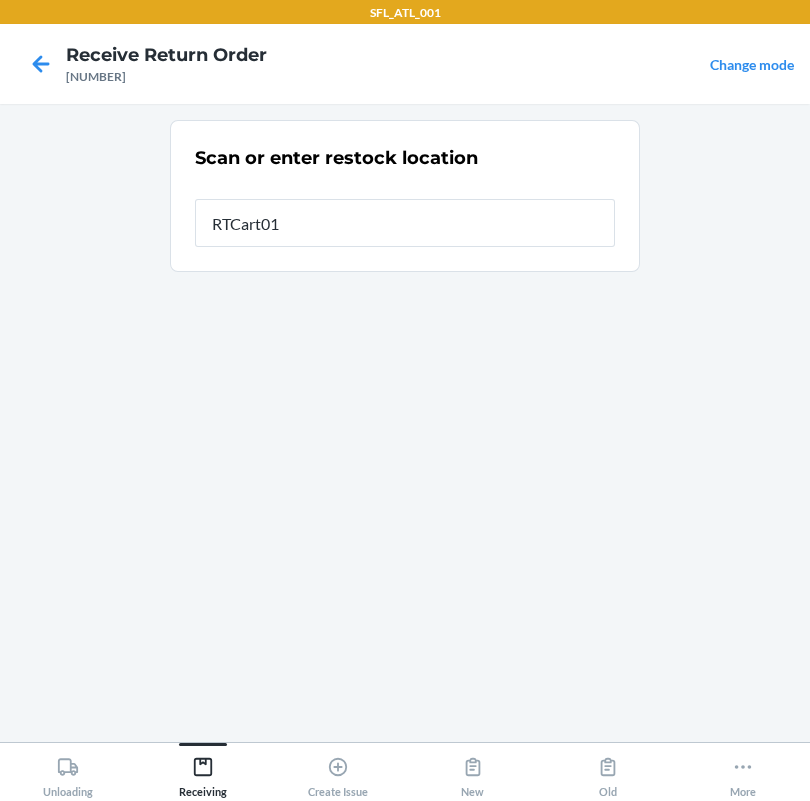 type on "RTCart011" 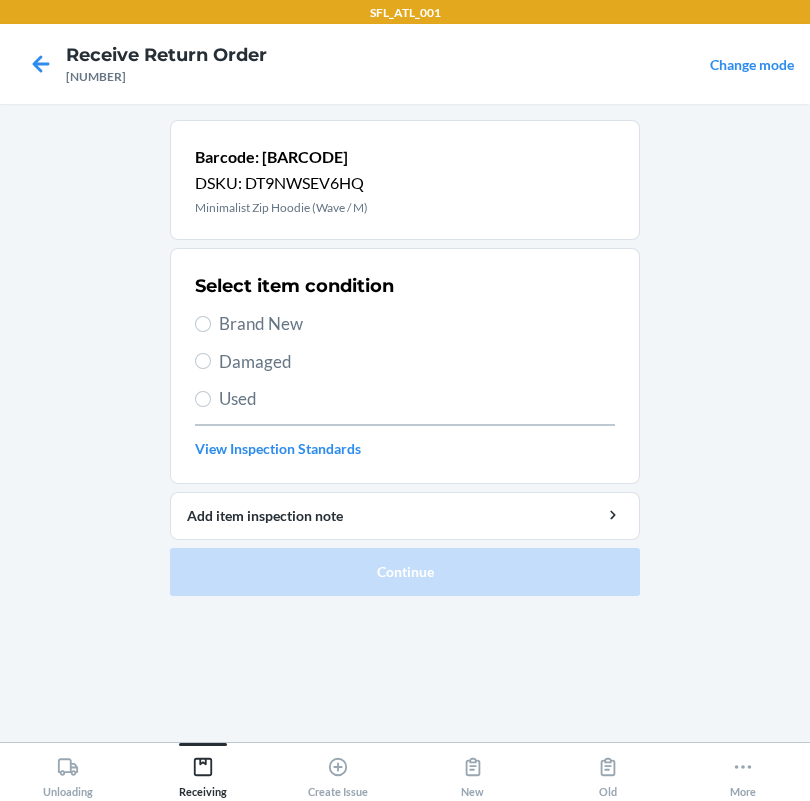 click on "Brand New" at bounding box center [417, 324] 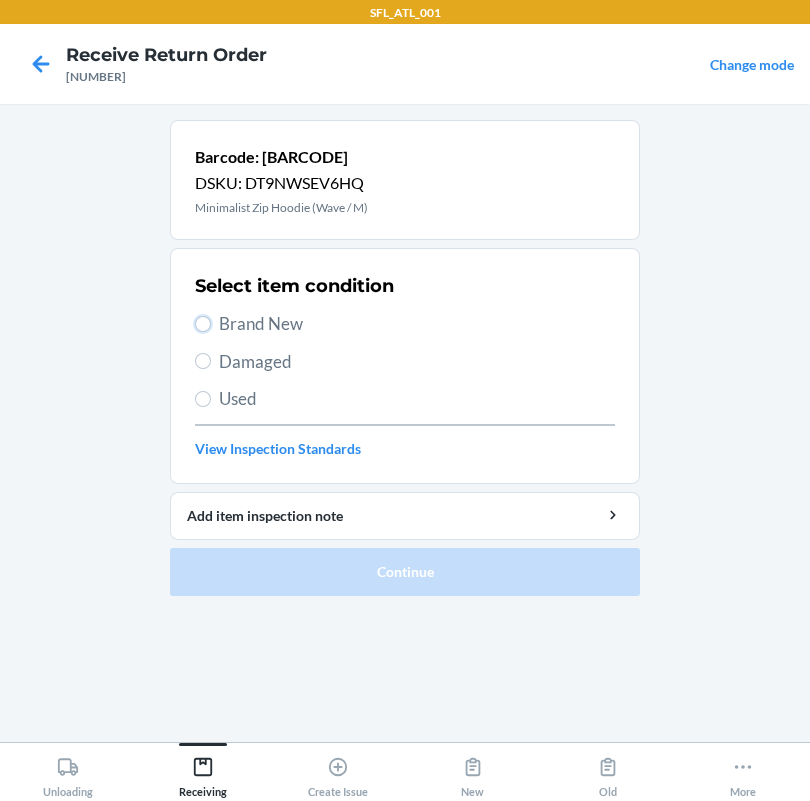 click on "Brand New" at bounding box center (203, 324) 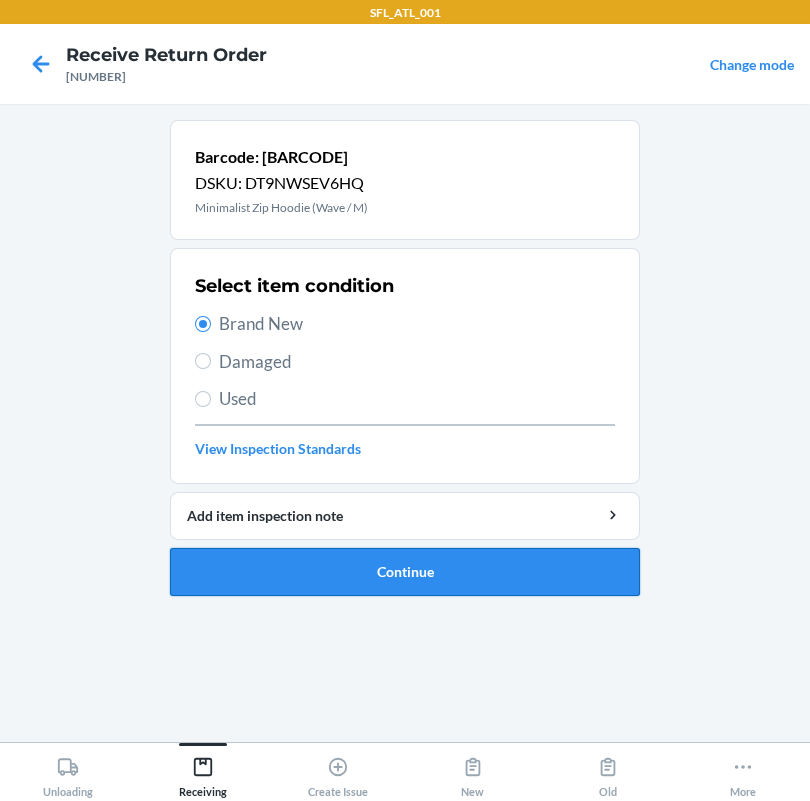 click on "Continue" at bounding box center (405, 572) 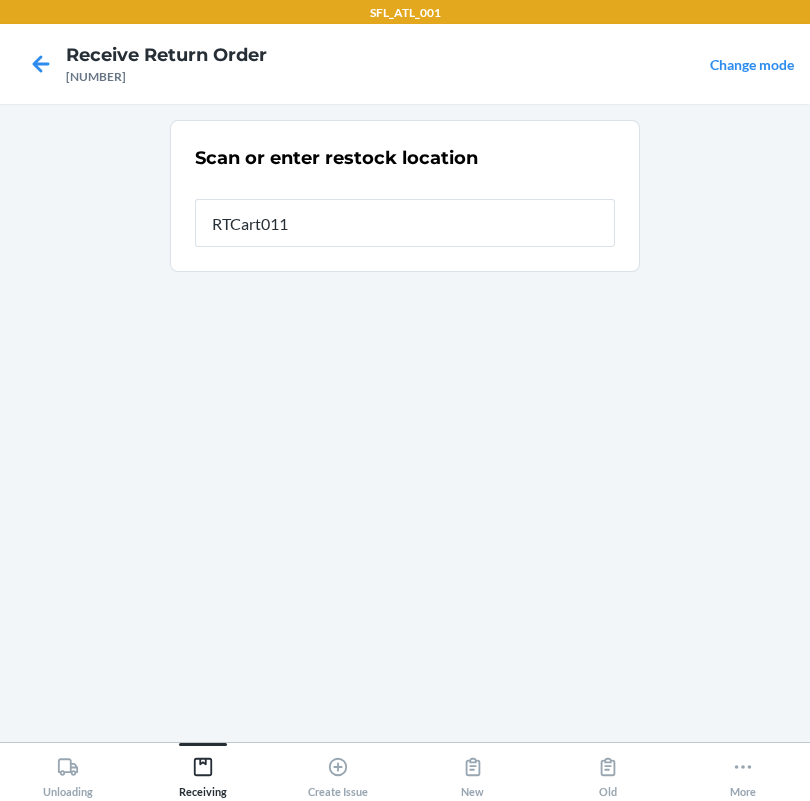 type on "RTCart011" 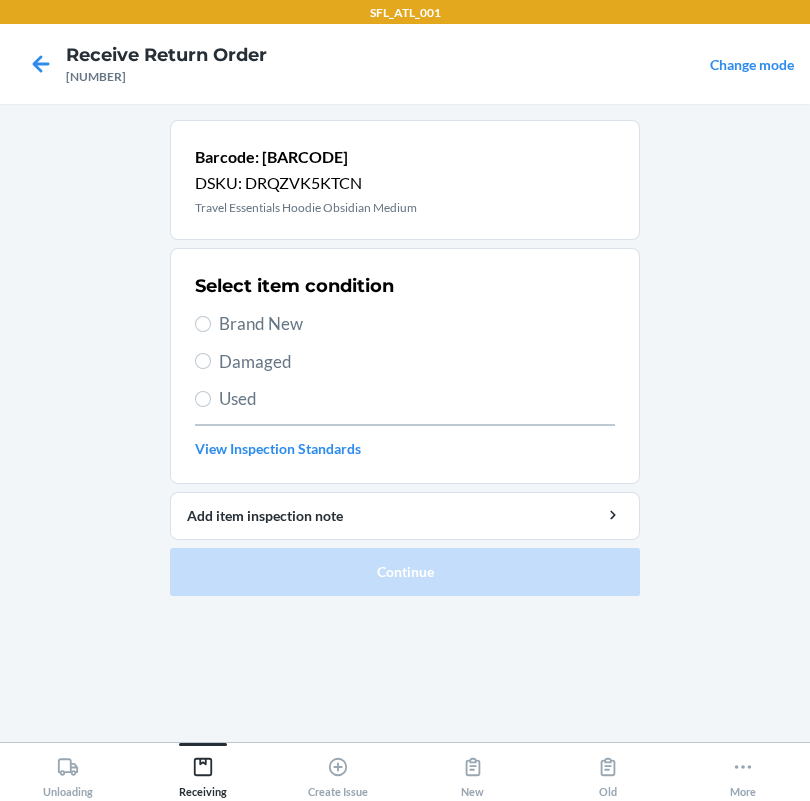click on "Brand New" at bounding box center [417, 324] 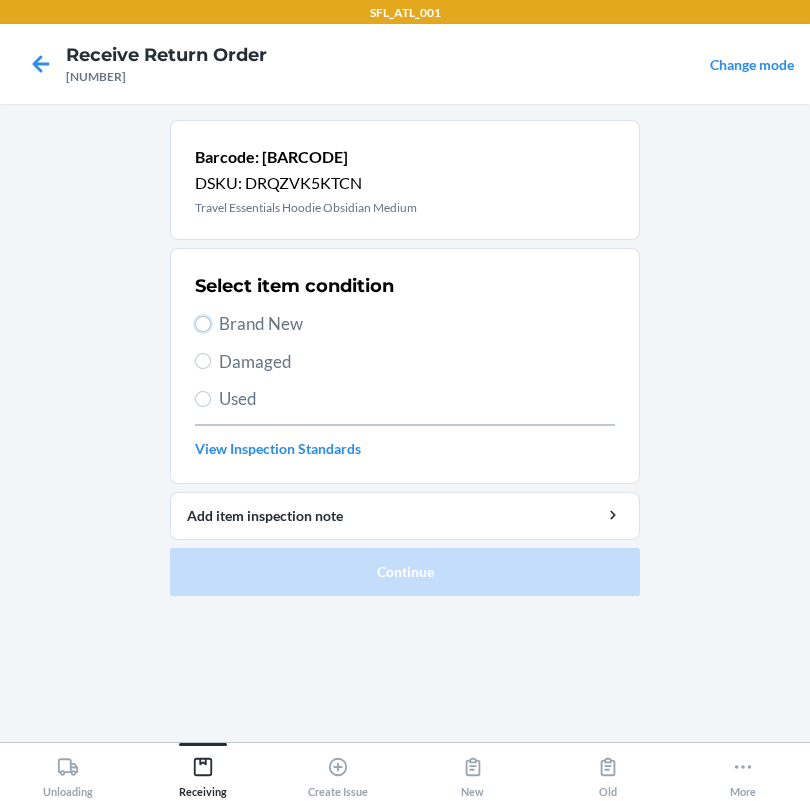 click on "Brand New" at bounding box center [203, 324] 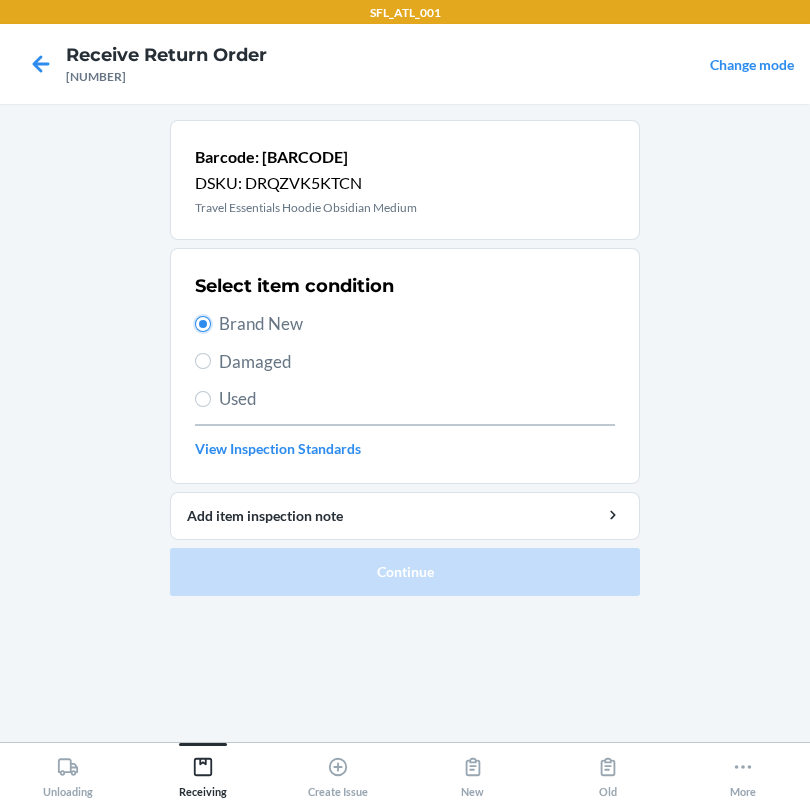 radio on "true" 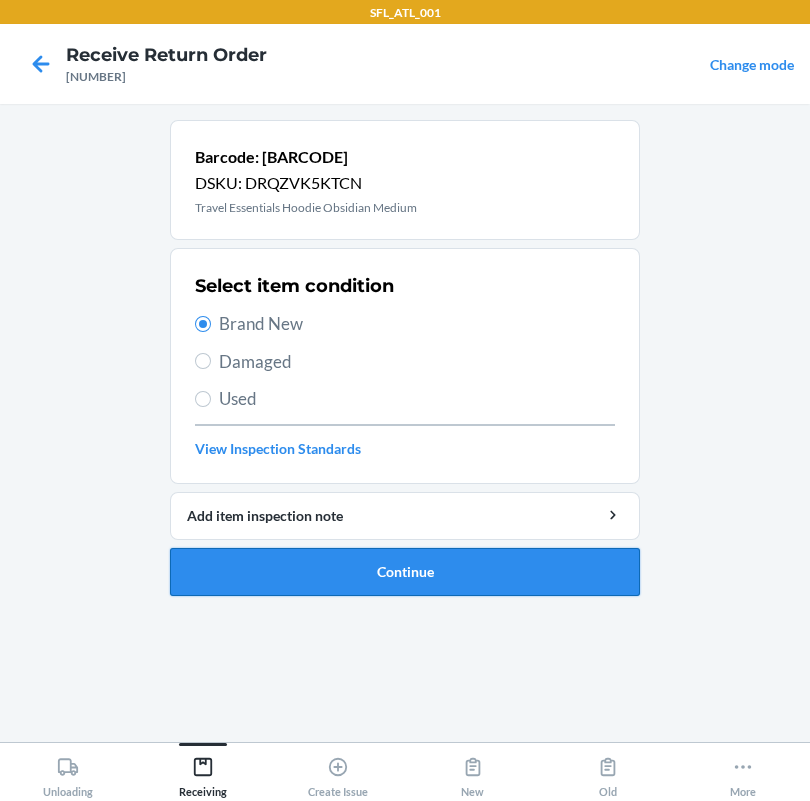 click on "Continue" at bounding box center (405, 572) 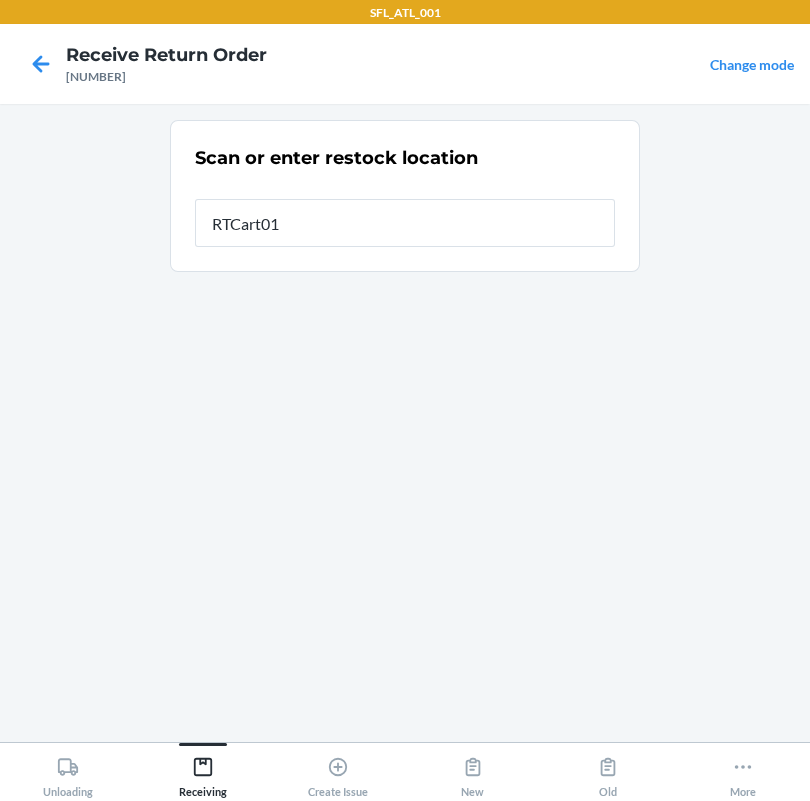 type on "RTCart011" 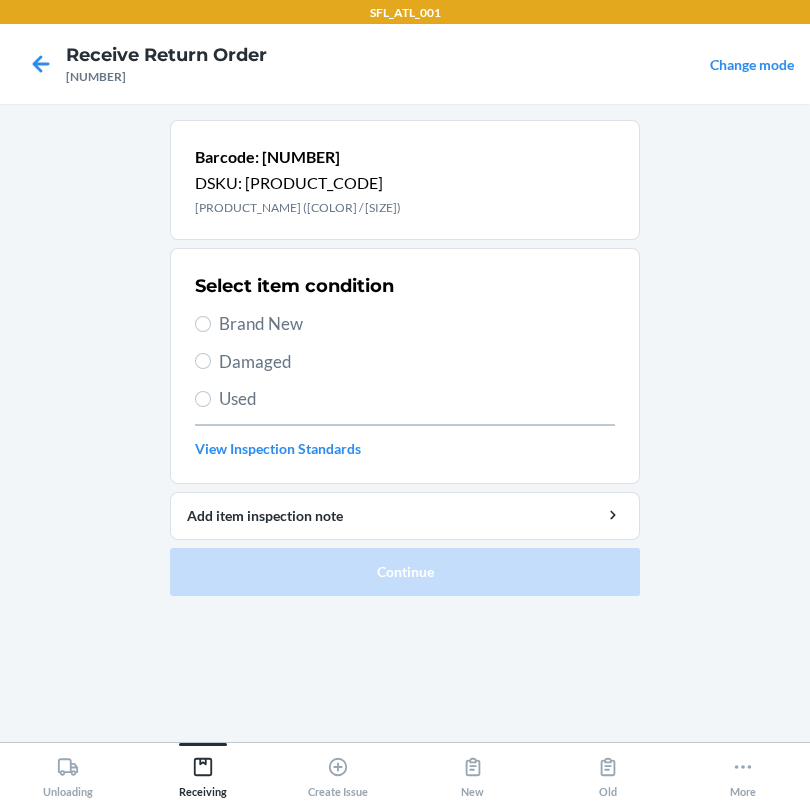 click on "Brand New" at bounding box center (417, 324) 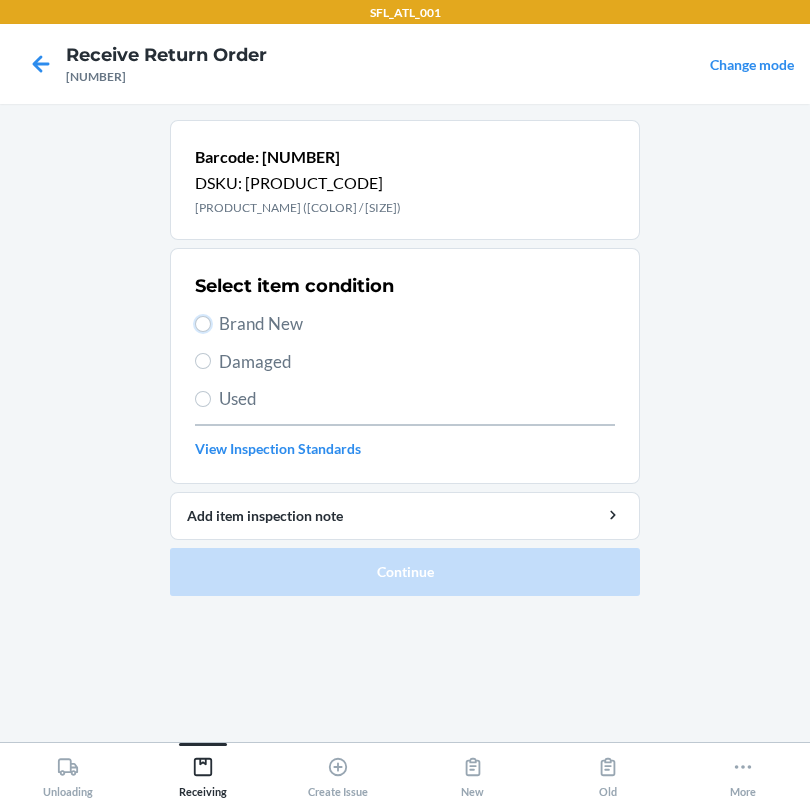 click on "Brand New" at bounding box center (203, 324) 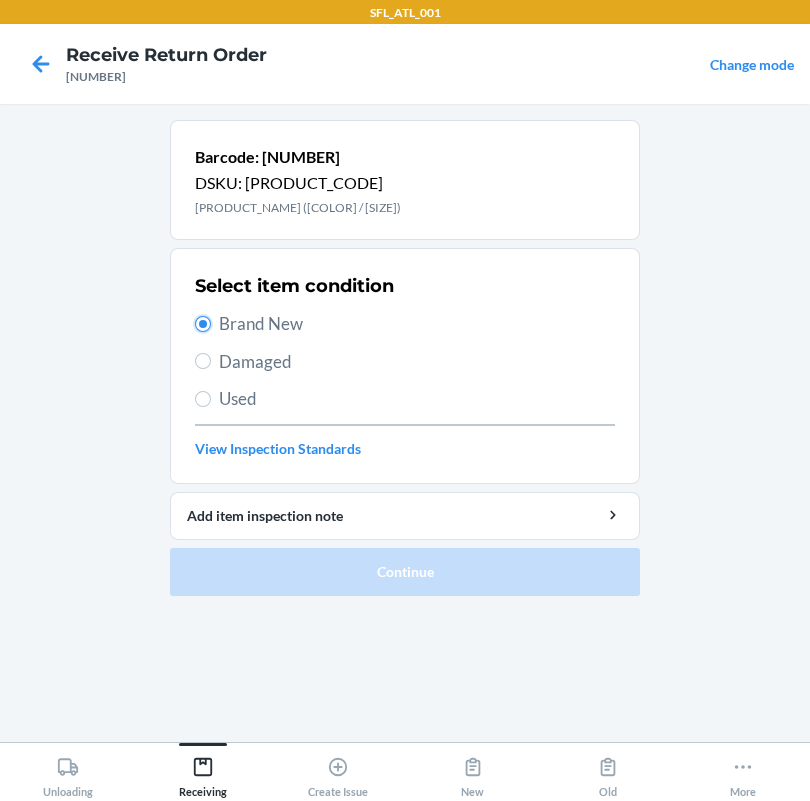 radio on "true" 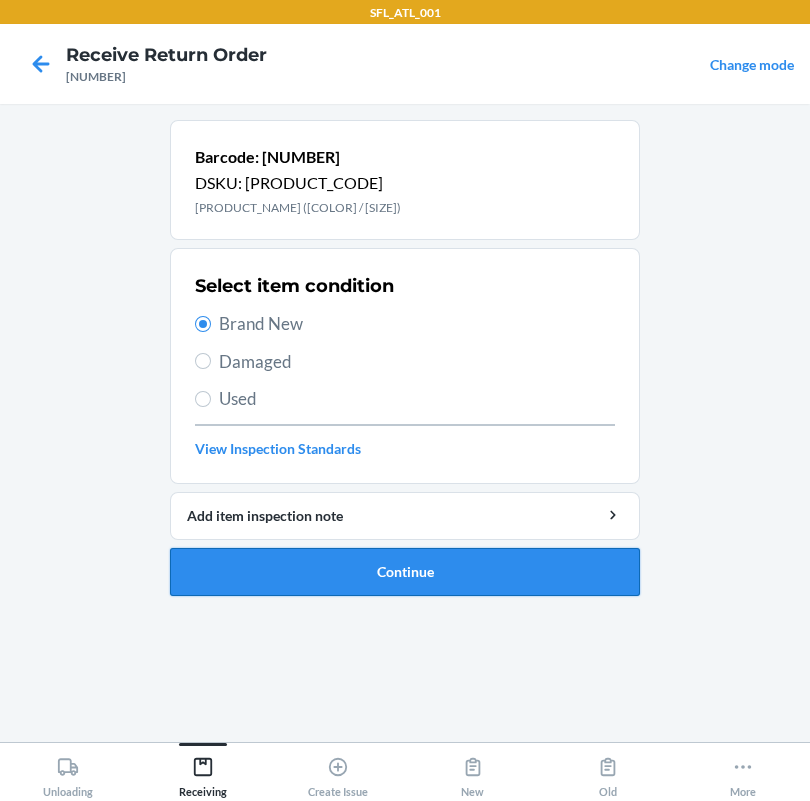 click on "Continue" at bounding box center [405, 572] 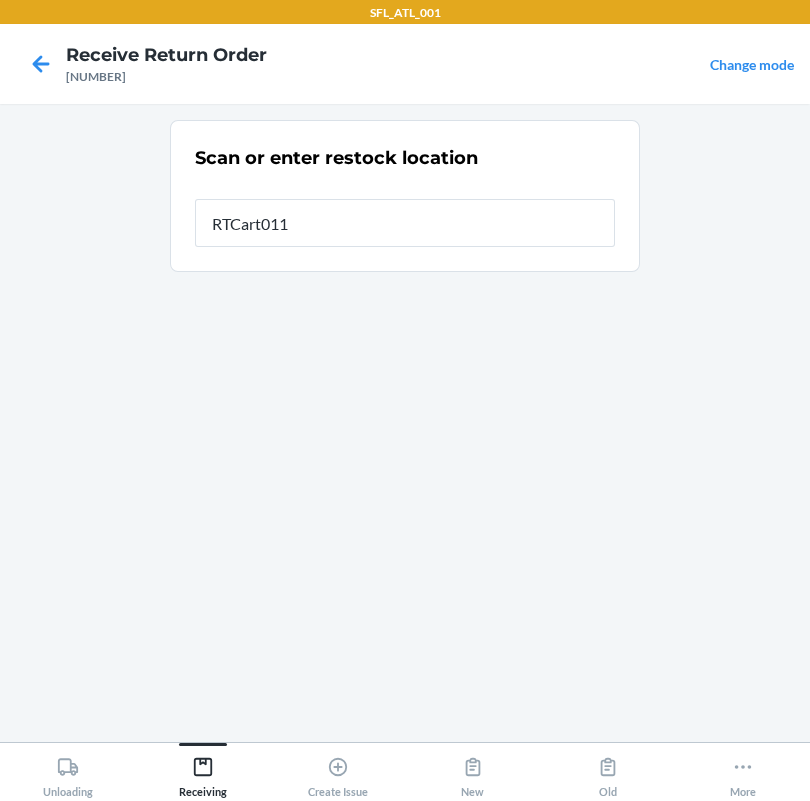 type on "RTCart011" 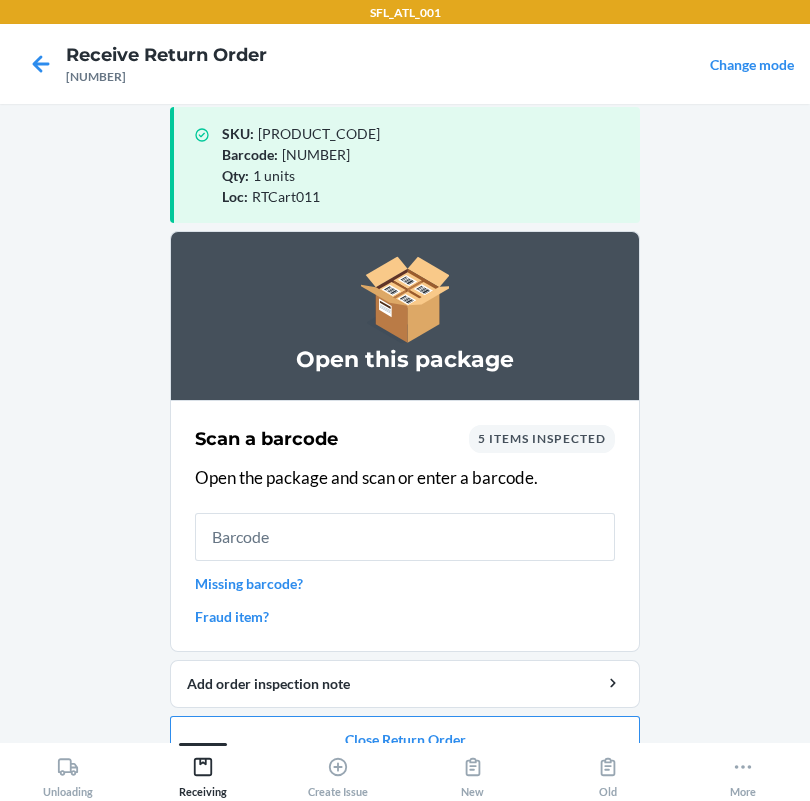 scroll, scrollTop: 57, scrollLeft: 0, axis: vertical 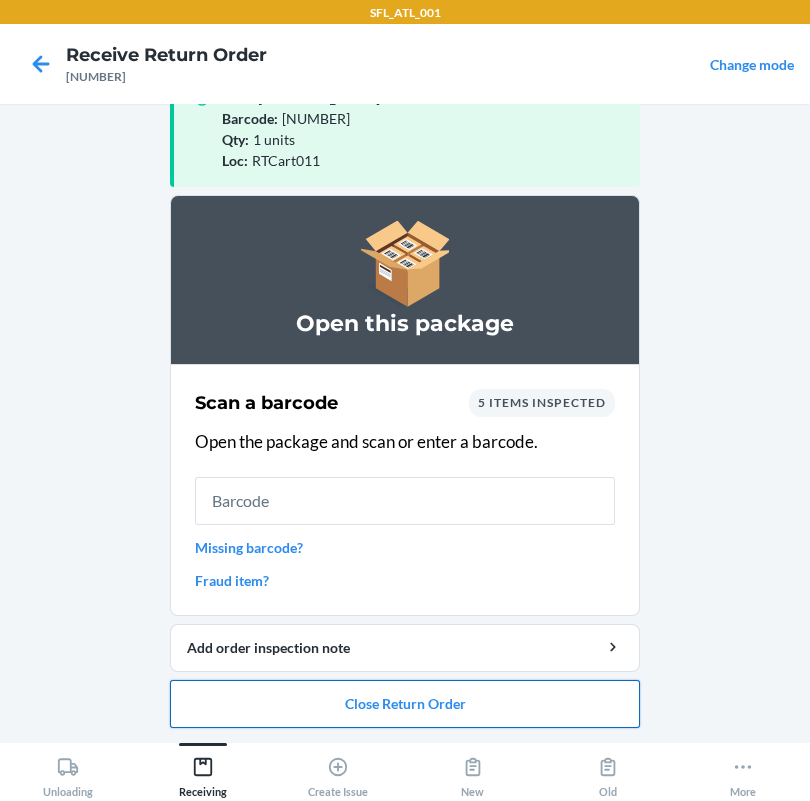 click on "Close Return Order" at bounding box center [405, 704] 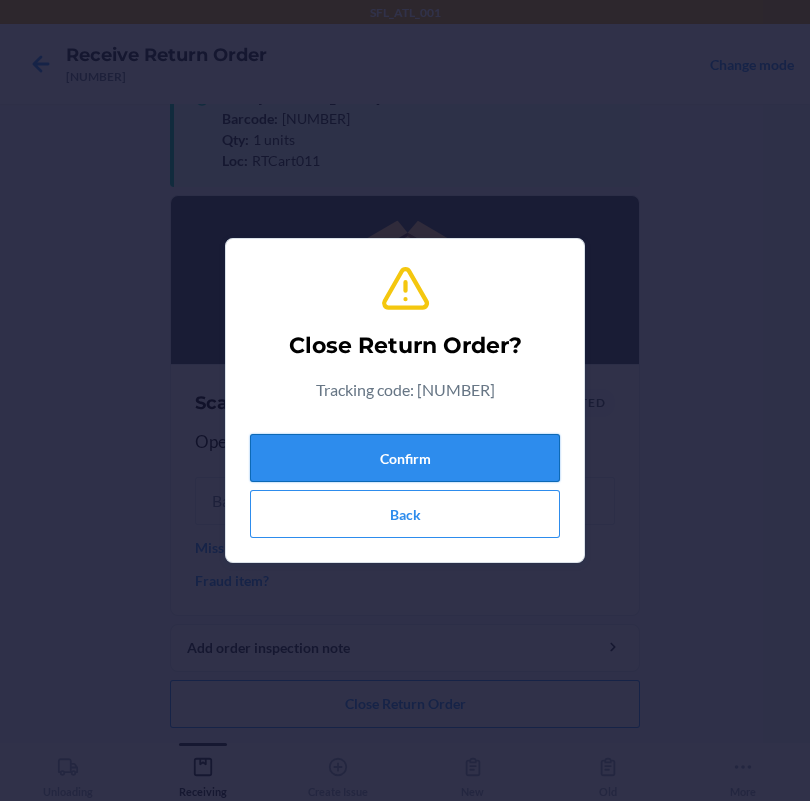 click on "Confirm" at bounding box center [405, 458] 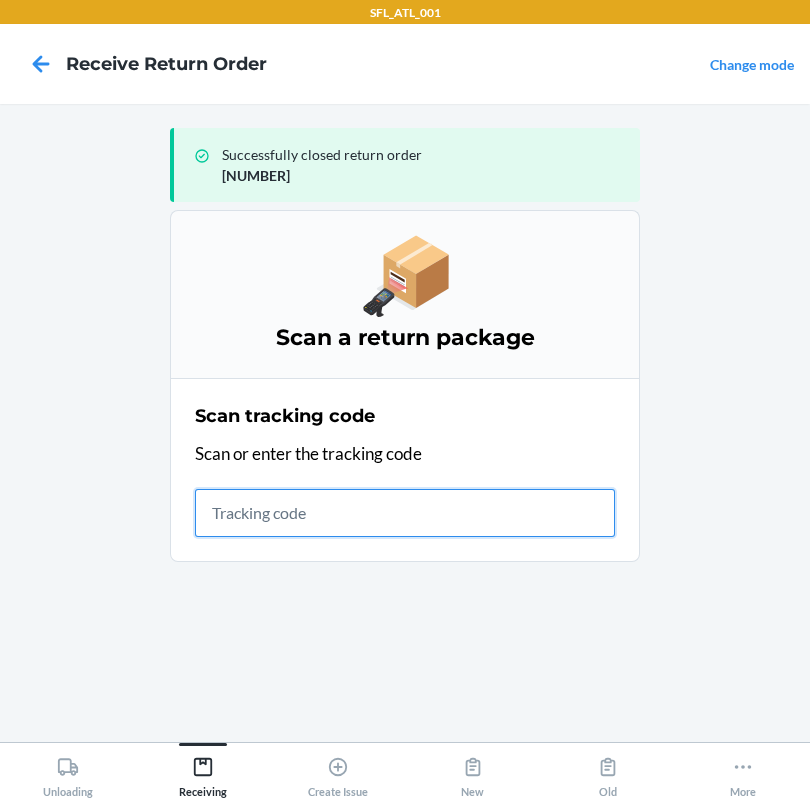 click at bounding box center [405, 513] 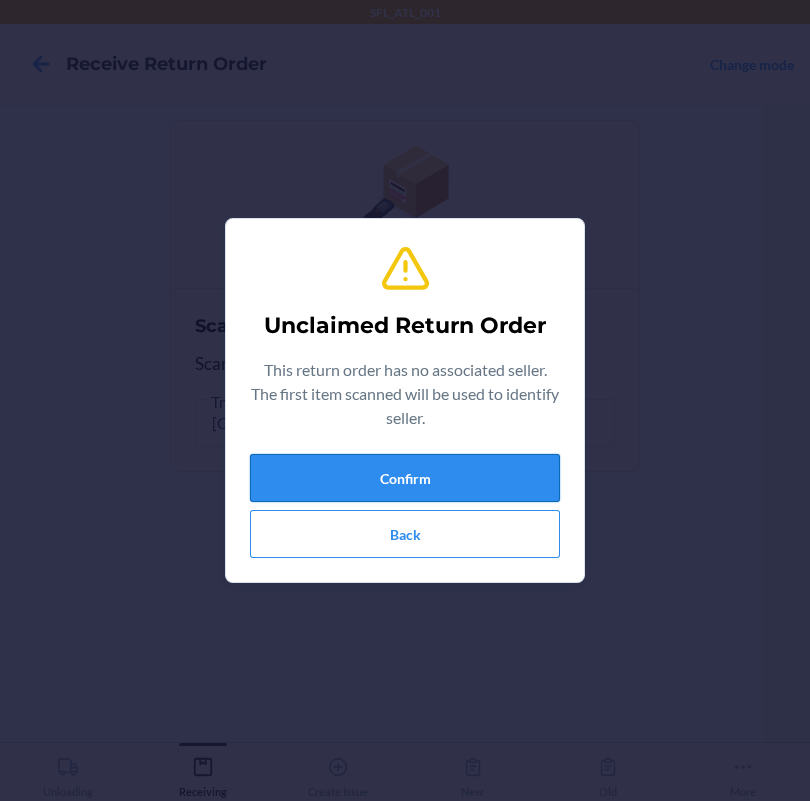 click on "Confirm" at bounding box center [405, 478] 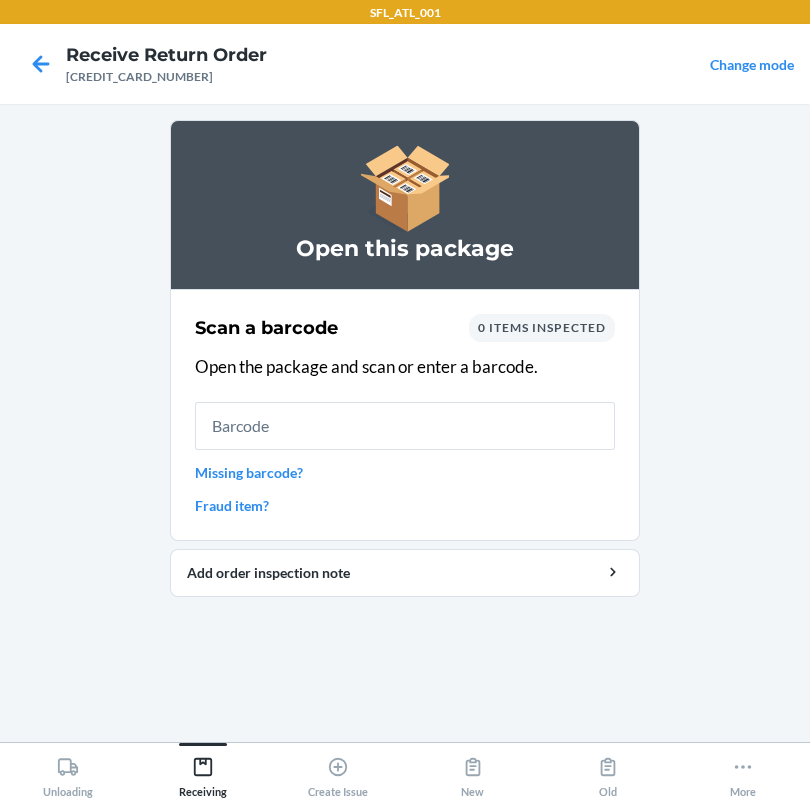 click on "Missing barcode?" at bounding box center (405, 472) 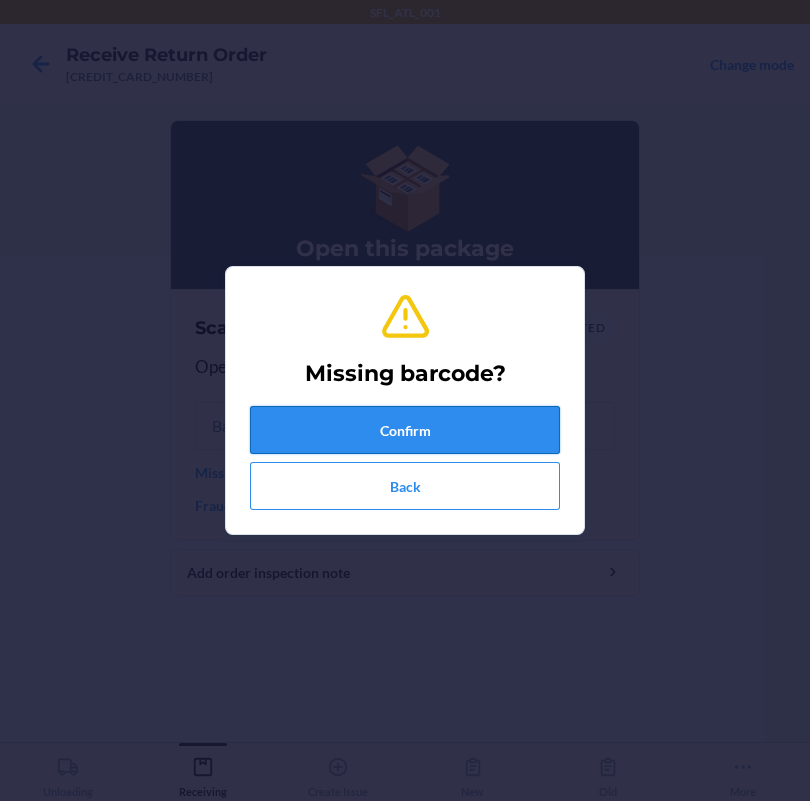 click on "Confirm" at bounding box center [405, 430] 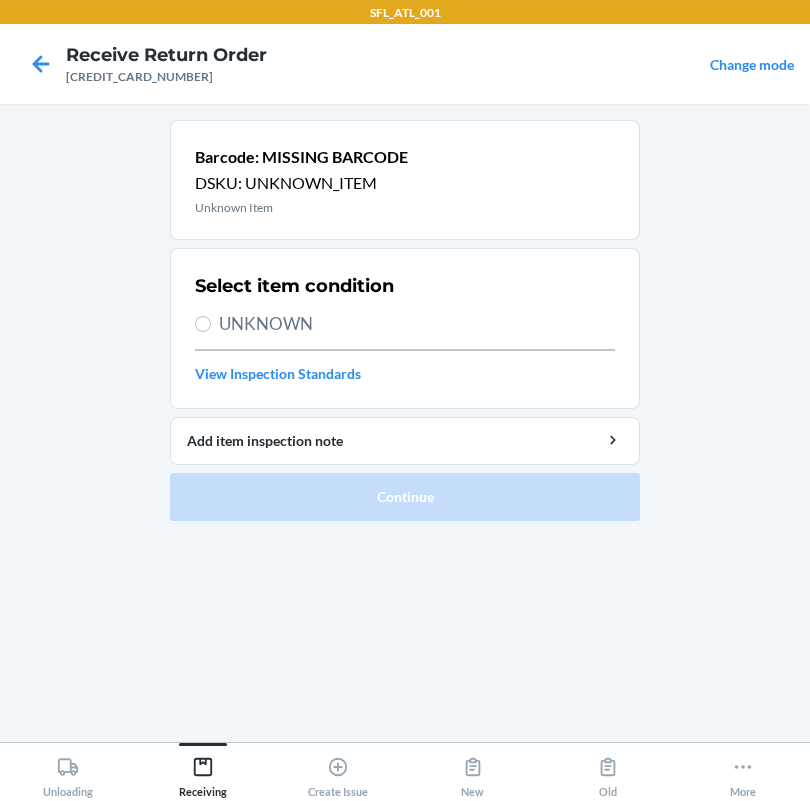 click on "UNKNOWN" at bounding box center [417, 324] 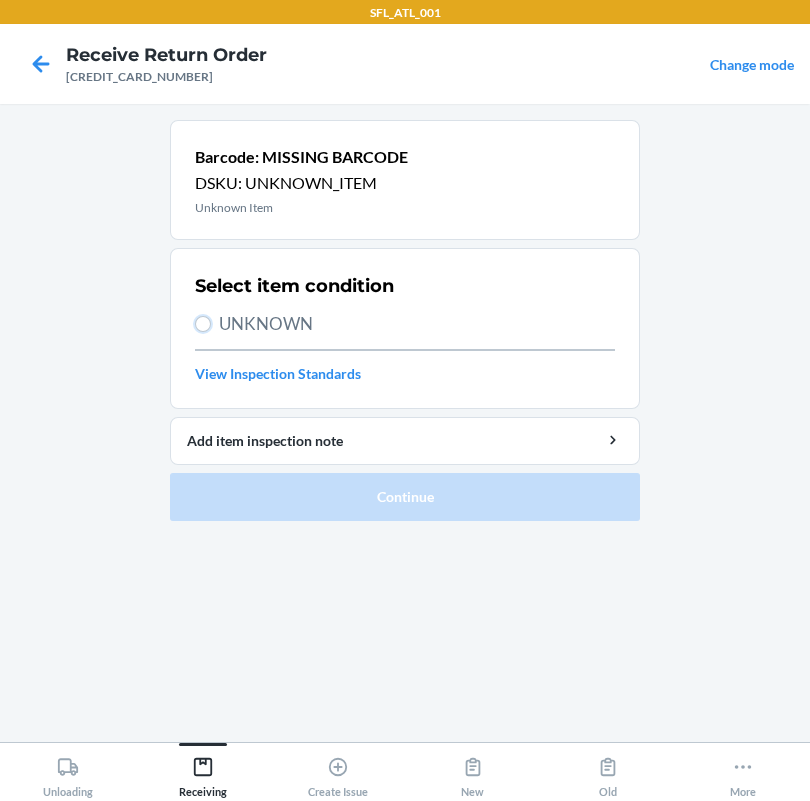 click on "UNKNOWN" at bounding box center [203, 324] 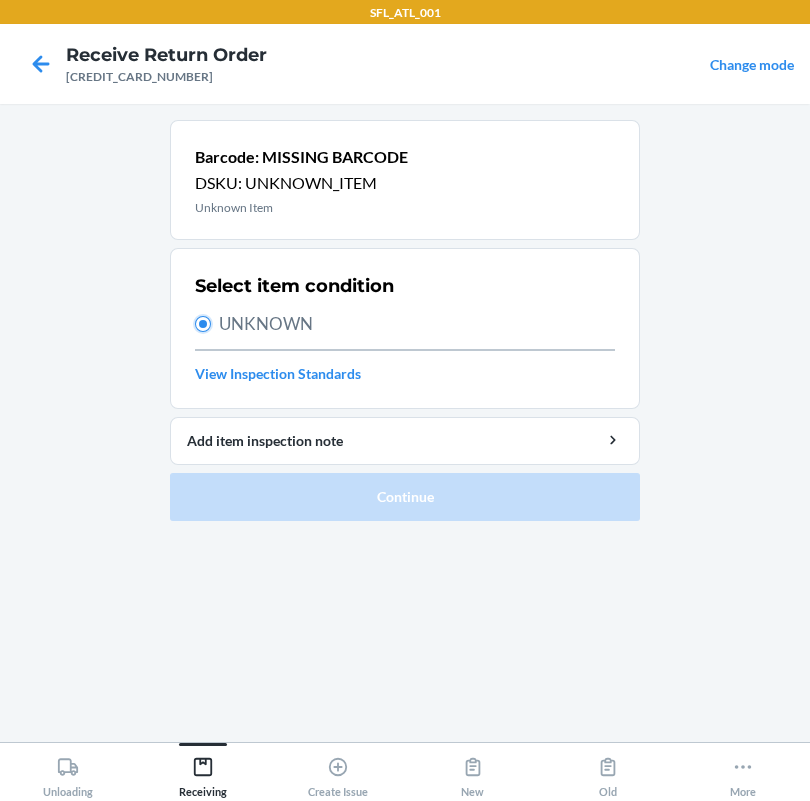radio on "true" 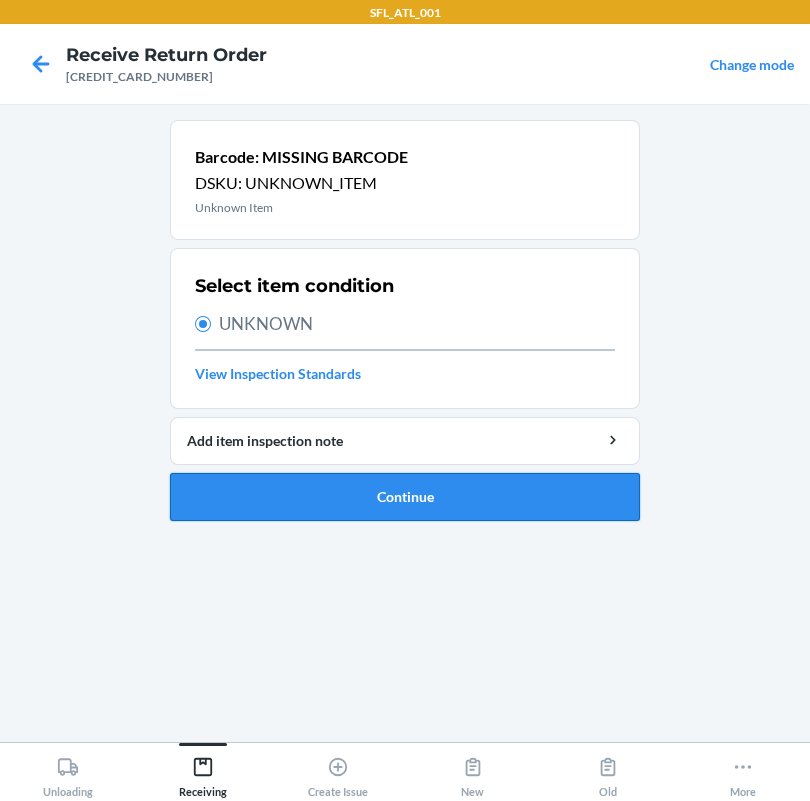 click on "Continue" at bounding box center [405, 497] 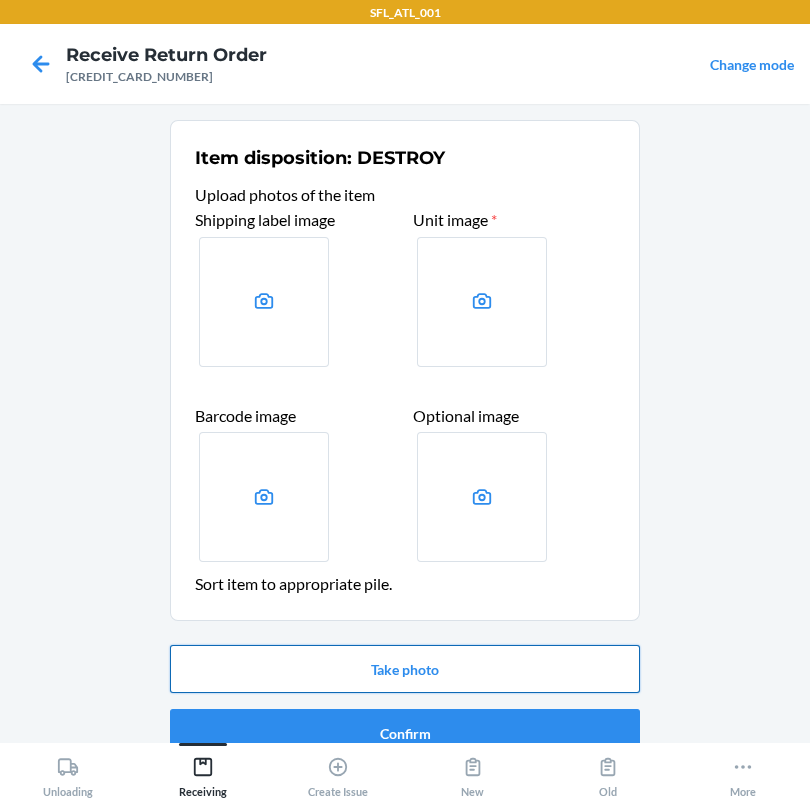 click on "Take photo" at bounding box center (405, 669) 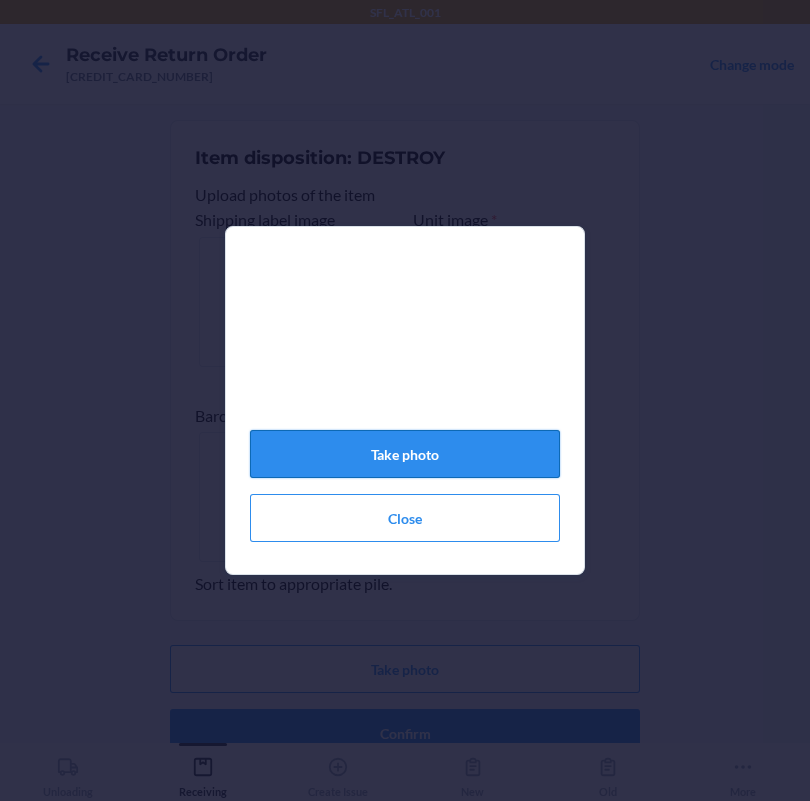 click on "Take photo" 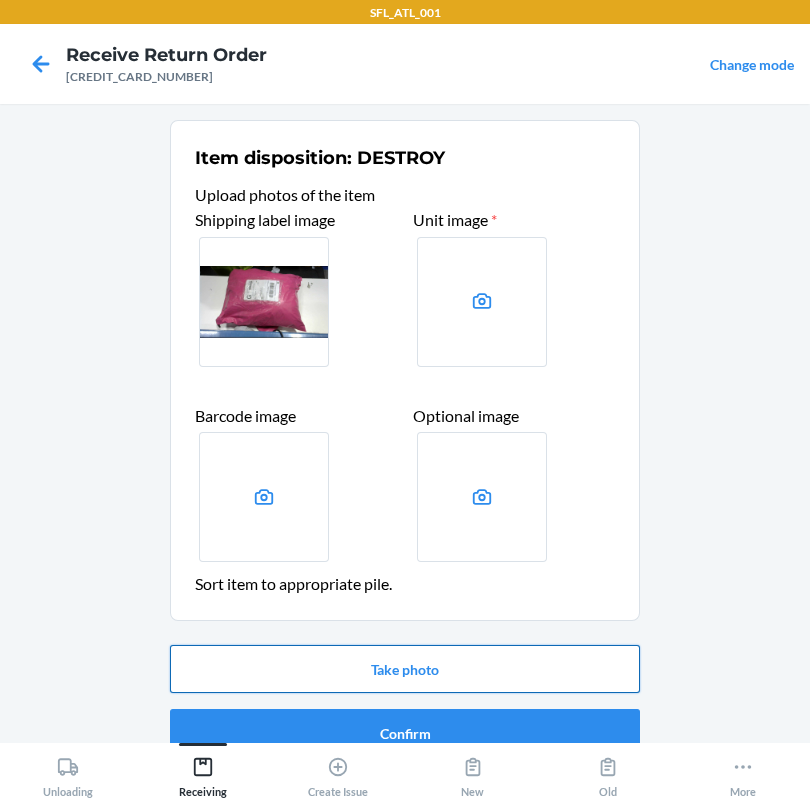 click on "Take photo" at bounding box center (405, 669) 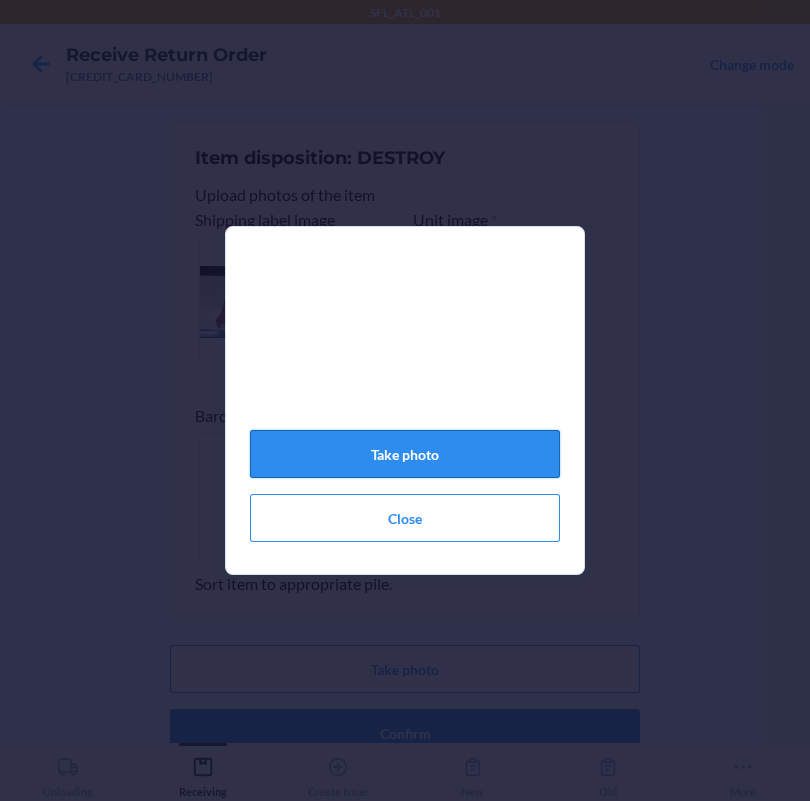 click on "Take photo" 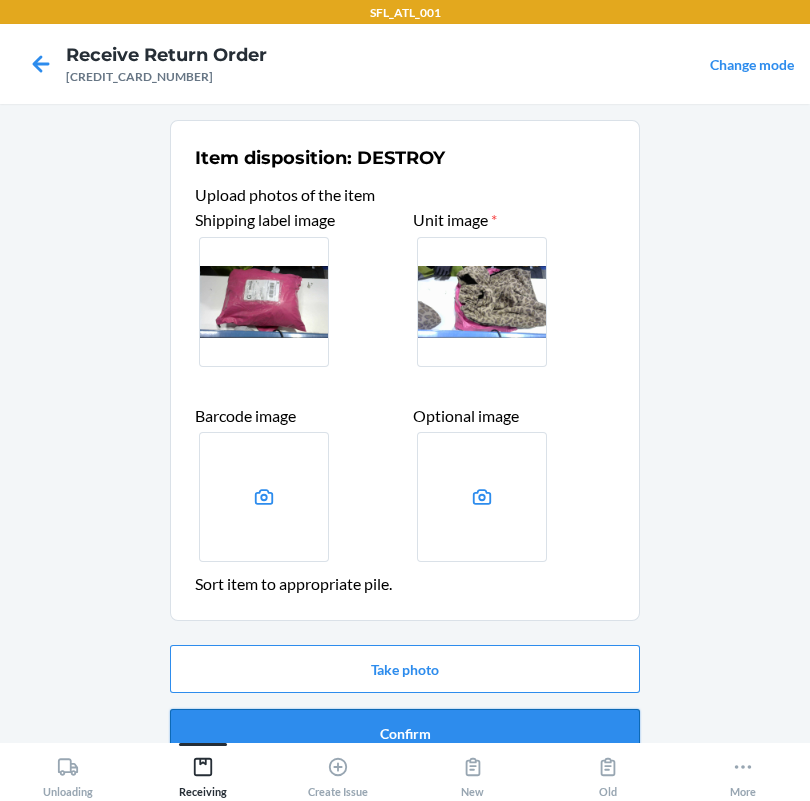click on "Confirm" at bounding box center (405, 733) 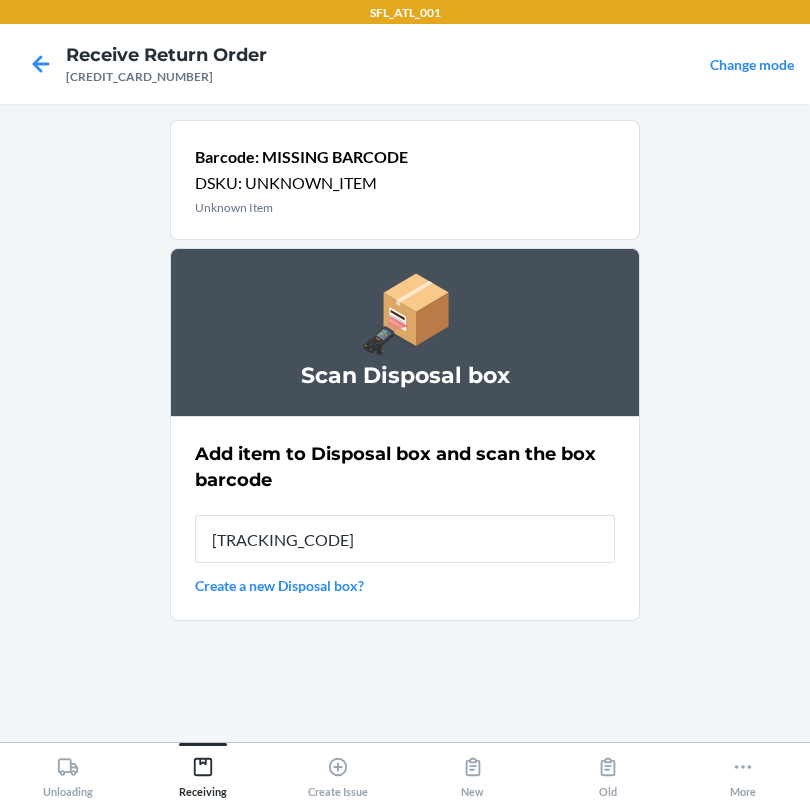 type on "[TRACKING_CODE]" 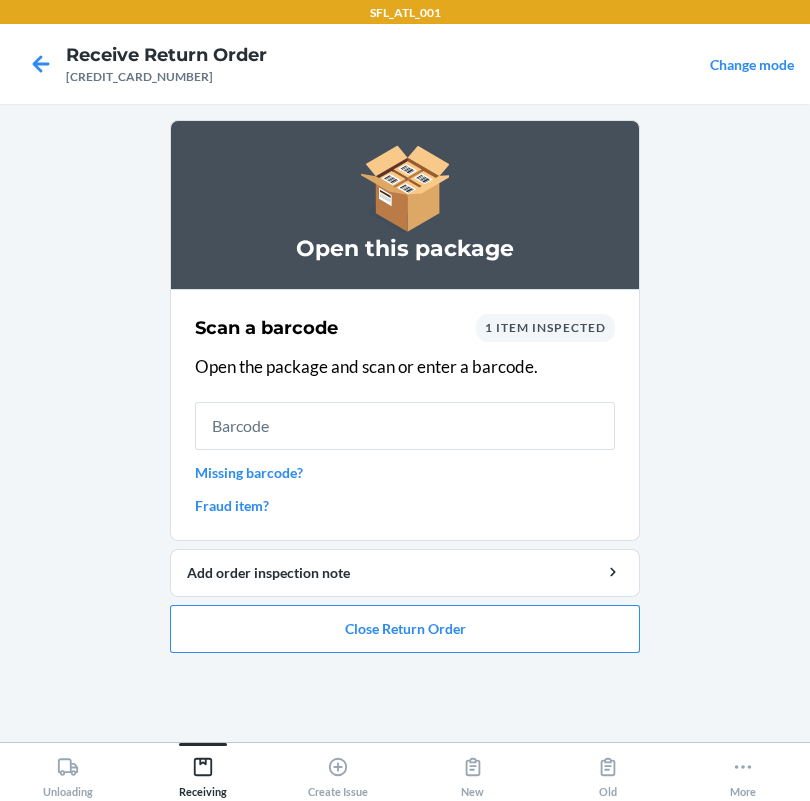 click on "Missing barcode?" at bounding box center [405, 472] 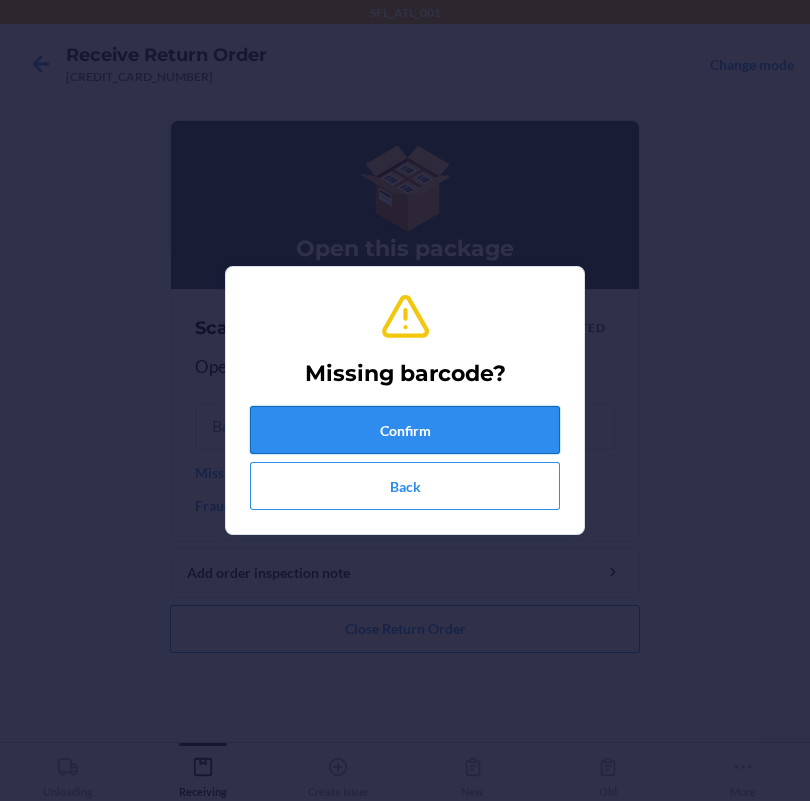click on "Confirm" at bounding box center (405, 430) 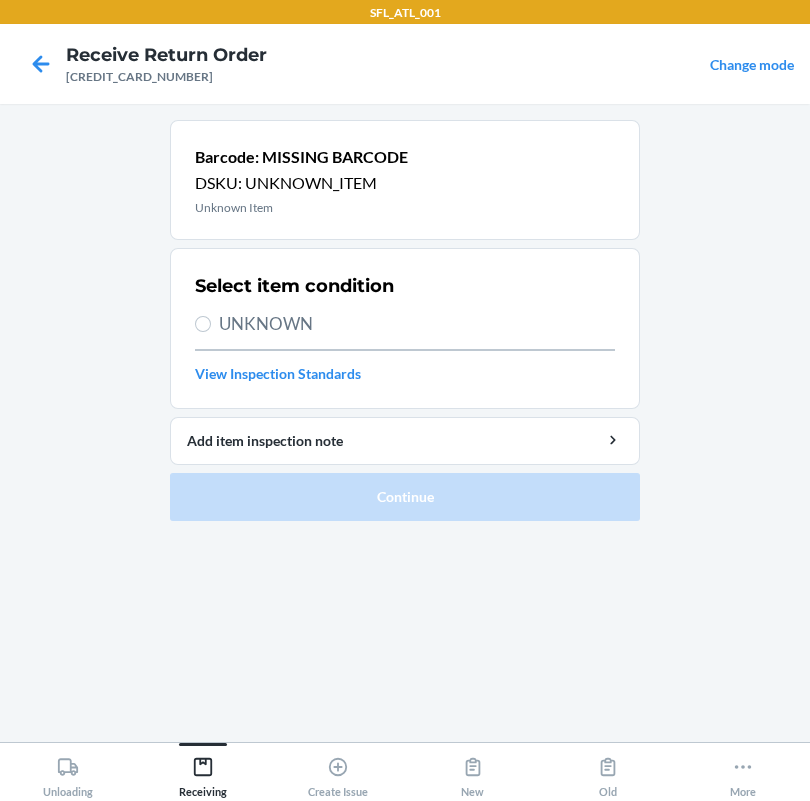 click on "UNKNOWN" at bounding box center [417, 324] 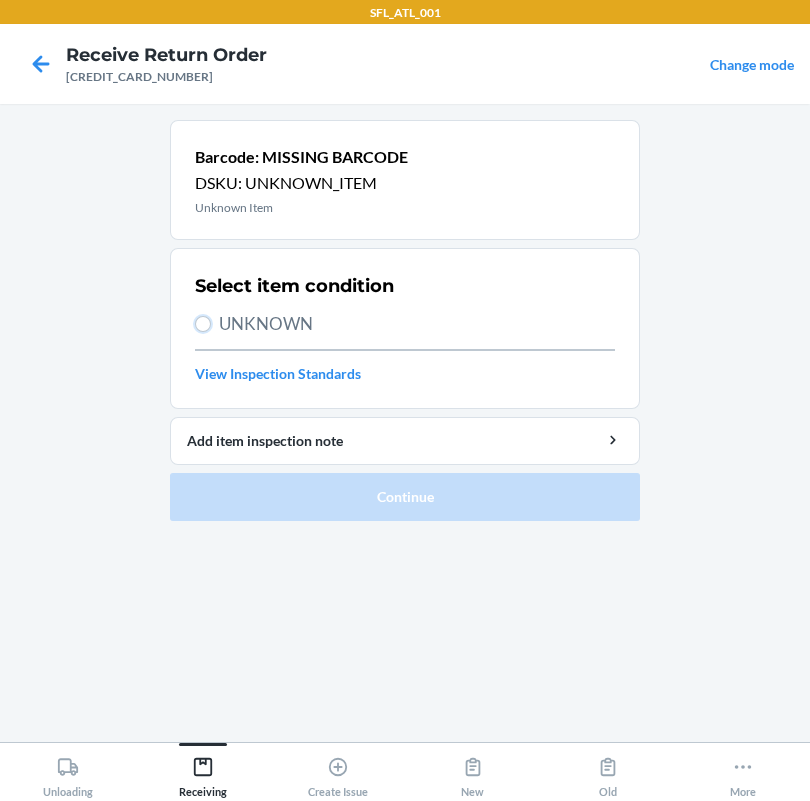 click on "UNKNOWN" at bounding box center (203, 324) 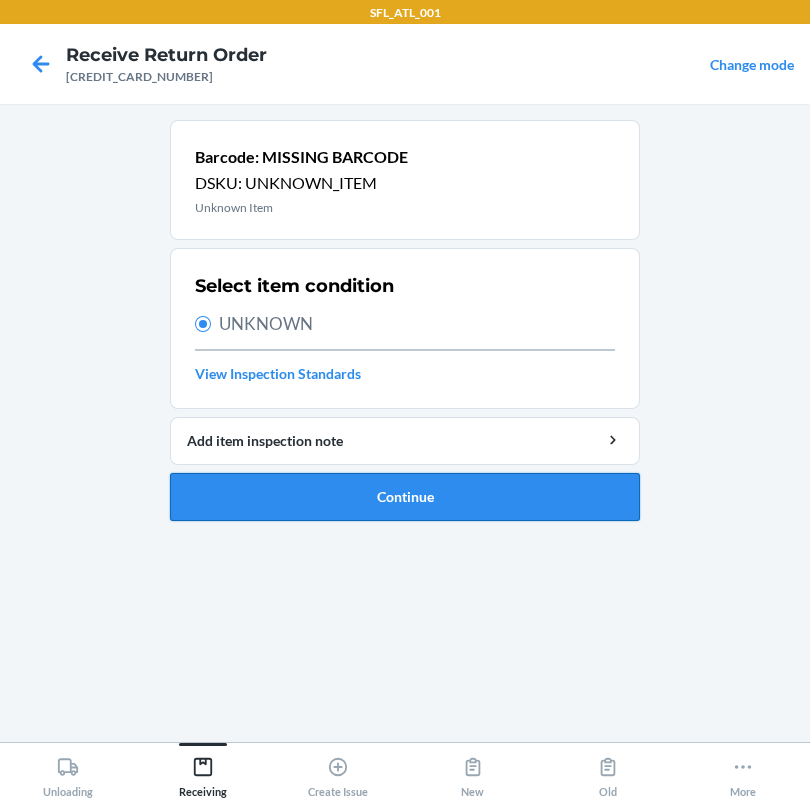 drag, startPoint x: 386, startPoint y: 484, endPoint x: 392, endPoint y: 497, distance: 14.3178215 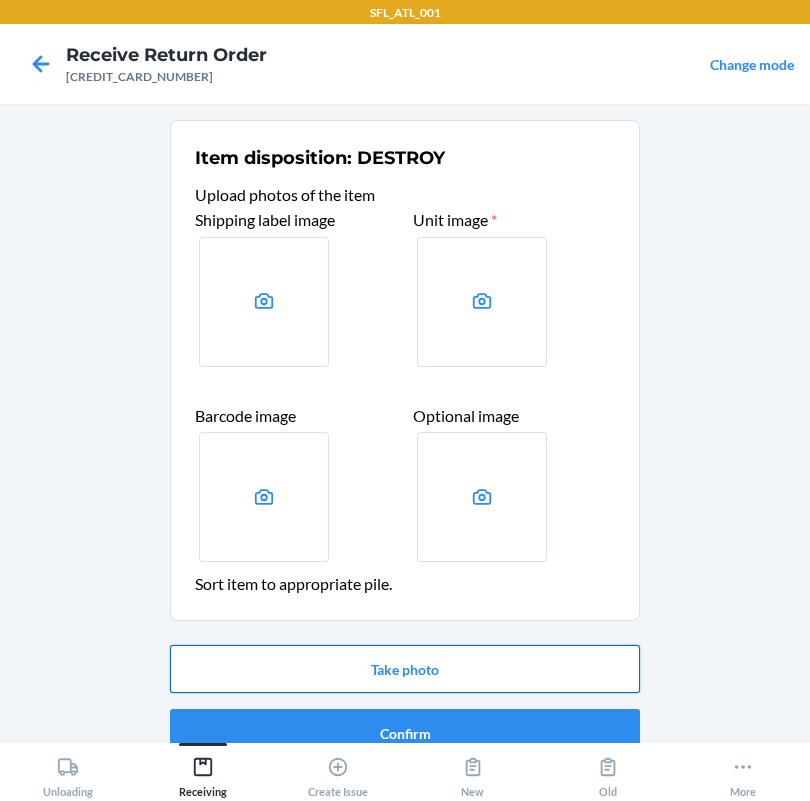 click on "Take photo" at bounding box center (405, 669) 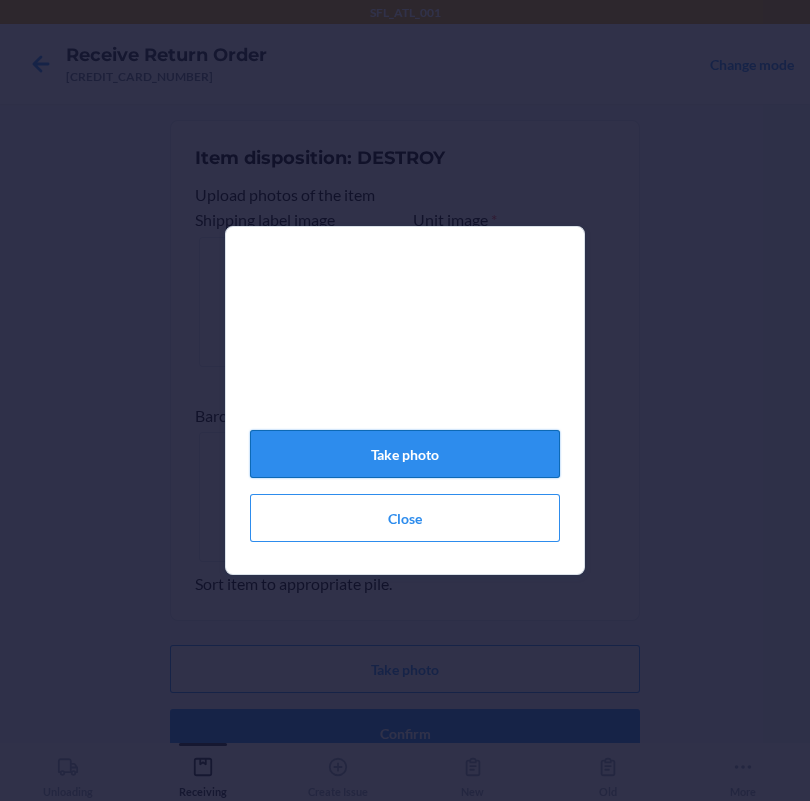 click on "Take photo" 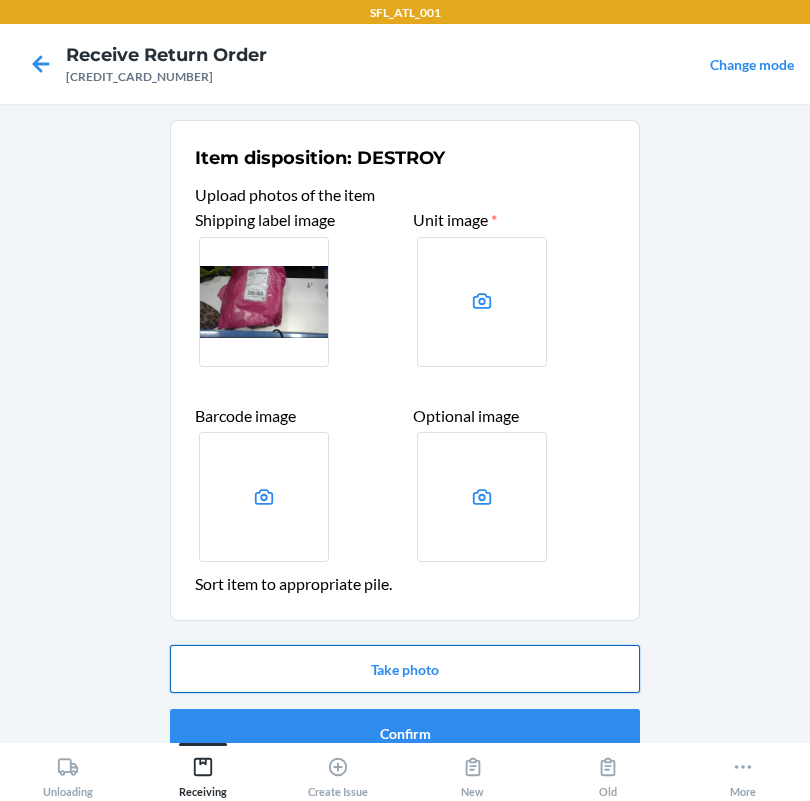 click on "Take photo" at bounding box center (405, 669) 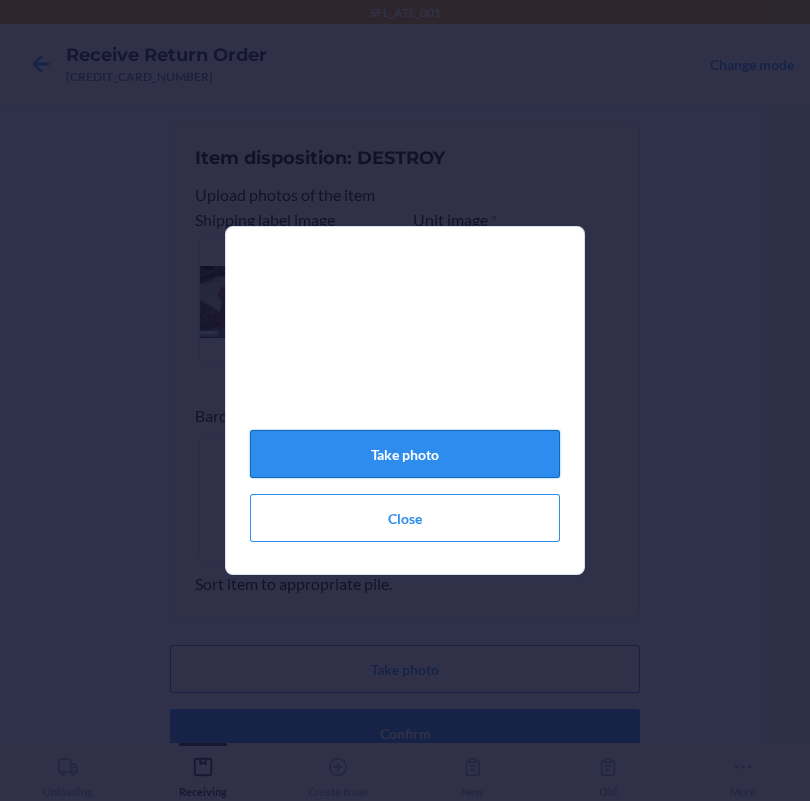 click on "Take photo" 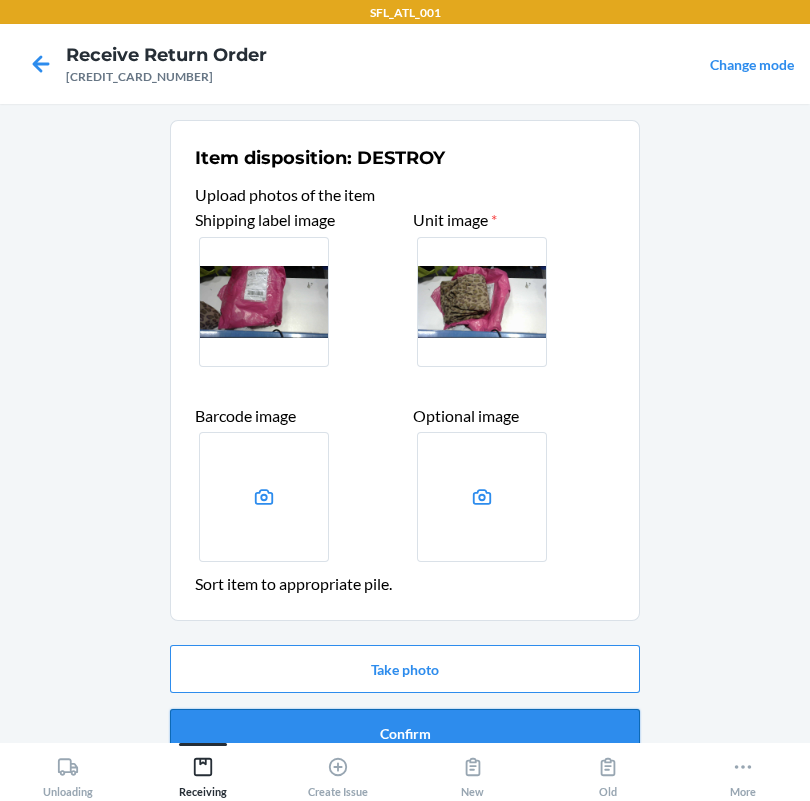 click on "Confirm" at bounding box center (405, 733) 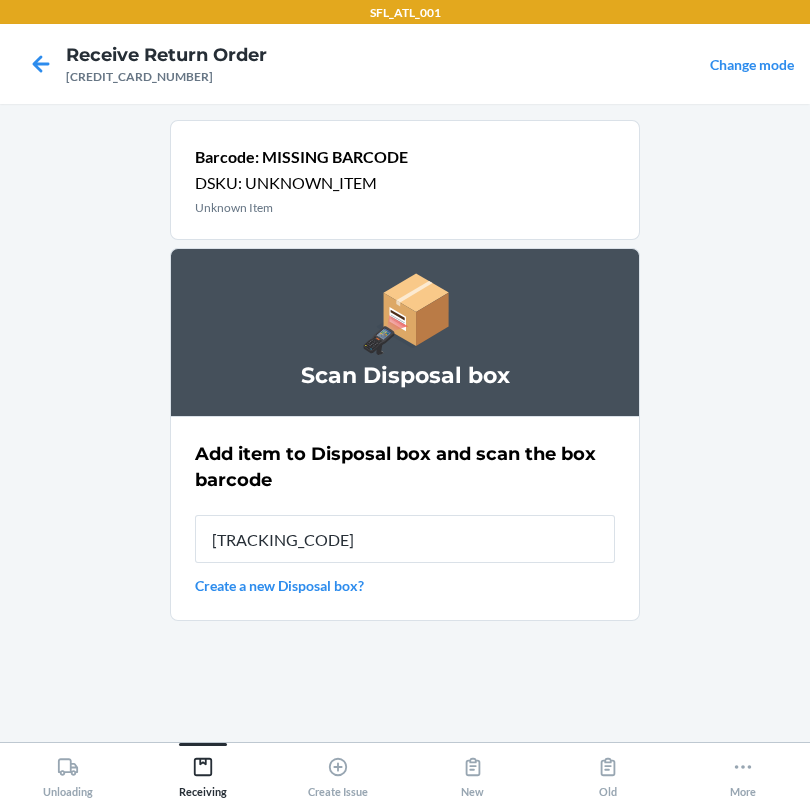 type on "[TRACKING_CODE]" 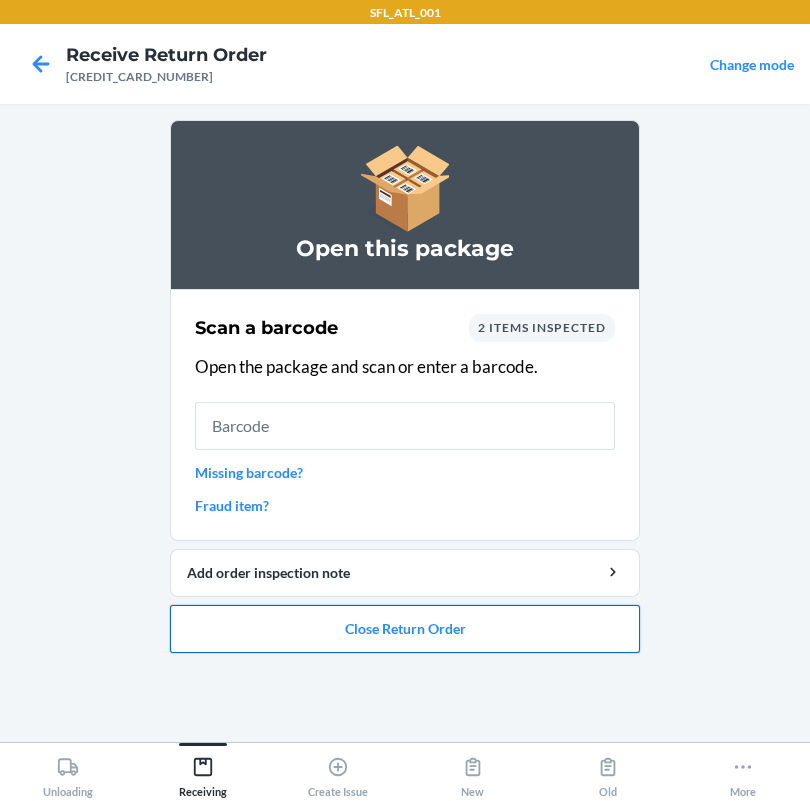 click on "Close Return Order" at bounding box center [405, 629] 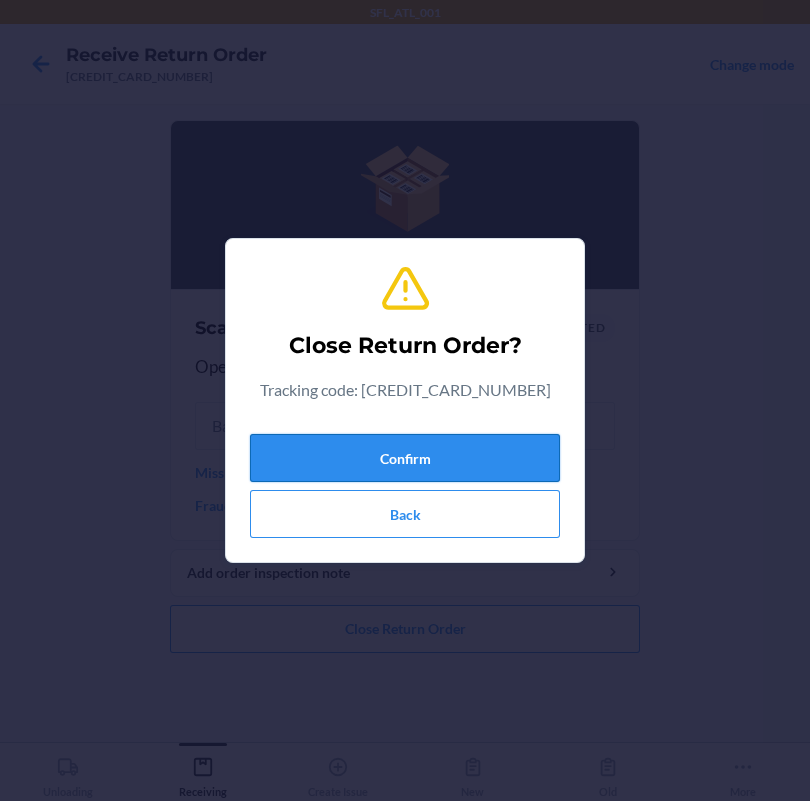 click on "Confirm" at bounding box center (405, 458) 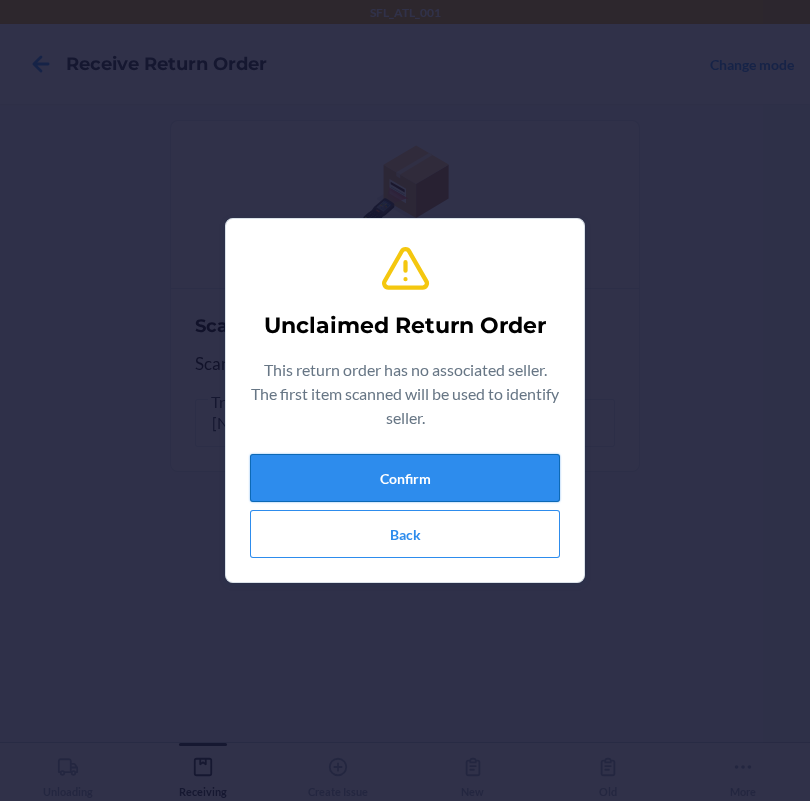 click on "Confirm" at bounding box center [405, 478] 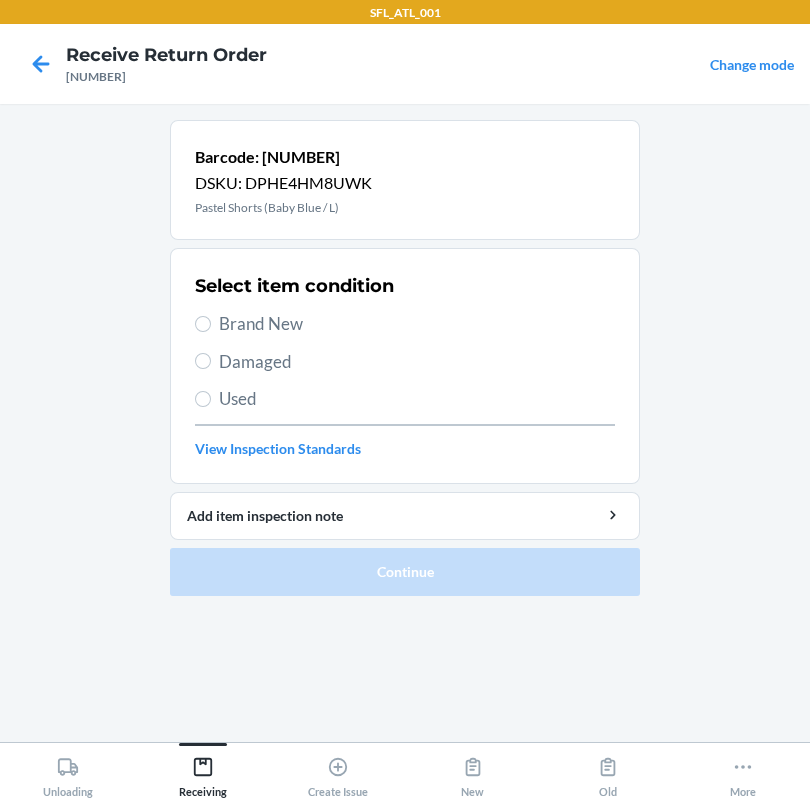 click on "Brand New" at bounding box center (417, 324) 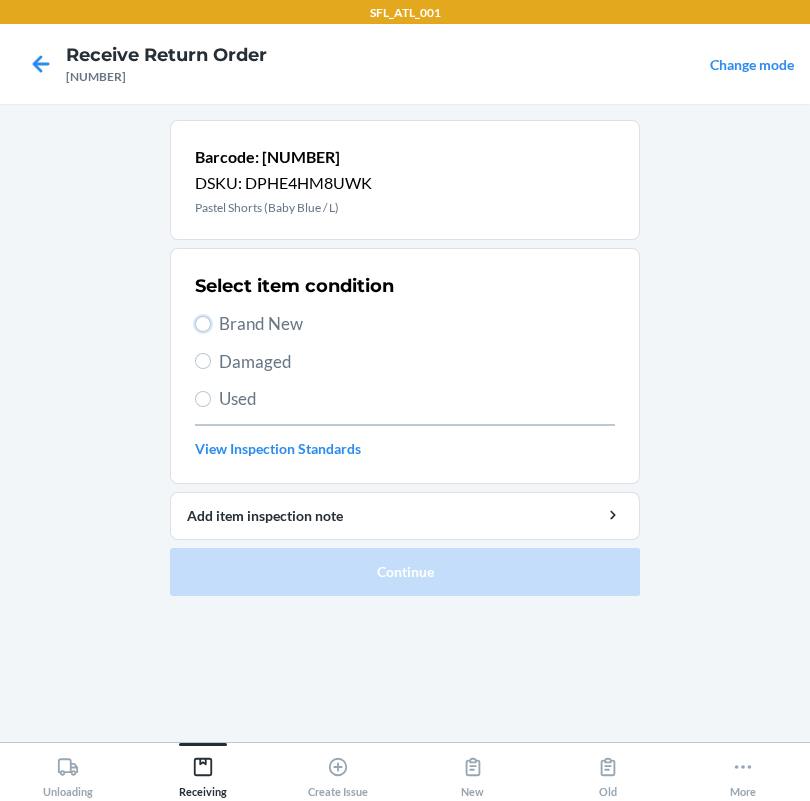 click on "Brand New" at bounding box center (203, 324) 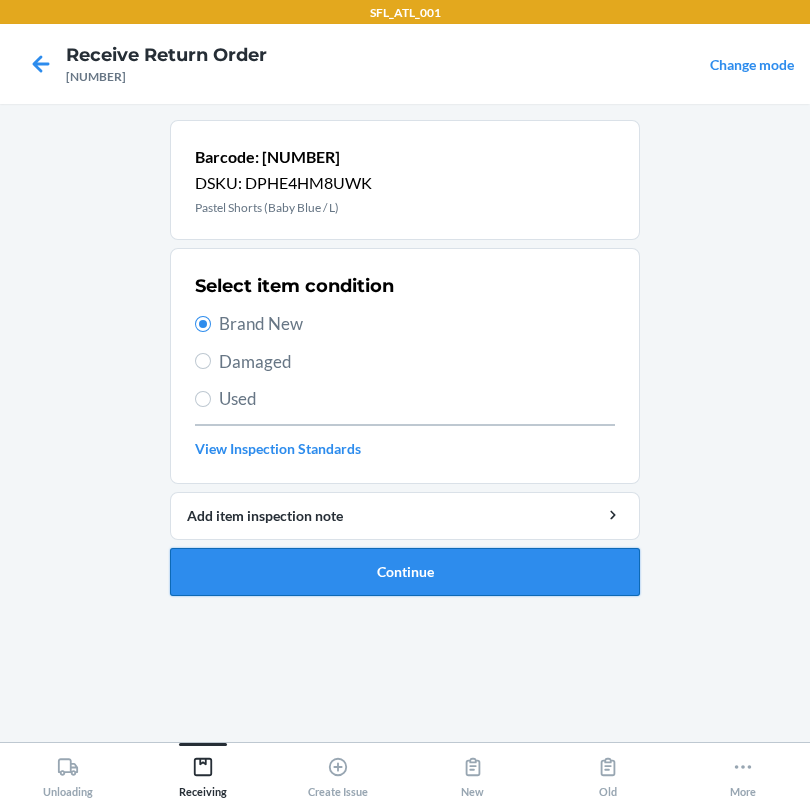 click on "Continue" at bounding box center [405, 572] 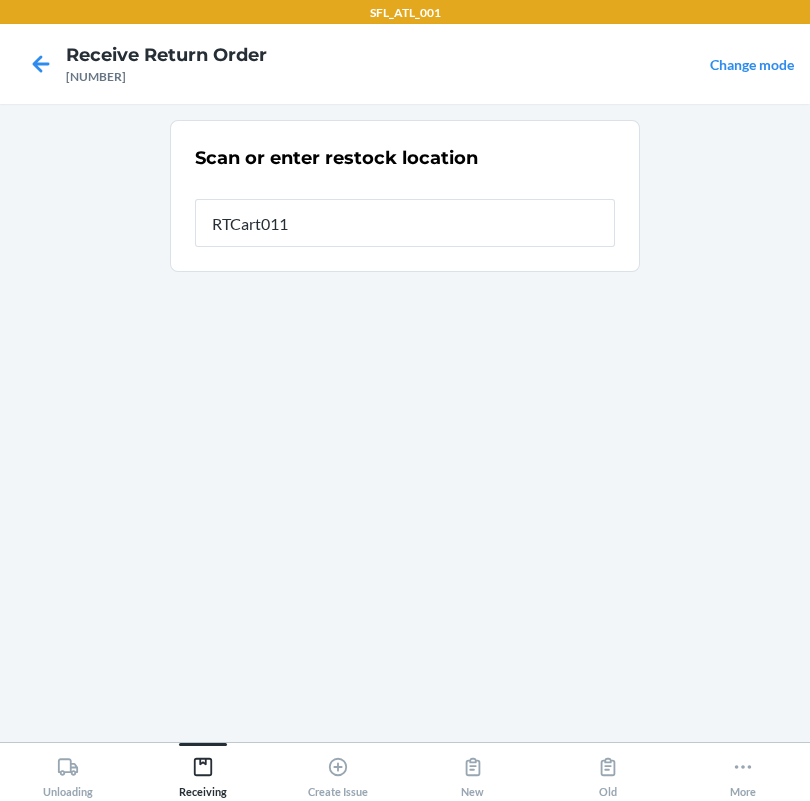 type on "RTCart011" 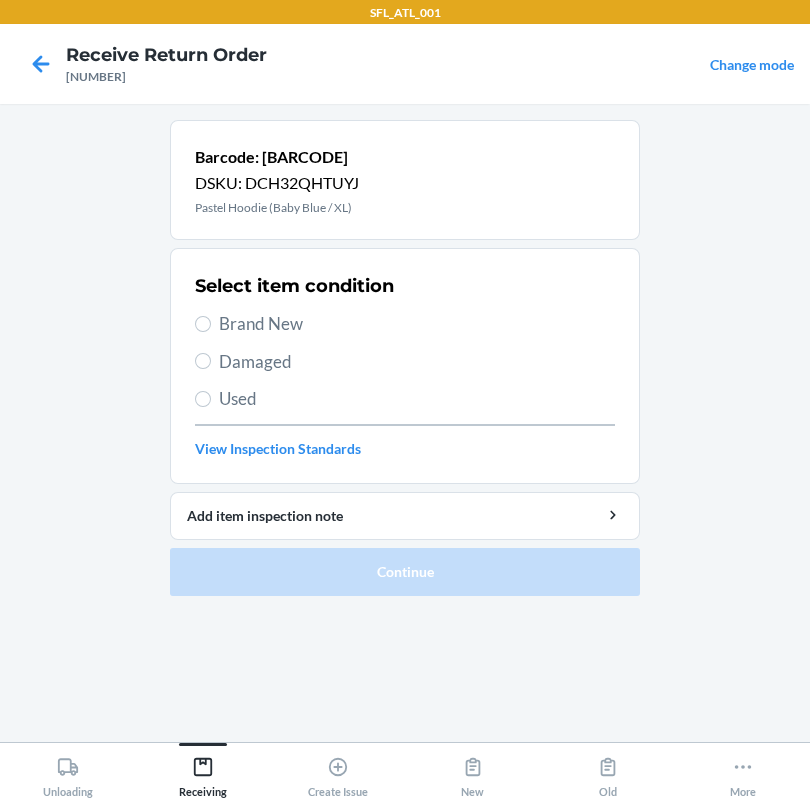 click on "Brand New" at bounding box center (417, 324) 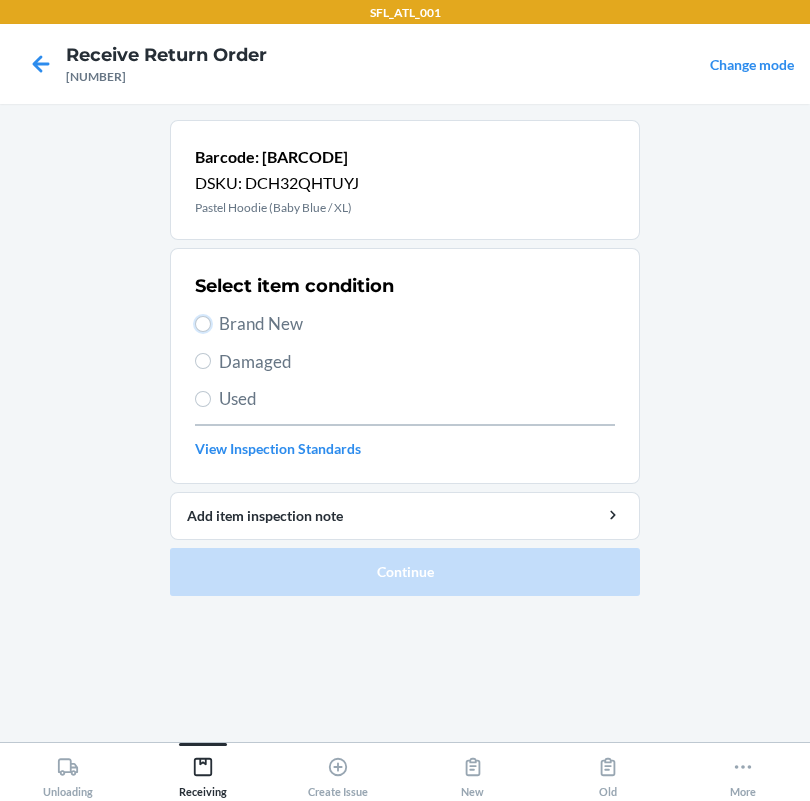 click on "Brand New" at bounding box center [203, 324] 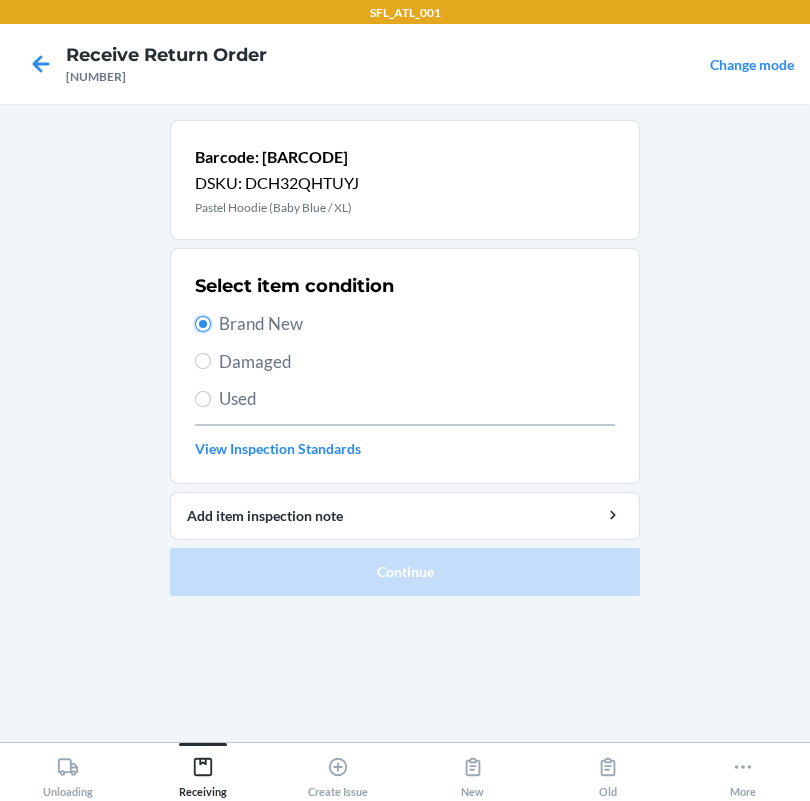 radio on "true" 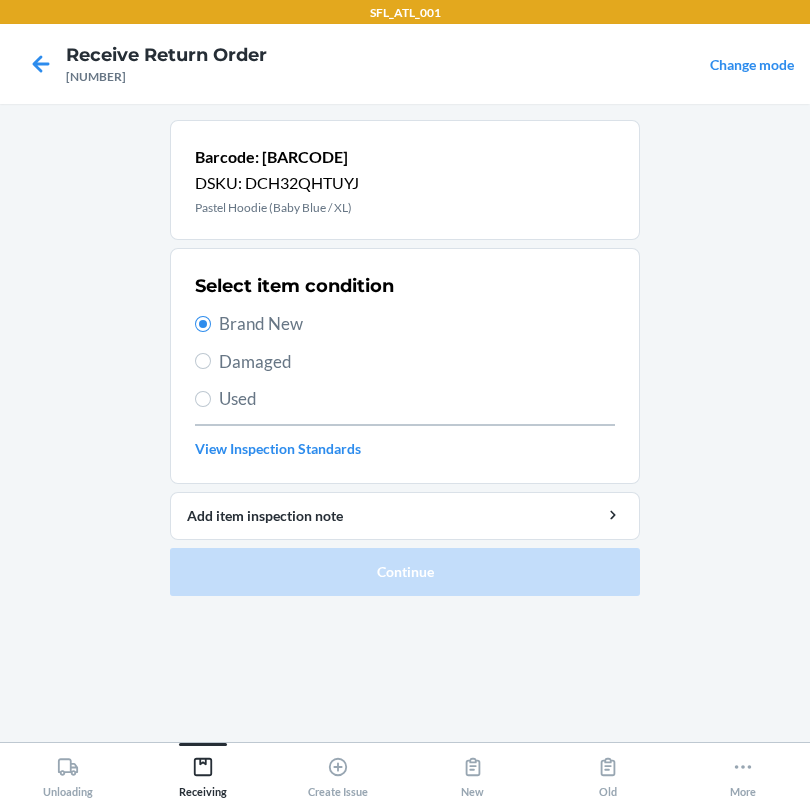 click on "Brand New" at bounding box center [417, 324] 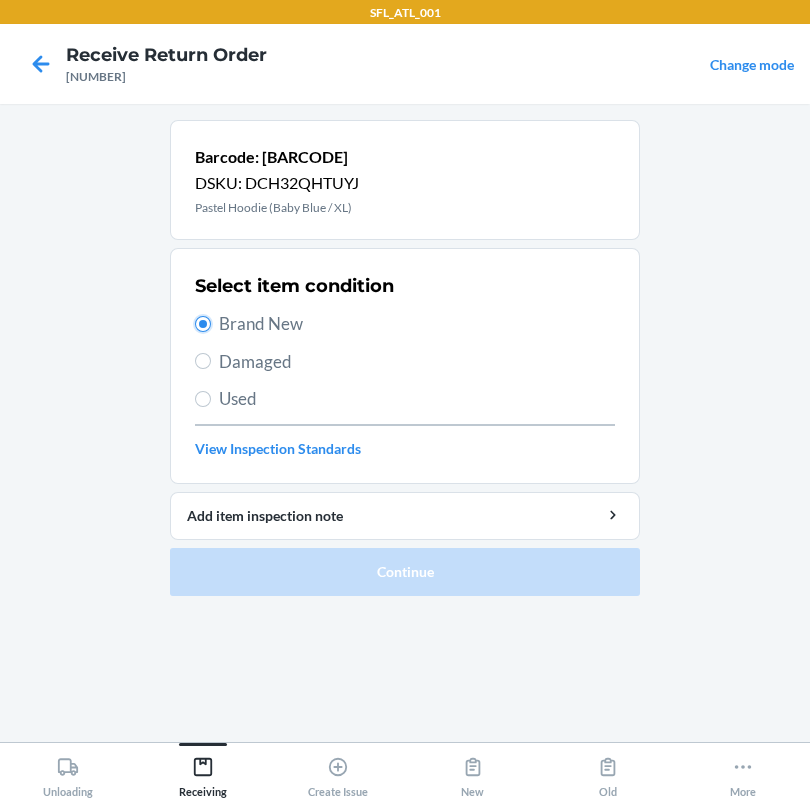 click on "Brand New" at bounding box center [203, 324] 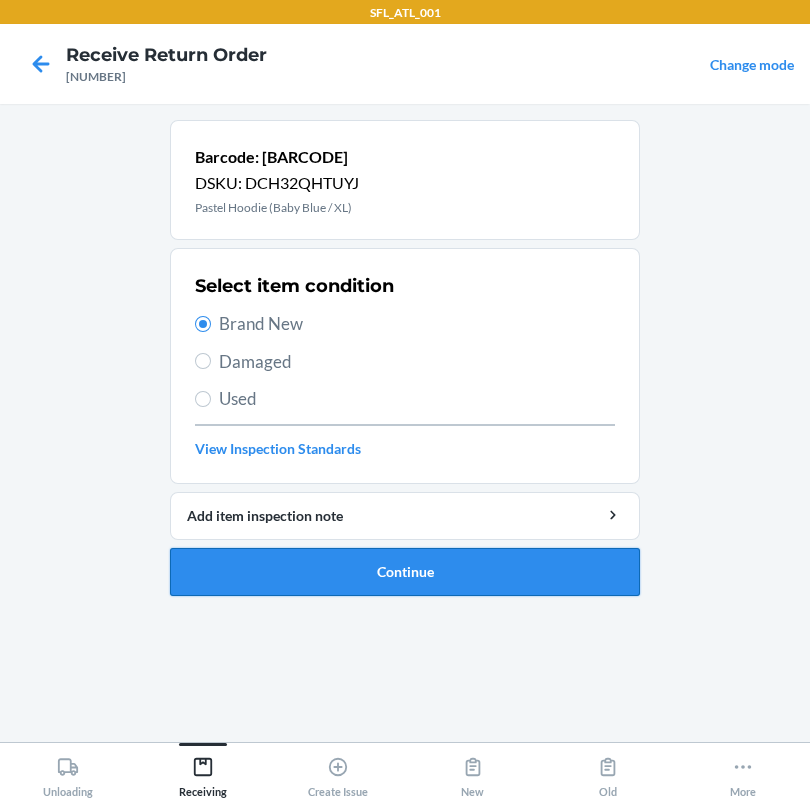 click on "Continue" at bounding box center [405, 572] 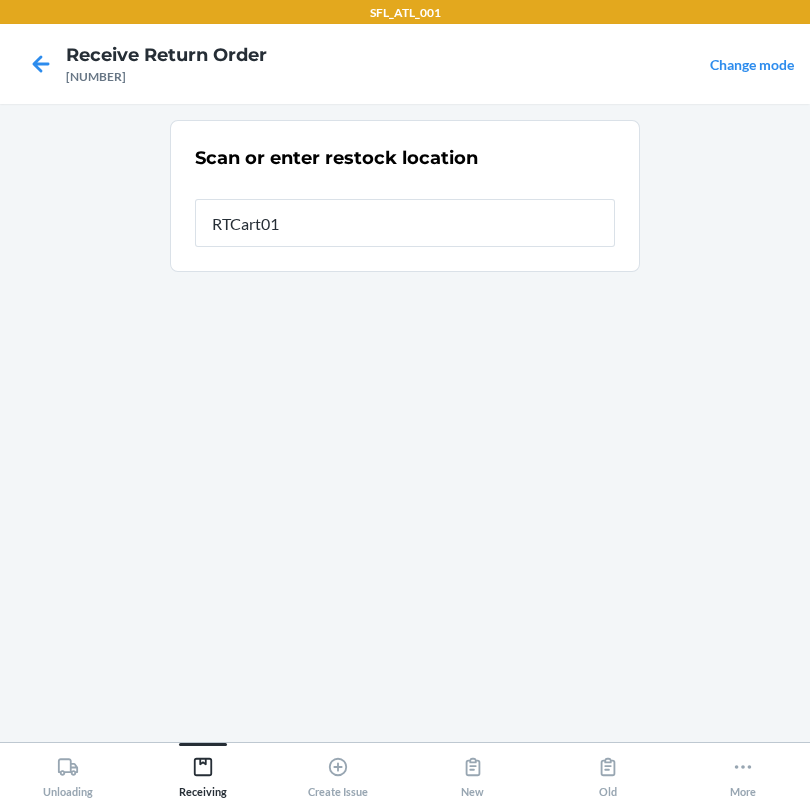 type on "RTCart011" 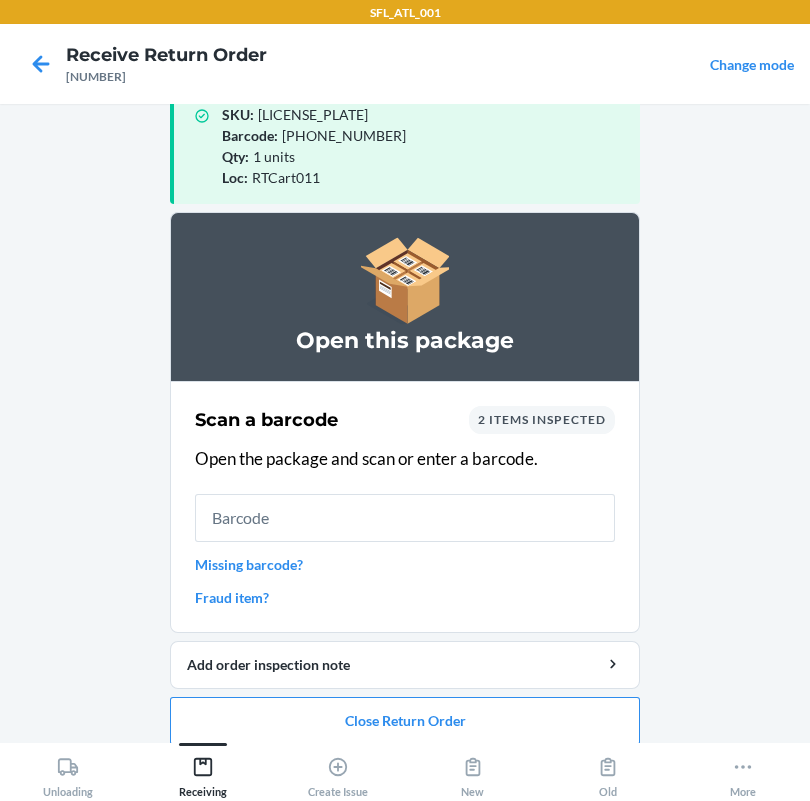 scroll, scrollTop: 57, scrollLeft: 0, axis: vertical 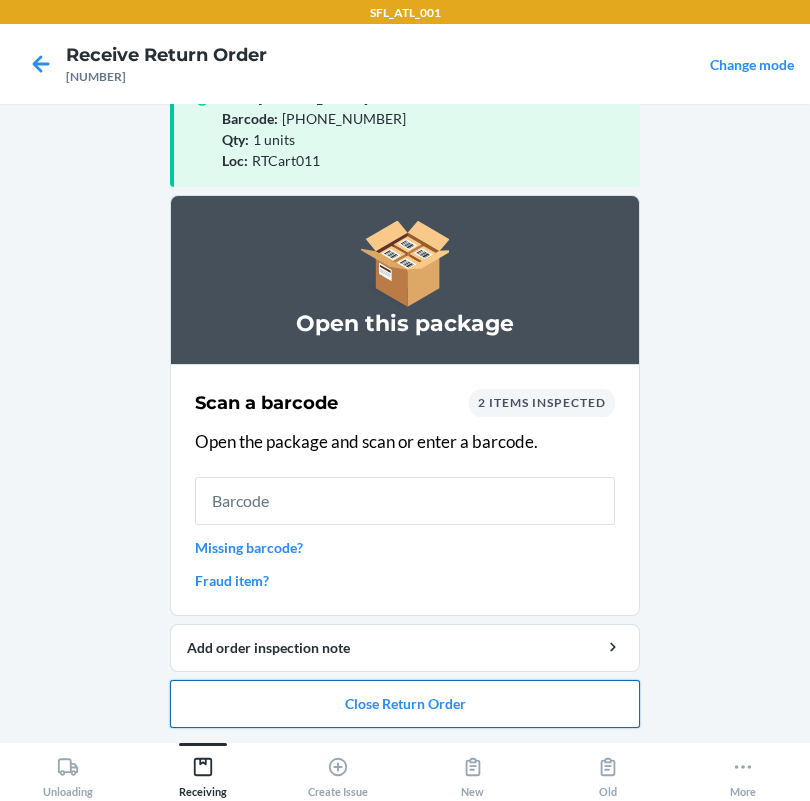 click on "Close Return Order" at bounding box center [405, 704] 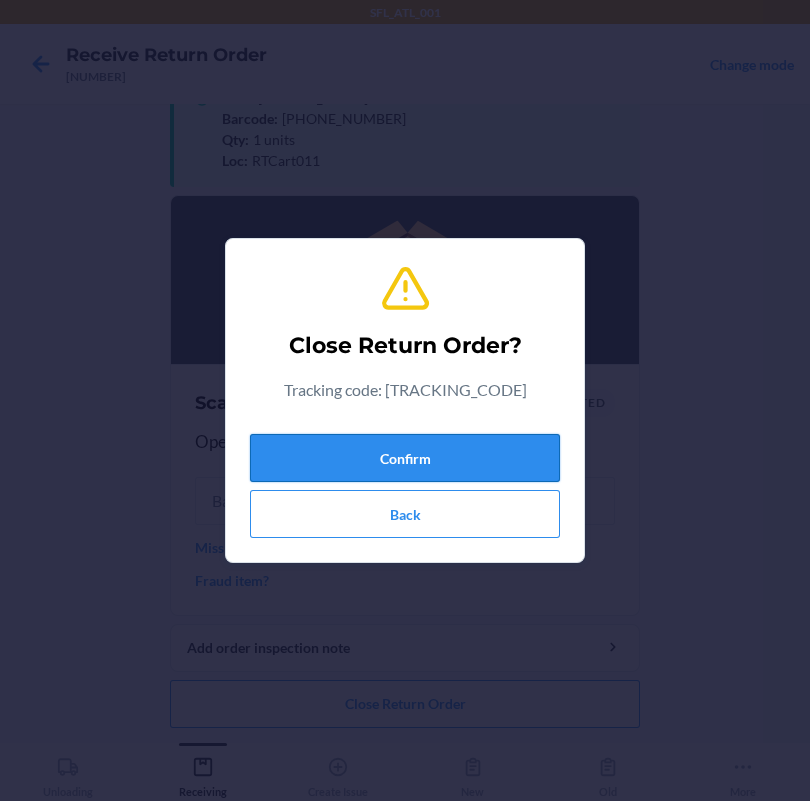 click on "Confirm" at bounding box center [405, 458] 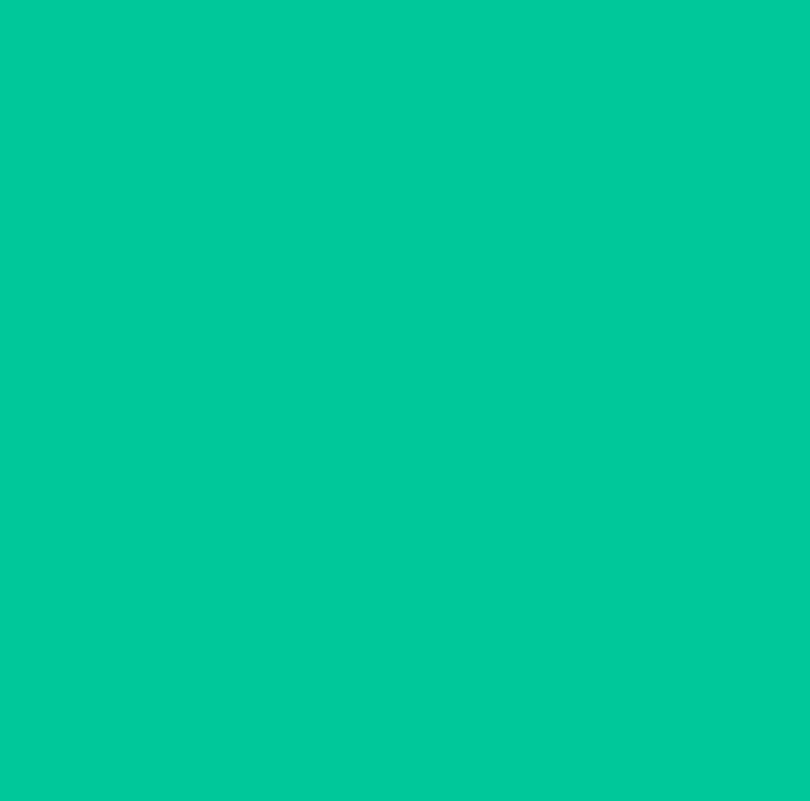 scroll, scrollTop: 0, scrollLeft: 0, axis: both 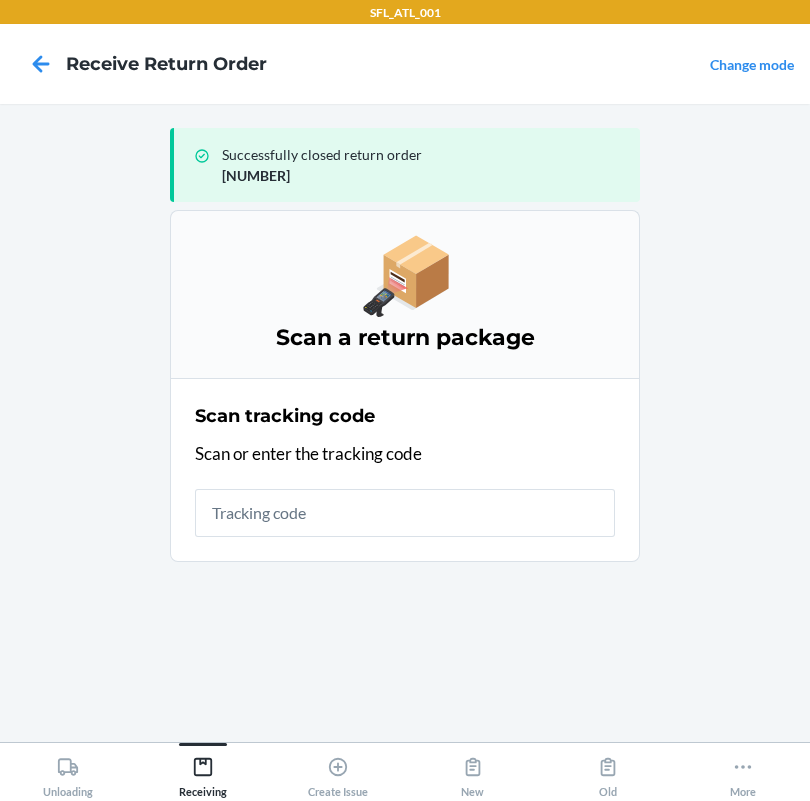 click at bounding box center (405, 513) 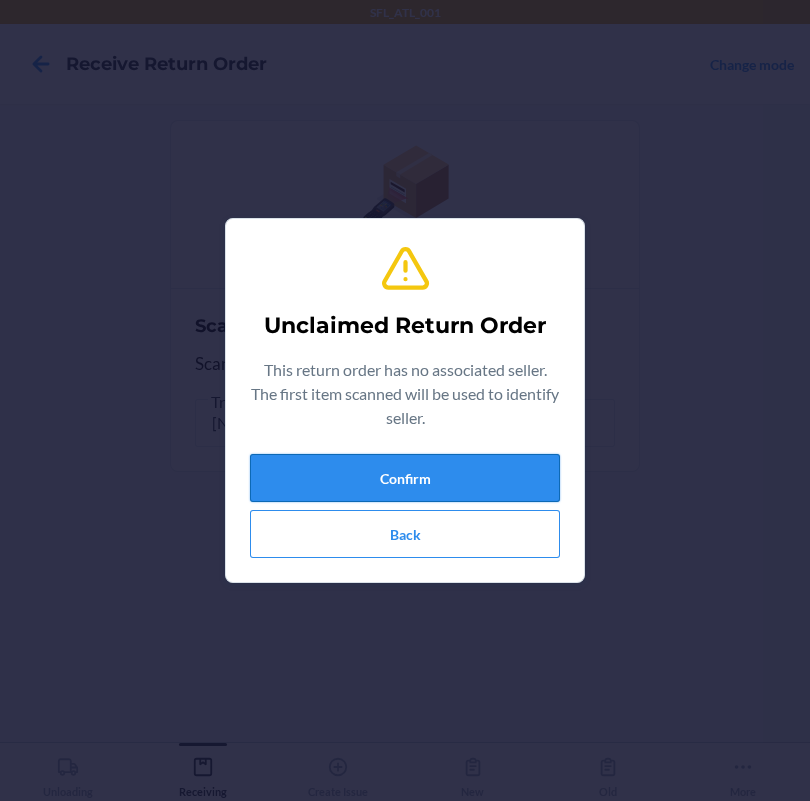click on "Confirm" at bounding box center (405, 478) 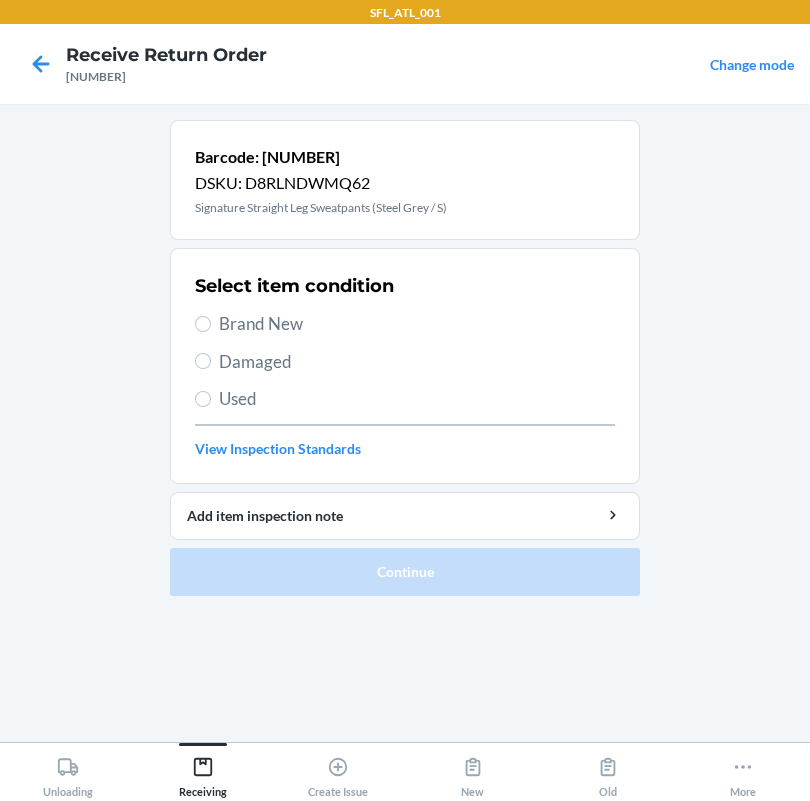 click on "Select item condition Brand New Damaged Used View Inspection Standards" at bounding box center (405, 366) 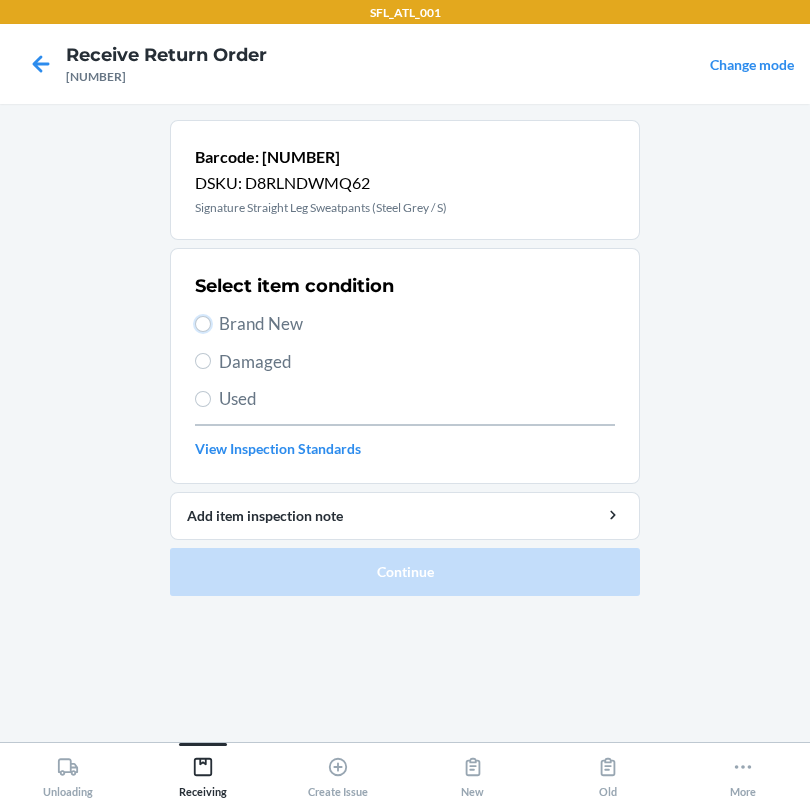 click on "Brand New" at bounding box center (203, 324) 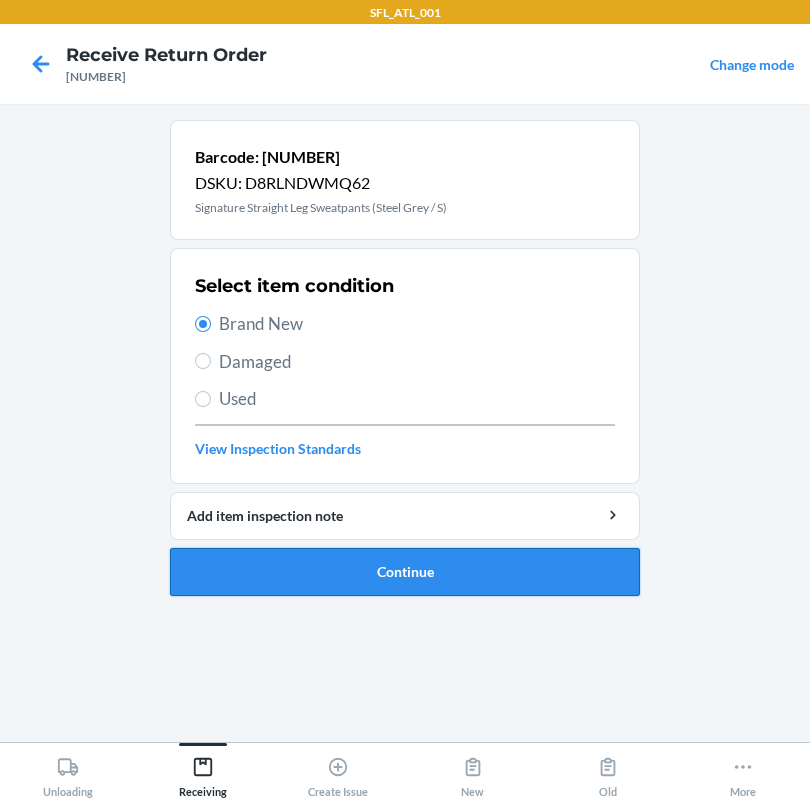 click on "Continue" at bounding box center [405, 572] 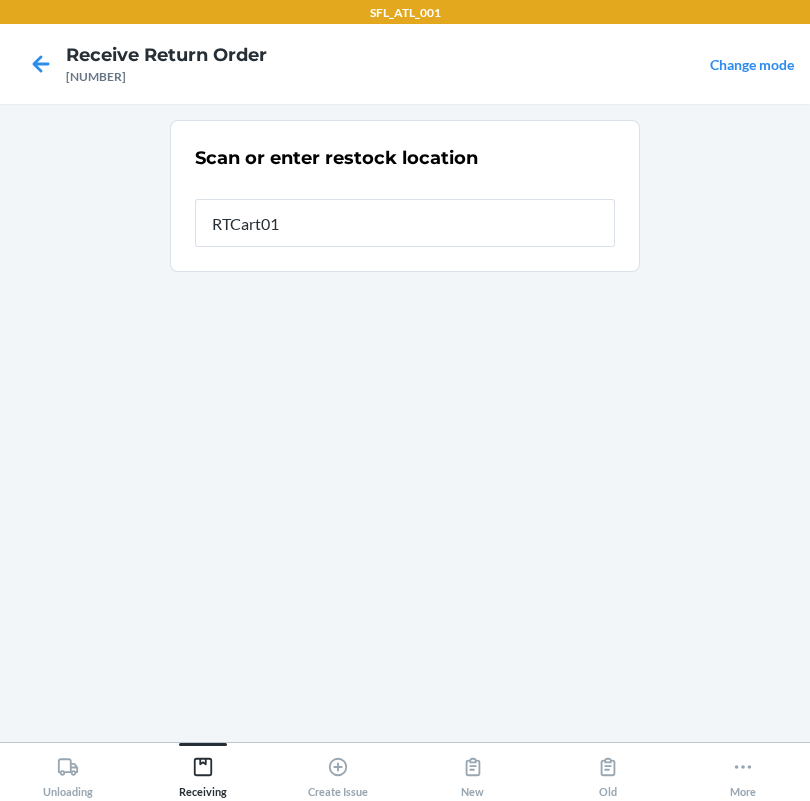 type on "RTCart011" 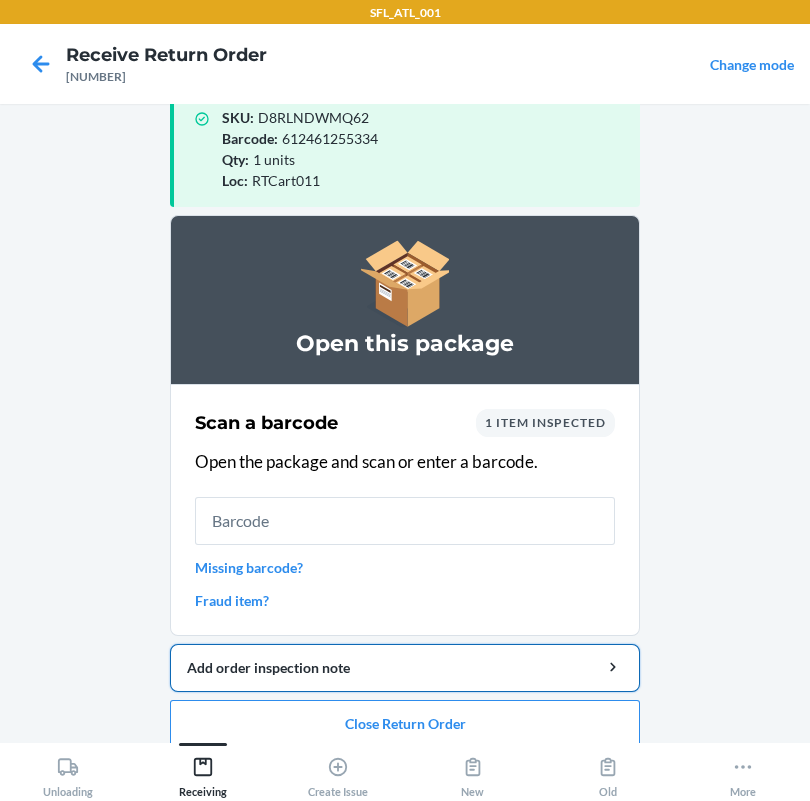 scroll, scrollTop: 57, scrollLeft: 0, axis: vertical 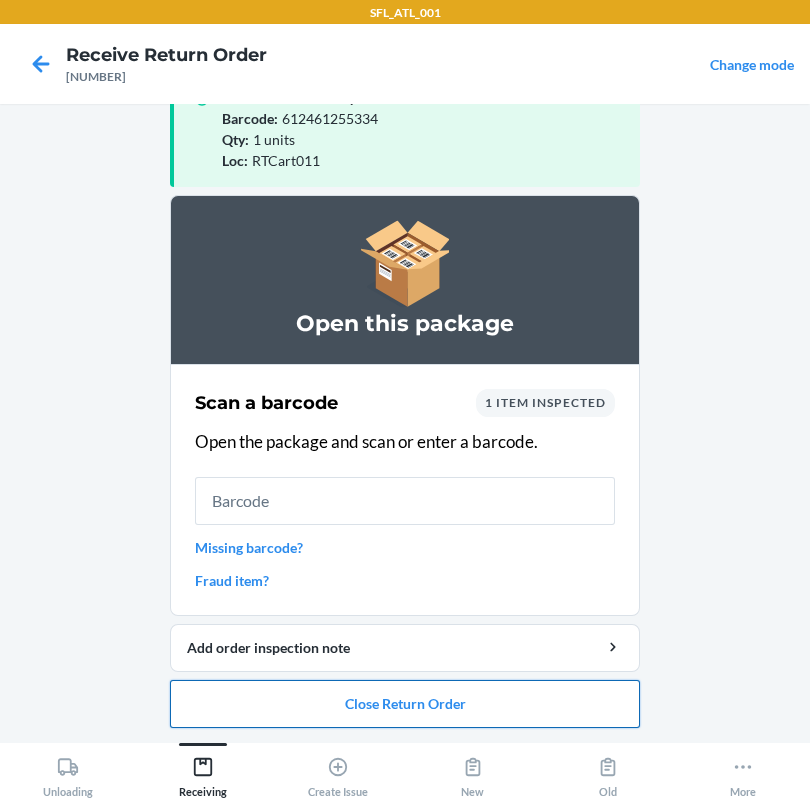 click on "Close Return Order" at bounding box center [405, 704] 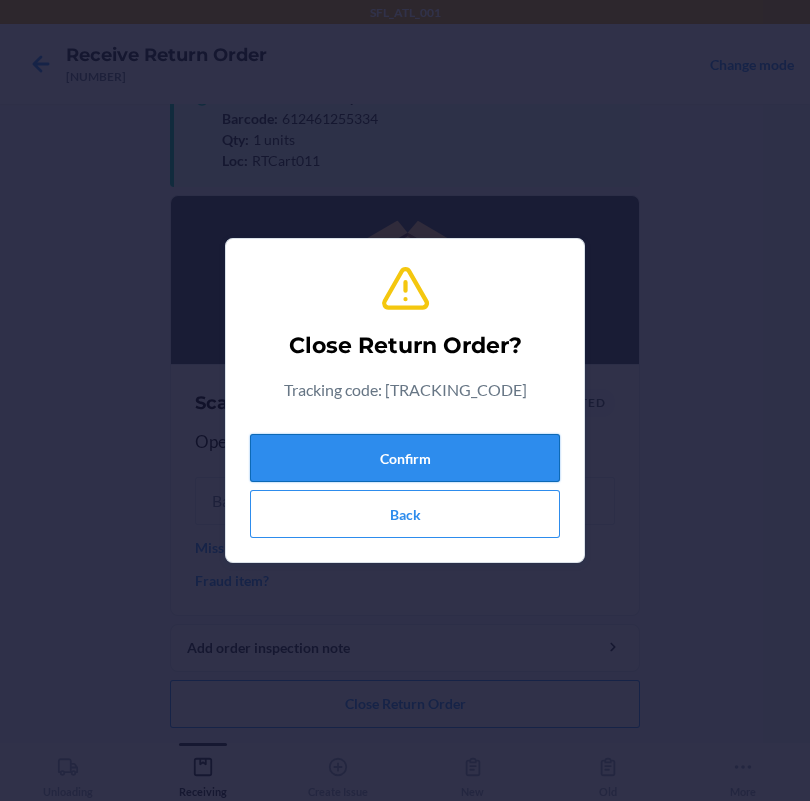 click on "Confirm" at bounding box center [405, 458] 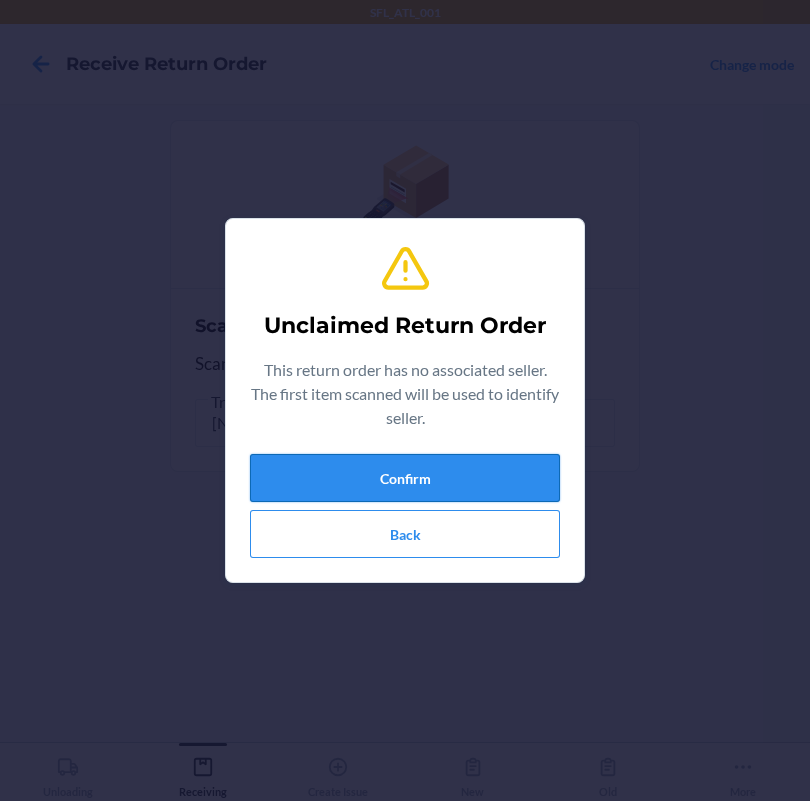 click on "Confirm" at bounding box center [405, 478] 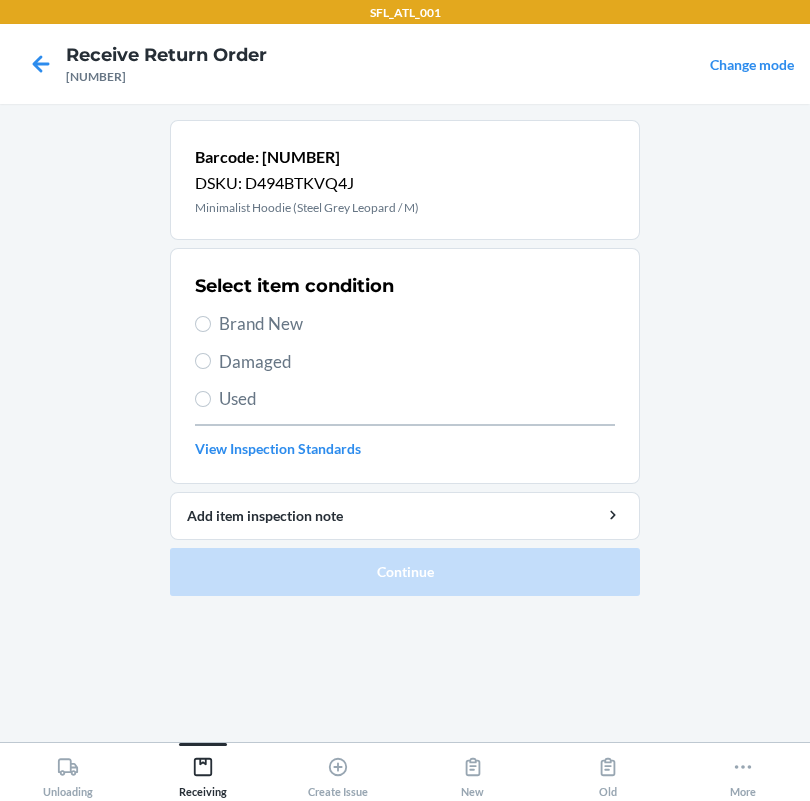 click on "Brand New" at bounding box center (417, 324) 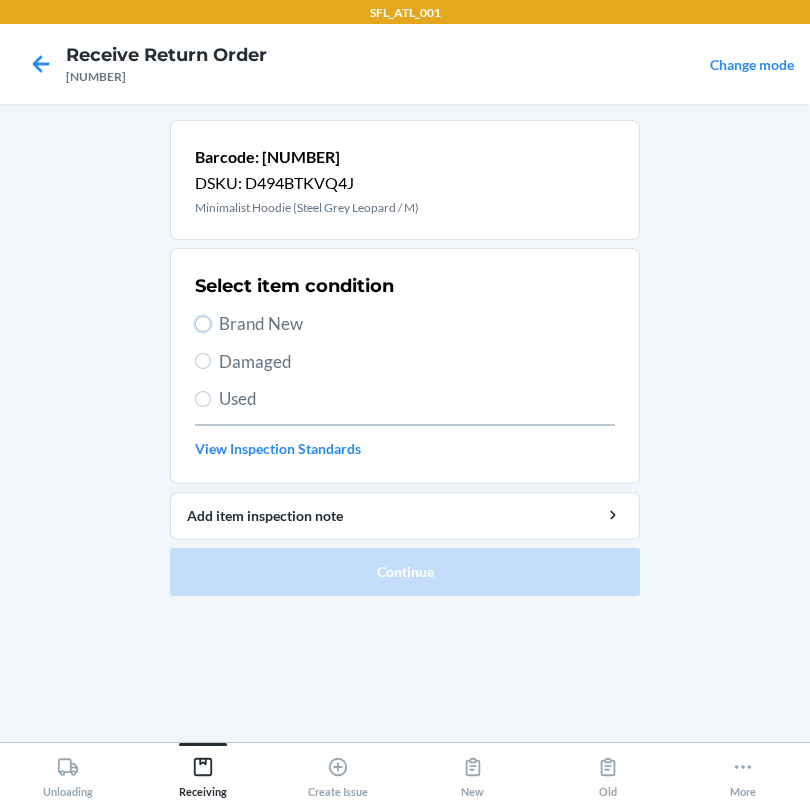 click on "Brand New" at bounding box center [203, 324] 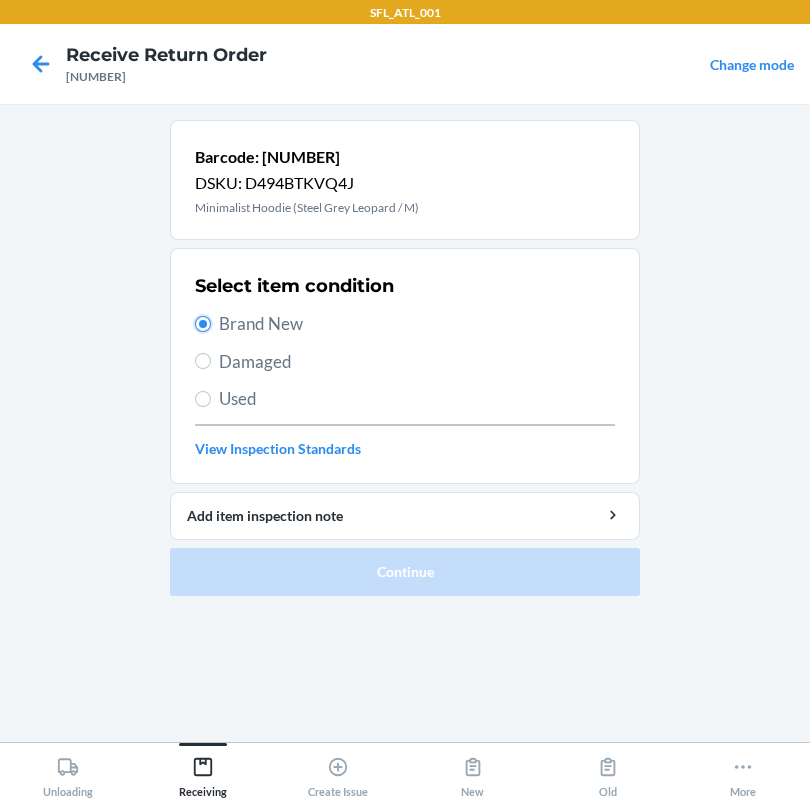 radio on "true" 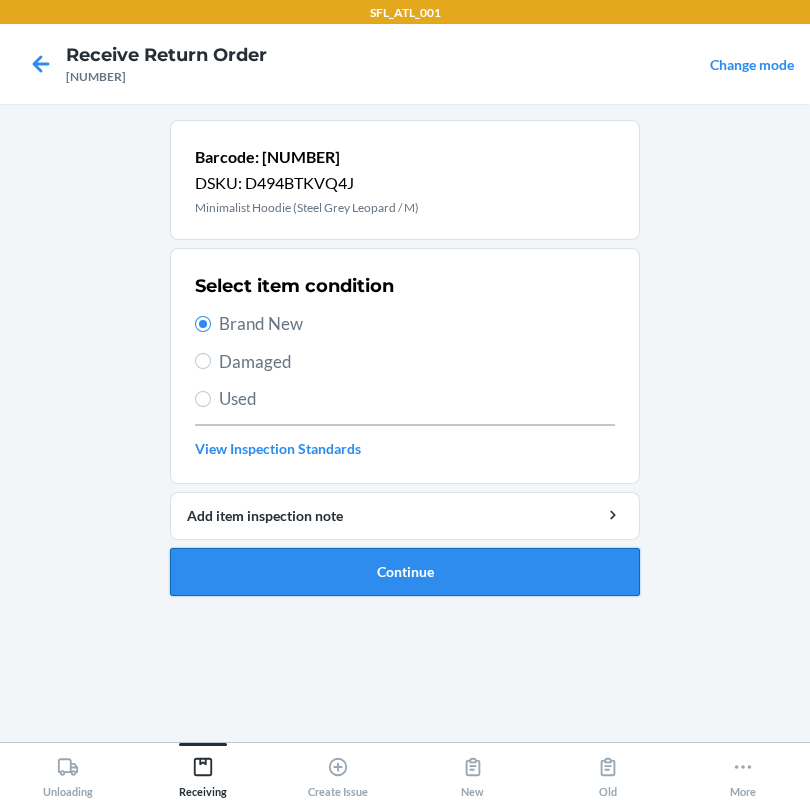 click on "Continue" at bounding box center (405, 572) 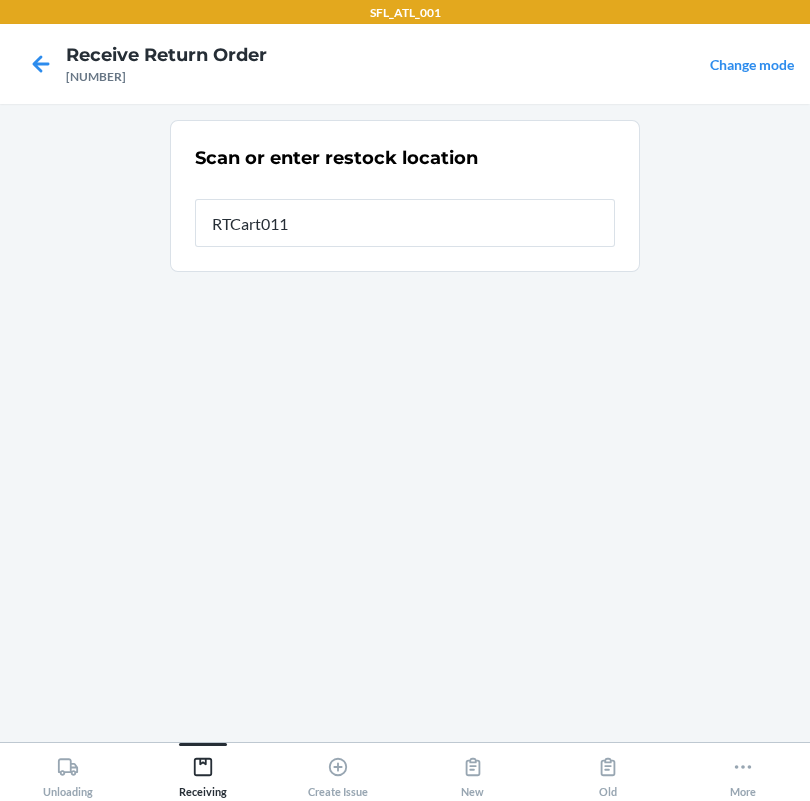 type on "RTCart011" 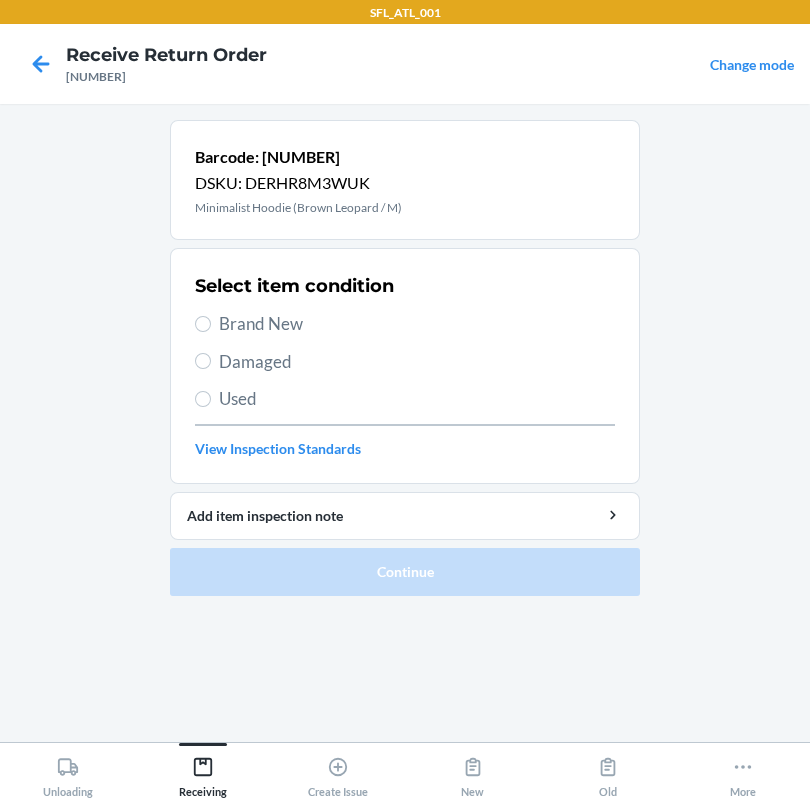 click on "Brand New" at bounding box center (417, 324) 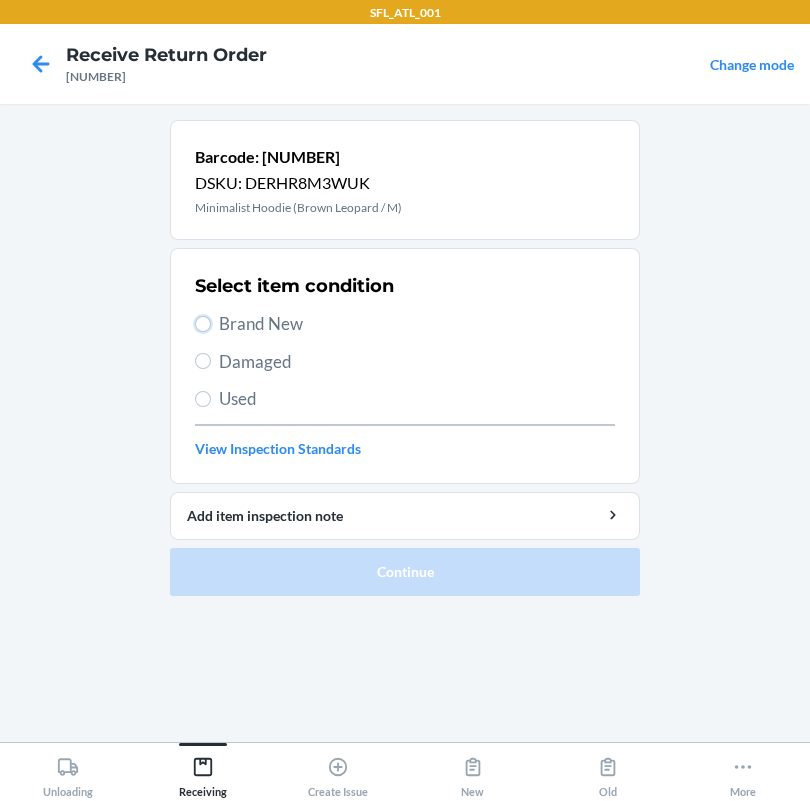 click on "Brand New" at bounding box center (203, 324) 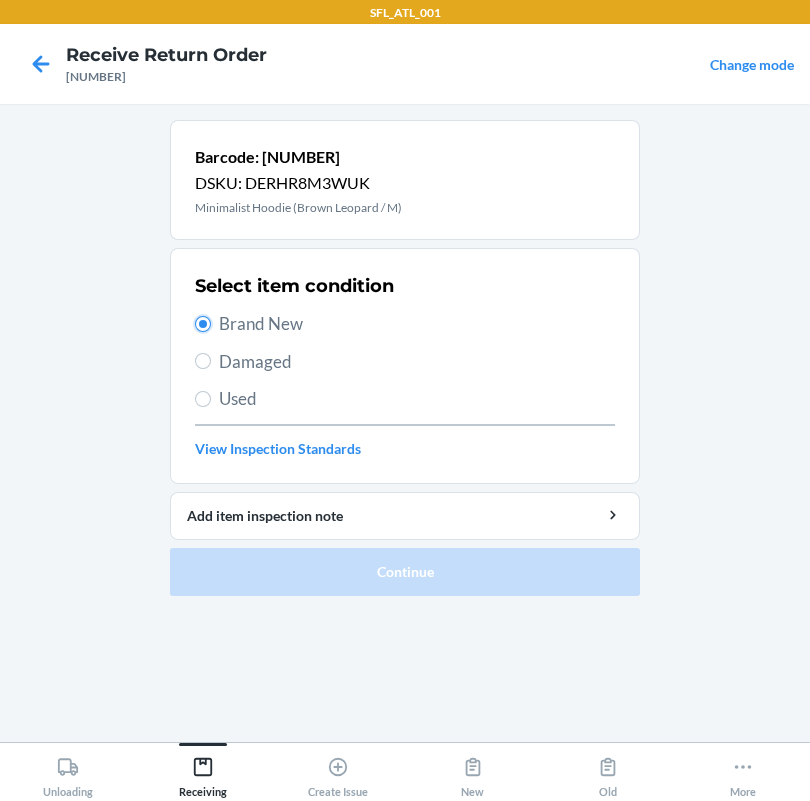 radio on "true" 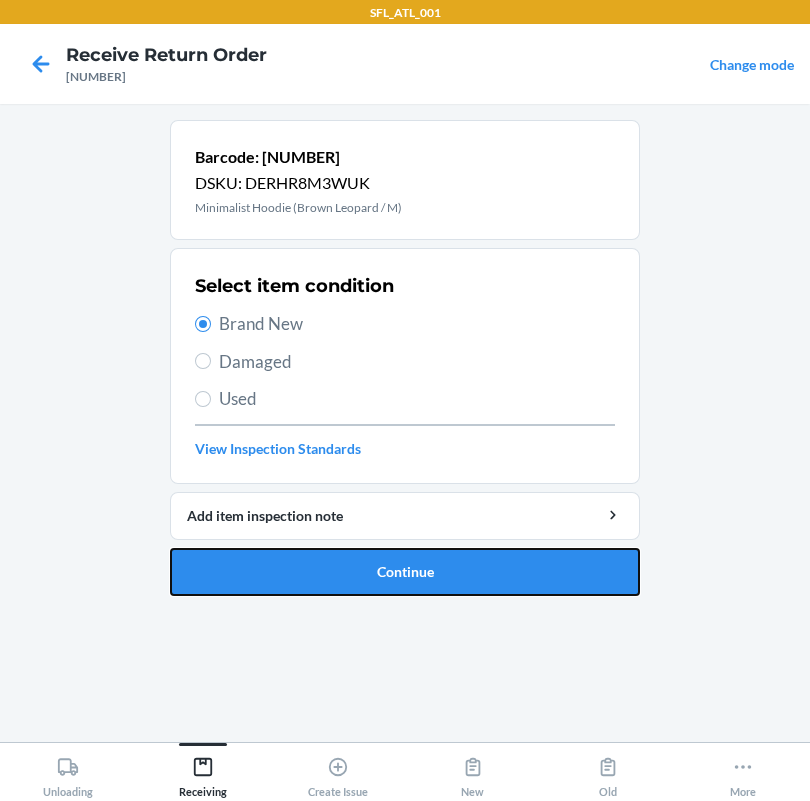 click on "Continue" at bounding box center (405, 572) 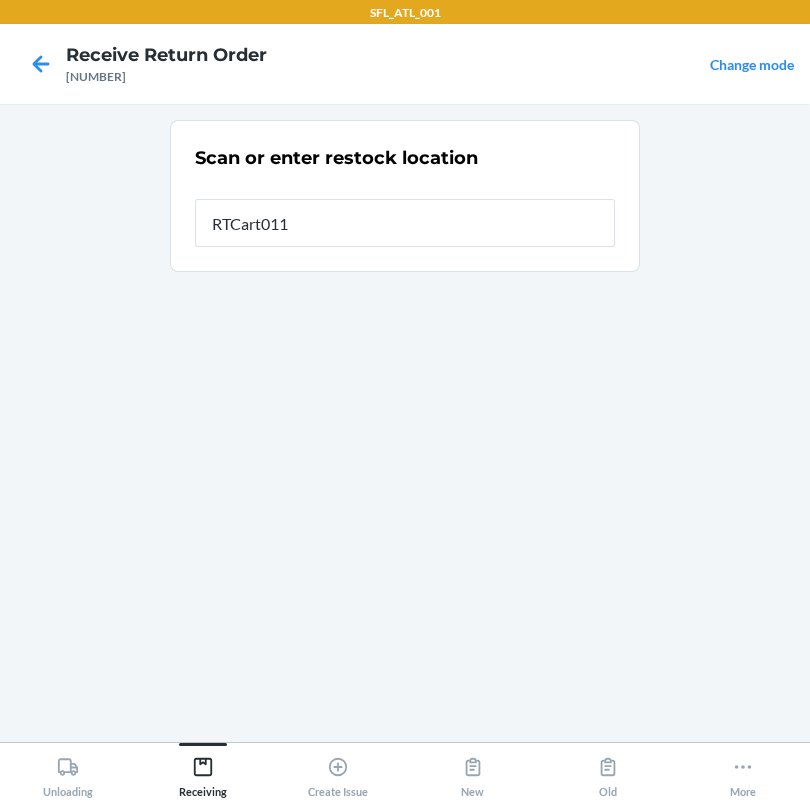 type on "RTCart011" 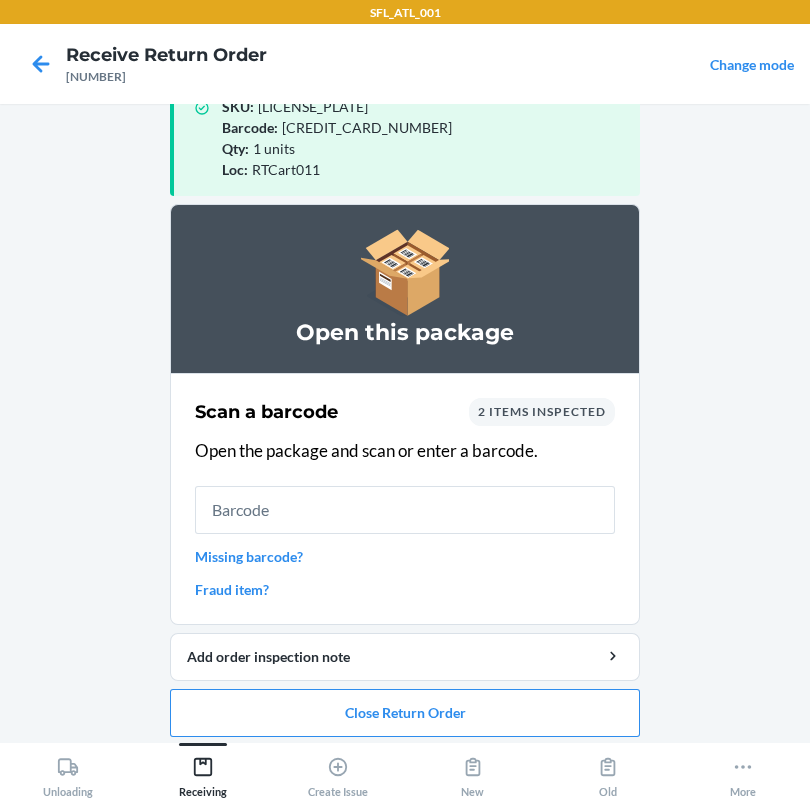 scroll, scrollTop: 57, scrollLeft: 0, axis: vertical 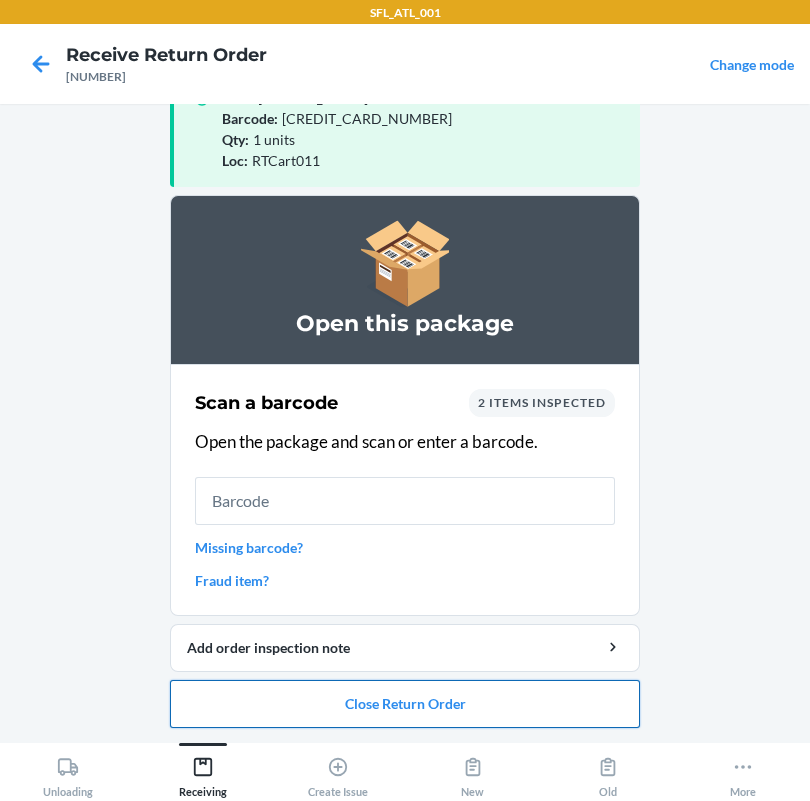 click on "Close Return Order" at bounding box center [405, 704] 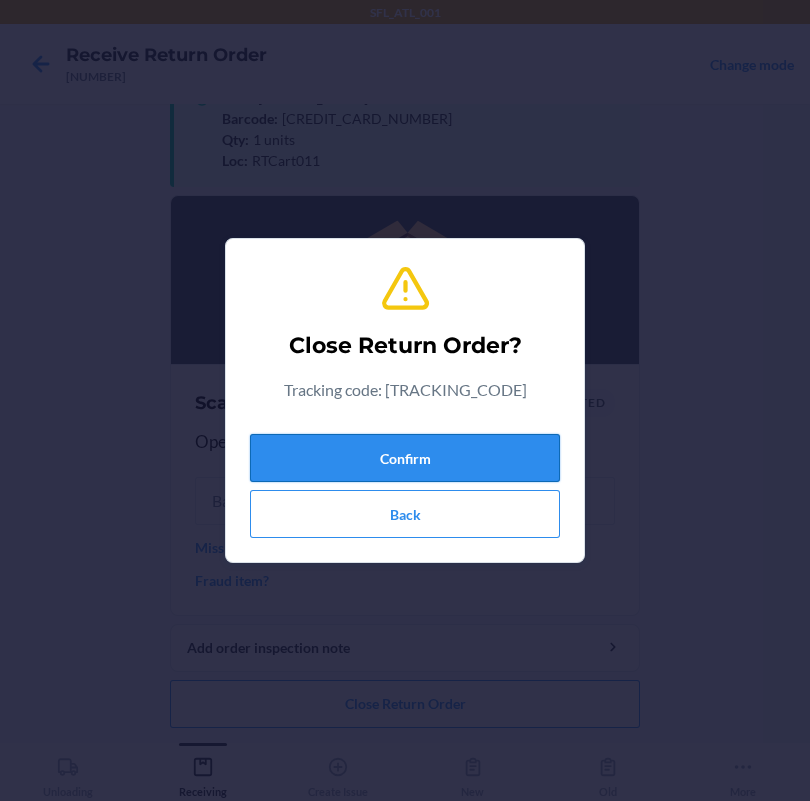click on "Confirm" at bounding box center (405, 458) 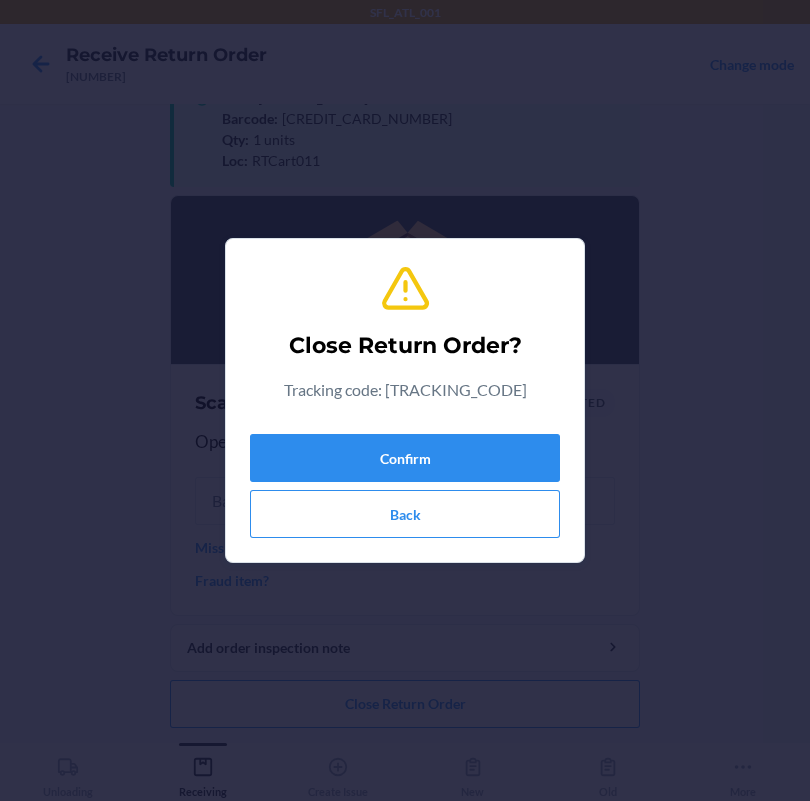 scroll, scrollTop: 0, scrollLeft: 0, axis: both 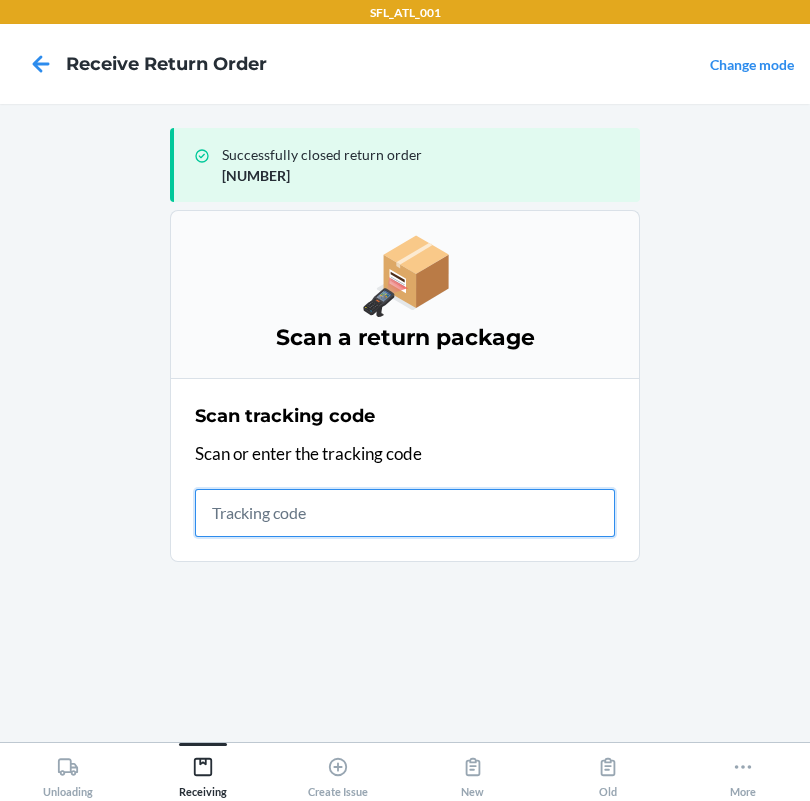 click at bounding box center [405, 513] 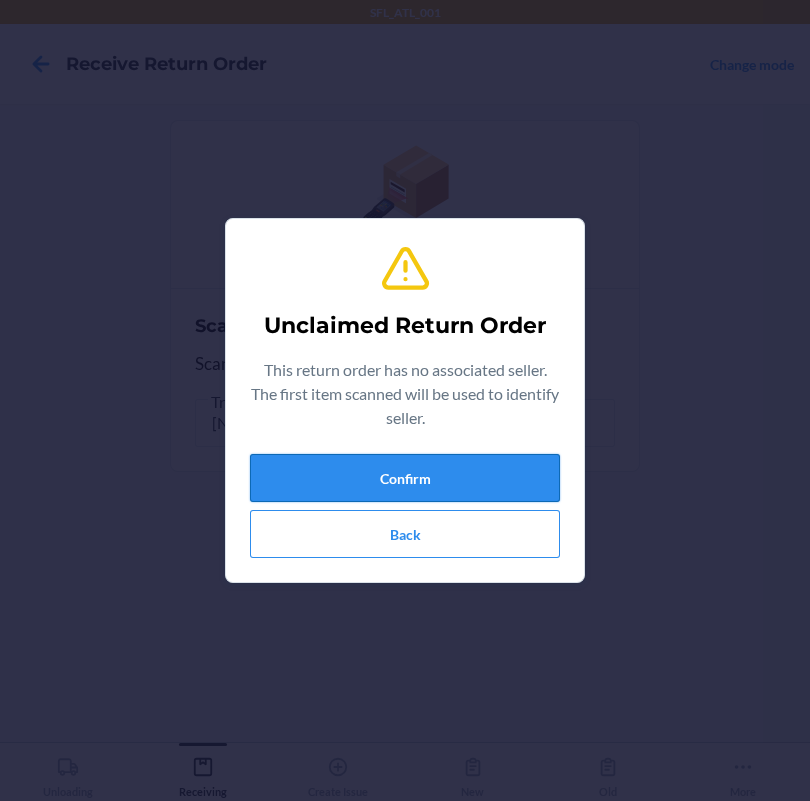 click on "Confirm" at bounding box center (405, 478) 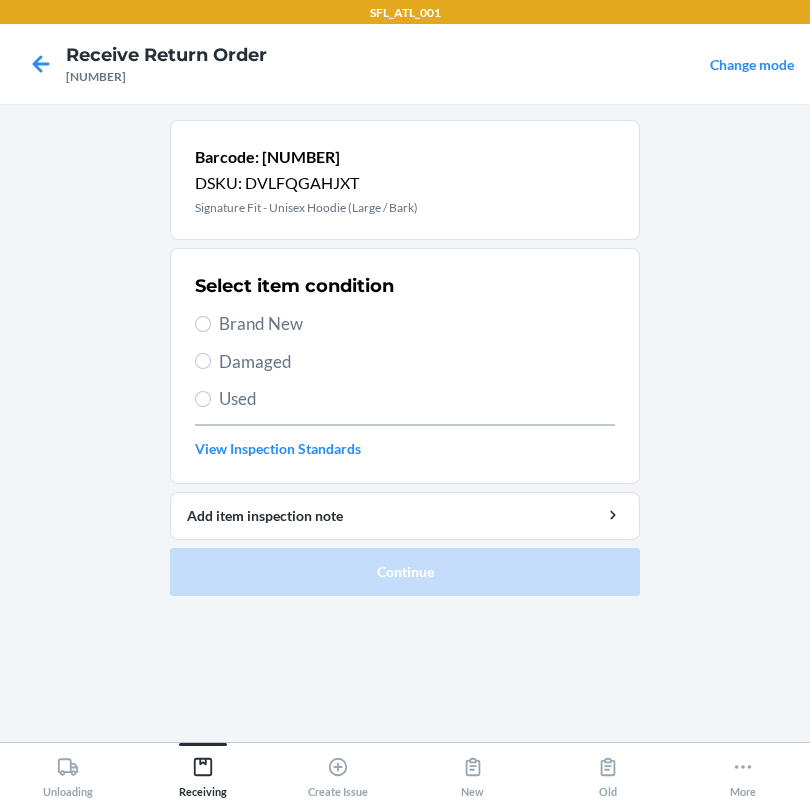 click on "Brand New" at bounding box center [417, 324] 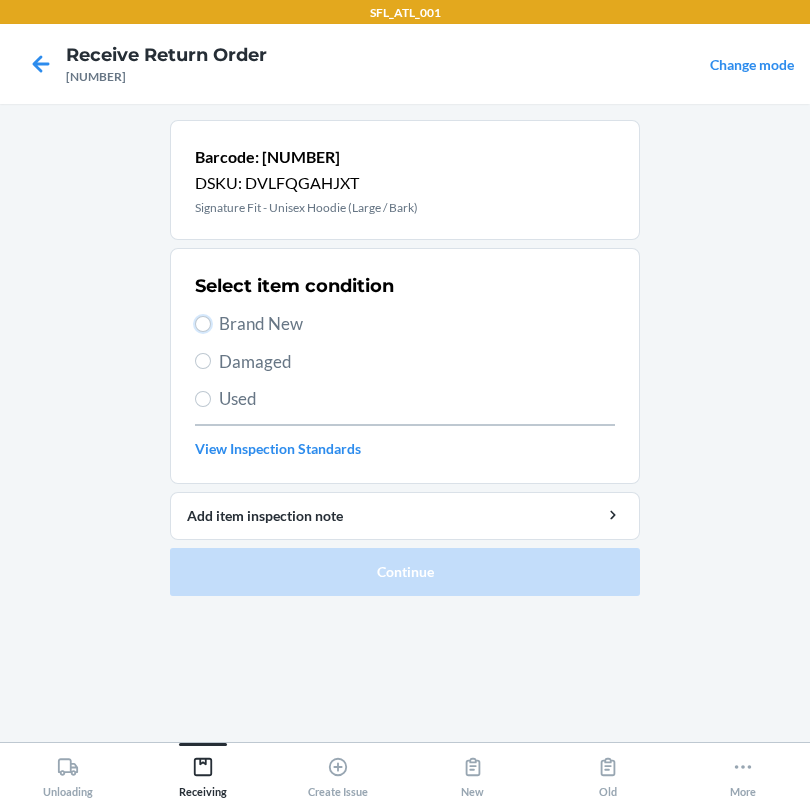 click on "Brand New" at bounding box center (203, 324) 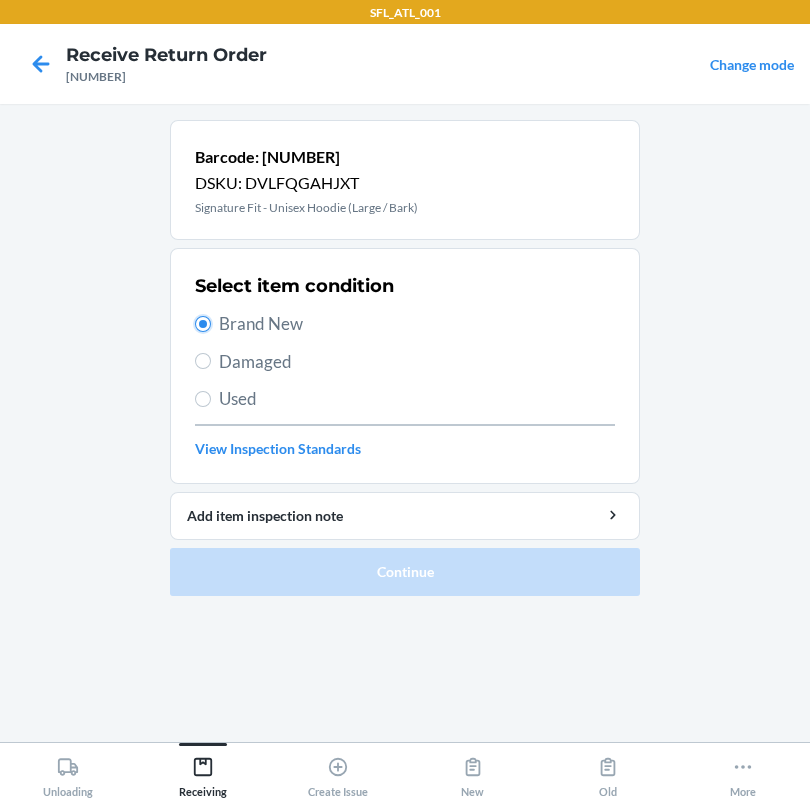radio on "true" 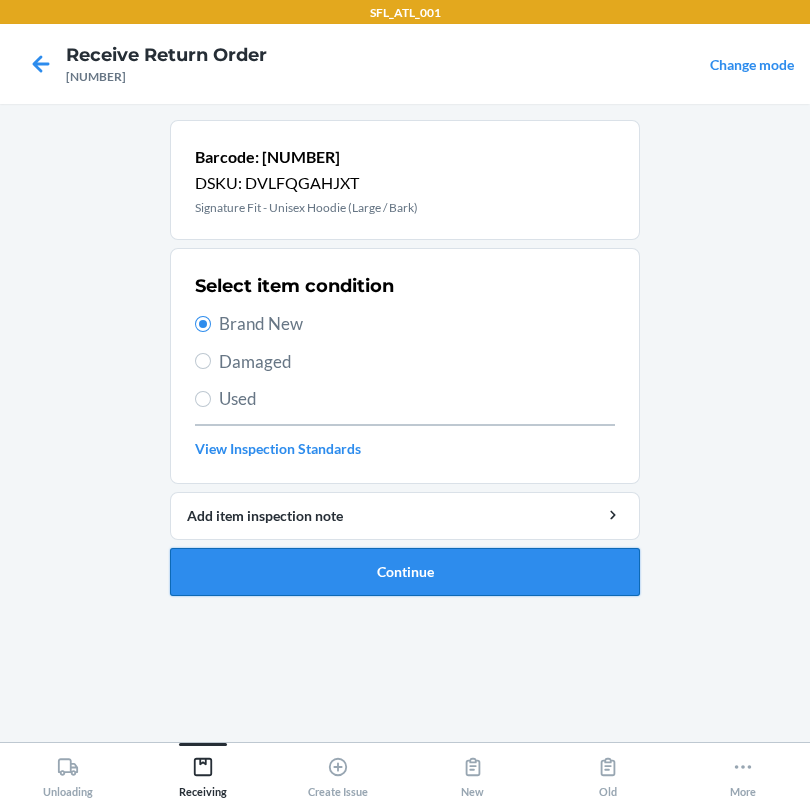 click on "Continue" at bounding box center (405, 572) 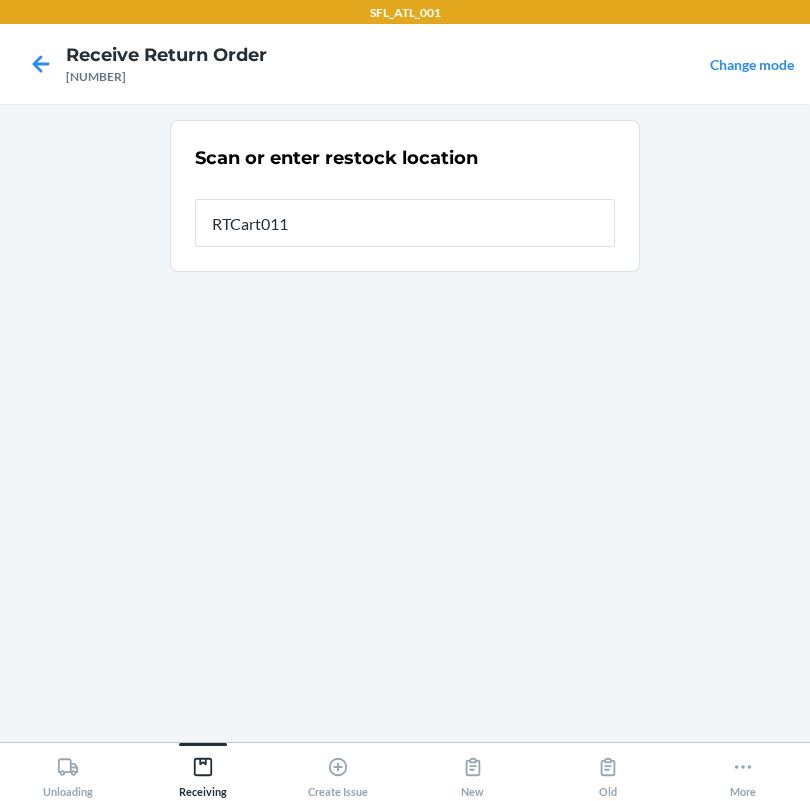 type on "RTCart011" 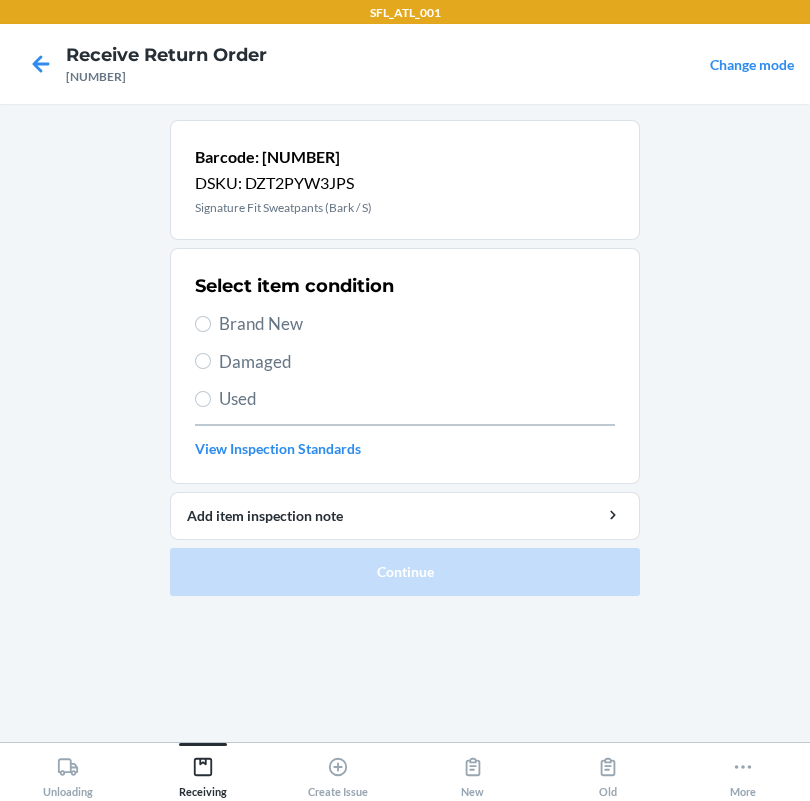 click on "Brand New" at bounding box center [417, 324] 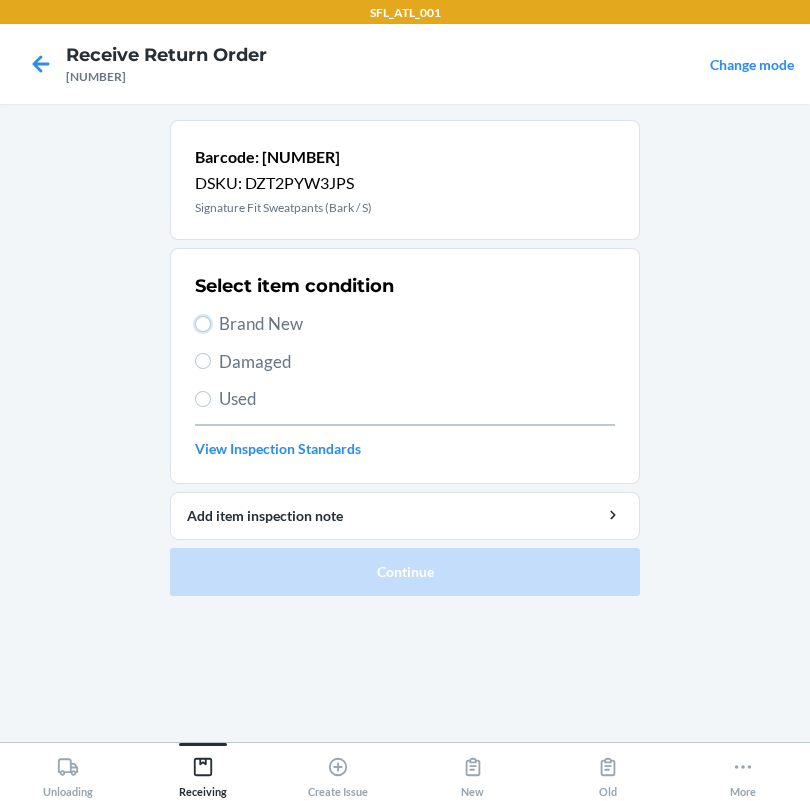 click on "Brand New" at bounding box center (203, 324) 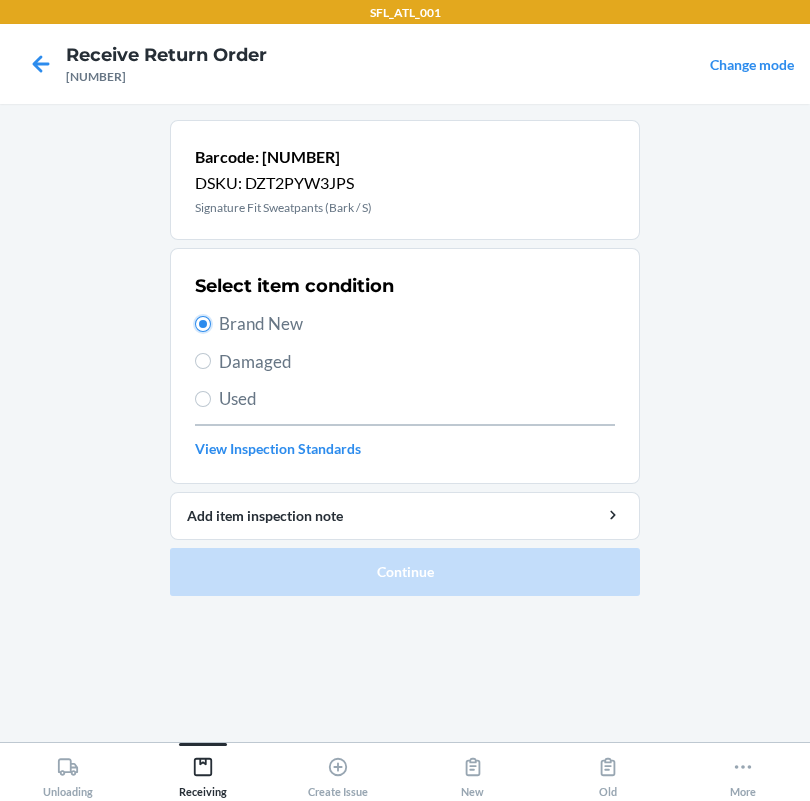 radio on "true" 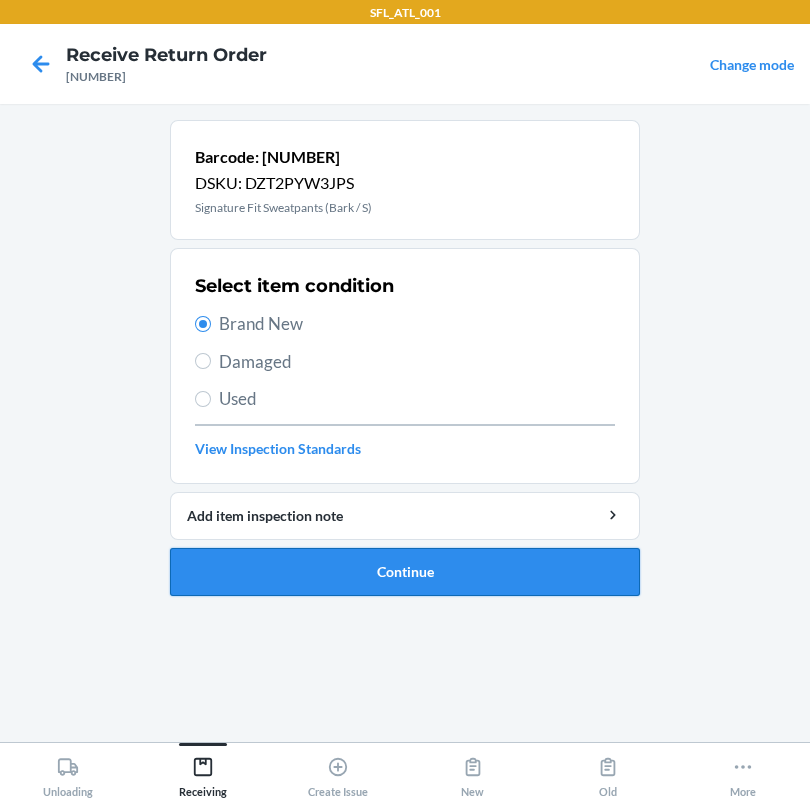click on "Continue" at bounding box center [405, 572] 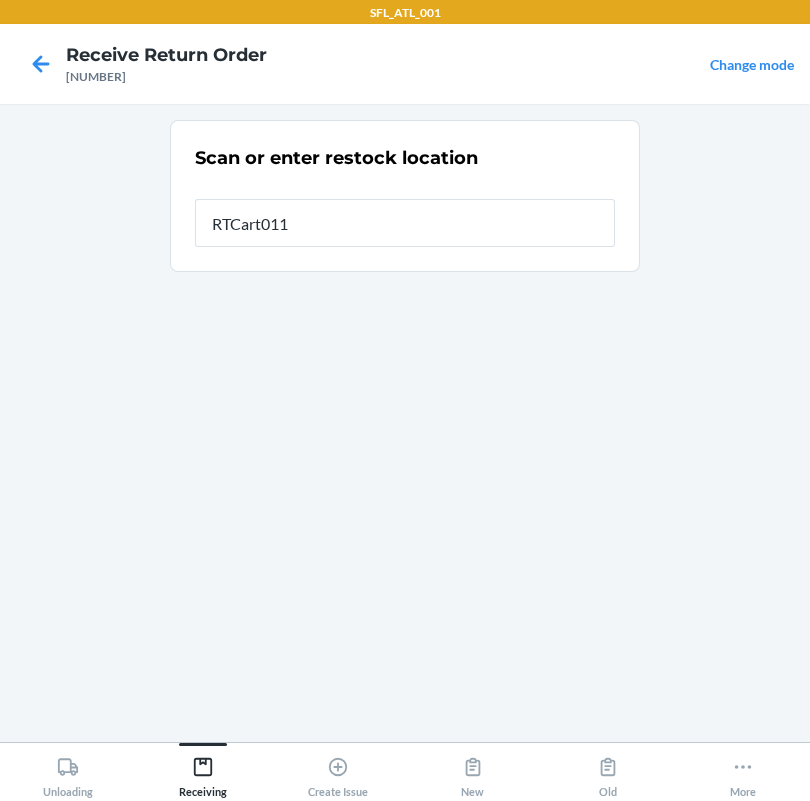 type on "RTCart011" 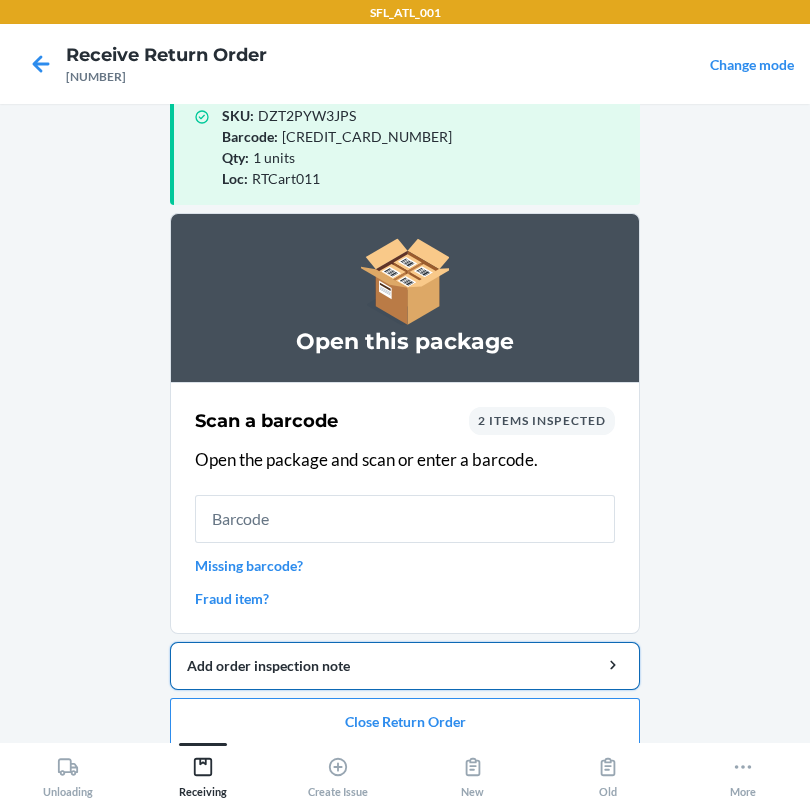 scroll, scrollTop: 57, scrollLeft: 0, axis: vertical 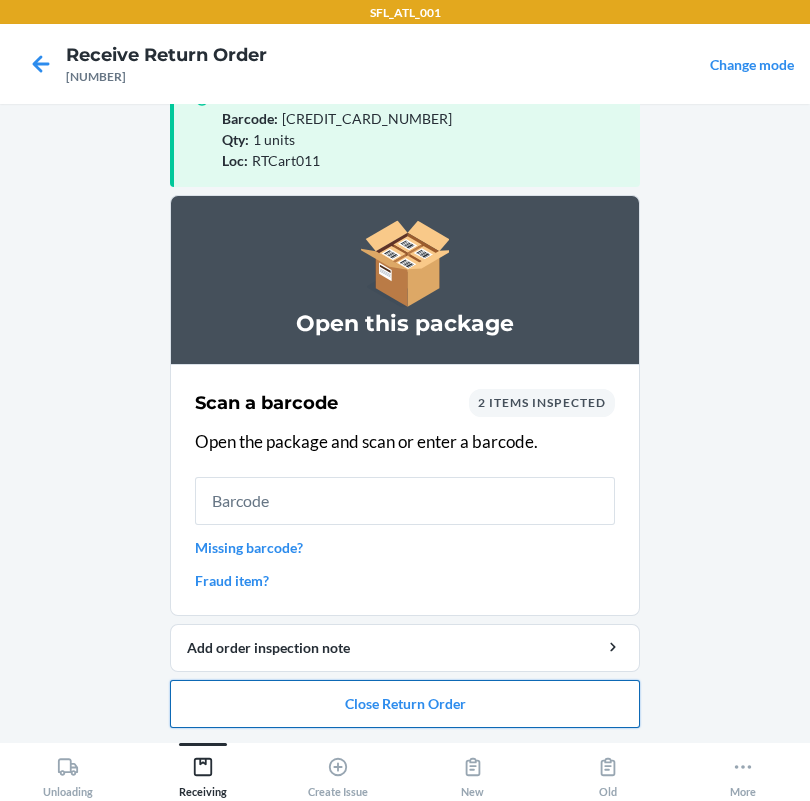 click on "Close Return Order" at bounding box center (405, 704) 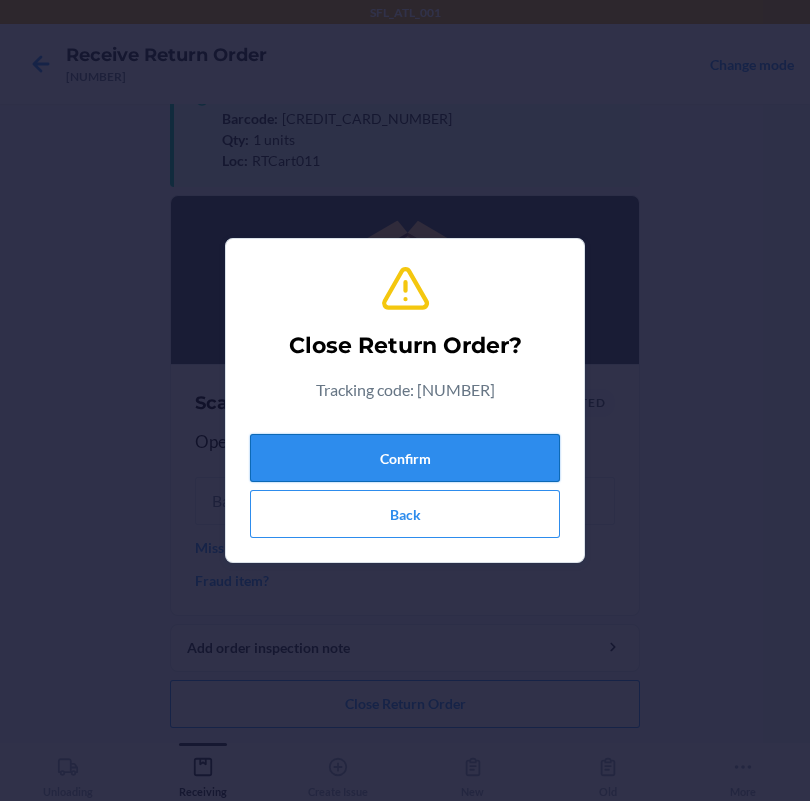 click on "Confirm" at bounding box center (405, 458) 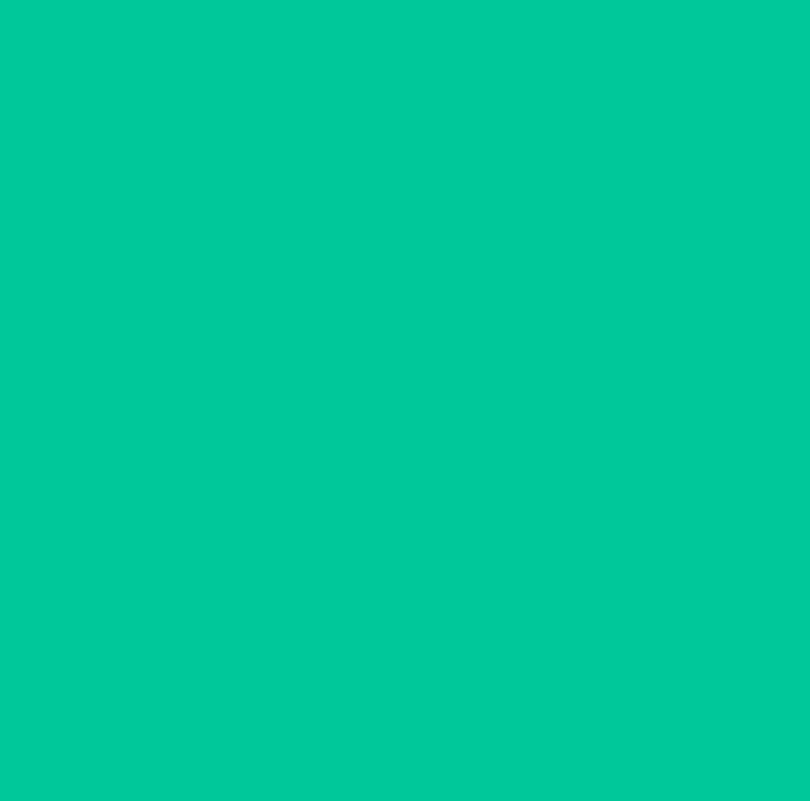 scroll, scrollTop: 0, scrollLeft: 0, axis: both 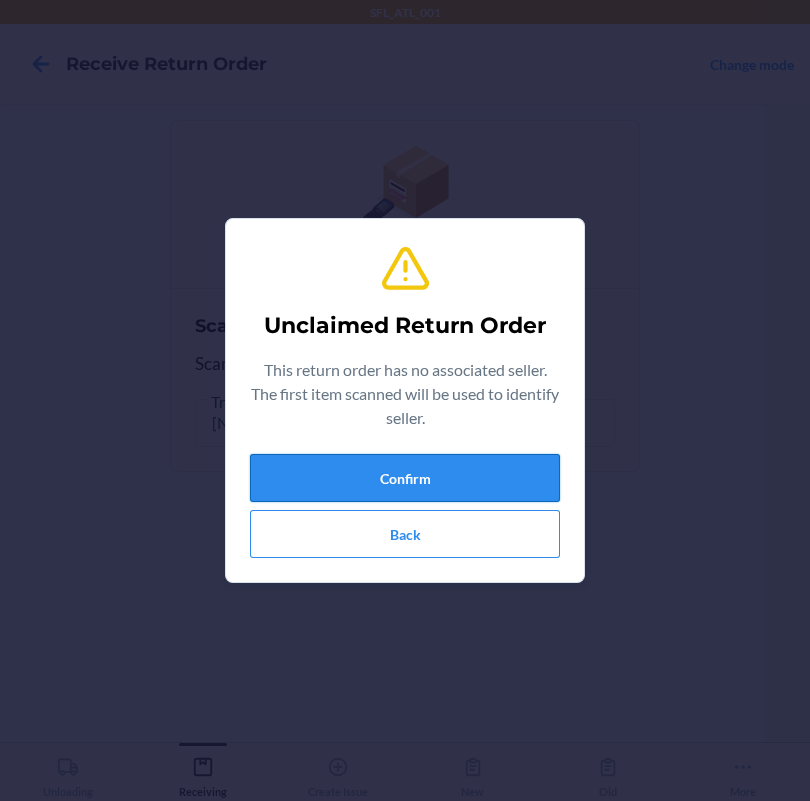 click on "Confirm" at bounding box center [405, 478] 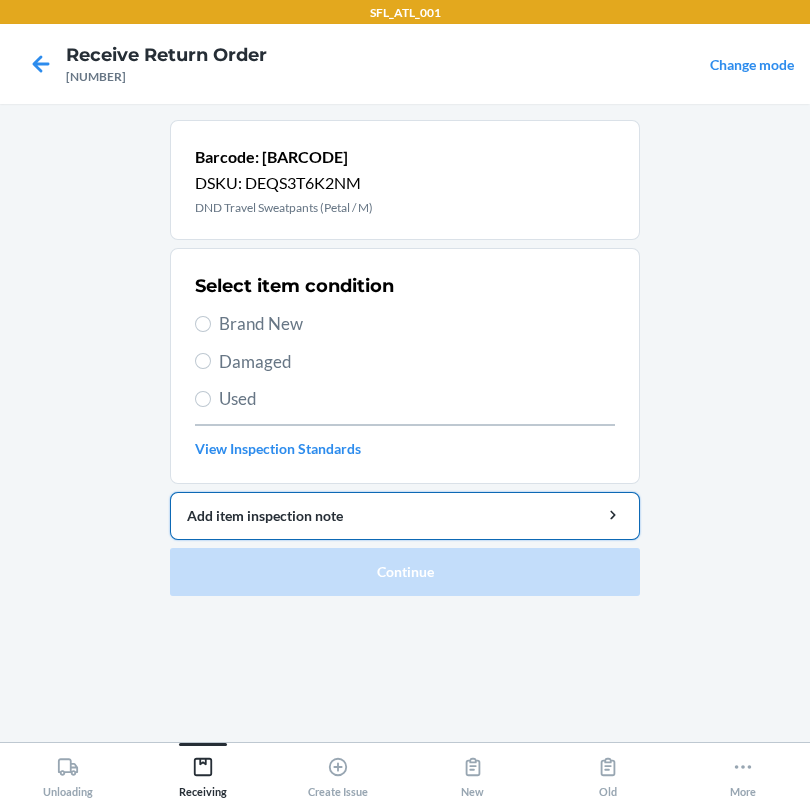 click on "Add item inspection note" at bounding box center (405, 516) 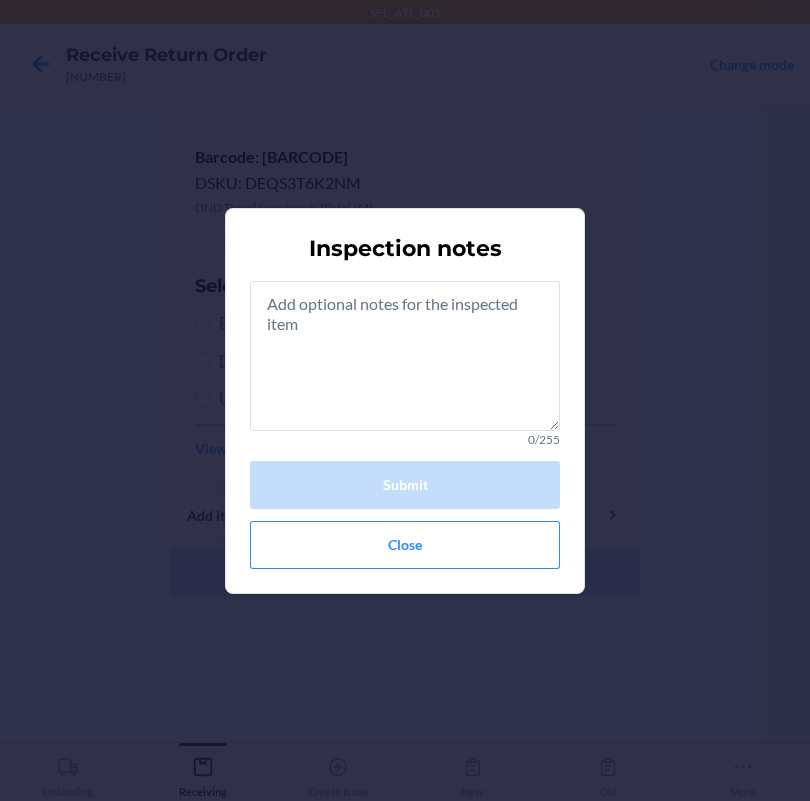 drag, startPoint x: 723, startPoint y: 474, endPoint x: 59, endPoint y: 359, distance: 673.885 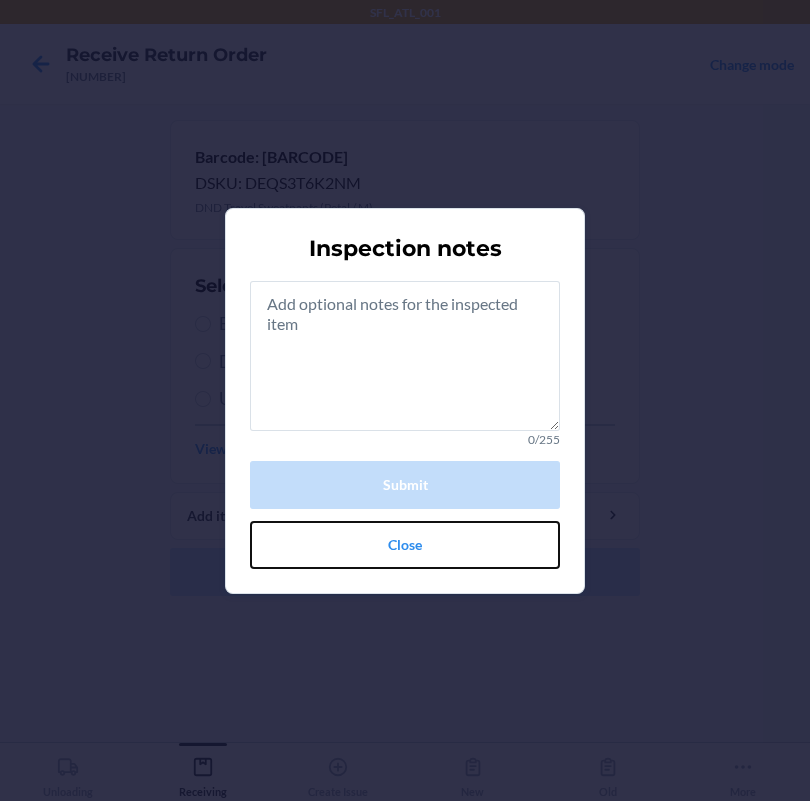 click on "Close" at bounding box center (405, 545) 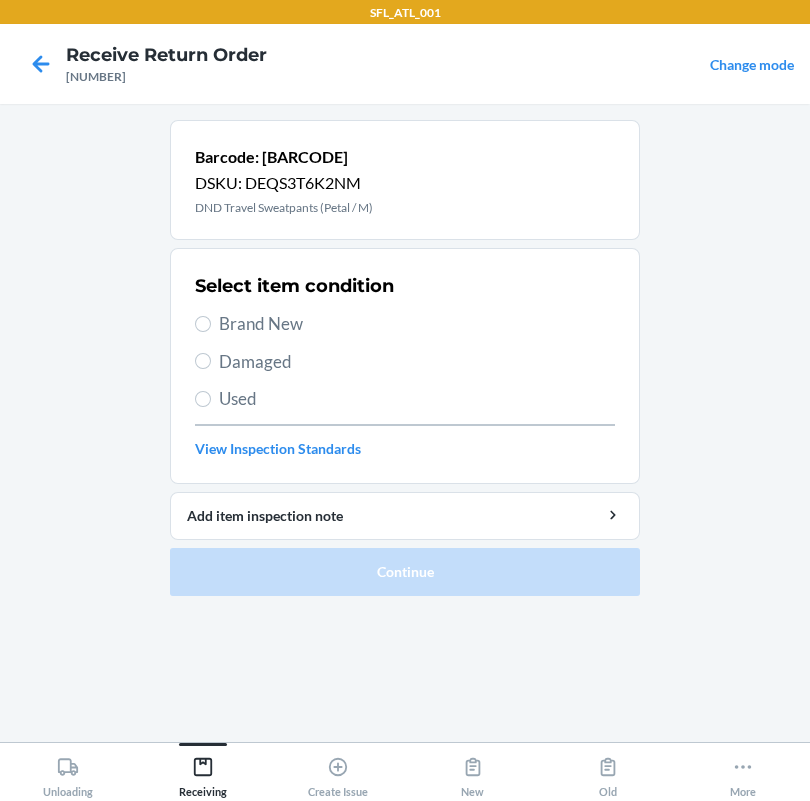click on "Brand New" at bounding box center [417, 324] 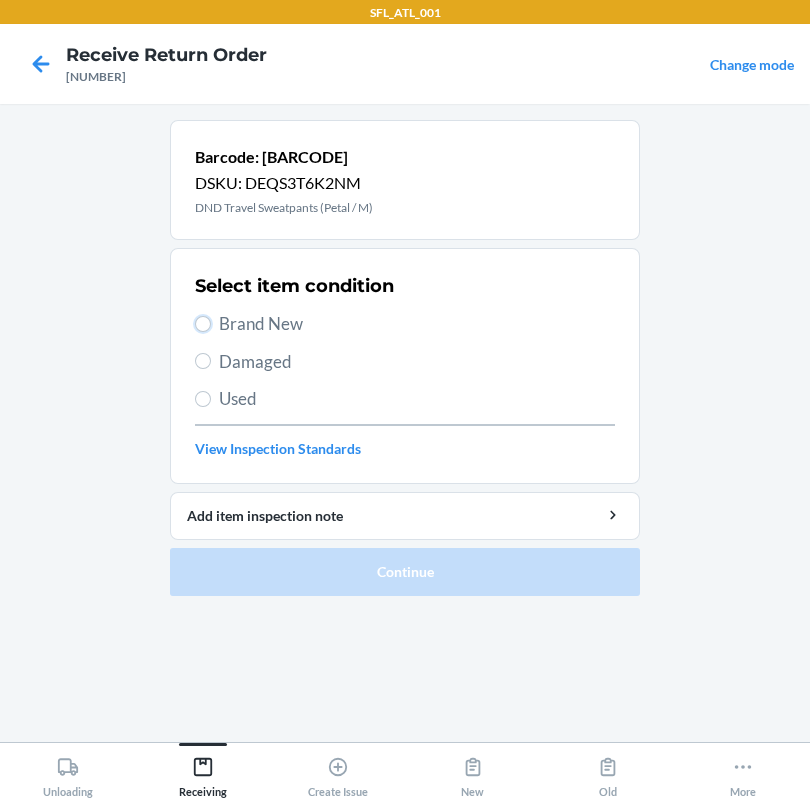 click on "Brand New" at bounding box center (203, 324) 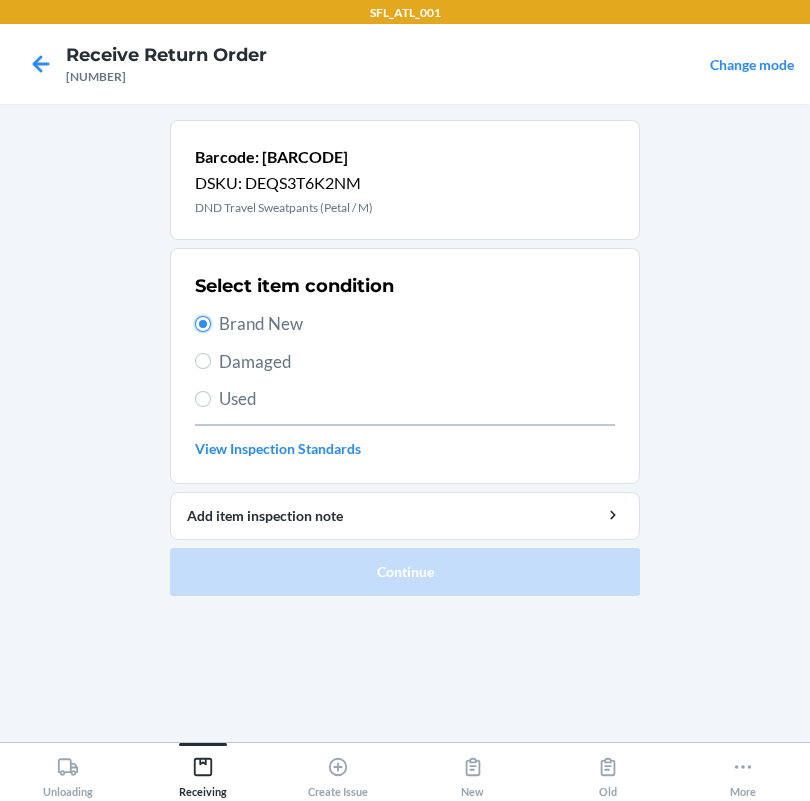 radio on "true" 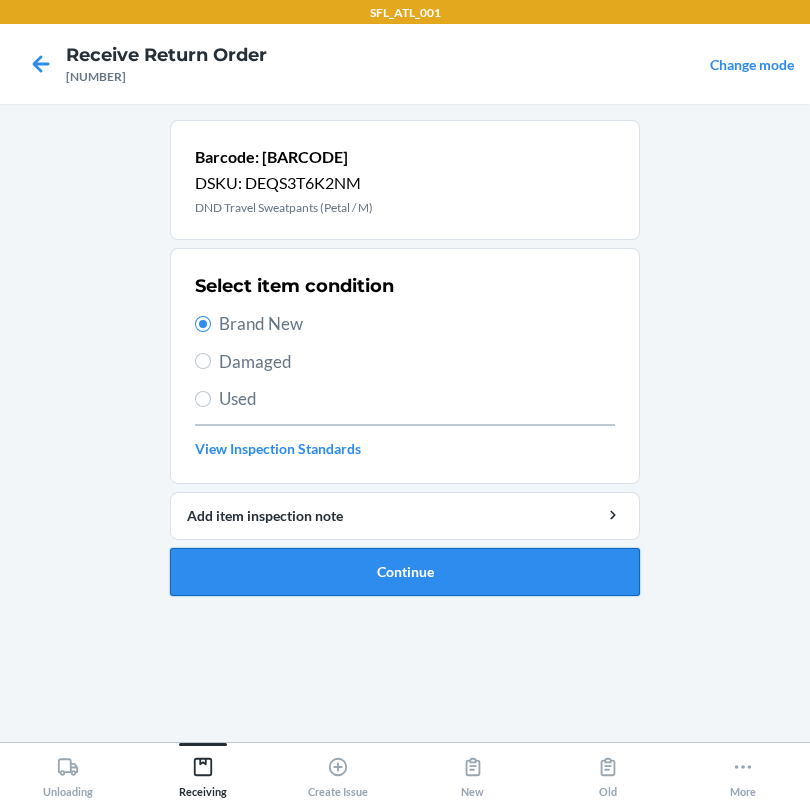 click on "Continue" at bounding box center (405, 572) 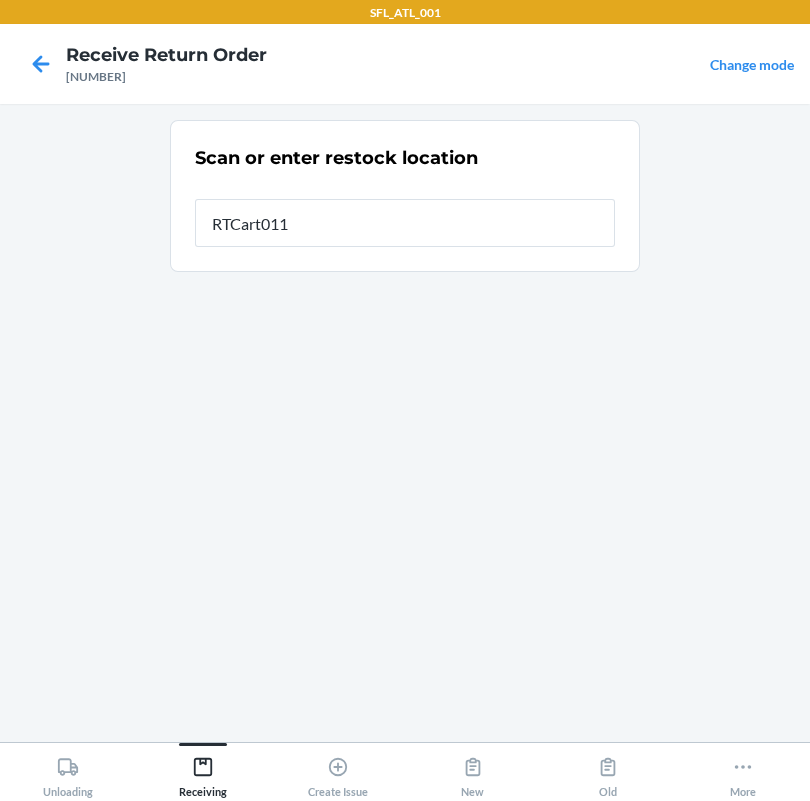 type on "RTCart011" 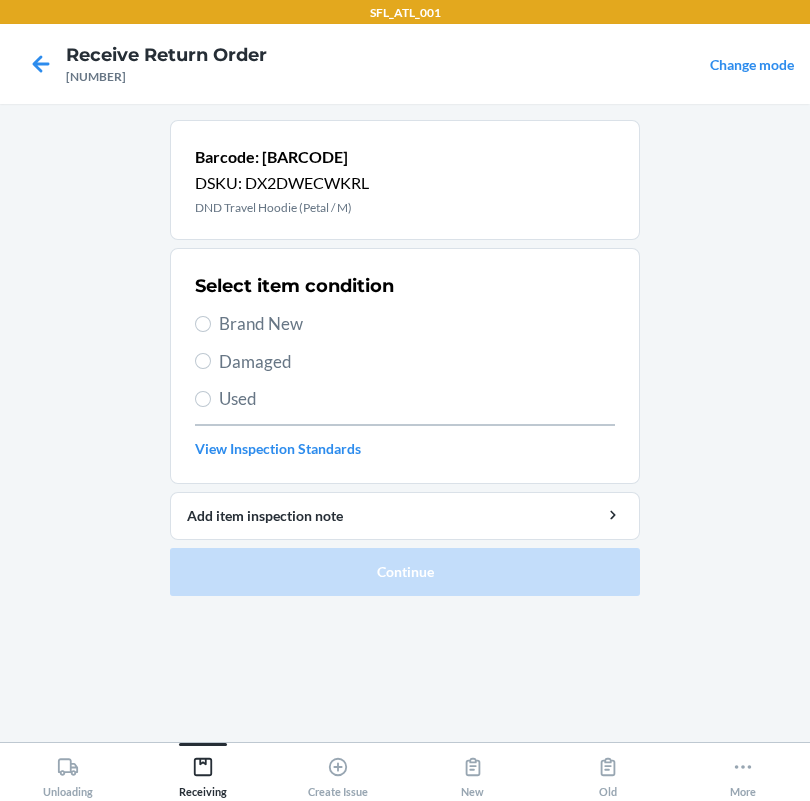 click on "Brand New" at bounding box center (405, 324) 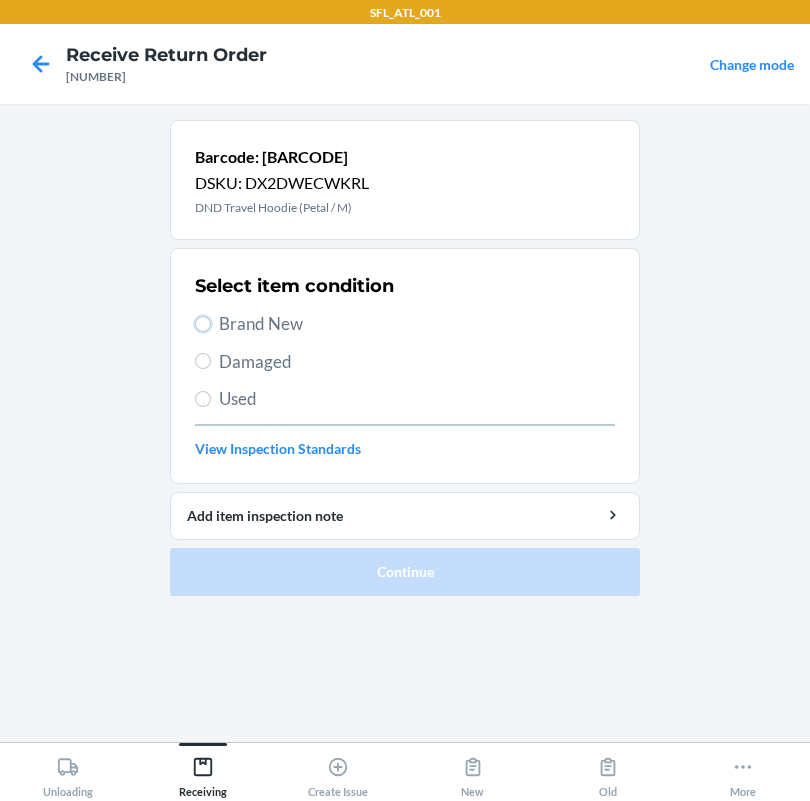 click on "Brand New" at bounding box center (203, 324) 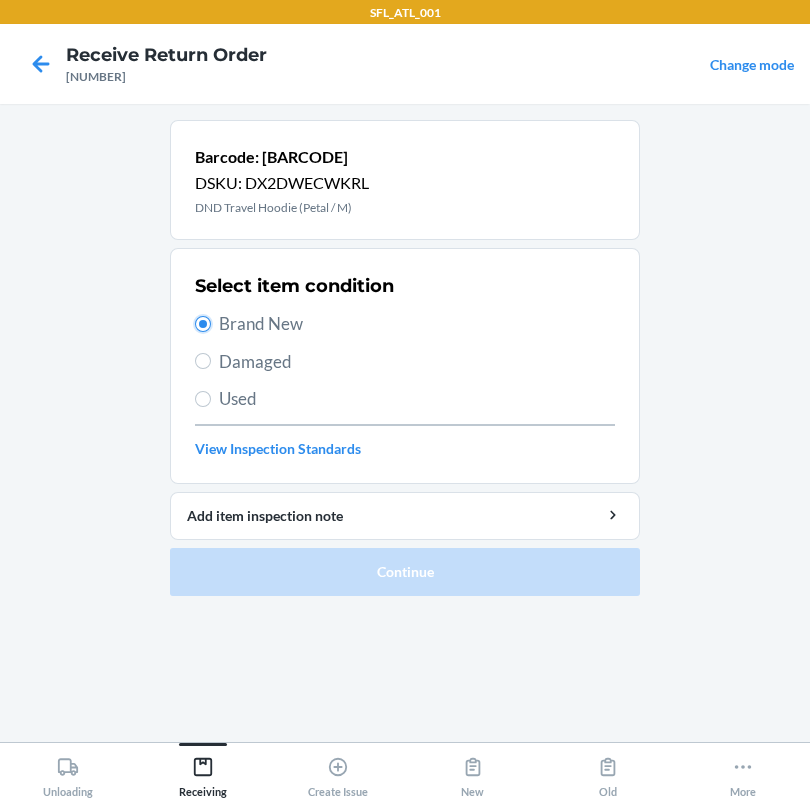radio on "true" 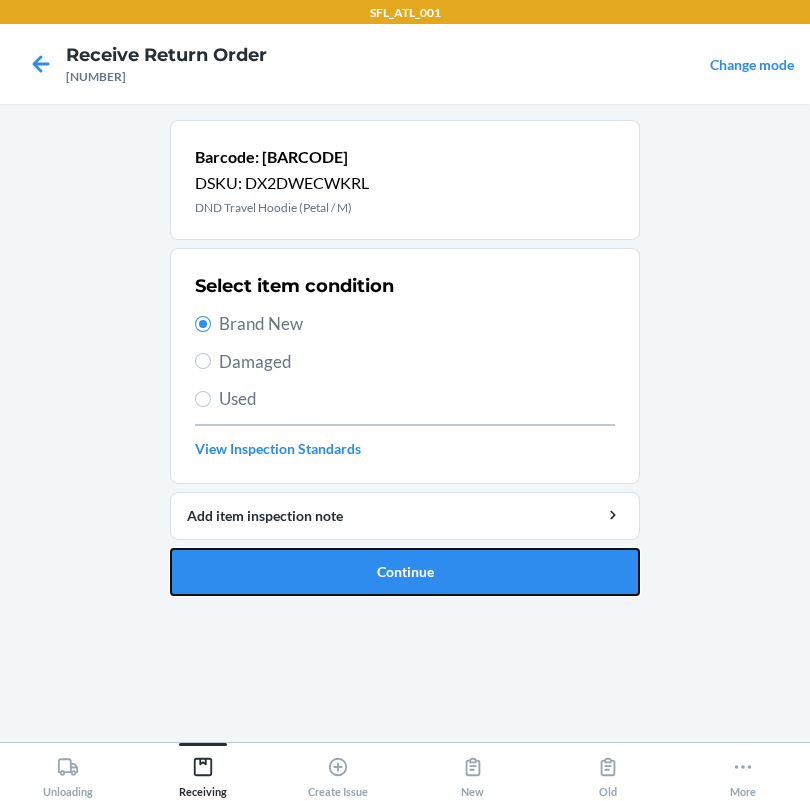 click on "Continue" at bounding box center (405, 572) 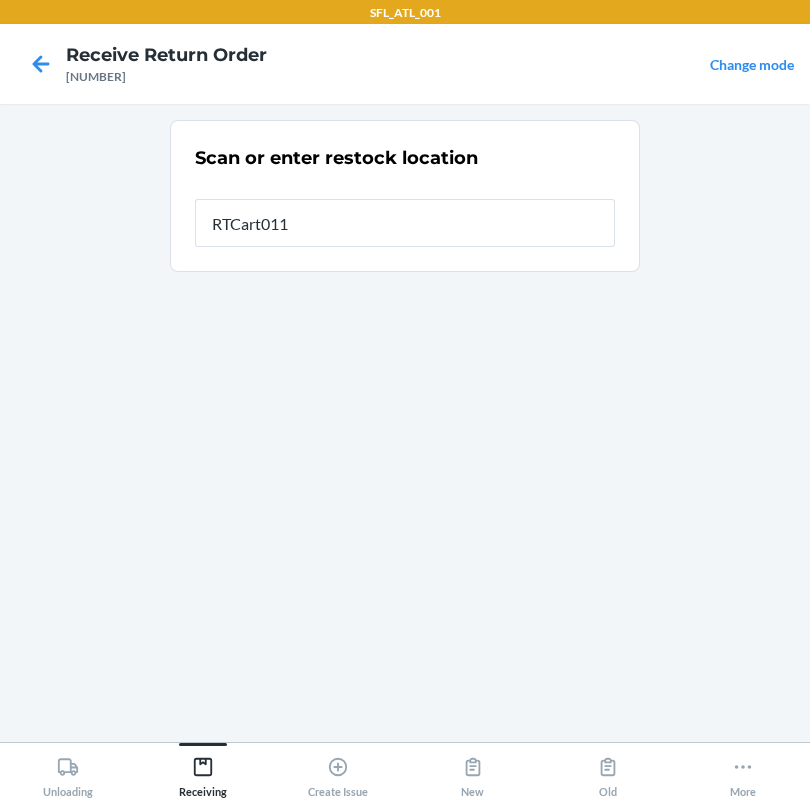 type on "RTCart011" 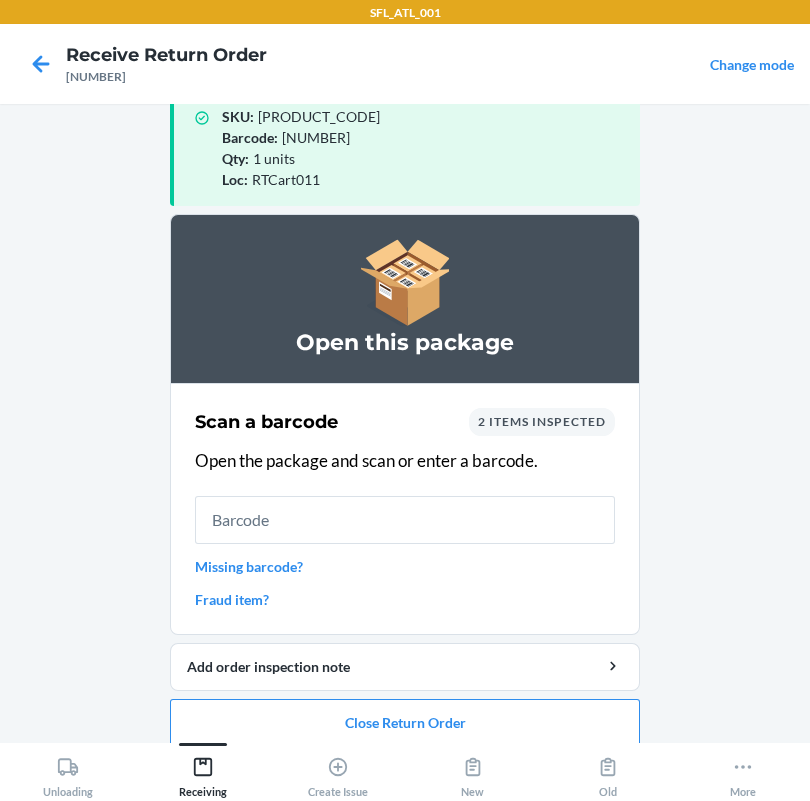 scroll, scrollTop: 57, scrollLeft: 0, axis: vertical 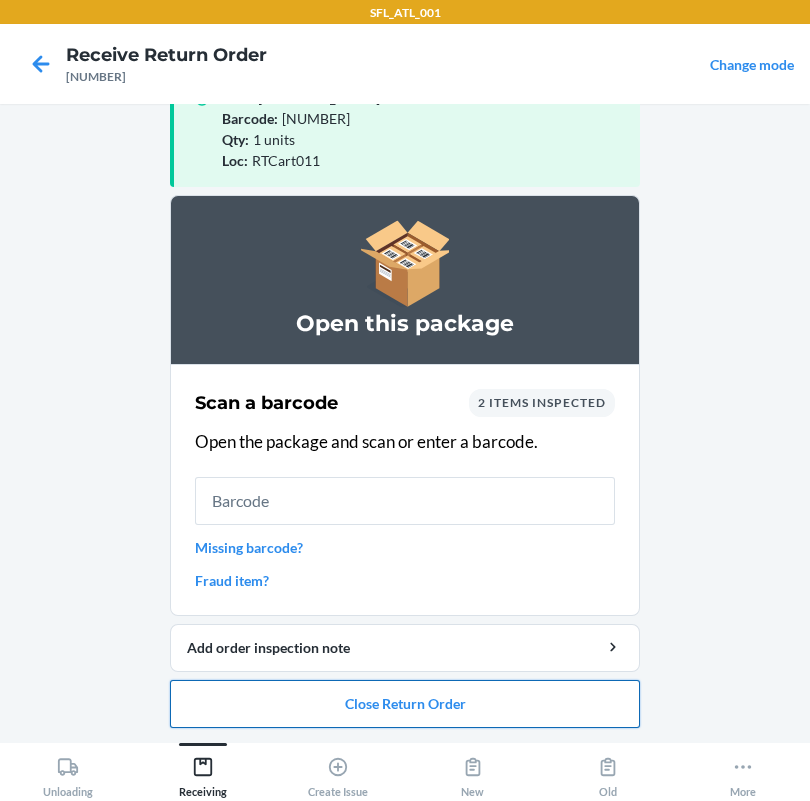 click on "Close Return Order" at bounding box center [405, 704] 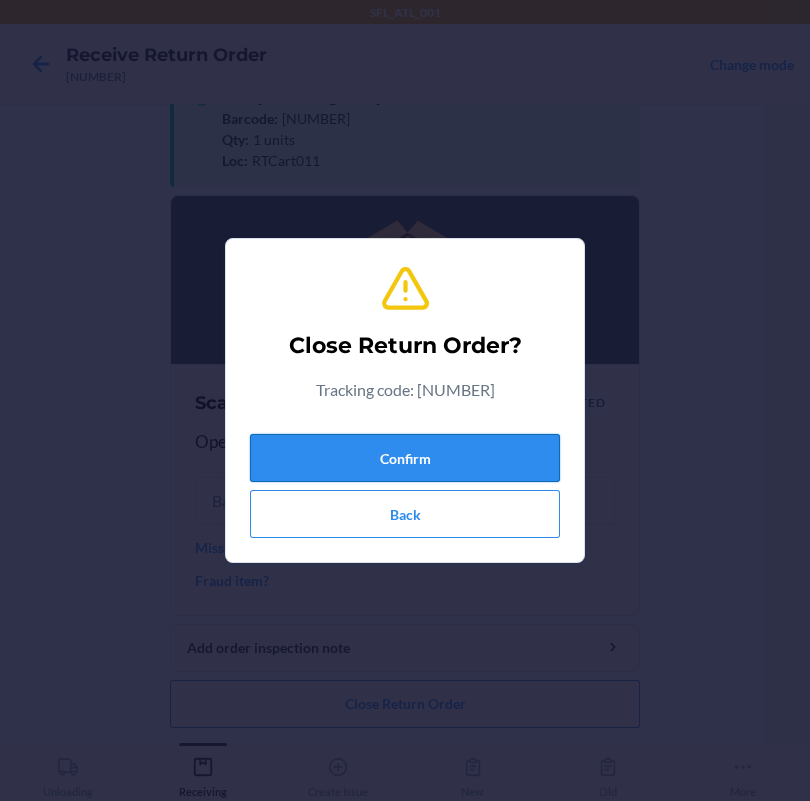 click on "Confirm" at bounding box center [405, 458] 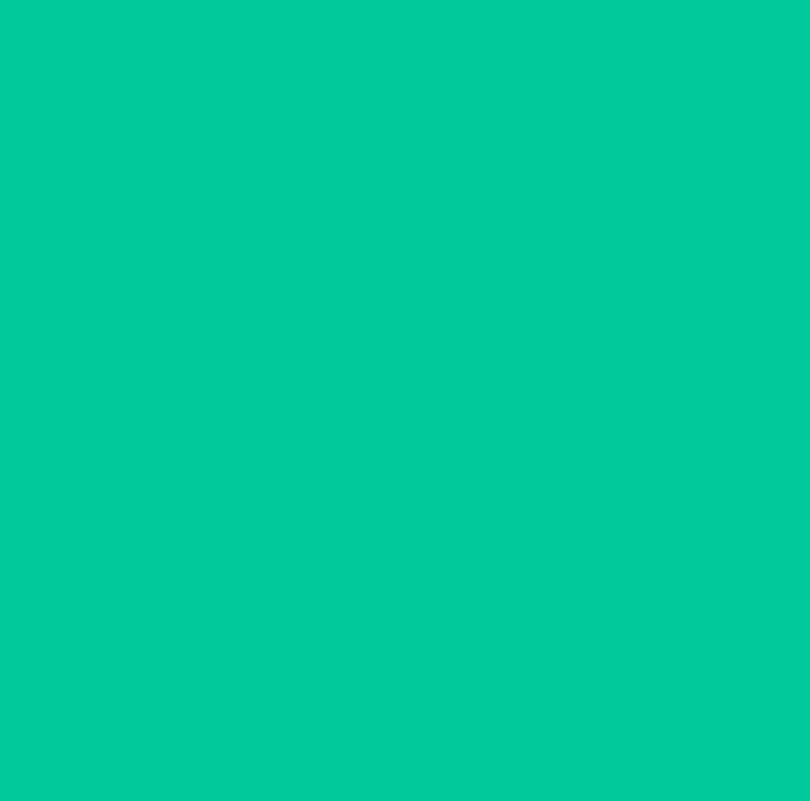 scroll, scrollTop: 0, scrollLeft: 0, axis: both 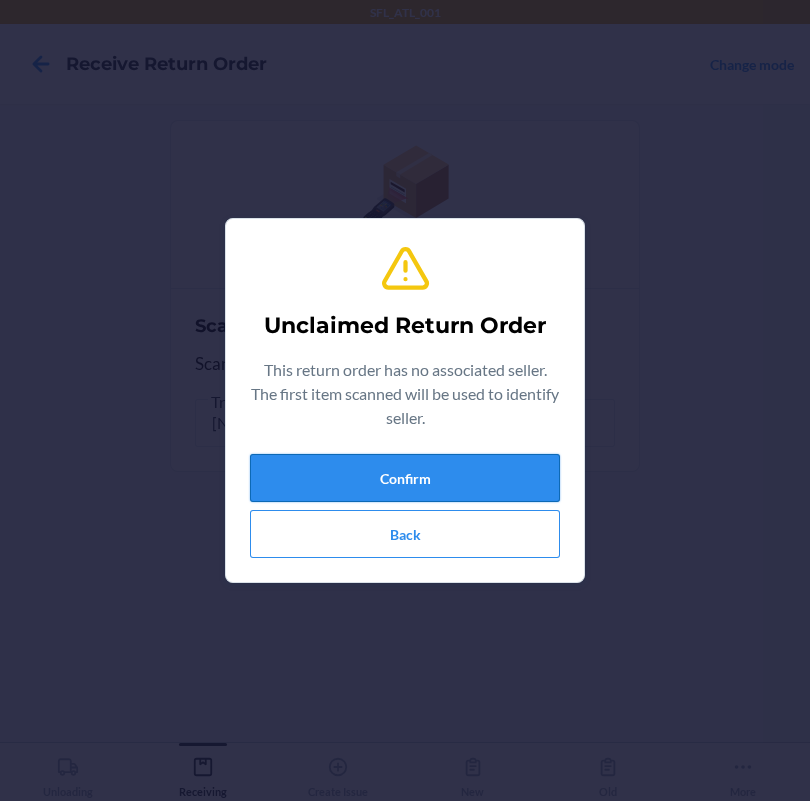 click on "Confirm" at bounding box center [405, 478] 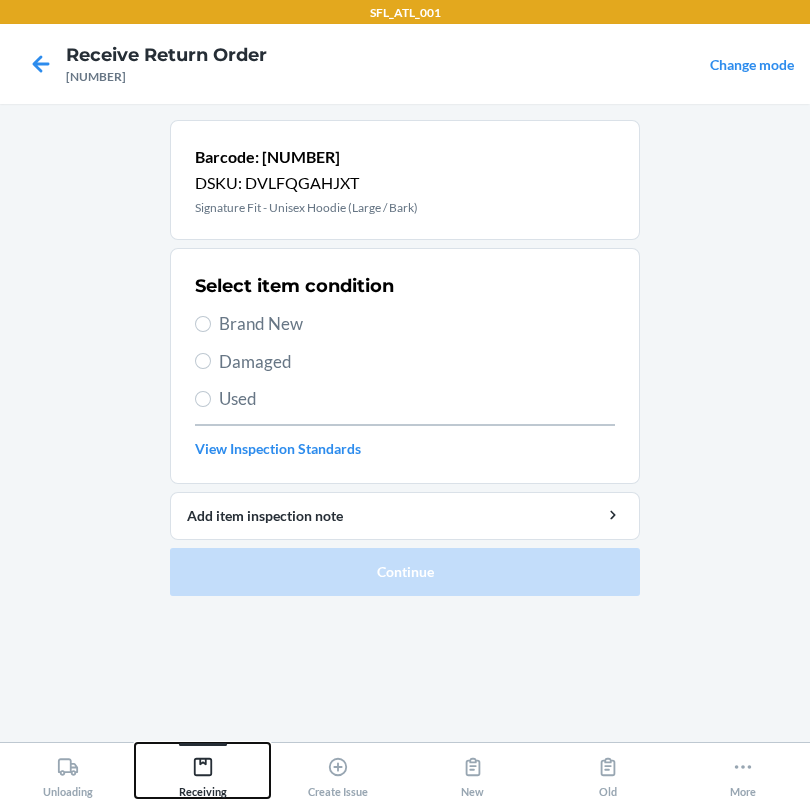 click on "Receiving" at bounding box center [203, 773] 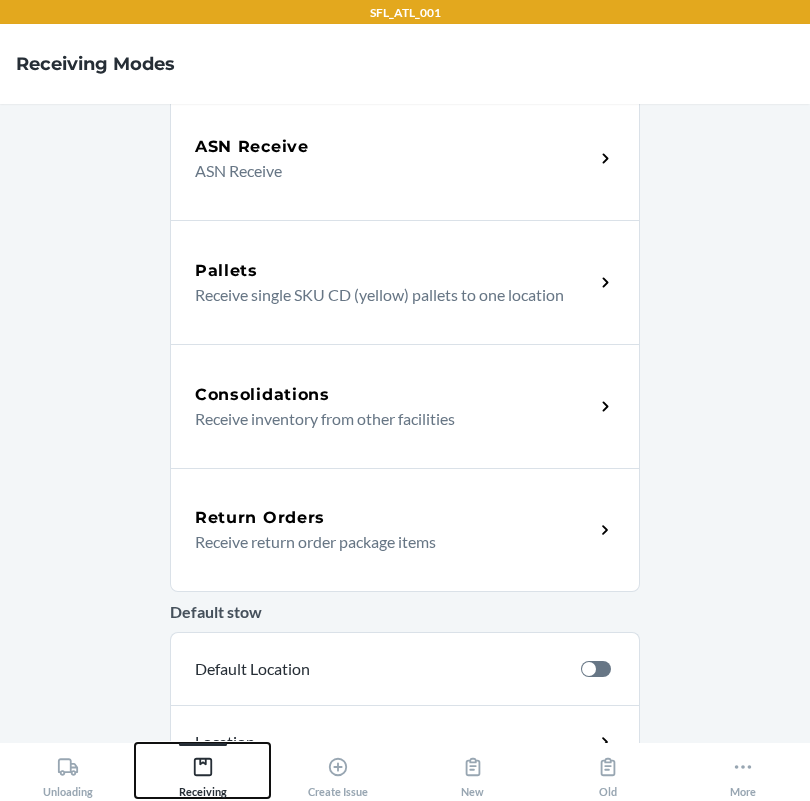 scroll, scrollTop: 449, scrollLeft: 0, axis: vertical 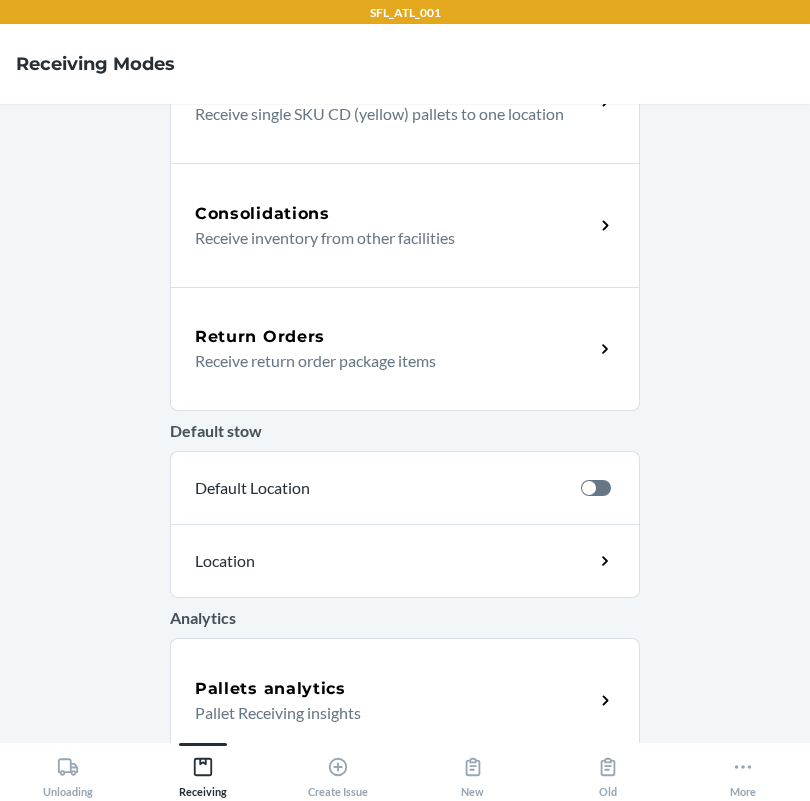 click on "Receive return order package items" at bounding box center (386, 361) 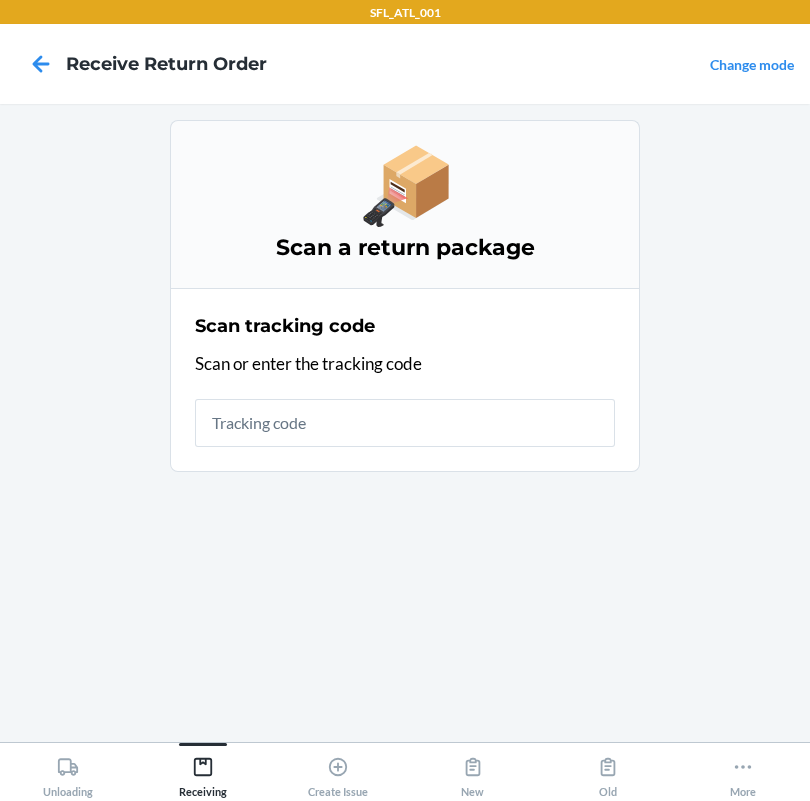 click at bounding box center [405, 423] 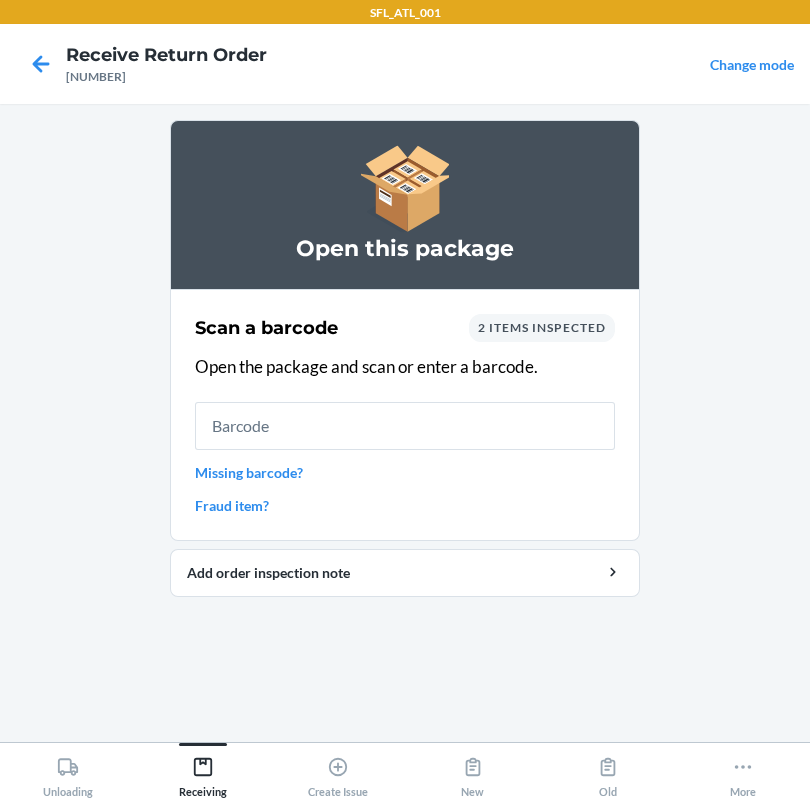 click on "Missing barcode?" at bounding box center [405, 472] 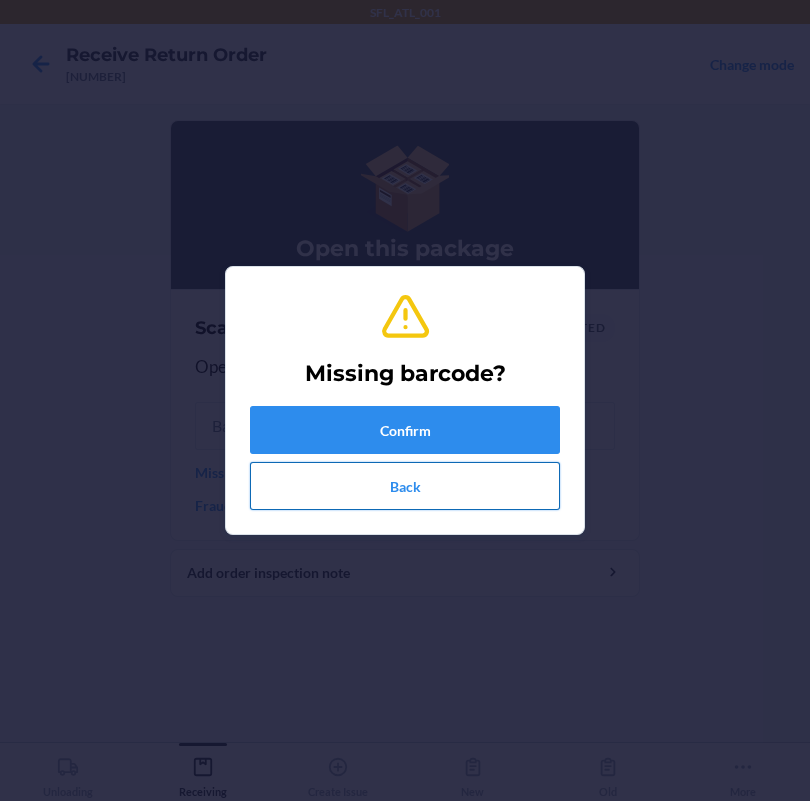 click on "Back" at bounding box center (405, 486) 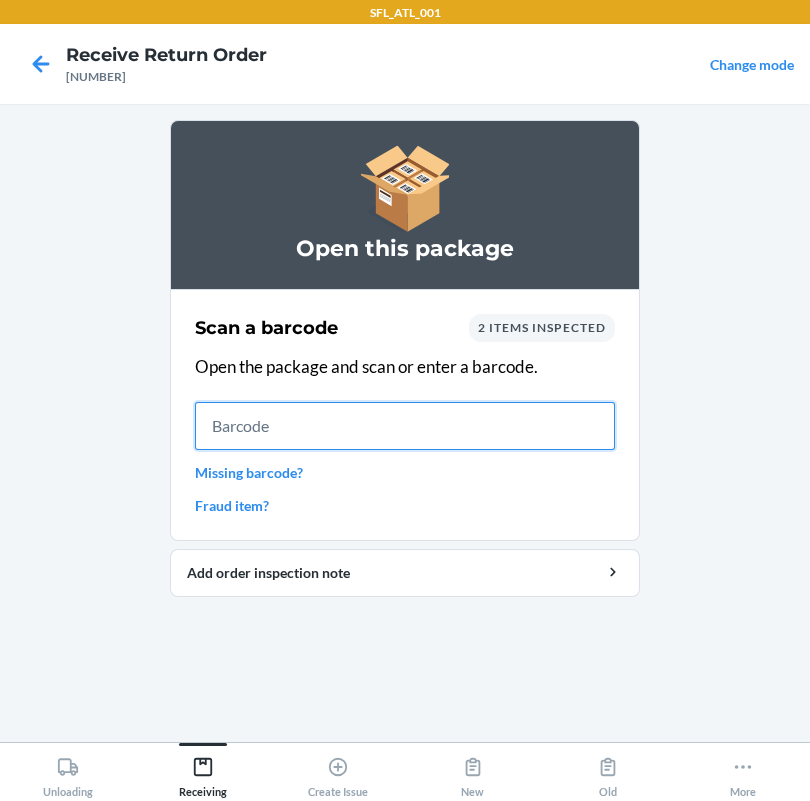 click at bounding box center (405, 426) 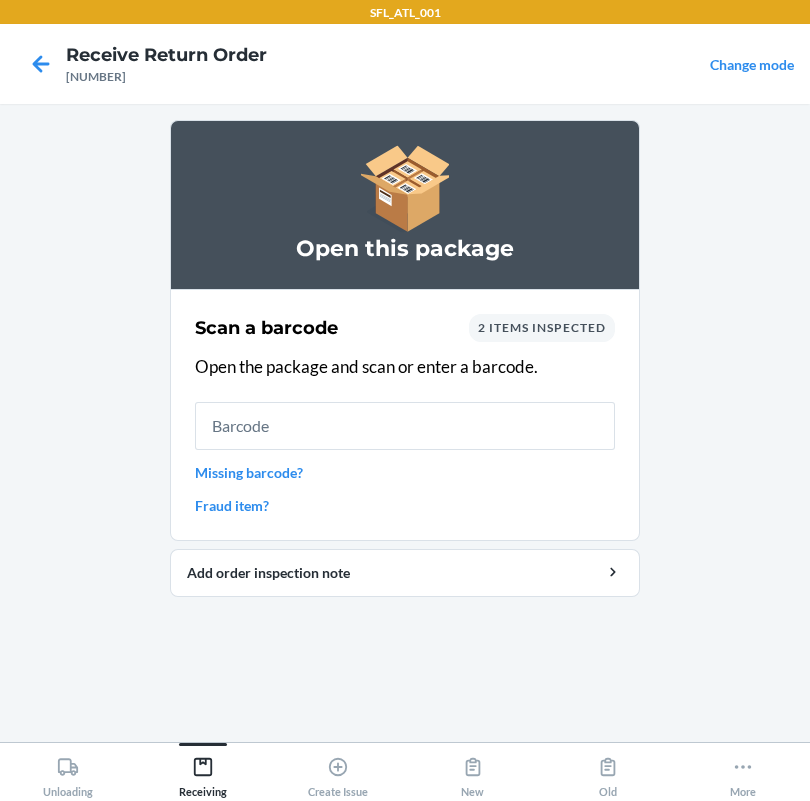 click on "Missing barcode?" at bounding box center [405, 472] 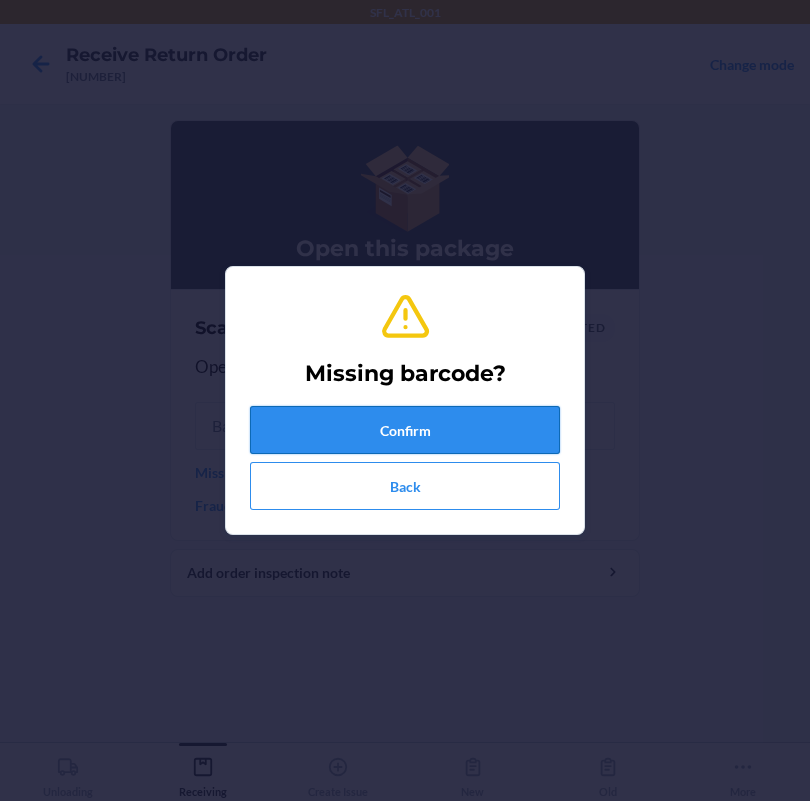 click on "Confirm" at bounding box center (405, 430) 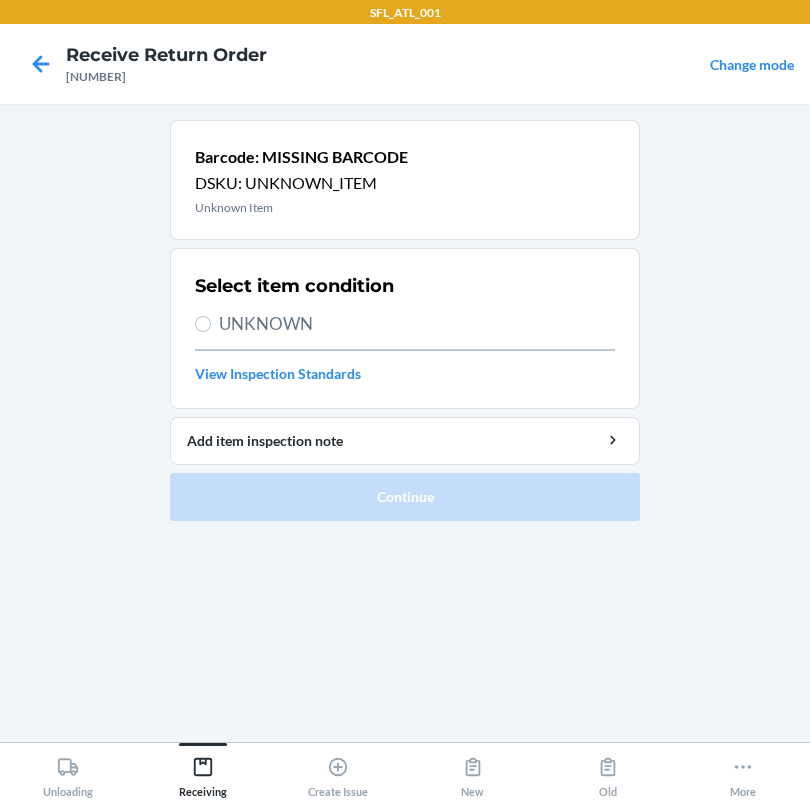 click on "UNKNOWN" at bounding box center (417, 324) 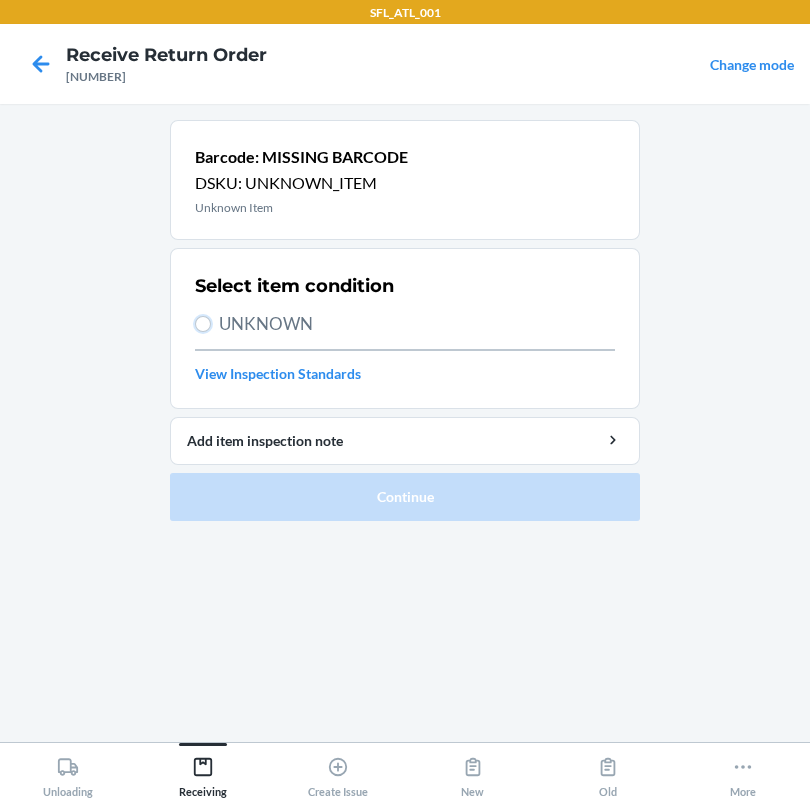 click on "UNKNOWN" at bounding box center [203, 324] 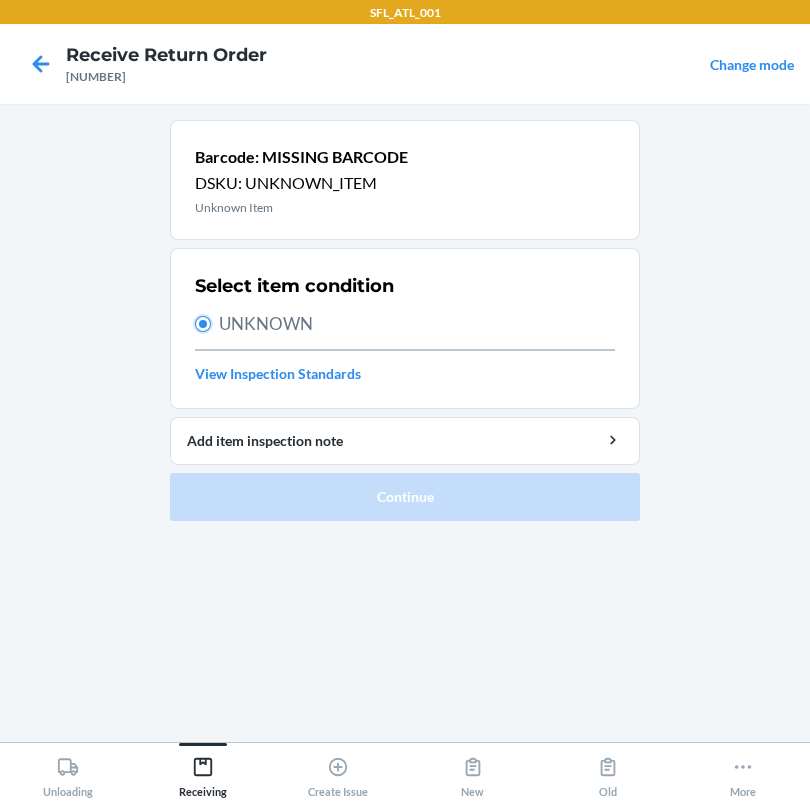 radio on "true" 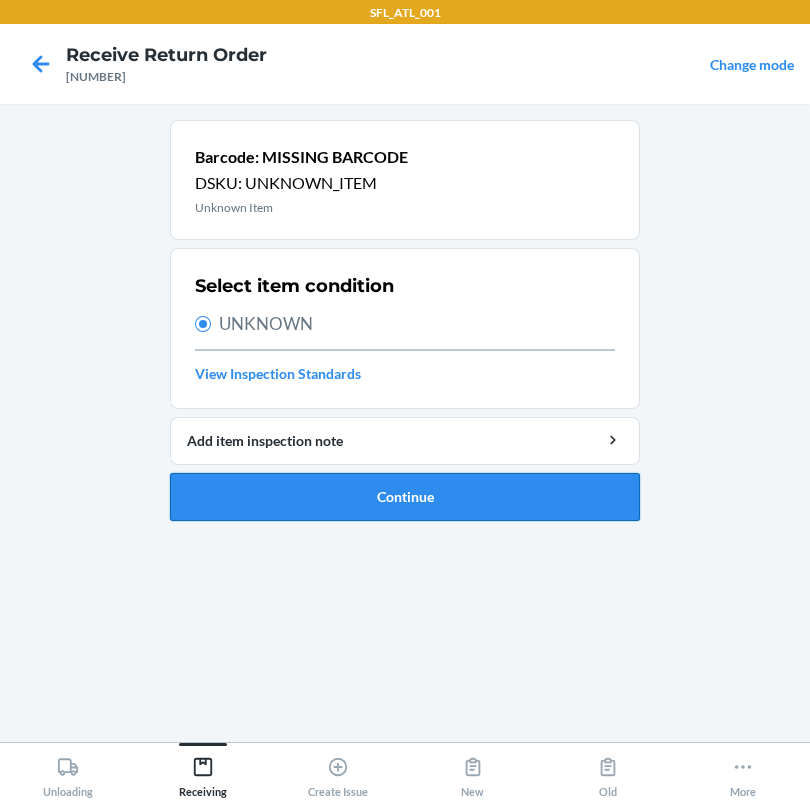 click on "Continue" at bounding box center [405, 497] 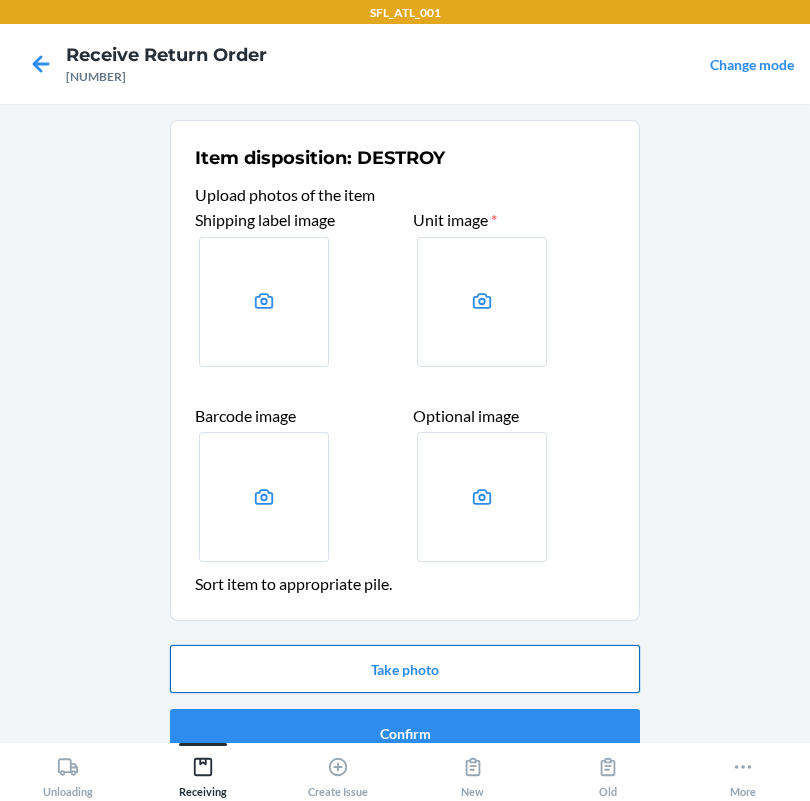 click on "Take photo" at bounding box center (405, 669) 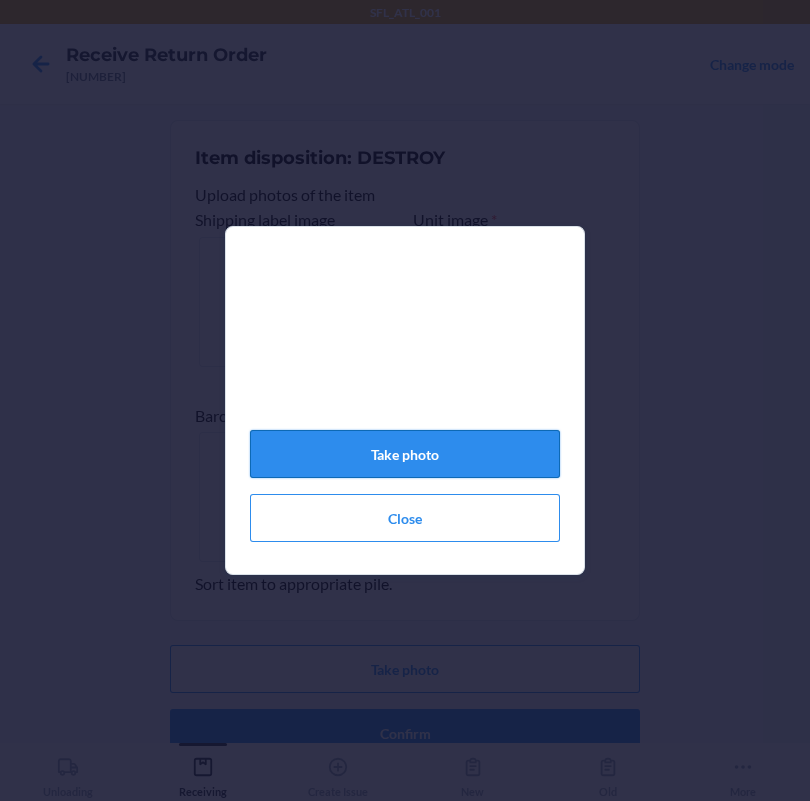 click on "Take photo" 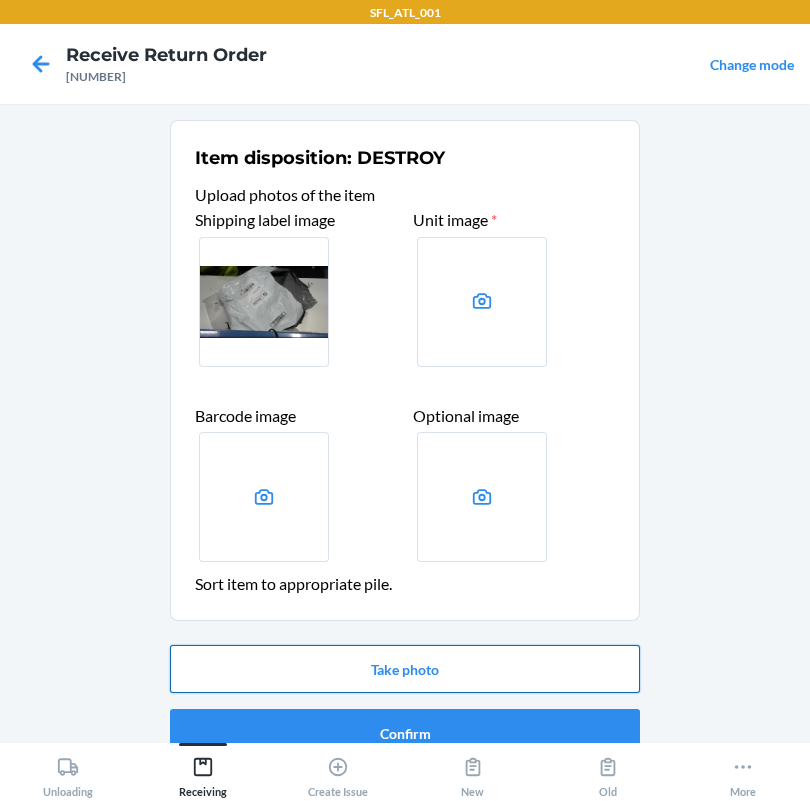click on "Take photo" at bounding box center [405, 669] 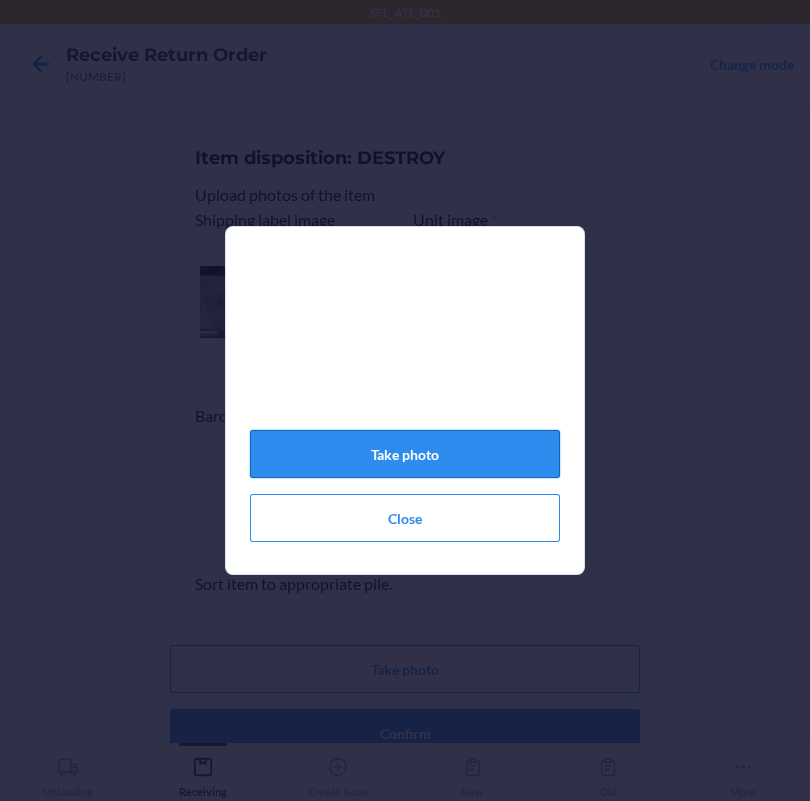 click on "Take photo" 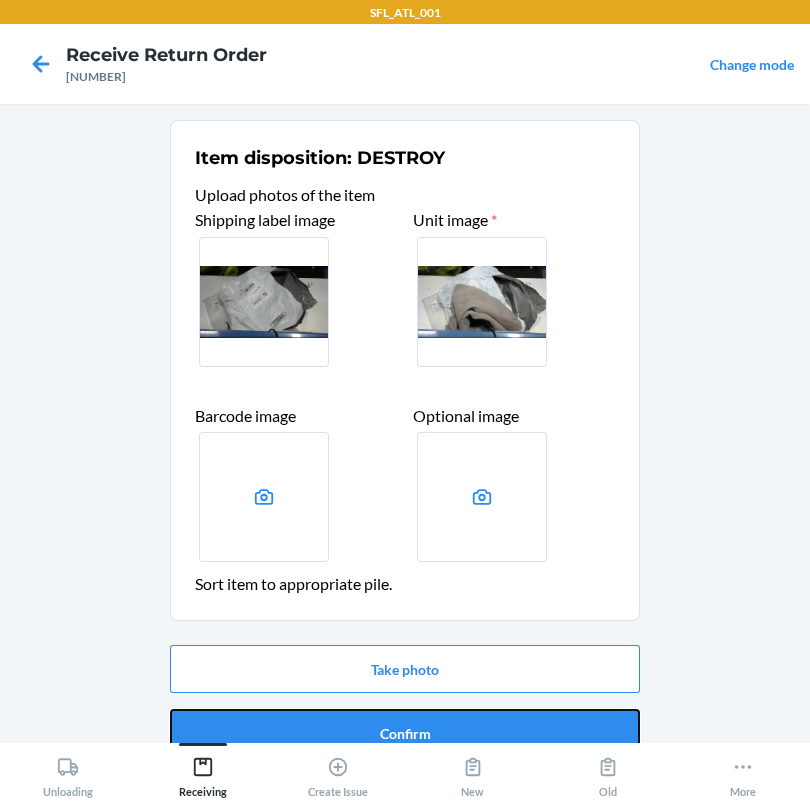 drag, startPoint x: 480, startPoint y: 732, endPoint x: 486, endPoint y: 723, distance: 10.816654 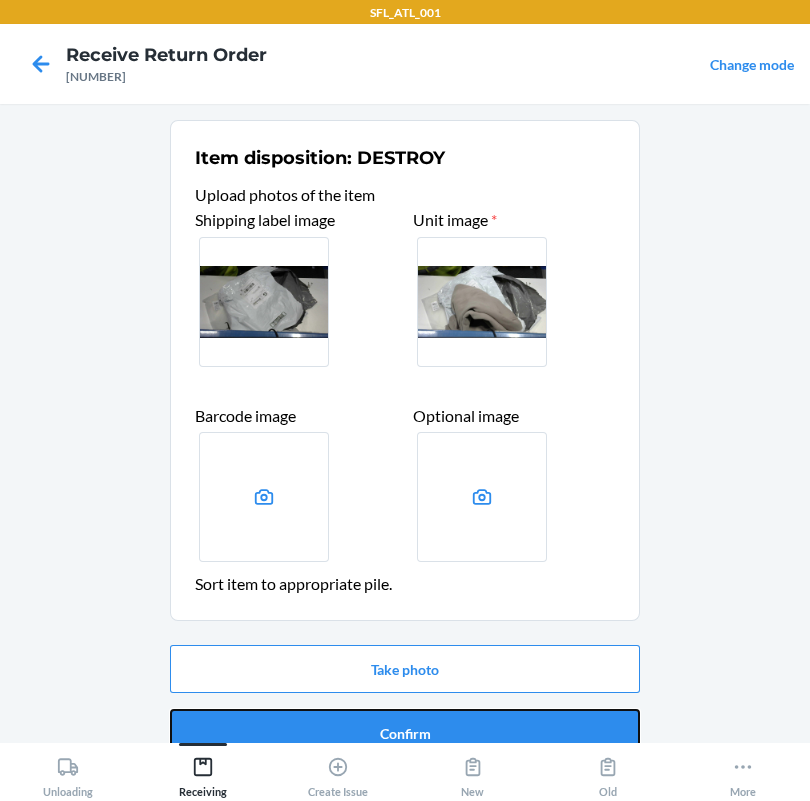 click on "Confirm" at bounding box center (405, 733) 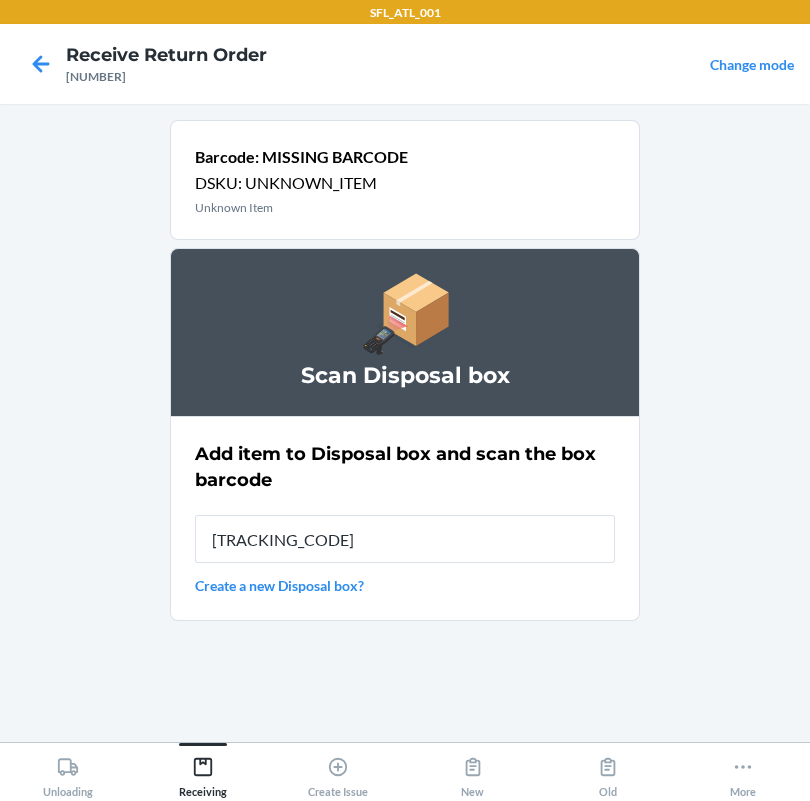 type on "[TRACKING_CODE]" 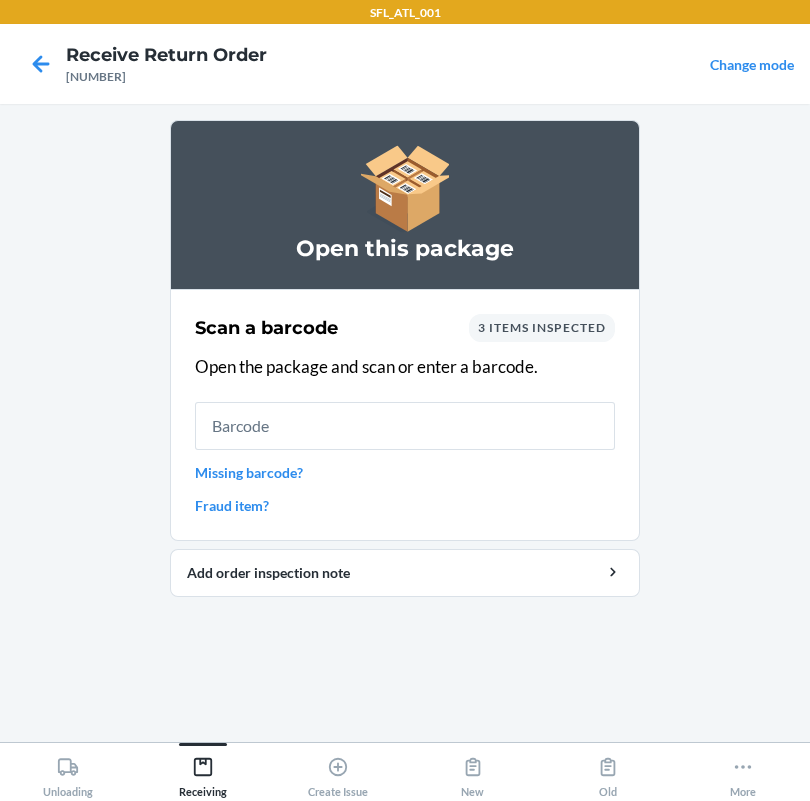 click on "Fraud item?" at bounding box center (405, 505) 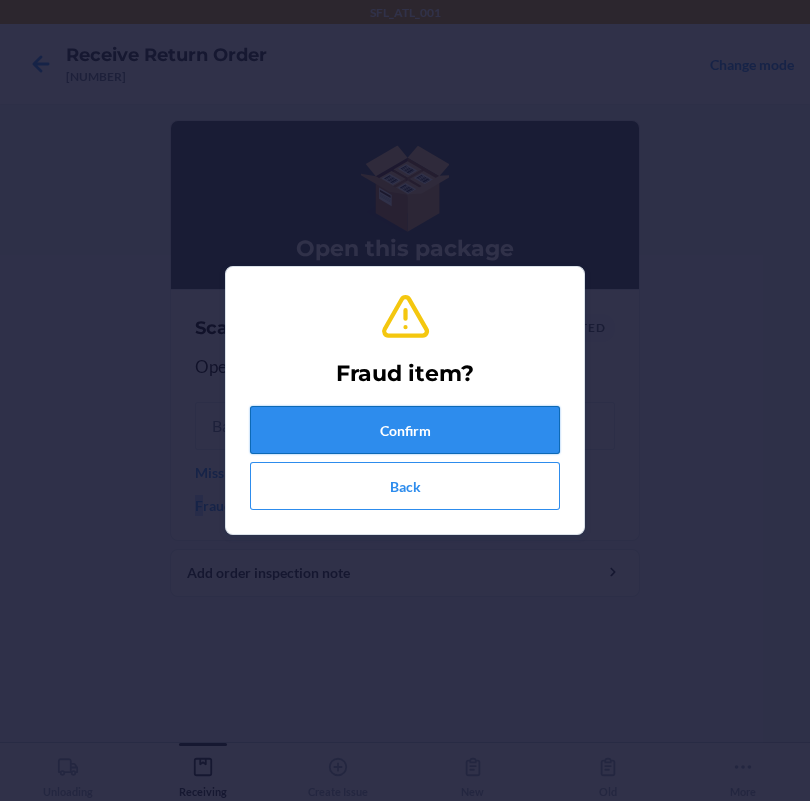 click on "Confirm" at bounding box center (405, 430) 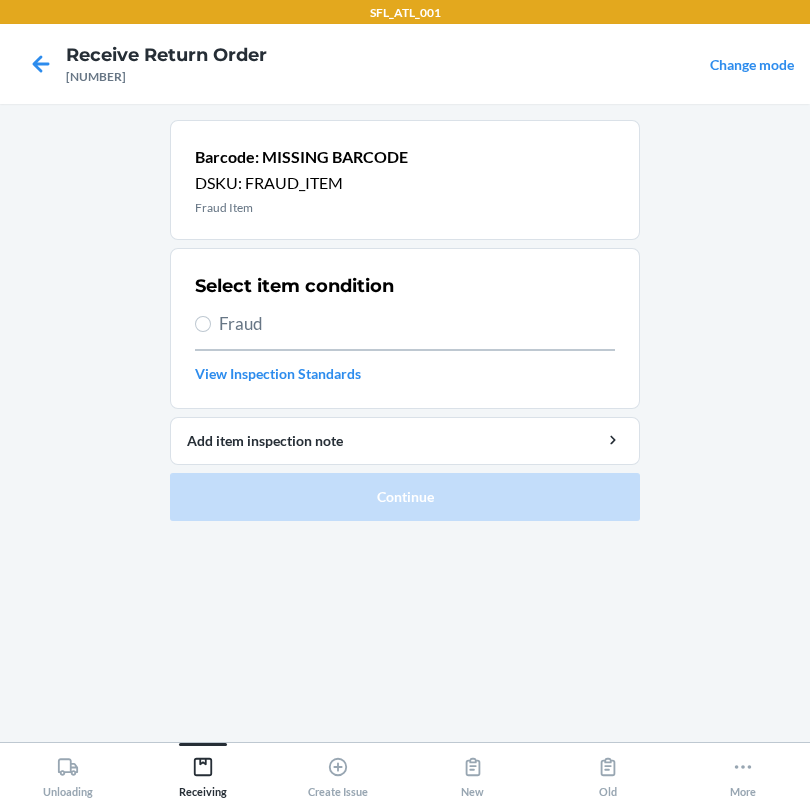 click on "Fraud" at bounding box center (417, 324) 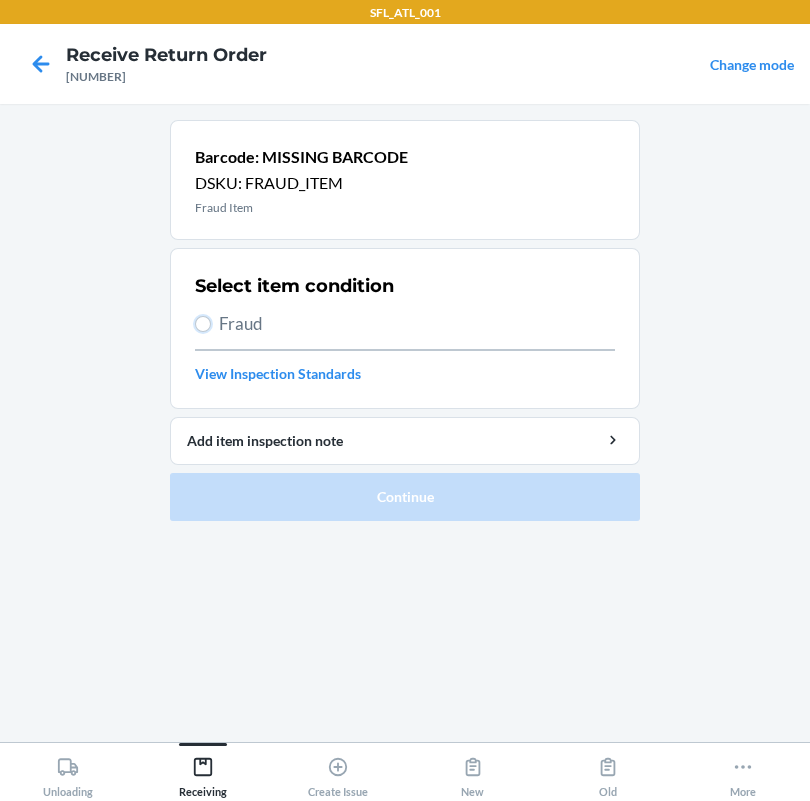 click on "Fraud" at bounding box center (203, 324) 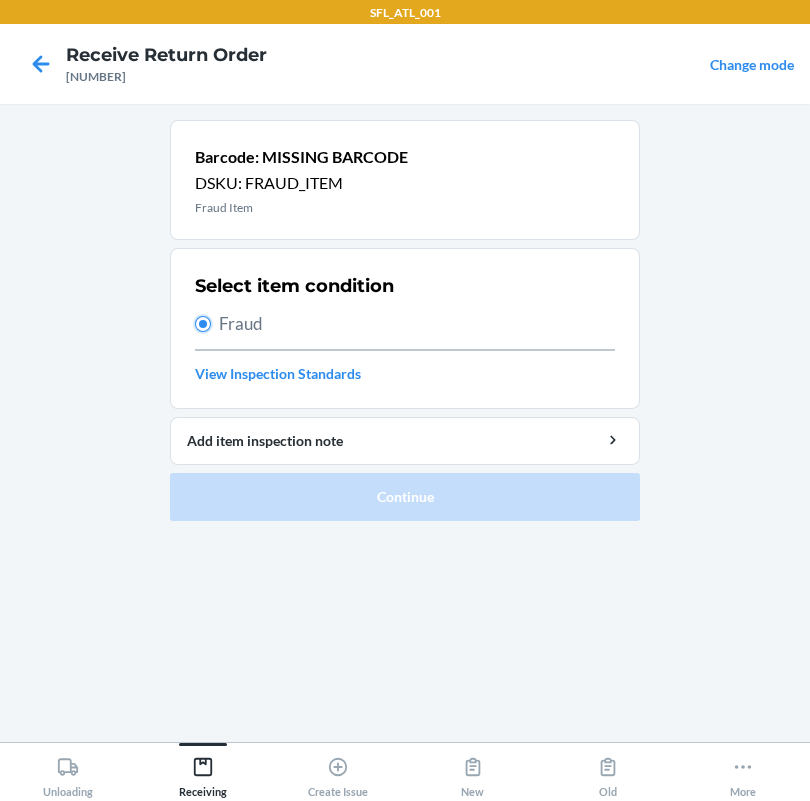 radio on "true" 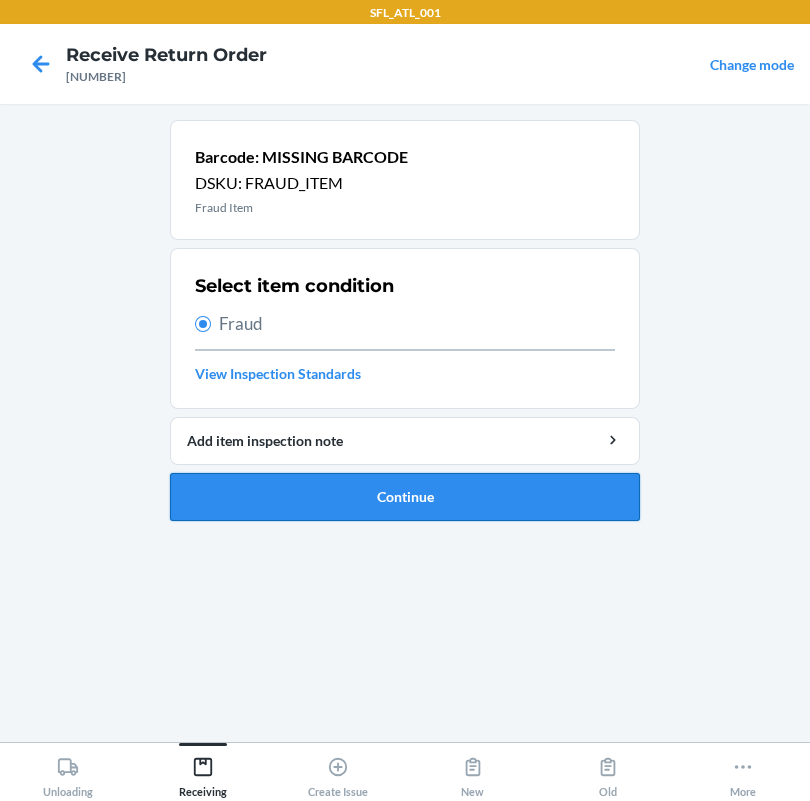 click on "Continue" at bounding box center (405, 497) 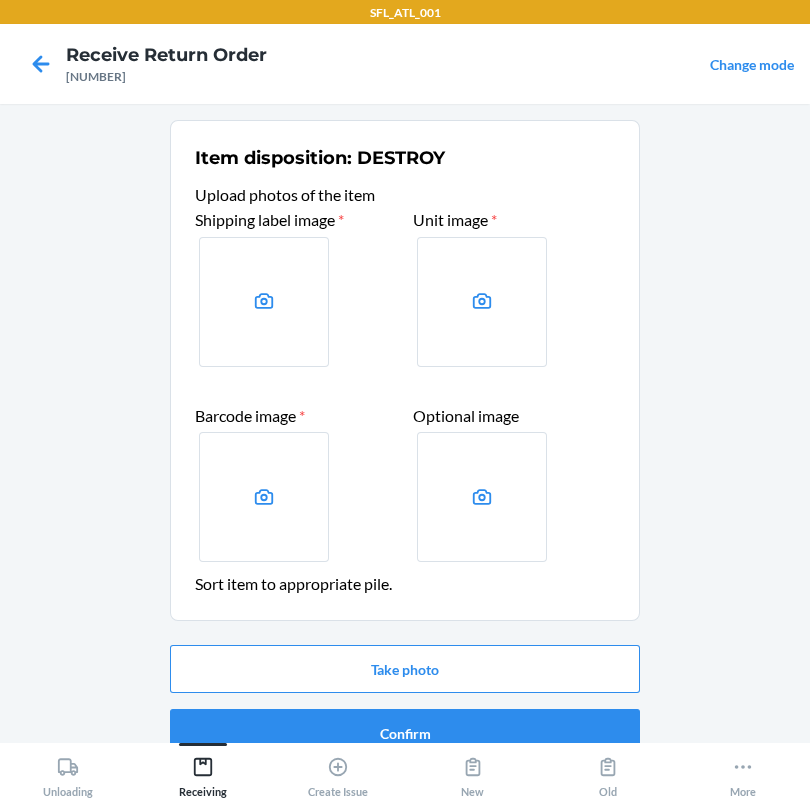 click at bounding box center (264, 302) 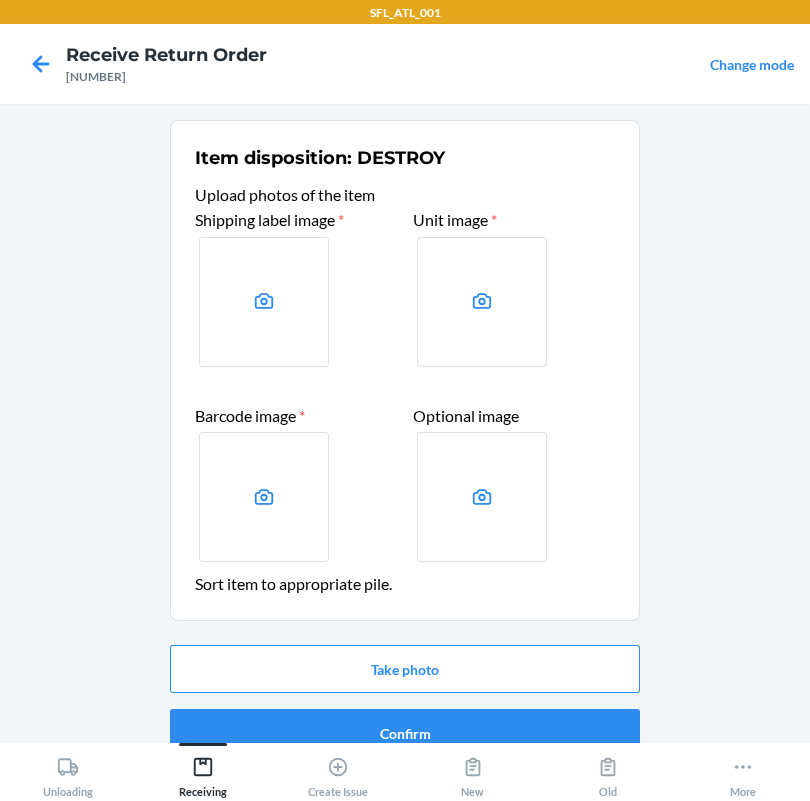 click at bounding box center [0, 0] 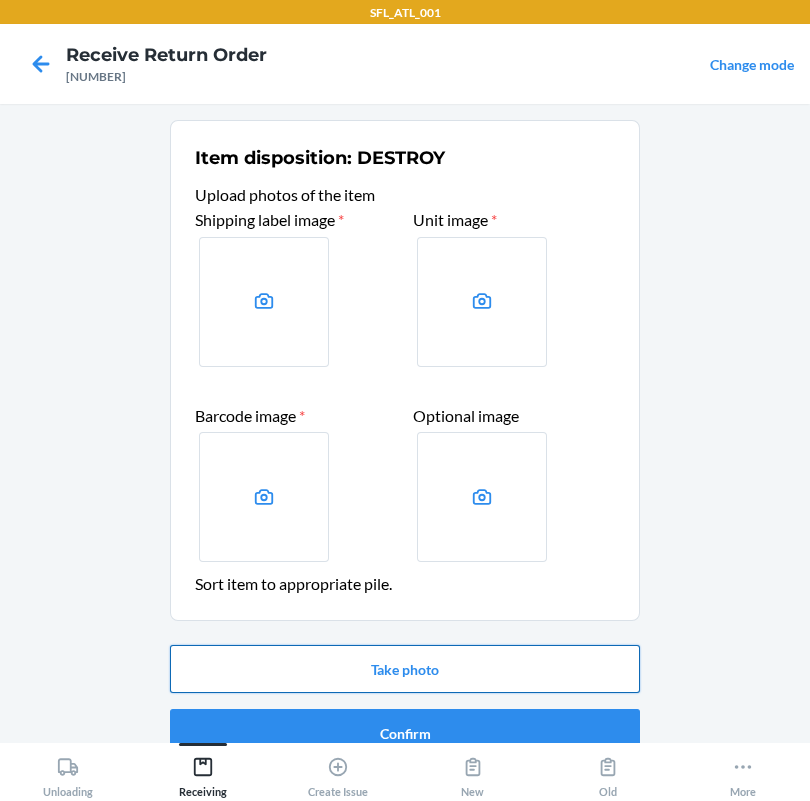 click on "Take photo" at bounding box center [405, 669] 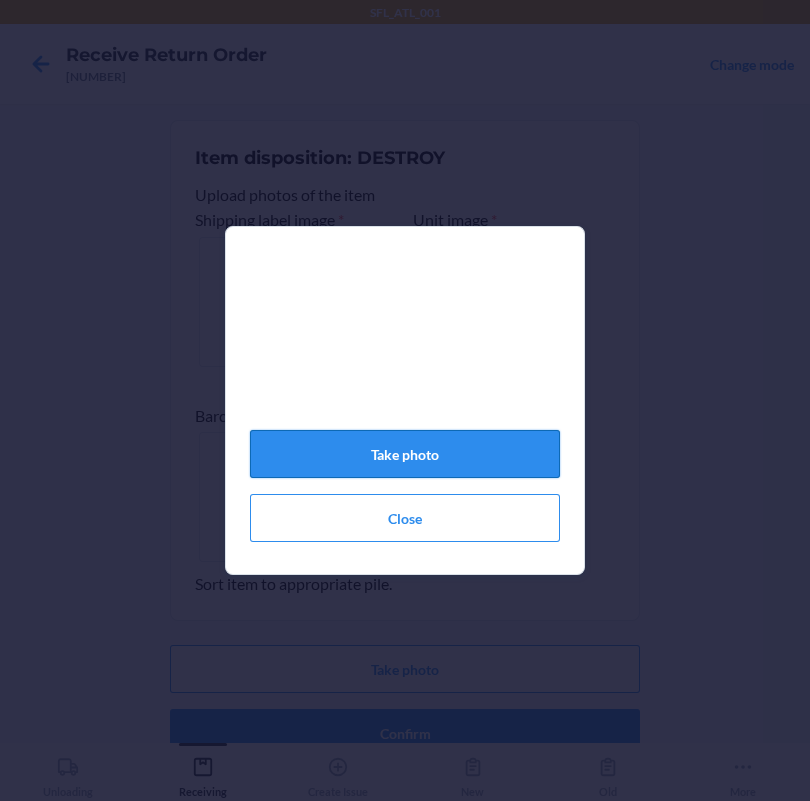 click on "Take photo" 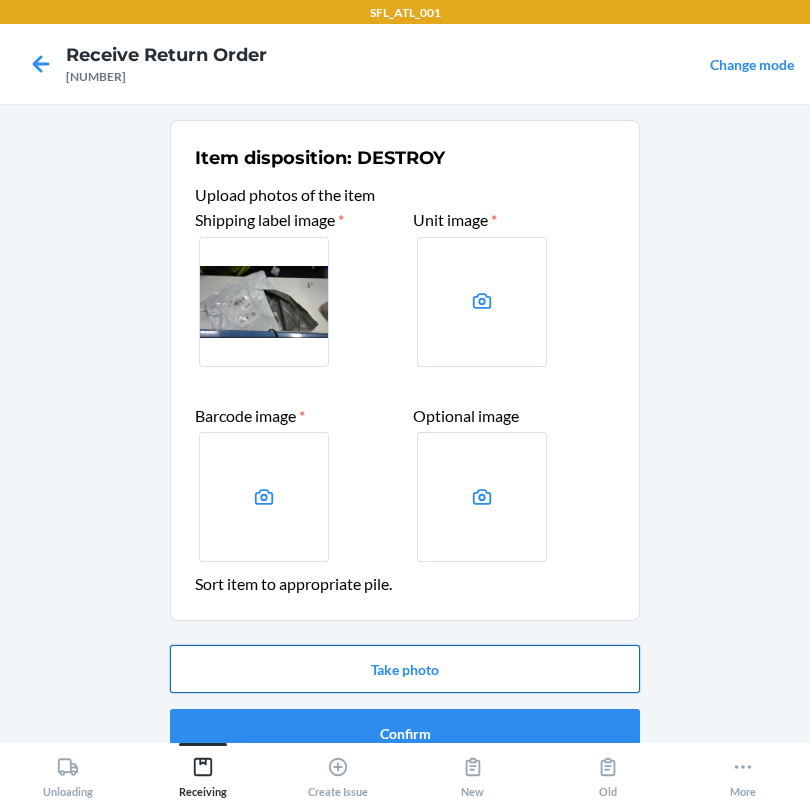 click on "Take photo" at bounding box center (405, 669) 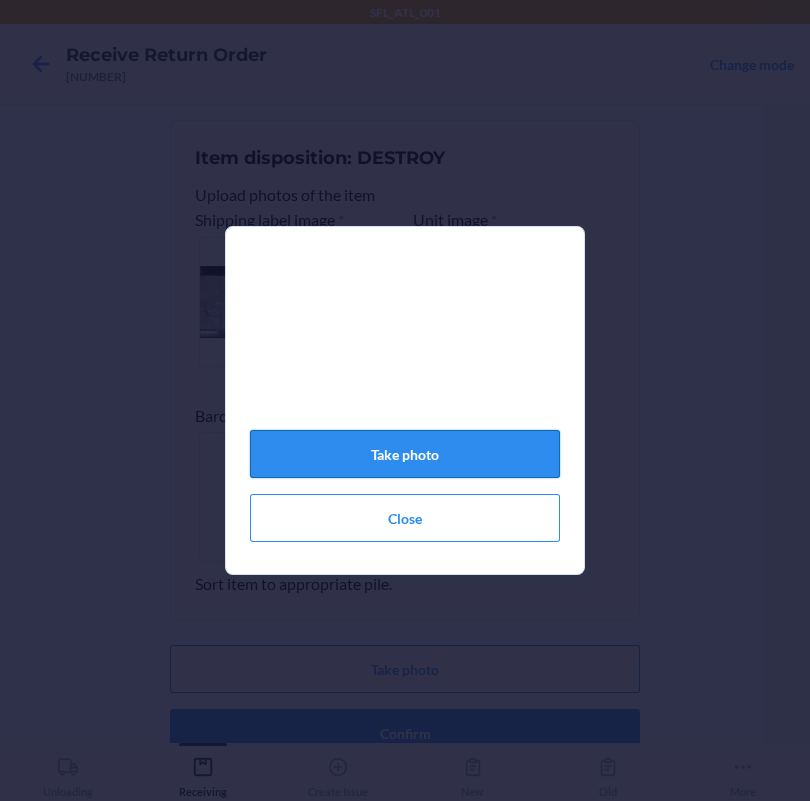 click on "Take photo" 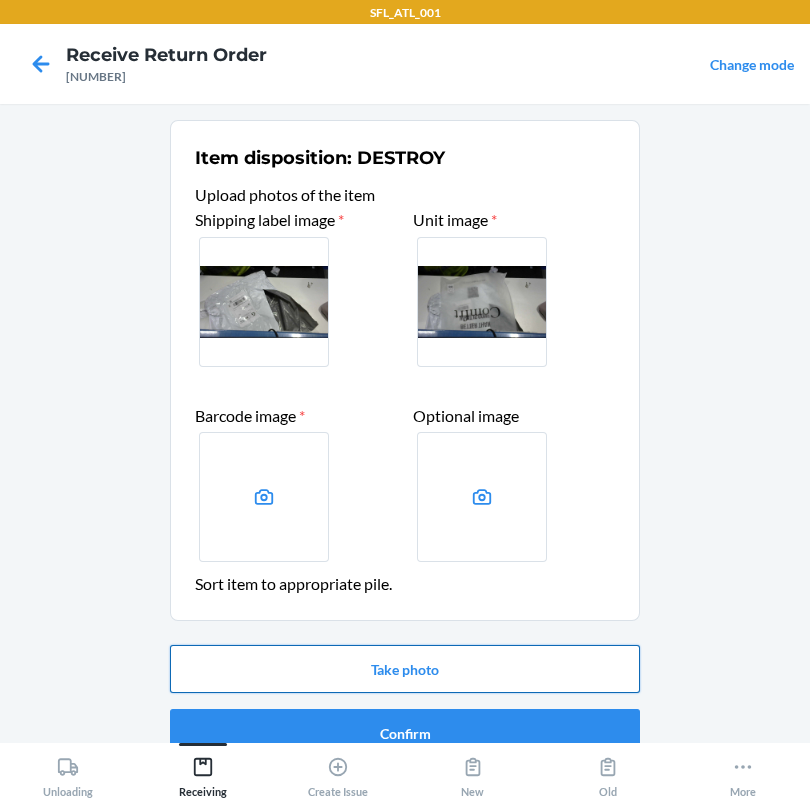 click on "Take photo" at bounding box center (405, 669) 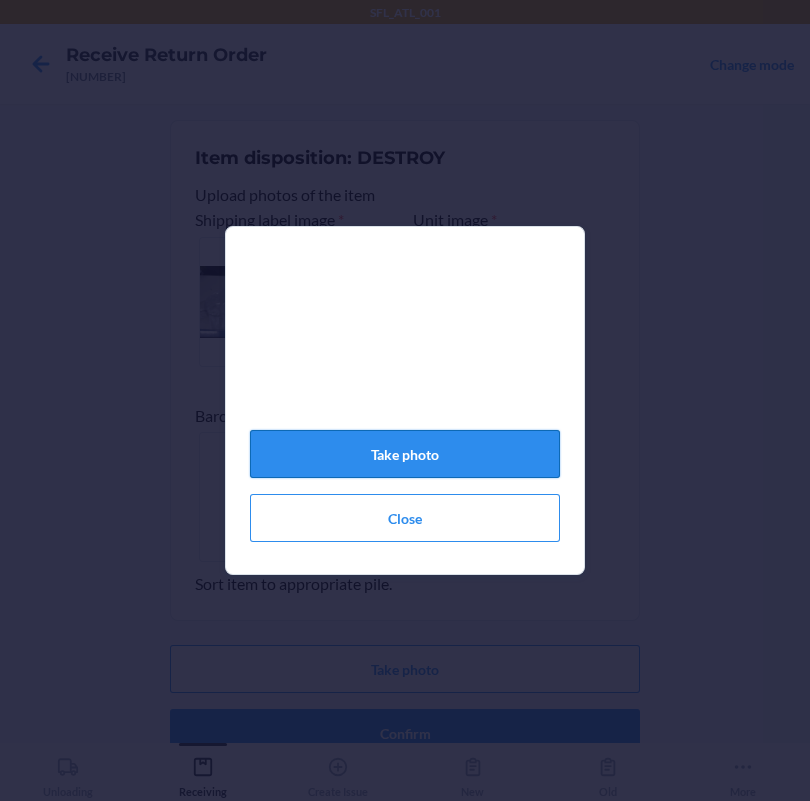 click on "Take photo" 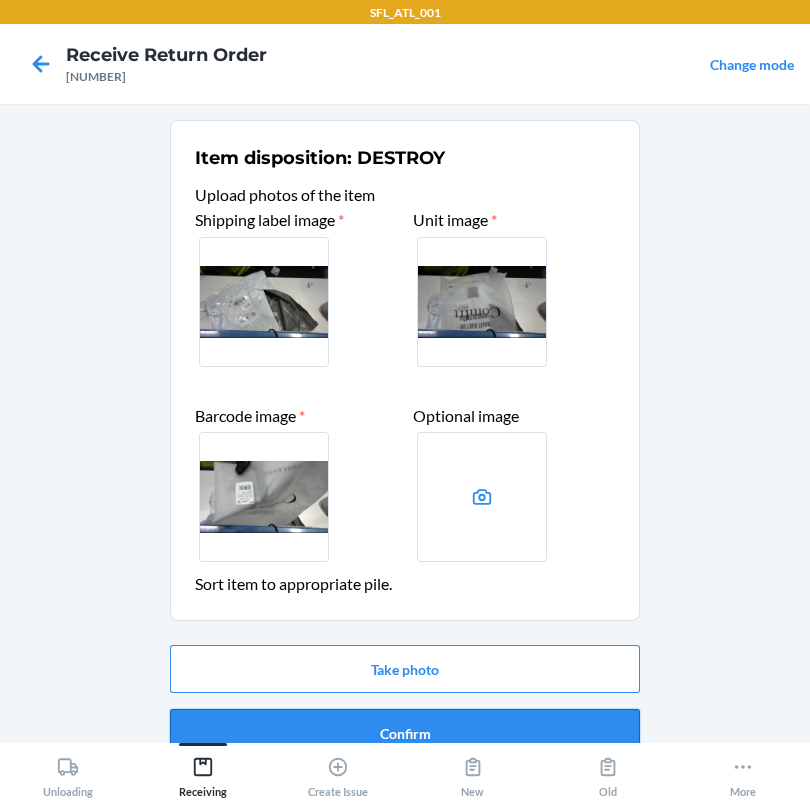 click on "Confirm" at bounding box center (405, 733) 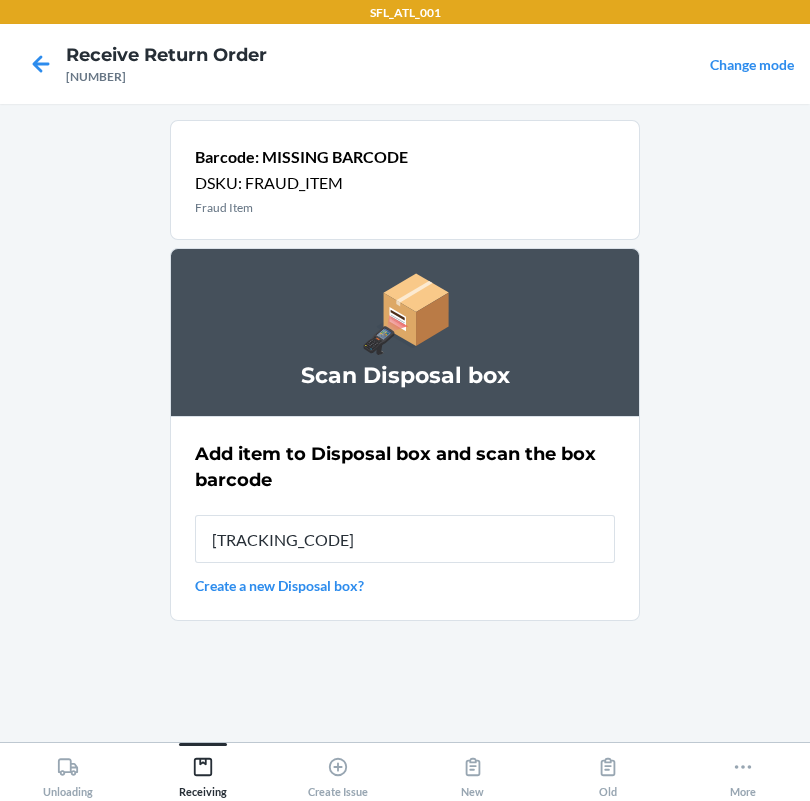 type on "[TRACKING_CODE]" 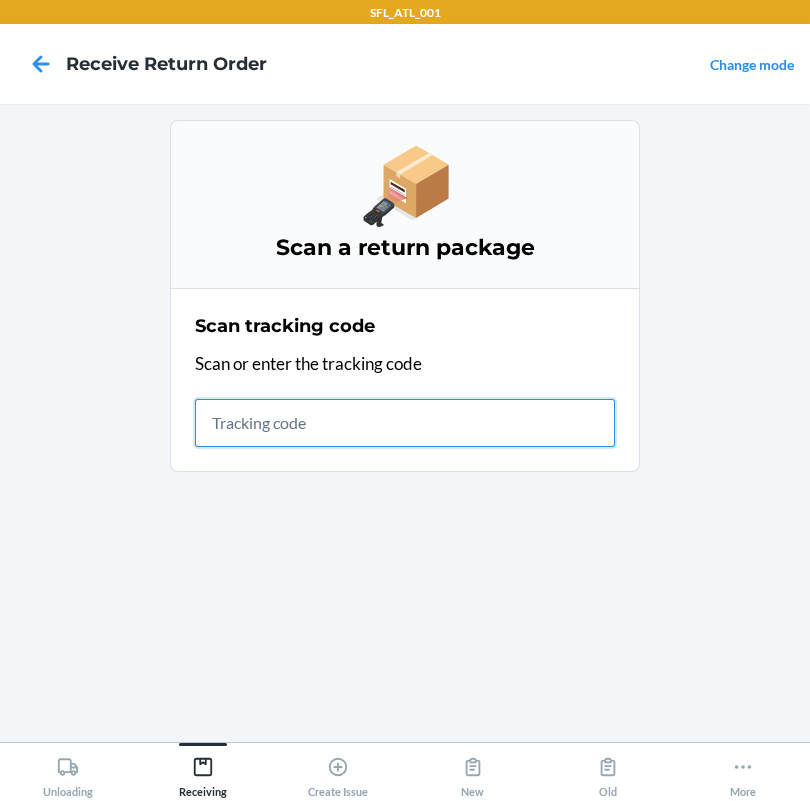 click at bounding box center (405, 423) 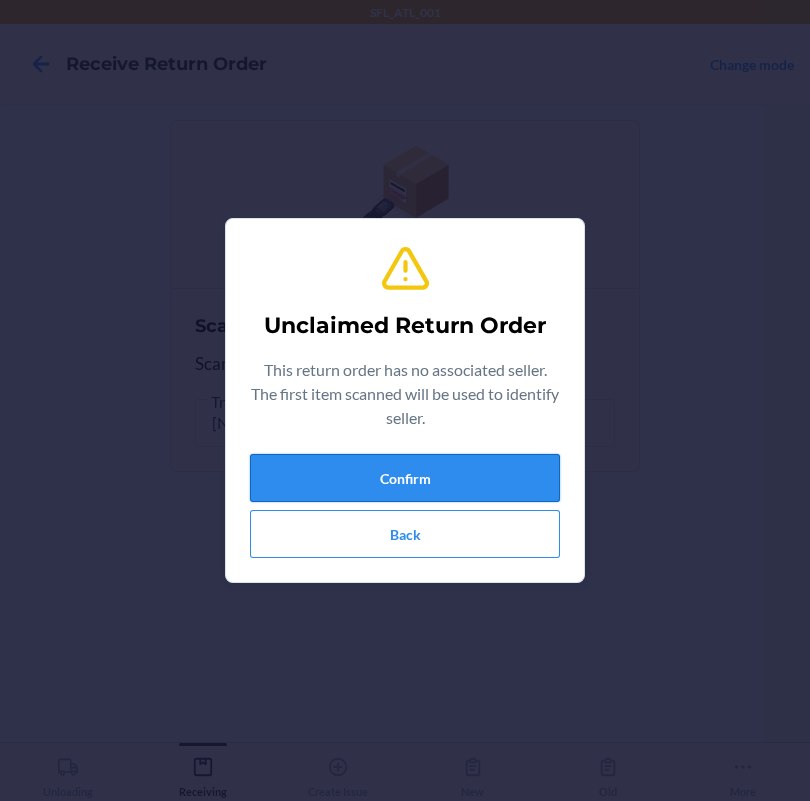 click on "Confirm" at bounding box center [405, 478] 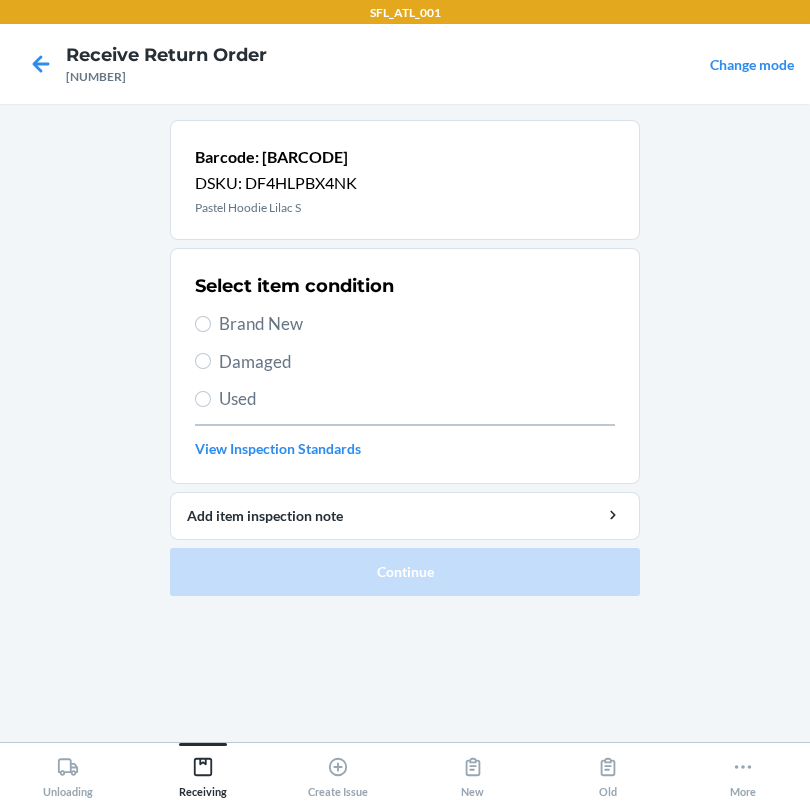 click on "Brand New" at bounding box center [417, 324] 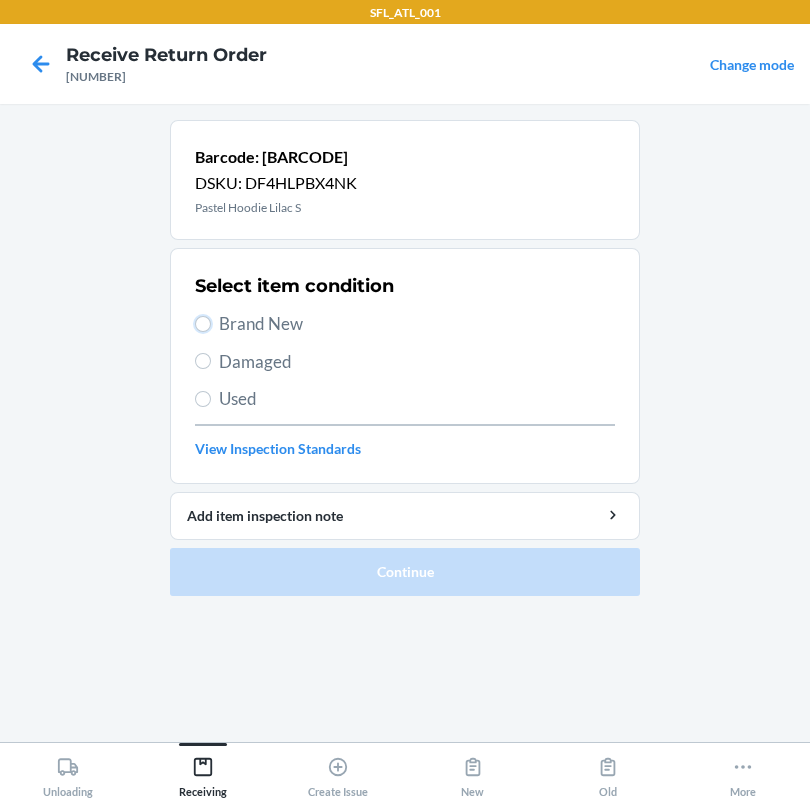 click on "Brand New" at bounding box center [203, 324] 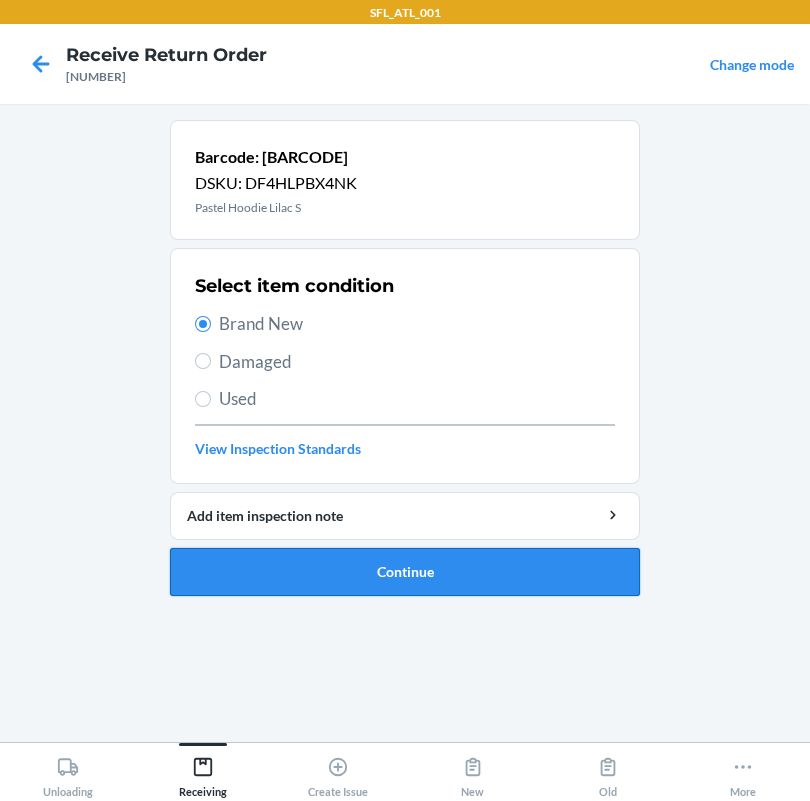 click on "Continue" at bounding box center (405, 572) 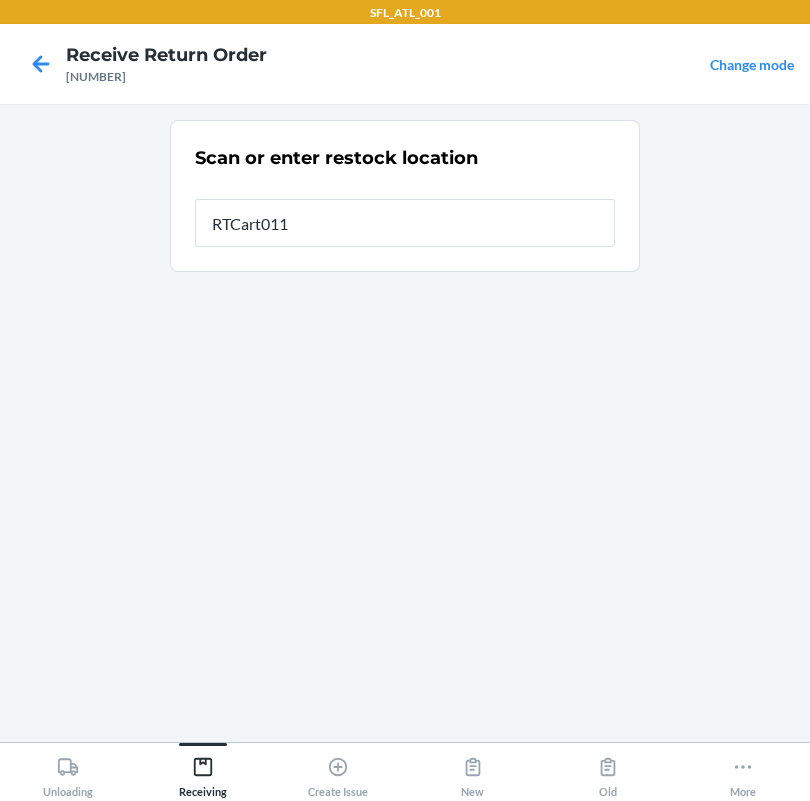 type on "RTCart011" 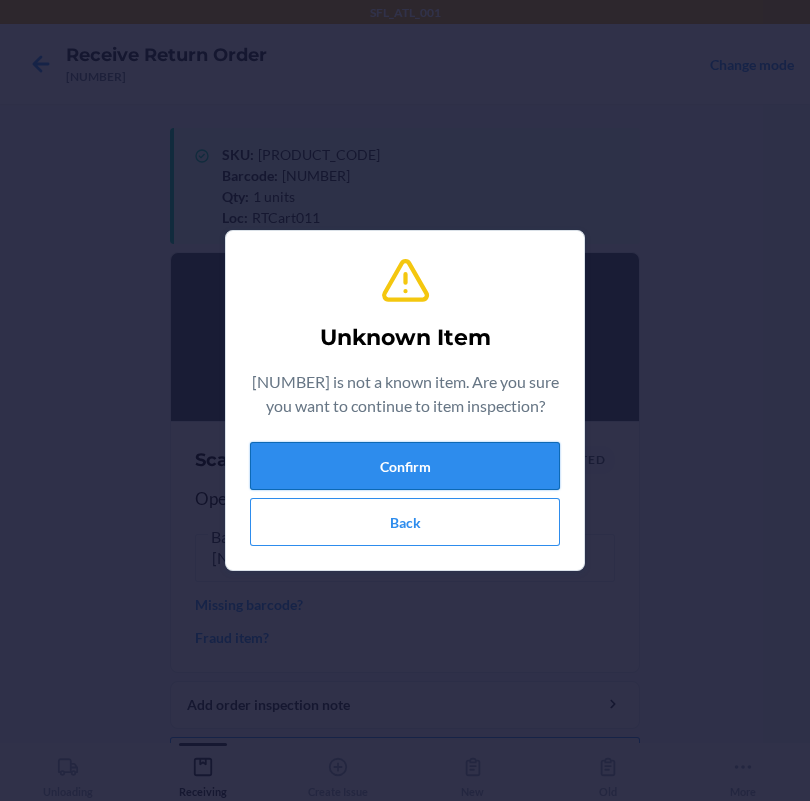click on "Confirm" at bounding box center (405, 466) 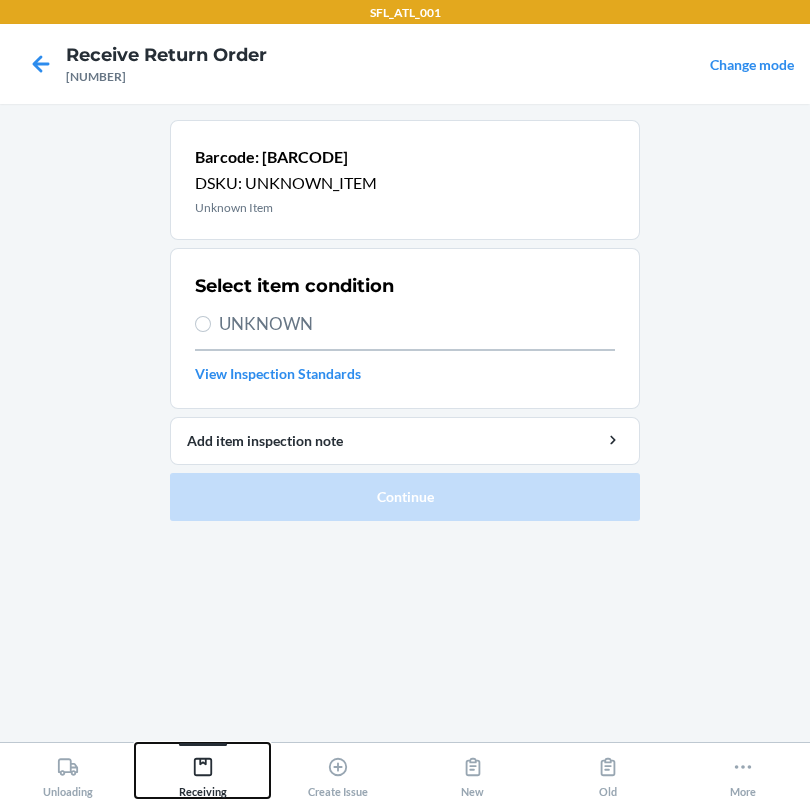 click 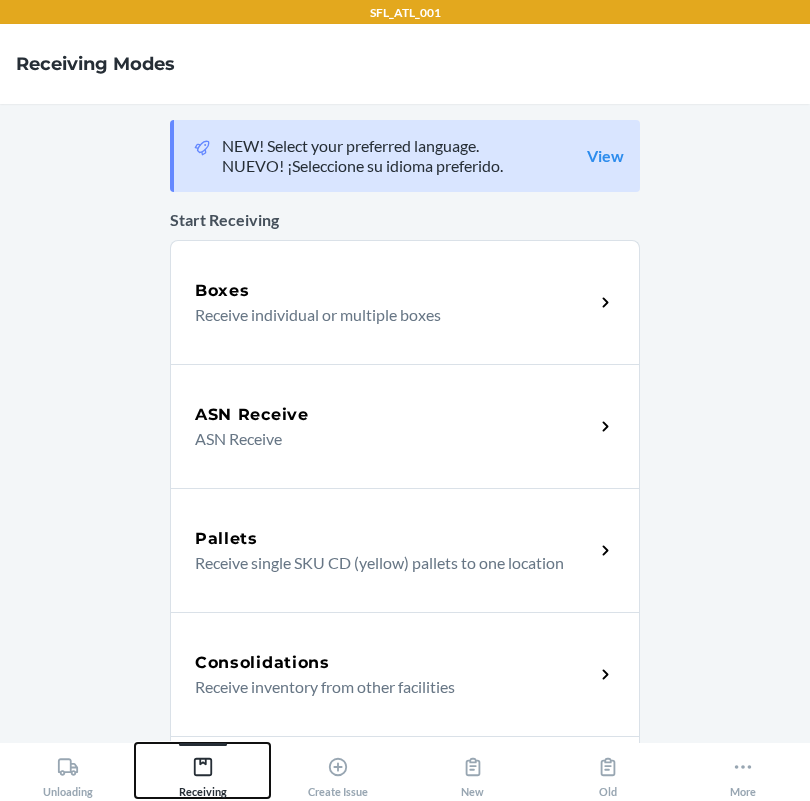 scroll, scrollTop: 149, scrollLeft: 0, axis: vertical 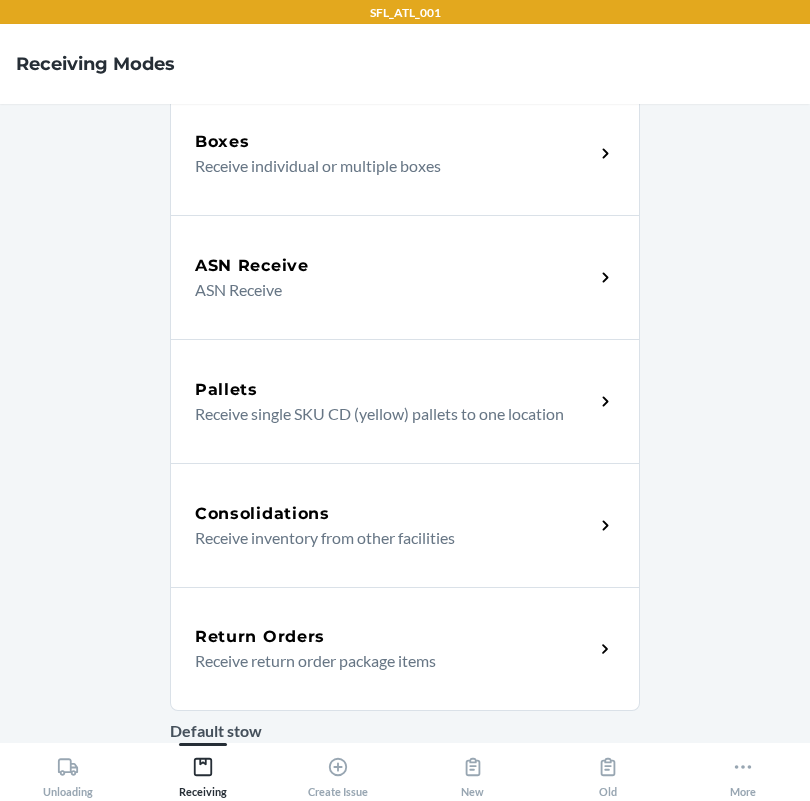 click on "Receive return order package items" at bounding box center [386, 661] 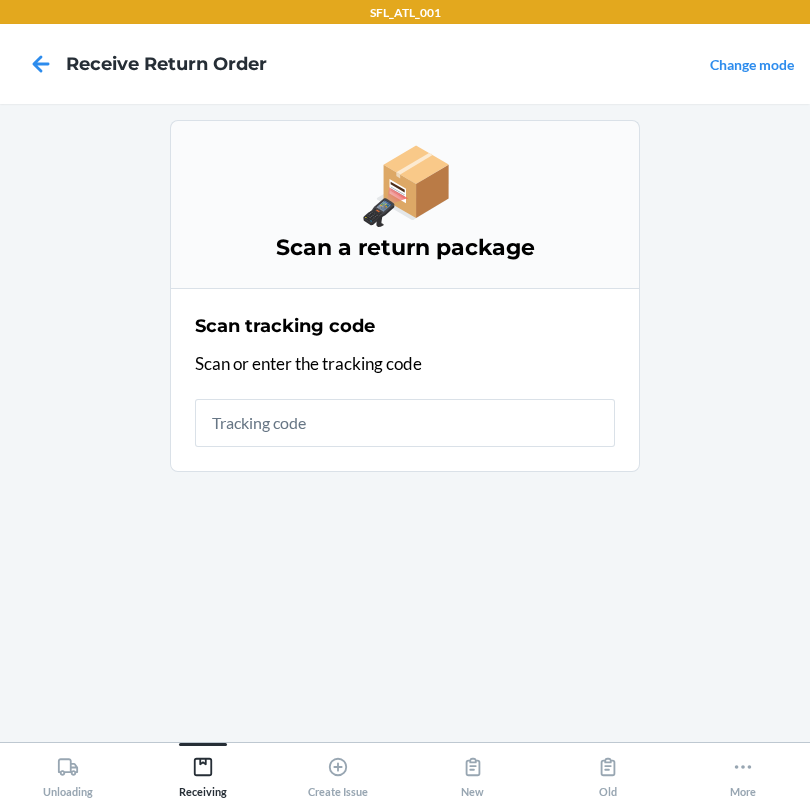 click at bounding box center [405, 423] 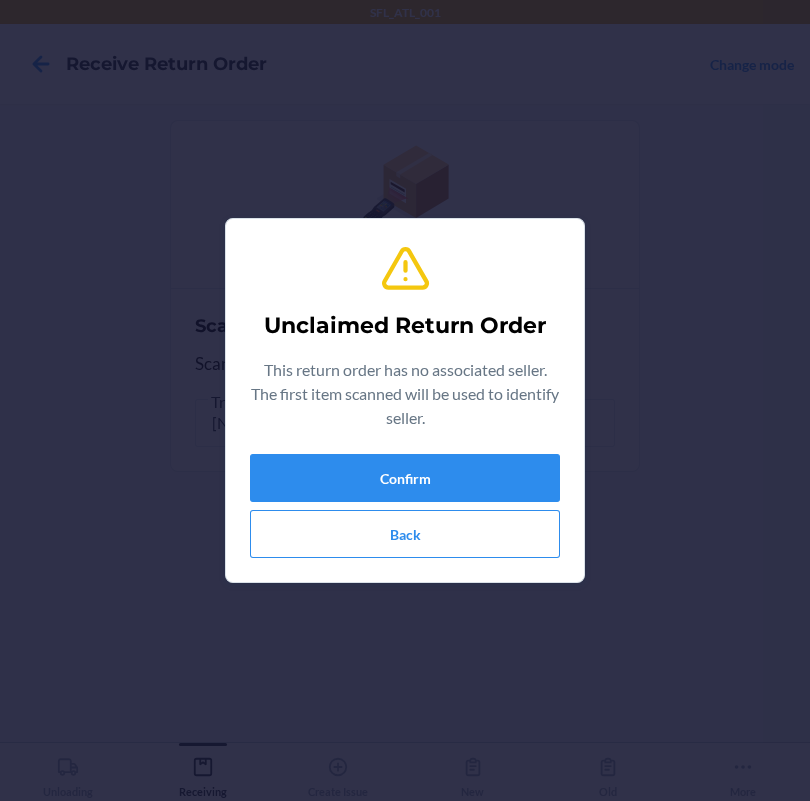 type on "[PHONE_NUMBER]" 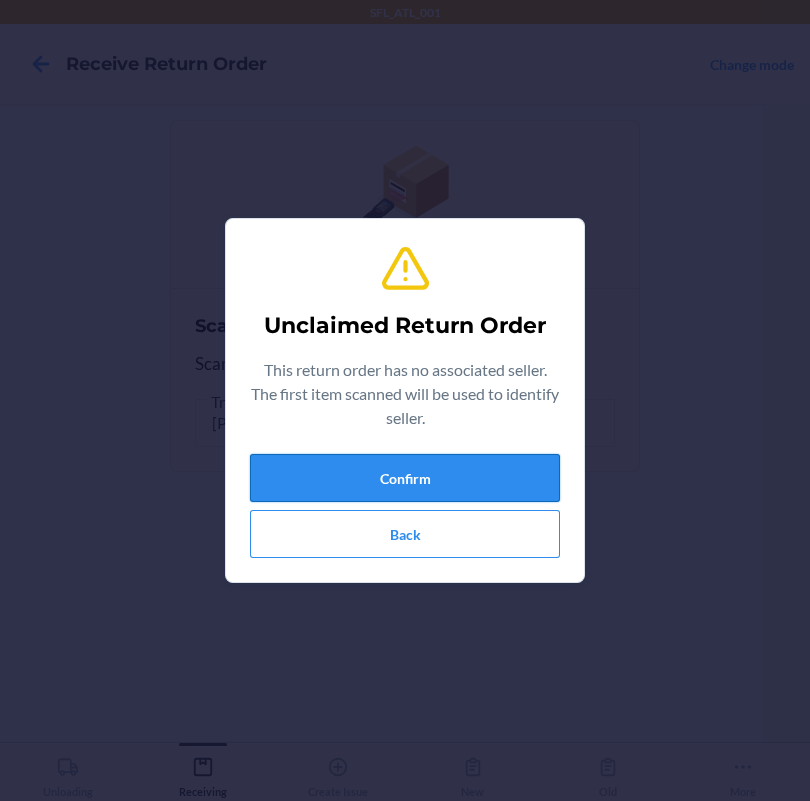 click on "Confirm" at bounding box center [405, 478] 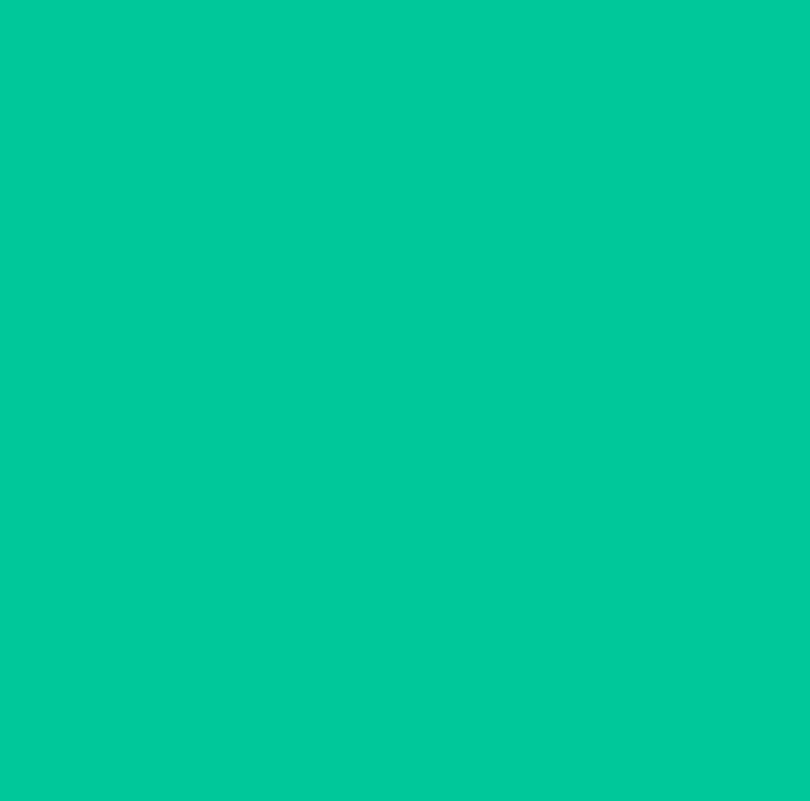 click on "Missing barcode?" at bounding box center (405, 472) 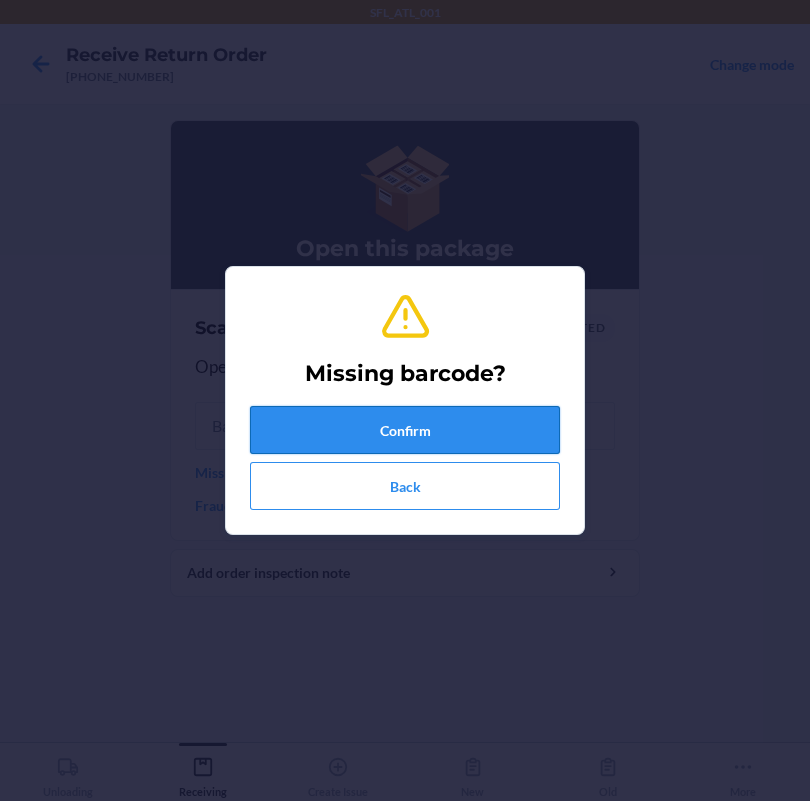 click on "Confirm" at bounding box center [405, 430] 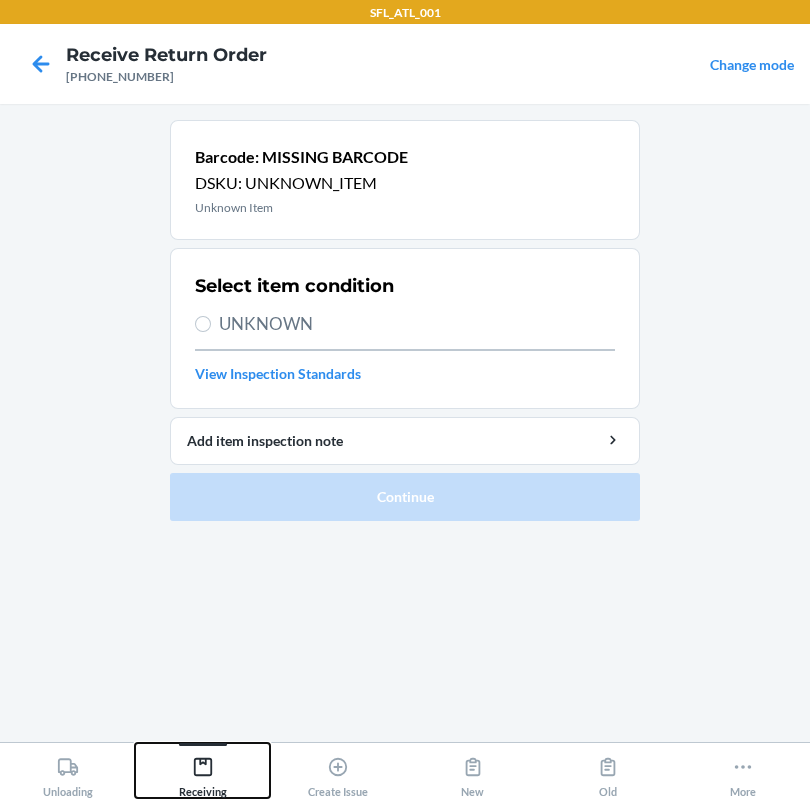 click 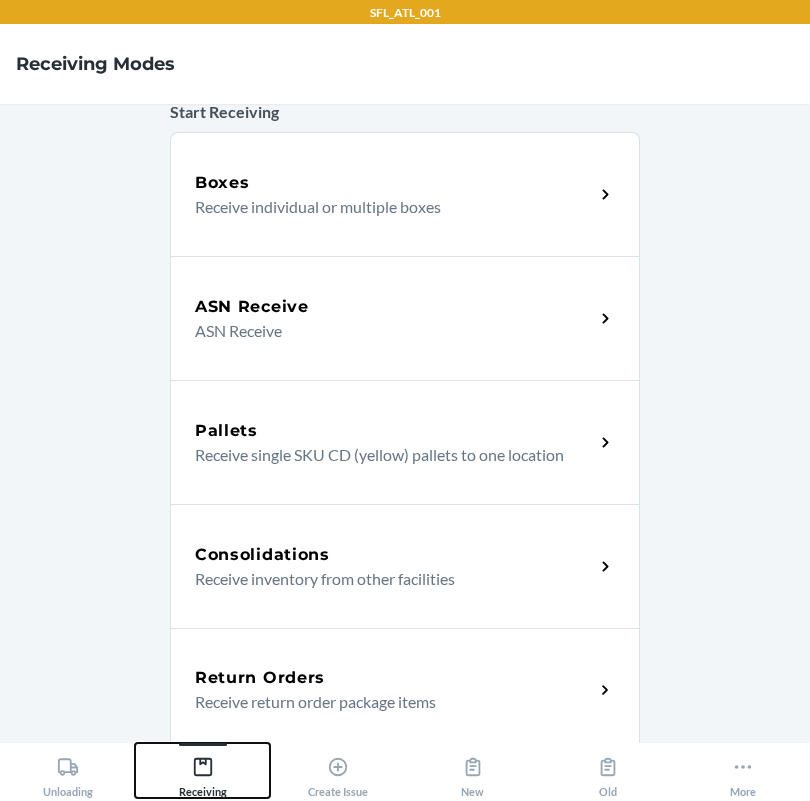 scroll, scrollTop: 149, scrollLeft: 0, axis: vertical 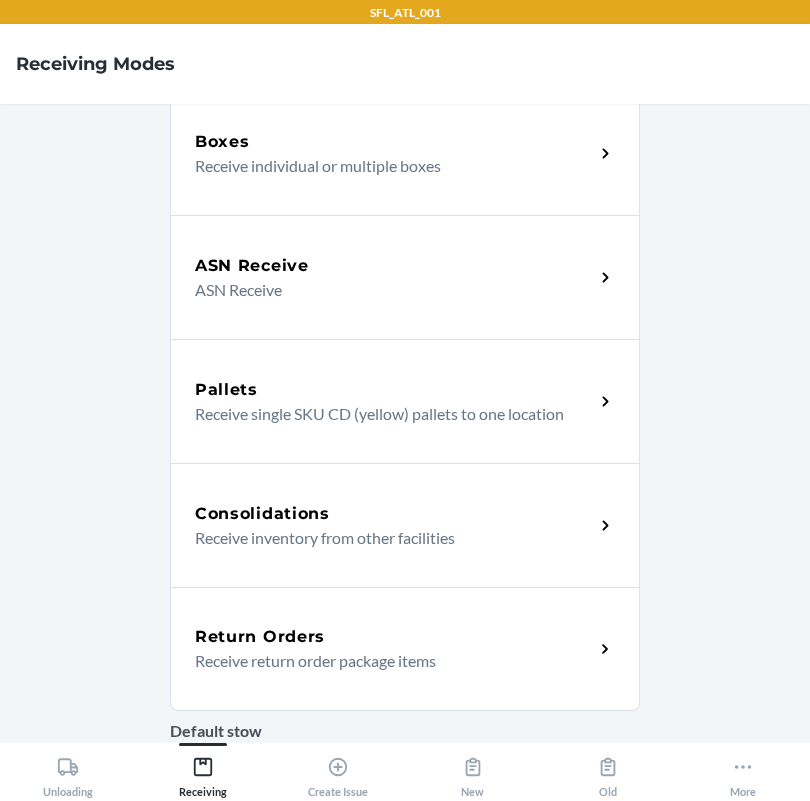 click on "Return Orders" at bounding box center [260, 637] 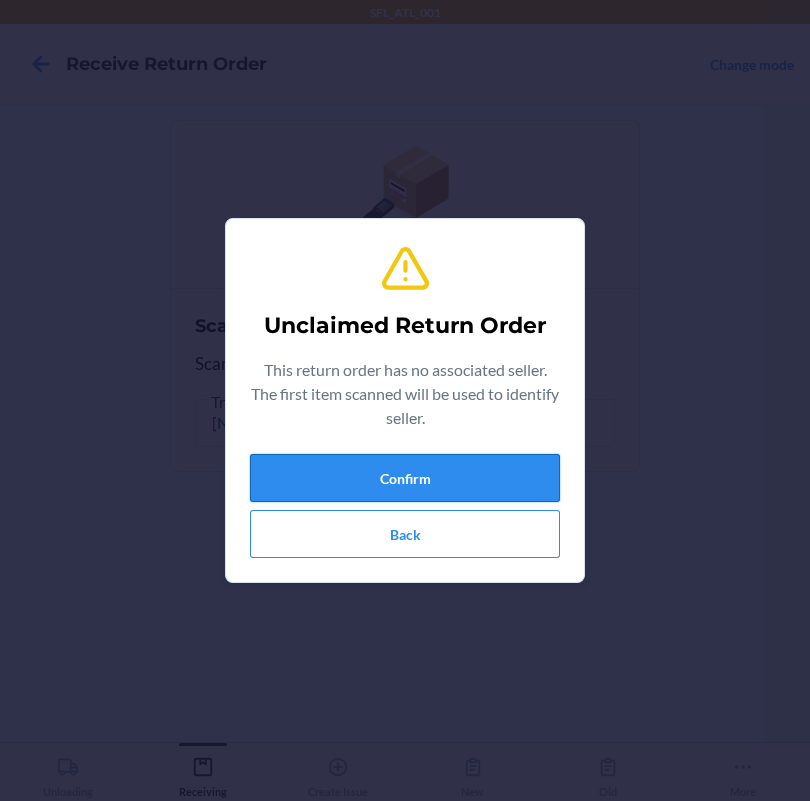click on "Confirm" at bounding box center (405, 478) 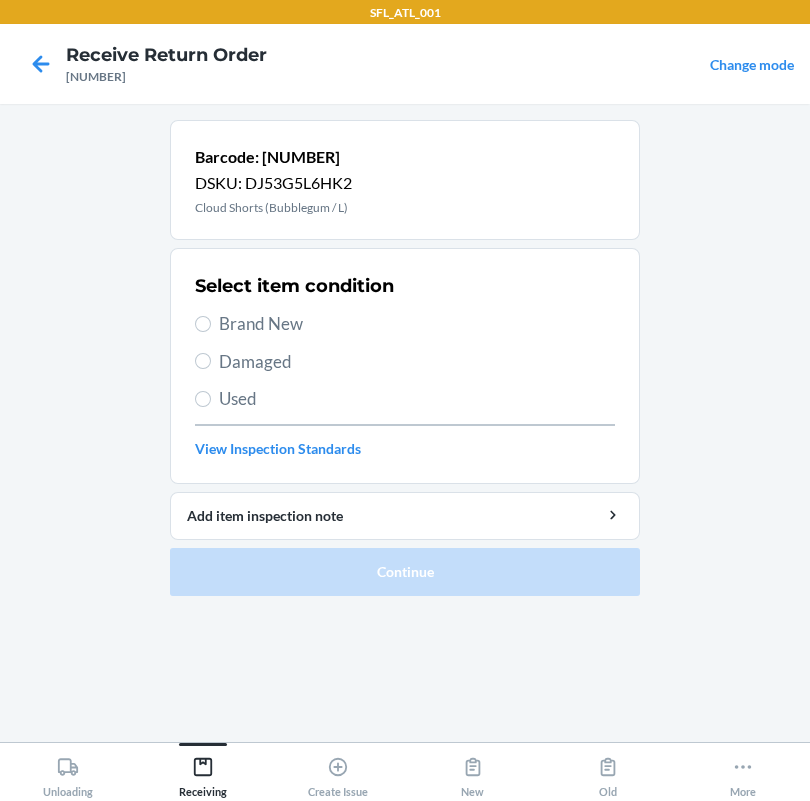 click on "Brand New" at bounding box center (417, 324) 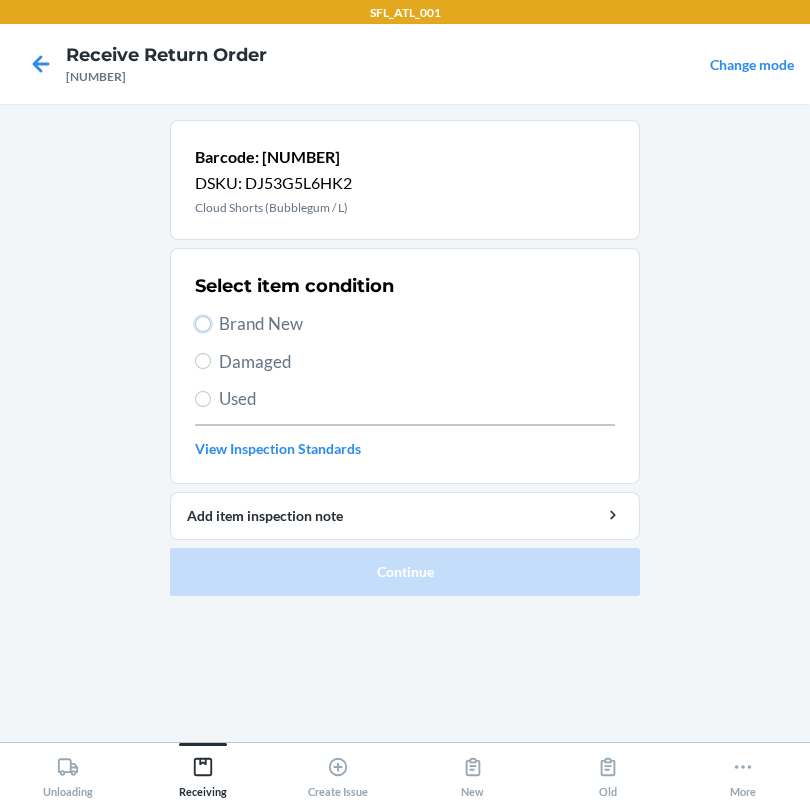 click on "Brand New" at bounding box center [203, 324] 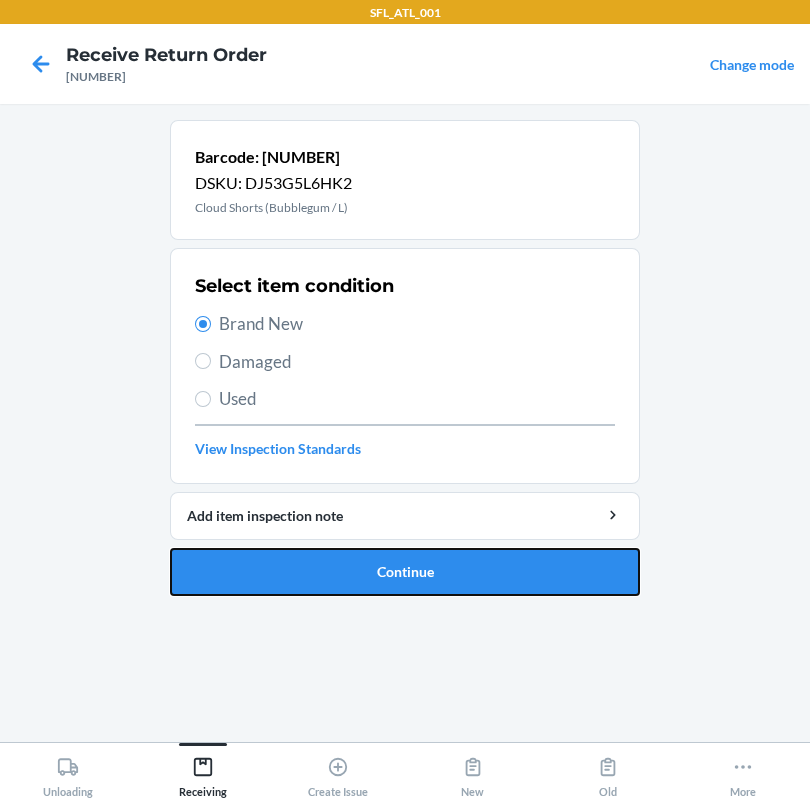 click on "Continue" at bounding box center [405, 572] 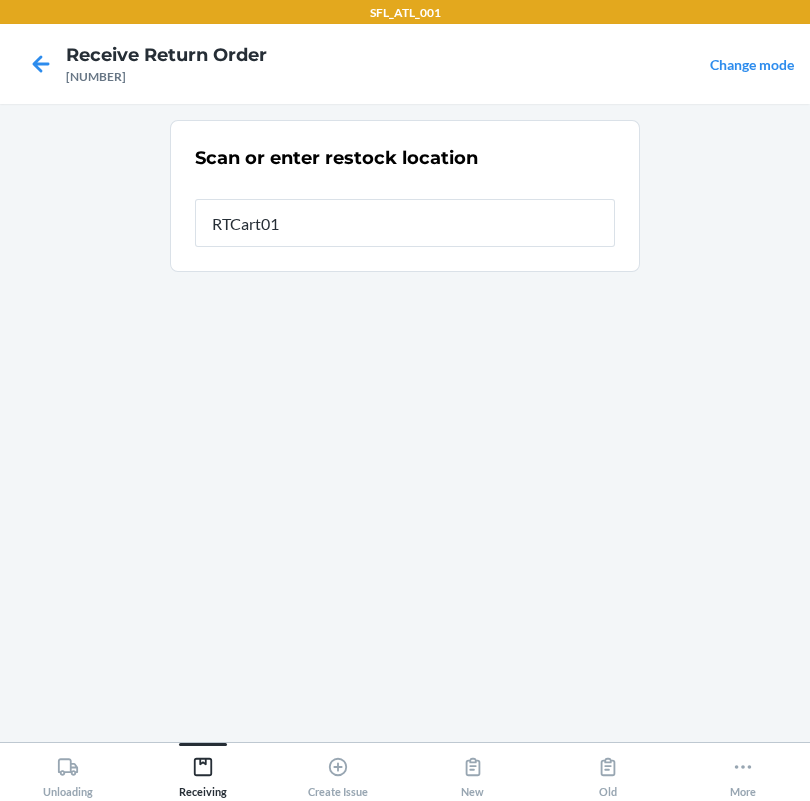 type on "RTCart011" 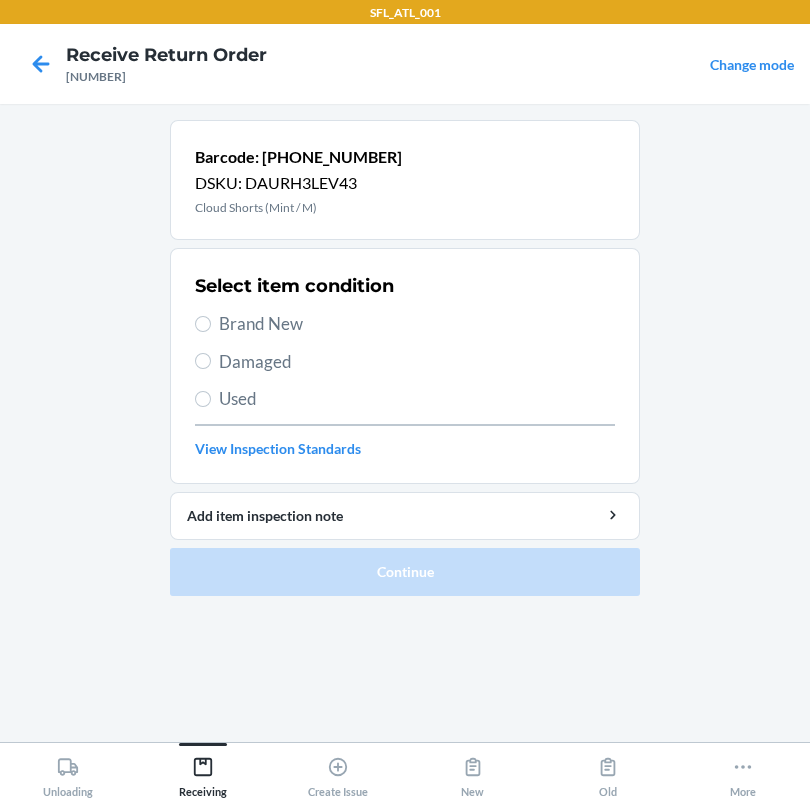 click on "Brand New" at bounding box center [417, 324] 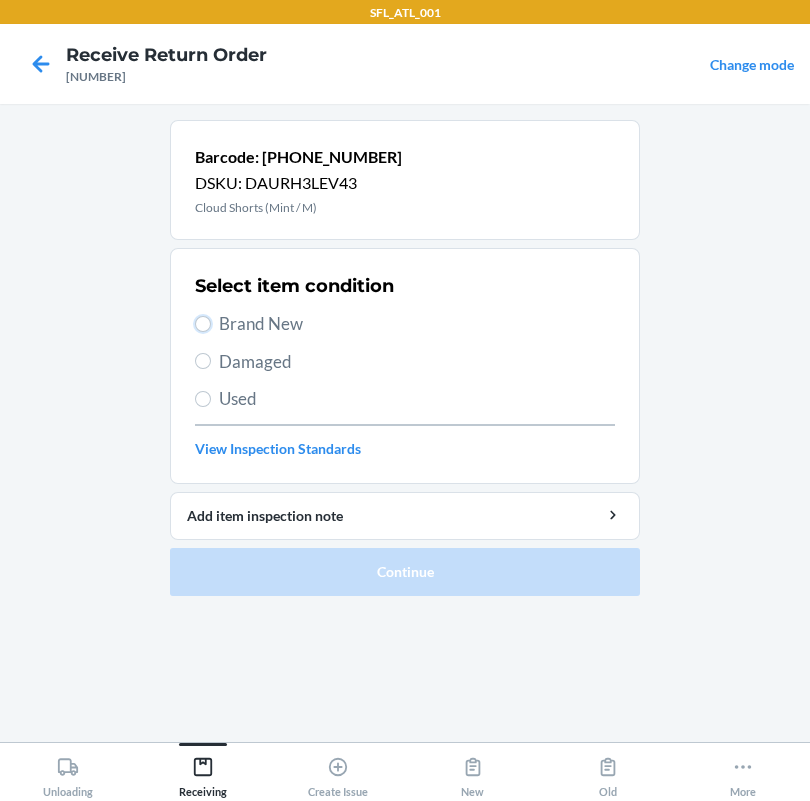 click on "Brand New" at bounding box center (203, 324) 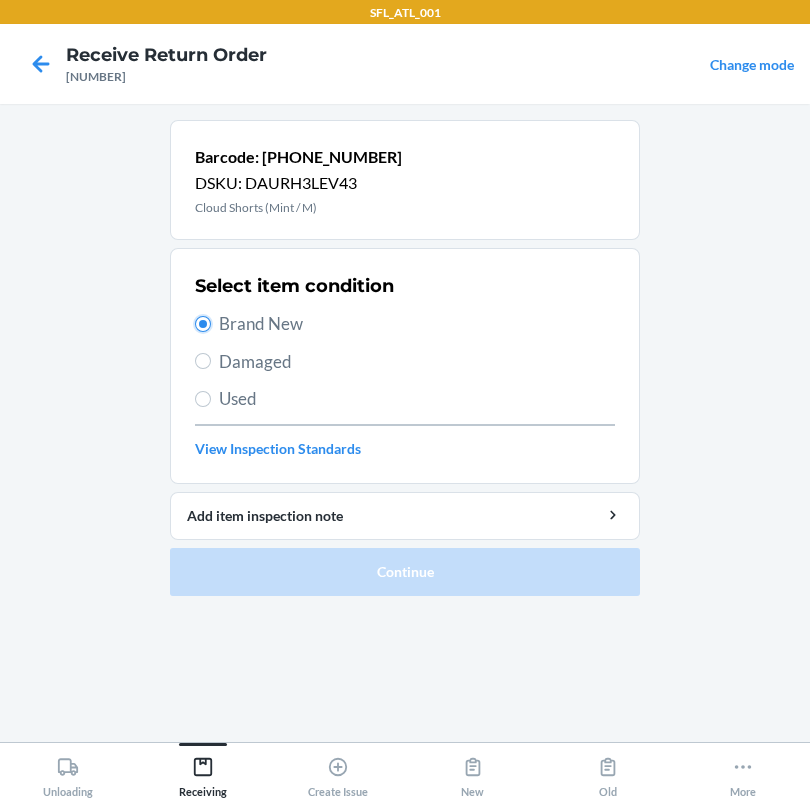 radio on "true" 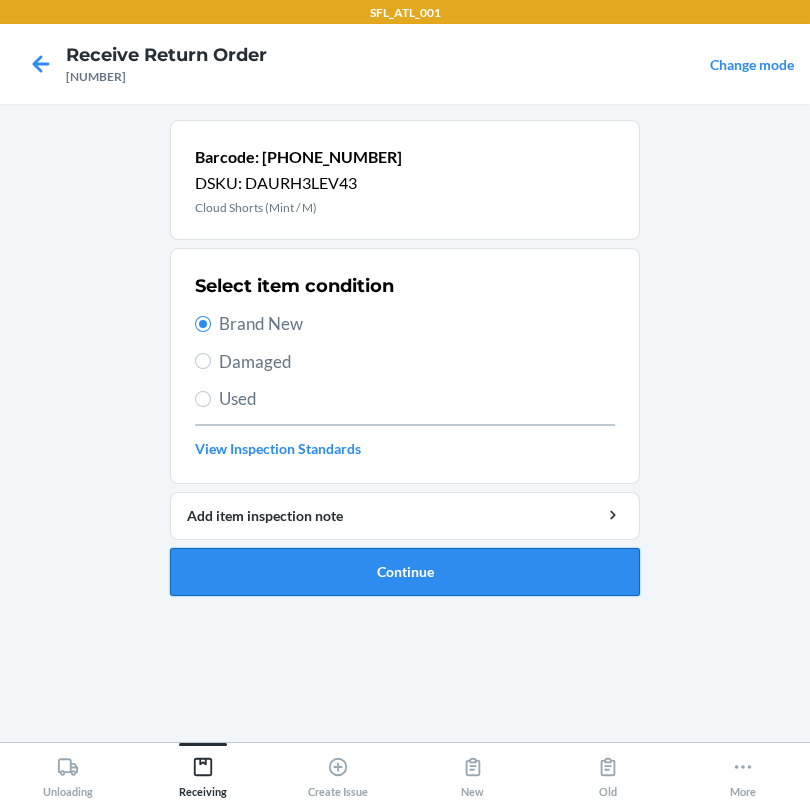 click on "Continue" at bounding box center [405, 572] 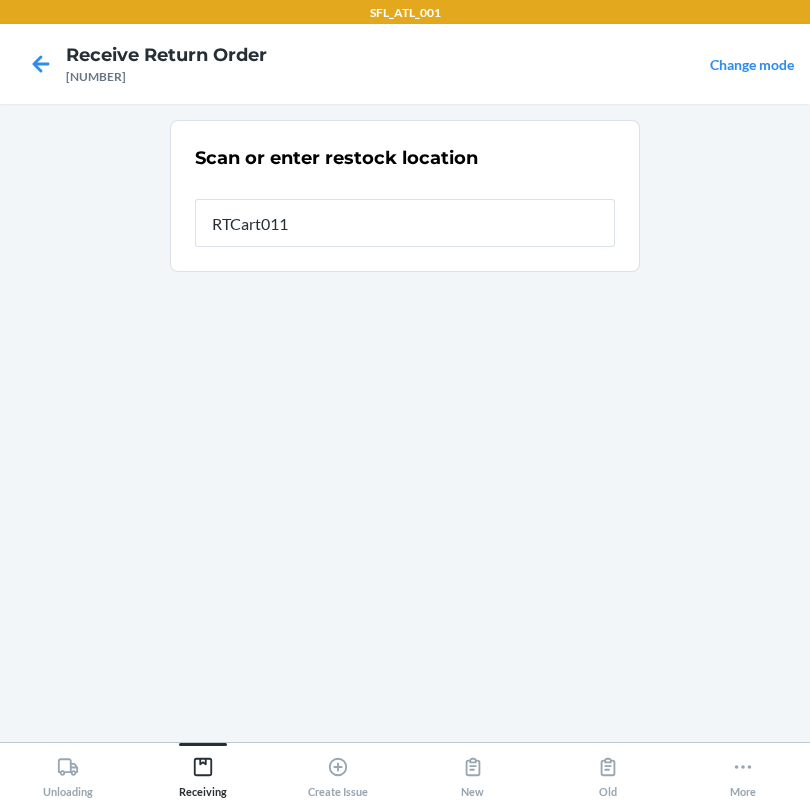 type on "RTCart011" 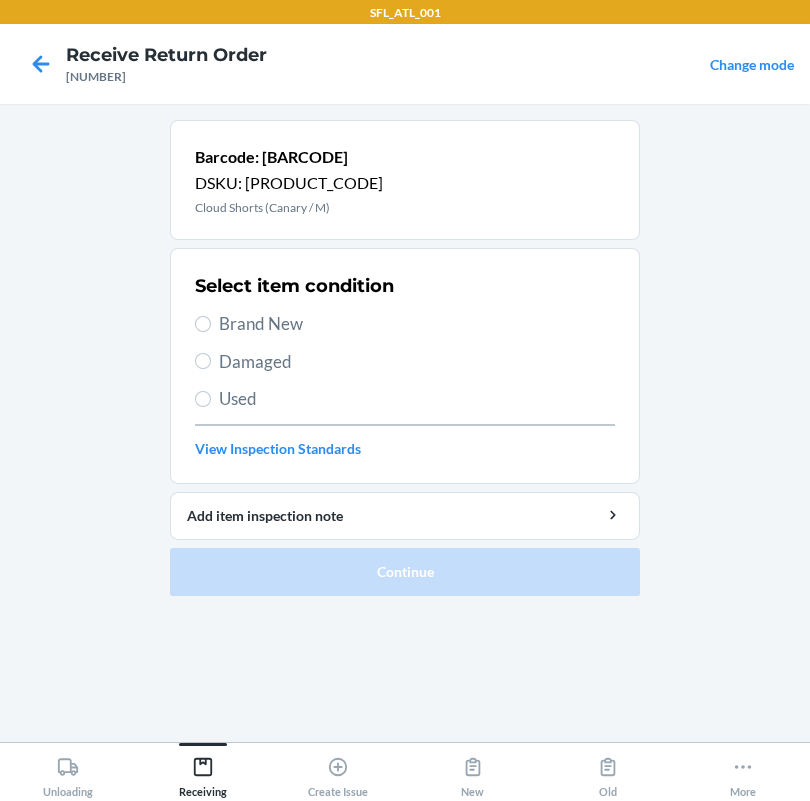 click on "Select item condition Brand New Damaged Used View Inspection Standards" at bounding box center (405, 366) 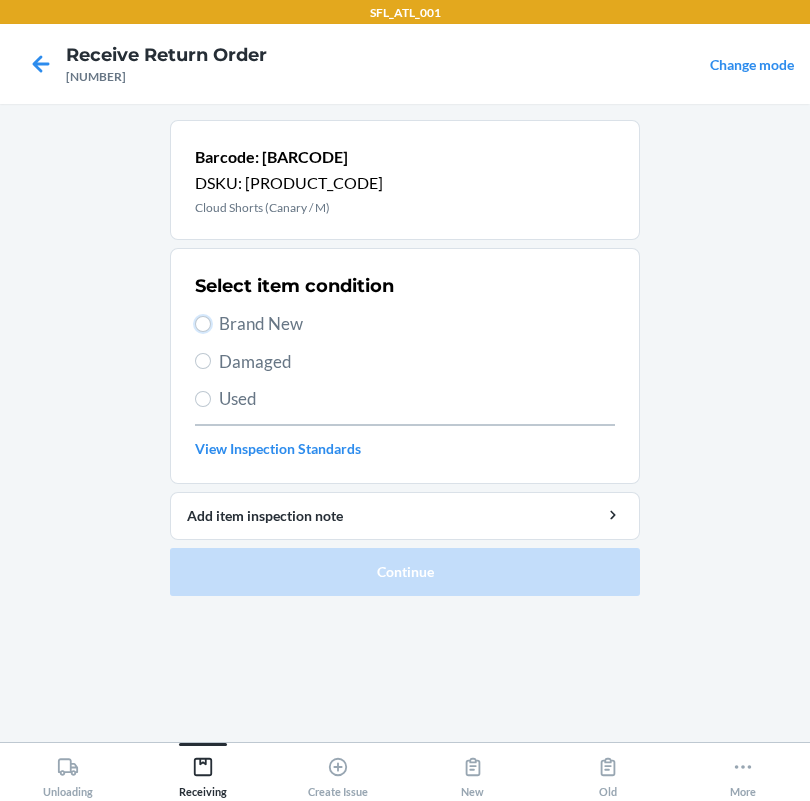 click on "Brand New" at bounding box center [203, 324] 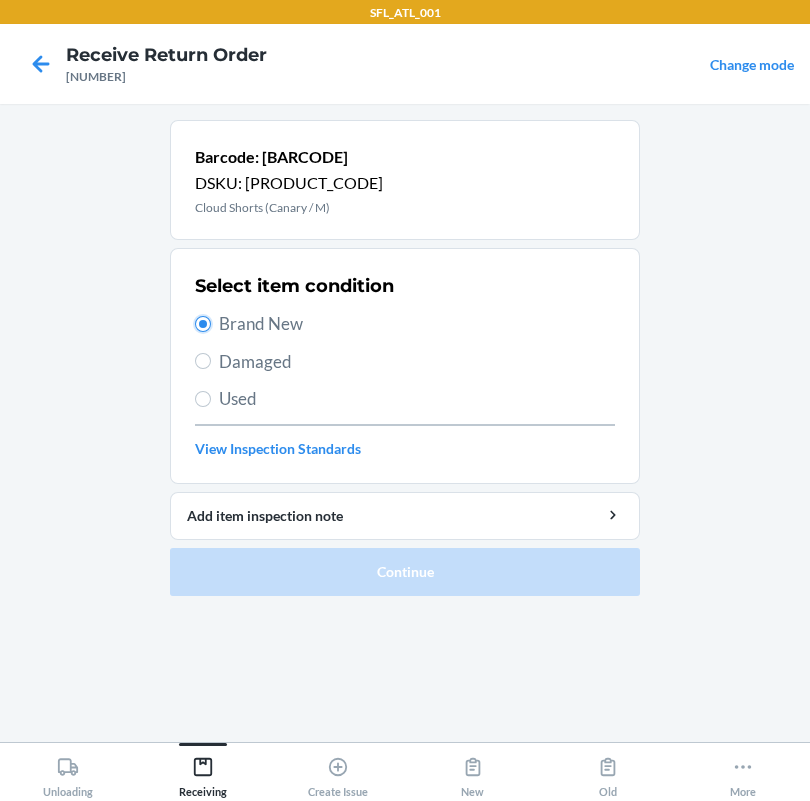 radio on "true" 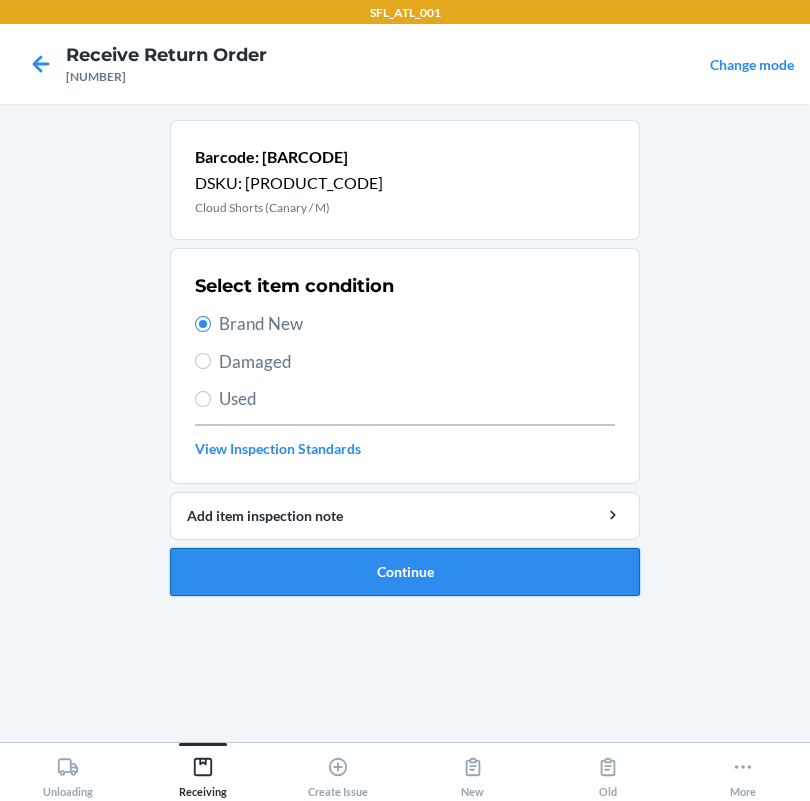 click on "Continue" at bounding box center (405, 572) 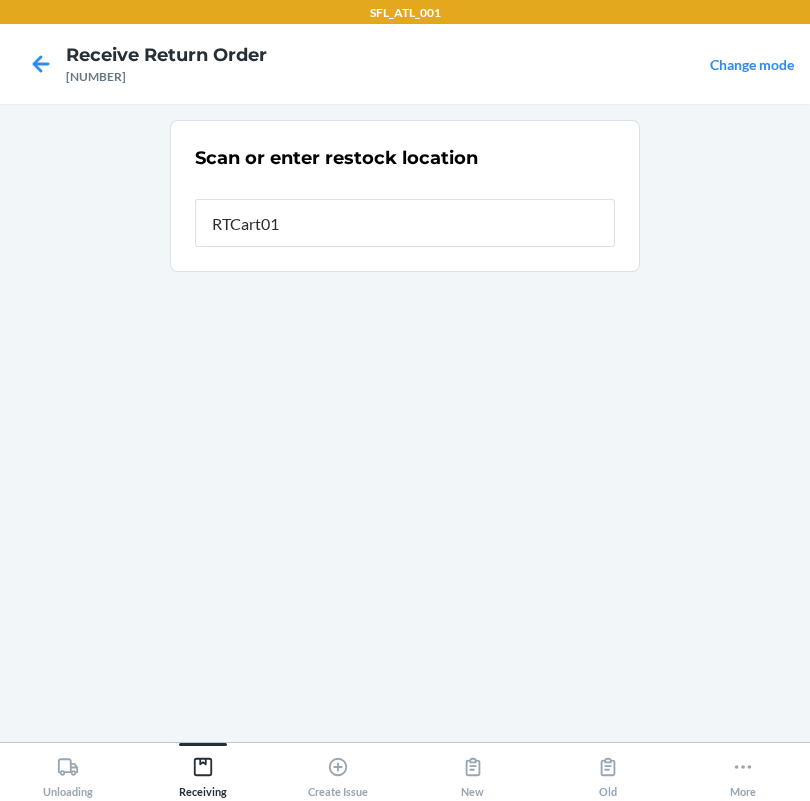 type on "RTCart011" 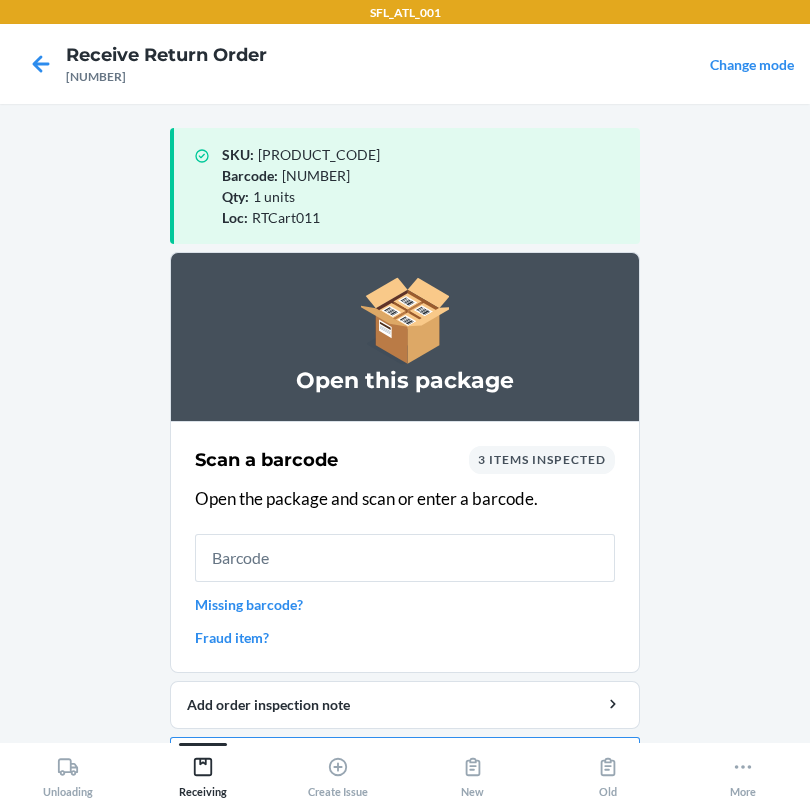 scroll, scrollTop: 57, scrollLeft: 0, axis: vertical 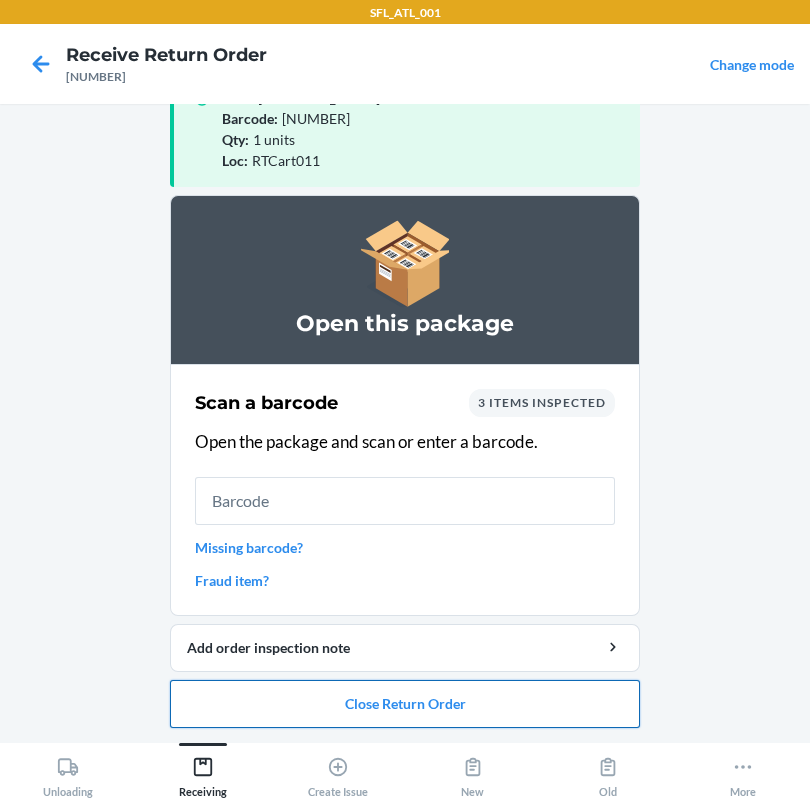 click on "Close Return Order" at bounding box center [405, 704] 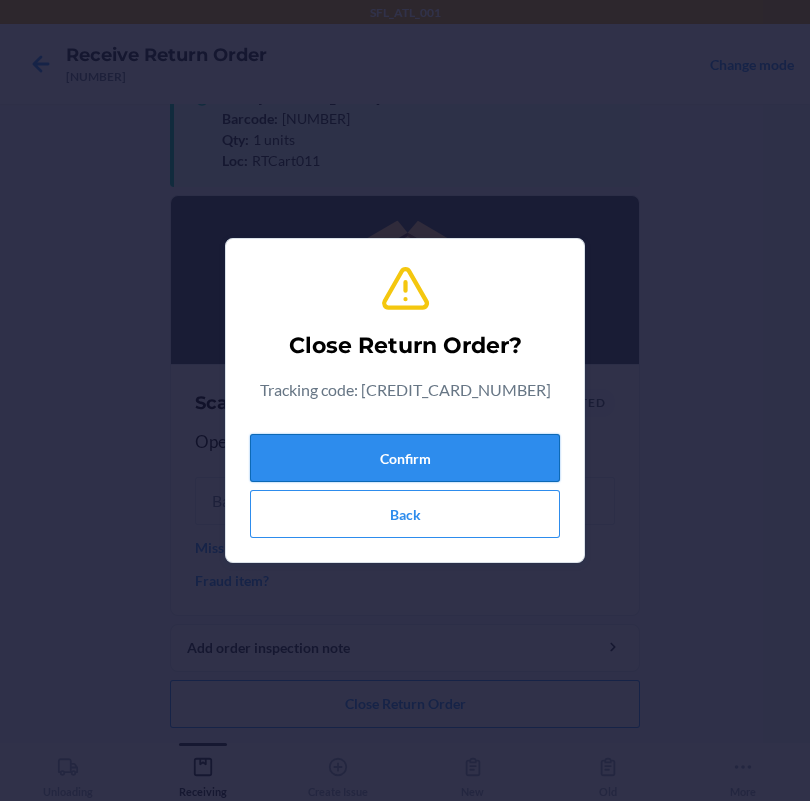 click on "Confirm" at bounding box center [405, 458] 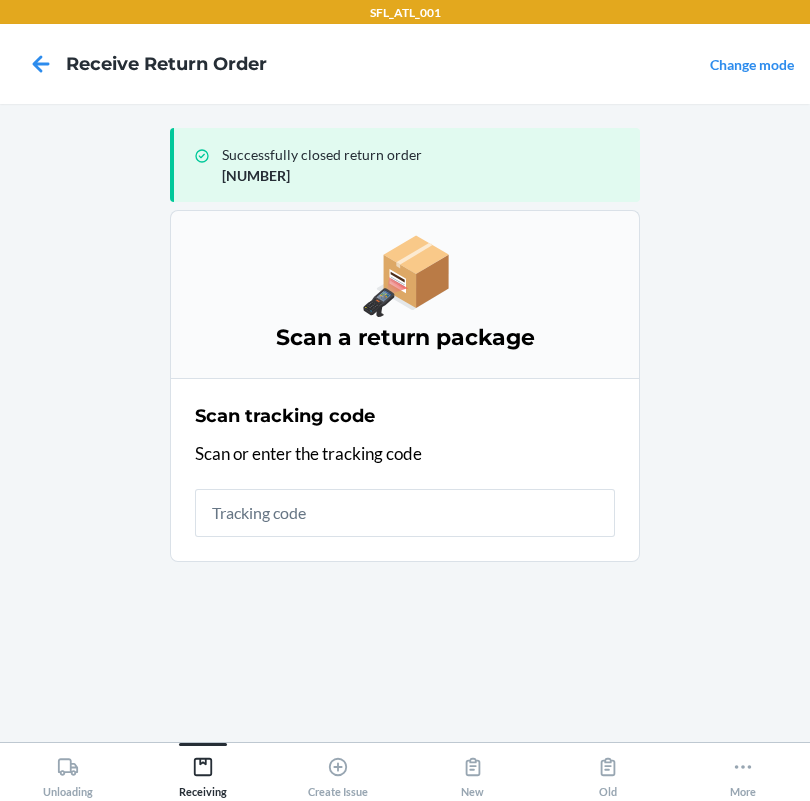 click at bounding box center (405, 513) 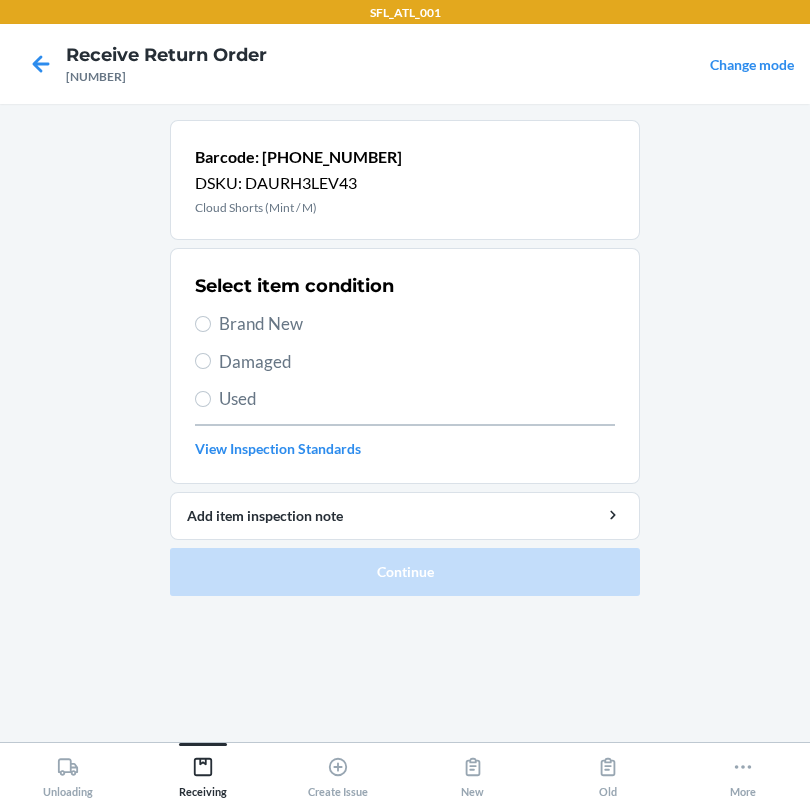 click on "Brand New" at bounding box center [417, 324] 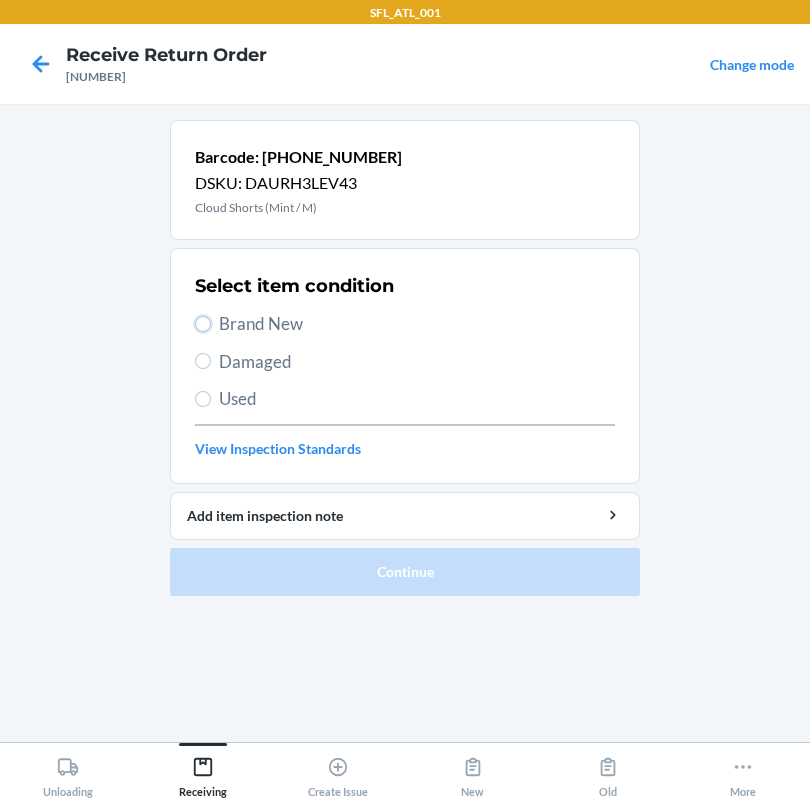 click on "Brand New" at bounding box center [203, 324] 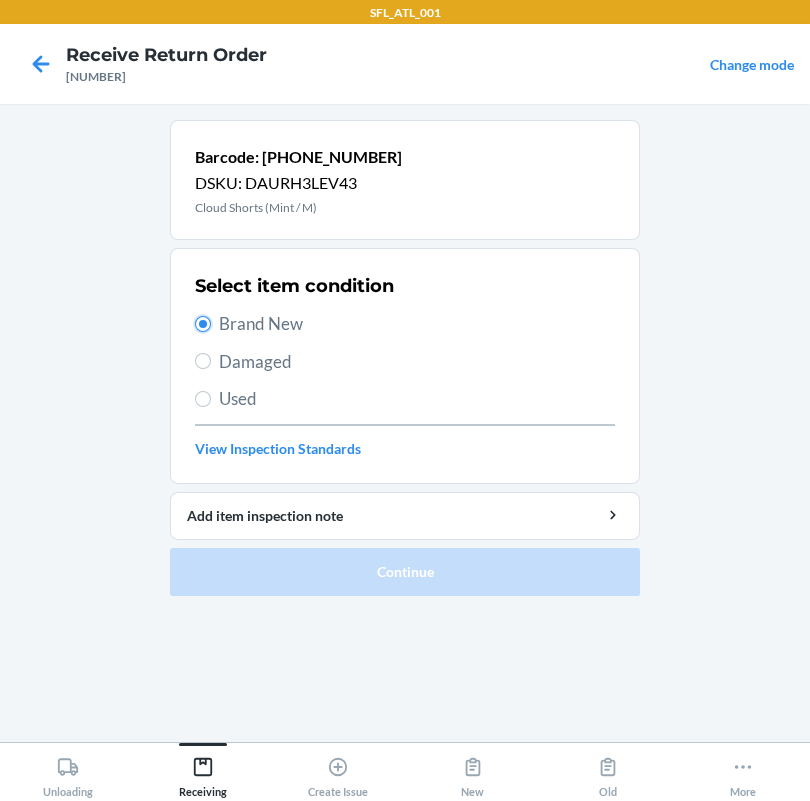 radio on "true" 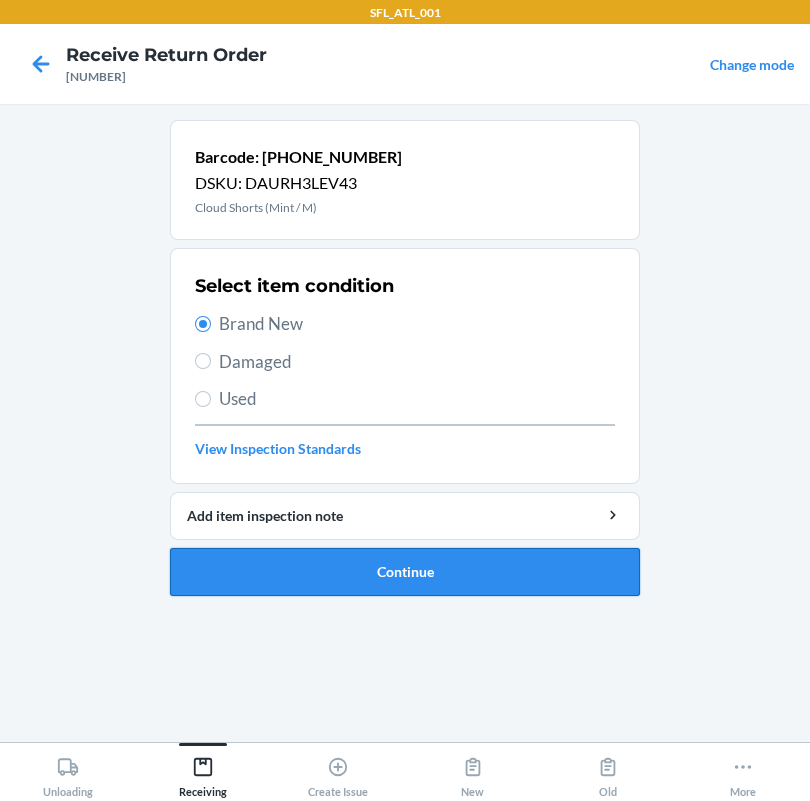 click on "Continue" at bounding box center (405, 572) 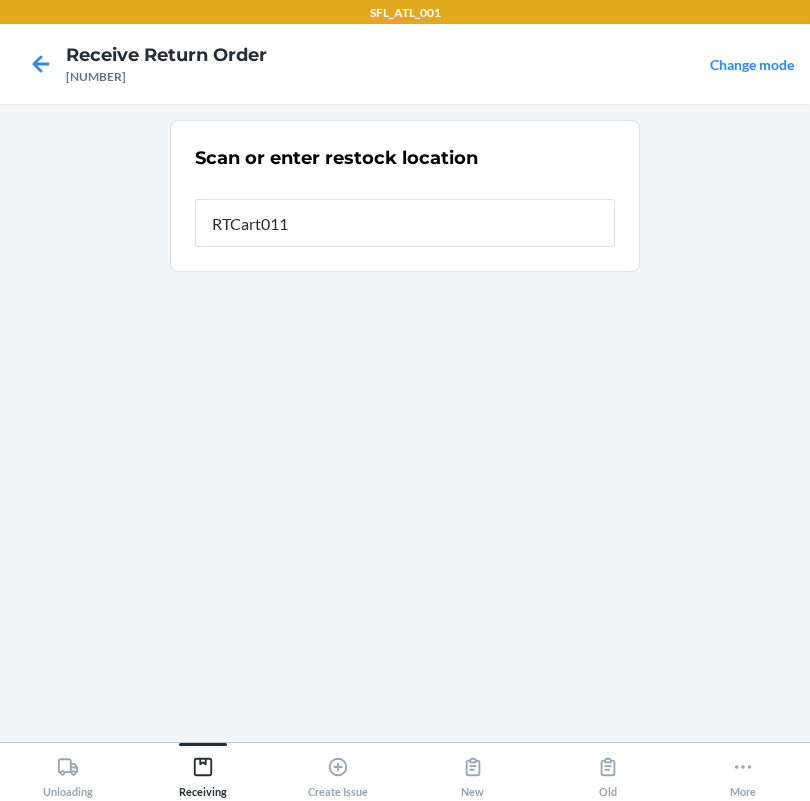 type on "RTCart011" 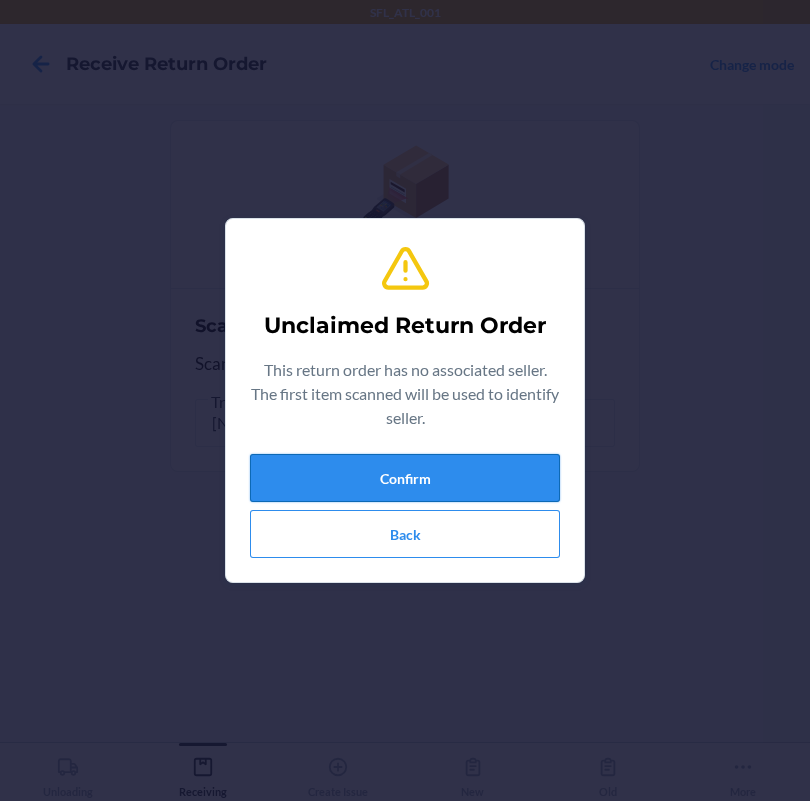 click on "Confirm" at bounding box center [405, 478] 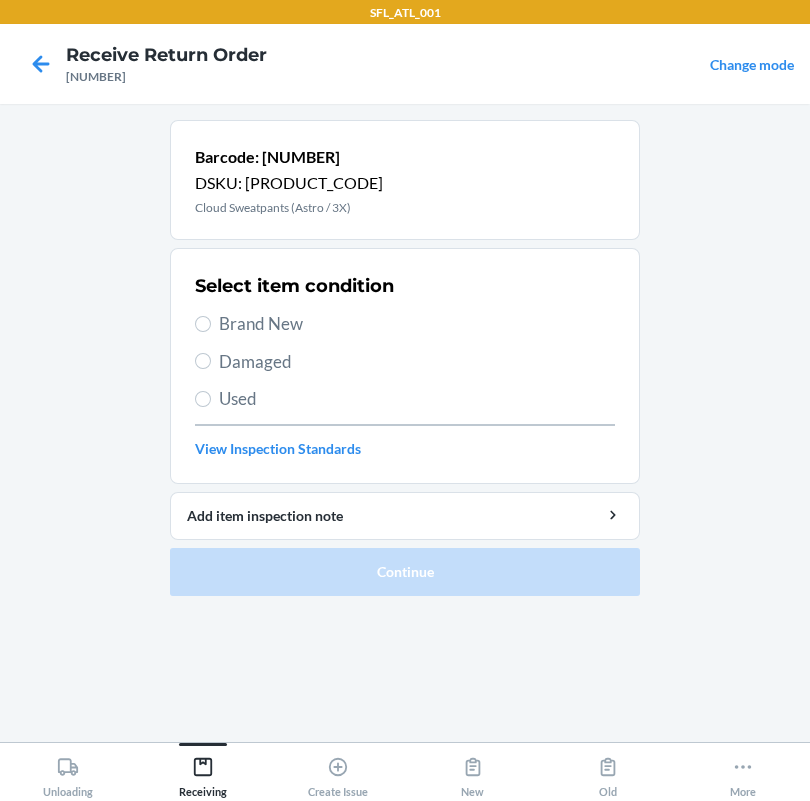click on "Brand New" at bounding box center (417, 324) 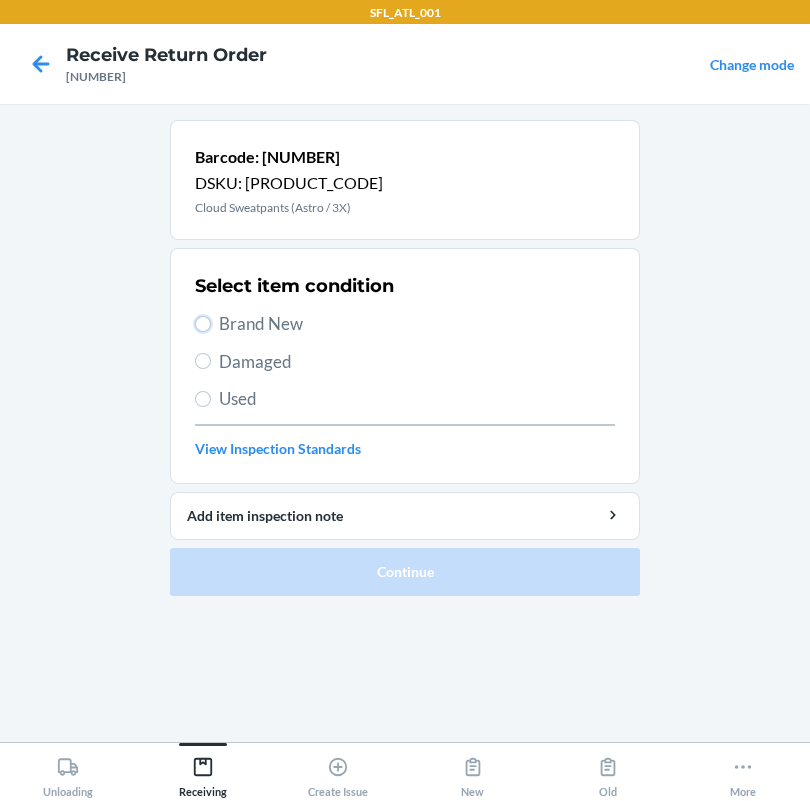 click on "Brand New" at bounding box center (203, 324) 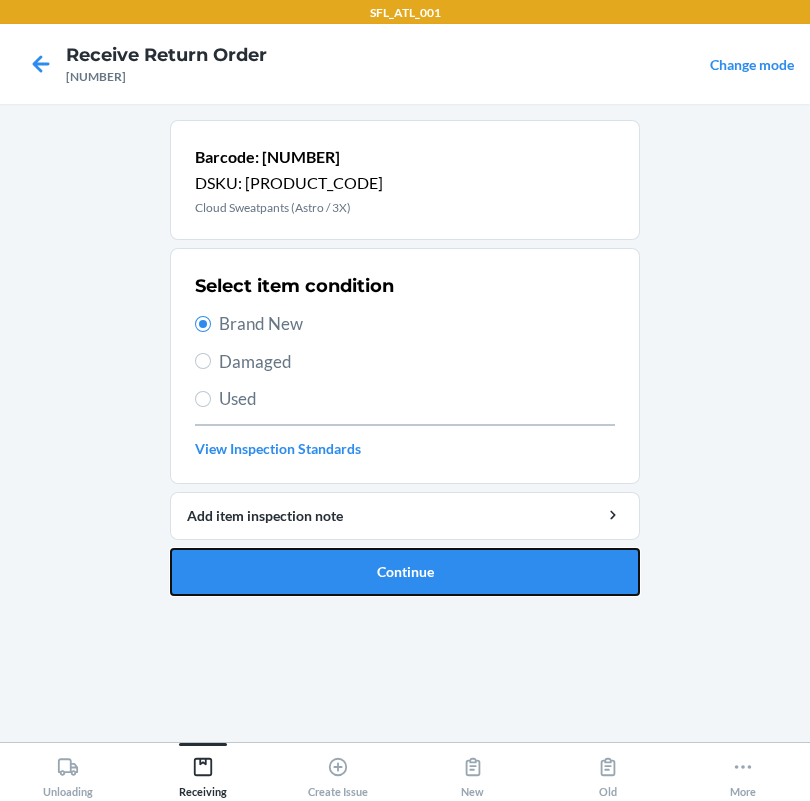 click on "Continue" at bounding box center [405, 572] 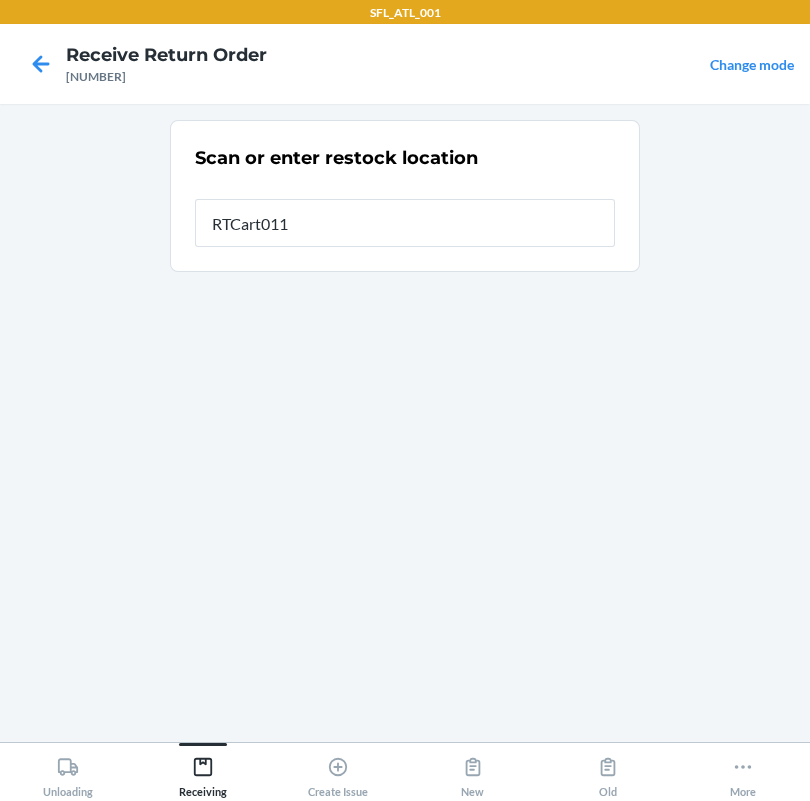 type on "RTCart011" 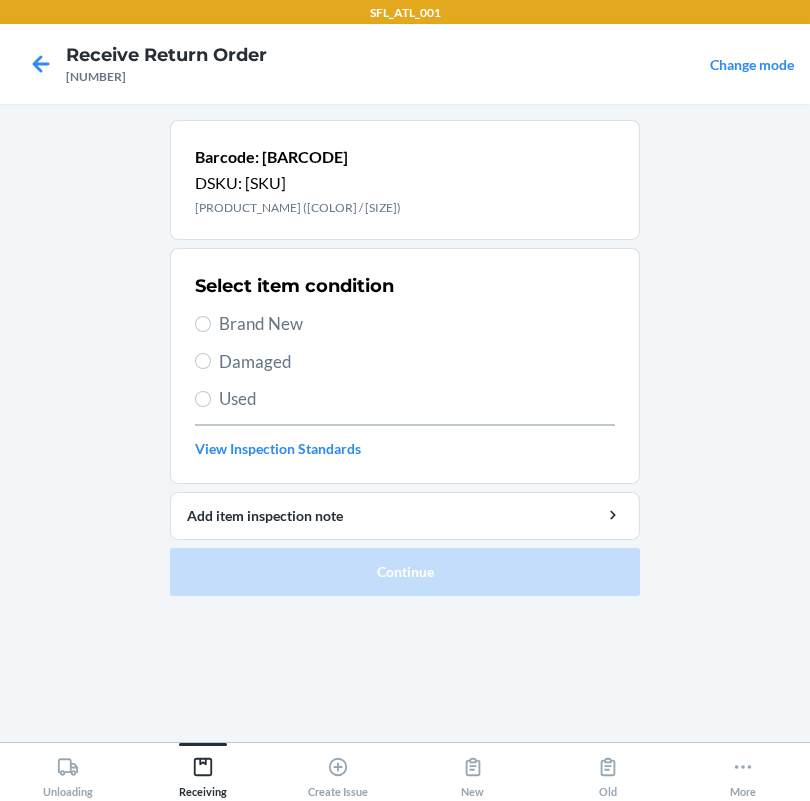 drag, startPoint x: 224, startPoint y: 310, endPoint x: 289, endPoint y: 355, distance: 79.05694 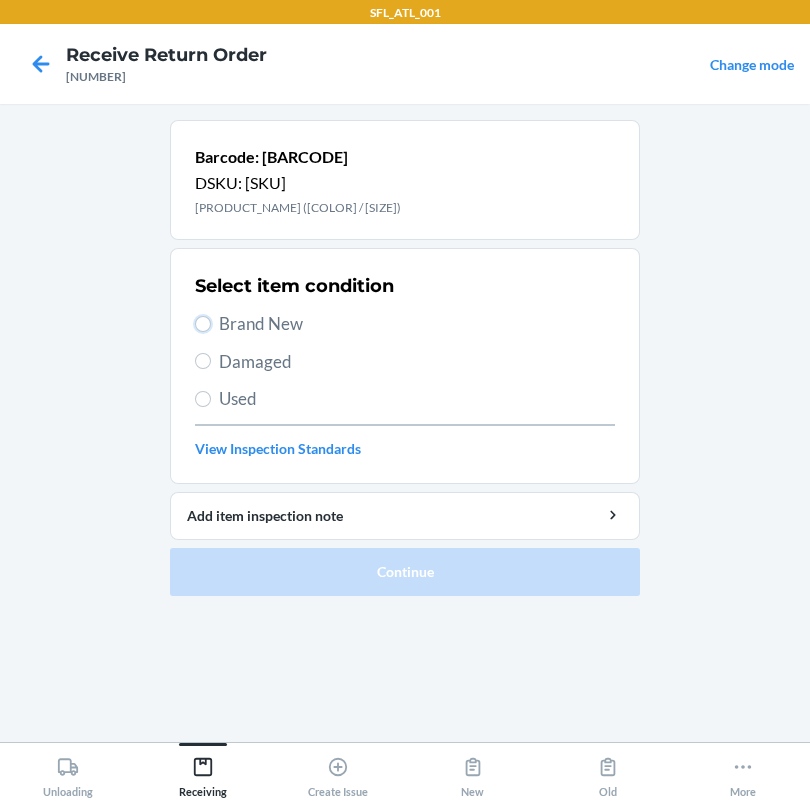 click on "Brand New" at bounding box center [203, 324] 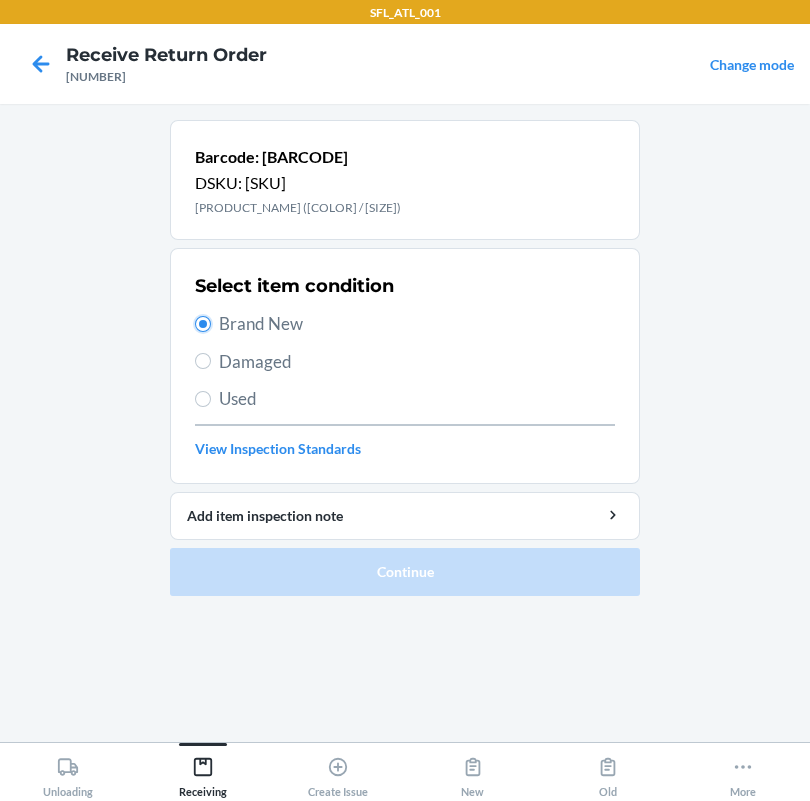 radio on "true" 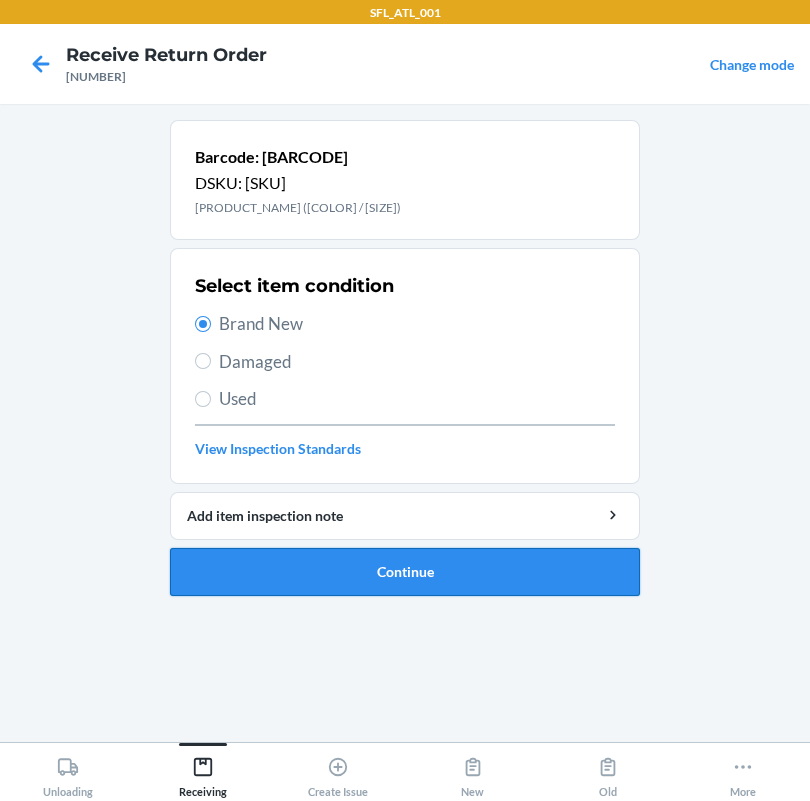 click on "Continue" at bounding box center [405, 572] 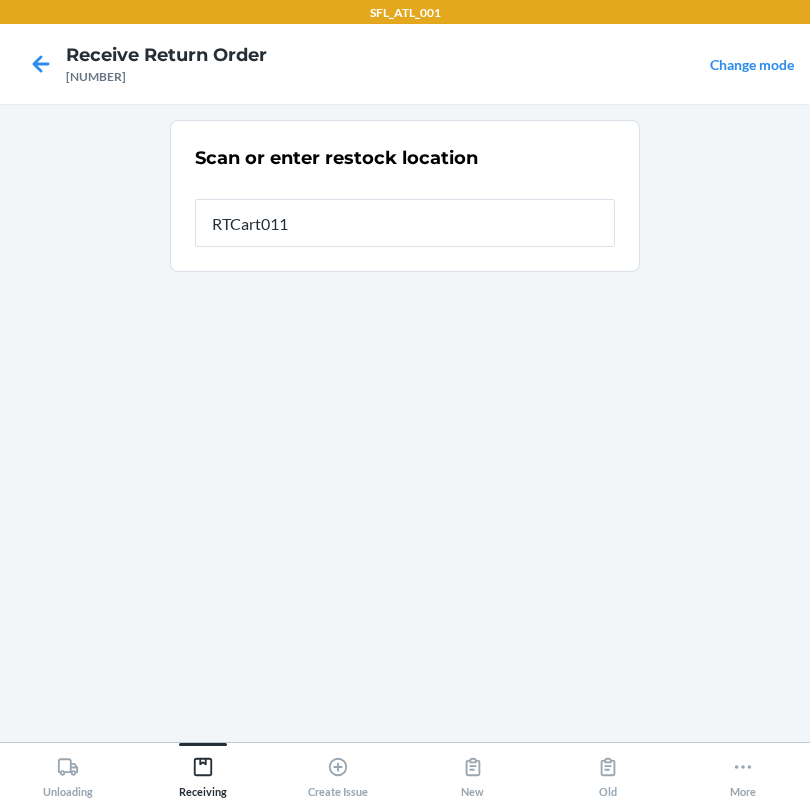 type on "RTCart011" 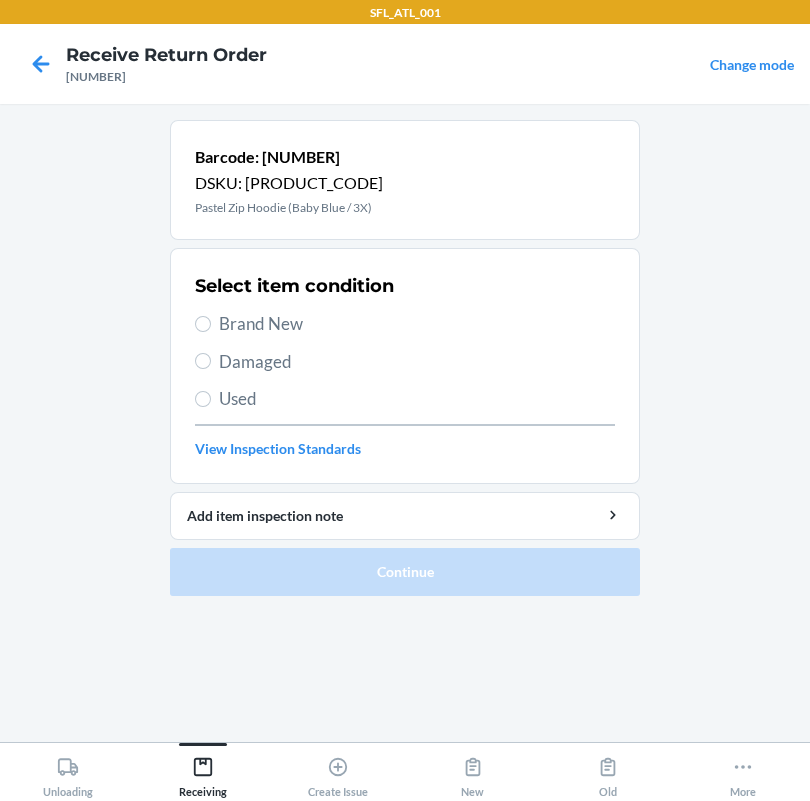 drag, startPoint x: 213, startPoint y: 315, endPoint x: 291, endPoint y: 366, distance: 93.193344 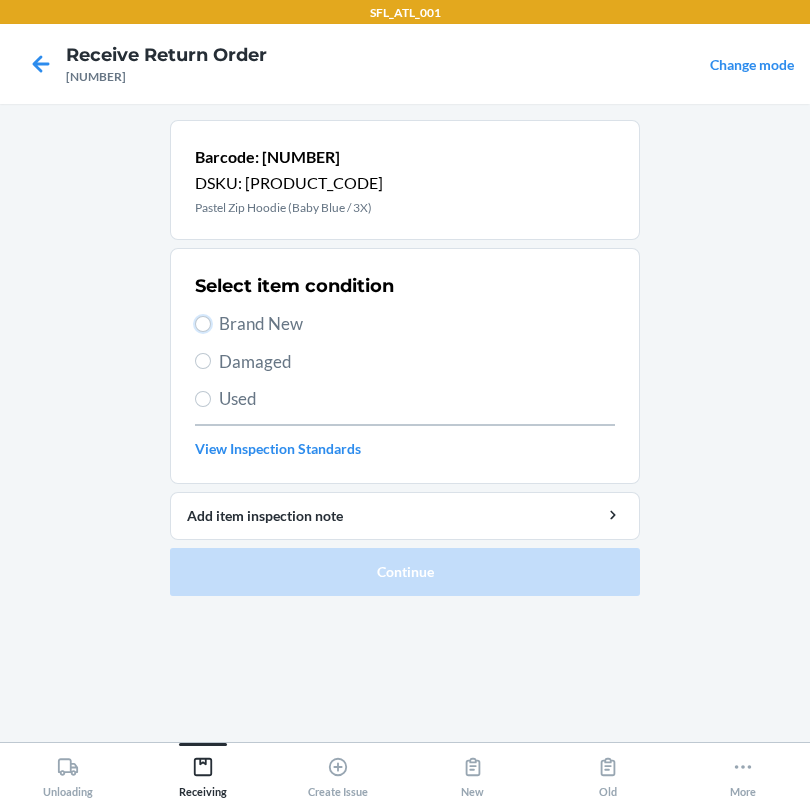 click on "Brand New" at bounding box center [203, 324] 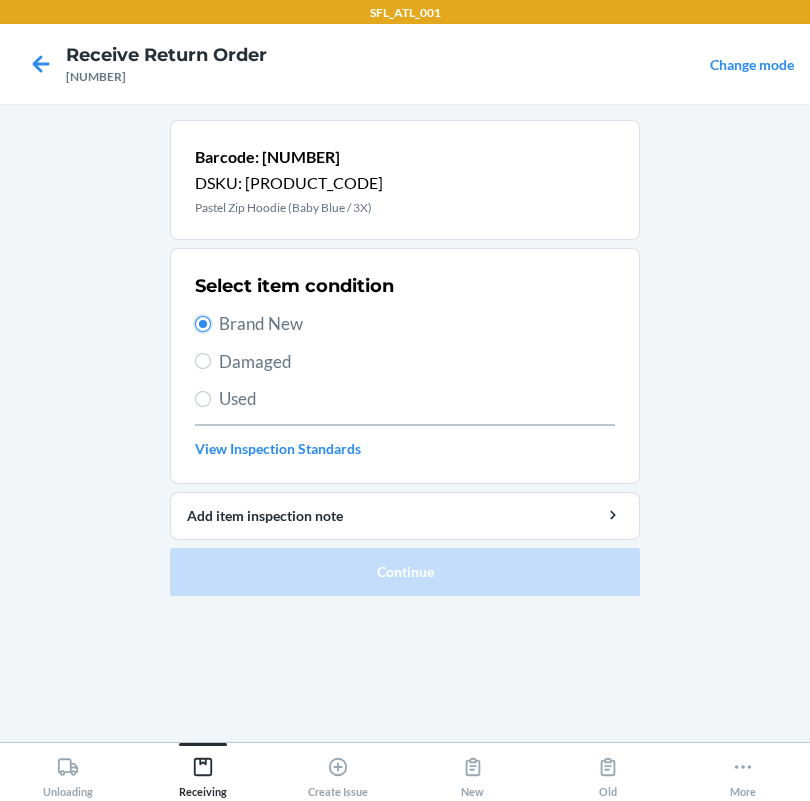 radio on "true" 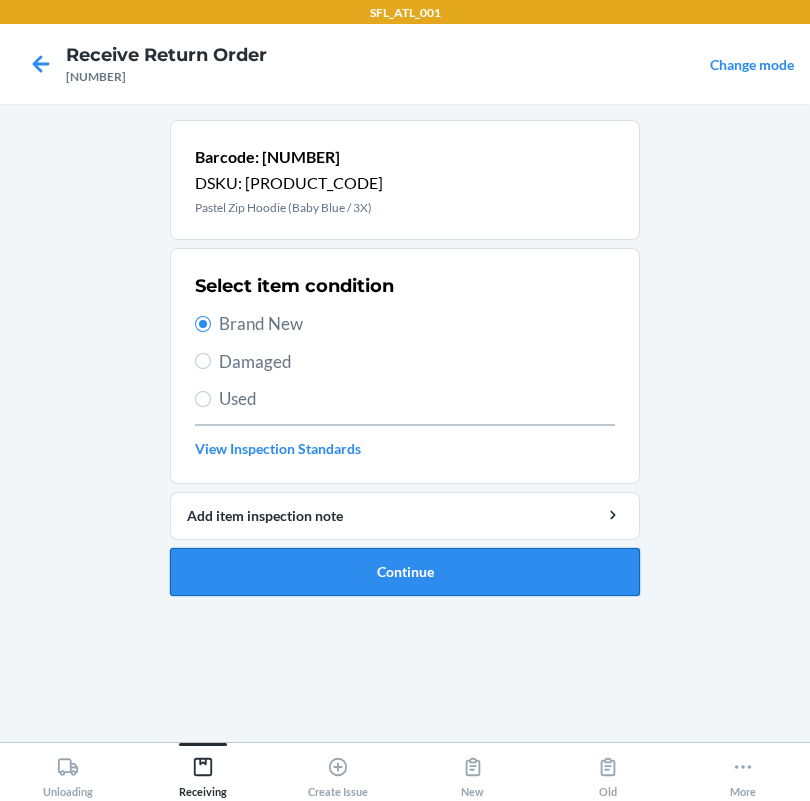 click on "Continue" at bounding box center (405, 572) 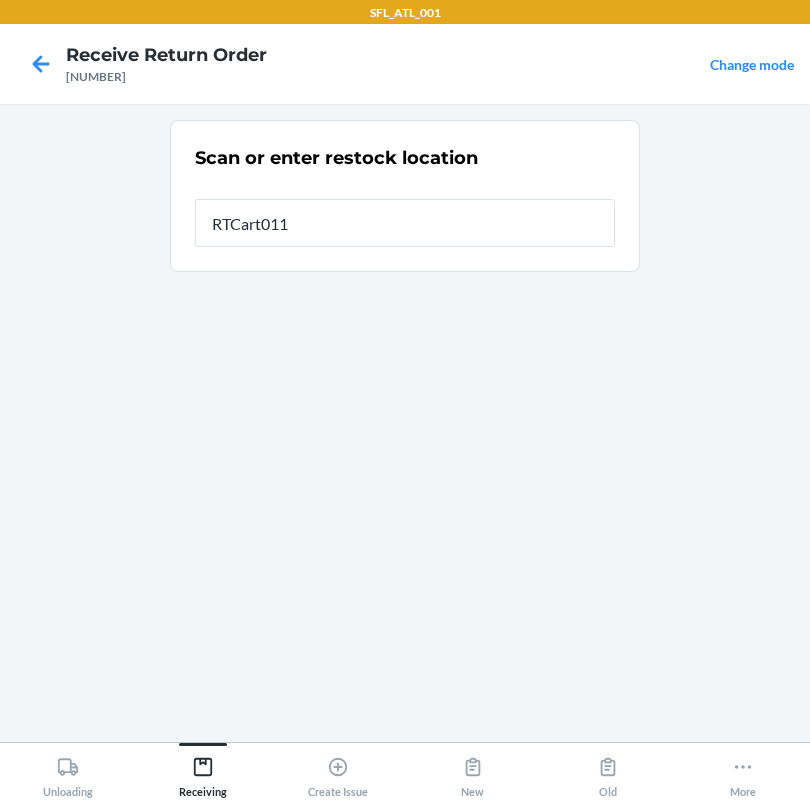type on "RTCart011" 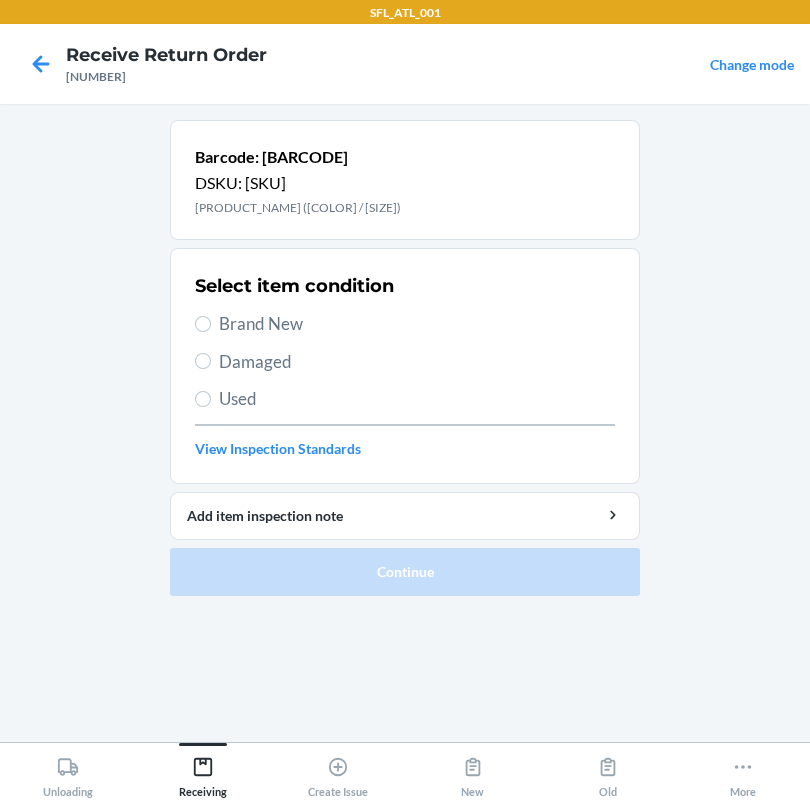 click on "Brand New" at bounding box center [405, 324] 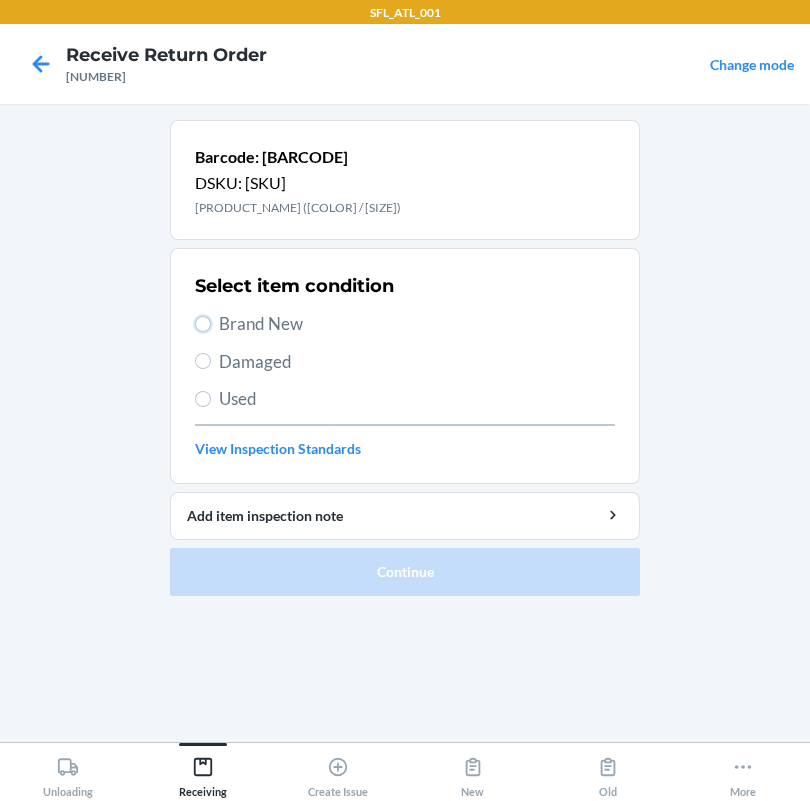 click on "Brand New" at bounding box center (203, 324) 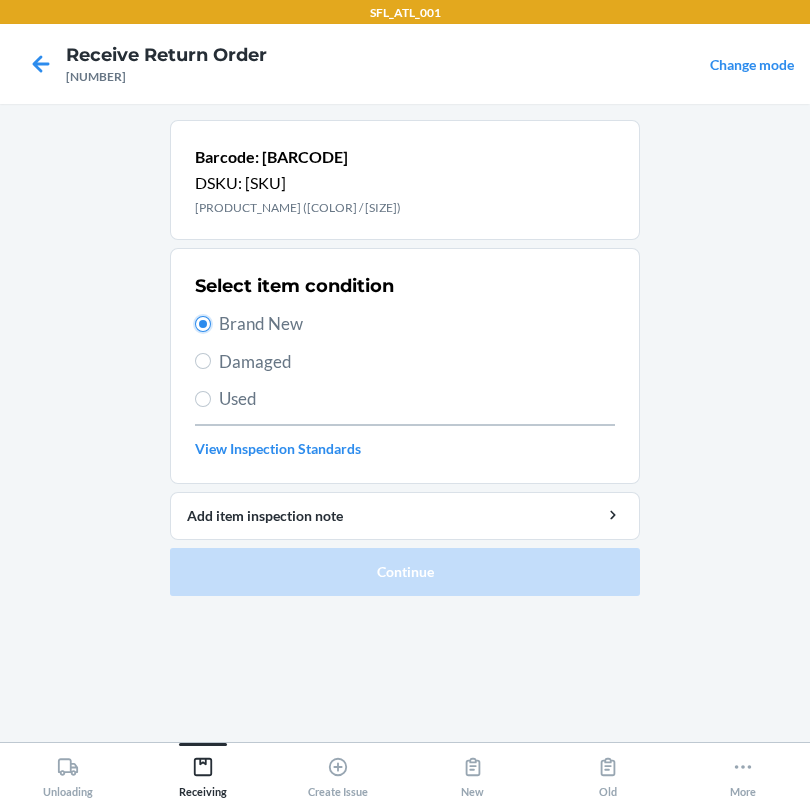 radio on "true" 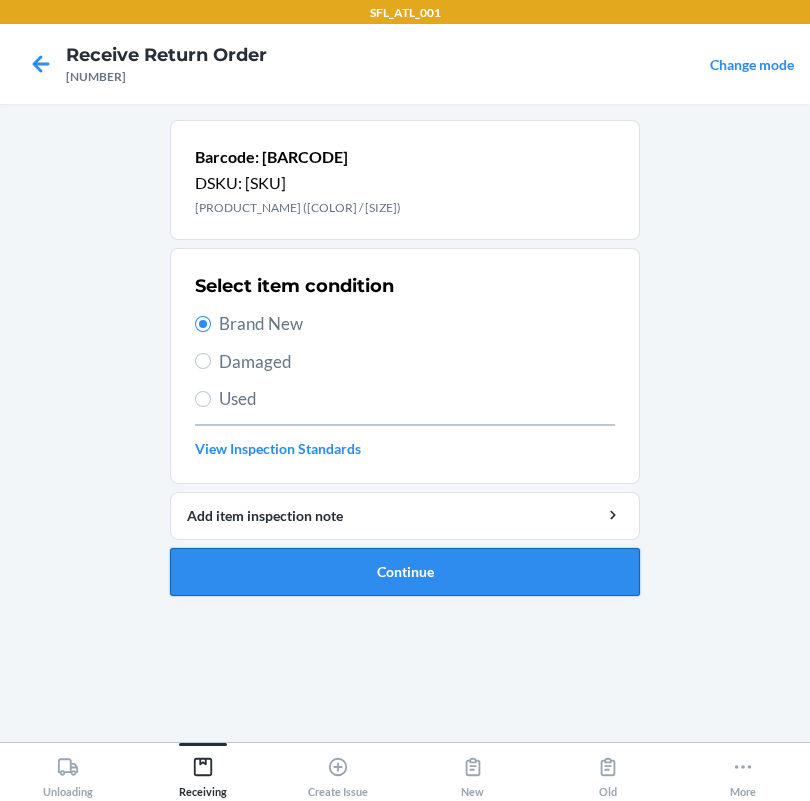 click on "Continue" at bounding box center (405, 572) 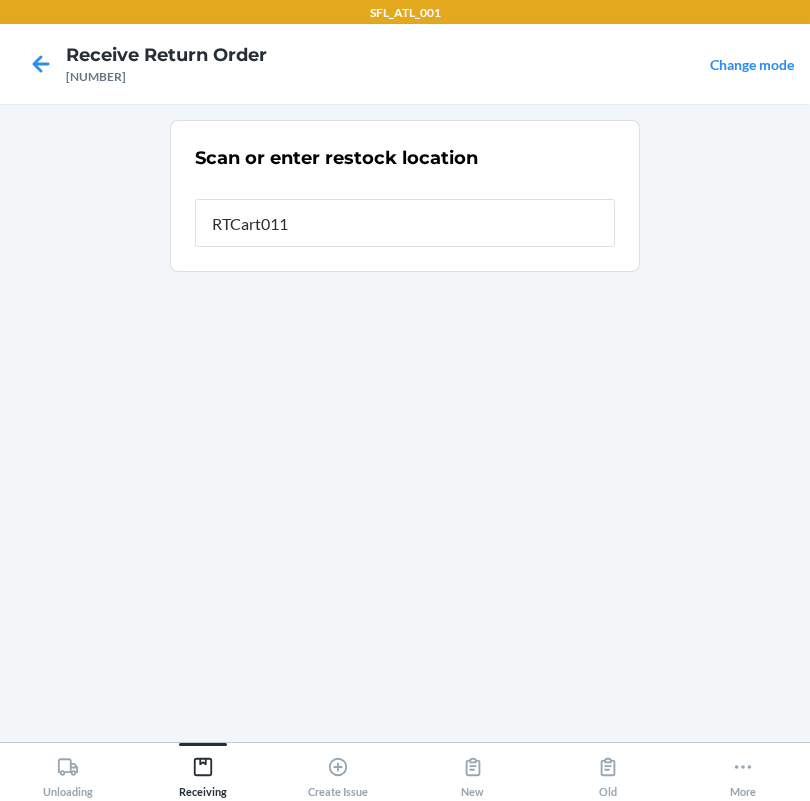 type on "RTCart011" 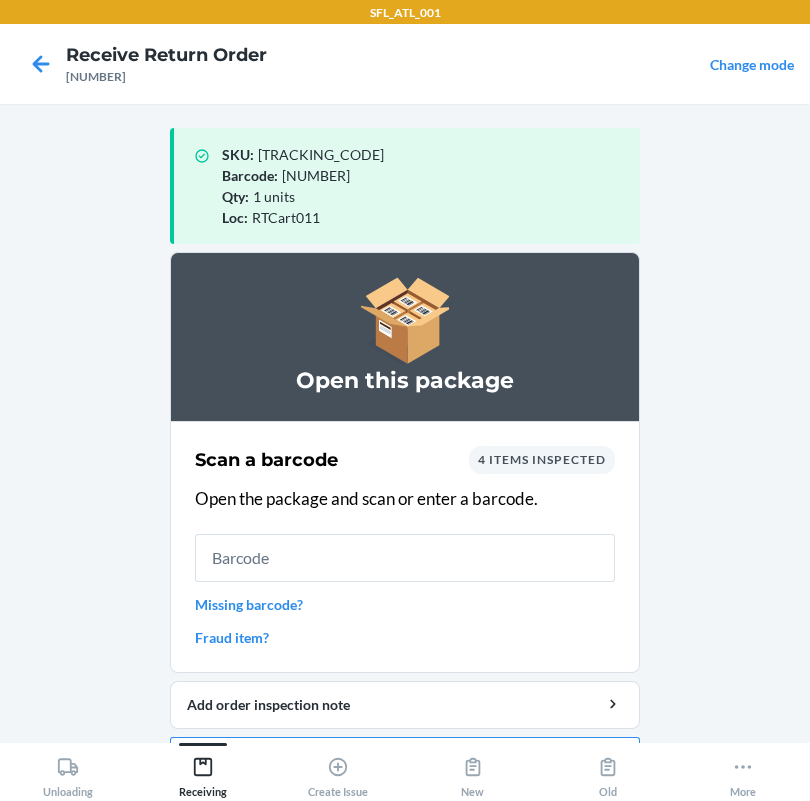 scroll, scrollTop: 57, scrollLeft: 0, axis: vertical 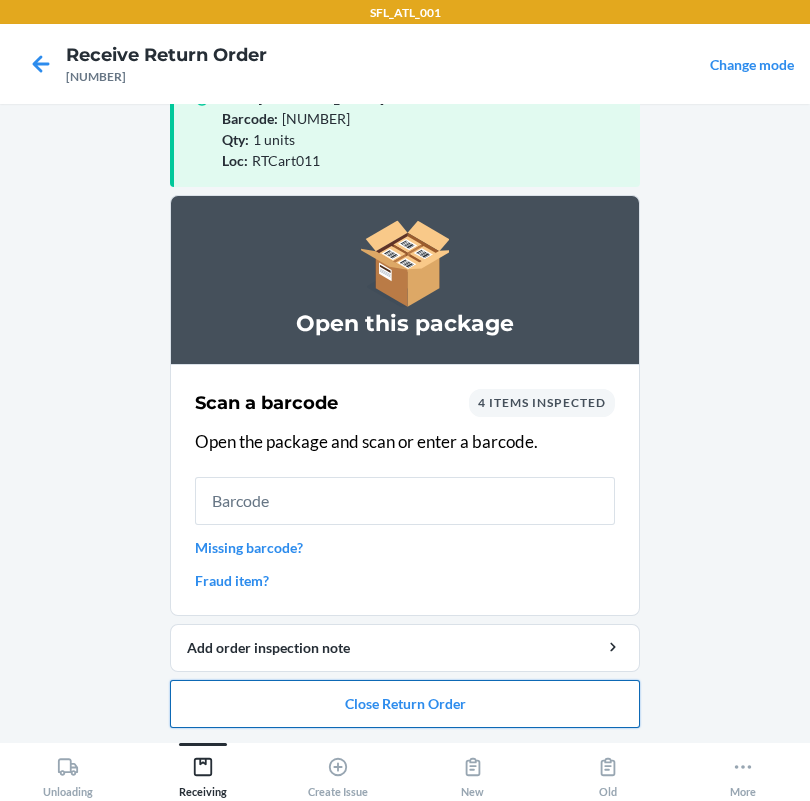 click on "Close Return Order" at bounding box center [405, 704] 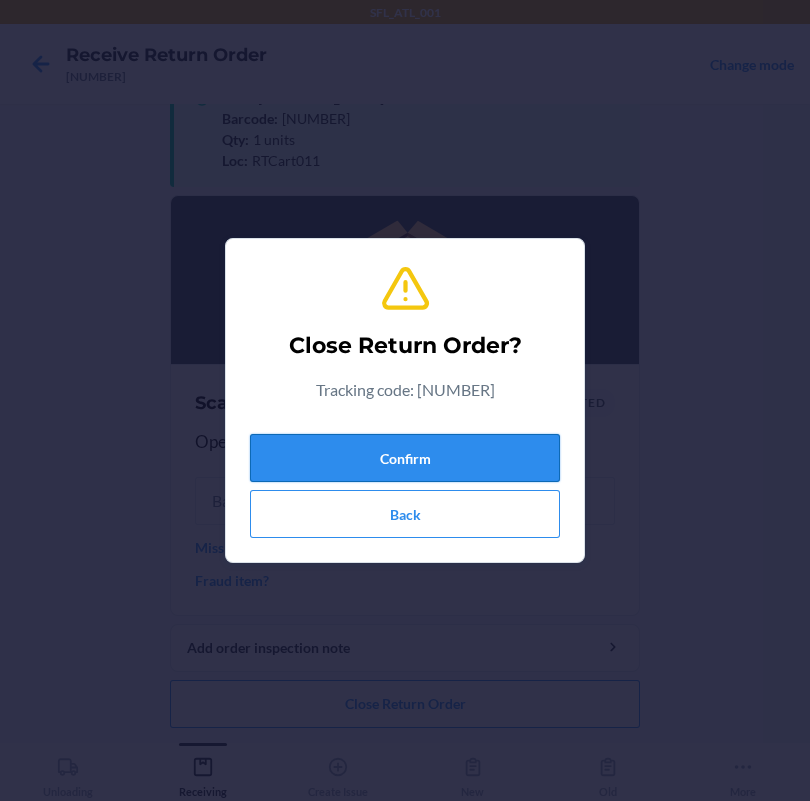 click on "Confirm" at bounding box center [405, 458] 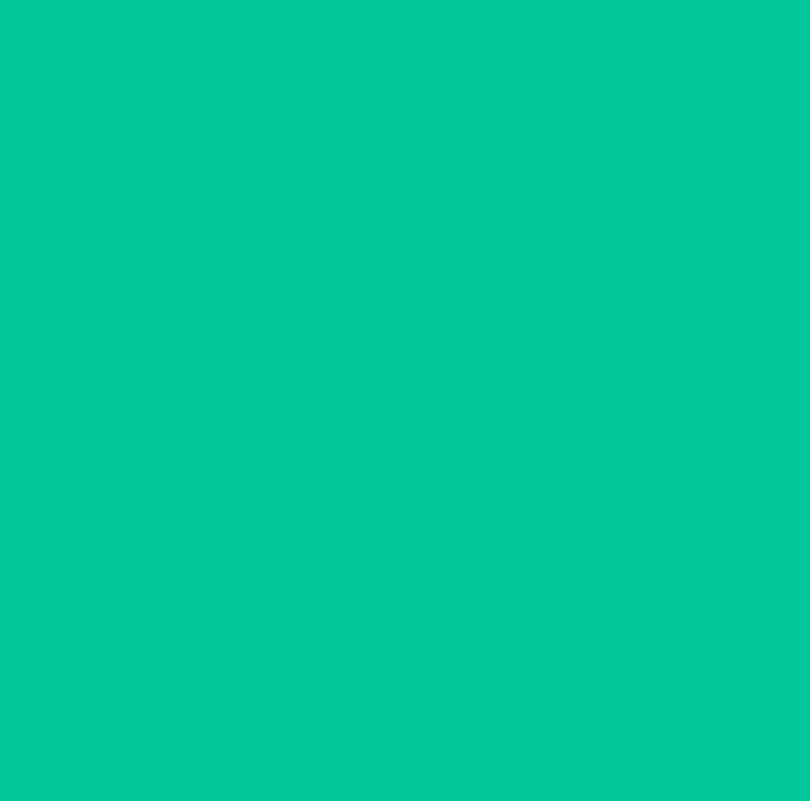 scroll, scrollTop: 0, scrollLeft: 0, axis: both 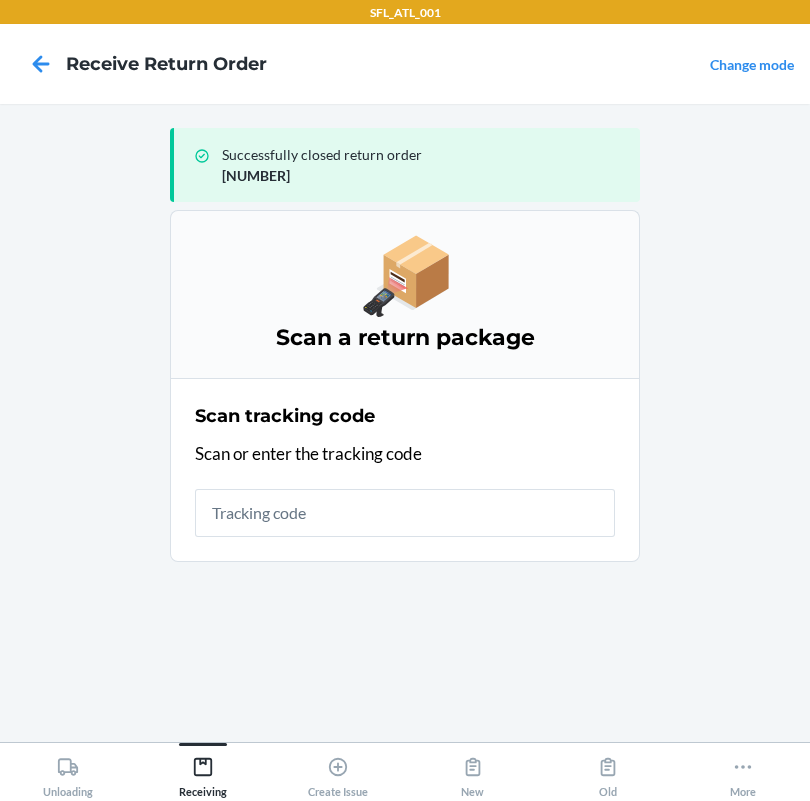click at bounding box center [405, 513] 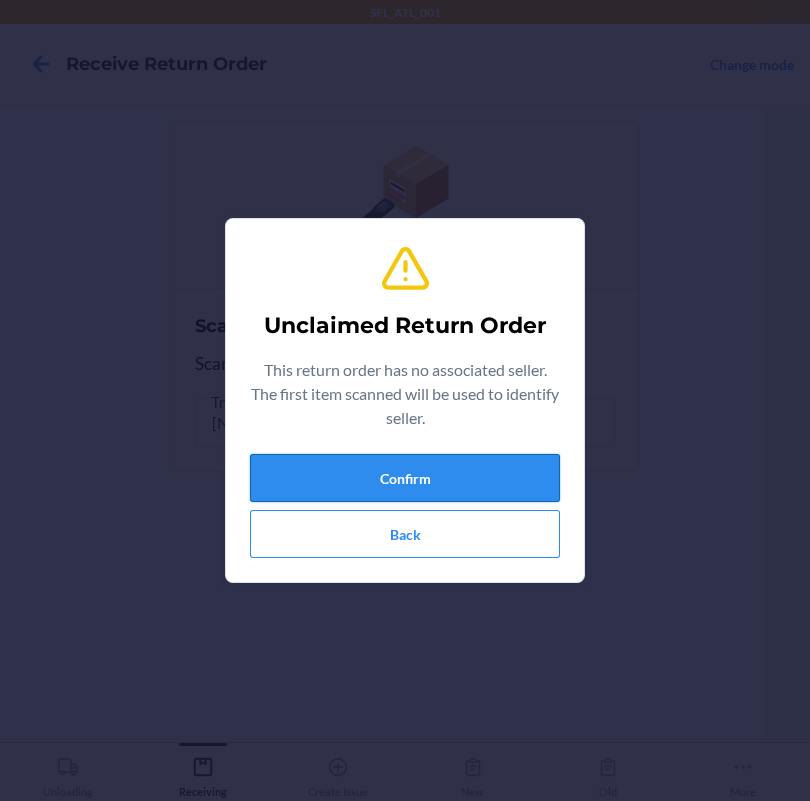 click on "Confirm" at bounding box center [405, 478] 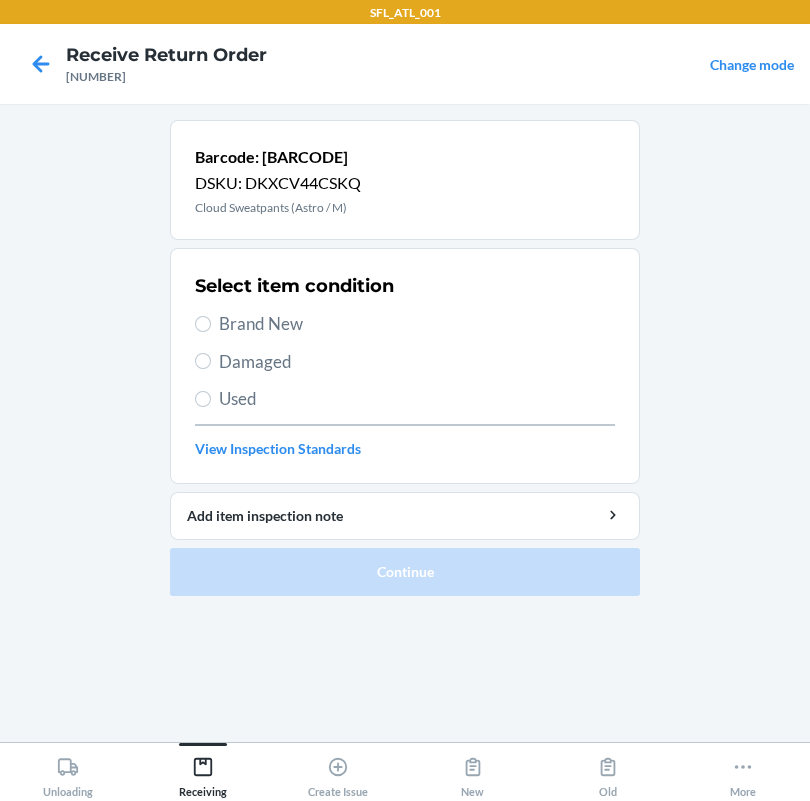 click on "Brand New" at bounding box center (417, 324) 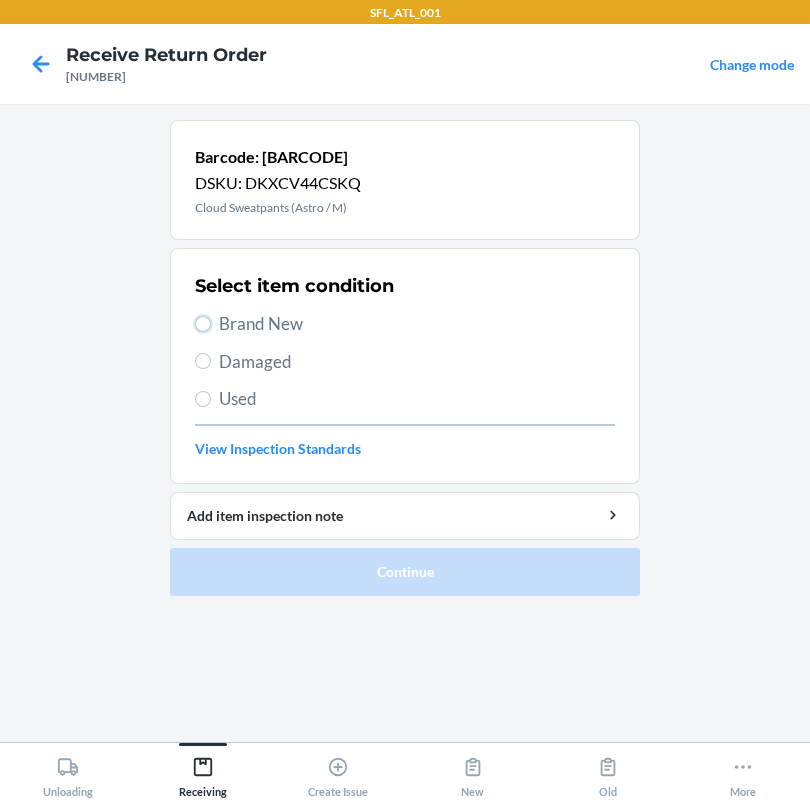 click on "Brand New" at bounding box center (203, 324) 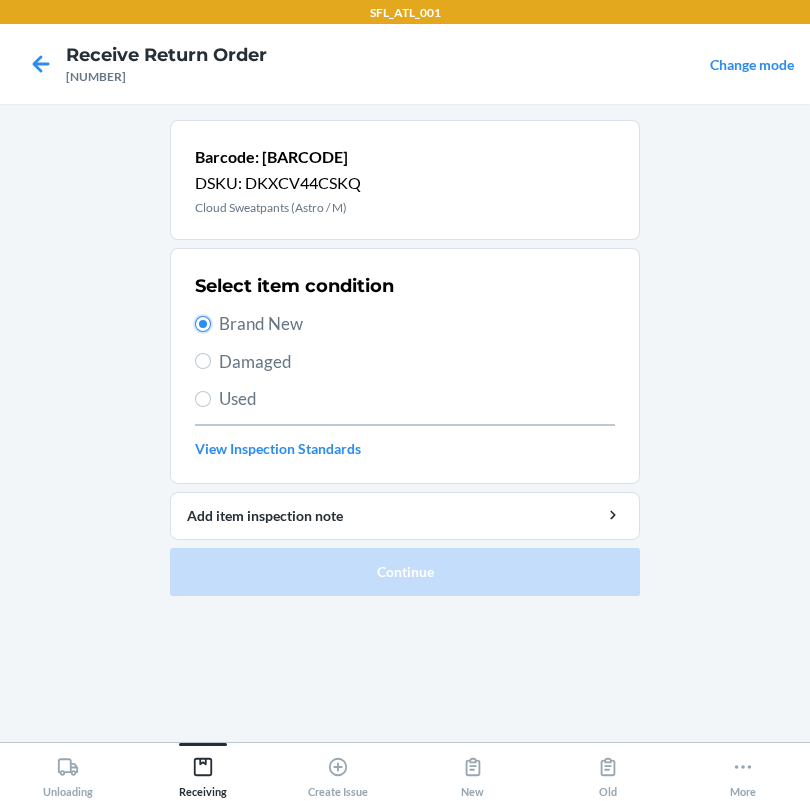 radio on "true" 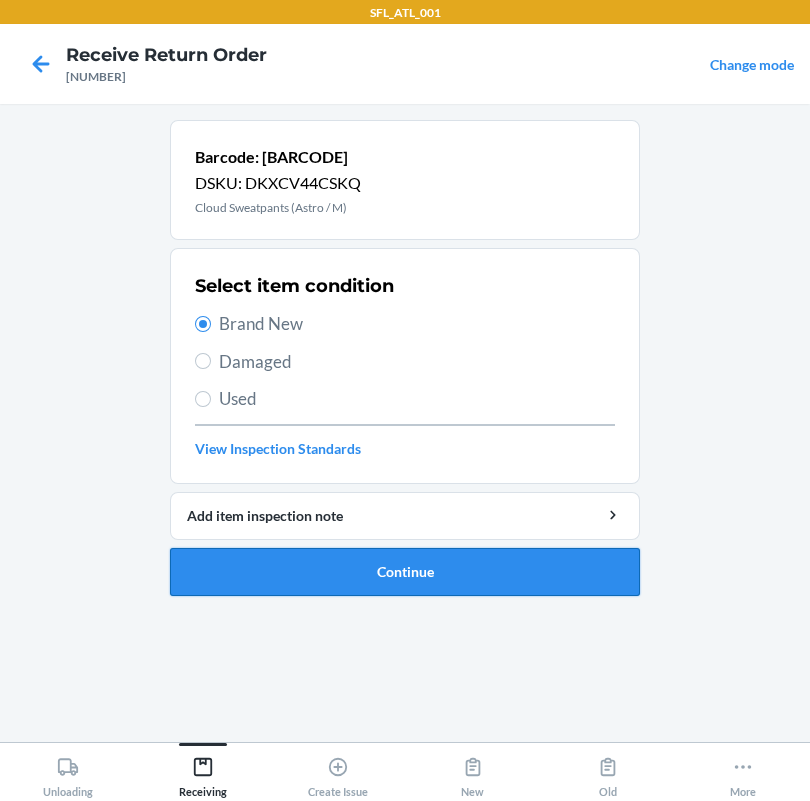 click on "Continue" at bounding box center [405, 572] 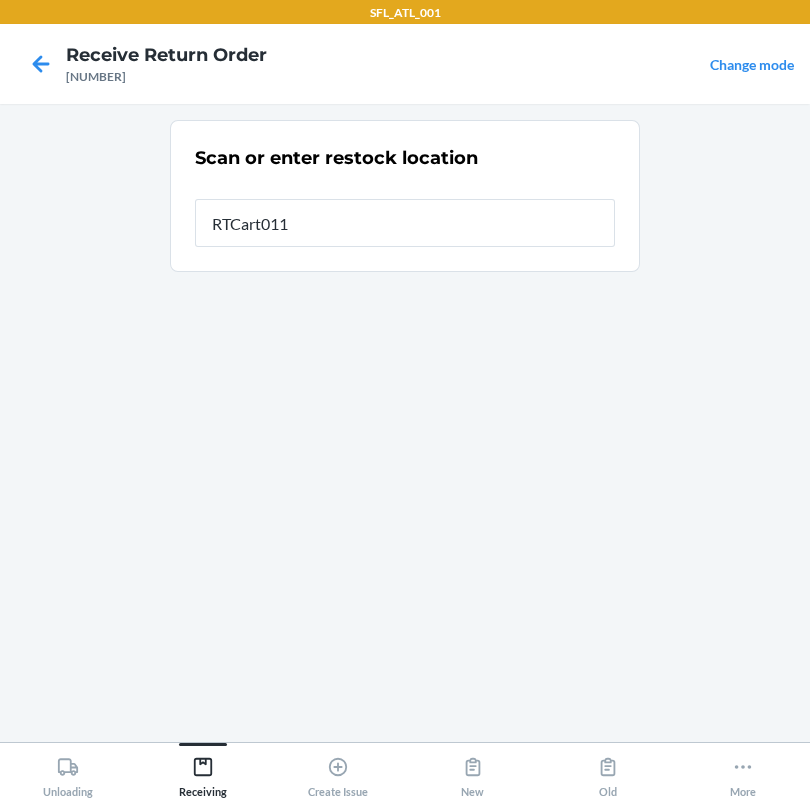 type on "RTCart011" 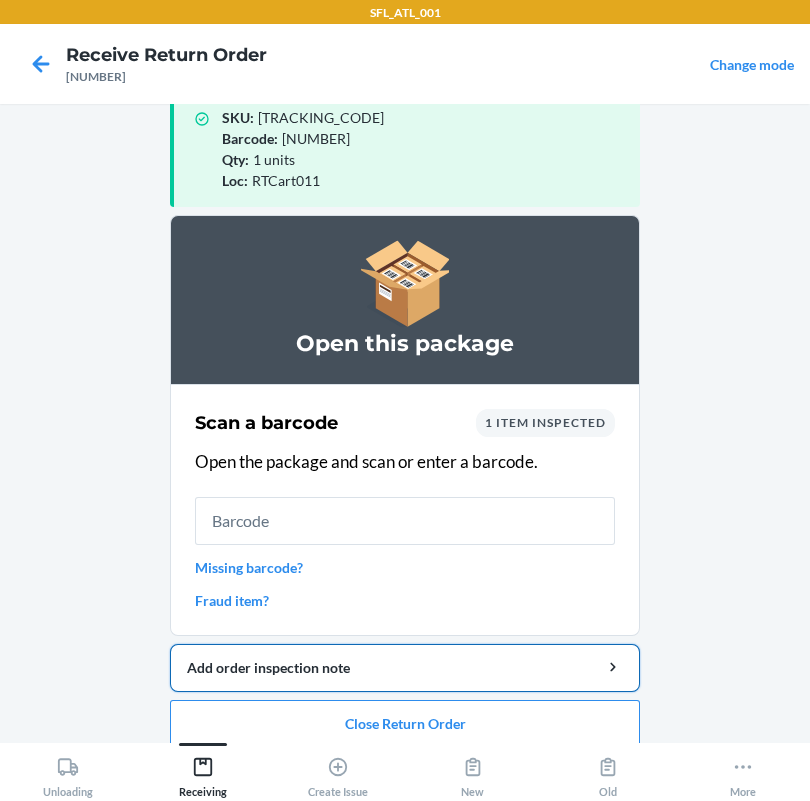 scroll, scrollTop: 57, scrollLeft: 0, axis: vertical 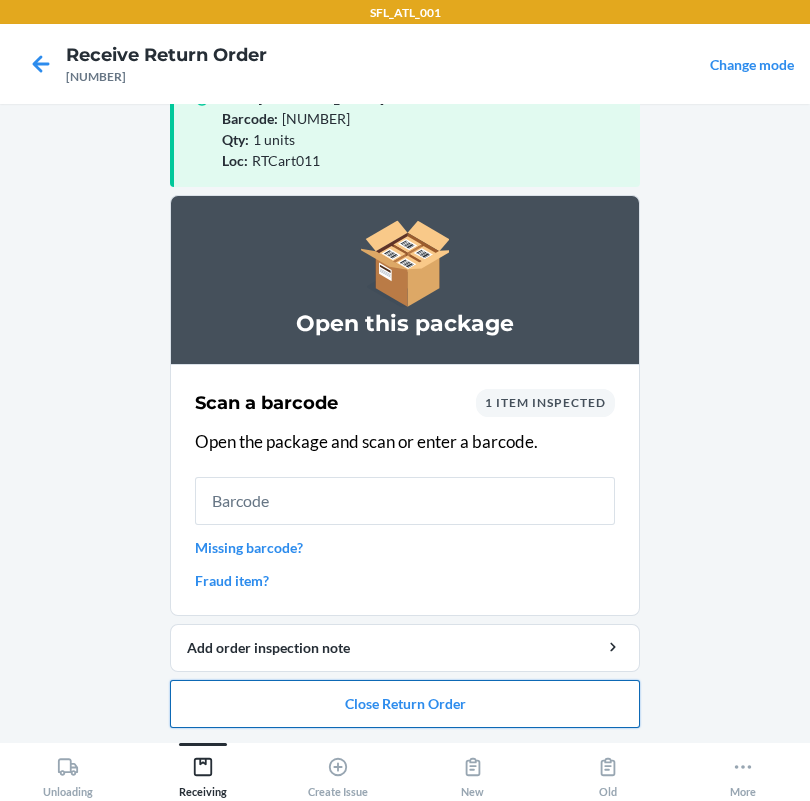 click on "Close Return Order" at bounding box center (405, 704) 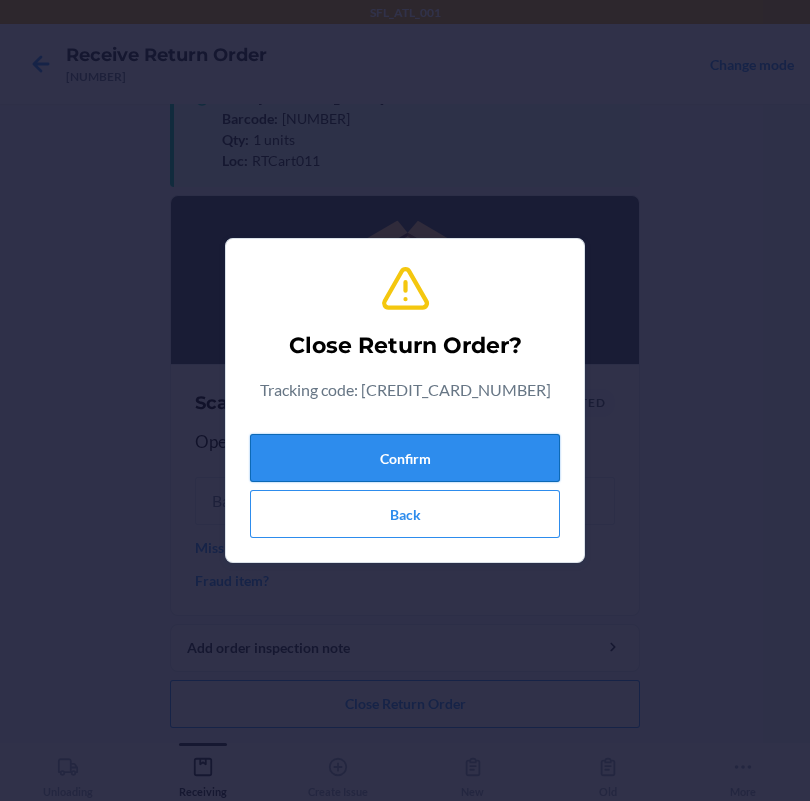 click on "Confirm" at bounding box center (405, 458) 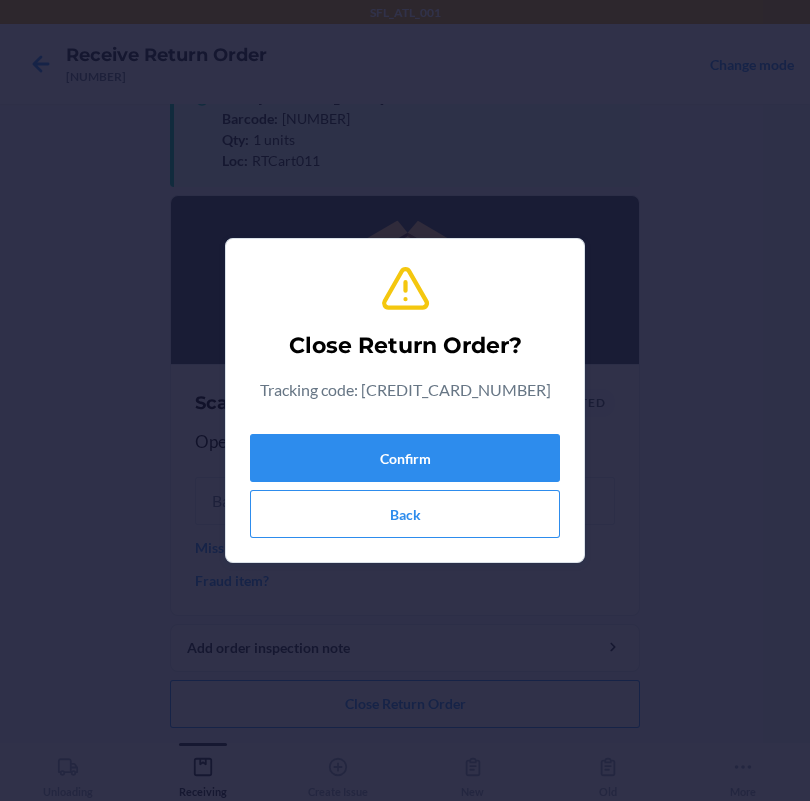 scroll, scrollTop: 0, scrollLeft: 0, axis: both 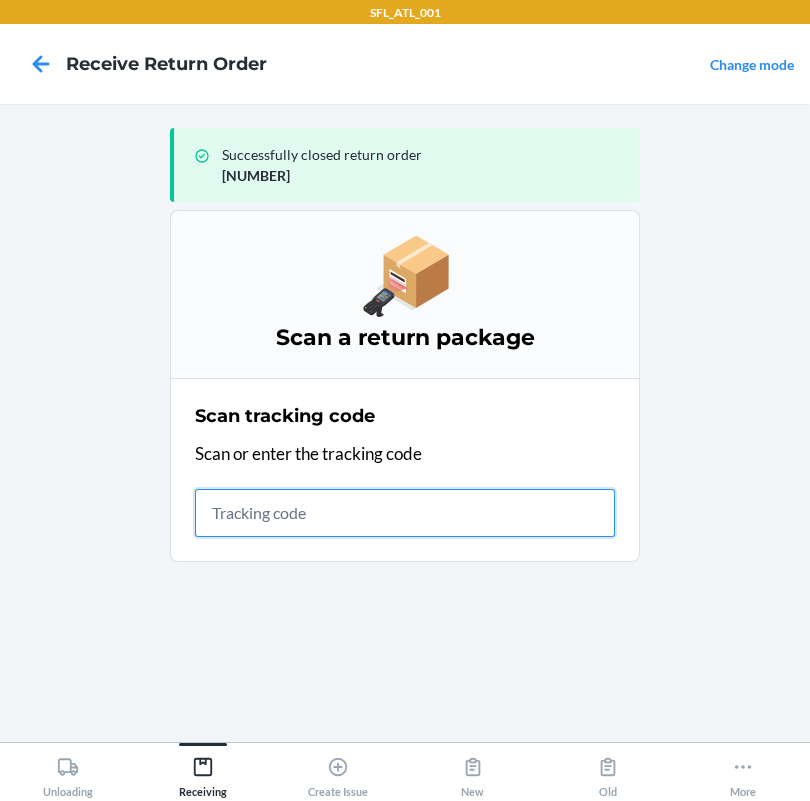 click at bounding box center [405, 513] 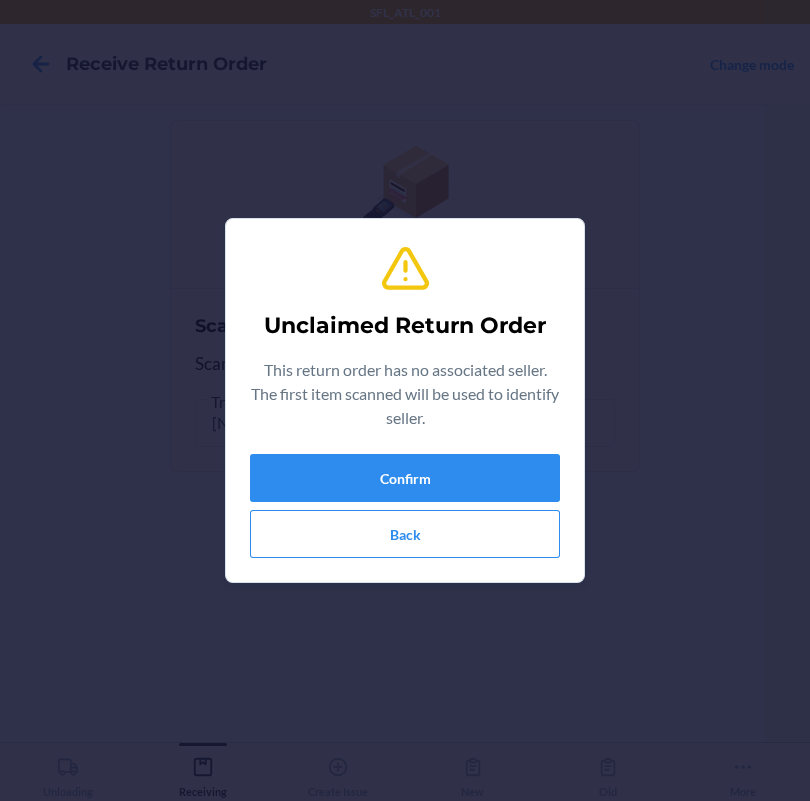 type on "[NUMBER]" 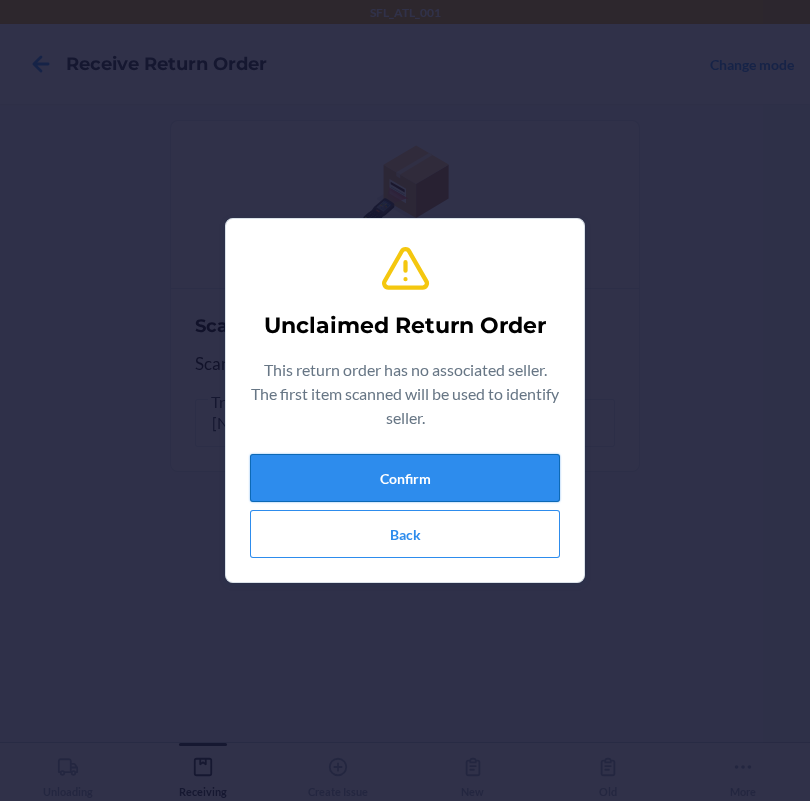 click on "Confirm" at bounding box center (405, 478) 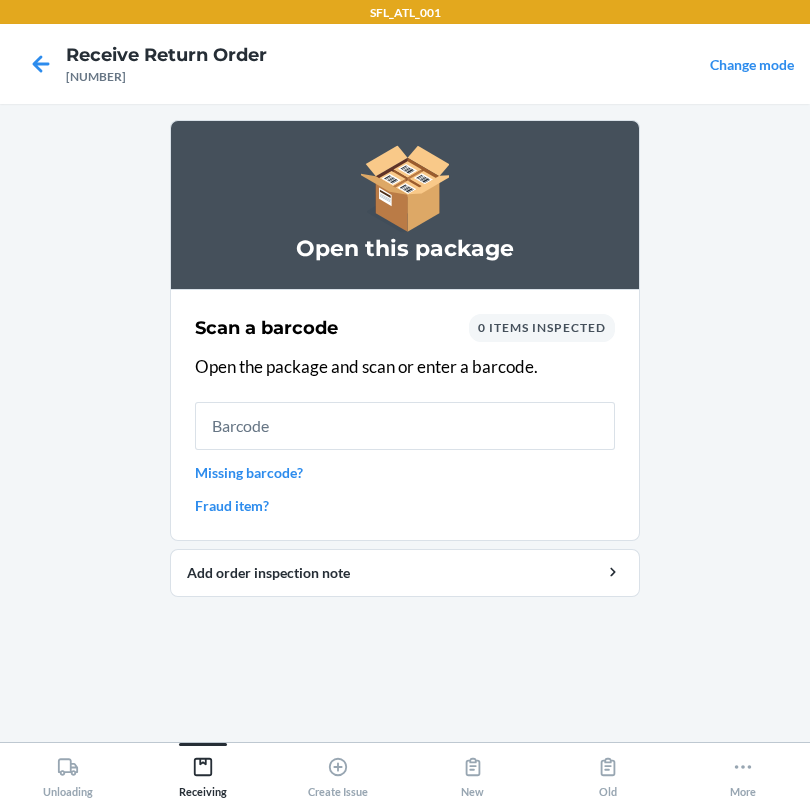 click at bounding box center [405, 426] 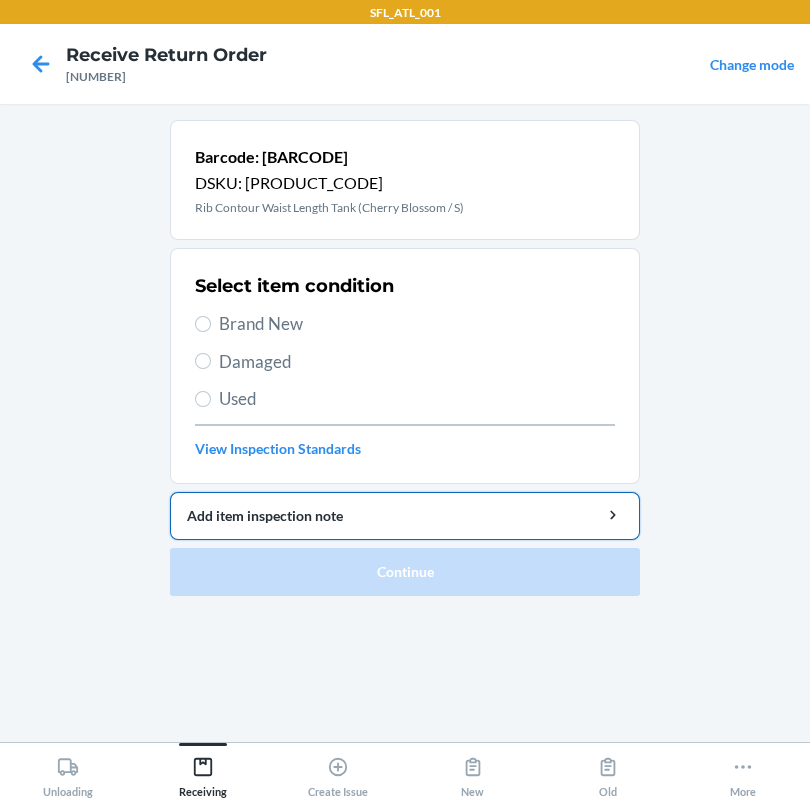 click on "Brand New" at bounding box center (417, 324) 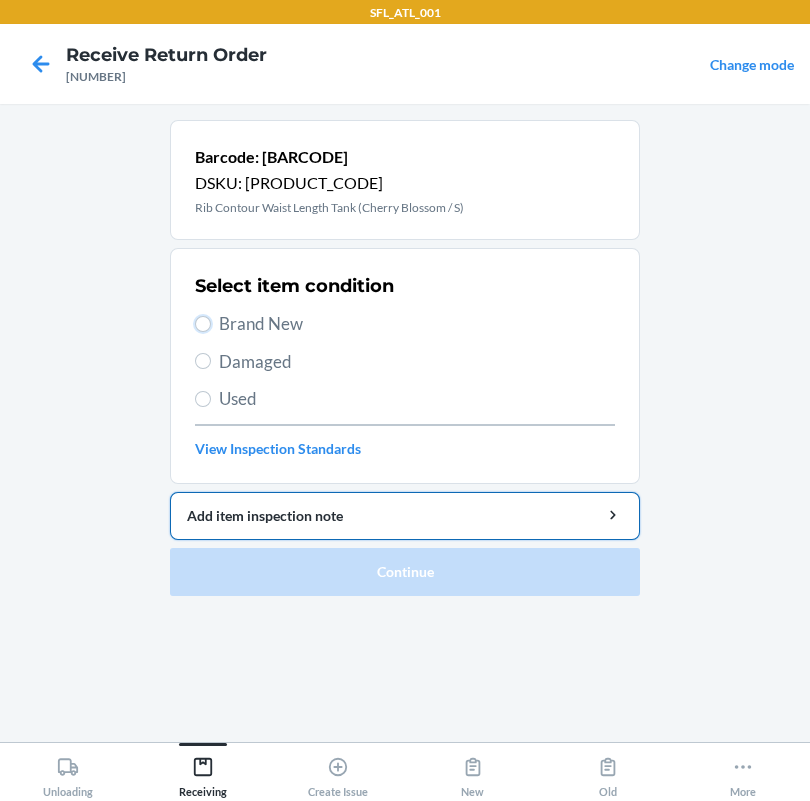 click on "Brand New" at bounding box center [203, 324] 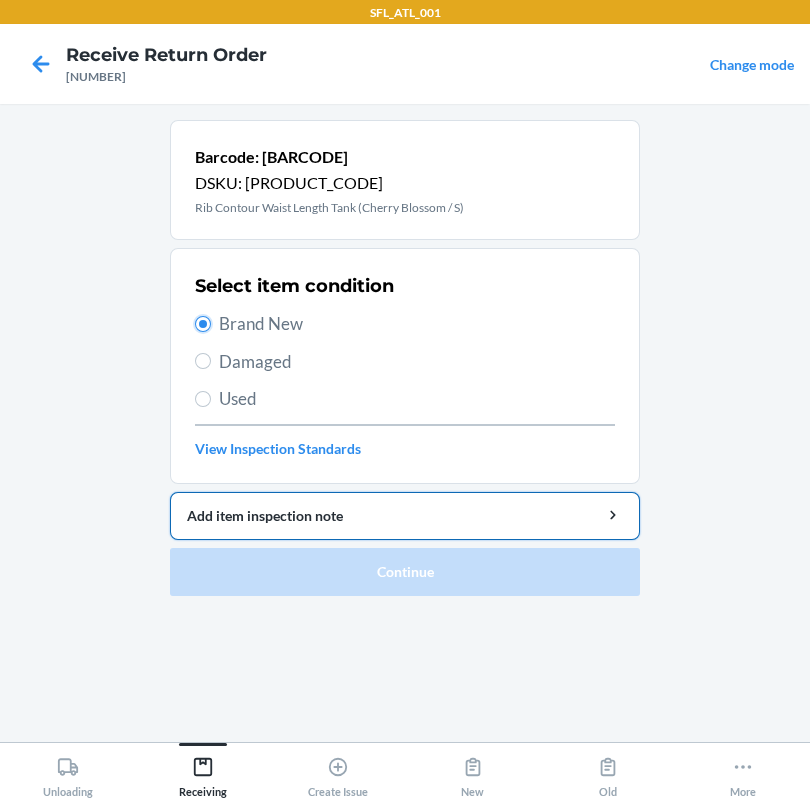 radio on "true" 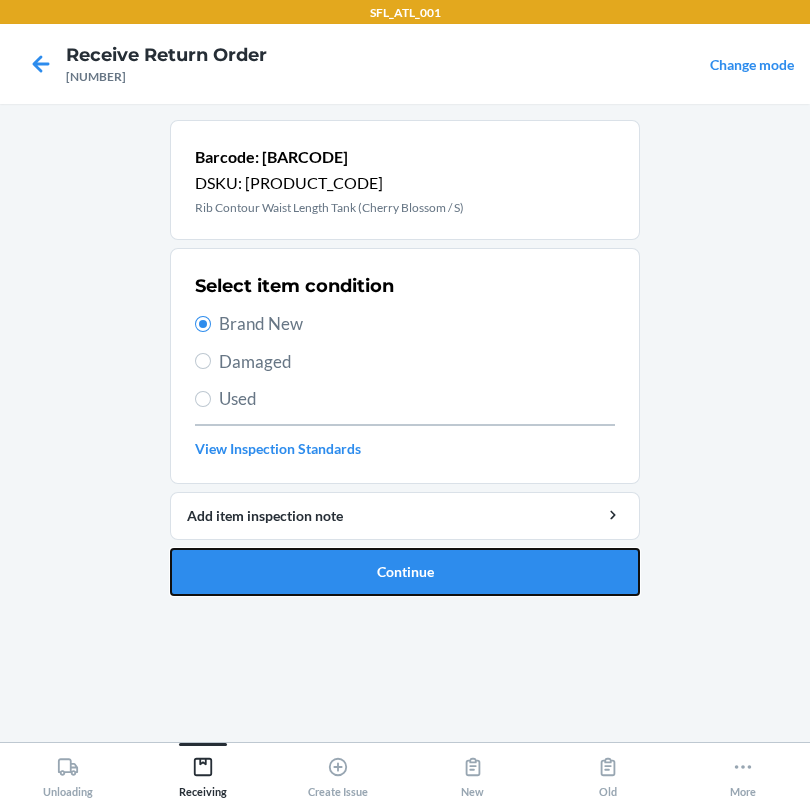 click on "Continue" at bounding box center [405, 572] 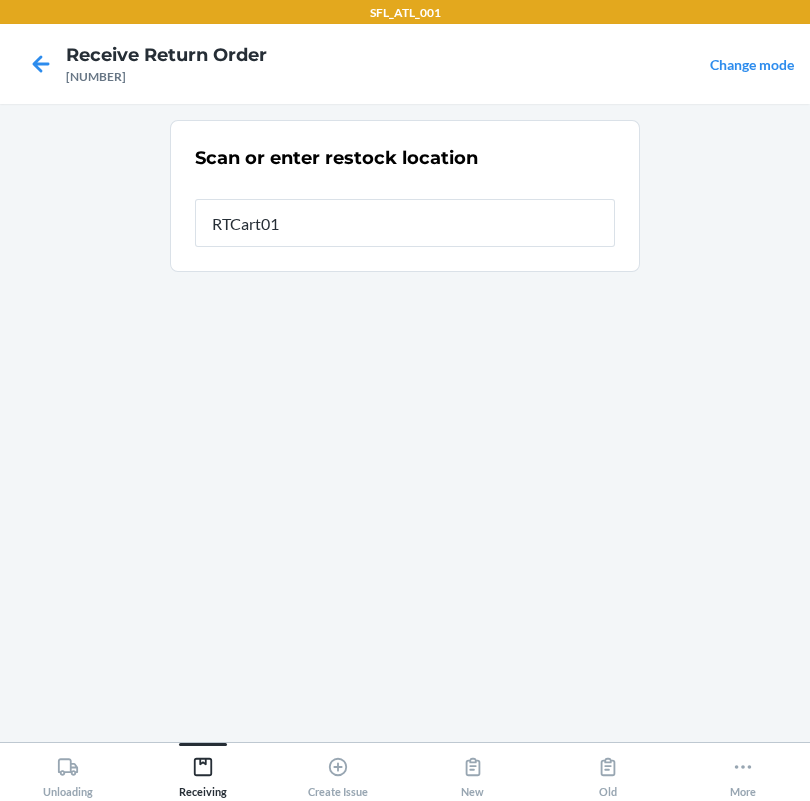 type on "RTCart011" 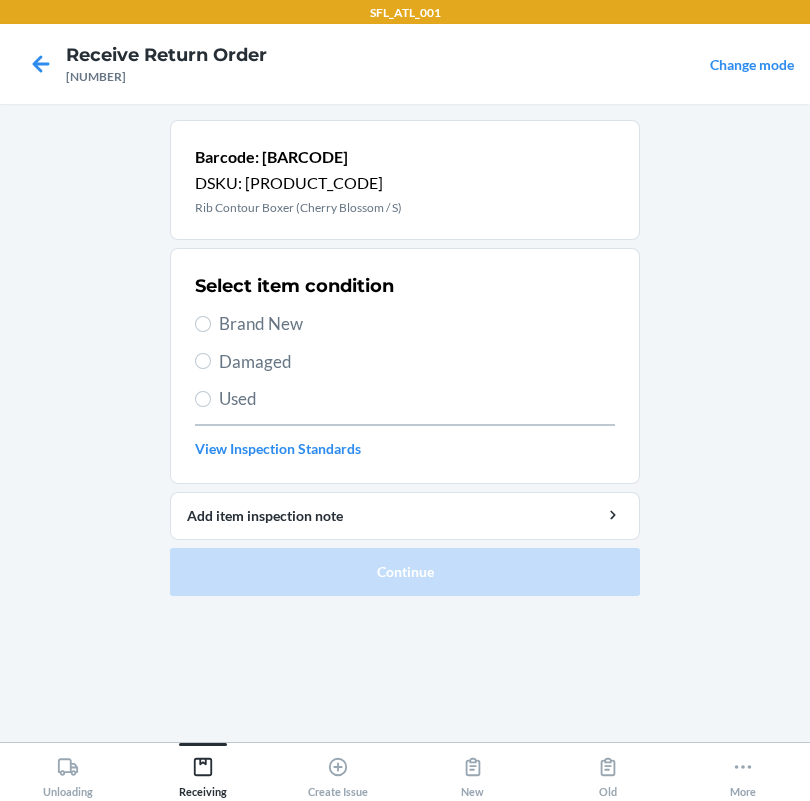 click on "Used" at bounding box center (417, 399) 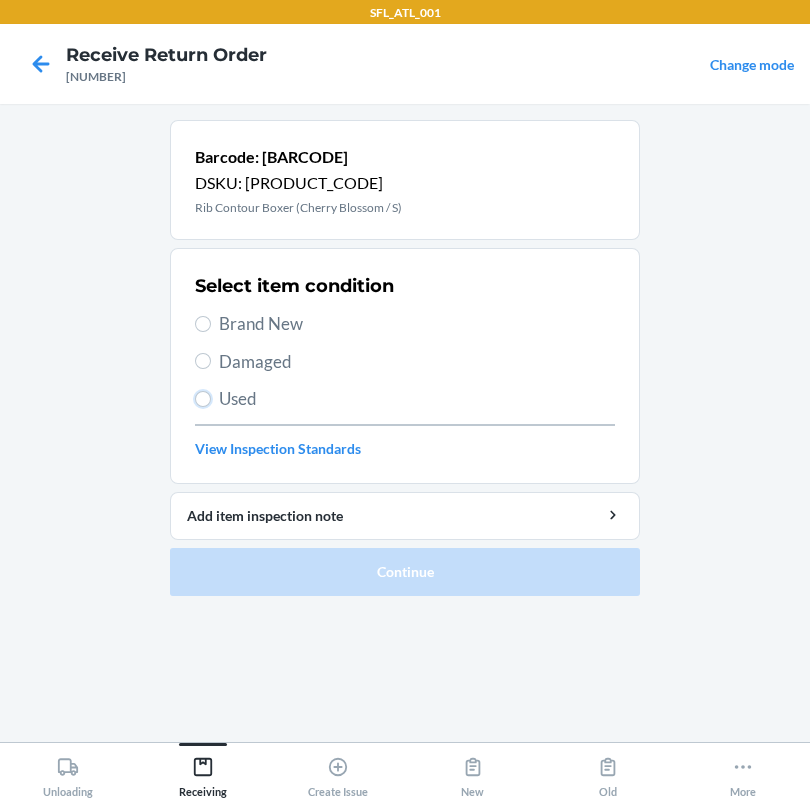 click on "Used" at bounding box center [203, 399] 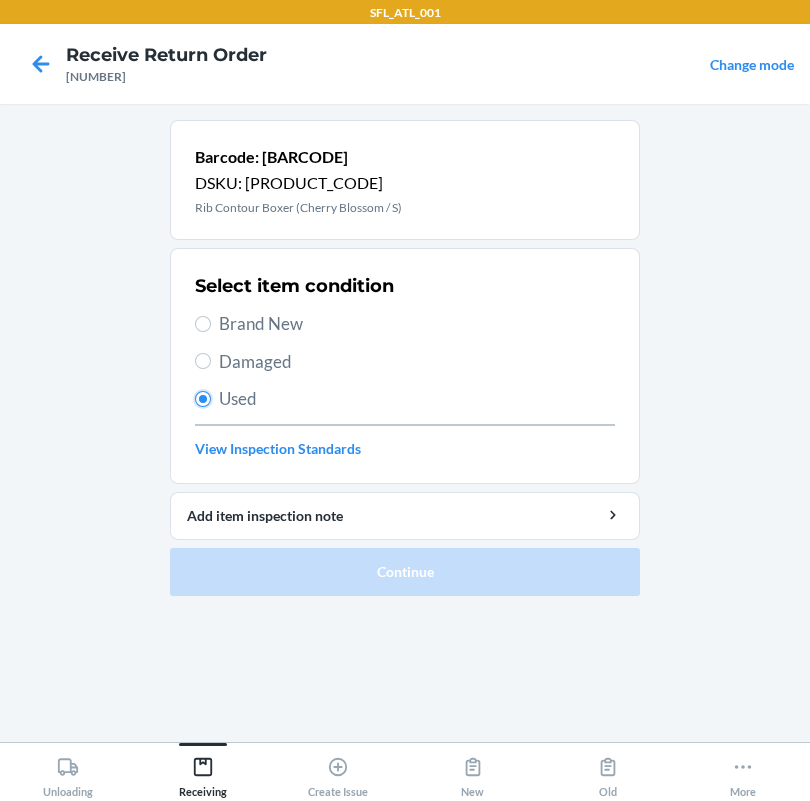 radio on "true" 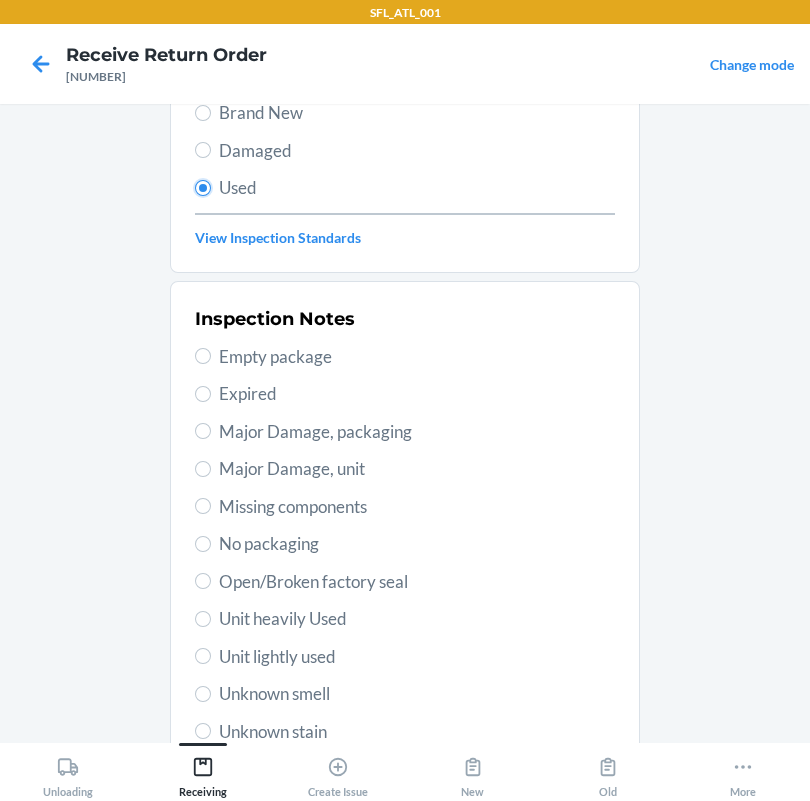 scroll, scrollTop: 402, scrollLeft: 0, axis: vertical 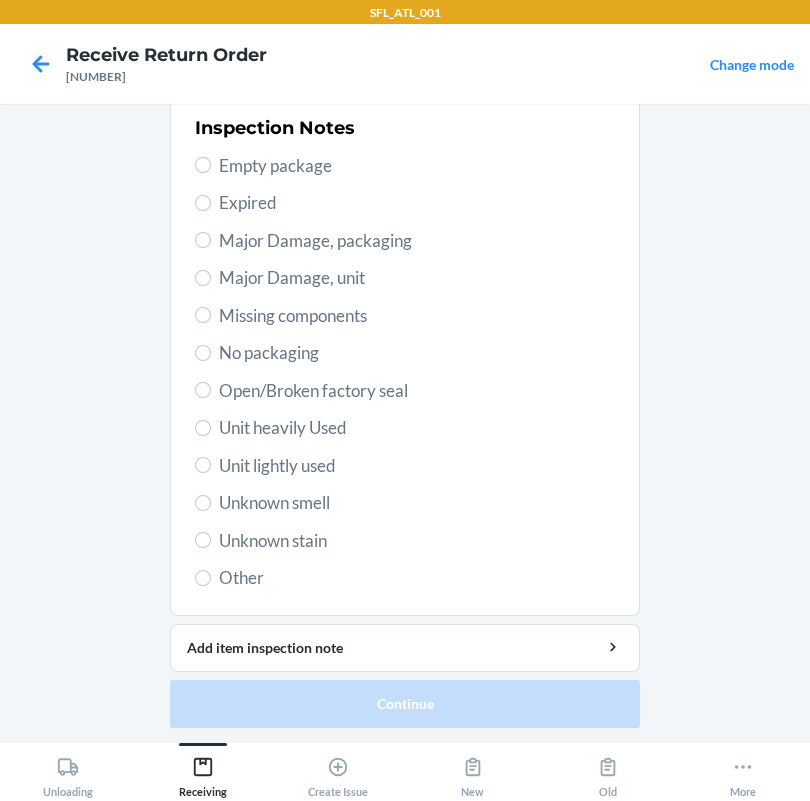 click on "Unit heavily Used" at bounding box center [417, 428] 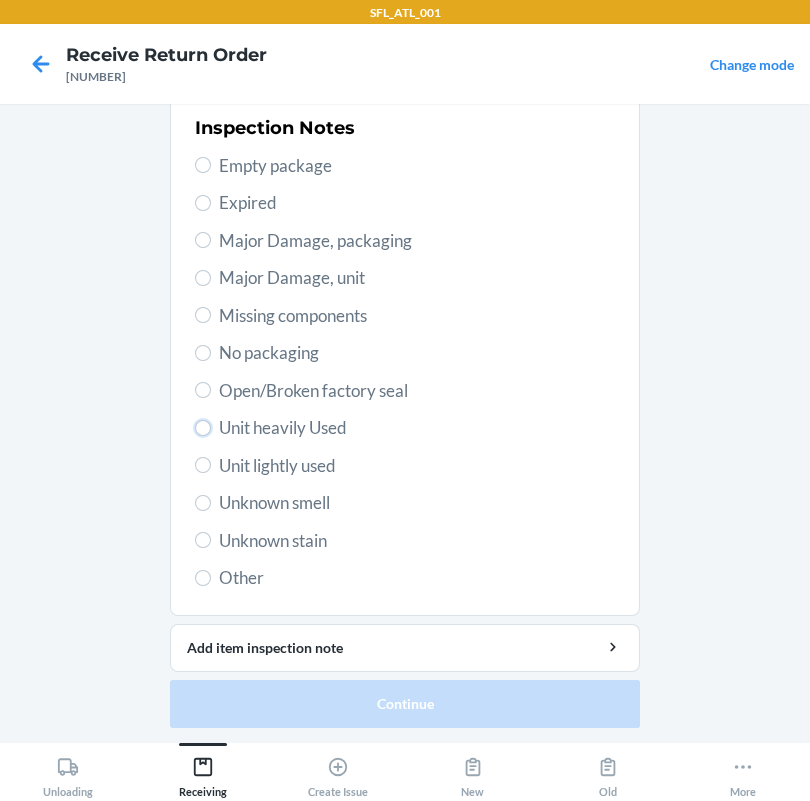 click on "Unit heavily Used" at bounding box center (203, 428) 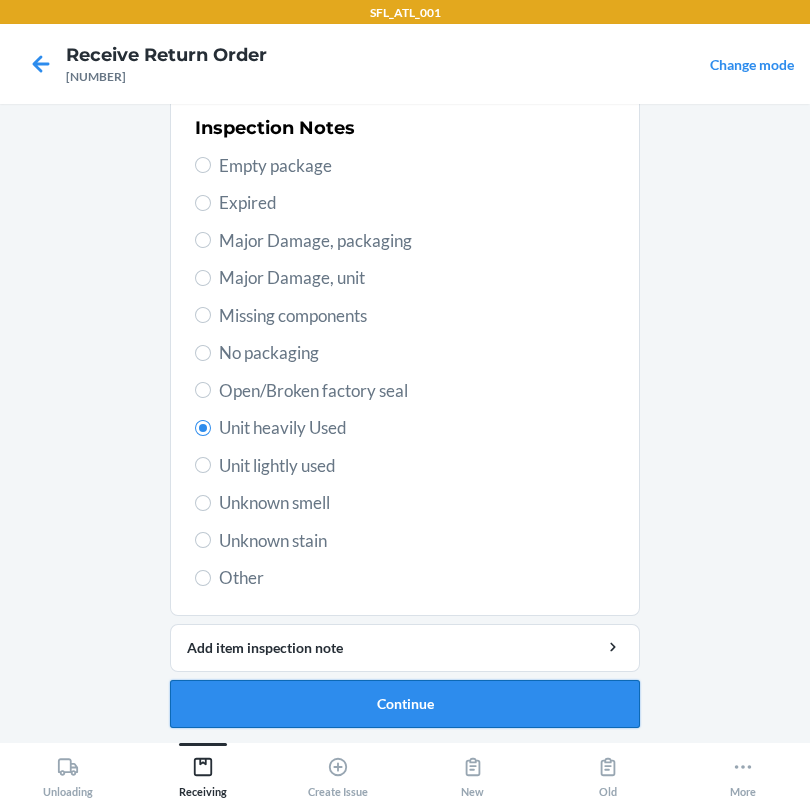 click on "Continue" at bounding box center [405, 704] 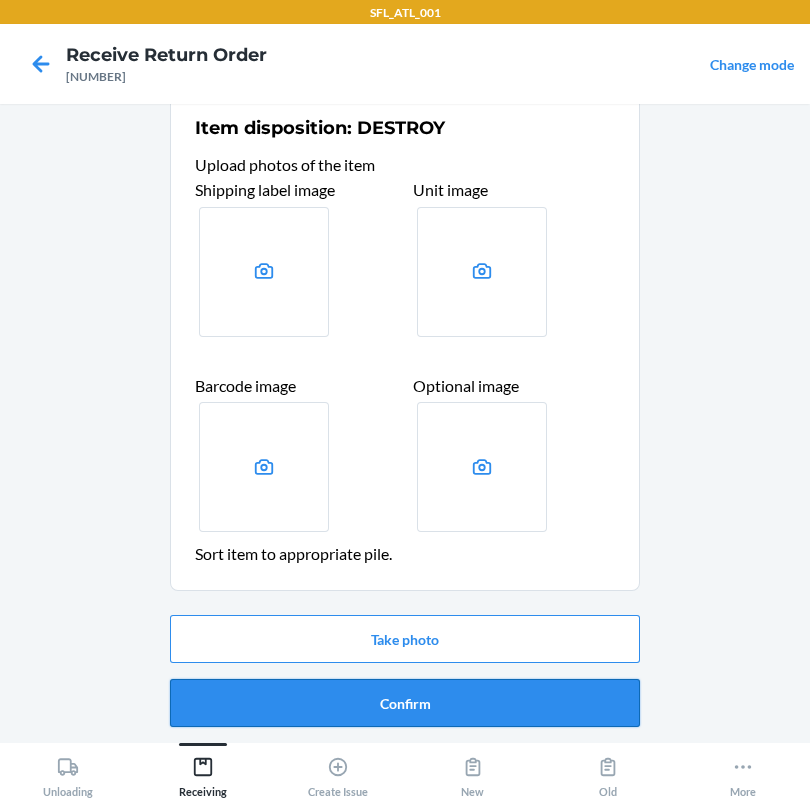 click on "Confirm" at bounding box center (405, 703) 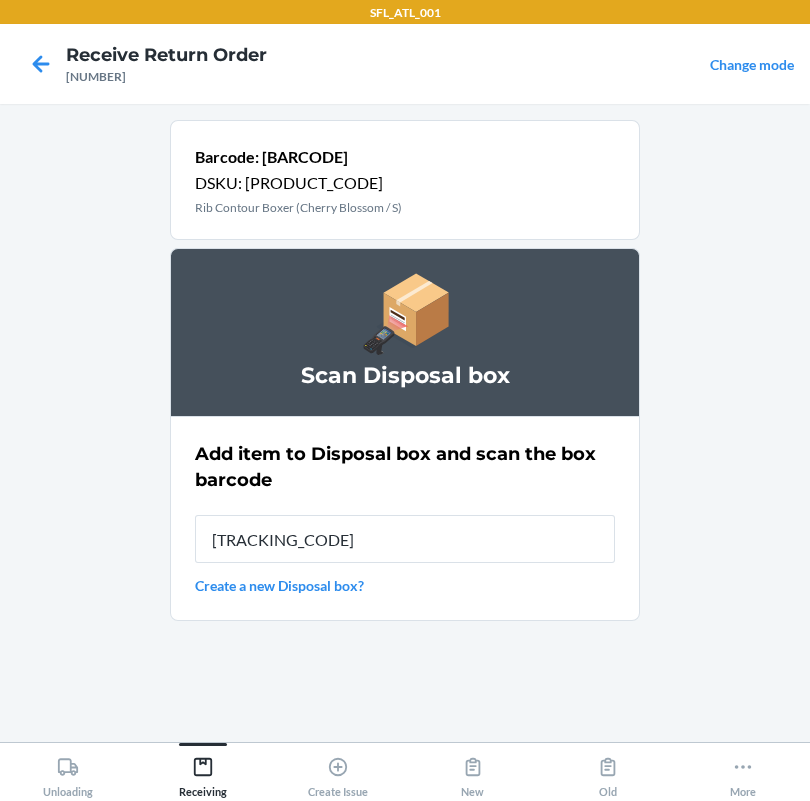 type on "[TRACKING_CODE]" 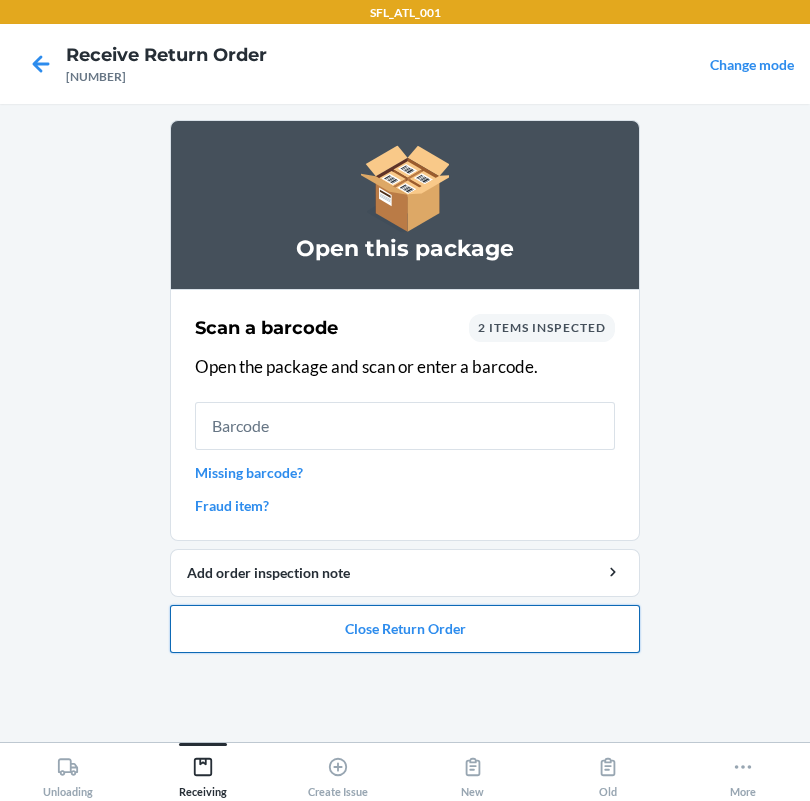 click on "Close Return Order" at bounding box center [405, 629] 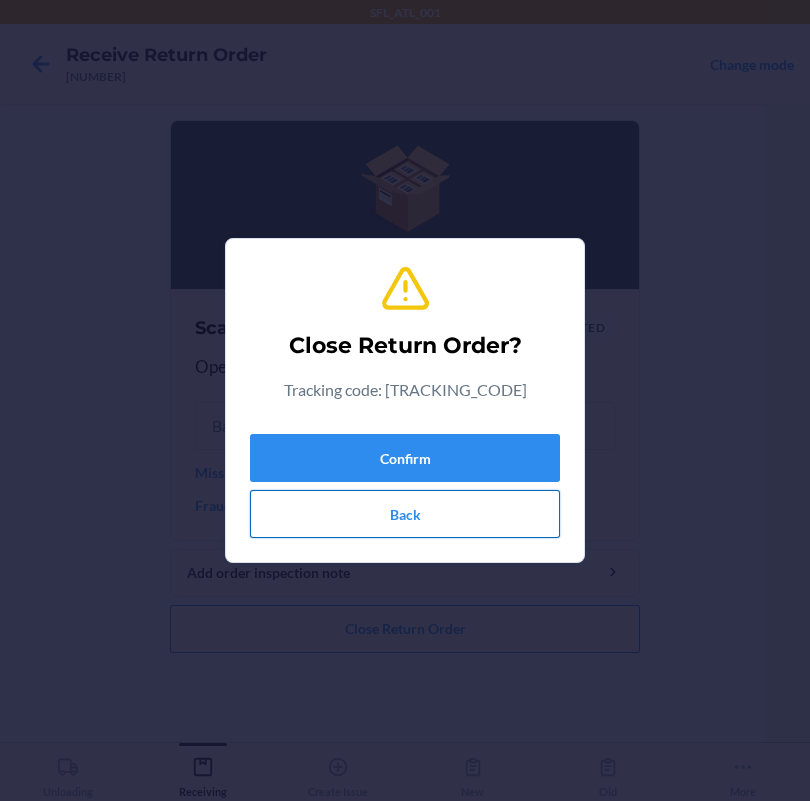 click on "Back" at bounding box center [405, 514] 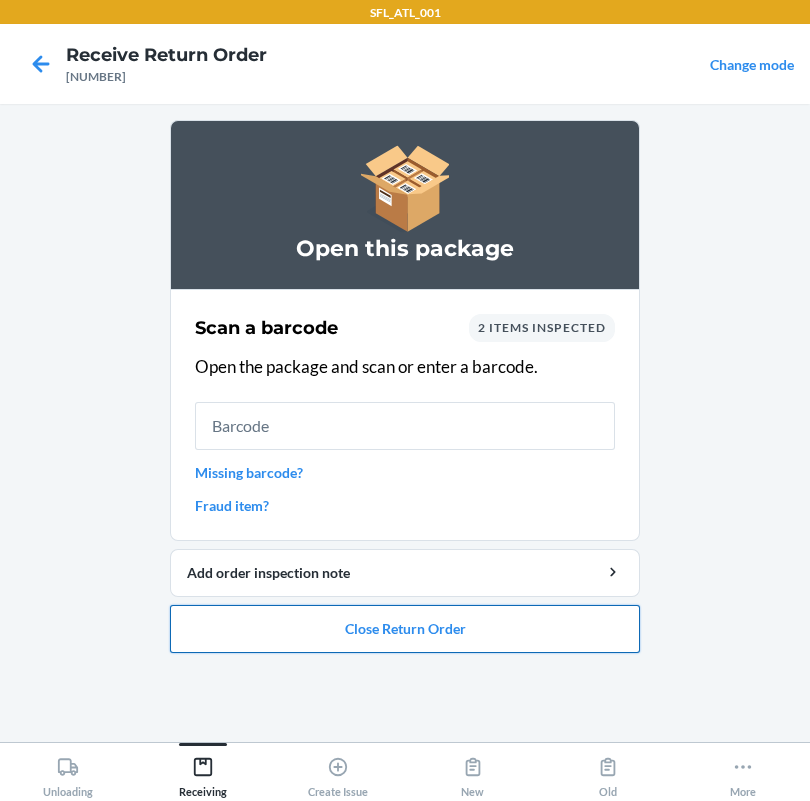 click on "Close Return Order" at bounding box center [405, 629] 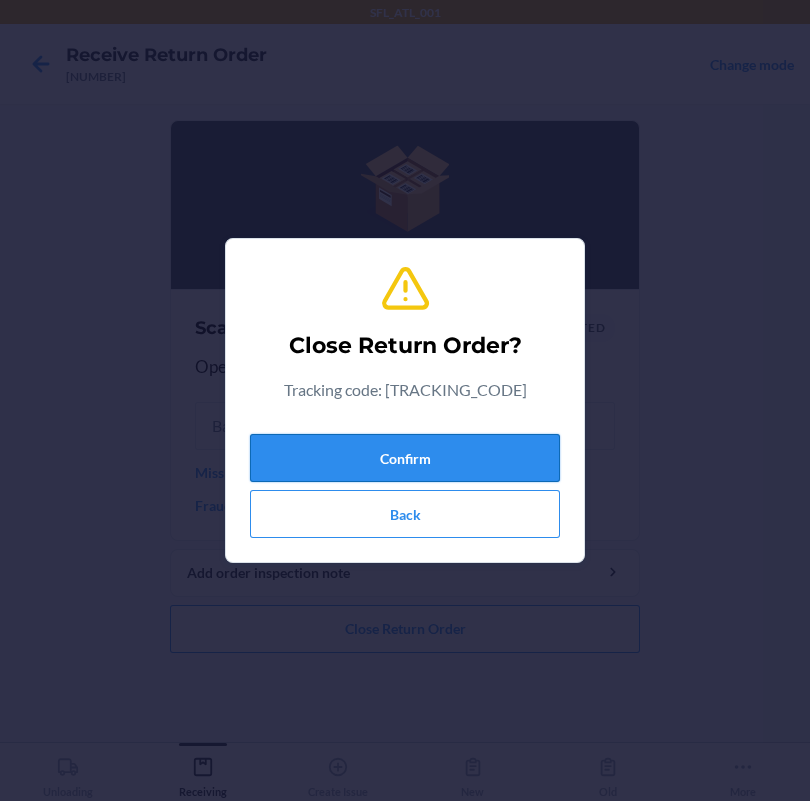 click on "Confirm" at bounding box center [405, 458] 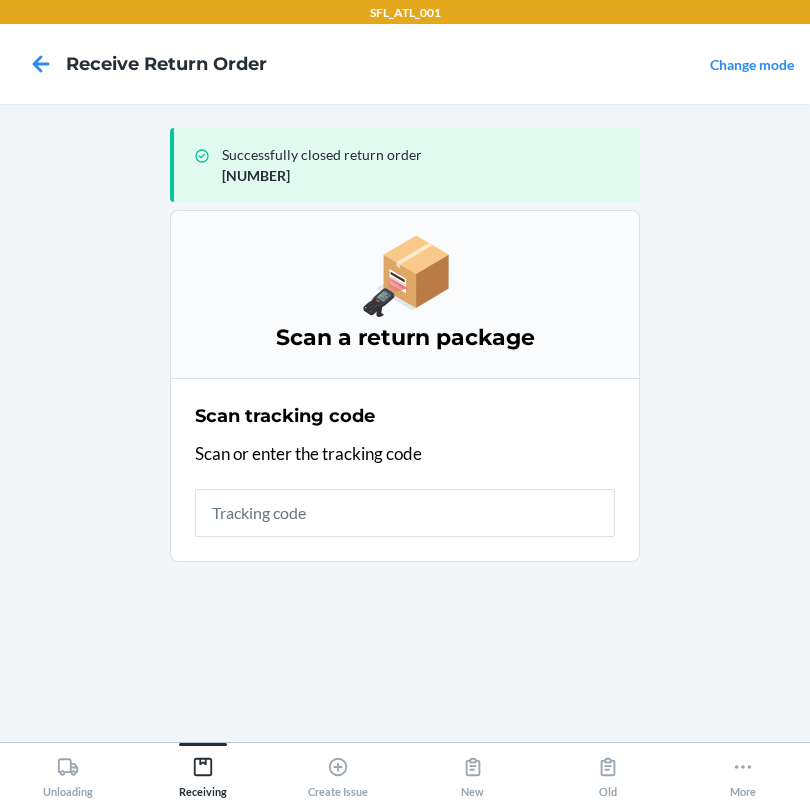click at bounding box center (405, 513) 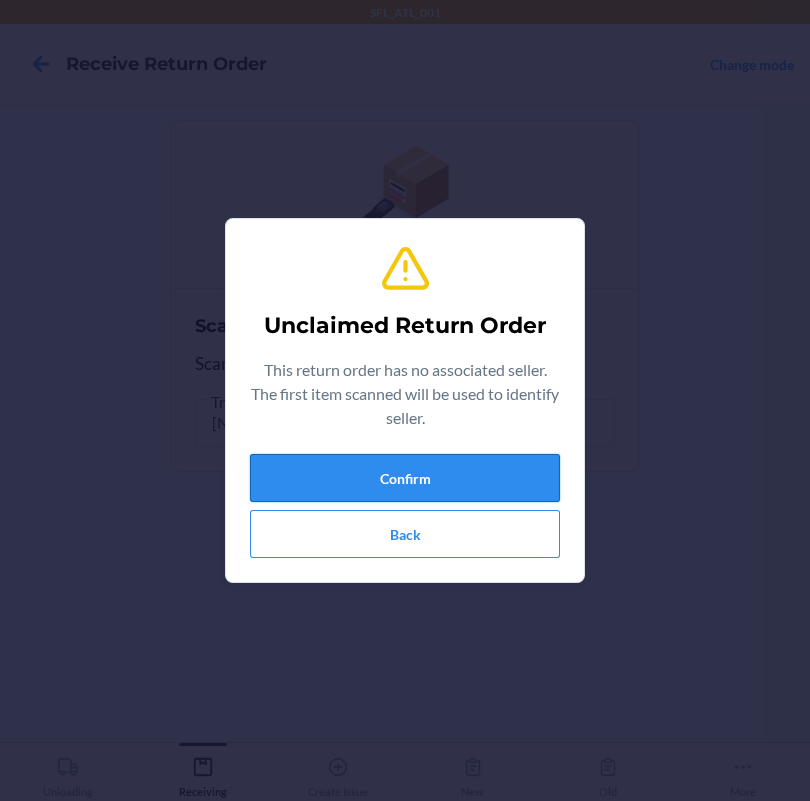 click on "Confirm" at bounding box center [405, 478] 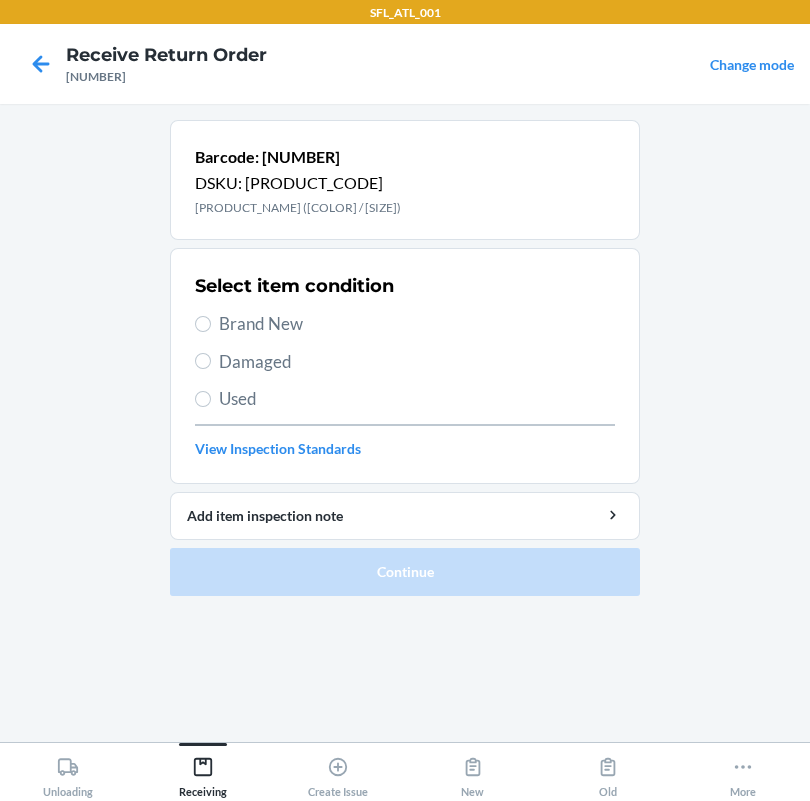 click on "Brand New" at bounding box center [417, 324] 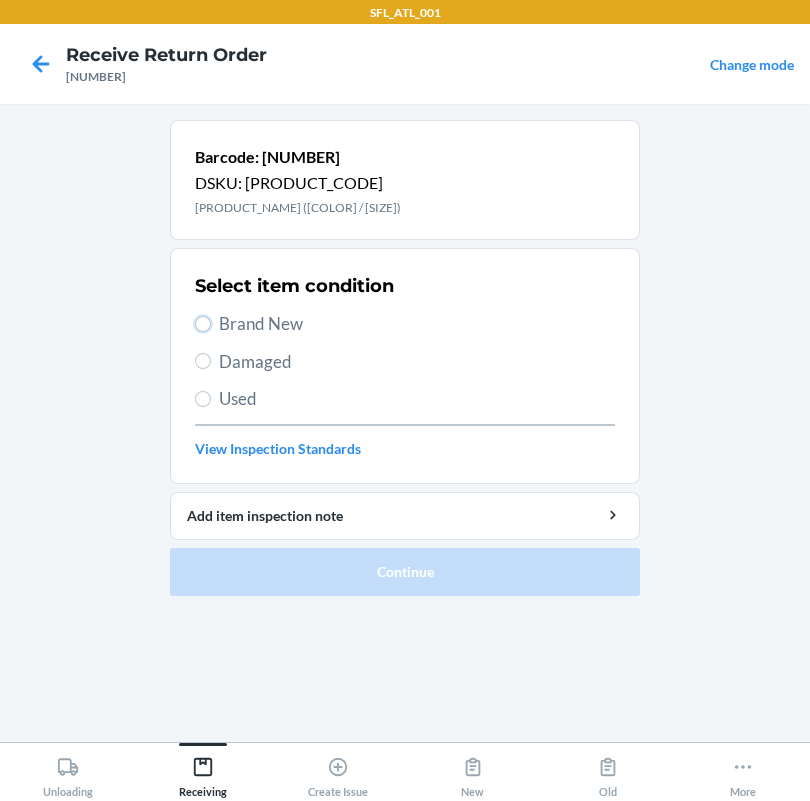 click on "Brand New" at bounding box center (203, 324) 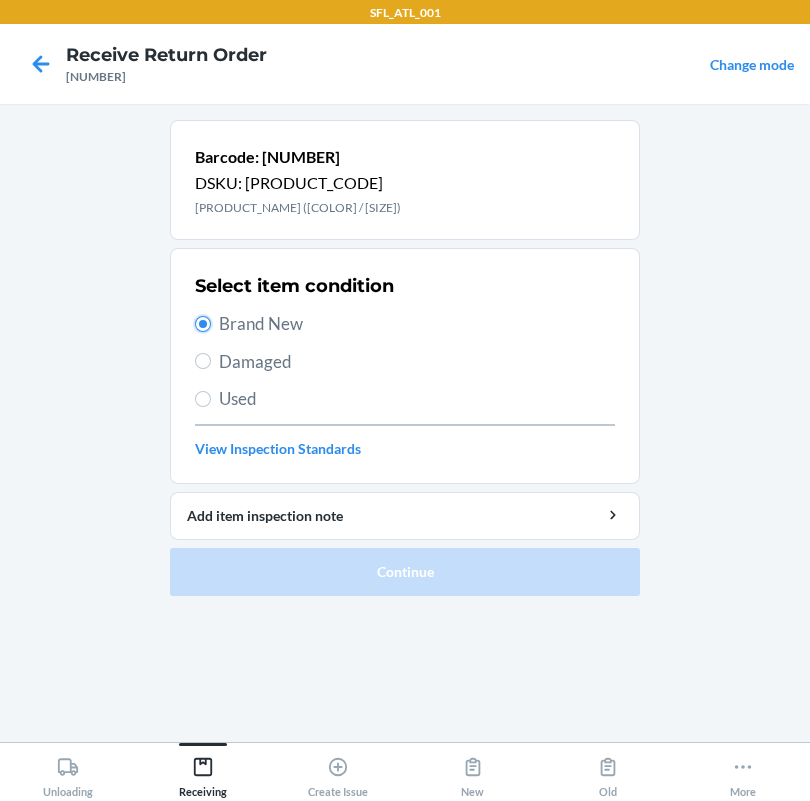 radio on "true" 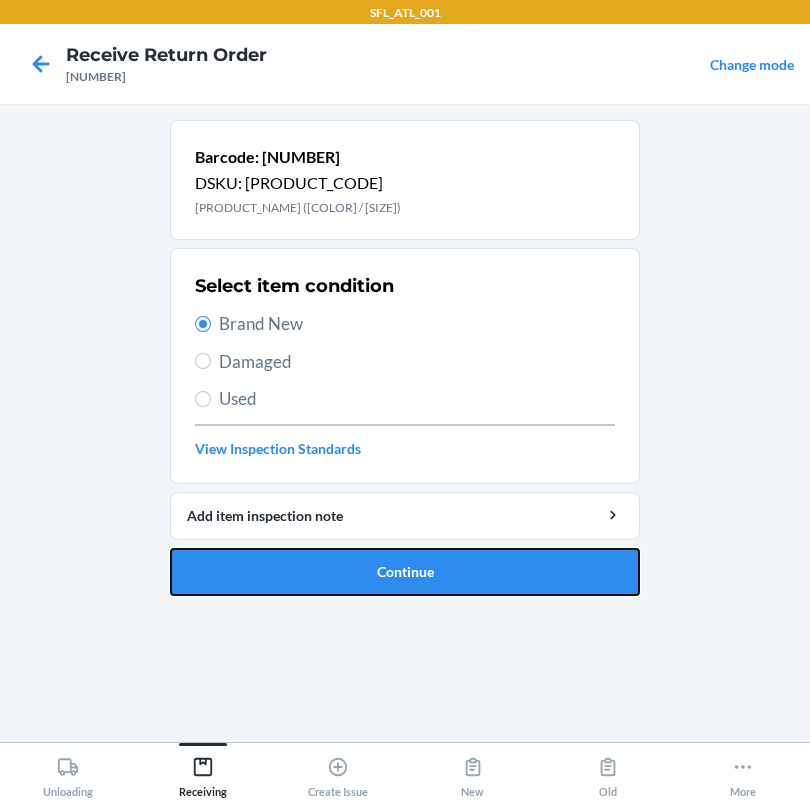 click on "Continue" at bounding box center [405, 572] 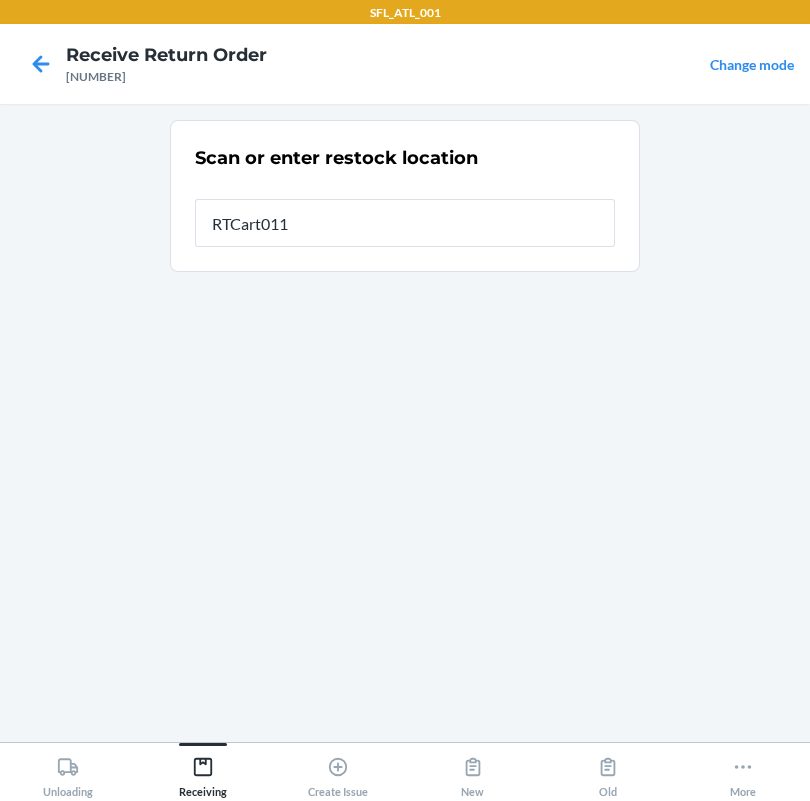 type on "RTCart011" 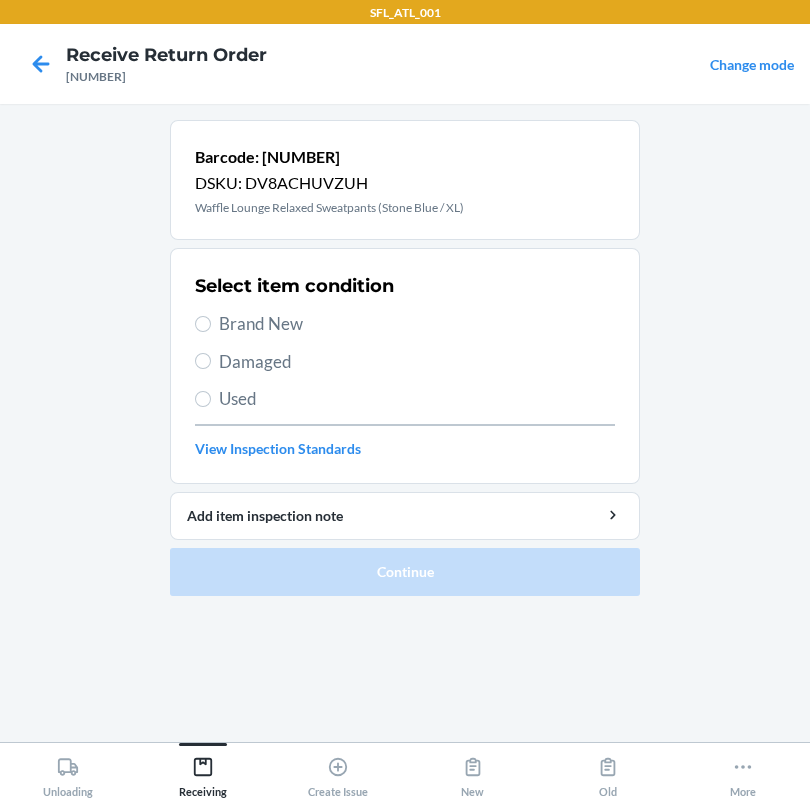 click on "Brand New" at bounding box center (417, 324) 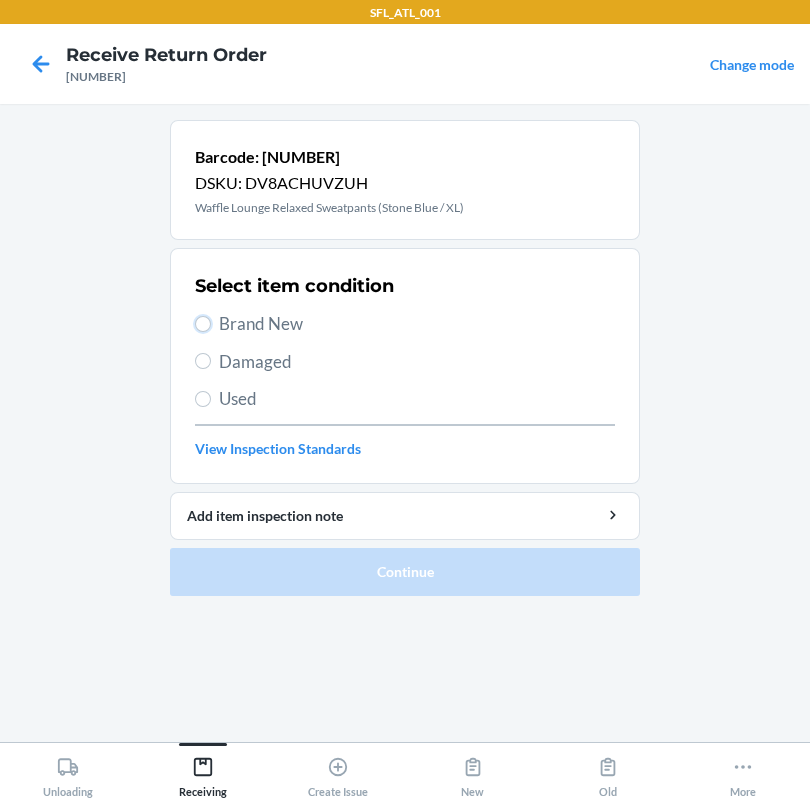 click on "Brand New" at bounding box center [203, 324] 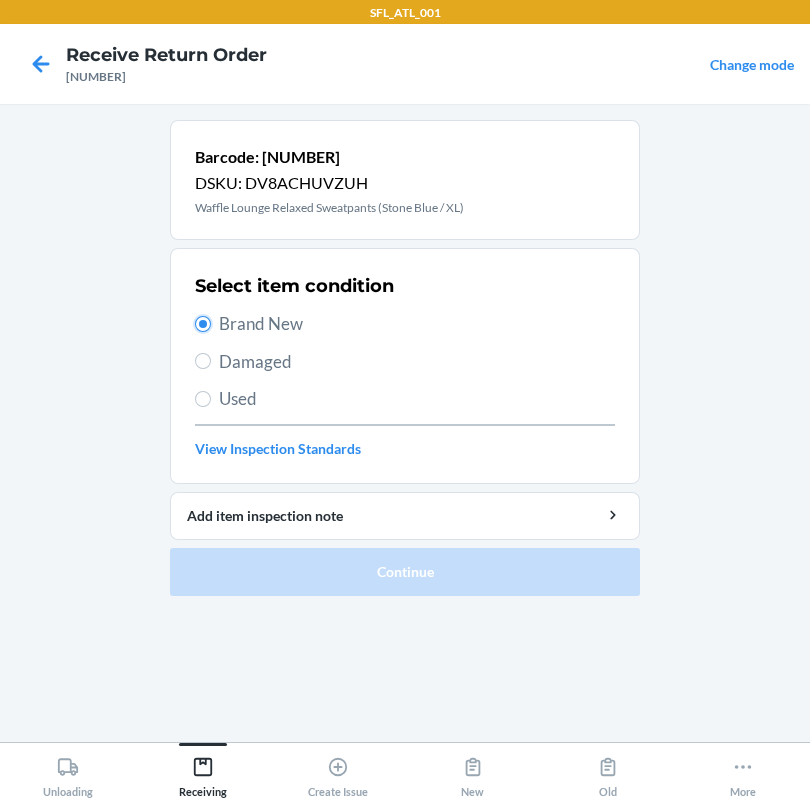 radio on "true" 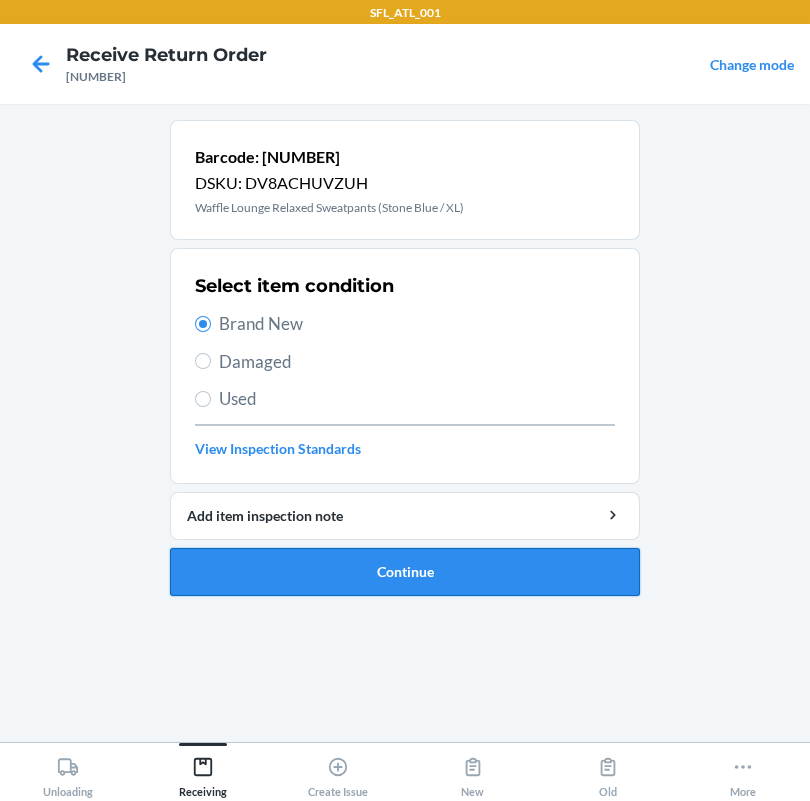 click on "Continue" at bounding box center [405, 572] 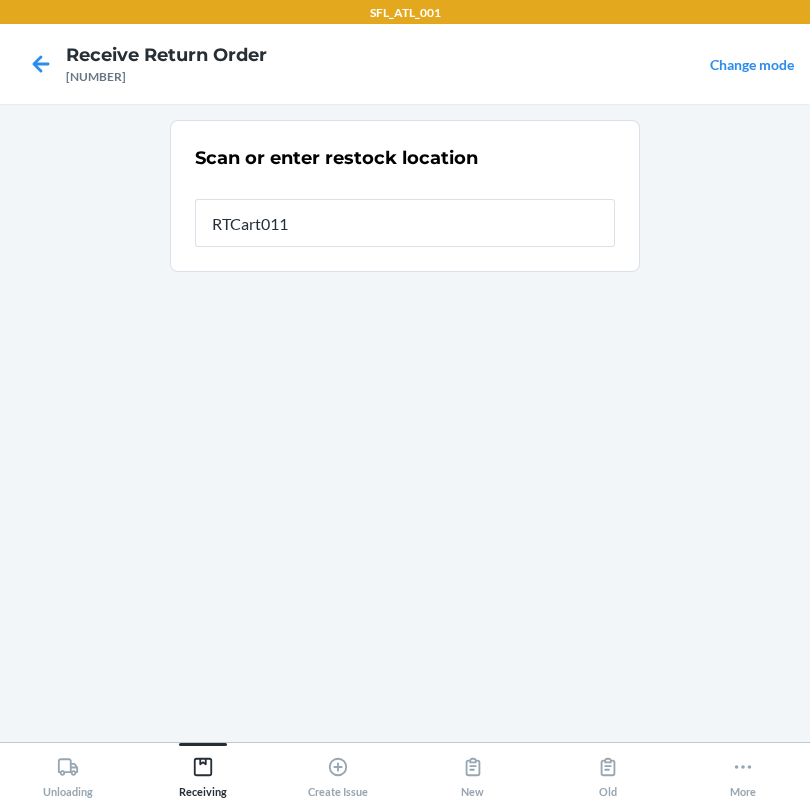 type on "RTCart011" 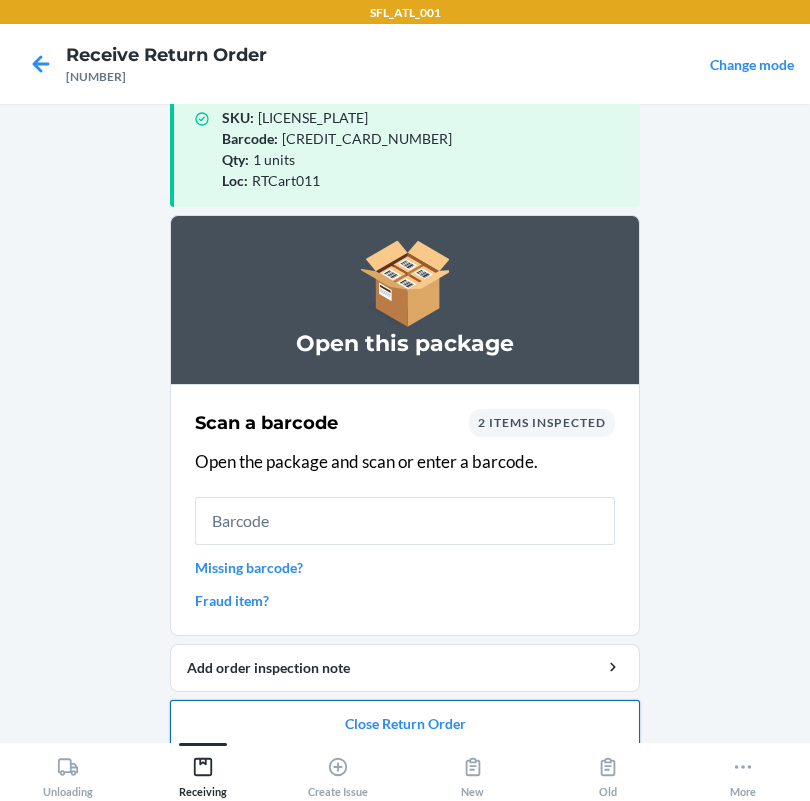 scroll, scrollTop: 57, scrollLeft: 0, axis: vertical 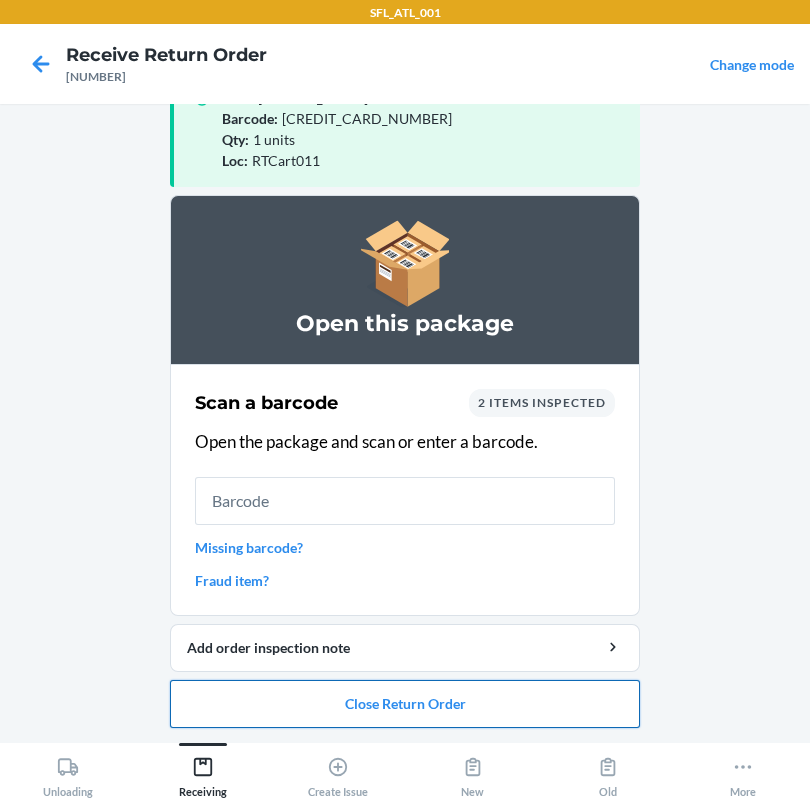 click on "Close Return Order" at bounding box center [405, 704] 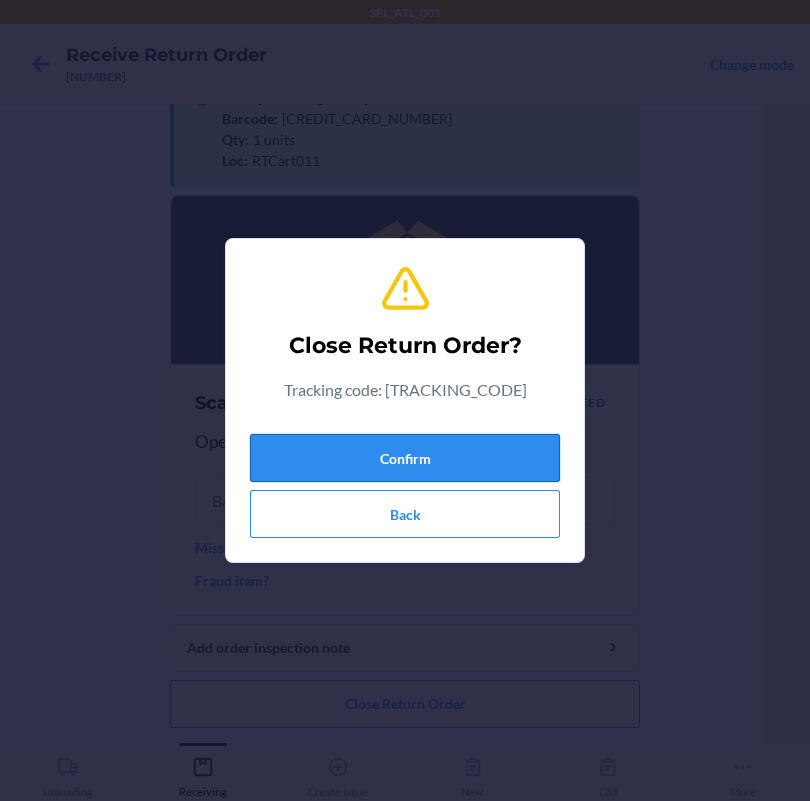 click on "Confirm" at bounding box center [405, 458] 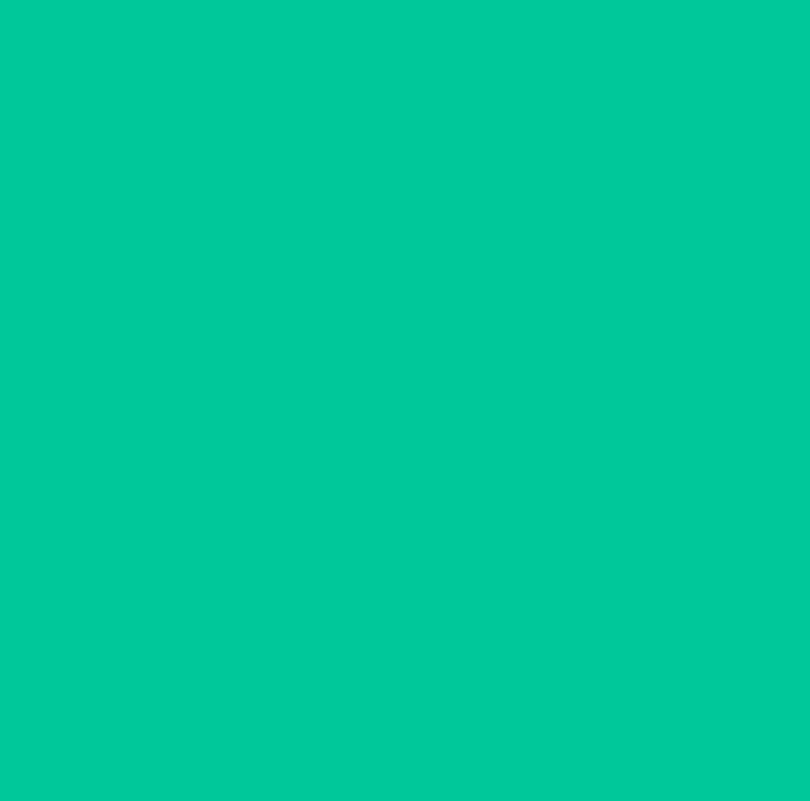 scroll, scrollTop: 0, scrollLeft: 0, axis: both 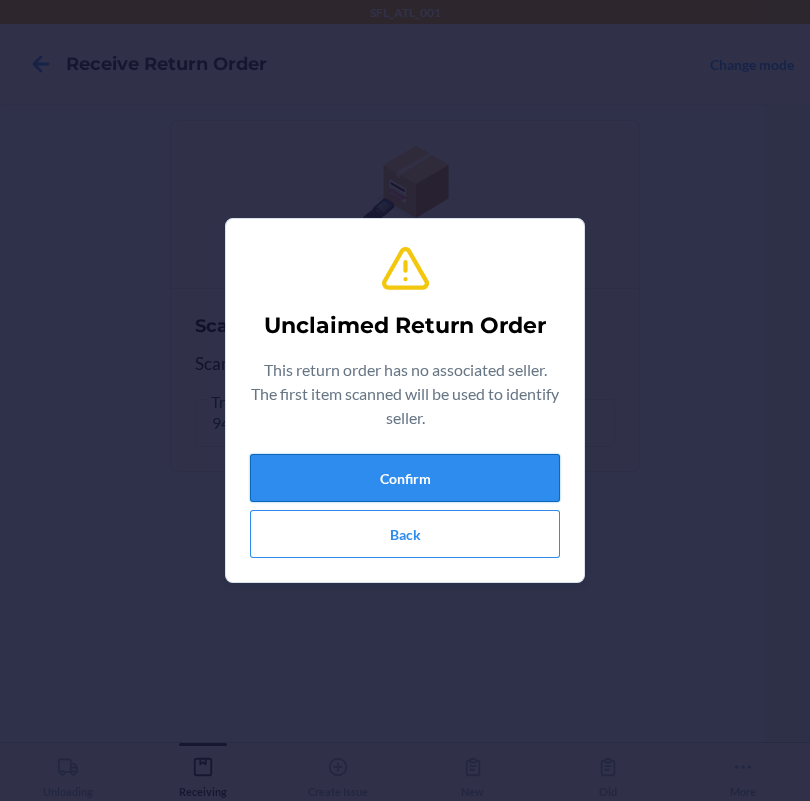 click on "Confirm" at bounding box center [405, 478] 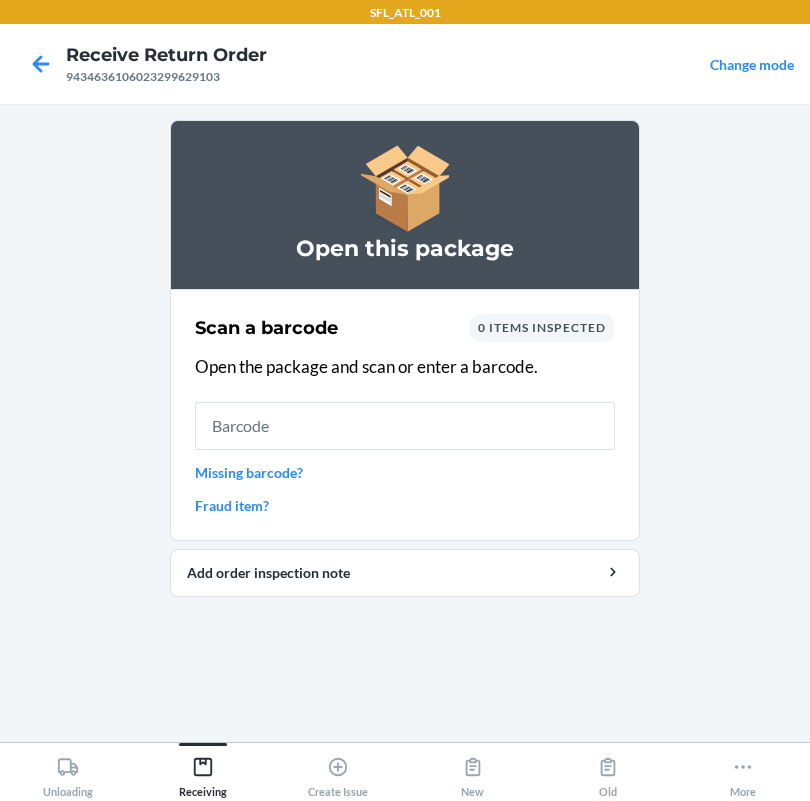 click at bounding box center (405, 426) 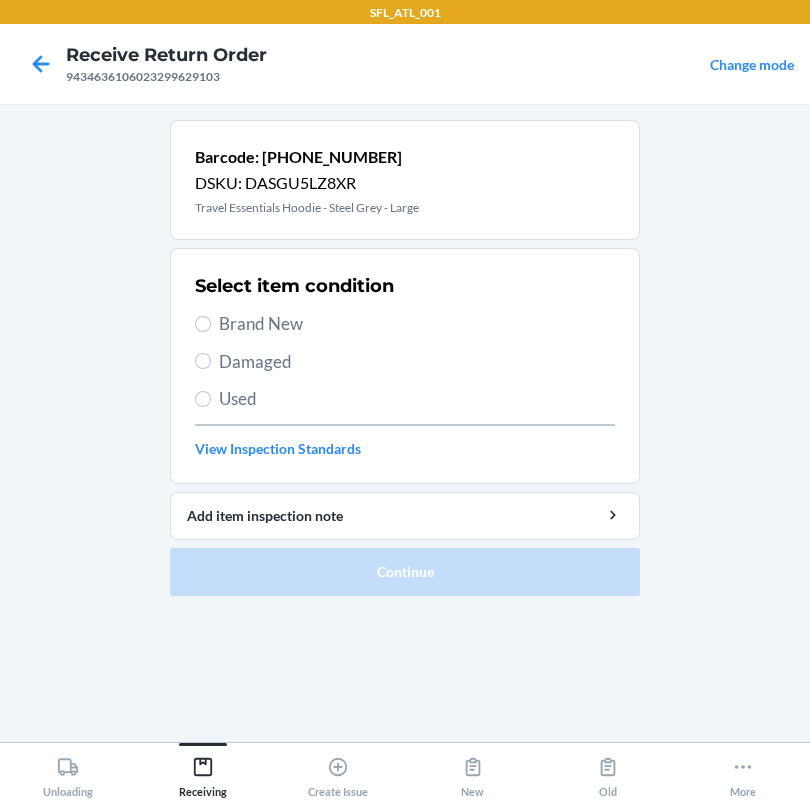 click on "Brand New" at bounding box center [417, 324] 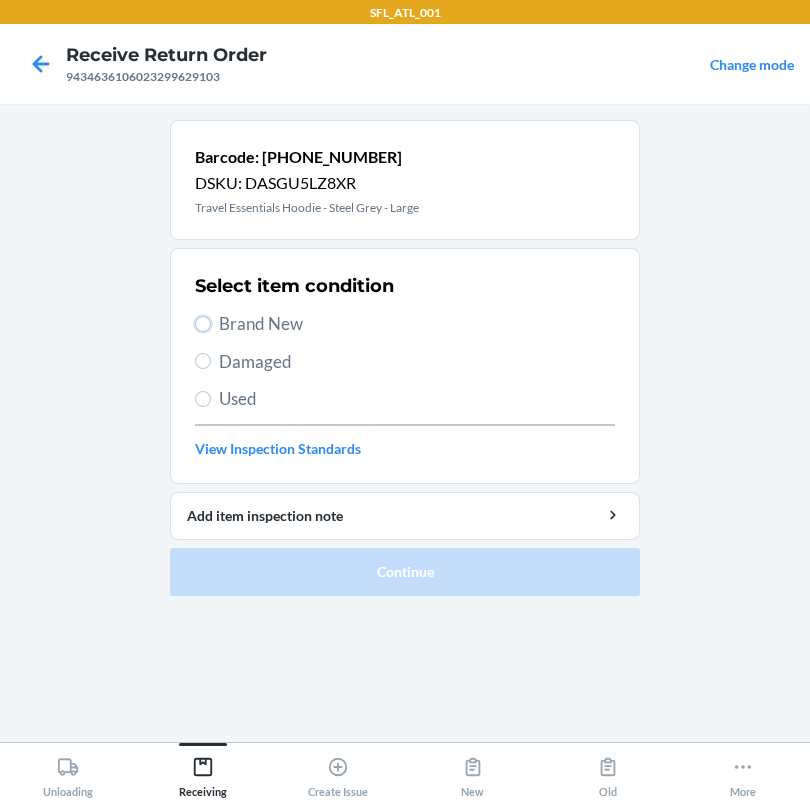 click on "Brand New" at bounding box center [203, 324] 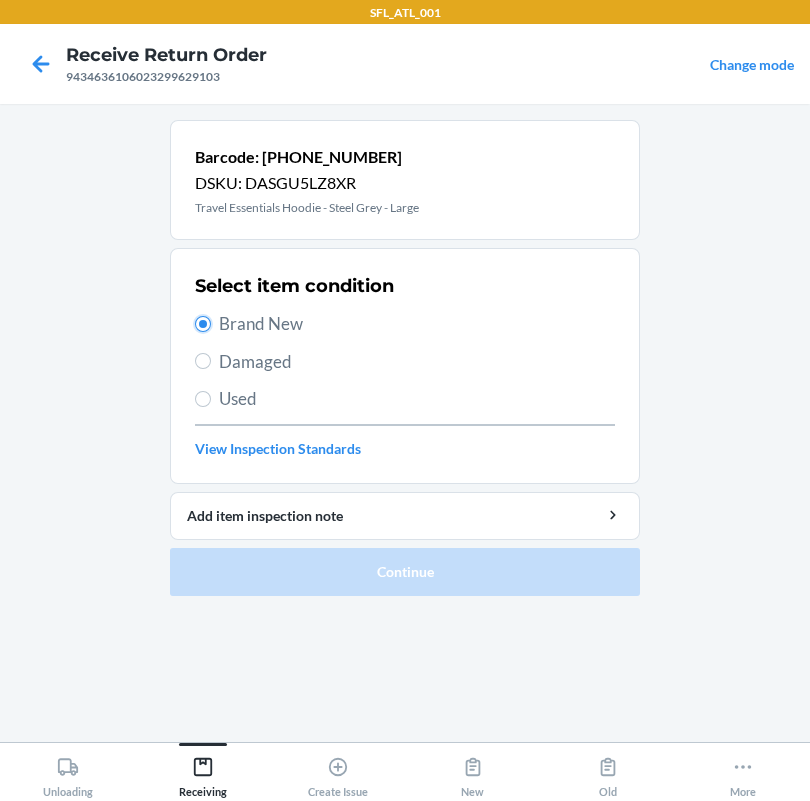 radio on "true" 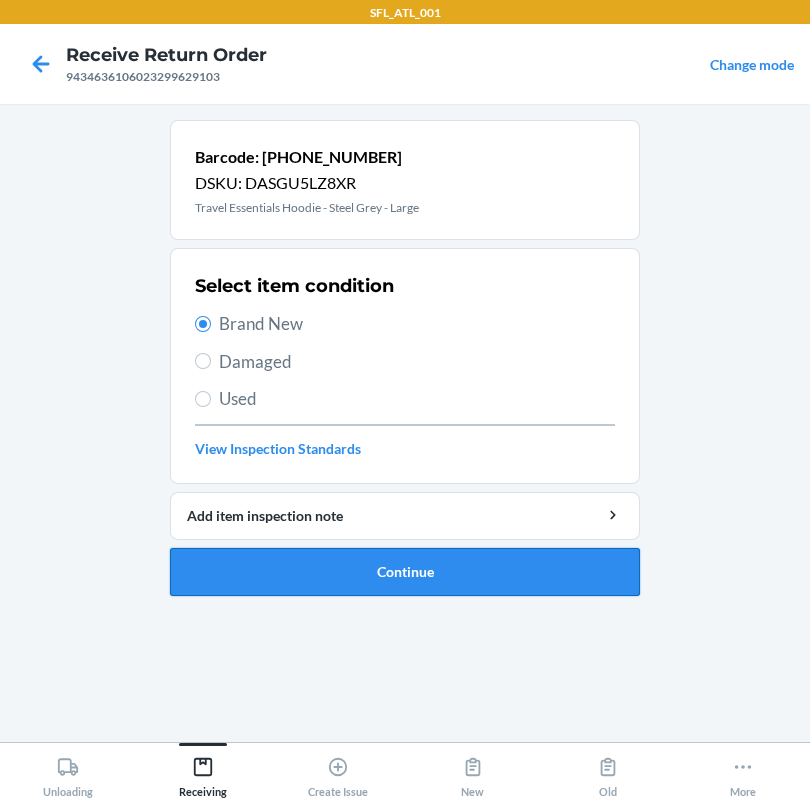 click on "Continue" at bounding box center (405, 572) 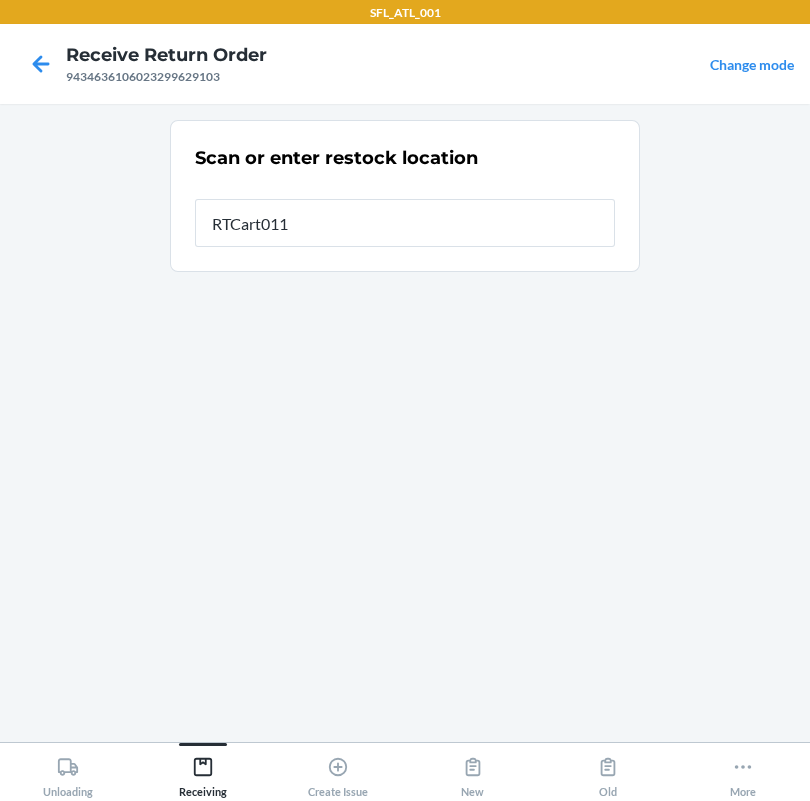 type on "RTCart011" 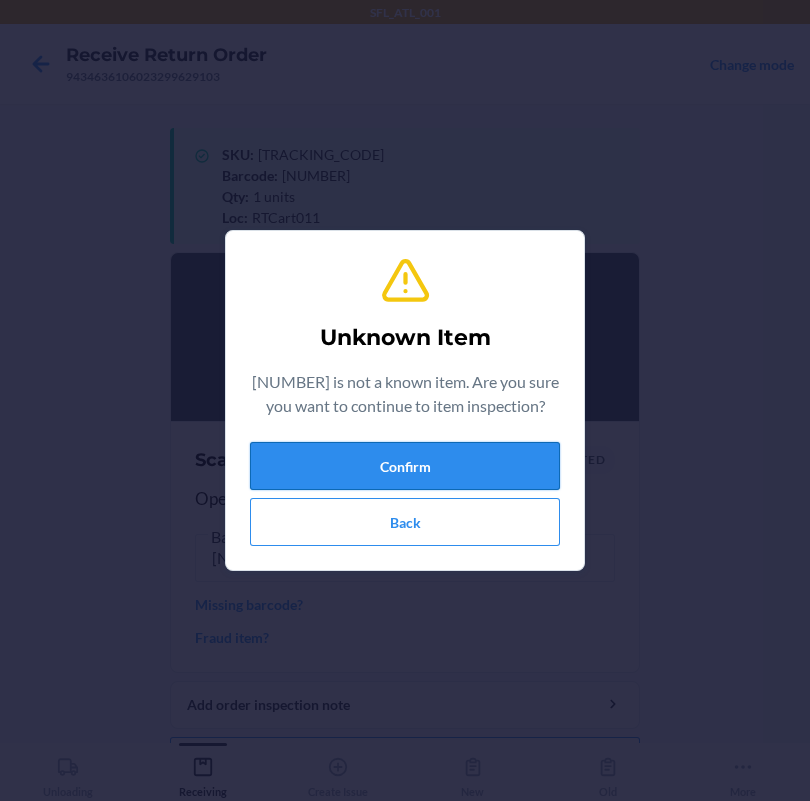 click on "Confirm" at bounding box center (405, 466) 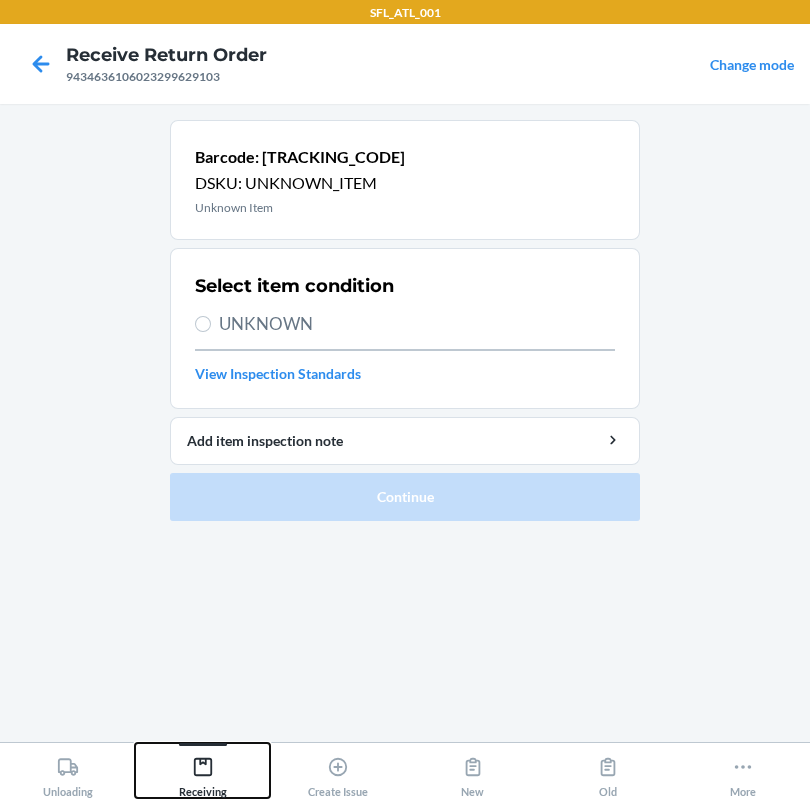 click 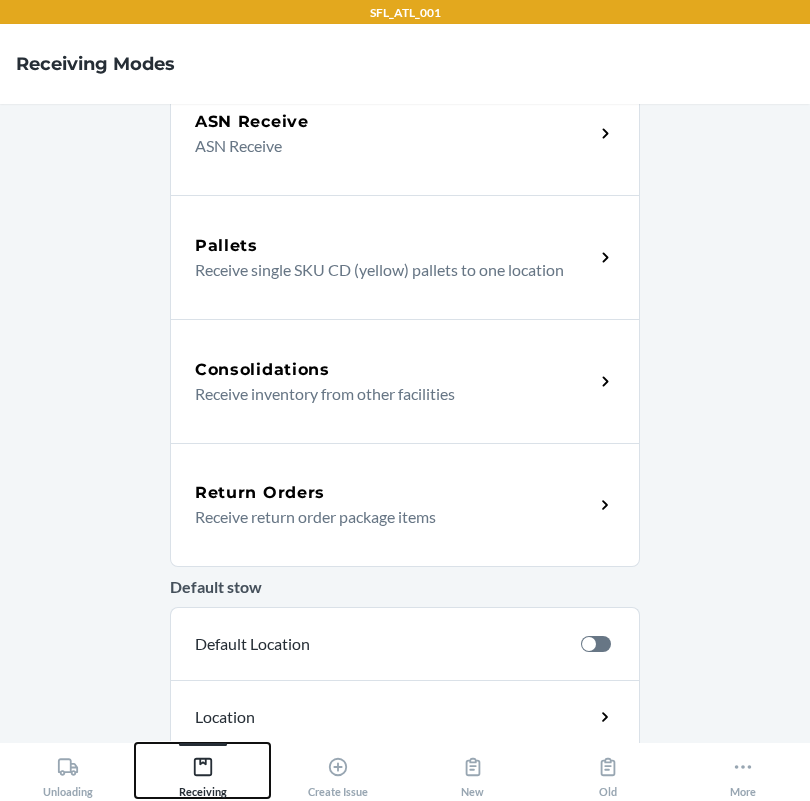 scroll, scrollTop: 299, scrollLeft: 0, axis: vertical 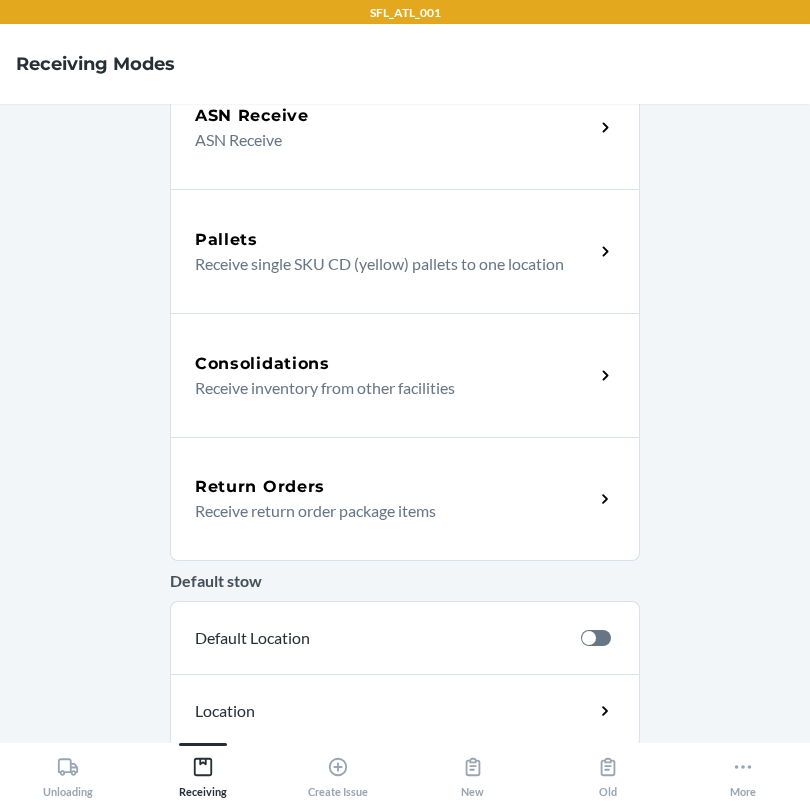 click on "Return Orders" at bounding box center [260, 487] 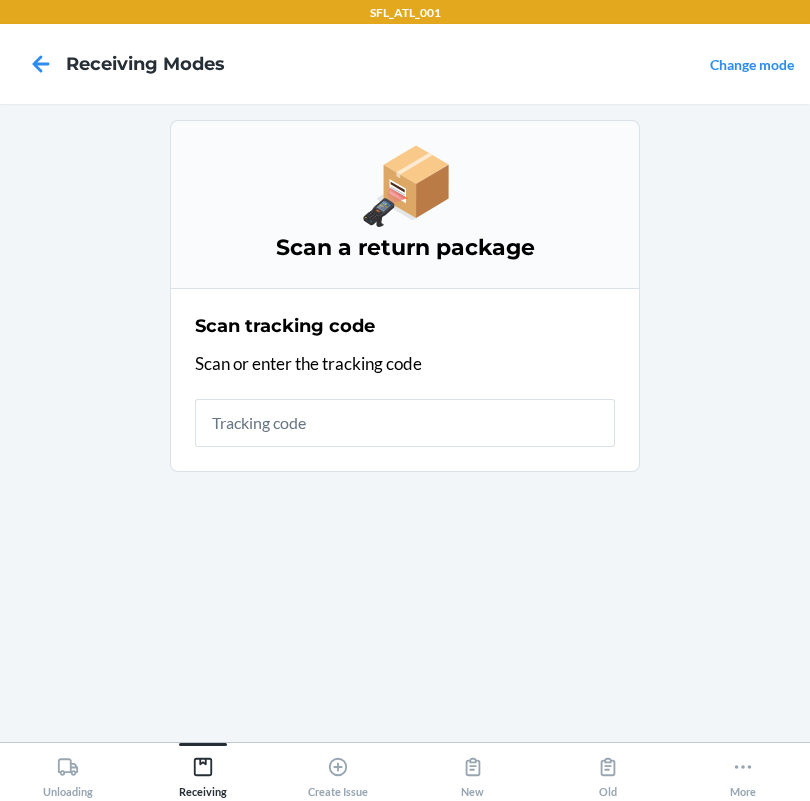 scroll, scrollTop: 0, scrollLeft: 0, axis: both 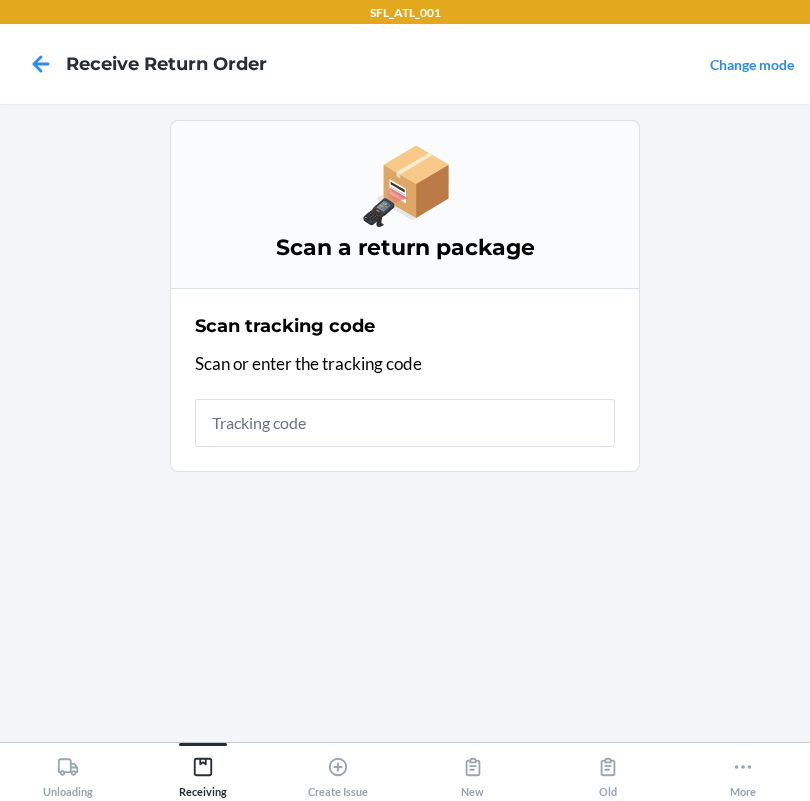click at bounding box center [405, 423] 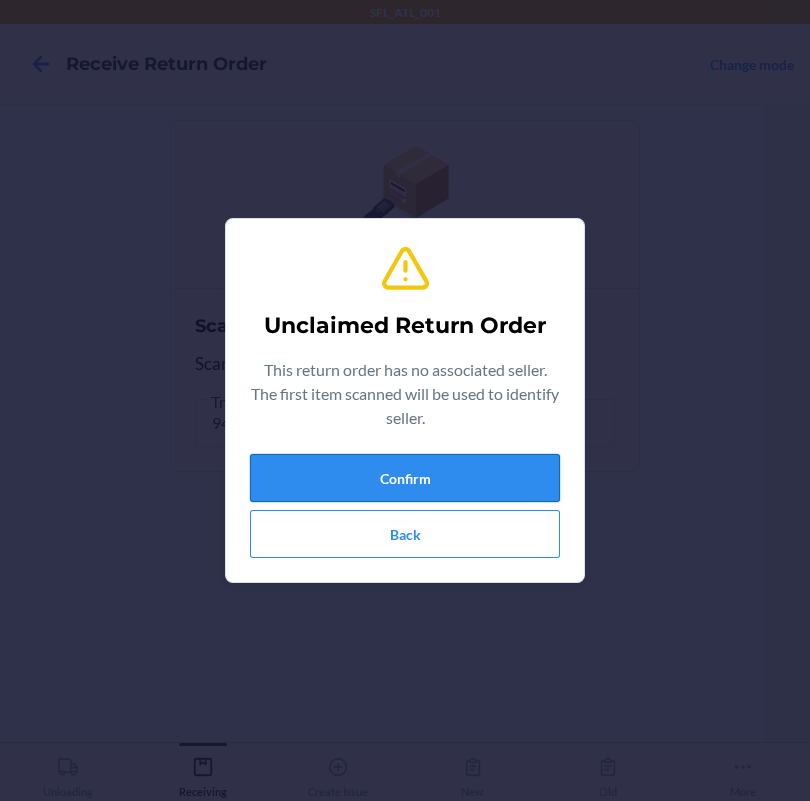 click on "Confirm" at bounding box center [405, 478] 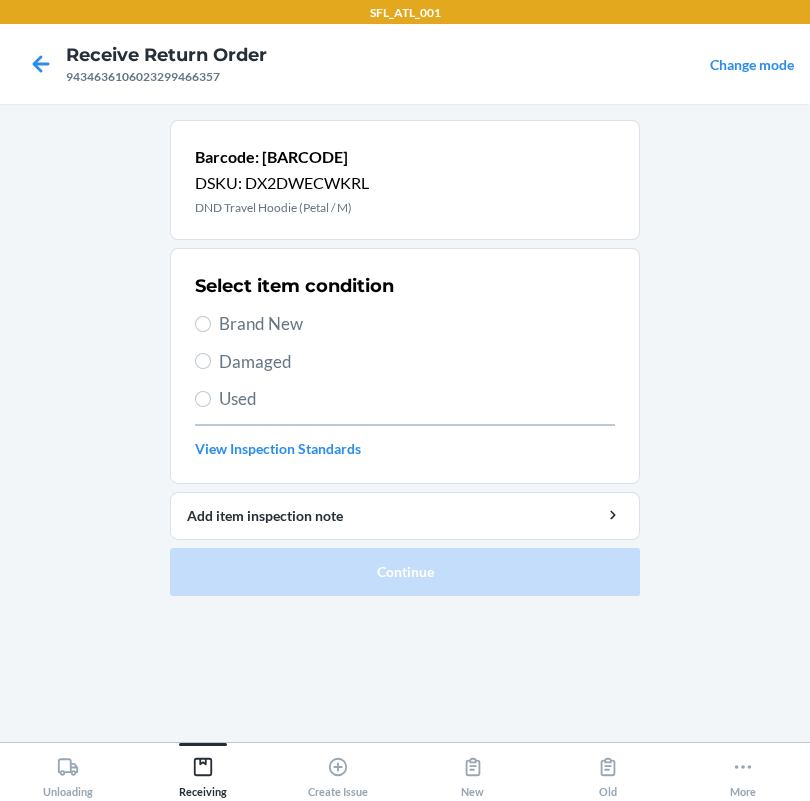 drag, startPoint x: 284, startPoint y: 330, endPoint x: 276, endPoint y: 338, distance: 11.313708 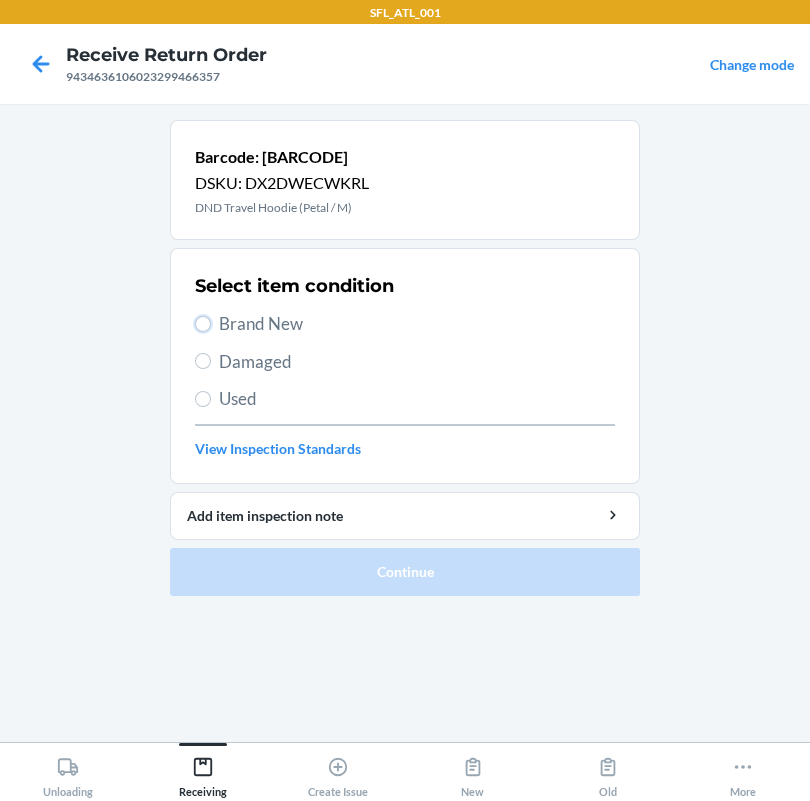 click on "Brand New" at bounding box center [203, 324] 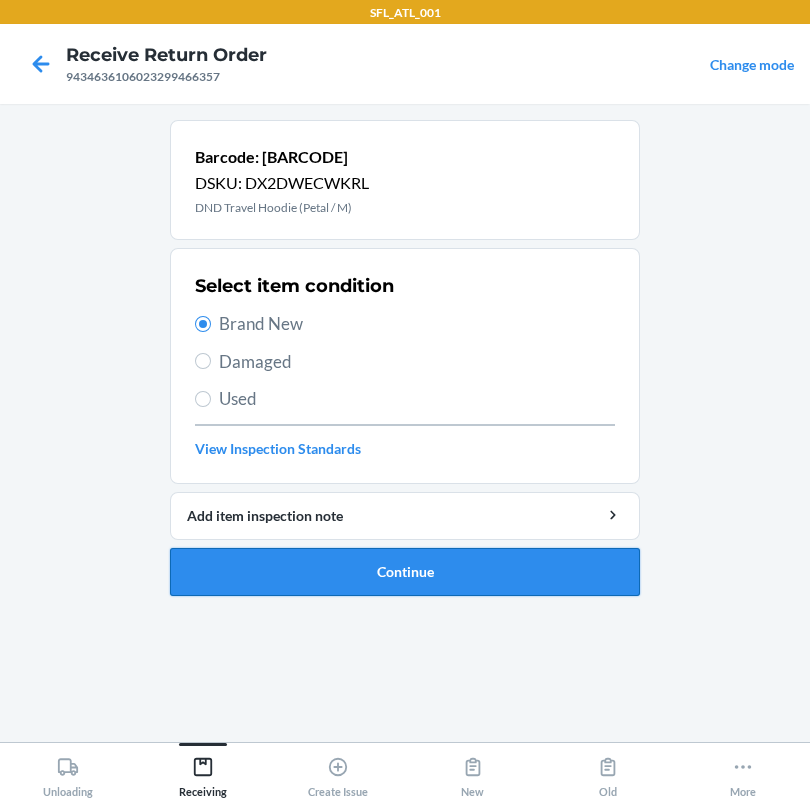 click on "Continue" at bounding box center (405, 572) 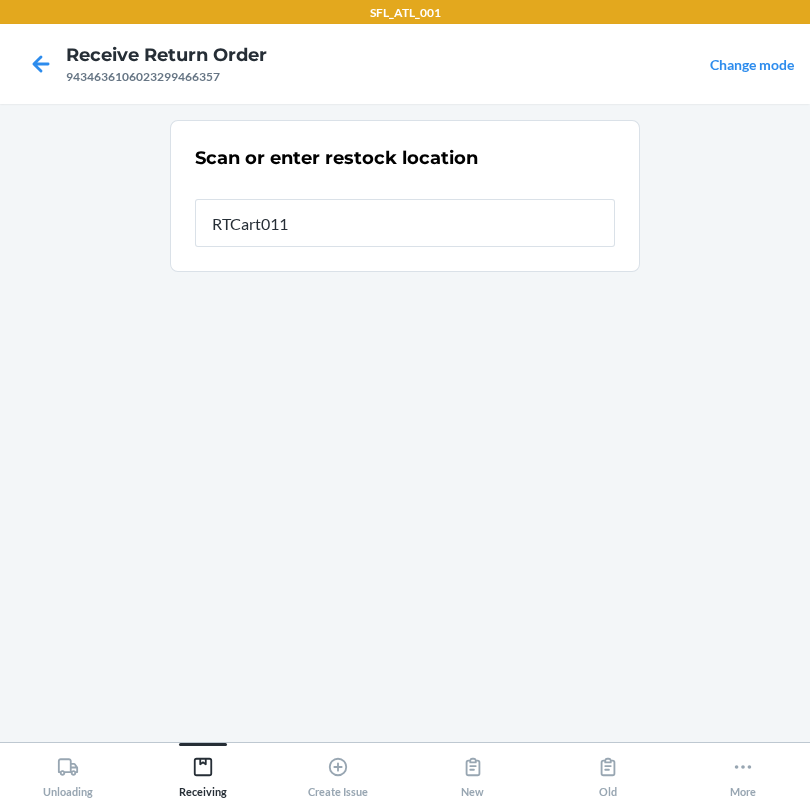 type on "RTCart011" 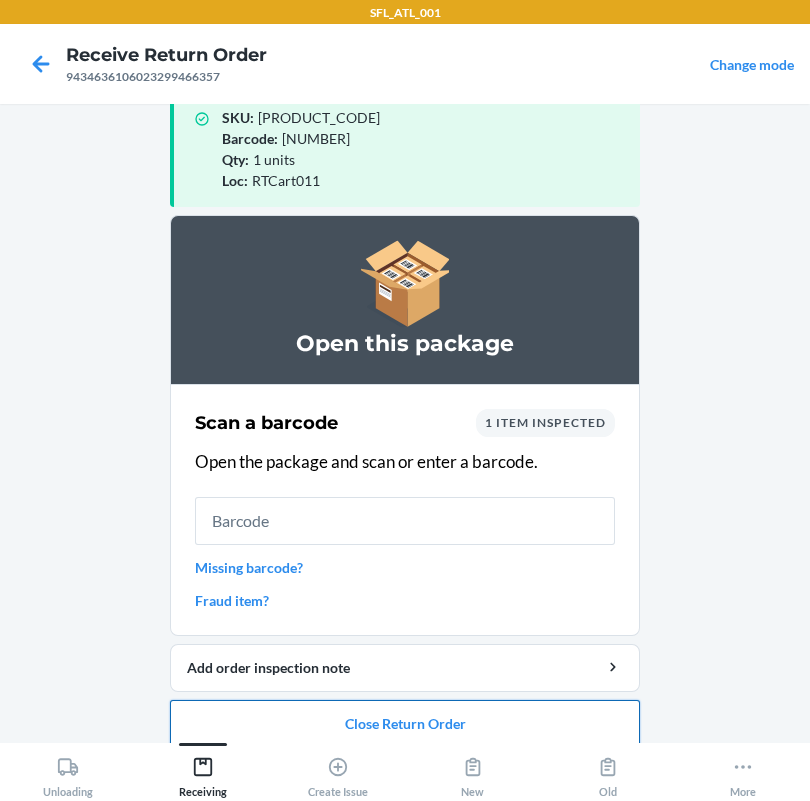 scroll, scrollTop: 57, scrollLeft: 0, axis: vertical 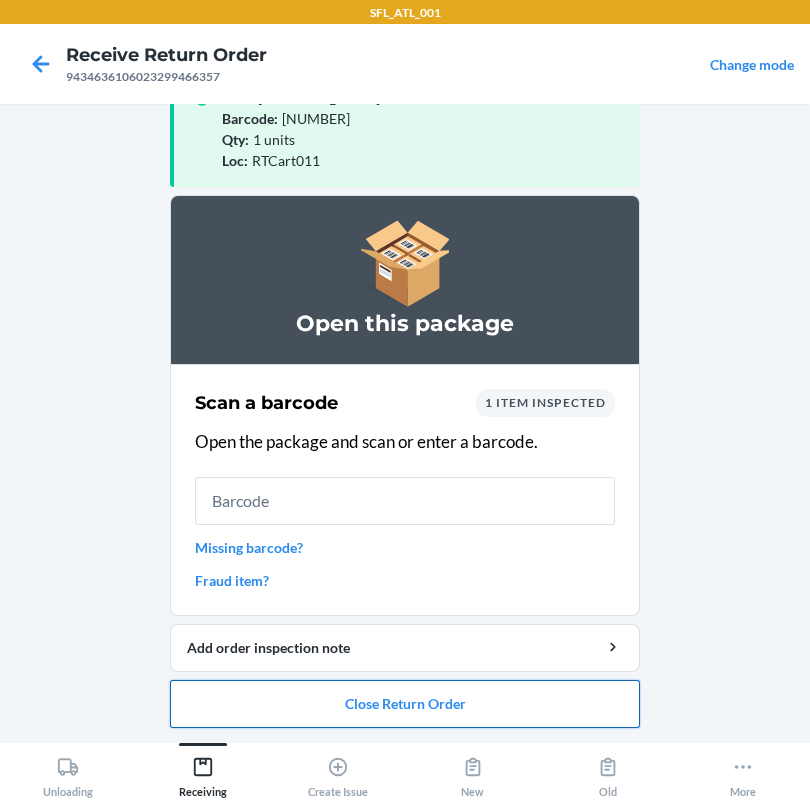 click on "Close Return Order" at bounding box center [405, 704] 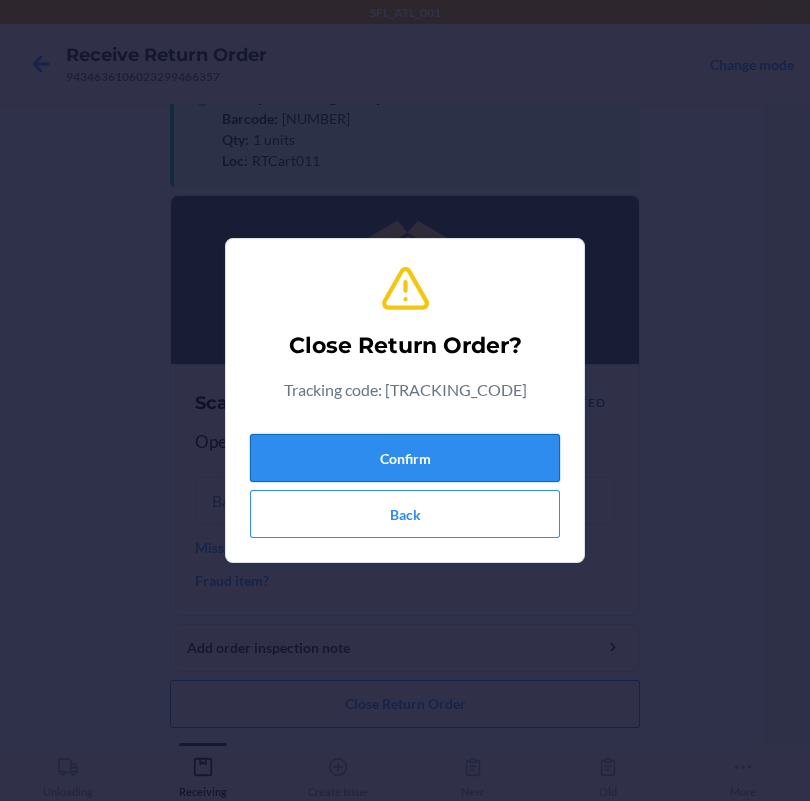 click on "Confirm" at bounding box center [405, 458] 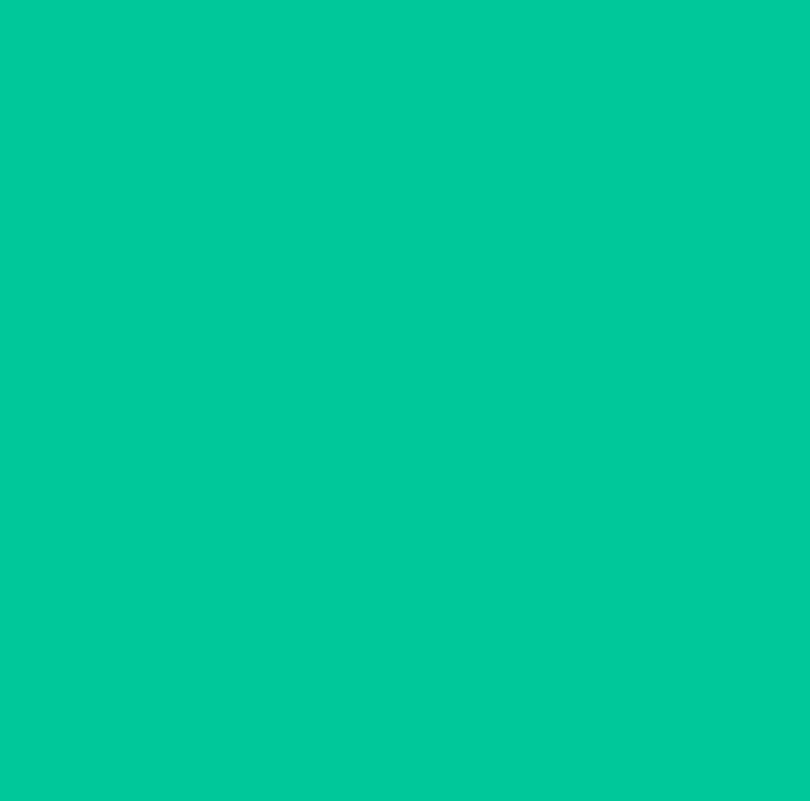 scroll, scrollTop: 0, scrollLeft: 0, axis: both 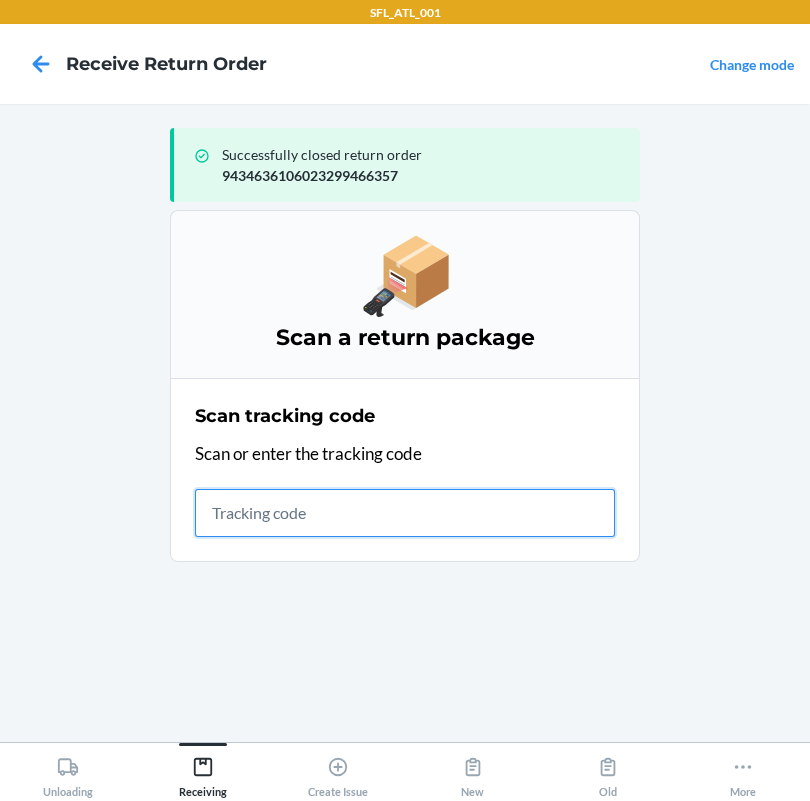 click at bounding box center [405, 513] 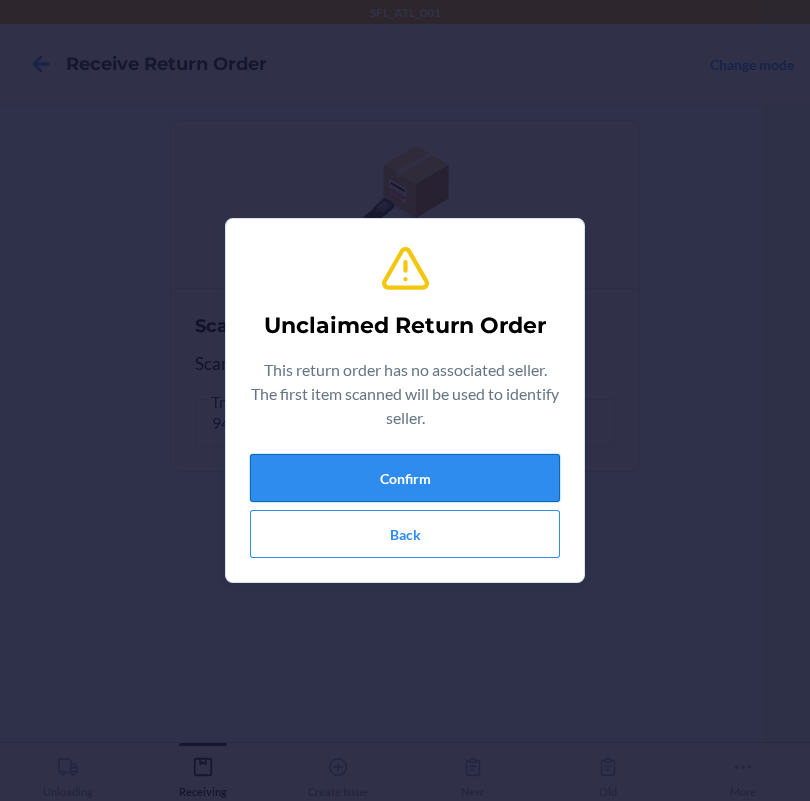 click on "Confirm" at bounding box center [405, 478] 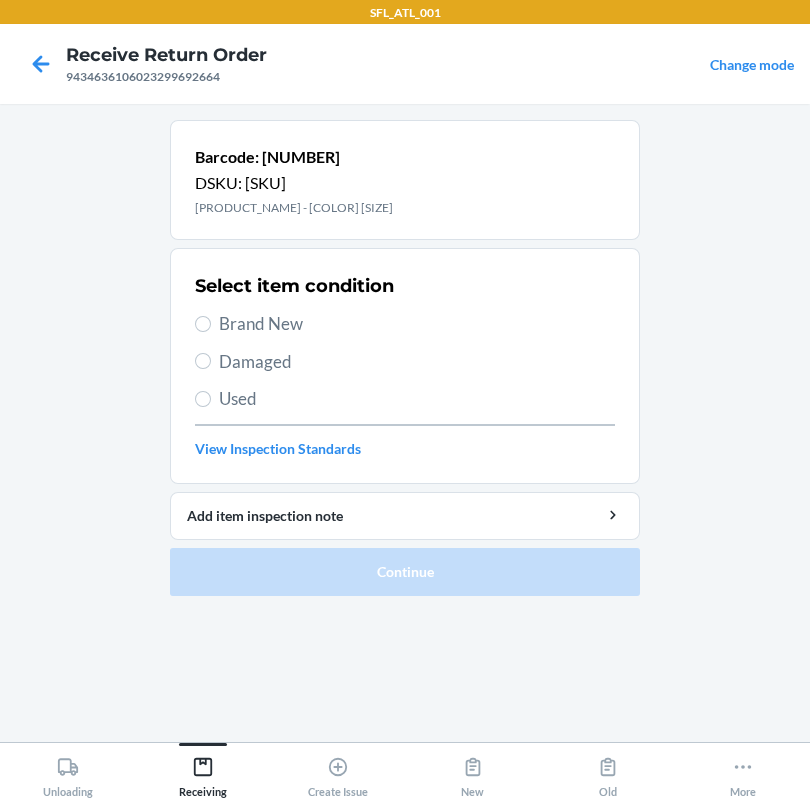 click on "Brand New" at bounding box center [417, 324] 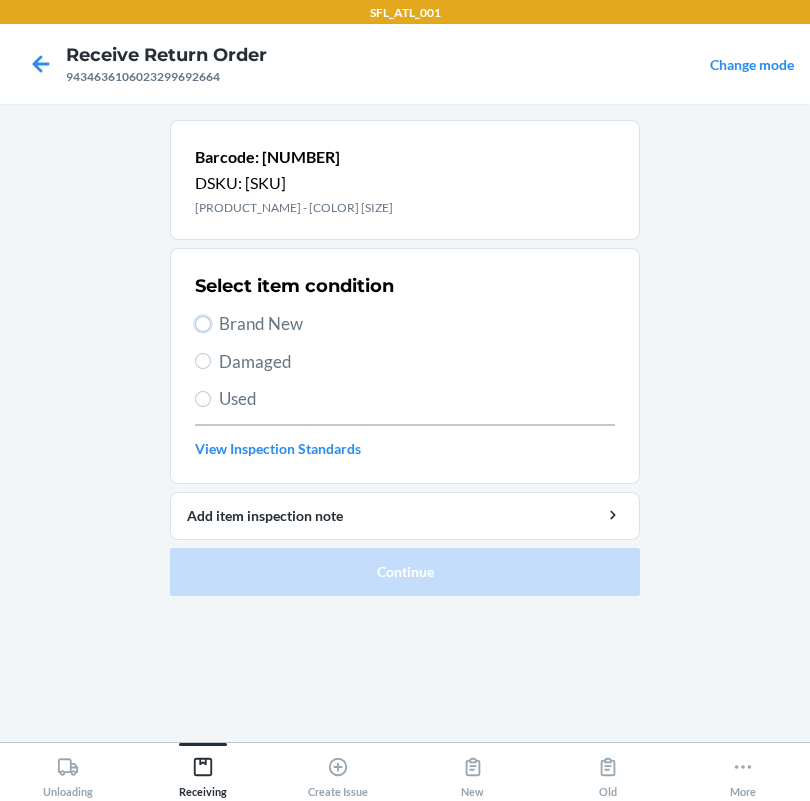 click on "Brand New" at bounding box center [203, 324] 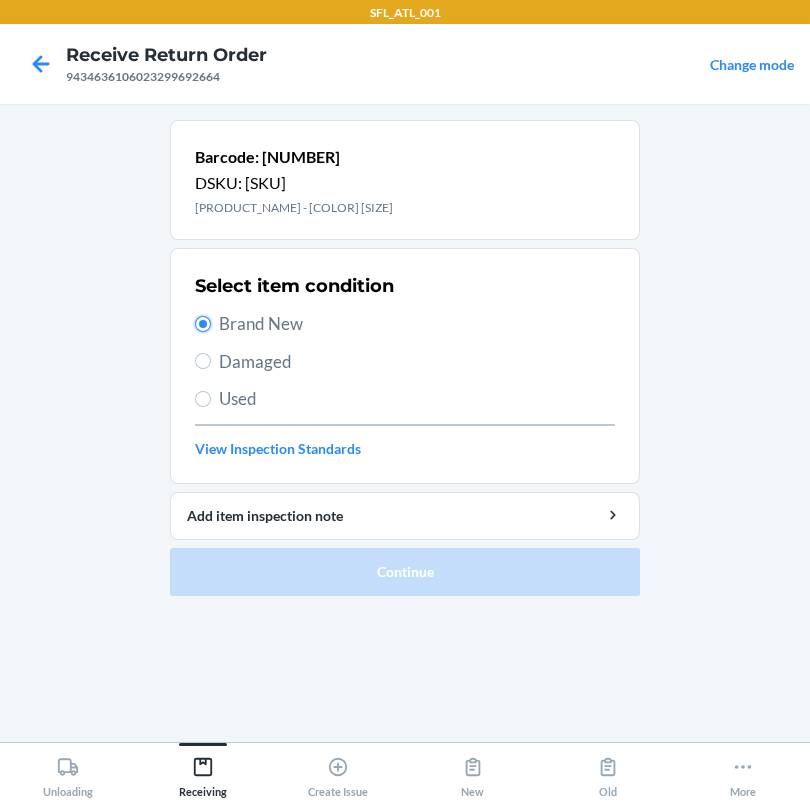 radio on "true" 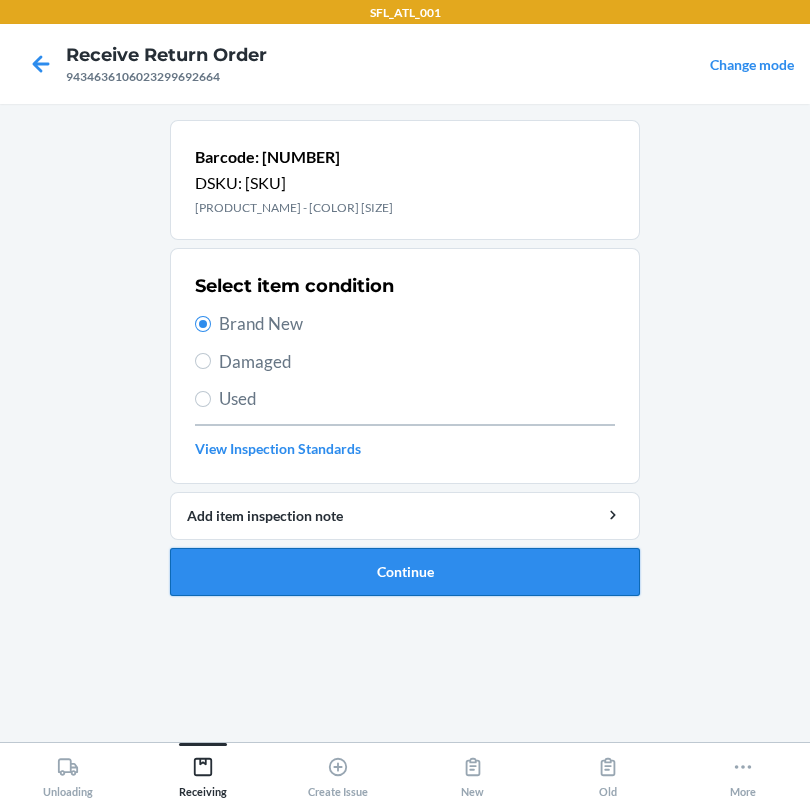 click on "Continue" at bounding box center [405, 572] 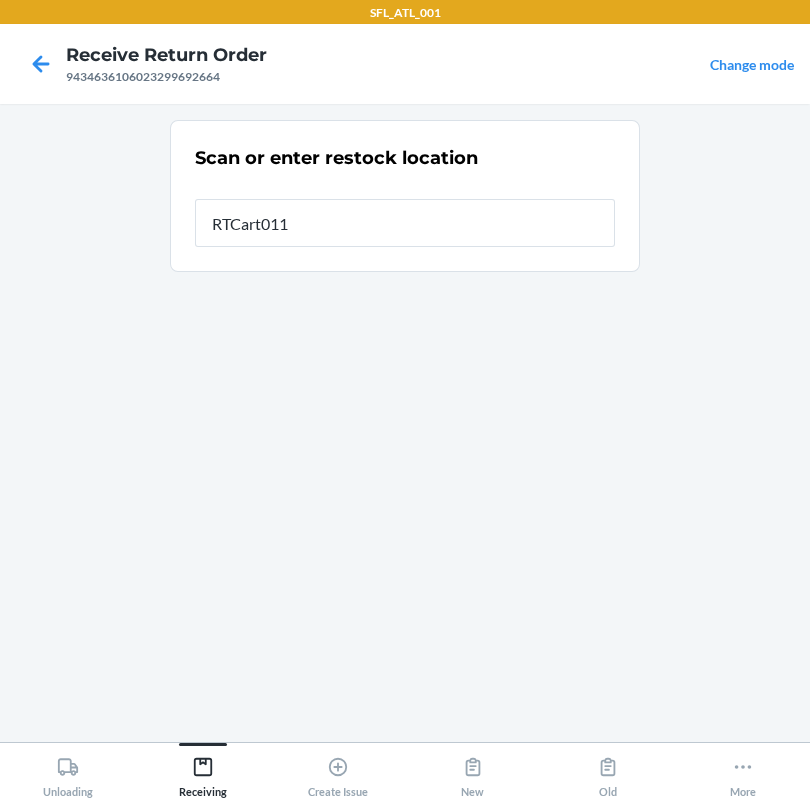 type on "RTCart011" 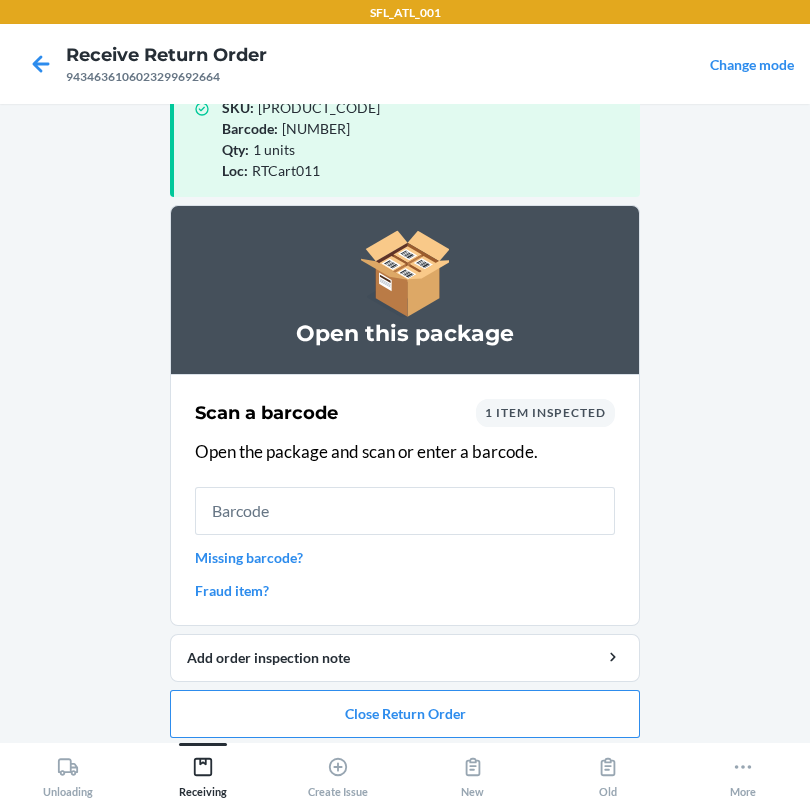 scroll, scrollTop: 57, scrollLeft: 0, axis: vertical 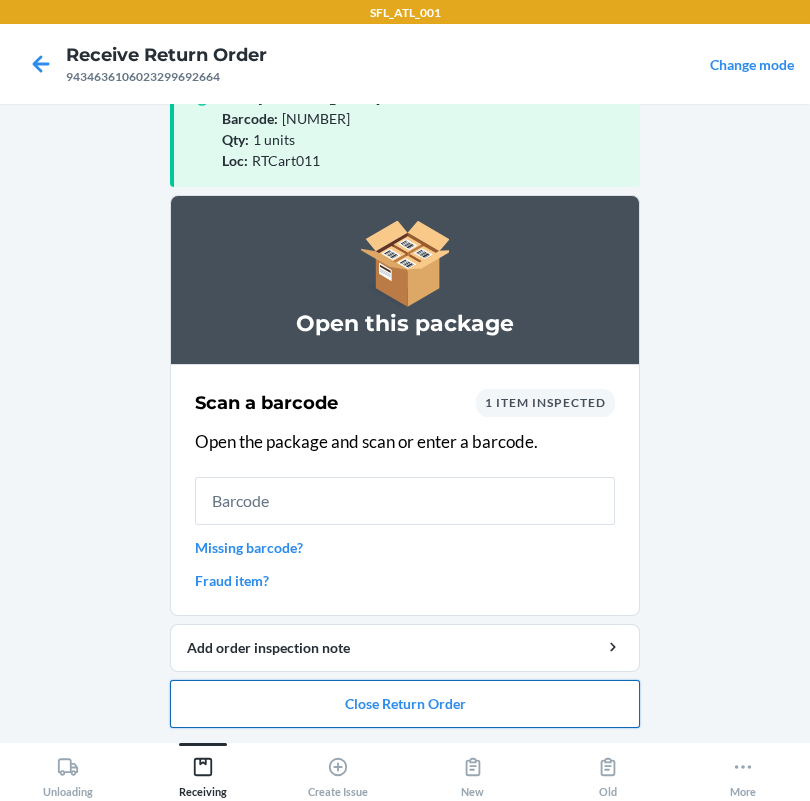 click on "Close Return Order" at bounding box center (405, 704) 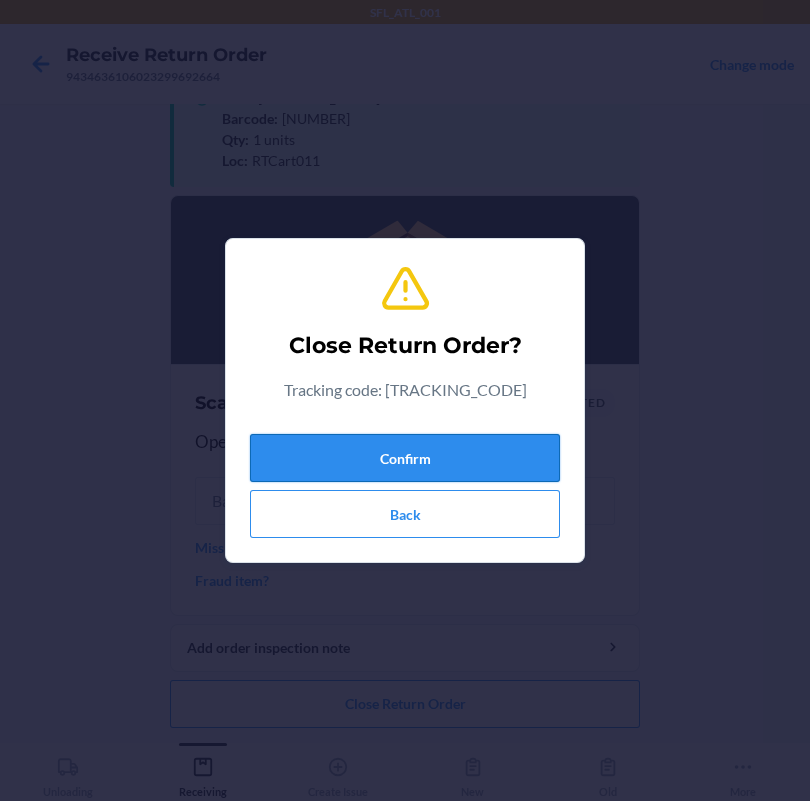 click on "Confirm" at bounding box center (405, 458) 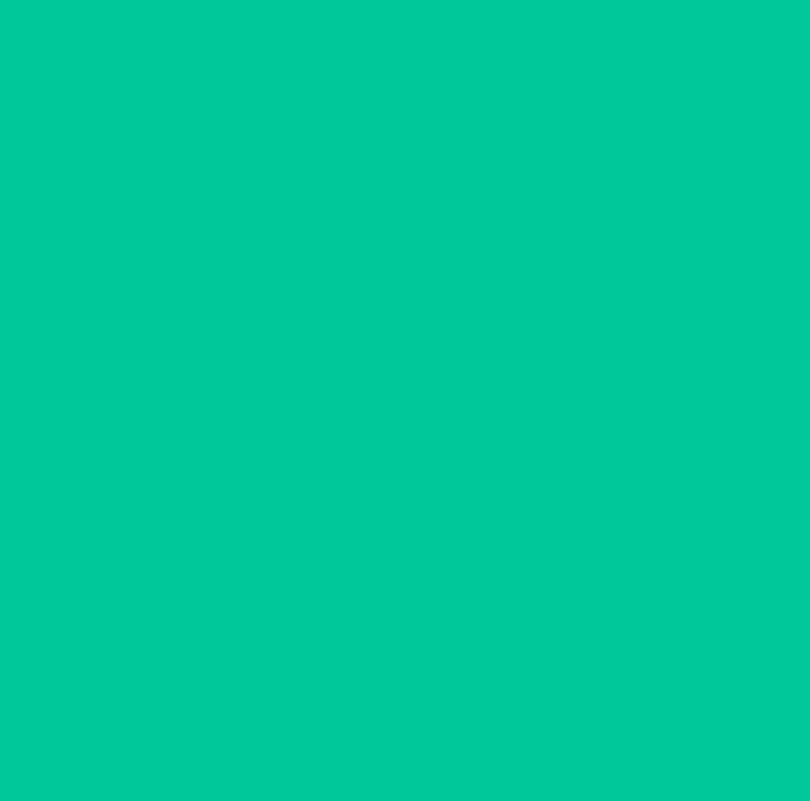 type 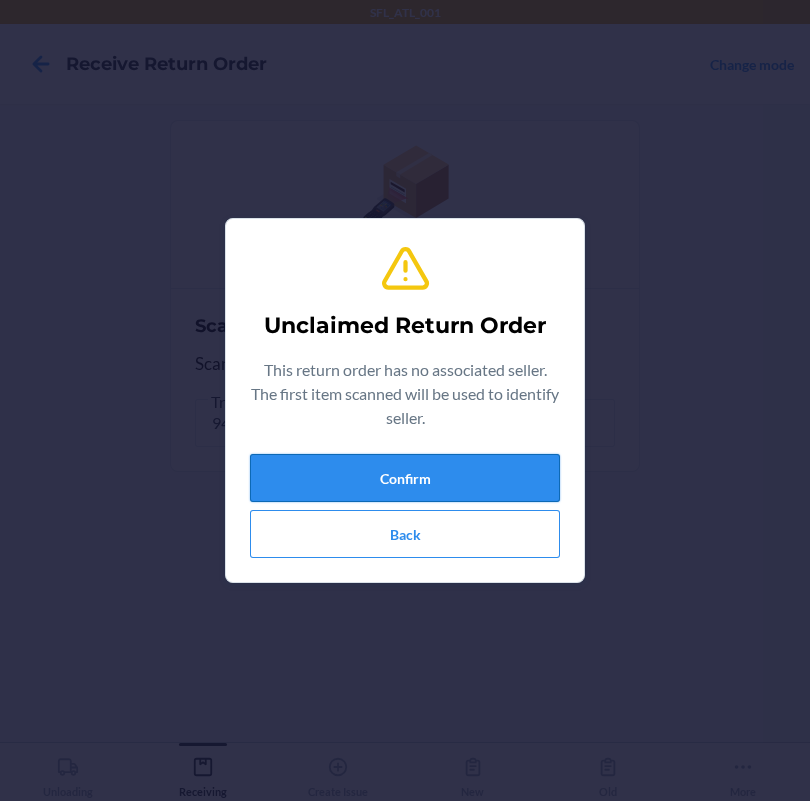 click on "Confirm" at bounding box center (405, 478) 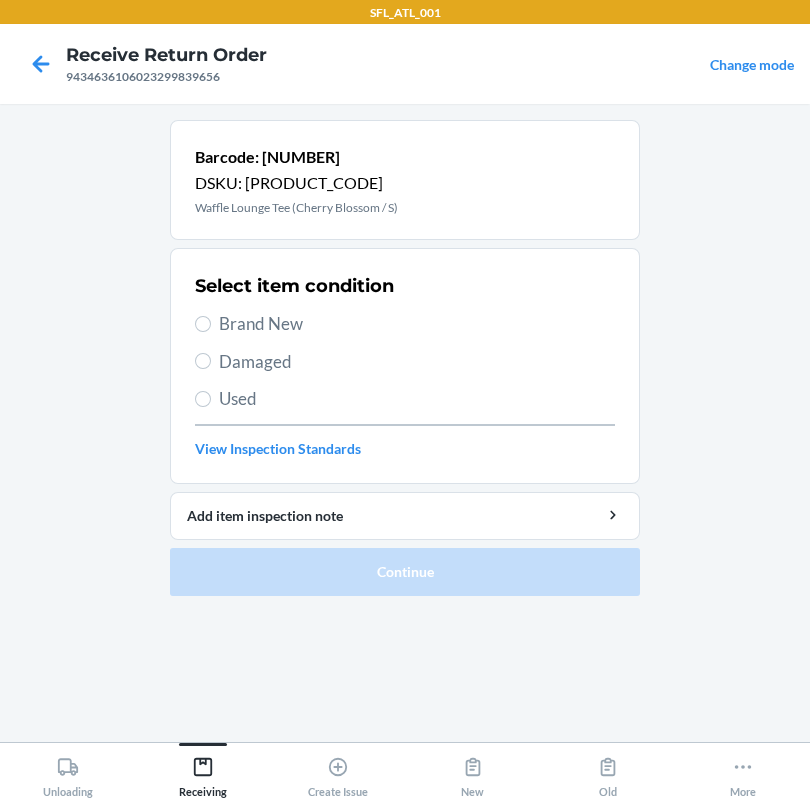 click on "Brand New" at bounding box center [417, 324] 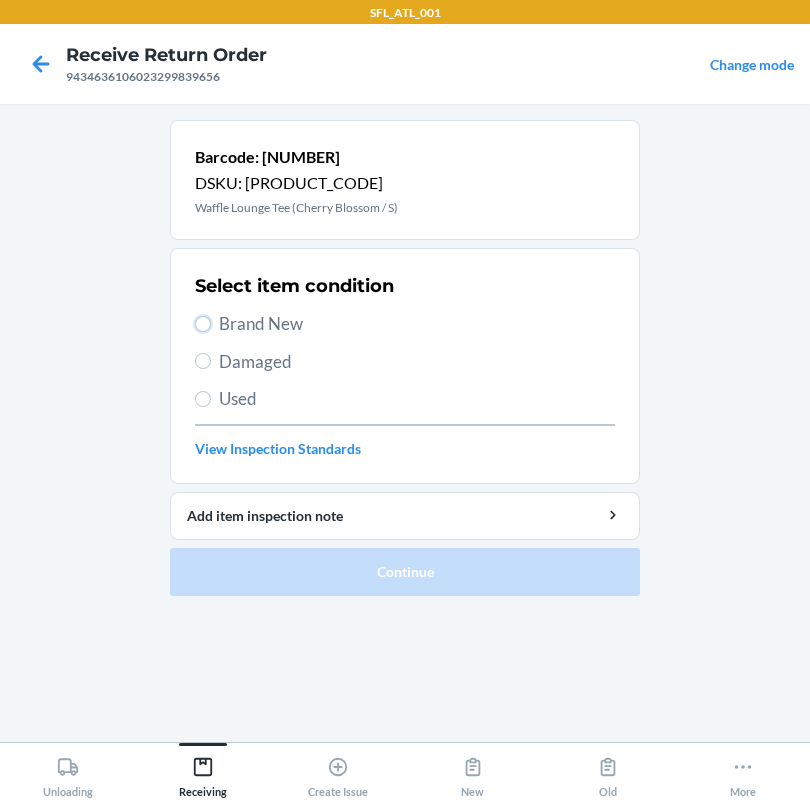 click on "Brand New" at bounding box center [203, 324] 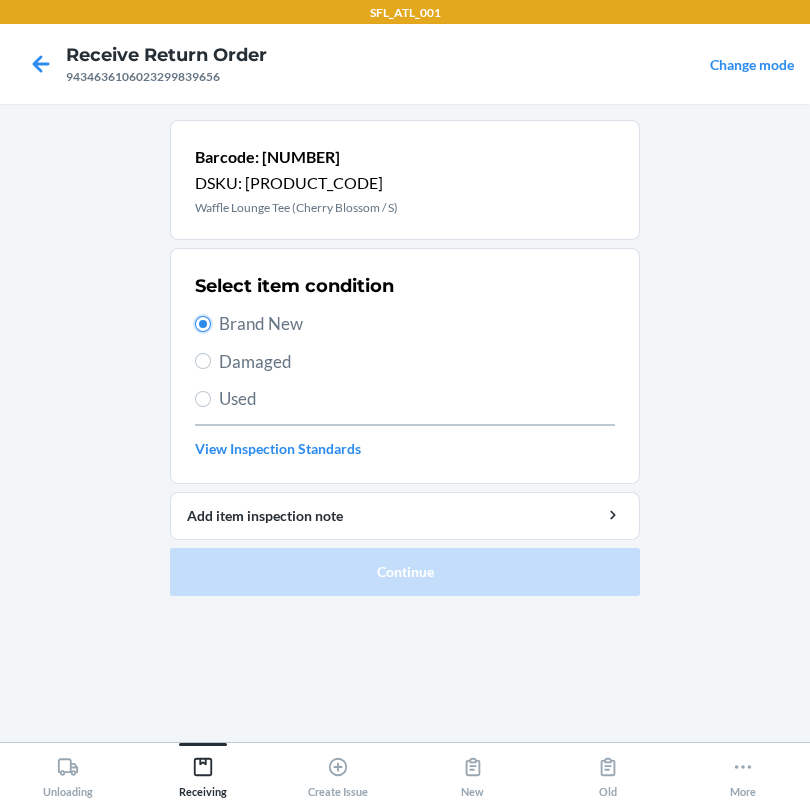 radio on "true" 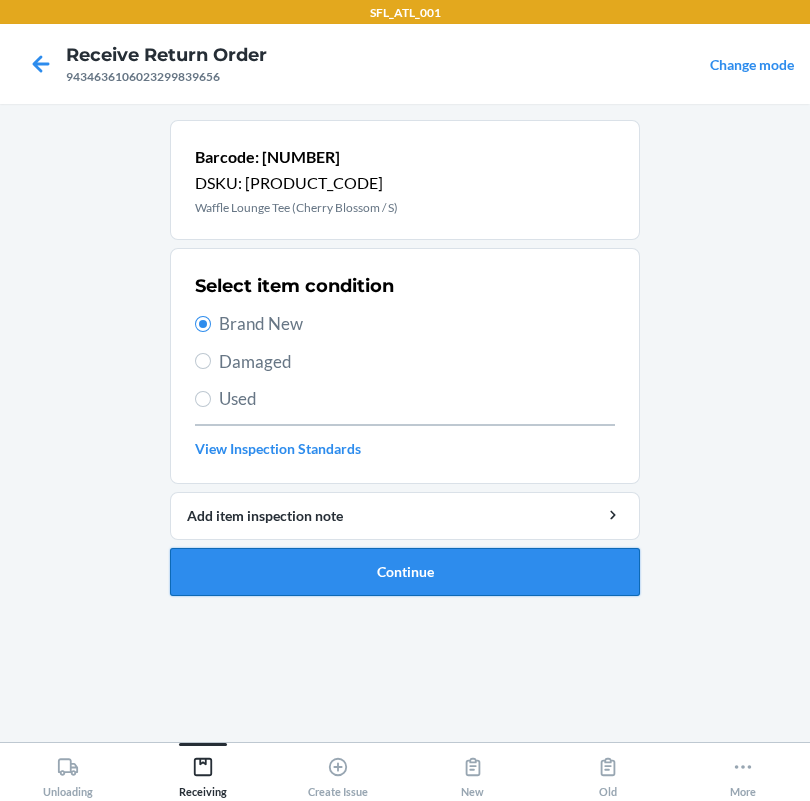 click on "Continue" at bounding box center [405, 572] 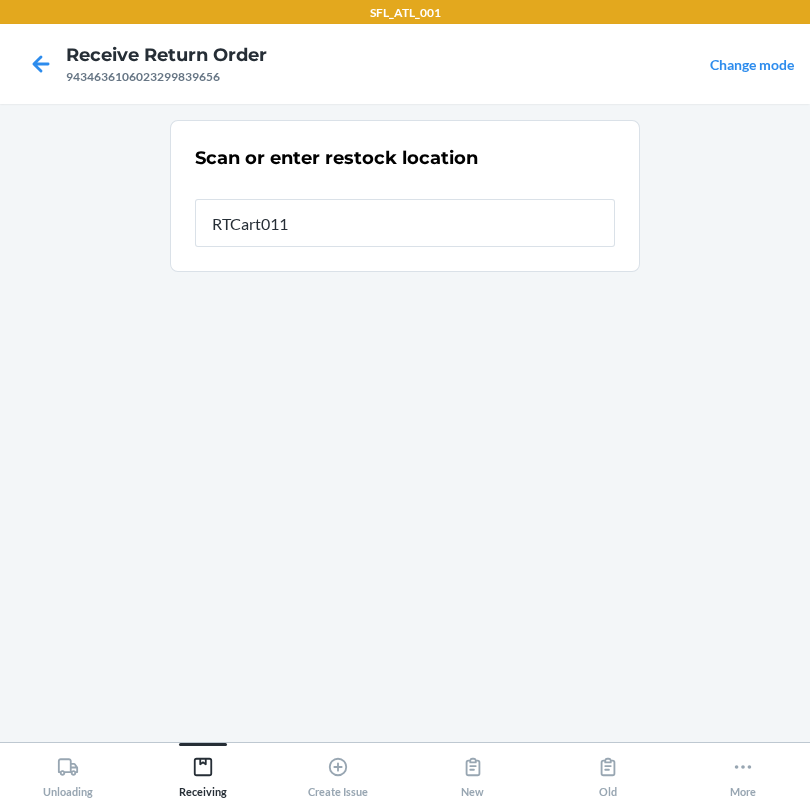 type on "RTCart011" 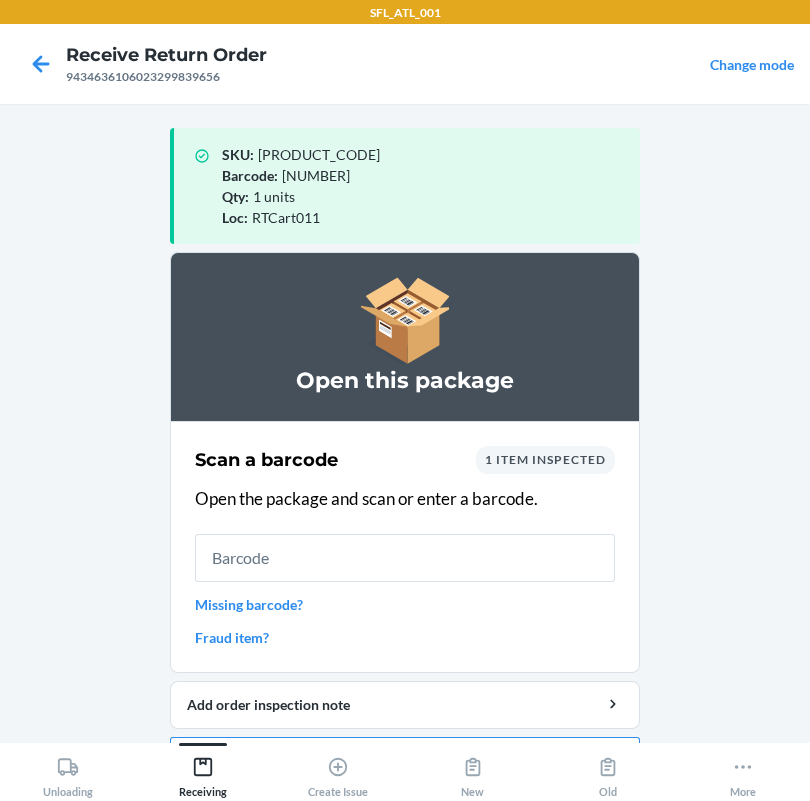 click at bounding box center [405, 558] 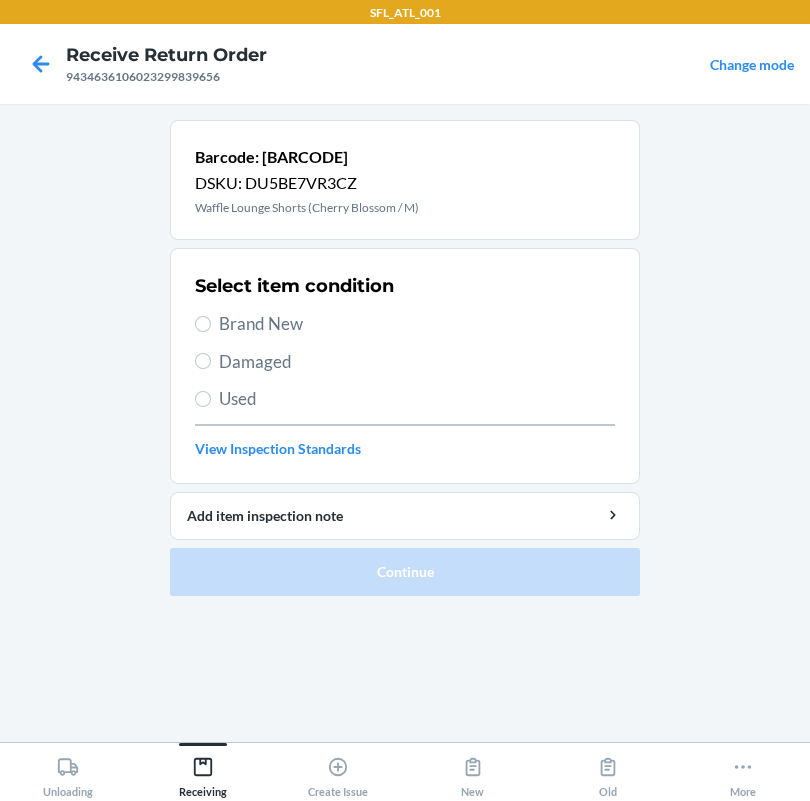 click on "Brand New" at bounding box center (417, 324) 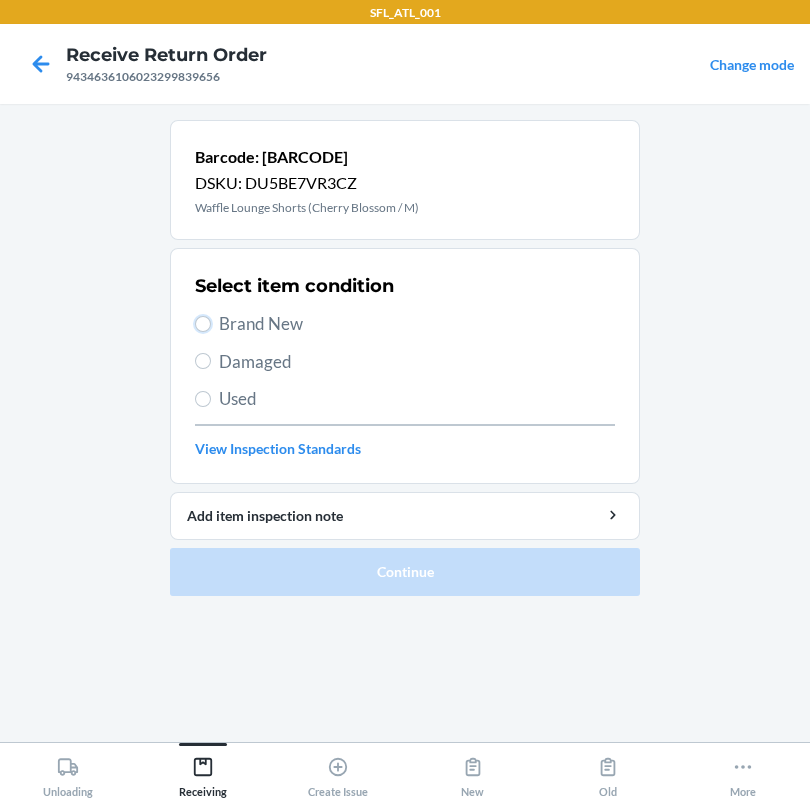 click on "Brand New" at bounding box center (203, 324) 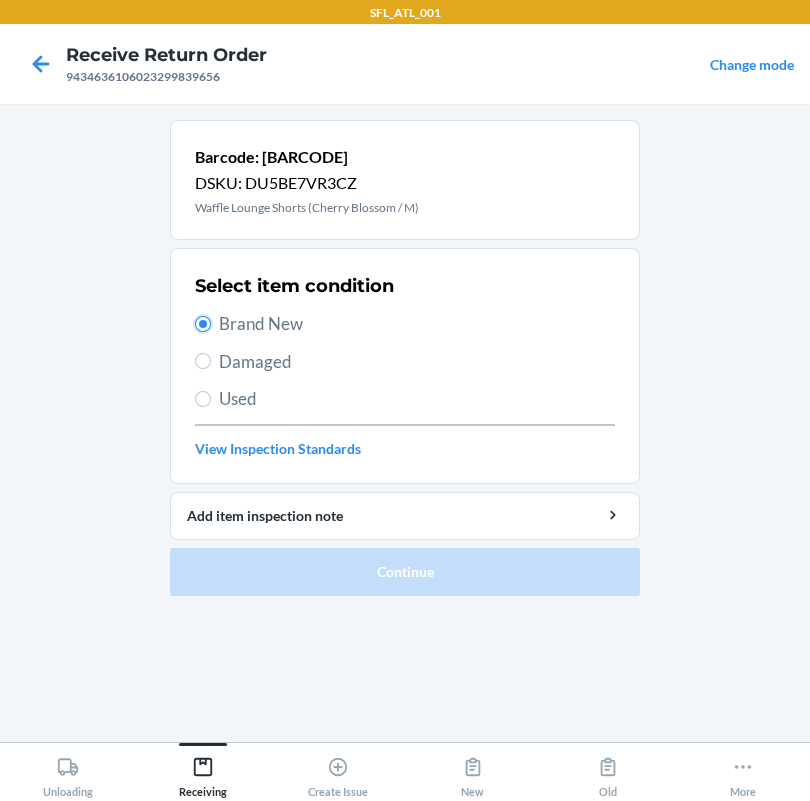 radio on "true" 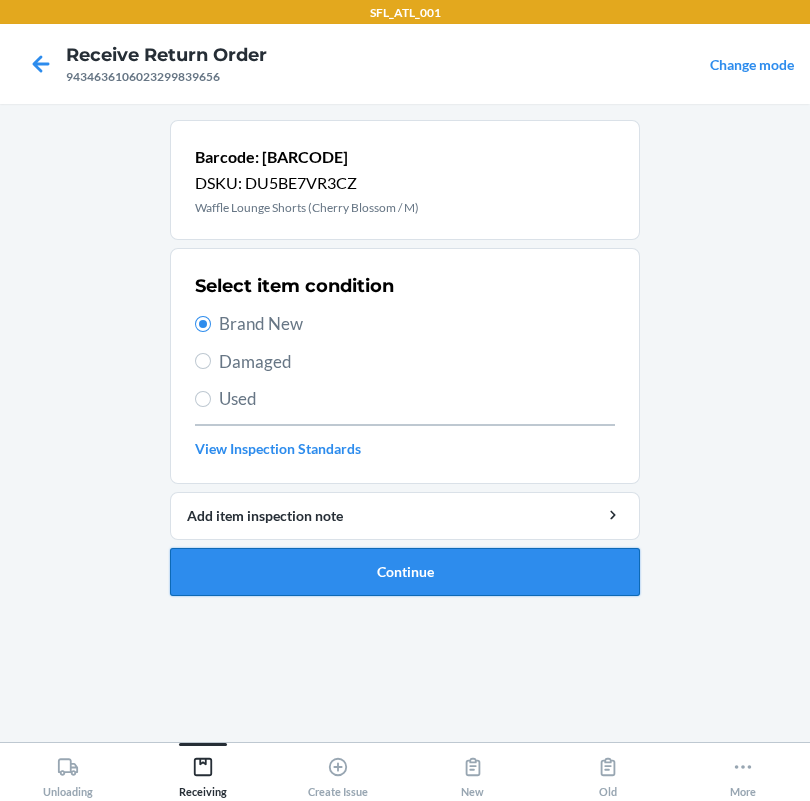 click on "Continue" at bounding box center [405, 572] 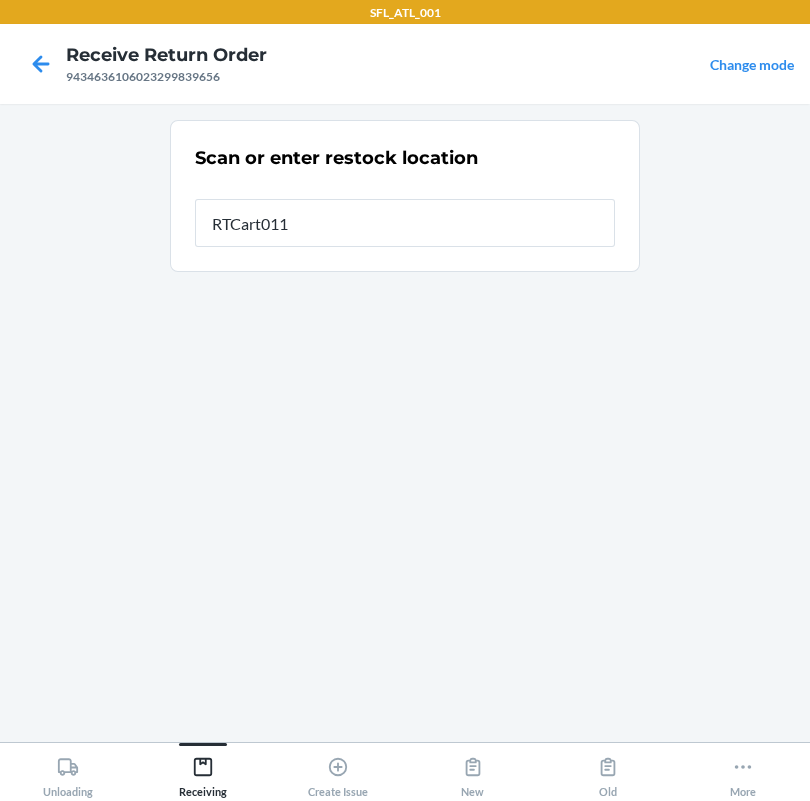 type on "RTCart011" 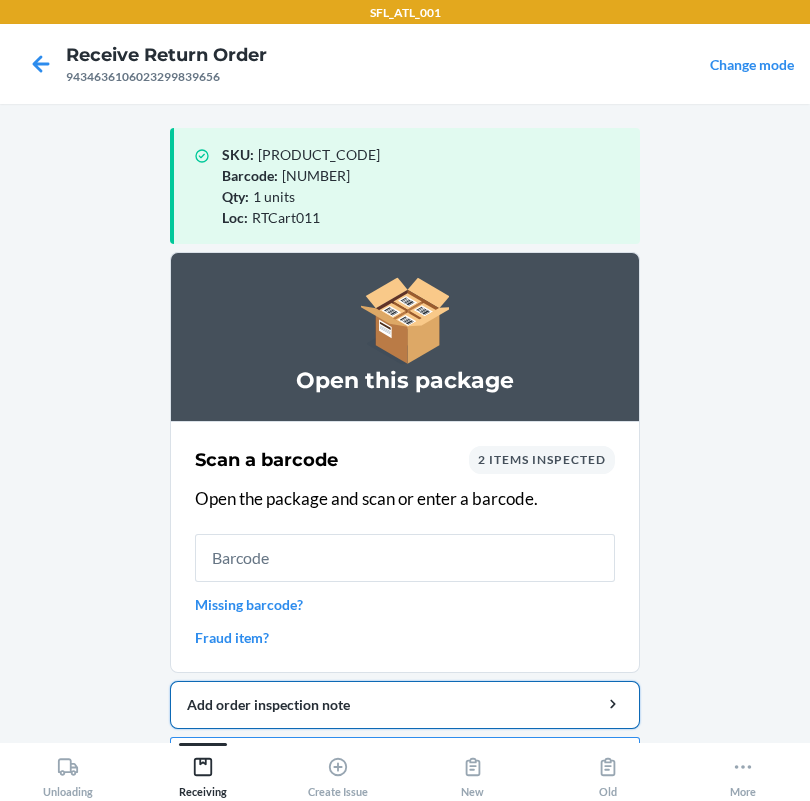 scroll, scrollTop: 57, scrollLeft: 0, axis: vertical 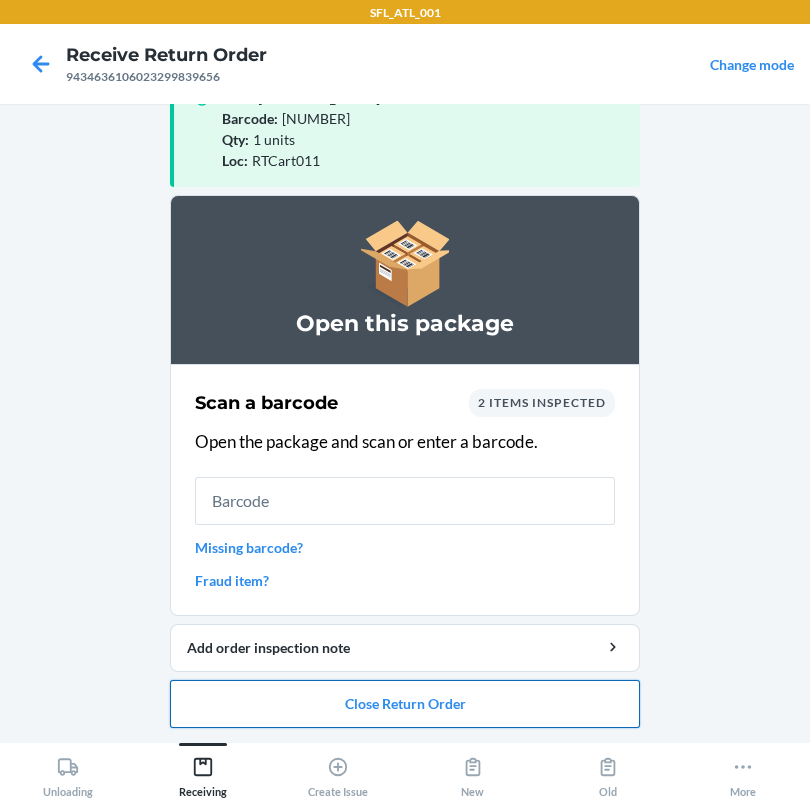 click on "Close Return Order" at bounding box center (405, 704) 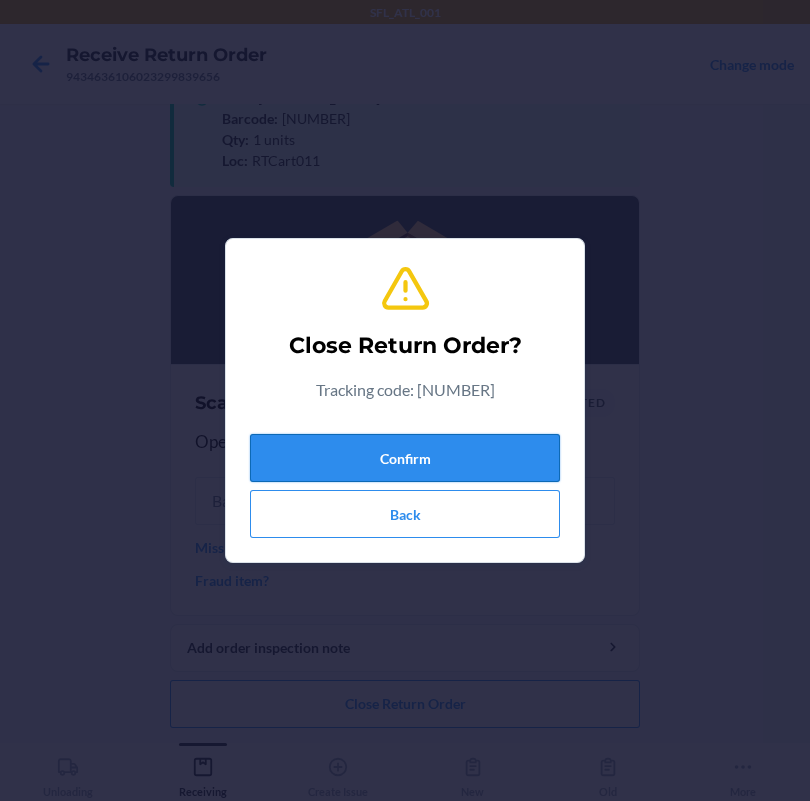 click on "Confirm" at bounding box center (405, 458) 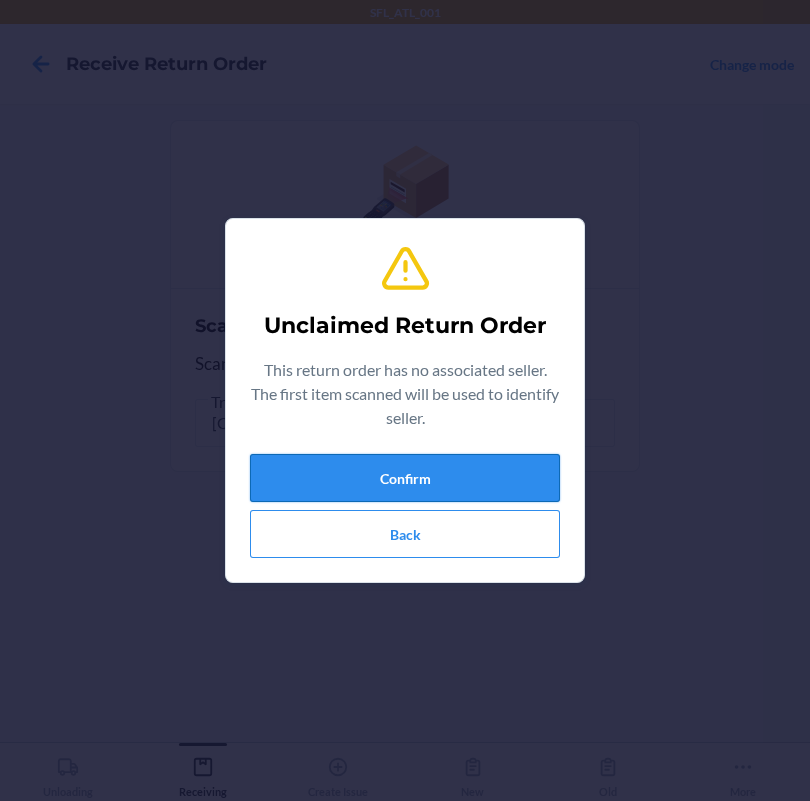 click on "Confirm" at bounding box center [405, 478] 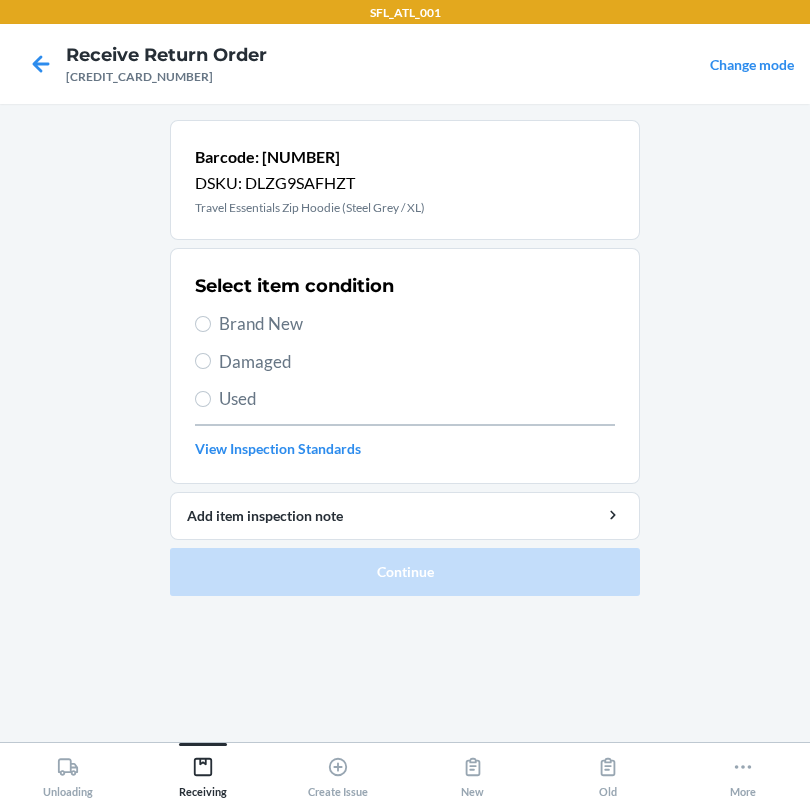click on "Brand New" at bounding box center (417, 324) 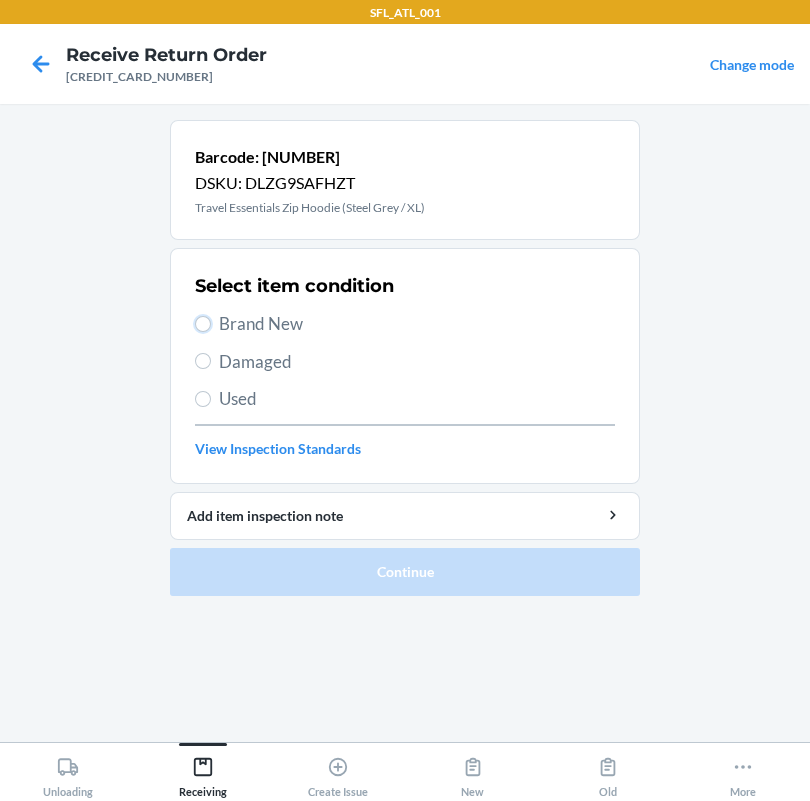 click on "Brand New" at bounding box center (203, 324) 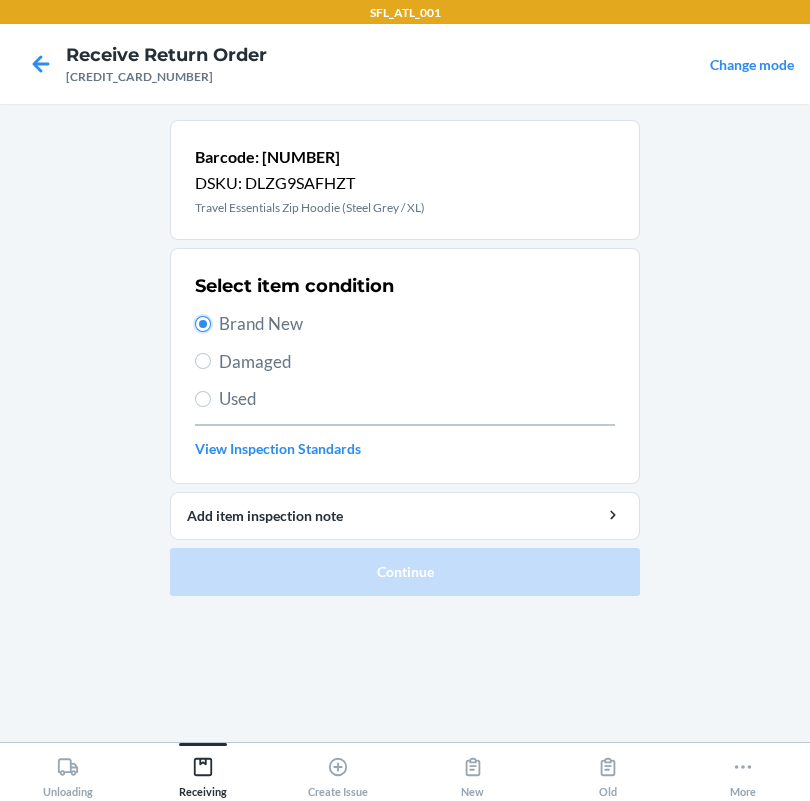 radio on "true" 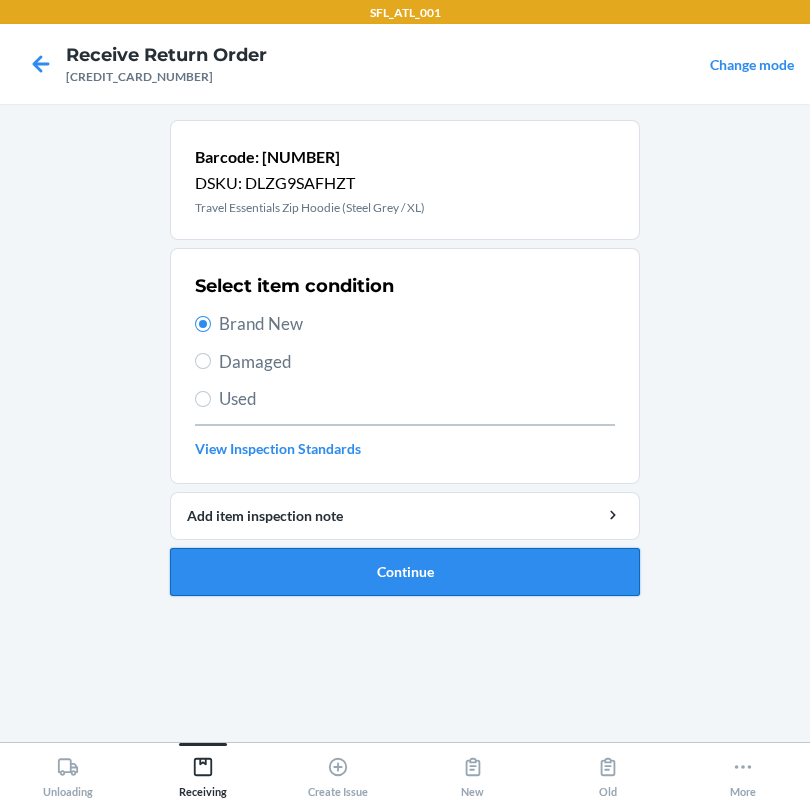 click on "Continue" at bounding box center (405, 572) 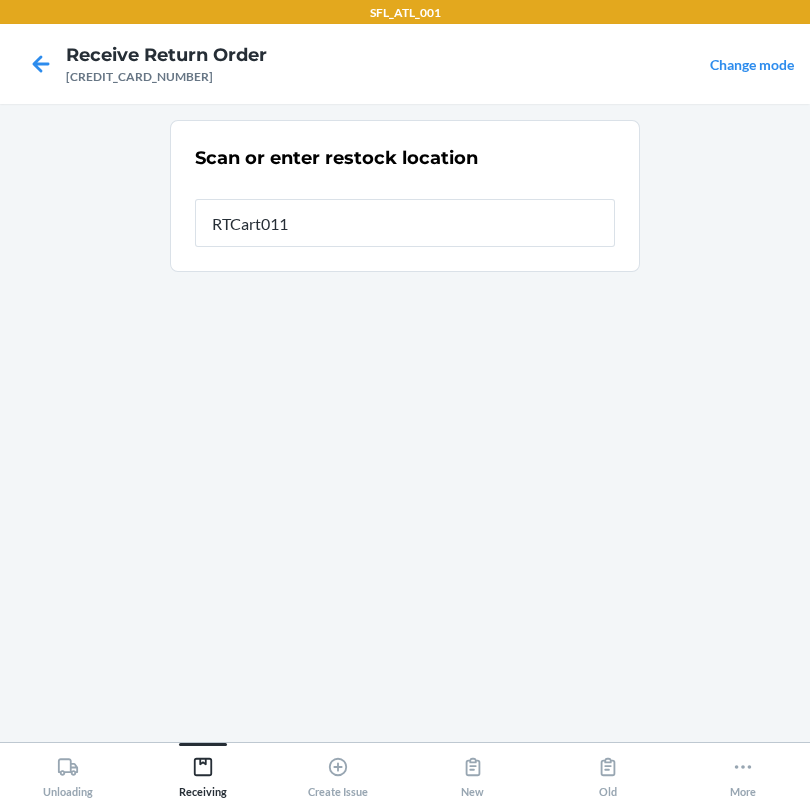 type on "RTCart011" 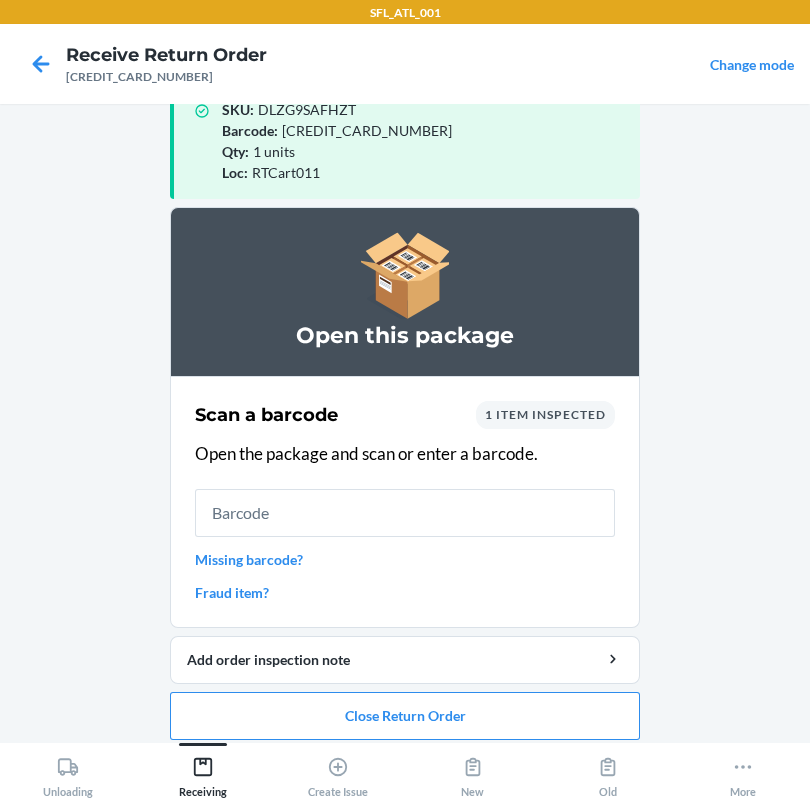 scroll, scrollTop: 57, scrollLeft: 0, axis: vertical 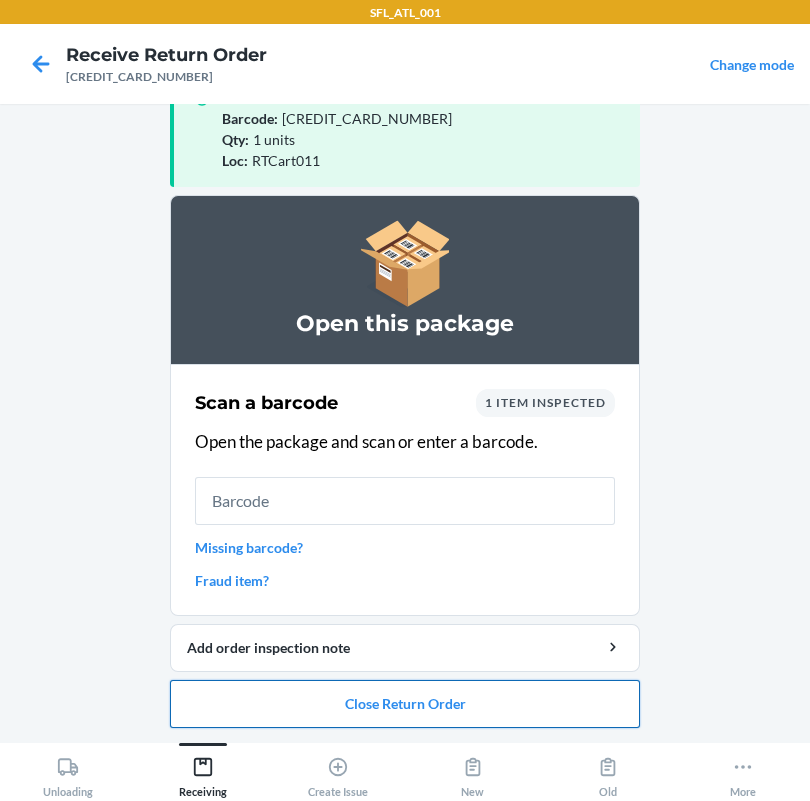 click on "Close Return Order" at bounding box center [405, 704] 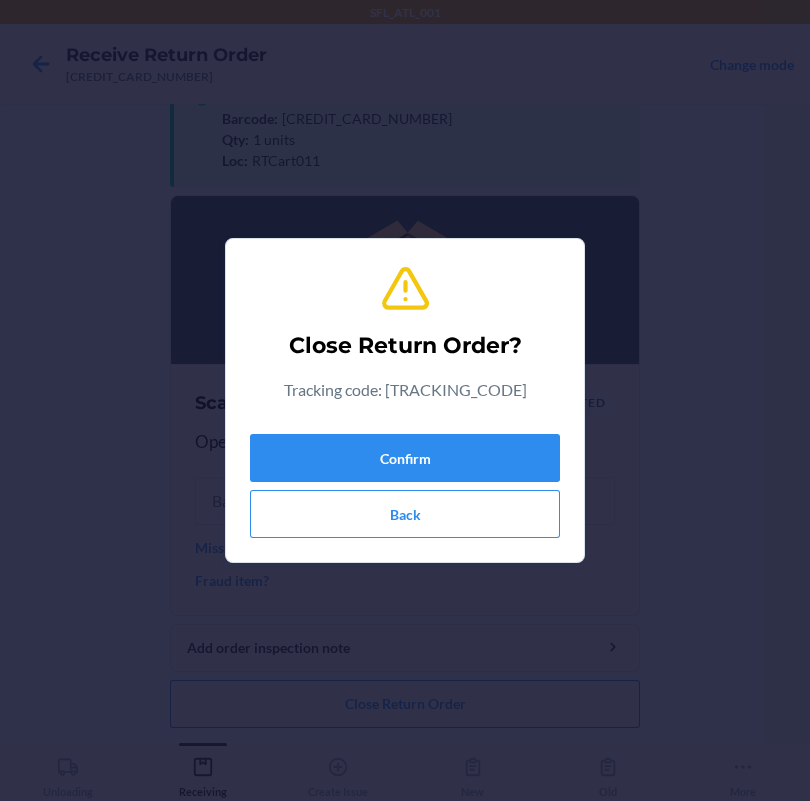 click on "Confirm Back" at bounding box center [405, 482] 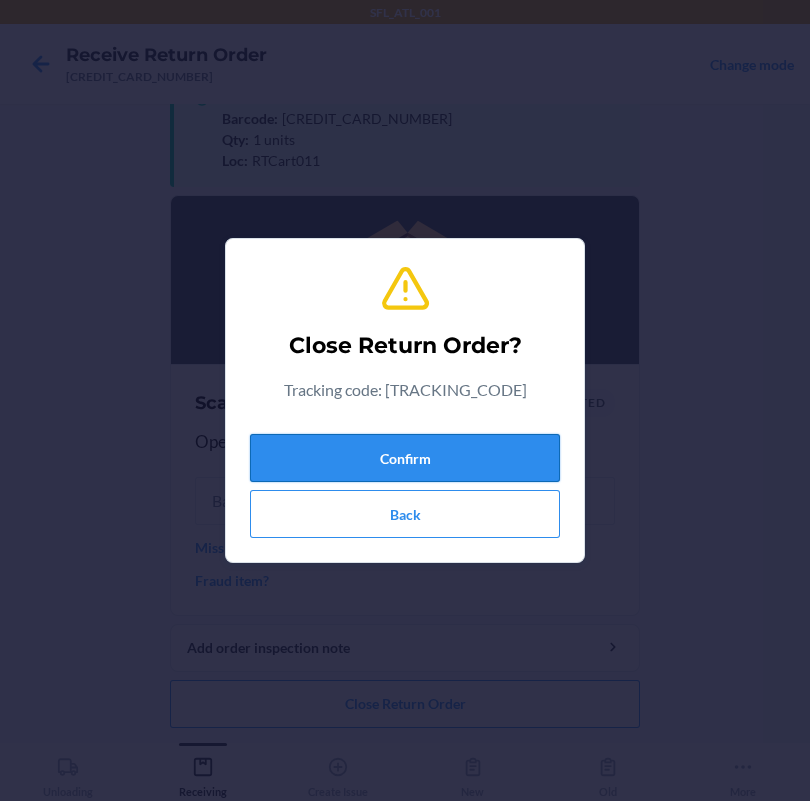 click on "Confirm" at bounding box center (405, 458) 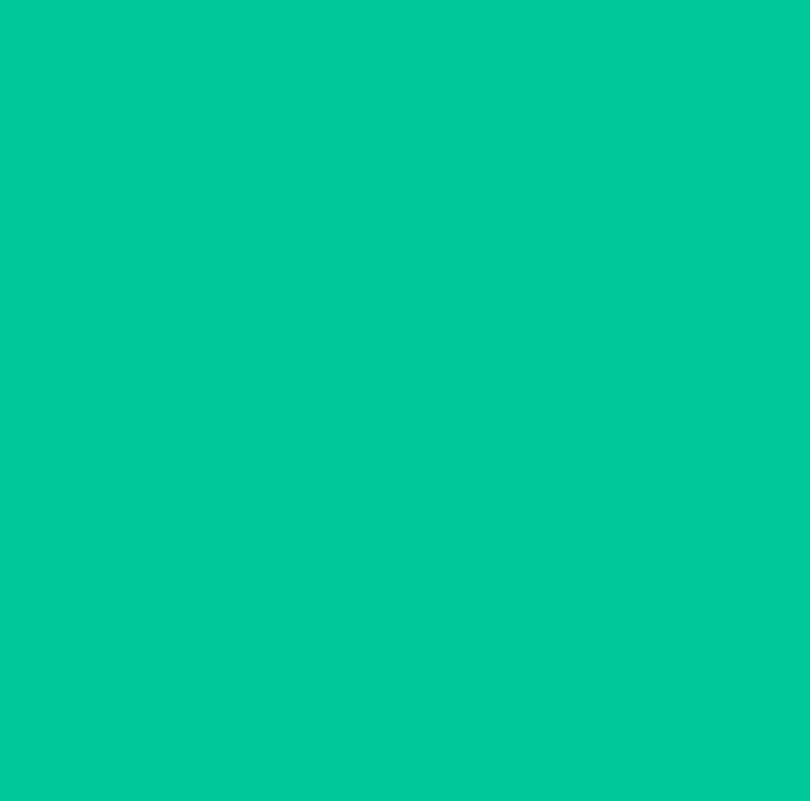 scroll, scrollTop: 0, scrollLeft: 0, axis: both 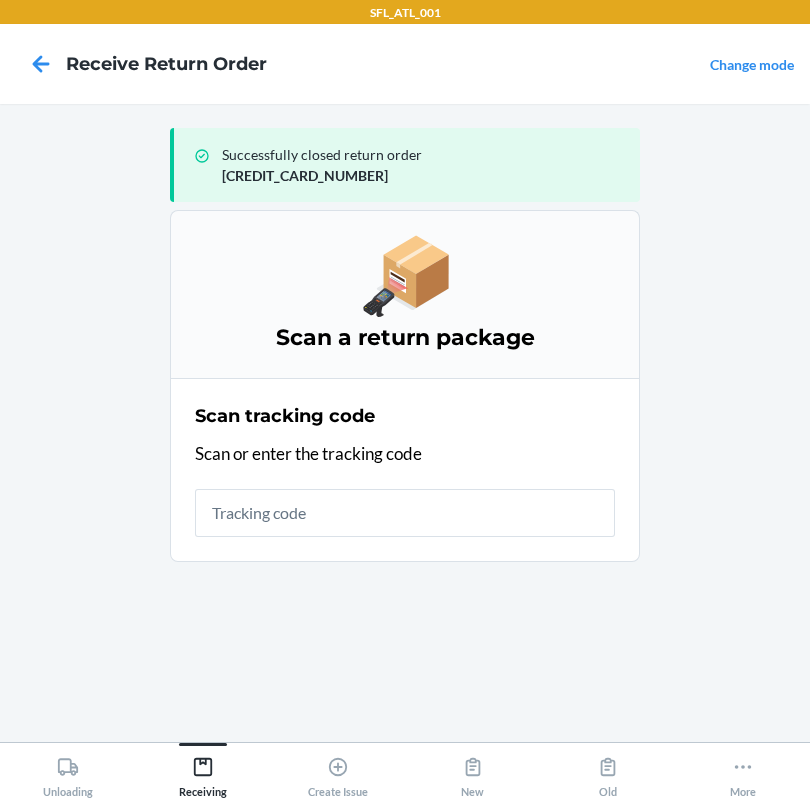 click at bounding box center [405, 513] 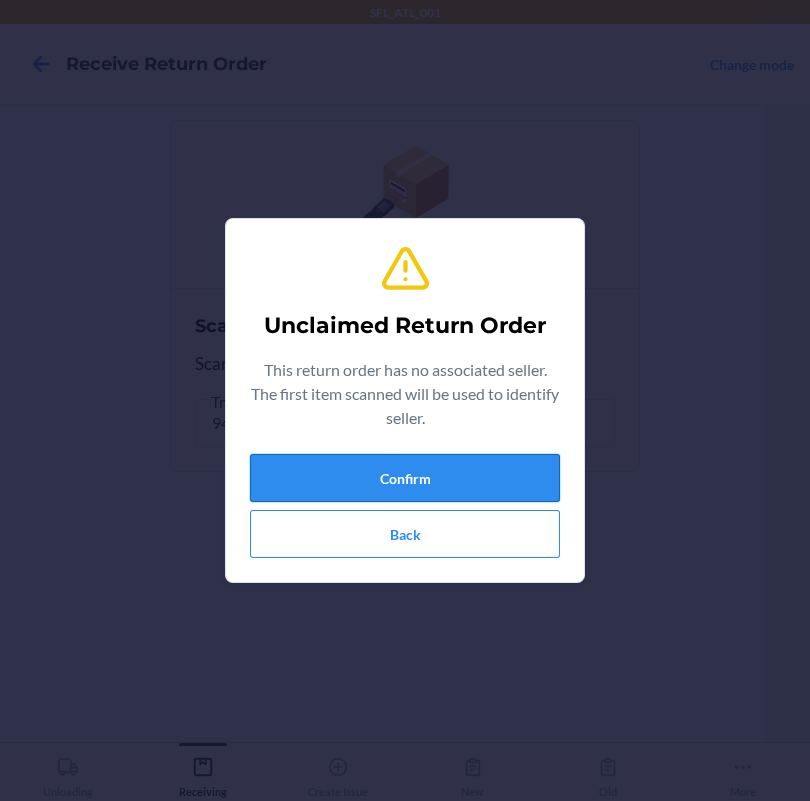 click on "Confirm" at bounding box center [405, 478] 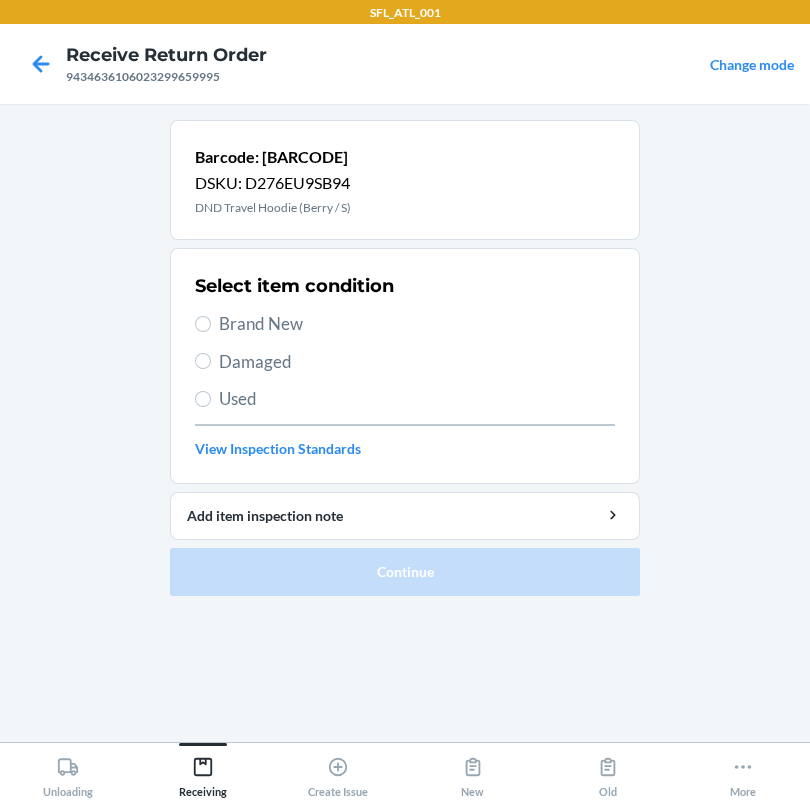 click on "Brand New" at bounding box center [417, 324] 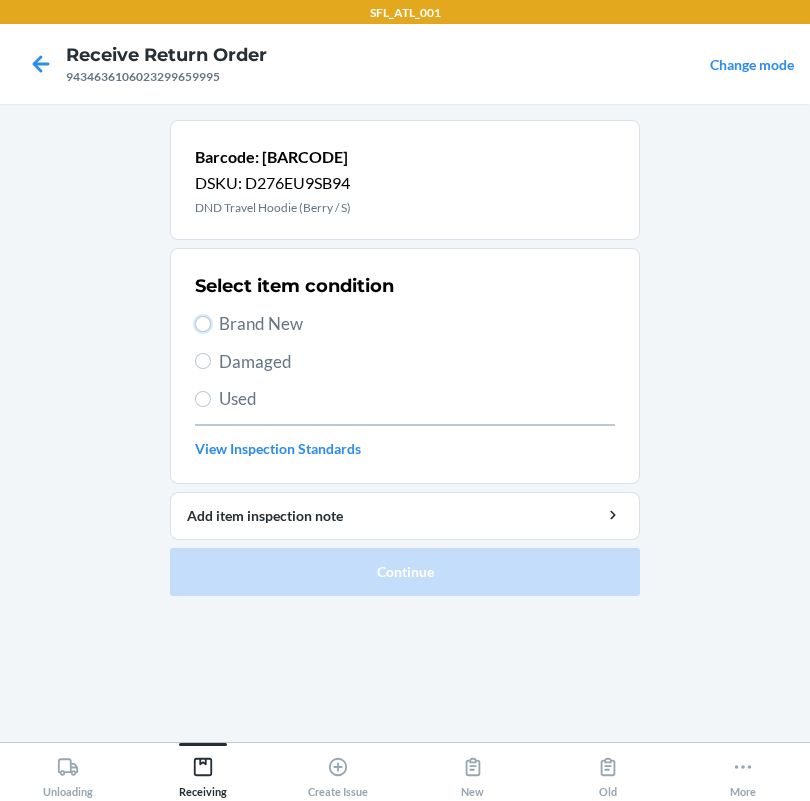 click on "Brand New" at bounding box center (203, 324) 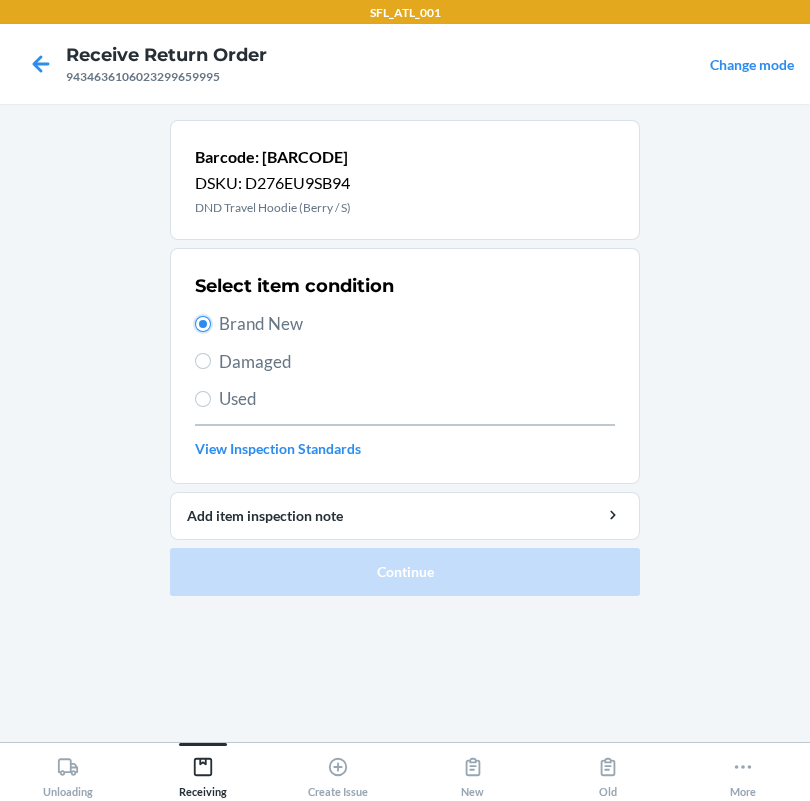 radio on "true" 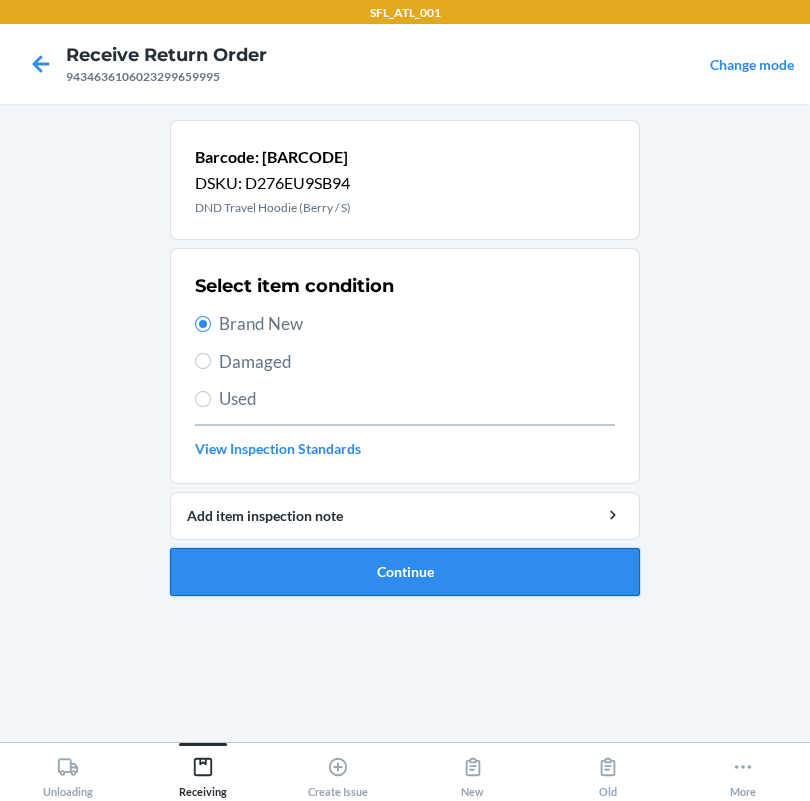 click on "Continue" at bounding box center [405, 572] 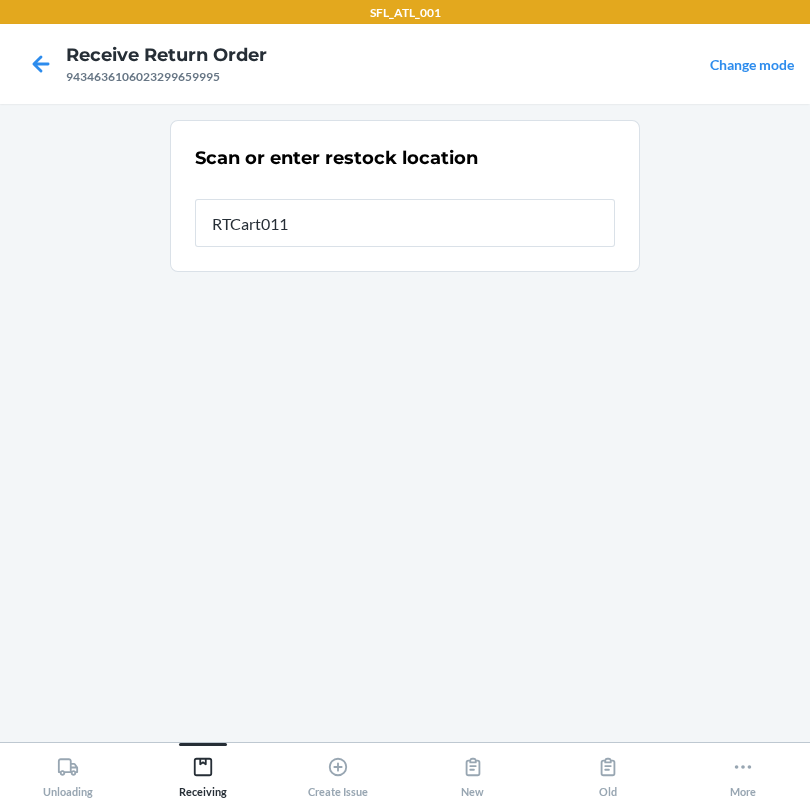 type on "RTCart011" 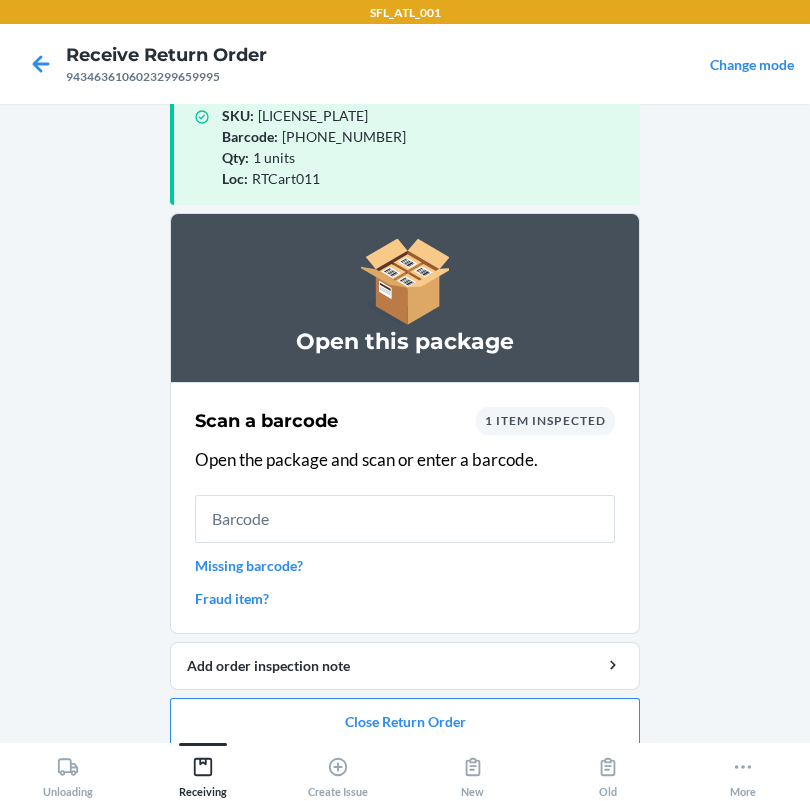 scroll, scrollTop: 57, scrollLeft: 0, axis: vertical 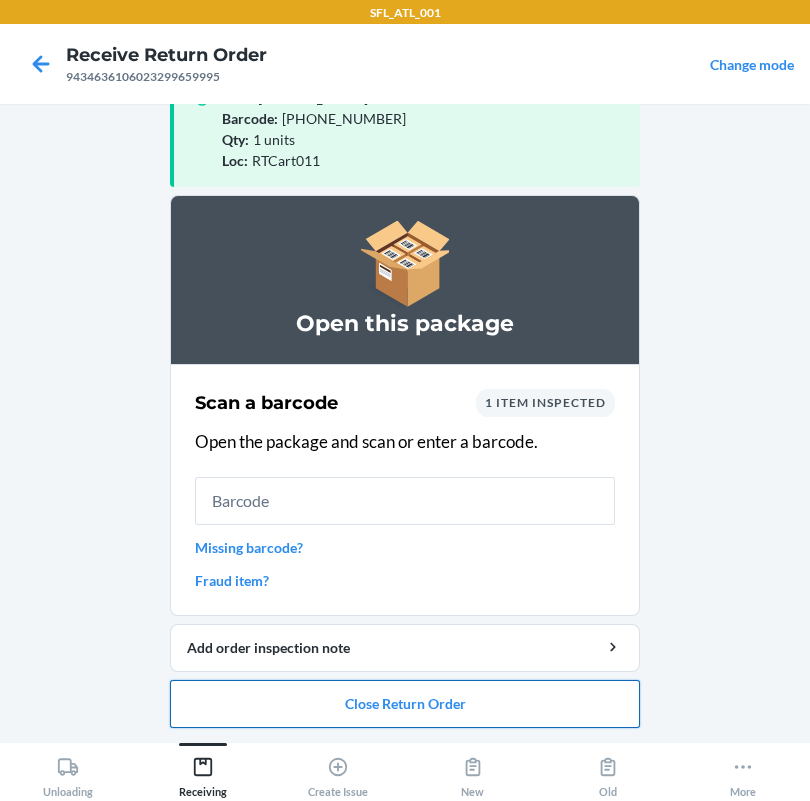 click on "Close Return Order" at bounding box center [405, 704] 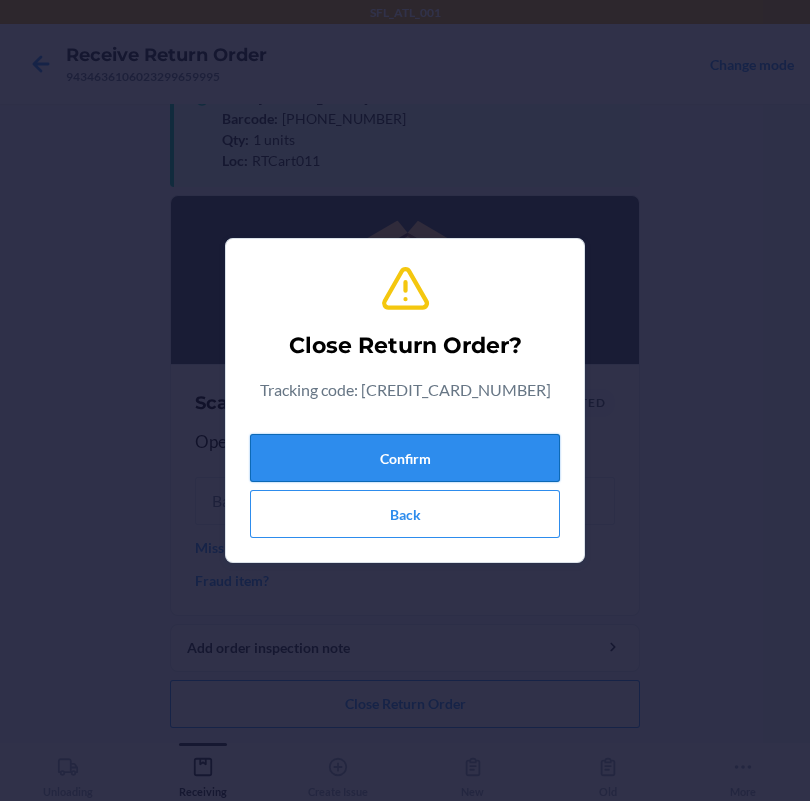 click on "Confirm" at bounding box center [405, 458] 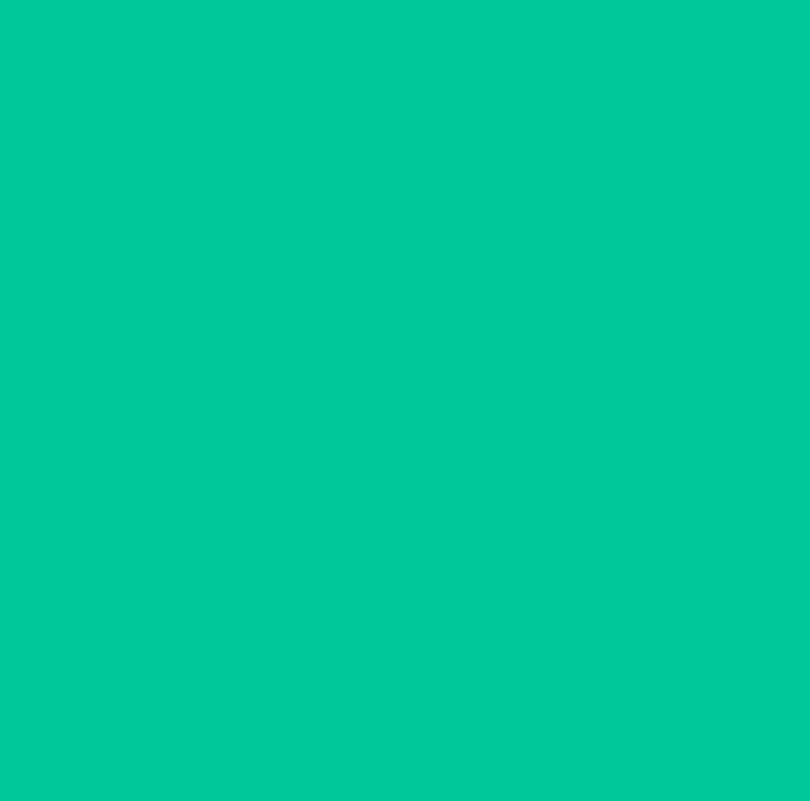 scroll, scrollTop: 0, scrollLeft: 0, axis: both 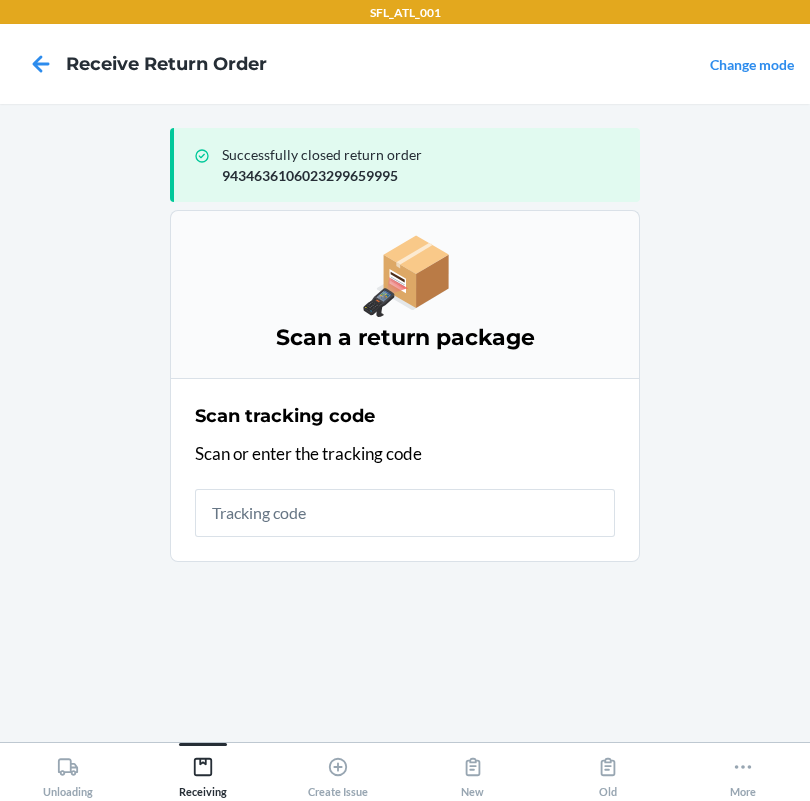 click at bounding box center [405, 513] 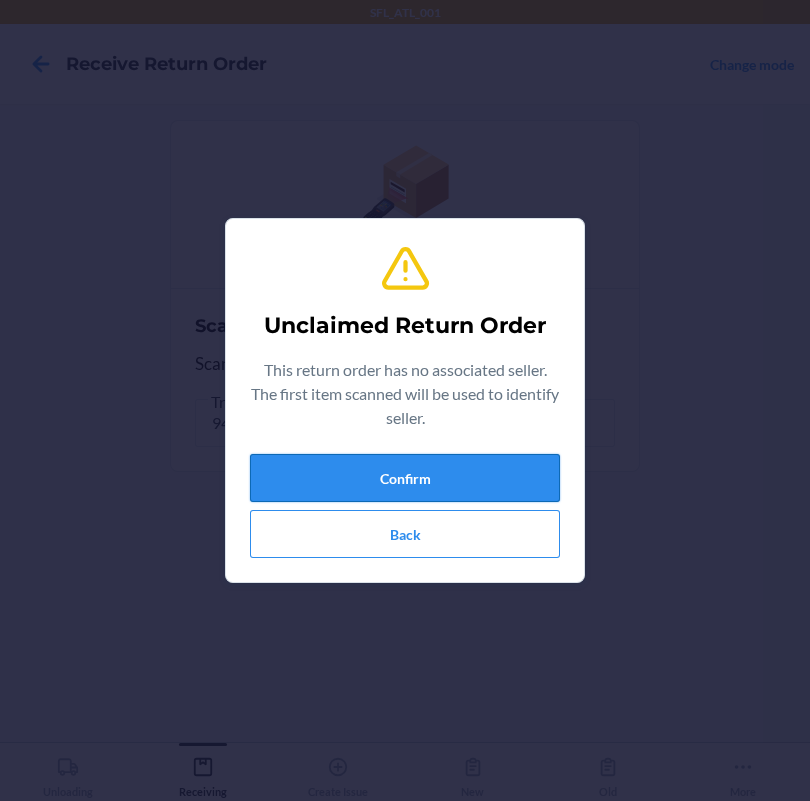 click on "Confirm" at bounding box center [405, 478] 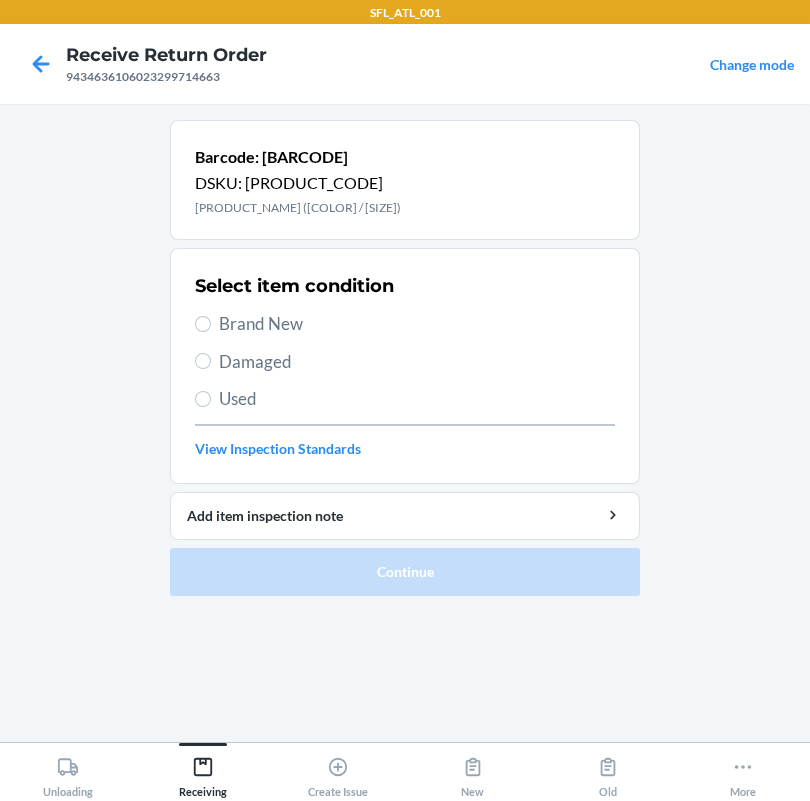 click on "Brand New" at bounding box center [417, 324] 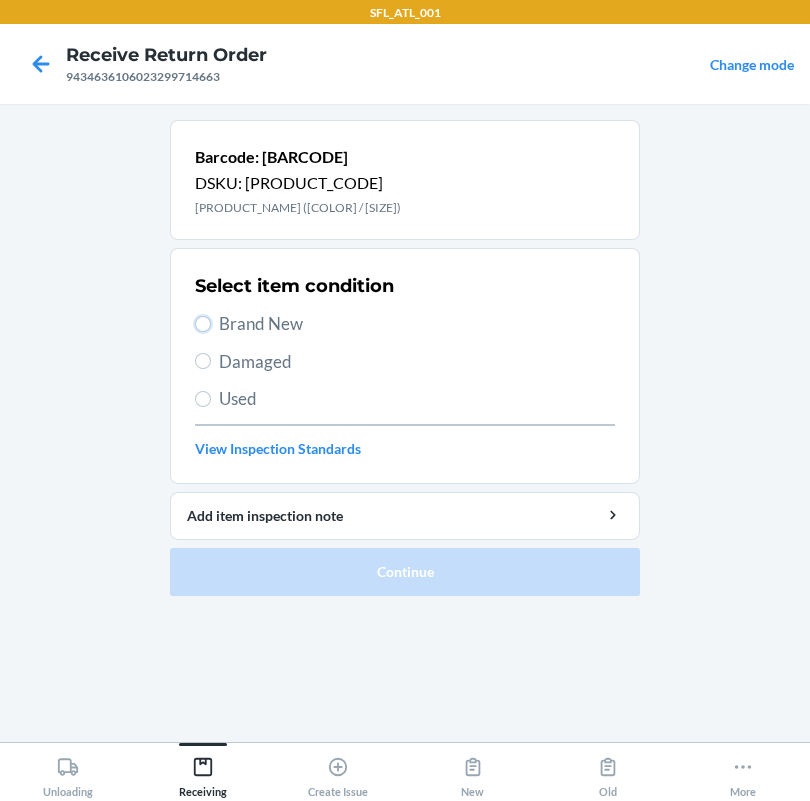 click on "Brand New" at bounding box center [203, 324] 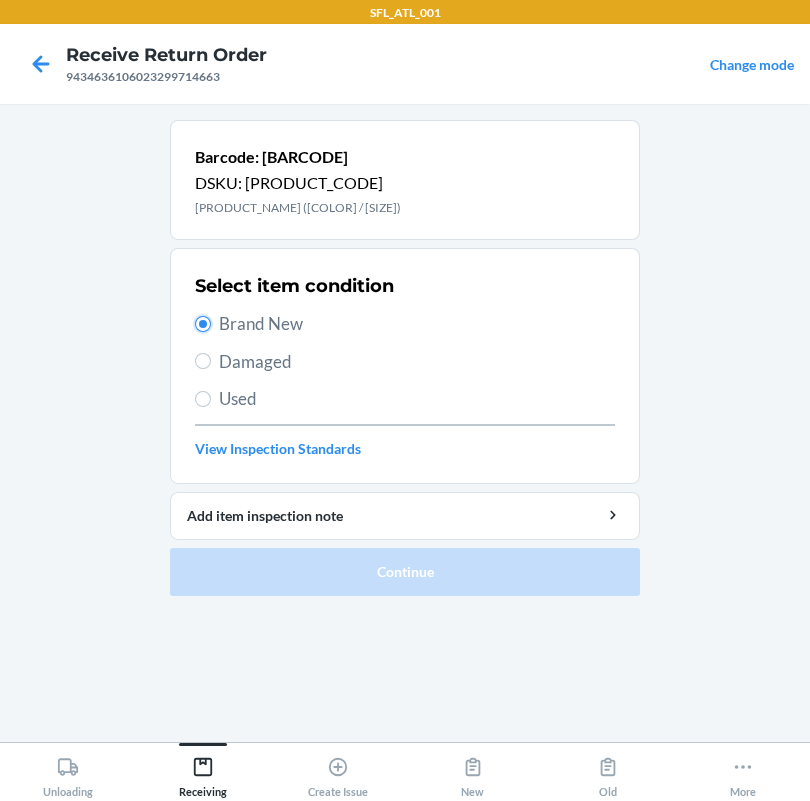 radio on "true" 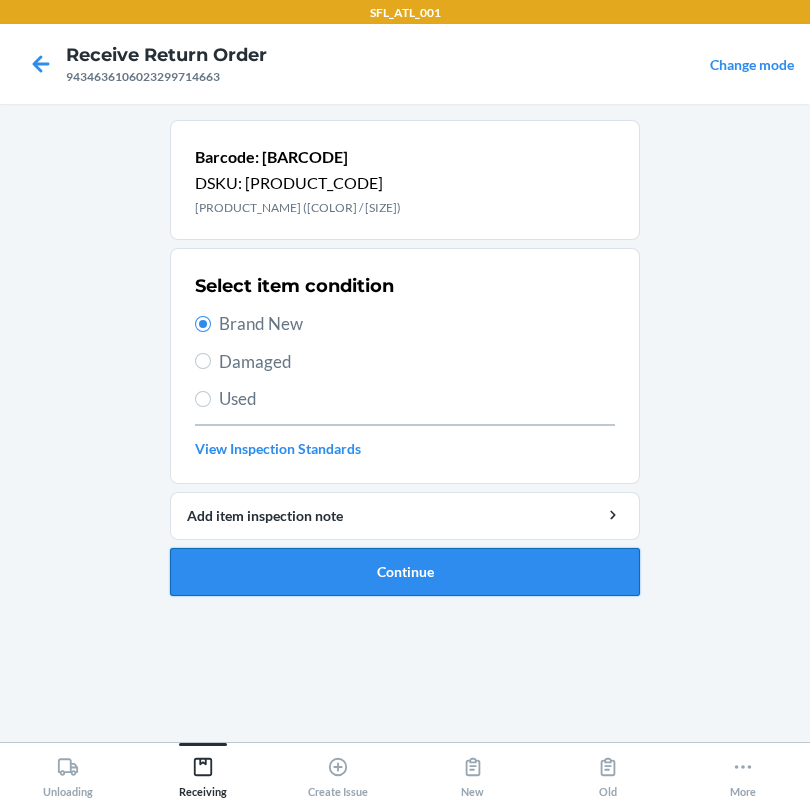 click on "Continue" at bounding box center [405, 572] 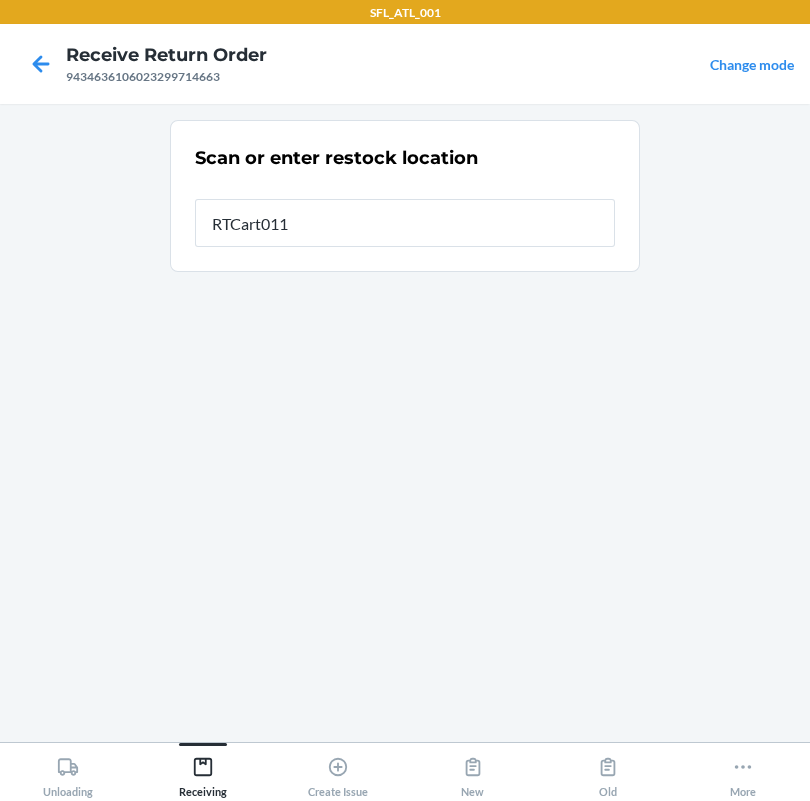 type on "RTCart011" 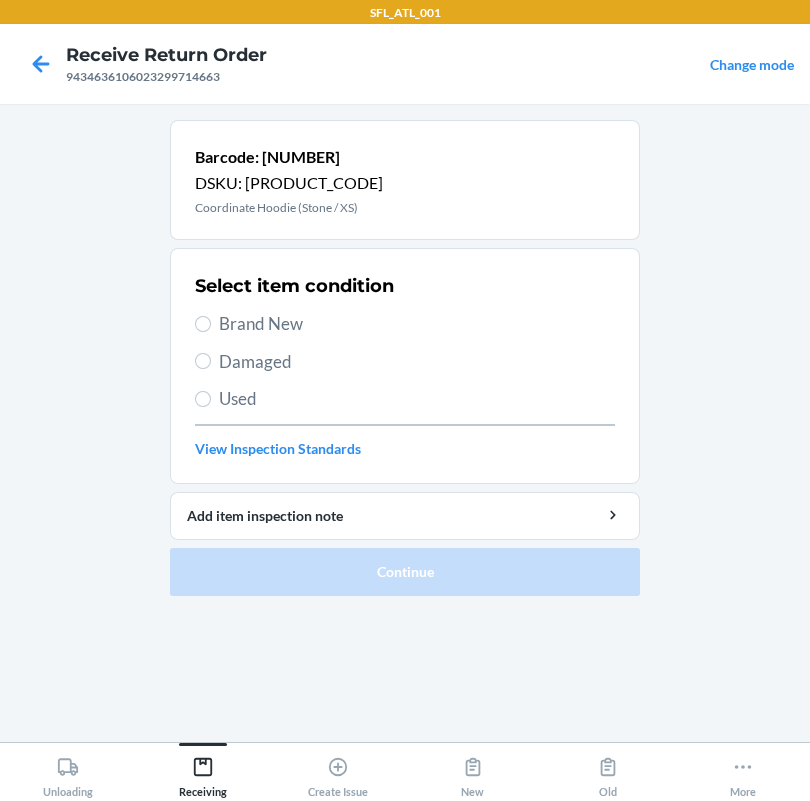 click on "Brand New" at bounding box center [417, 324] 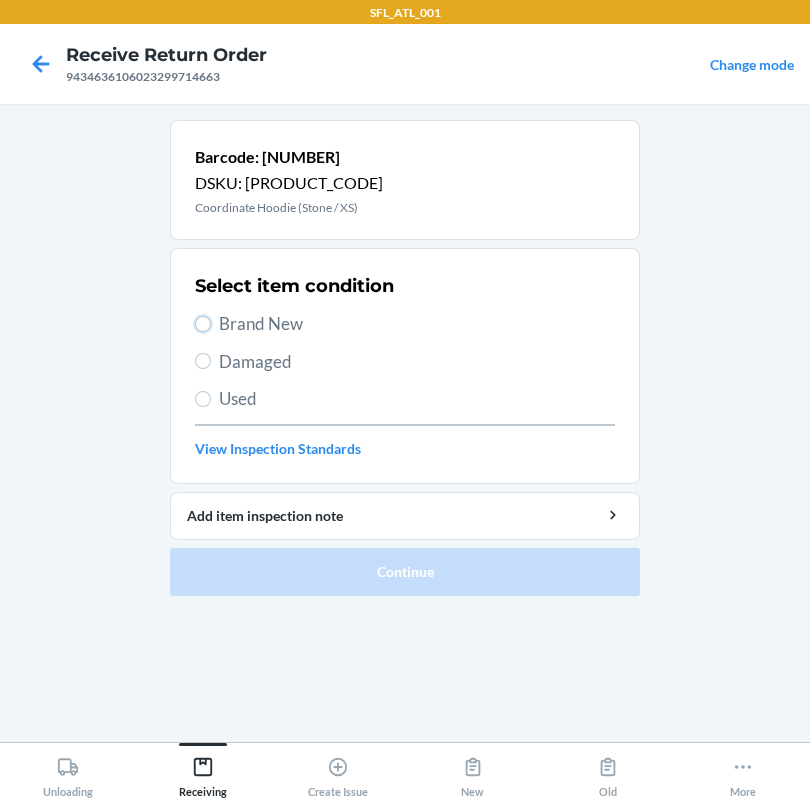 click on "Brand New" at bounding box center (203, 324) 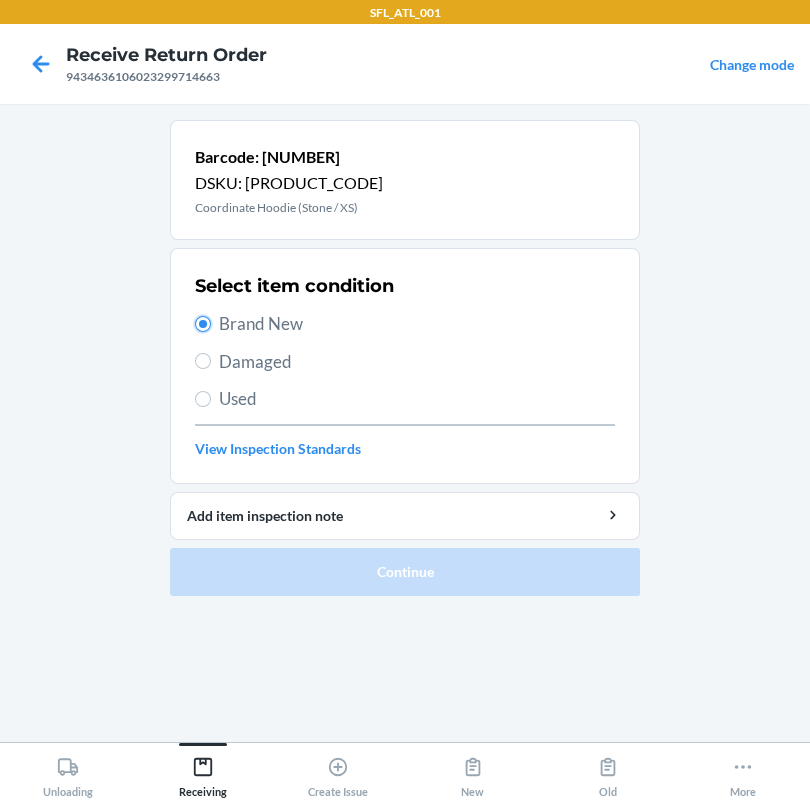 radio on "true" 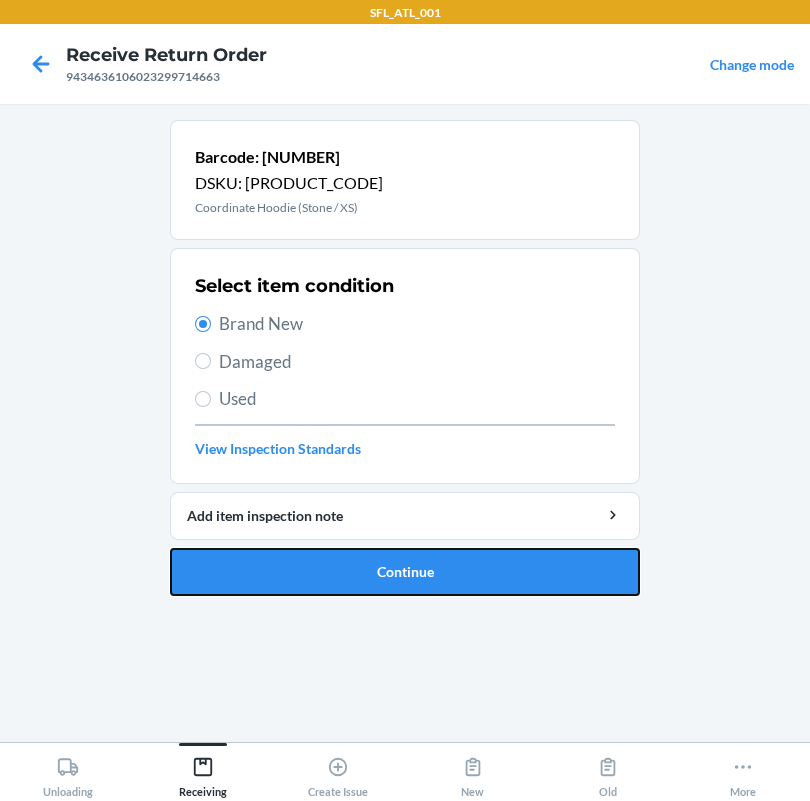 click on "Continue" at bounding box center (405, 572) 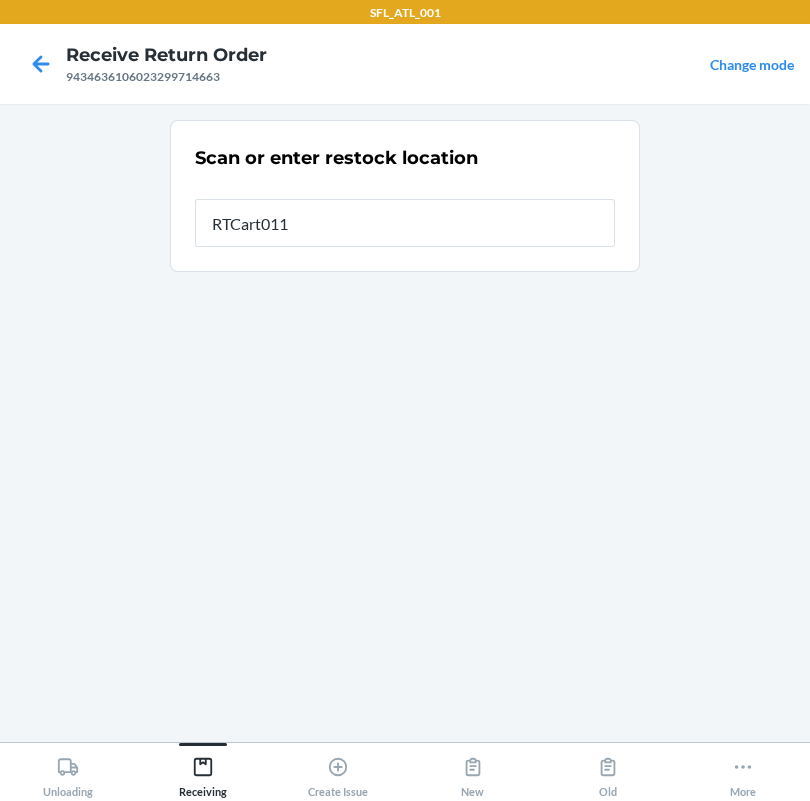 type on "RTCart011" 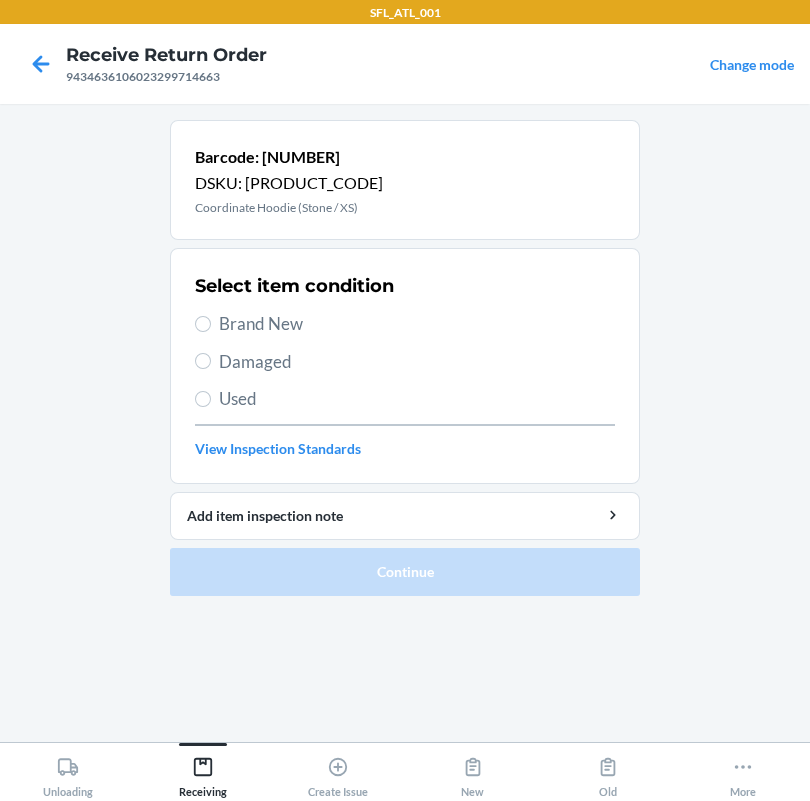 click on "Brand New" at bounding box center [417, 324] 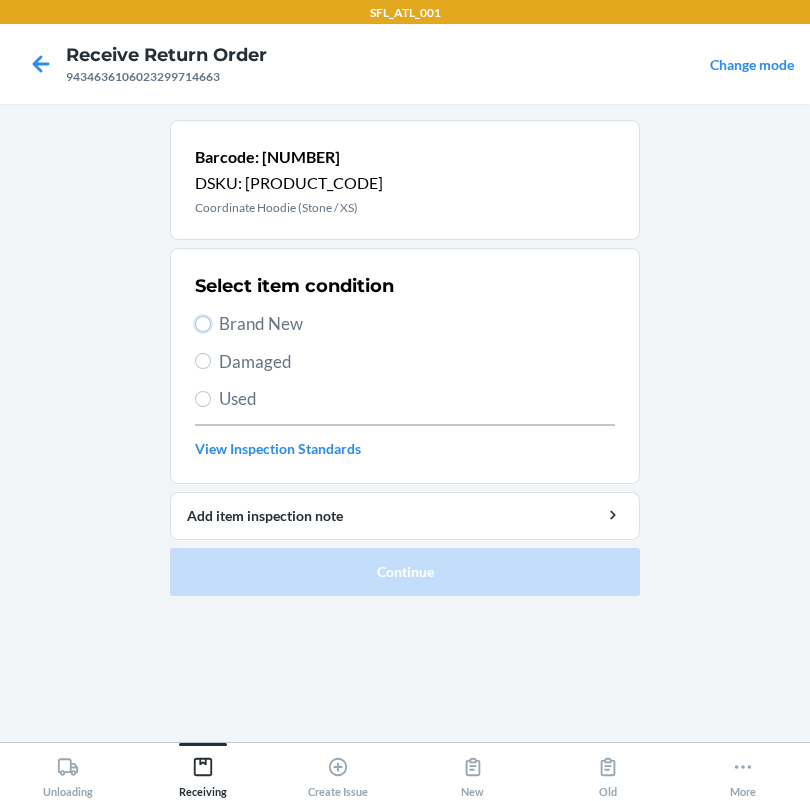 click on "Brand New" at bounding box center [203, 324] 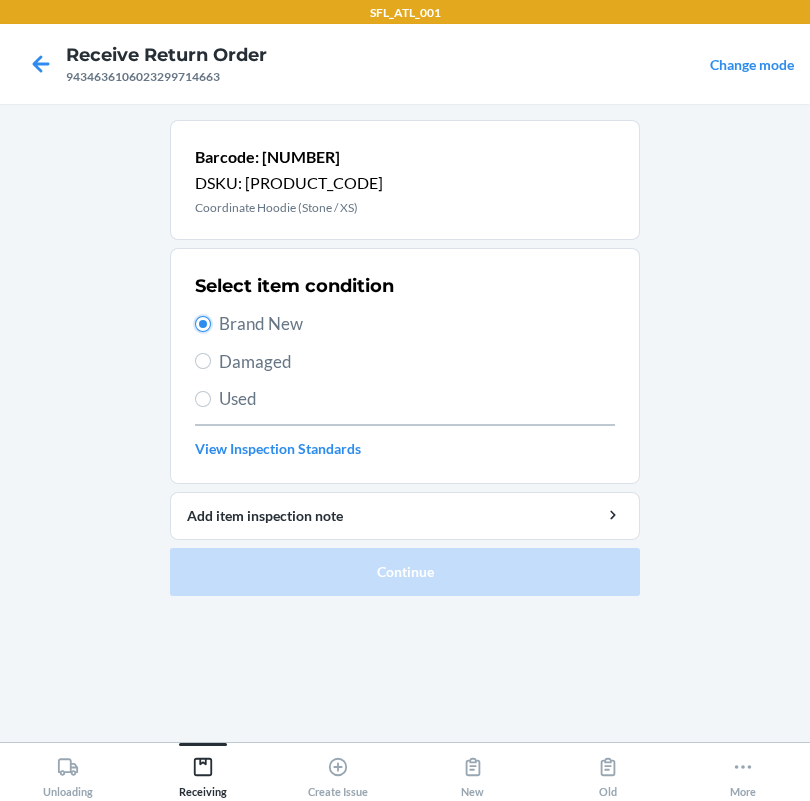 radio on "true" 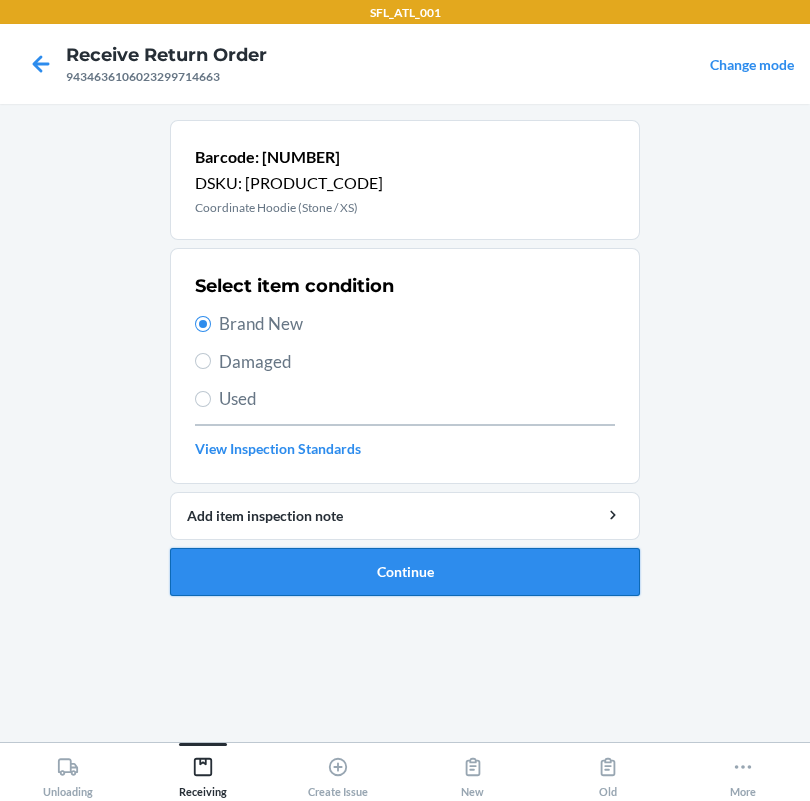 click on "Continue" at bounding box center [405, 572] 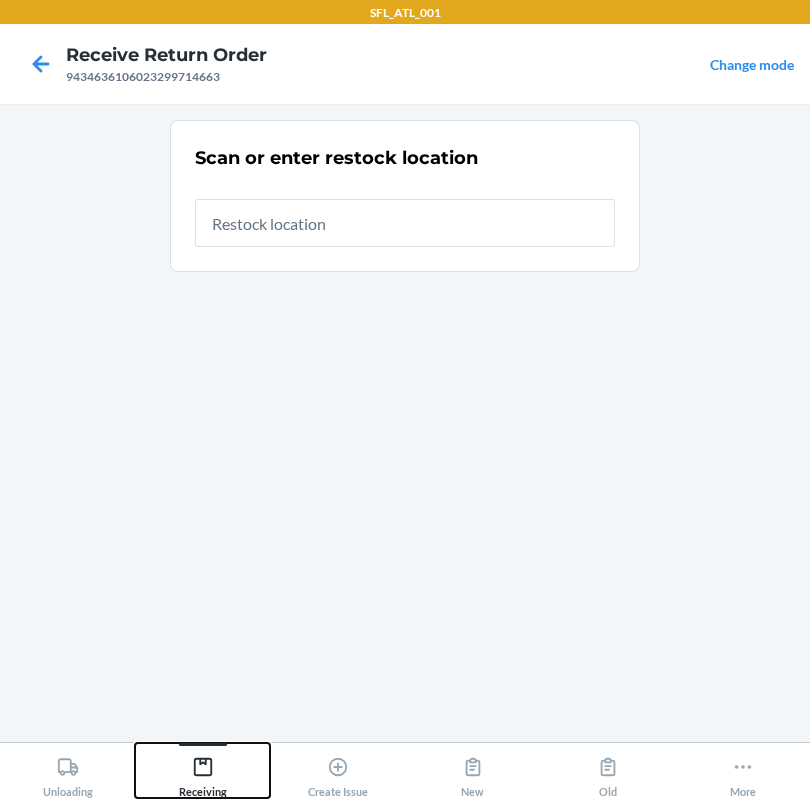 click on "Receiving" at bounding box center [203, 773] 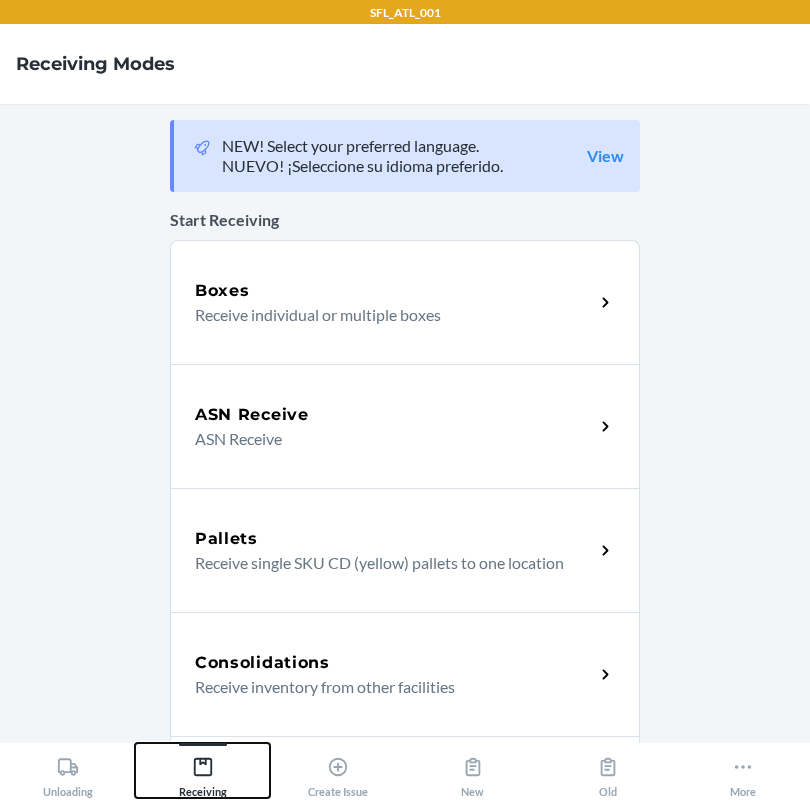 scroll, scrollTop: 592, scrollLeft: 0, axis: vertical 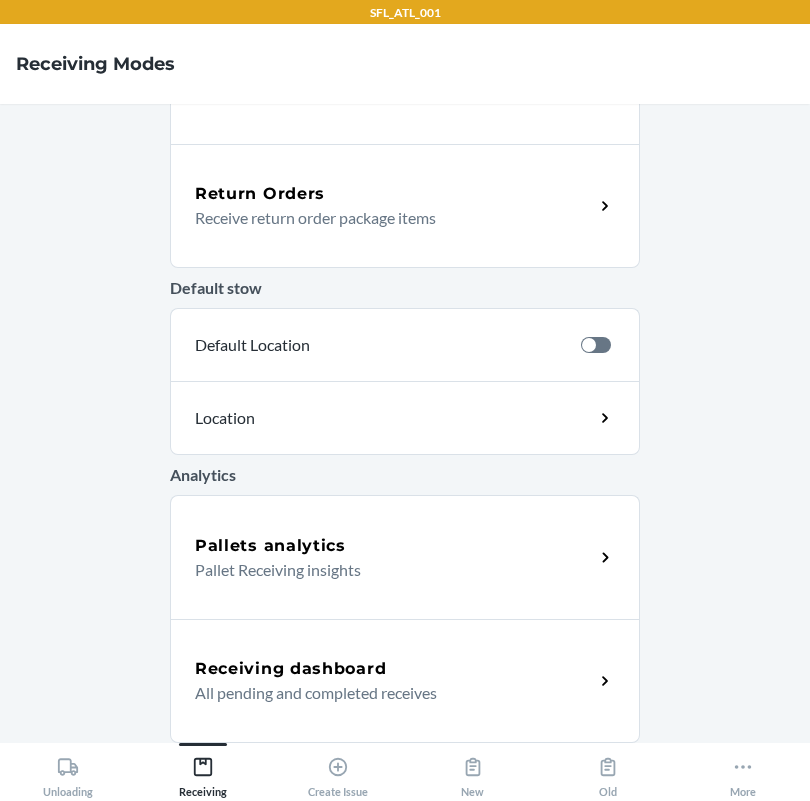 click on "Receive return order package items" at bounding box center (386, 218) 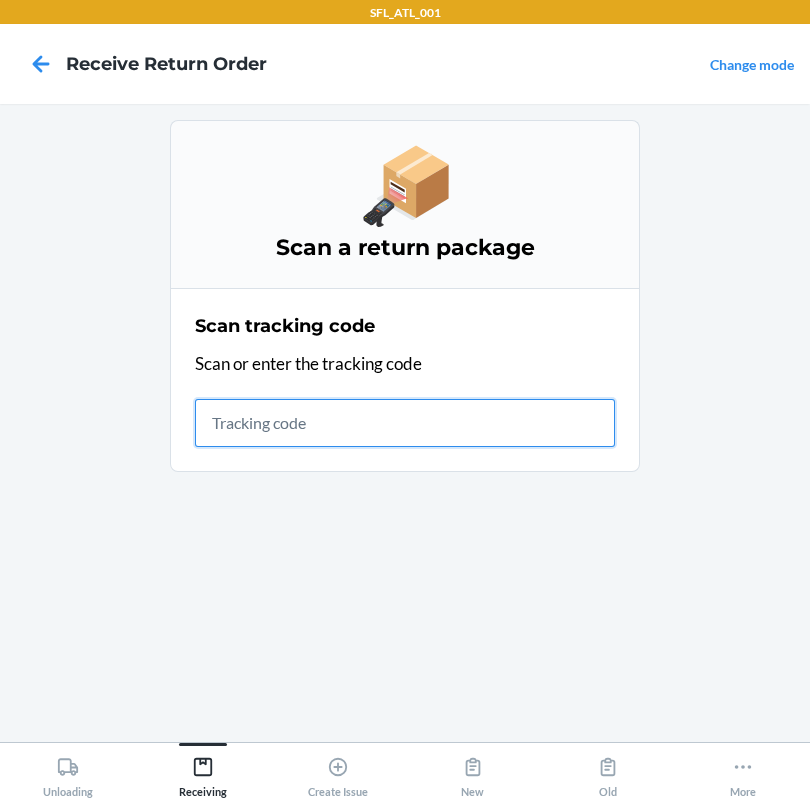 scroll, scrollTop: 0, scrollLeft: 0, axis: both 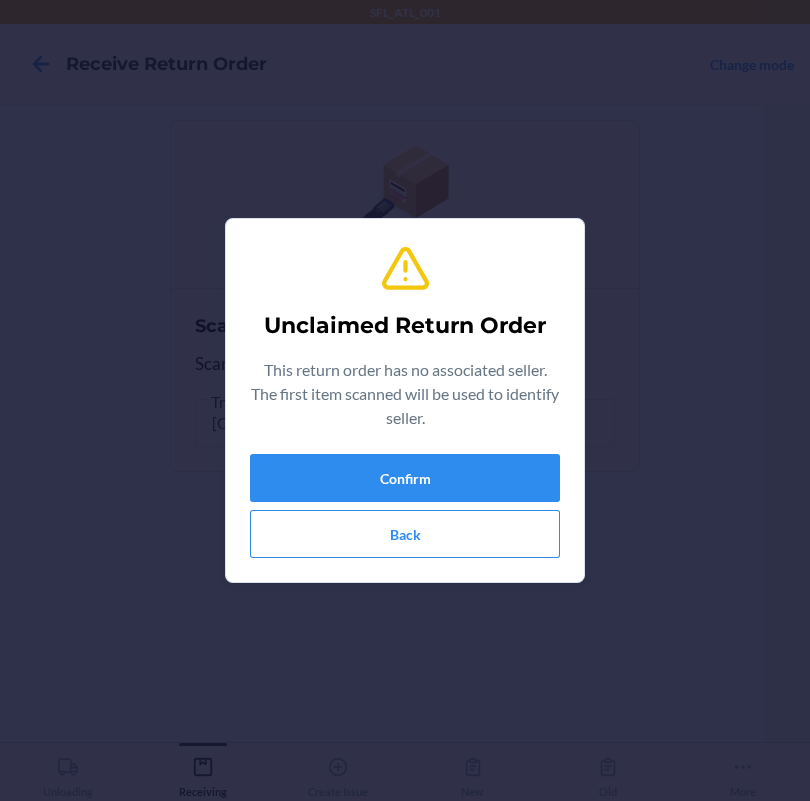 type on "[PHONE_NUMBER]" 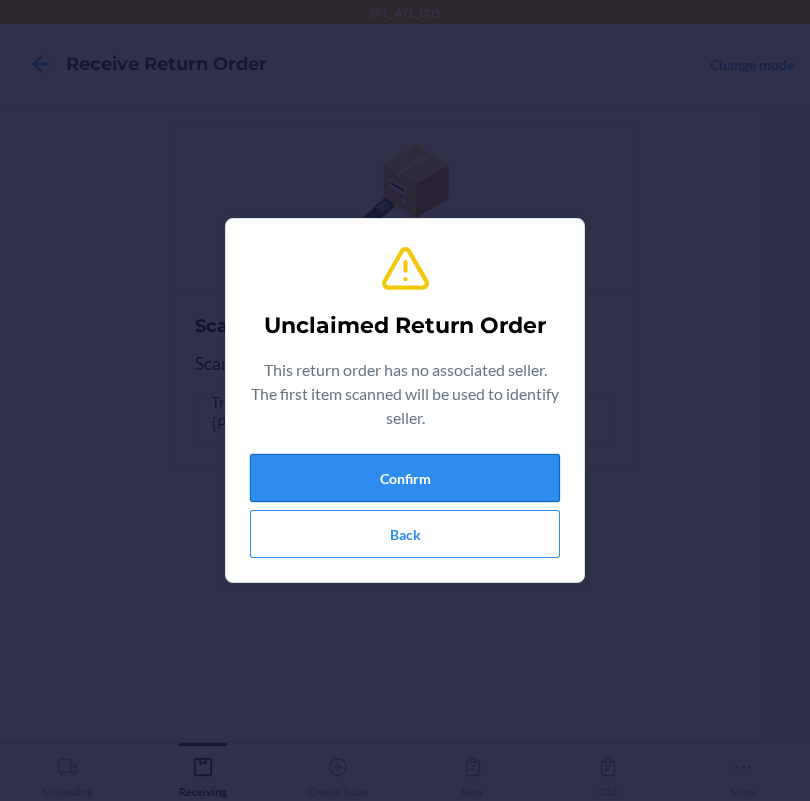 click on "Confirm" at bounding box center (405, 478) 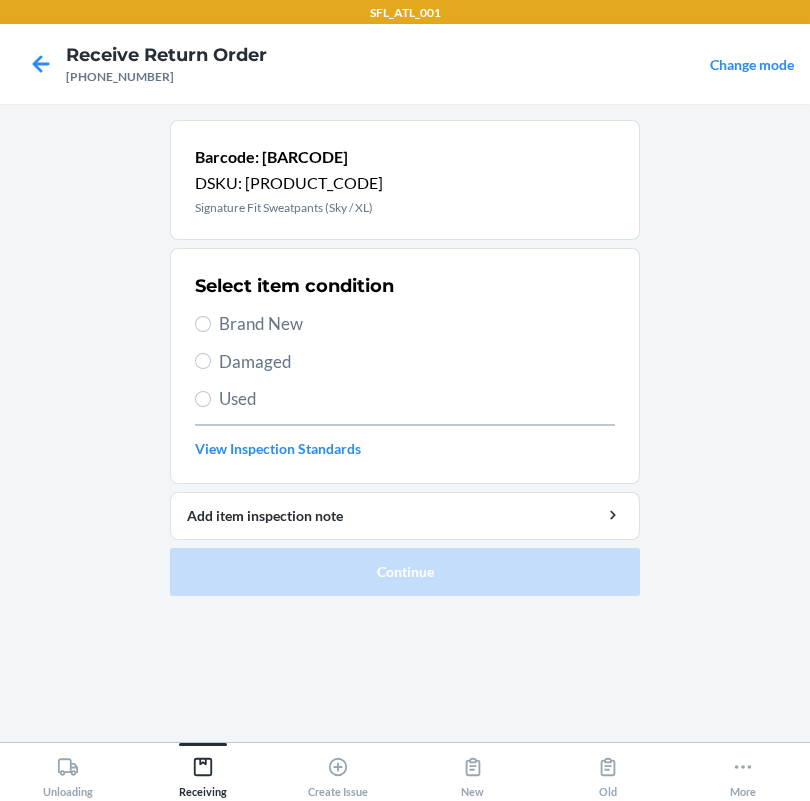 click on "Brand New" at bounding box center (417, 324) 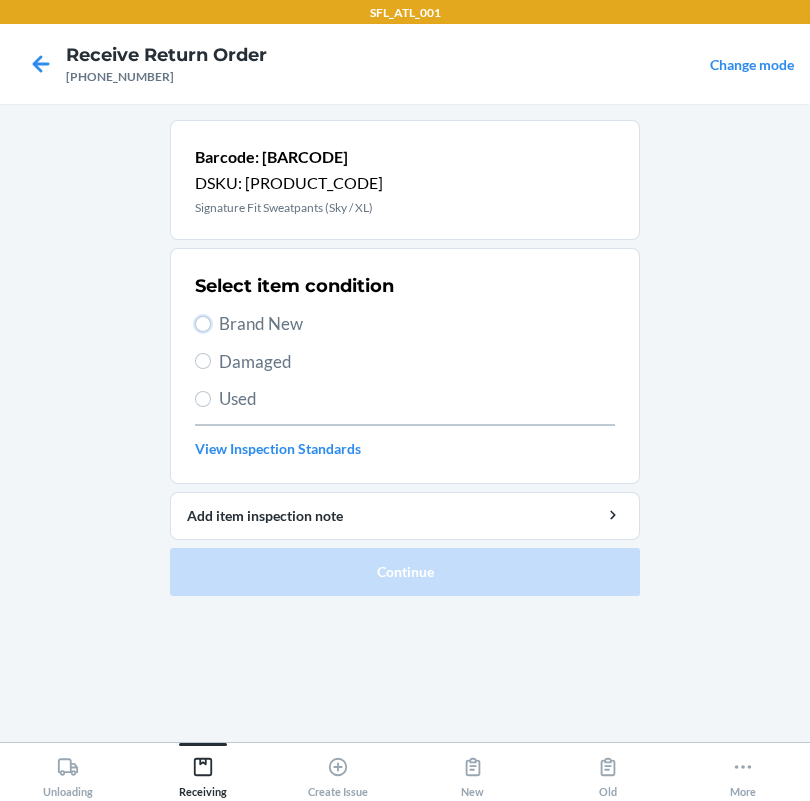 click on "Brand New" at bounding box center [203, 324] 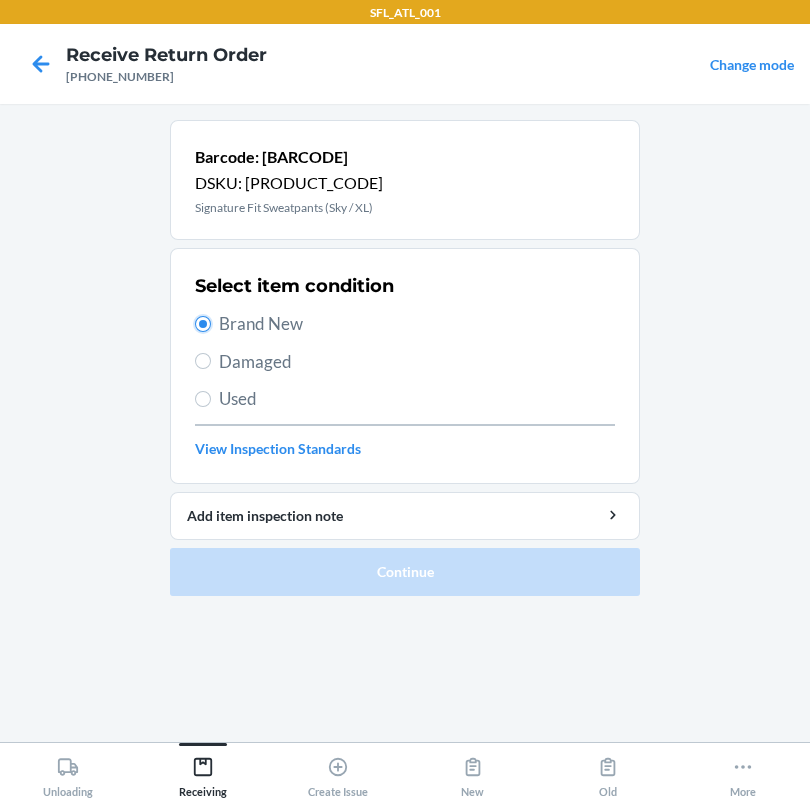 radio on "true" 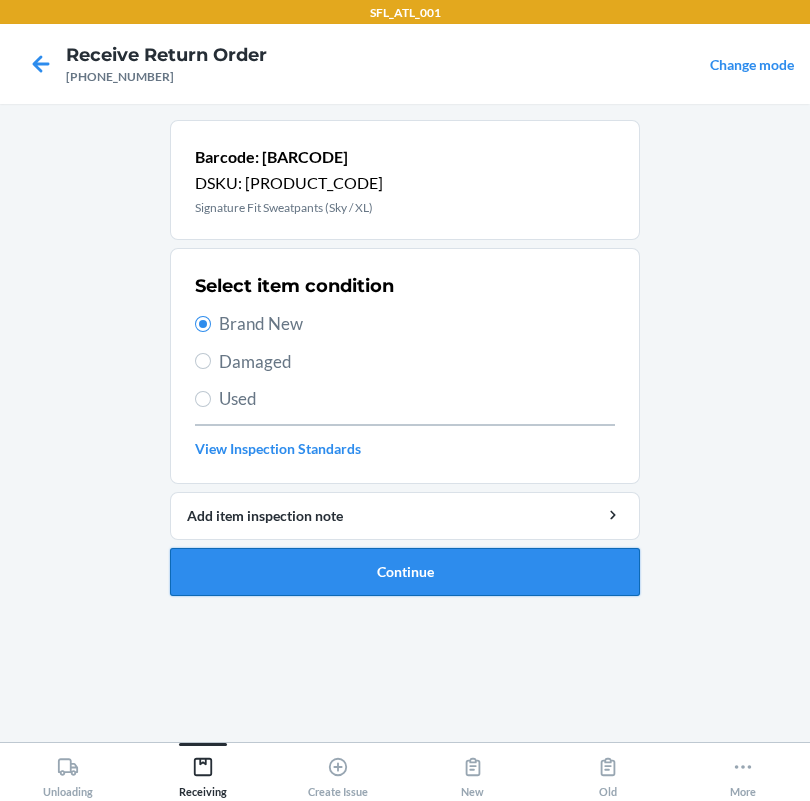 click on "Continue" at bounding box center (405, 572) 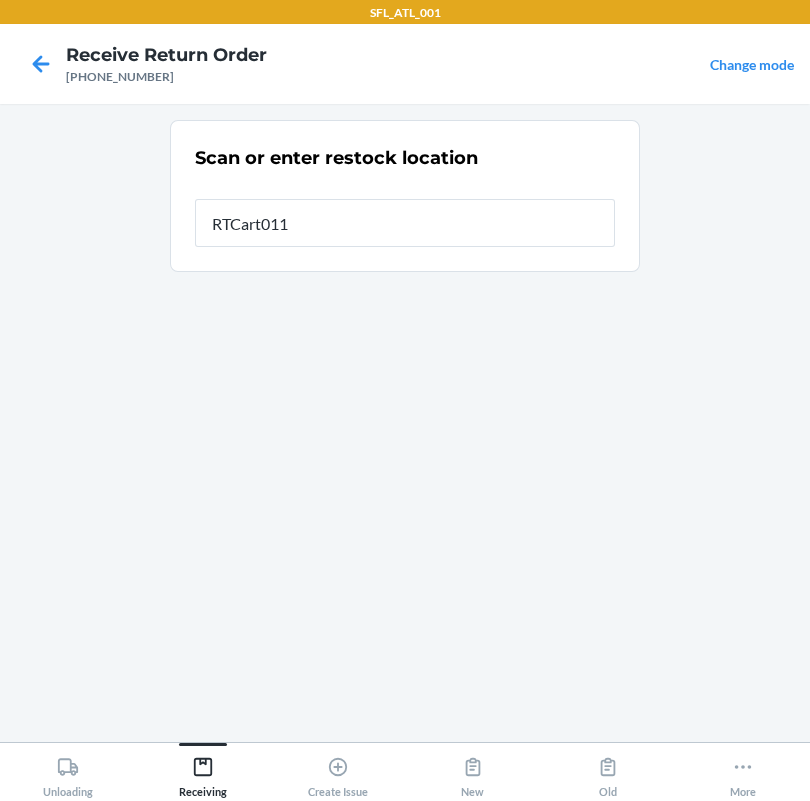 type on "RTCart011" 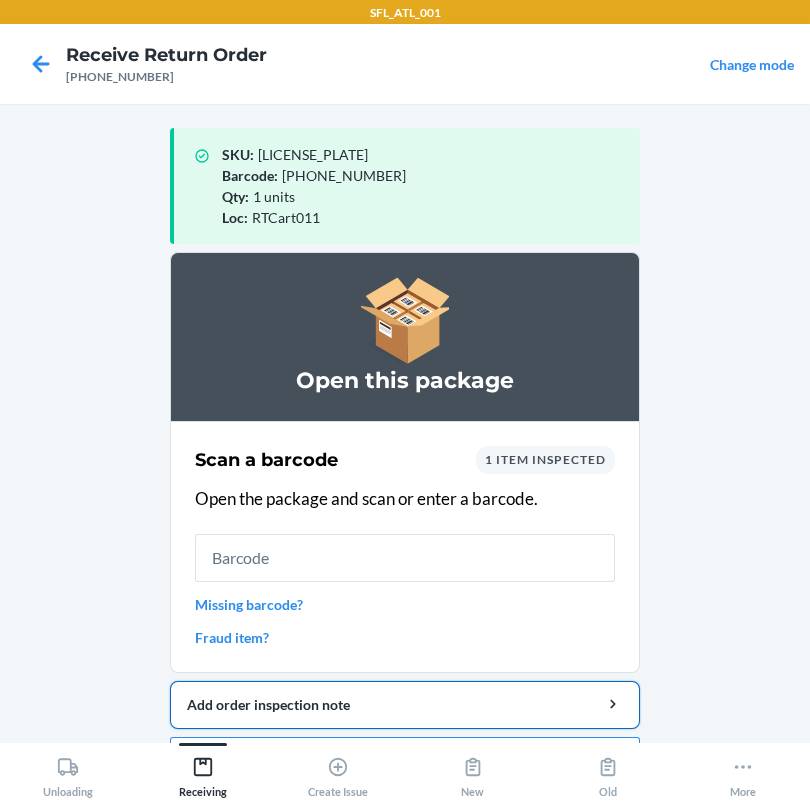 scroll, scrollTop: 57, scrollLeft: 0, axis: vertical 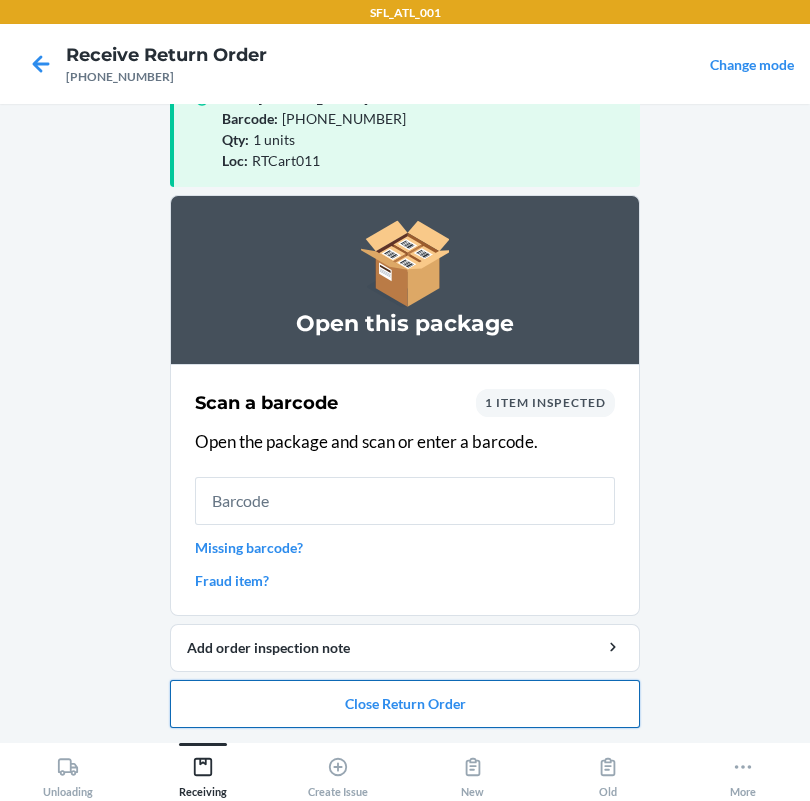 click on "Close Return Order" at bounding box center [405, 704] 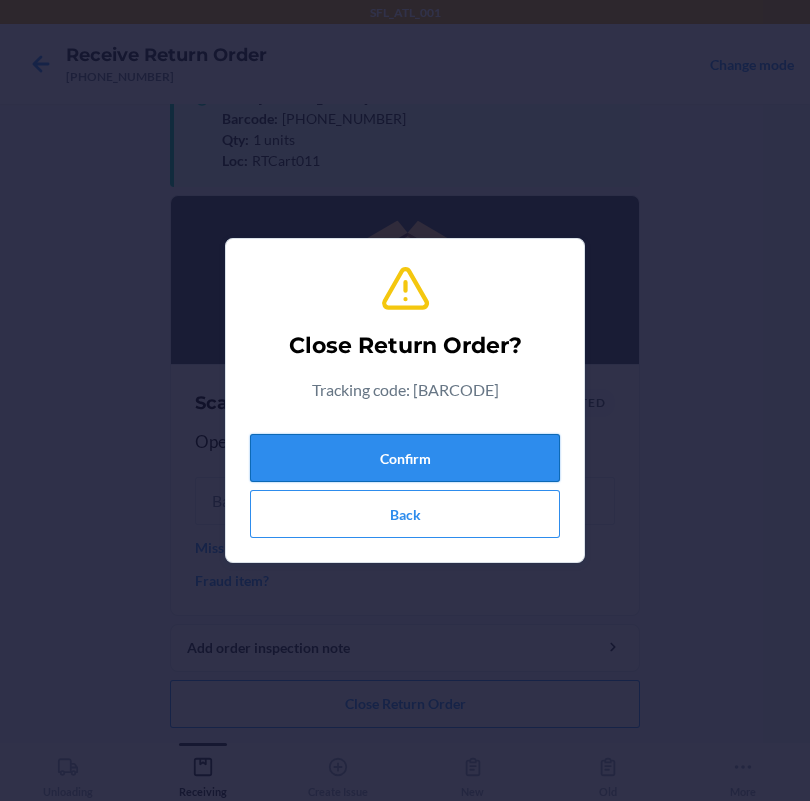 click on "Confirm" at bounding box center [405, 458] 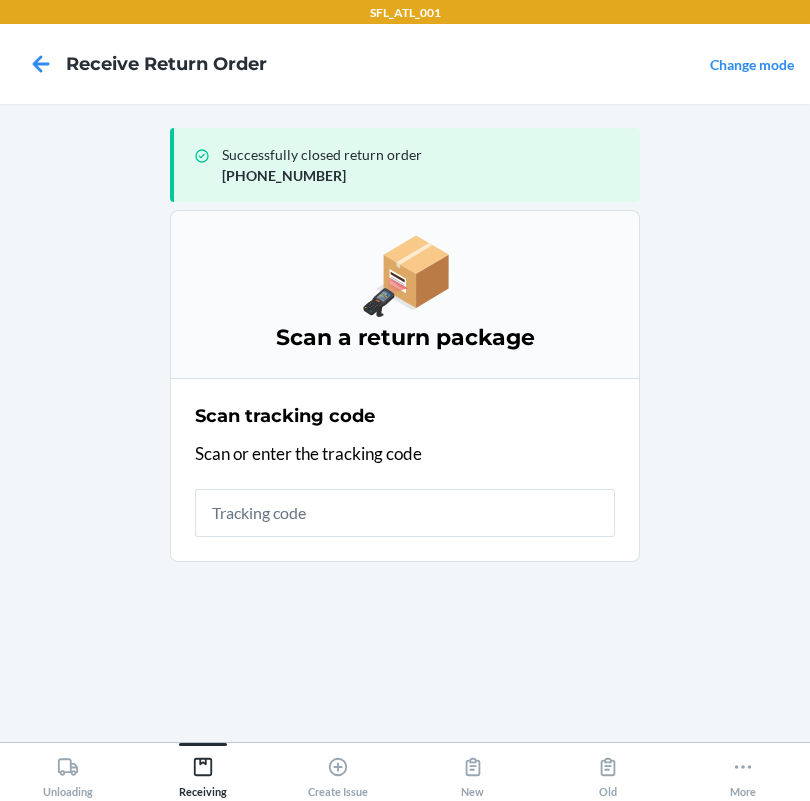 scroll, scrollTop: 0, scrollLeft: 0, axis: both 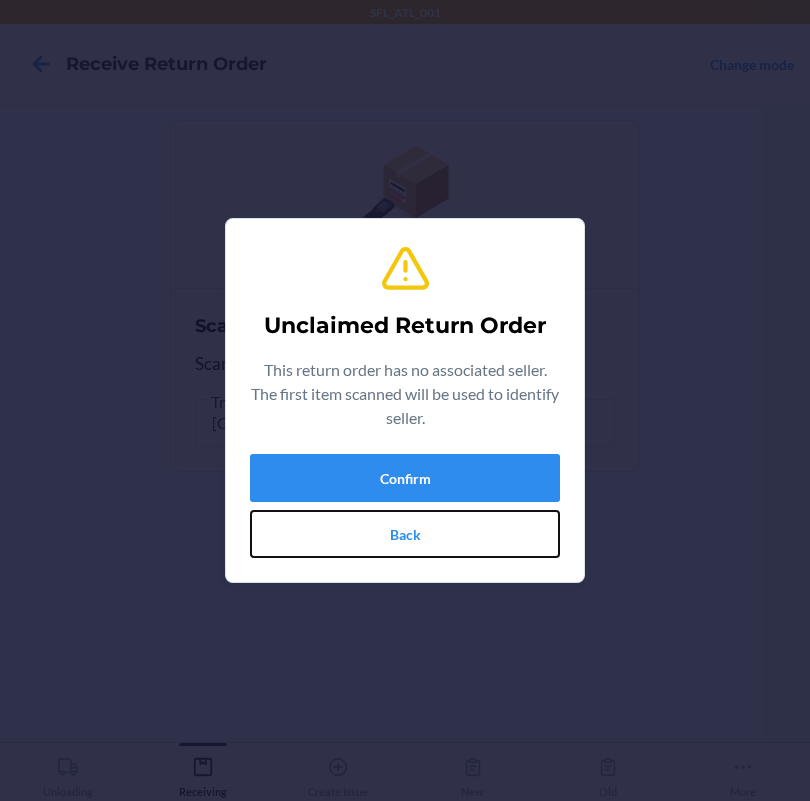 drag, startPoint x: 367, startPoint y: 520, endPoint x: 372, endPoint y: 510, distance: 11.18034 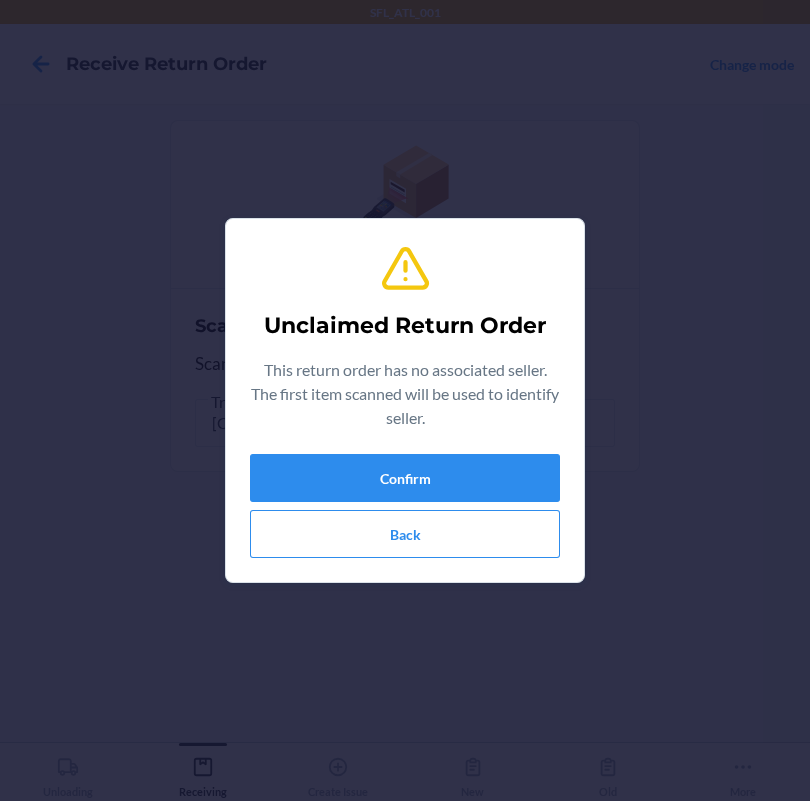 type 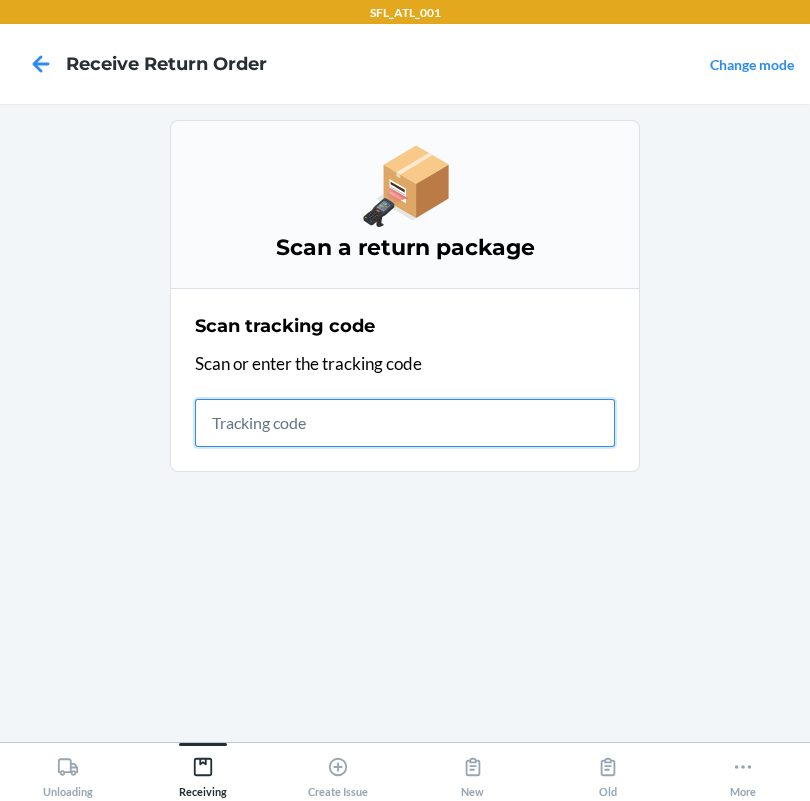 click at bounding box center (405, 423) 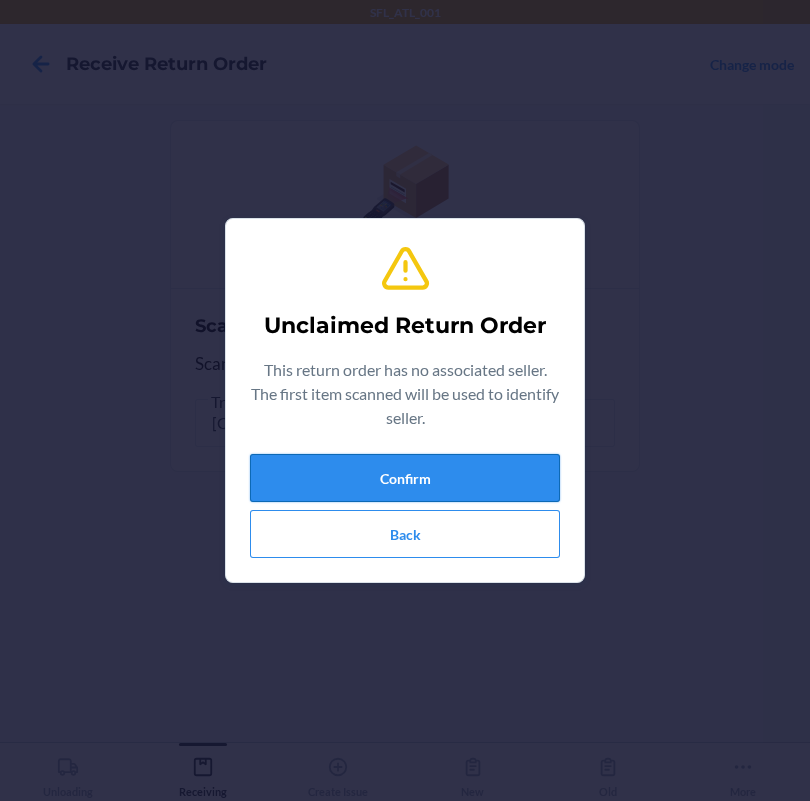 click on "Confirm" at bounding box center (405, 478) 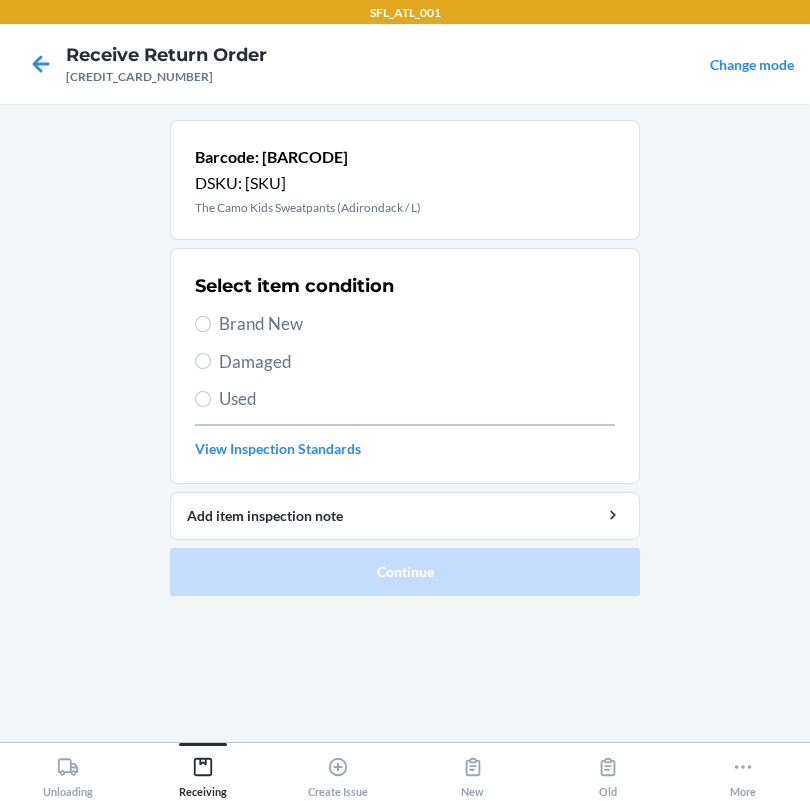 click on "Brand New" at bounding box center (417, 324) 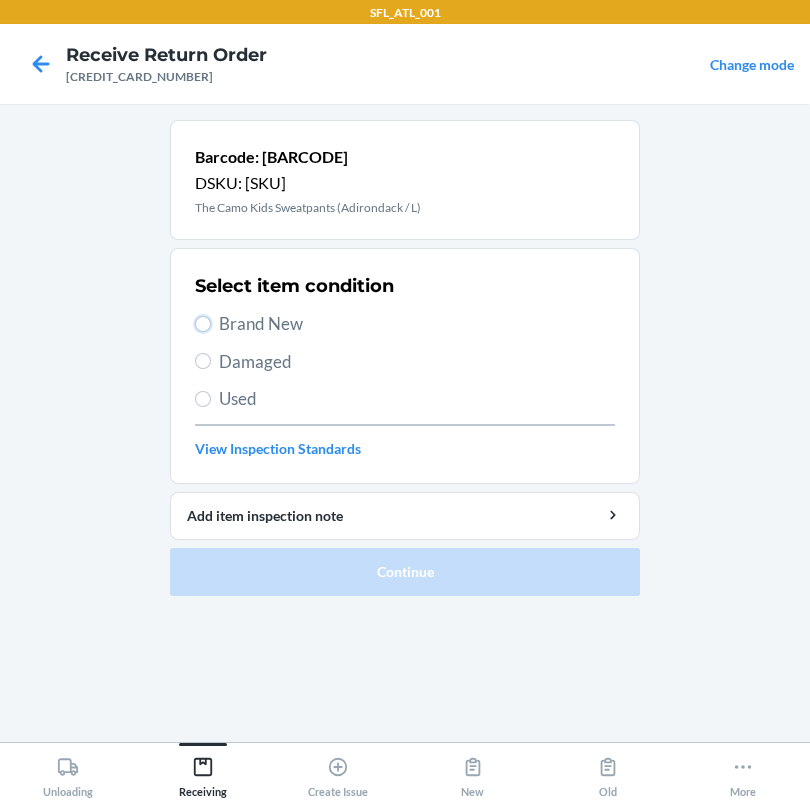 click on "Brand New" at bounding box center (203, 324) 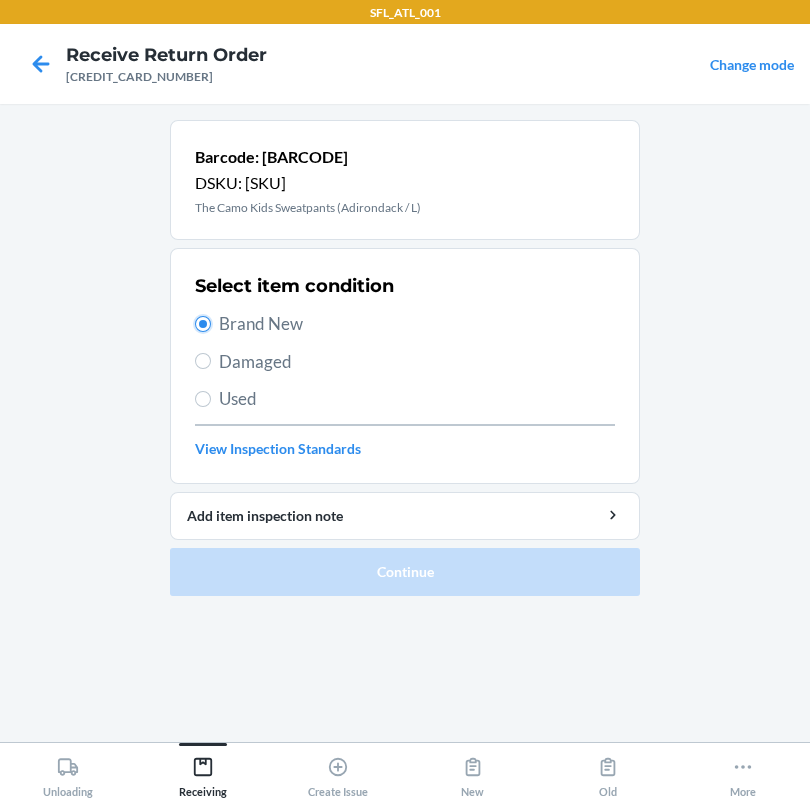 radio on "true" 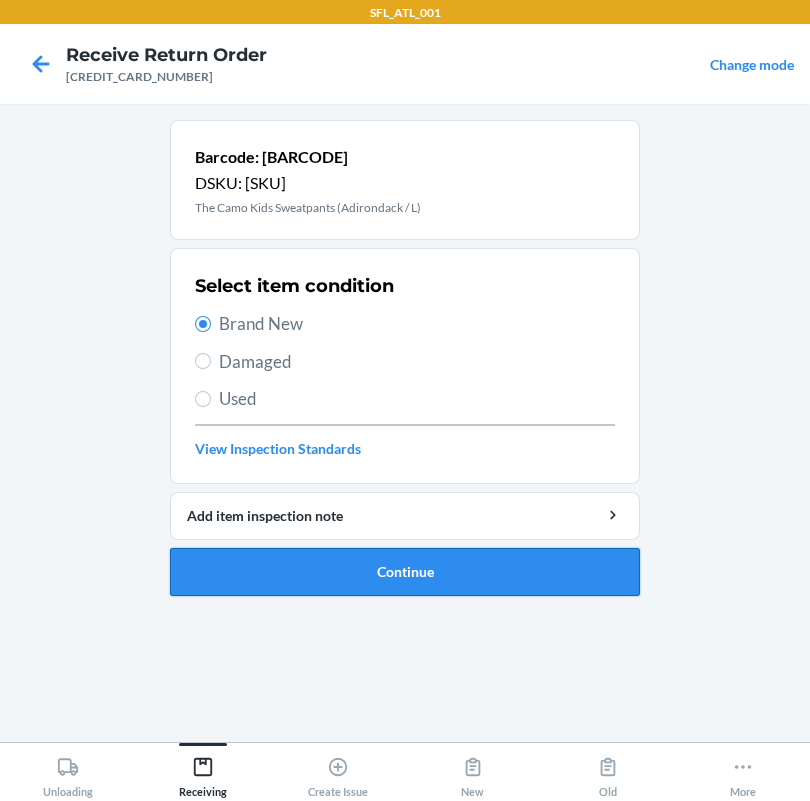 click on "Continue" at bounding box center [405, 572] 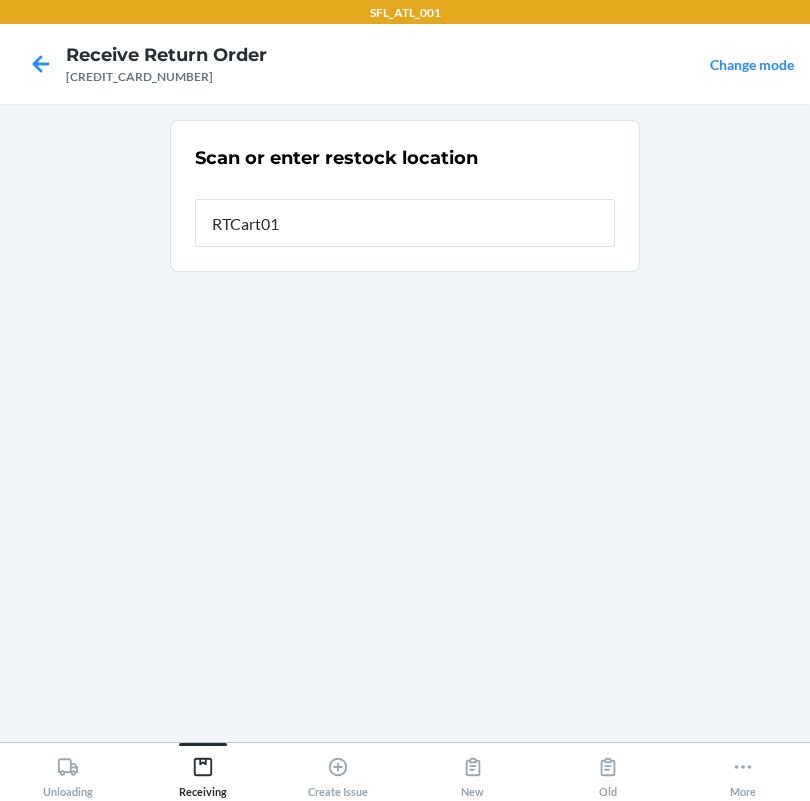 type on "RTCart011" 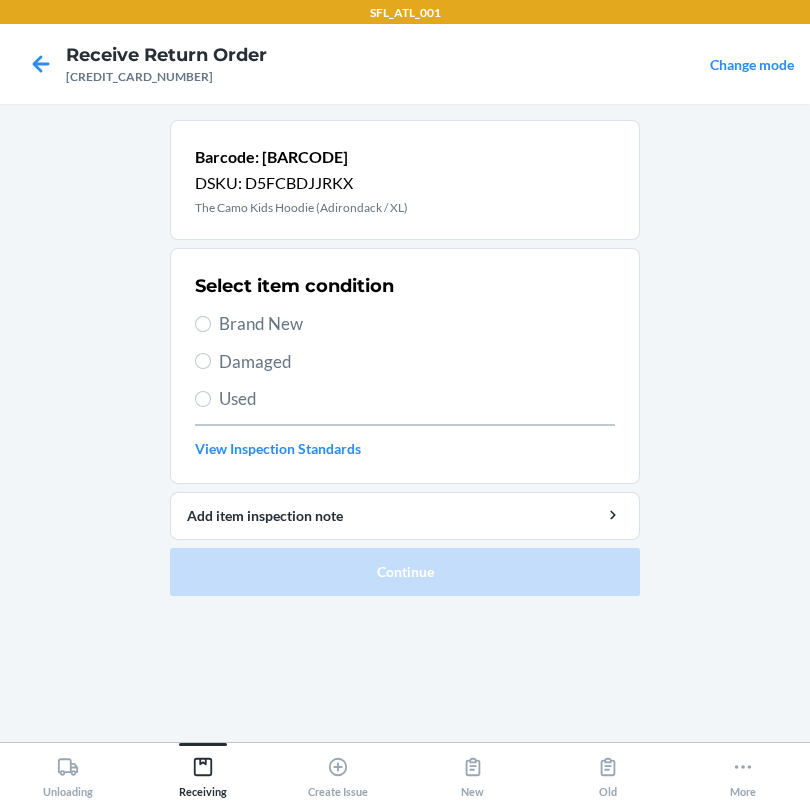 click on "Brand New" at bounding box center (417, 324) 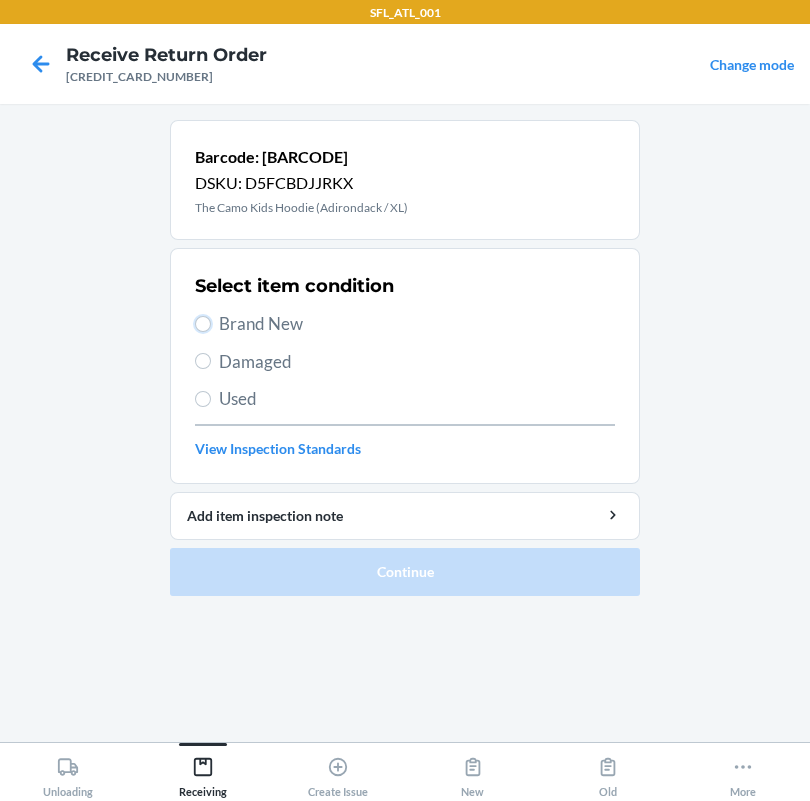 click on "Brand New" at bounding box center [203, 324] 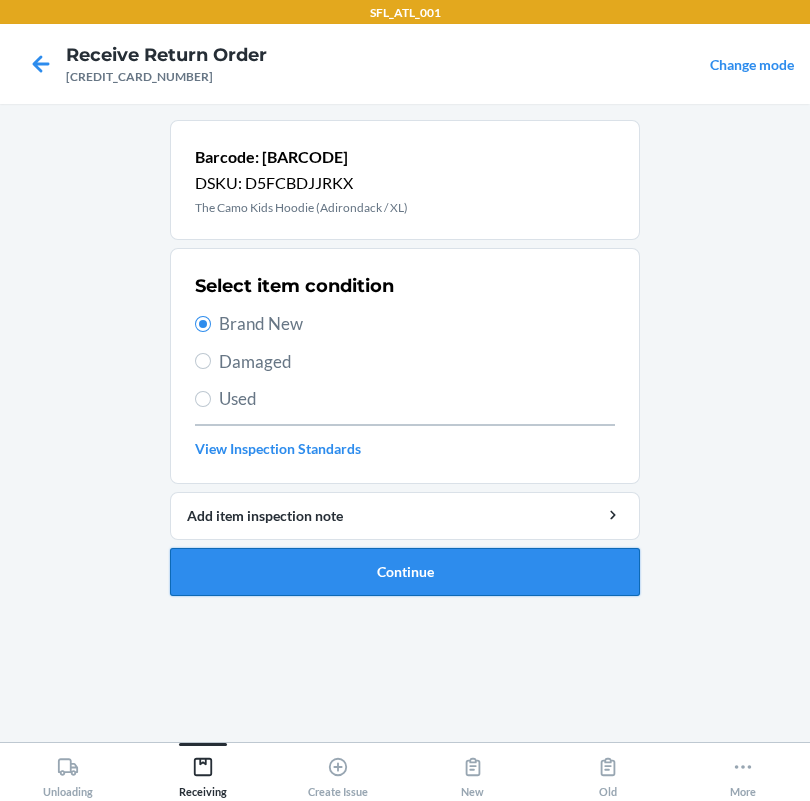 click on "Continue" at bounding box center (405, 572) 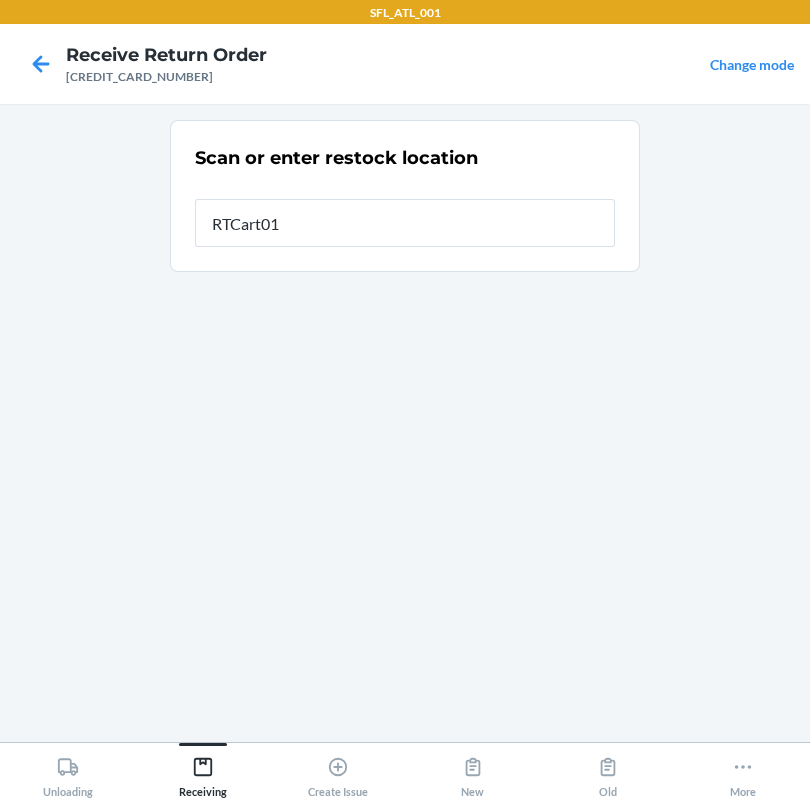 type on "RTCart011" 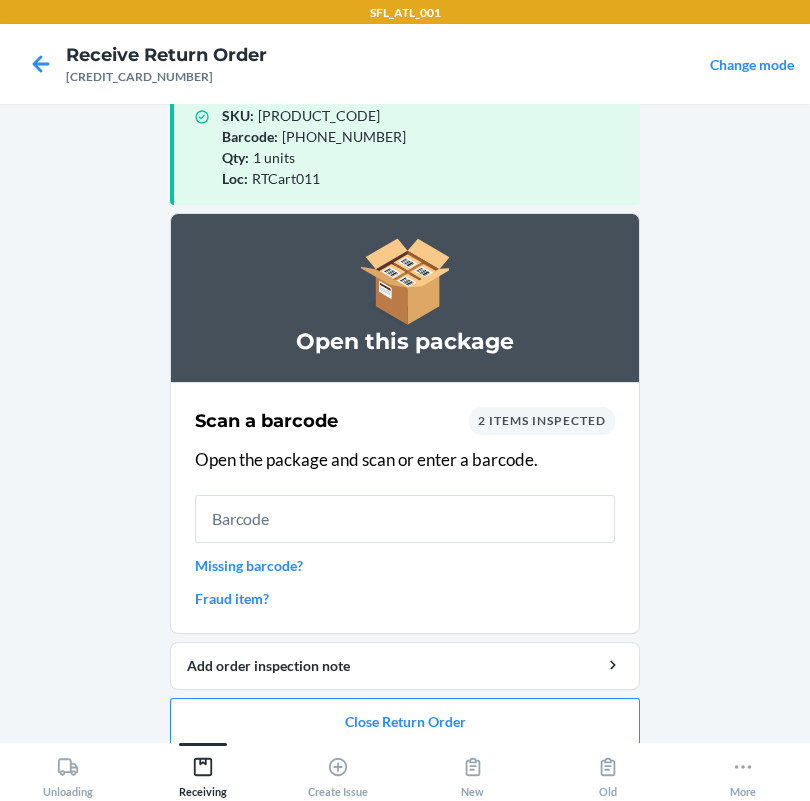 scroll, scrollTop: 57, scrollLeft: 0, axis: vertical 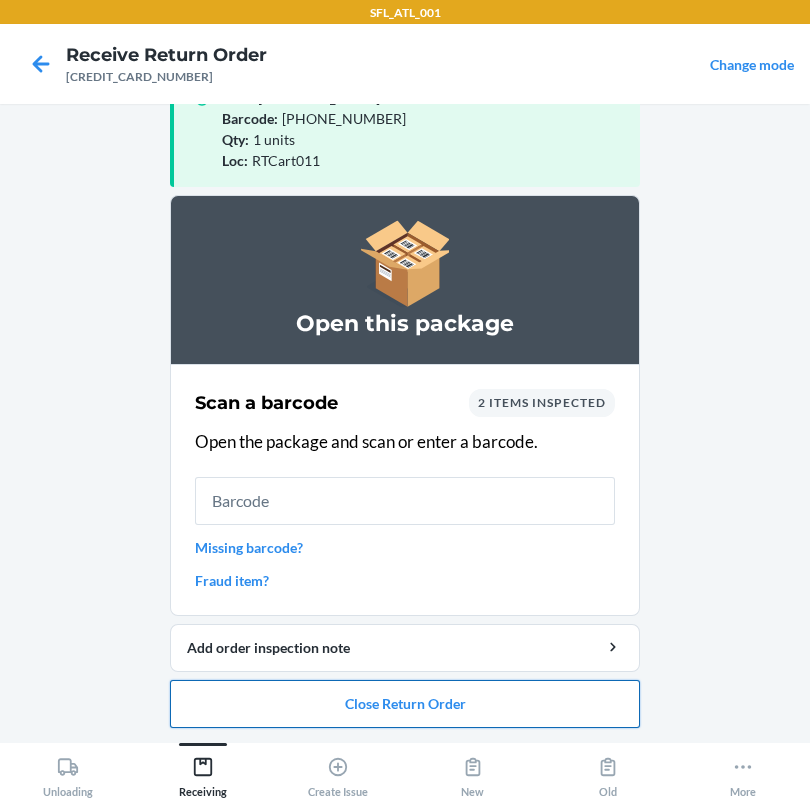 click on "Close Return Order" at bounding box center [405, 704] 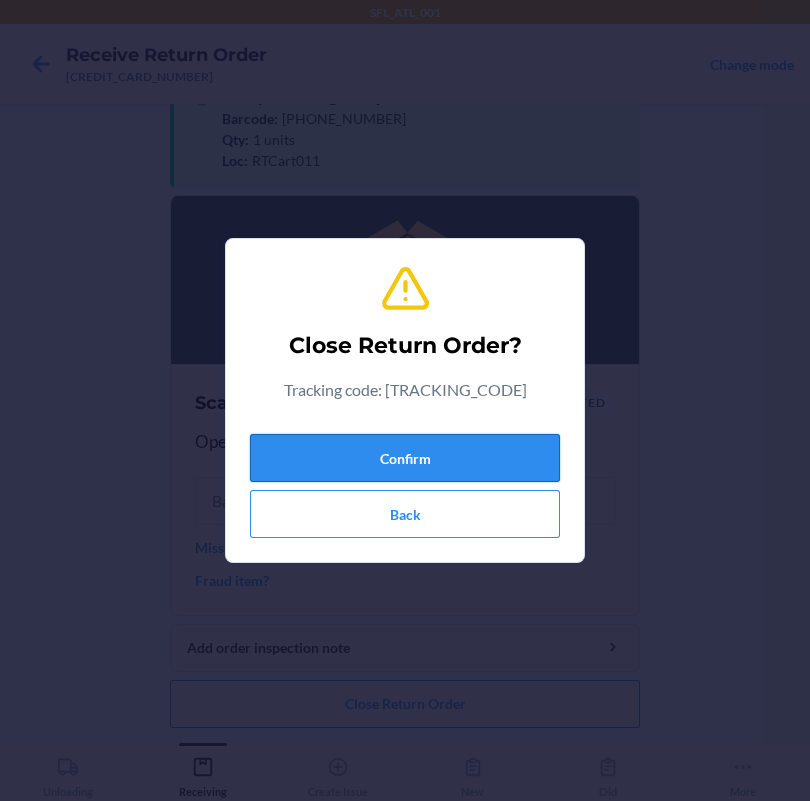 click on "Confirm" at bounding box center [405, 458] 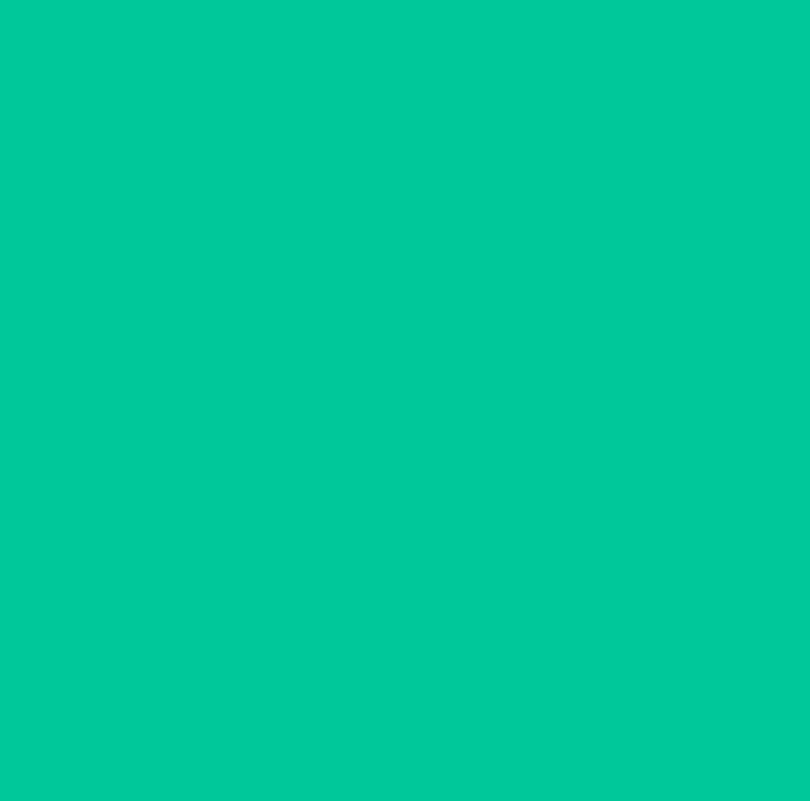 scroll, scrollTop: 0, scrollLeft: 0, axis: both 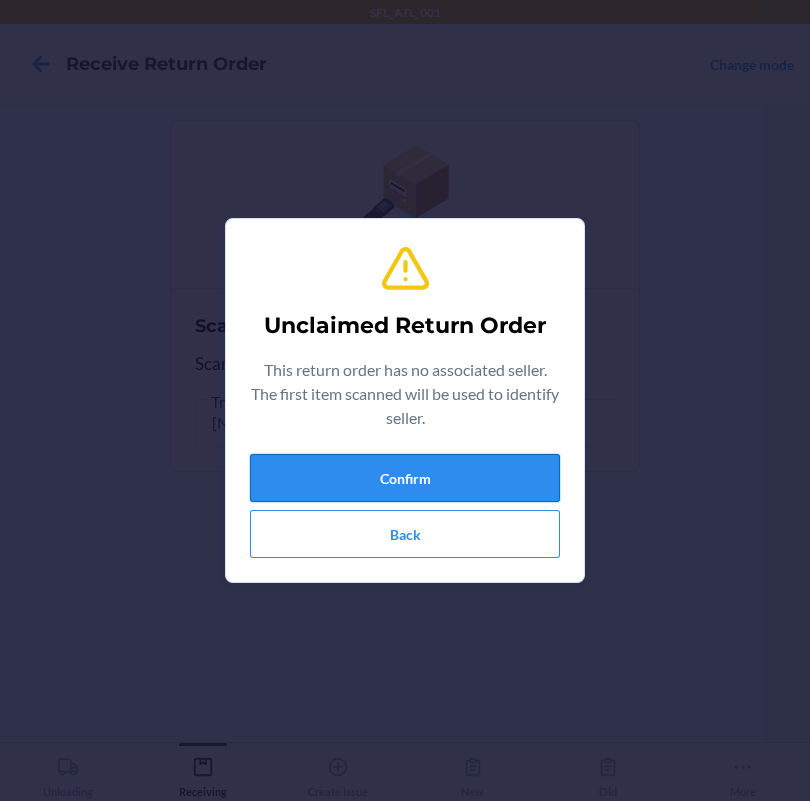 click on "Confirm" at bounding box center [405, 478] 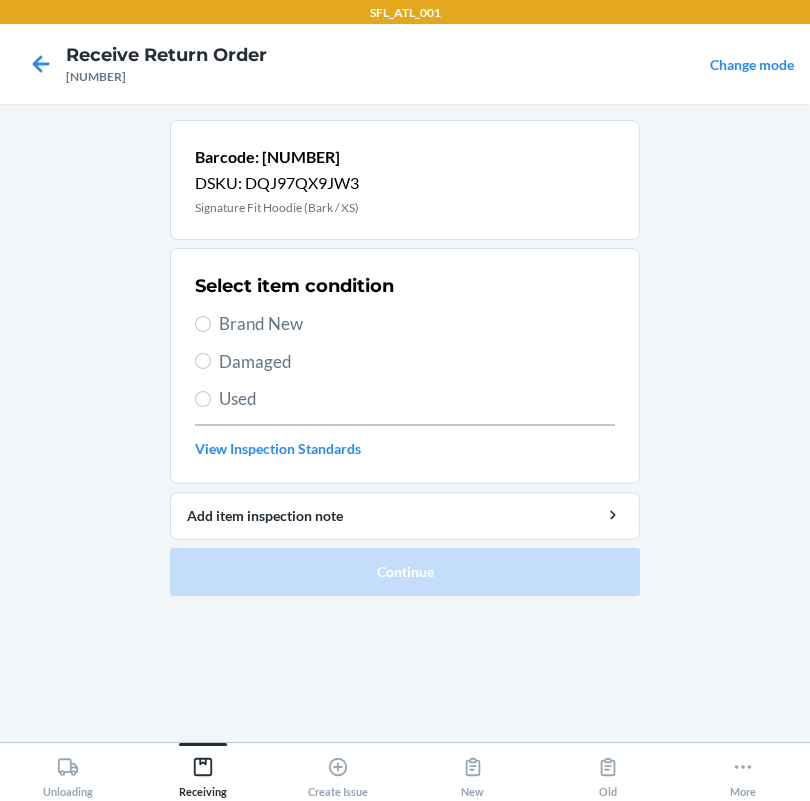 click on "Brand New" at bounding box center (417, 324) 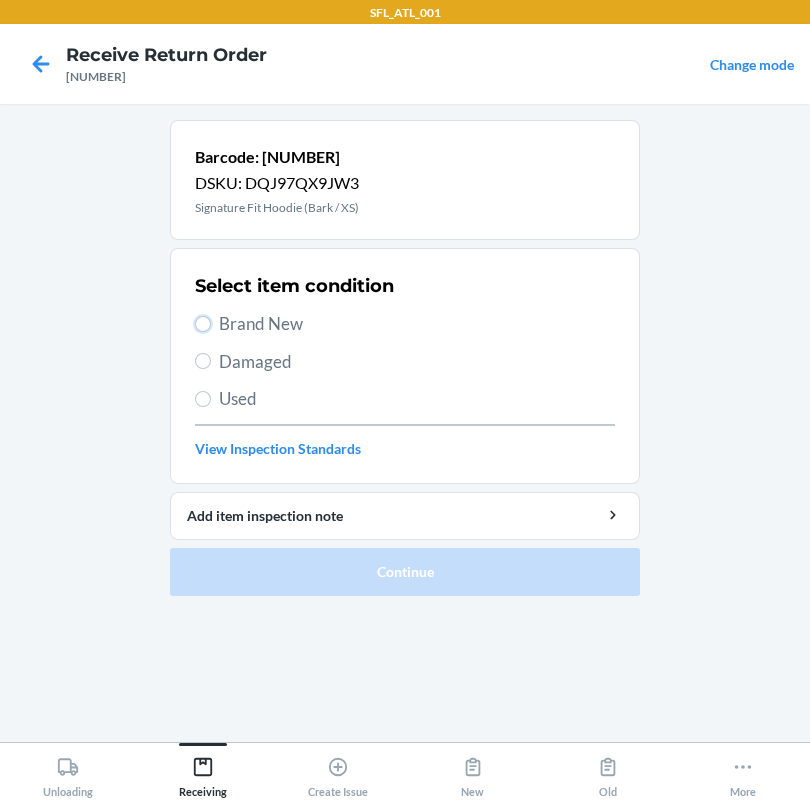 click on "Brand New" at bounding box center [203, 324] 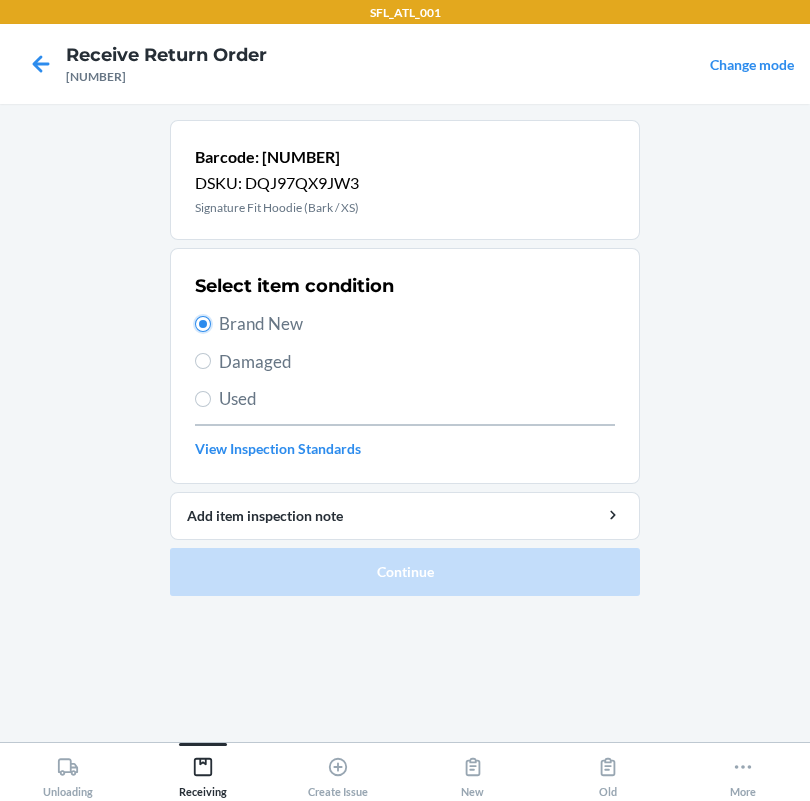 radio on "true" 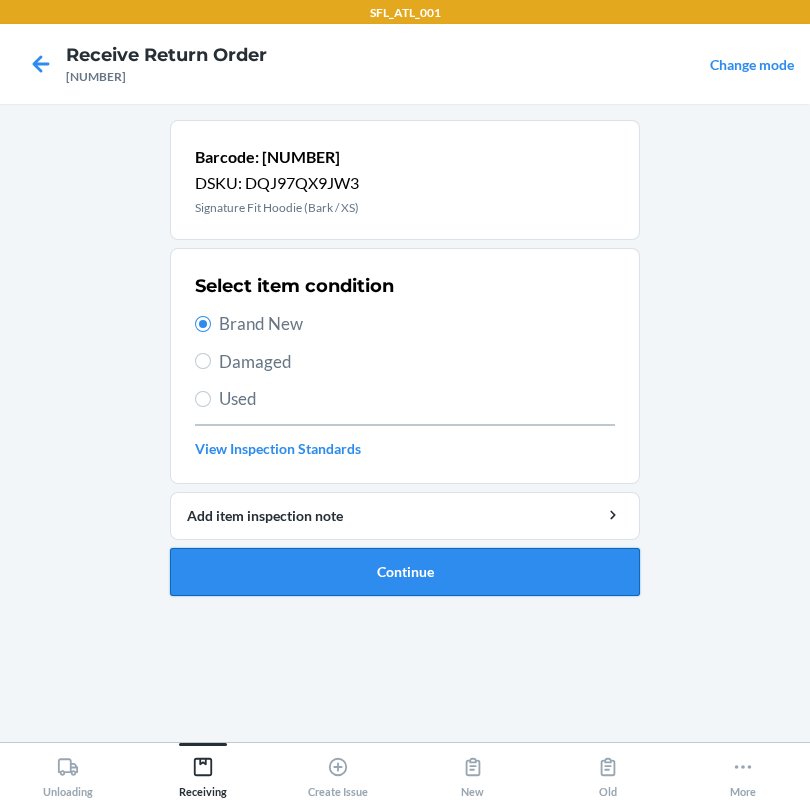 click on "Continue" at bounding box center (405, 572) 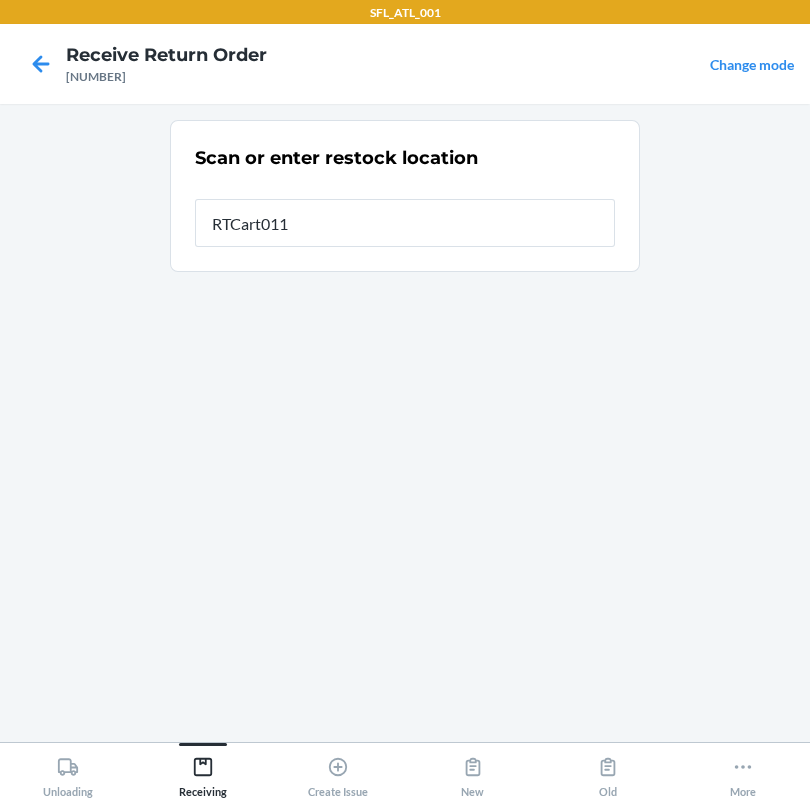 type on "RTCart011" 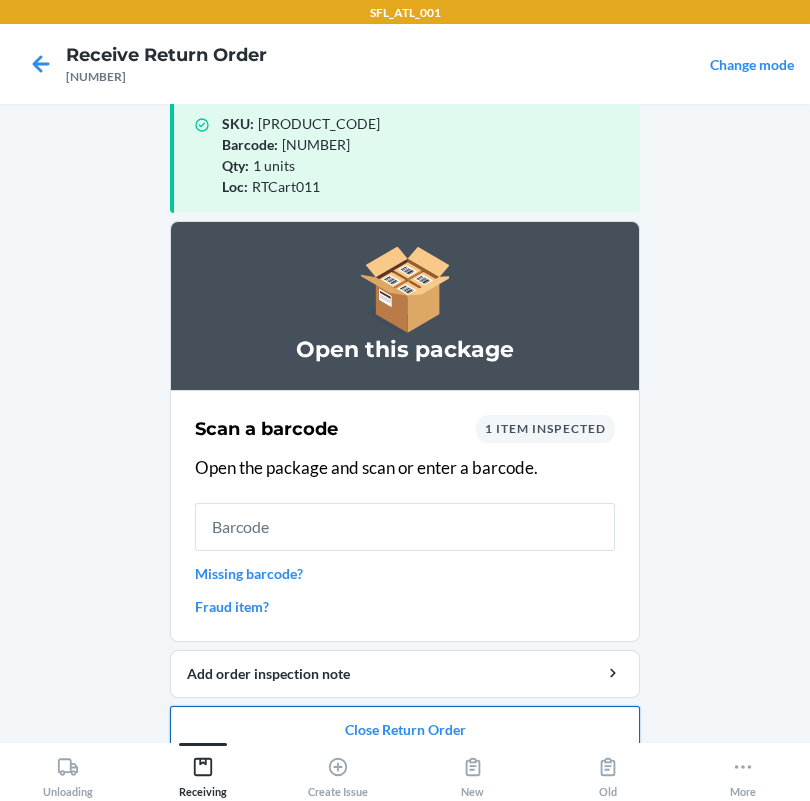scroll, scrollTop: 57, scrollLeft: 0, axis: vertical 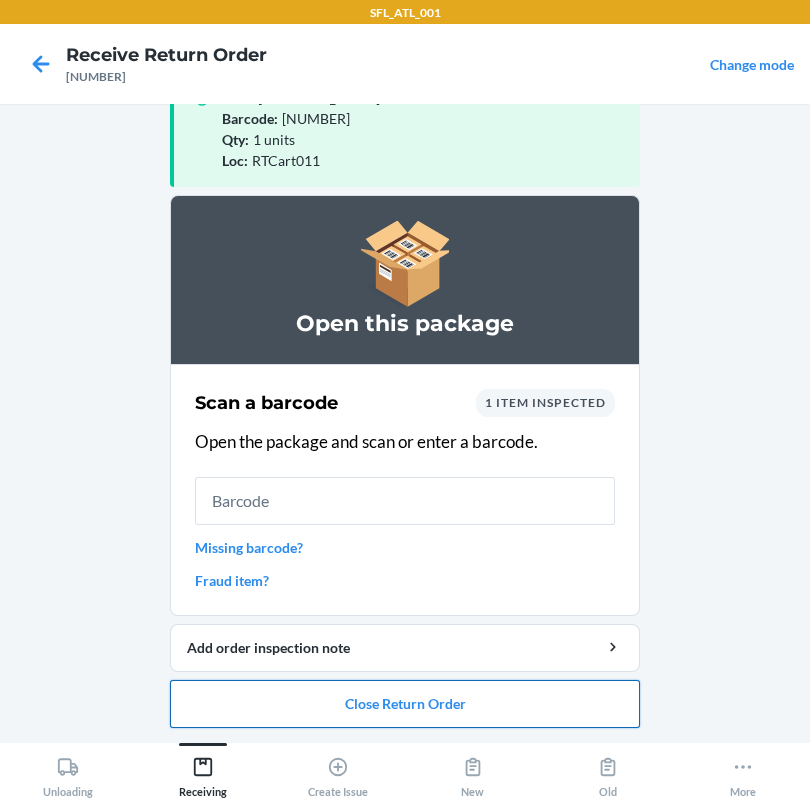 click on "Close Return Order" at bounding box center [405, 704] 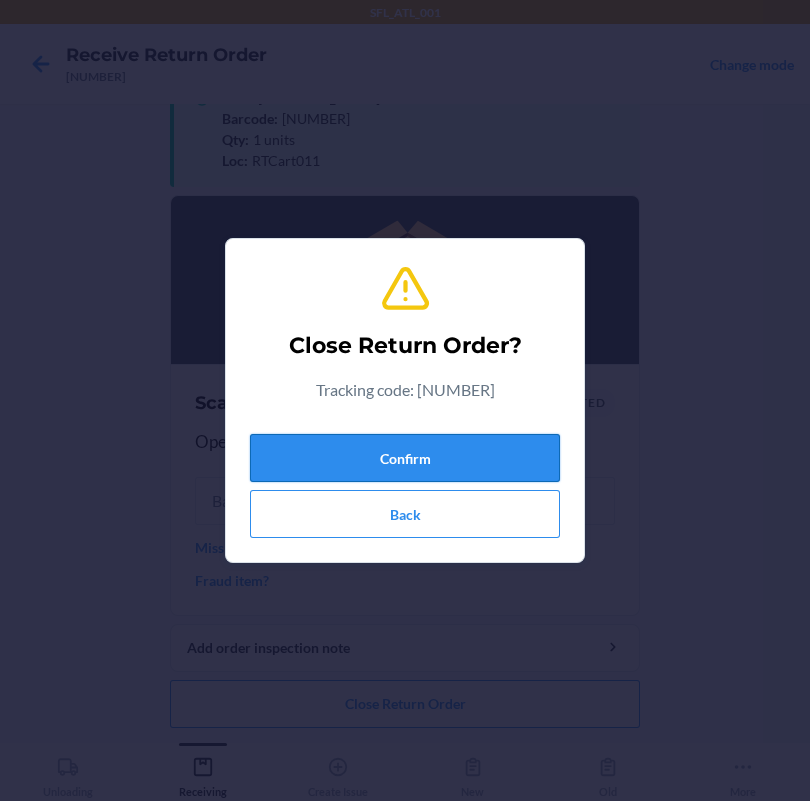 click on "Confirm" at bounding box center [405, 458] 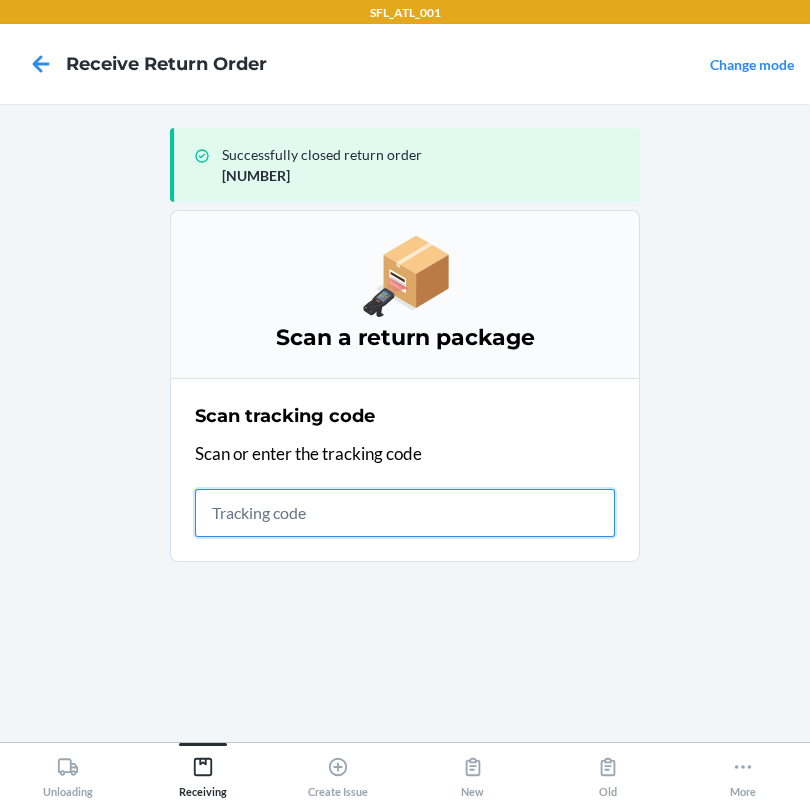 click at bounding box center [405, 513] 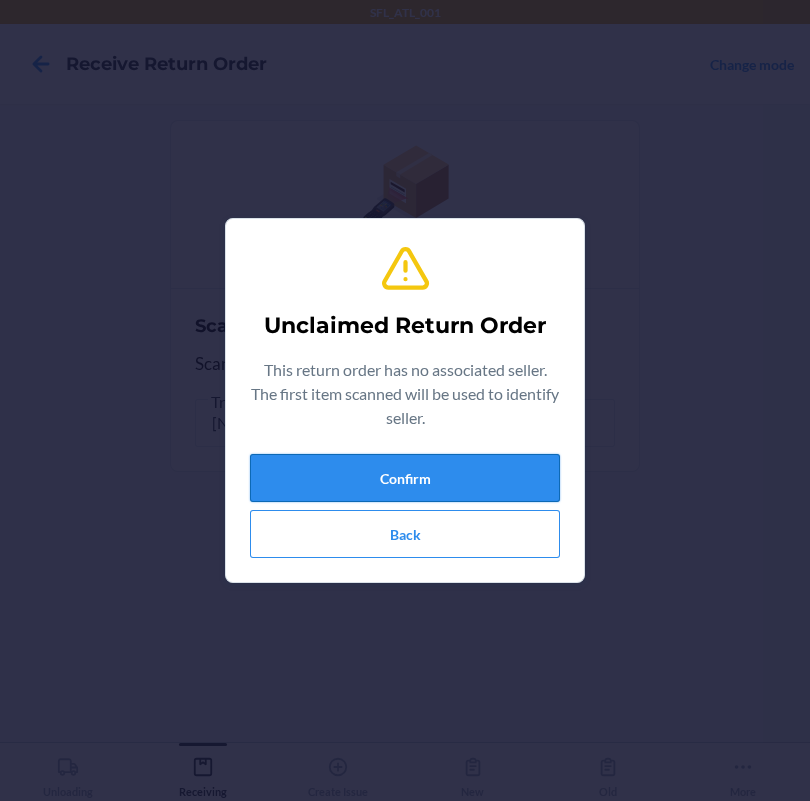 click on "Confirm" at bounding box center (405, 478) 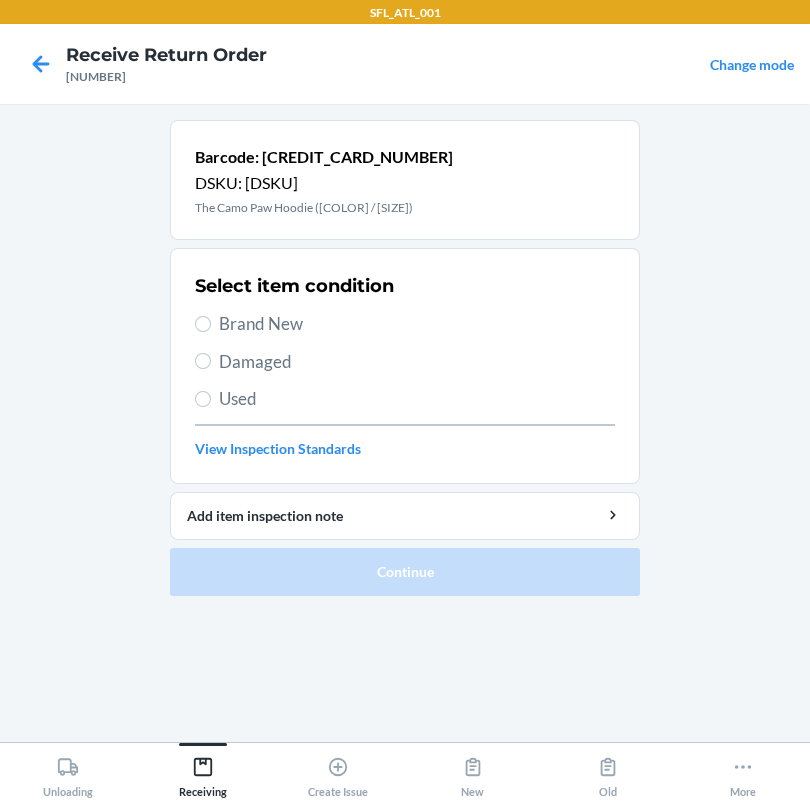 click on "Used" at bounding box center [417, 399] 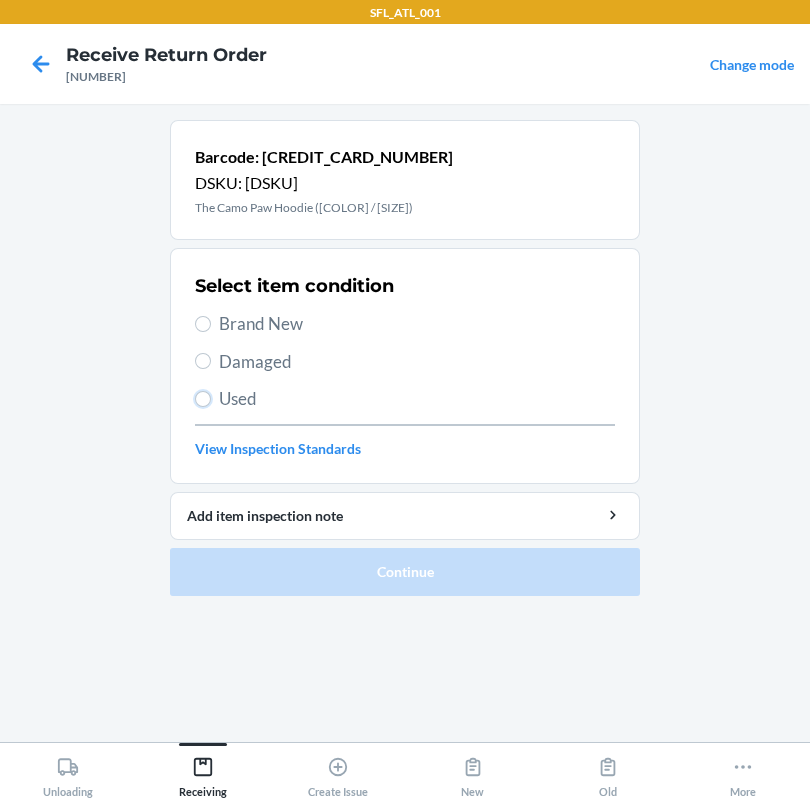 click on "Used" at bounding box center (203, 399) 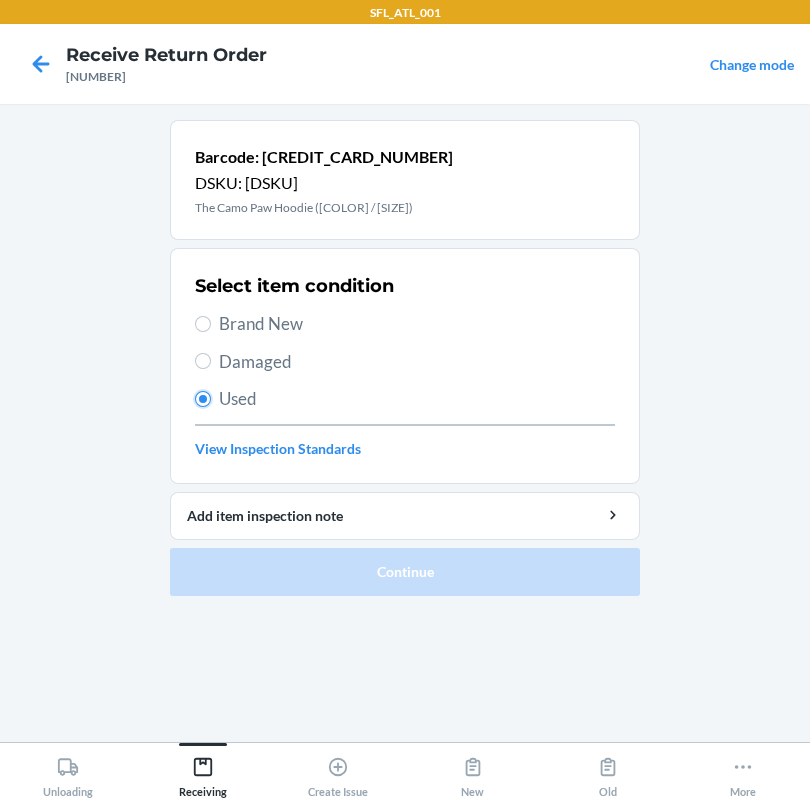 radio on "true" 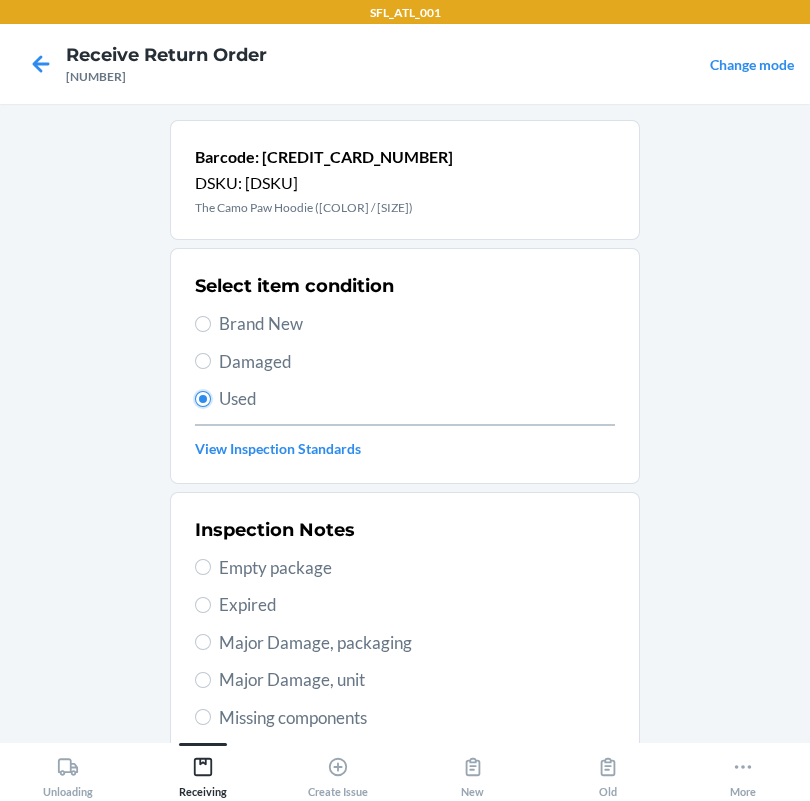 scroll, scrollTop: 402, scrollLeft: 0, axis: vertical 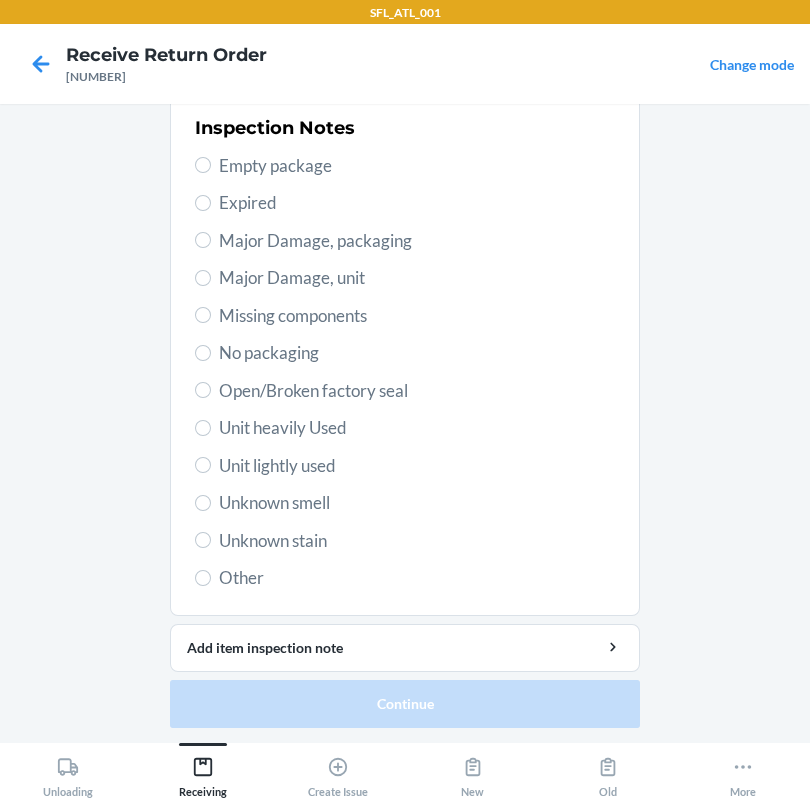click on "Unit heavily Used" at bounding box center [417, 428] 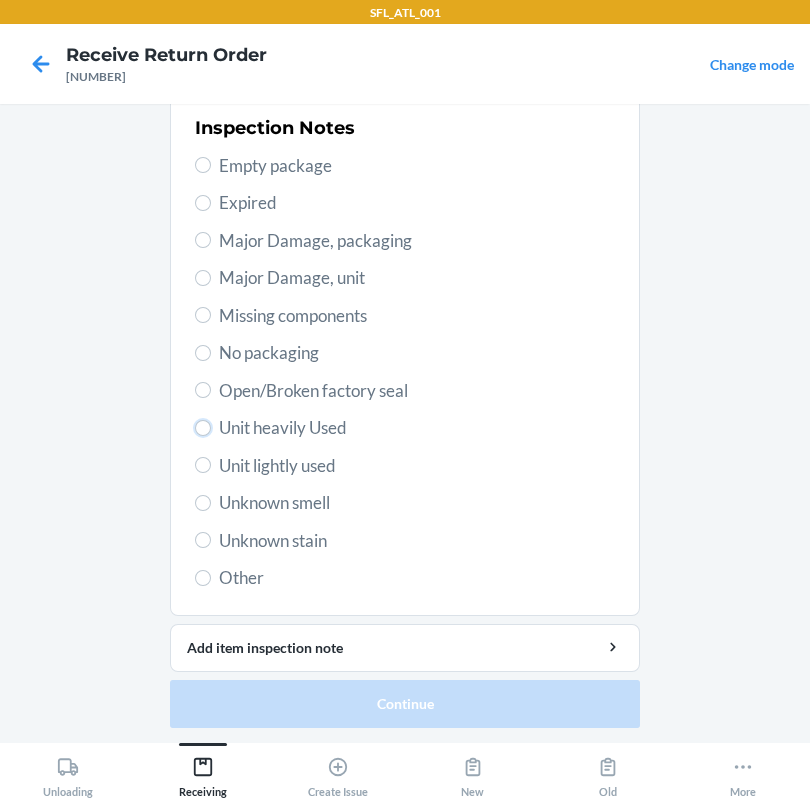 click on "Unit heavily Used" at bounding box center (203, 428) 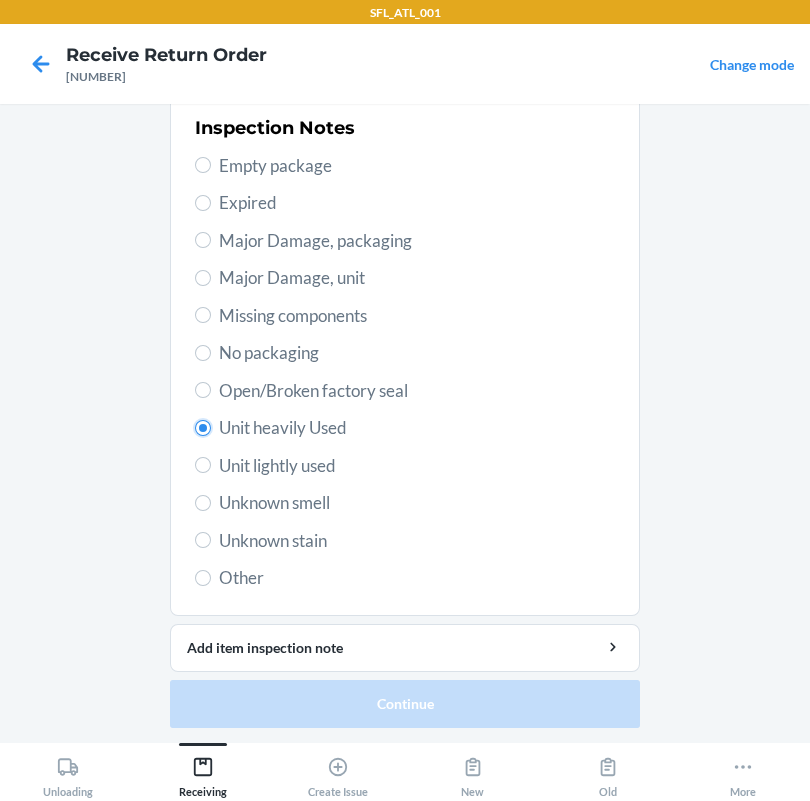radio on "true" 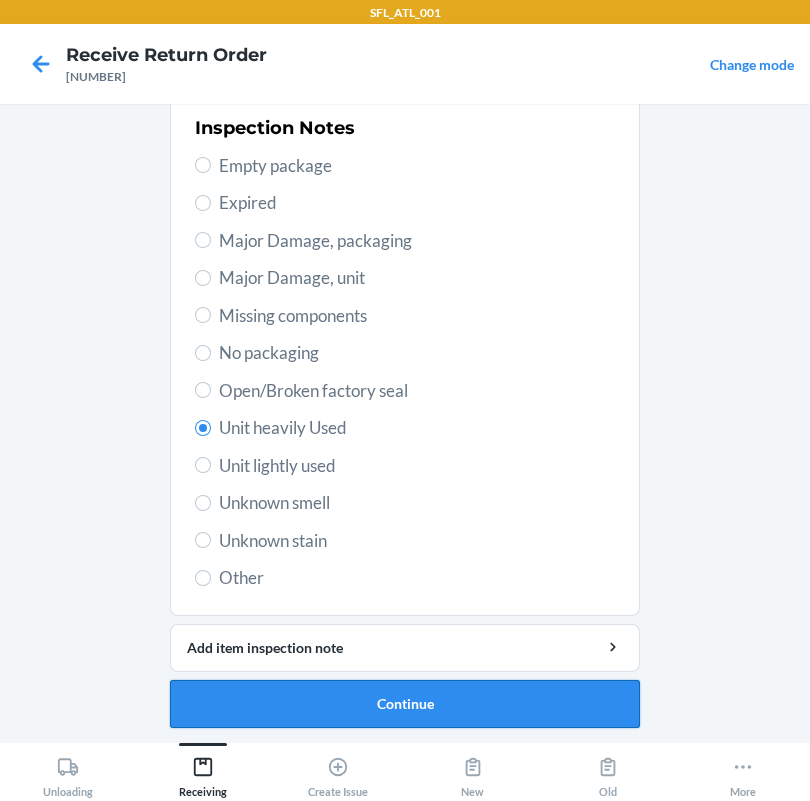 click on "Continue" at bounding box center [405, 704] 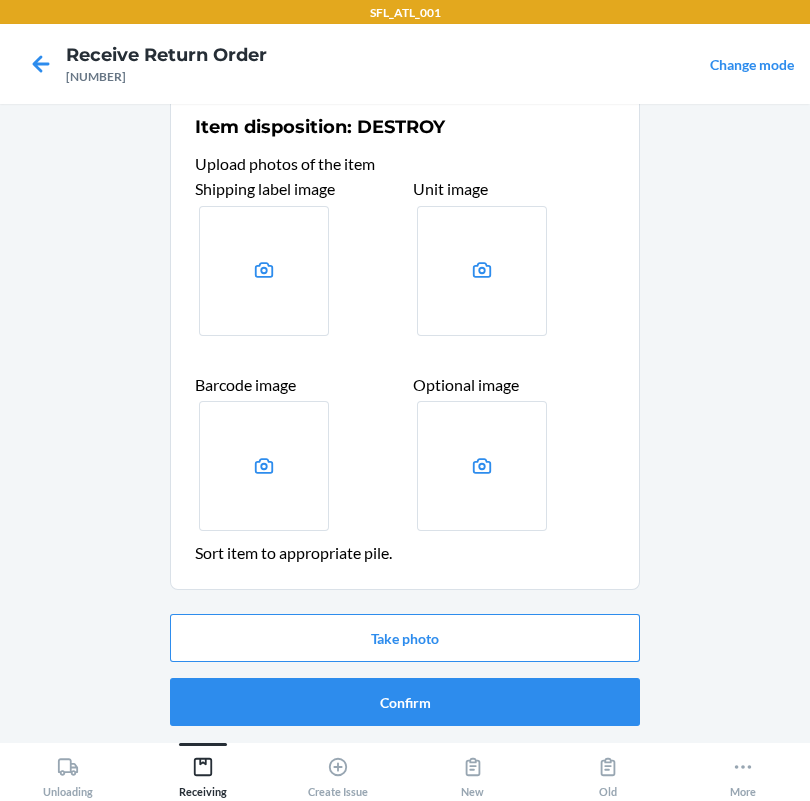 scroll, scrollTop: 30, scrollLeft: 0, axis: vertical 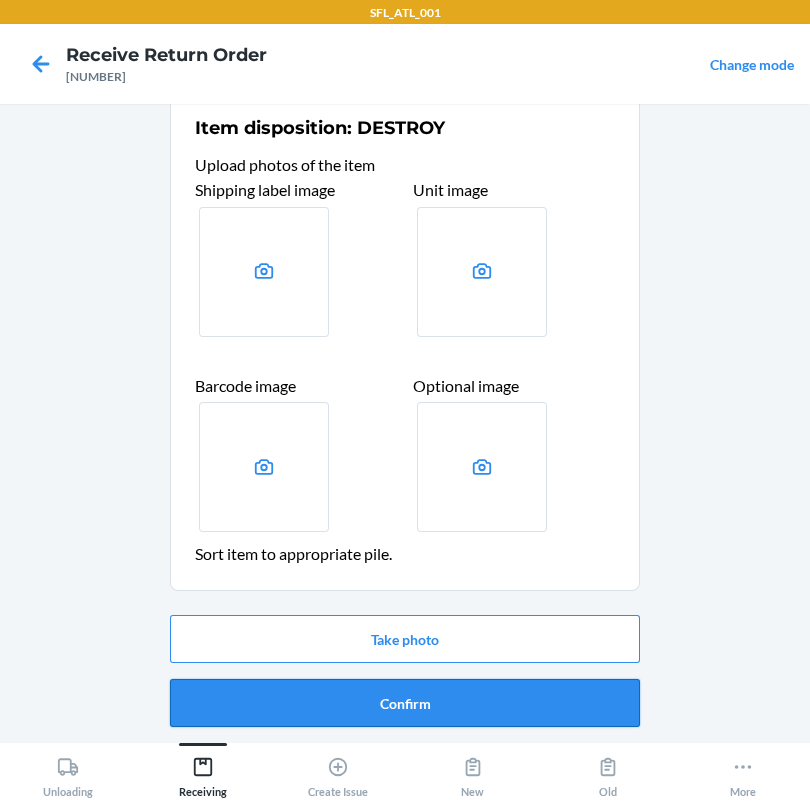 click on "Confirm" at bounding box center [405, 703] 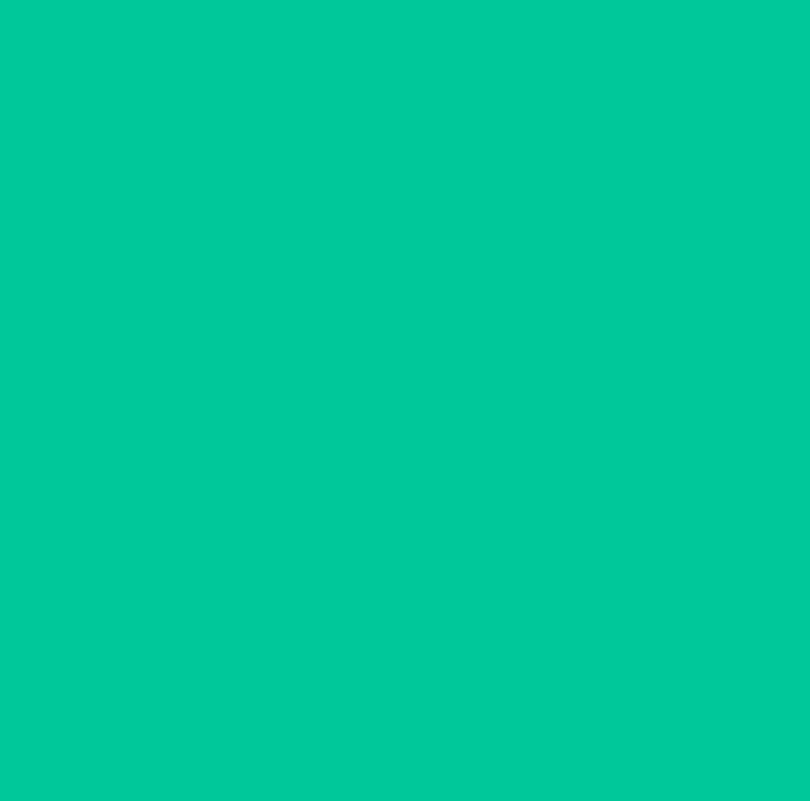 scroll, scrollTop: 0, scrollLeft: 0, axis: both 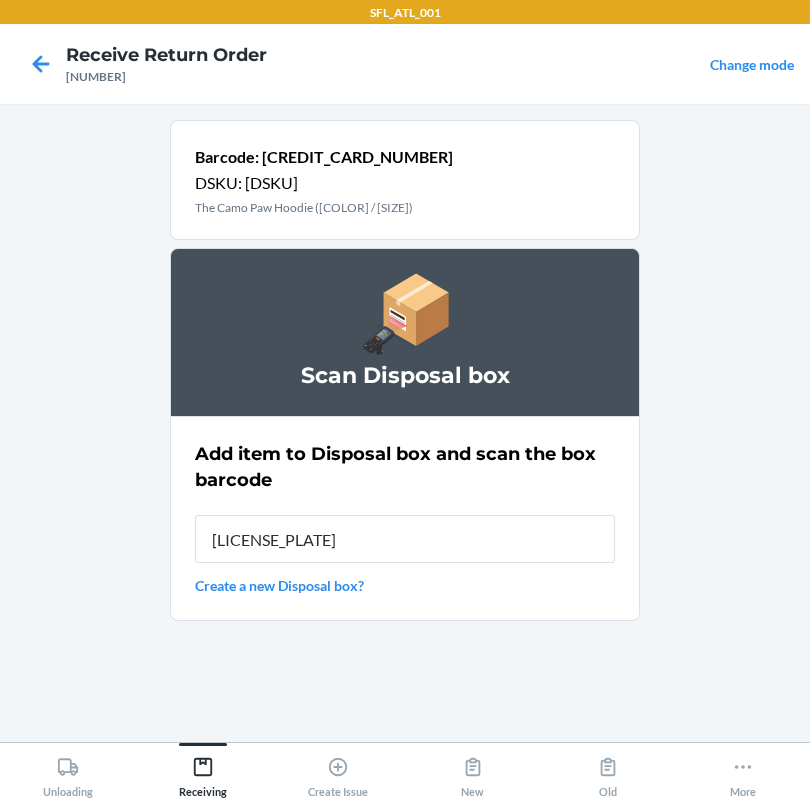type on "[LICENSE_PLATE]" 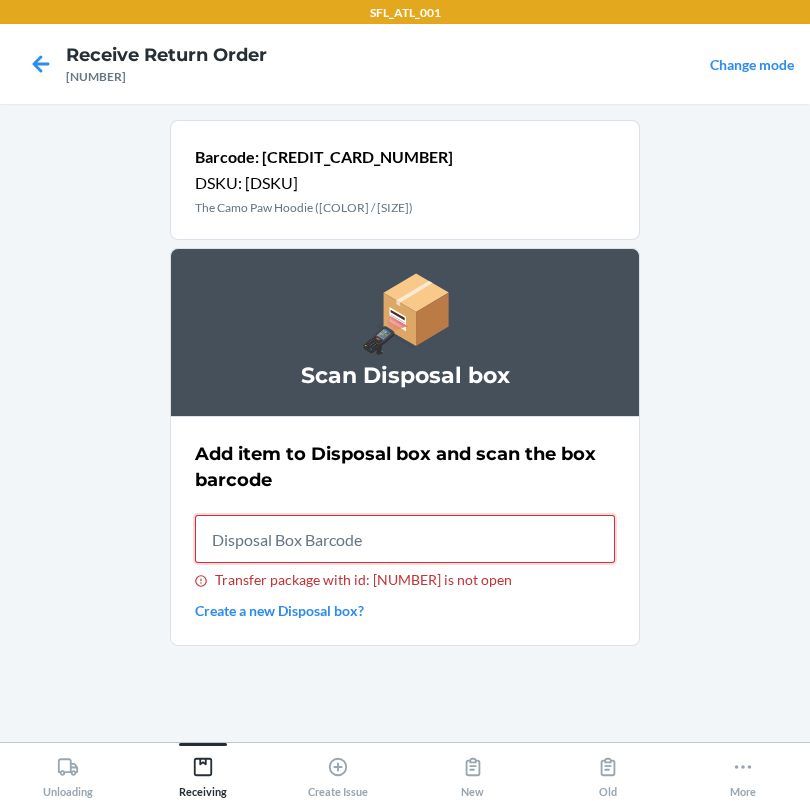 click on "Transfer package with id: [NUMBER] is not open" at bounding box center (405, 539) 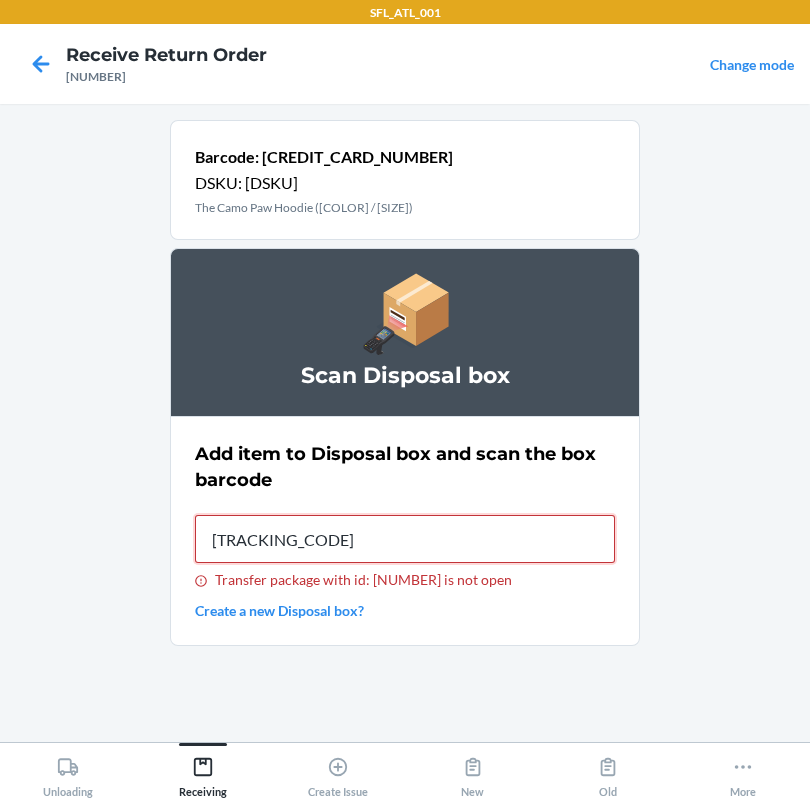type on "[TRACKING_CODE]" 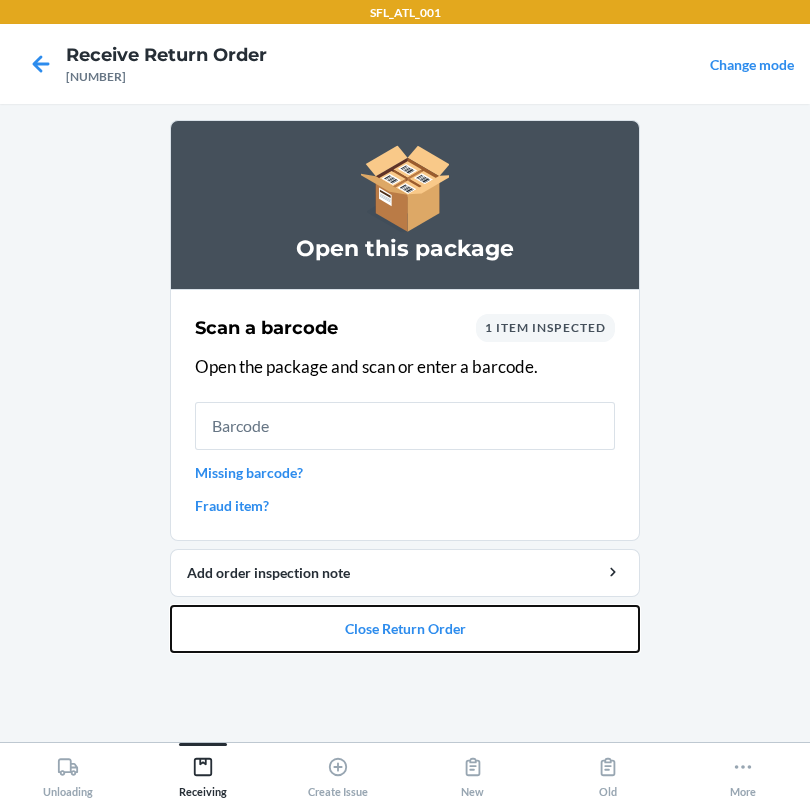 click on "Close Return Order" at bounding box center [405, 629] 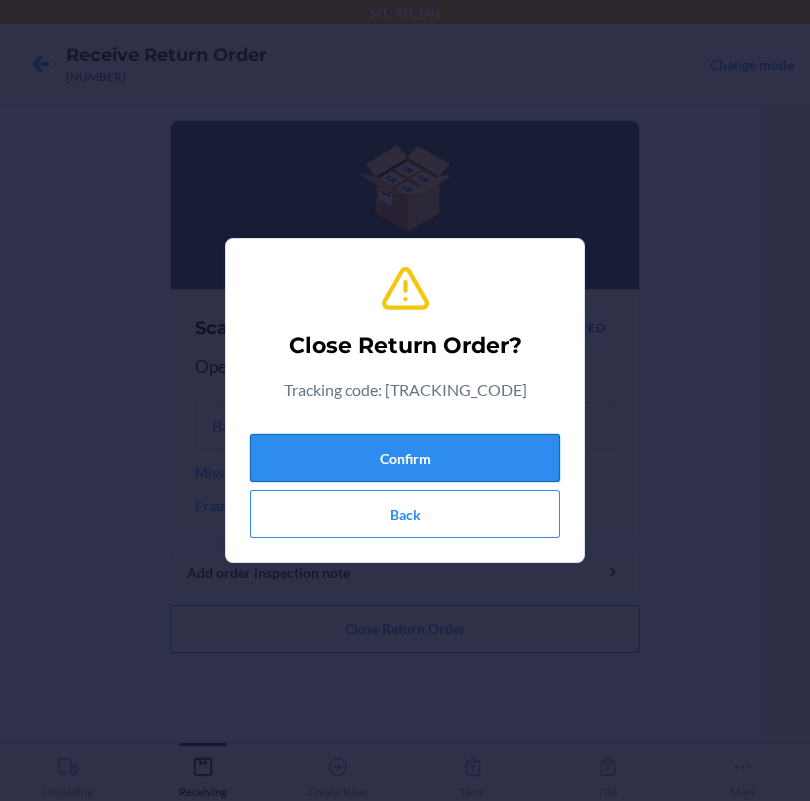 click on "Confirm" at bounding box center (405, 458) 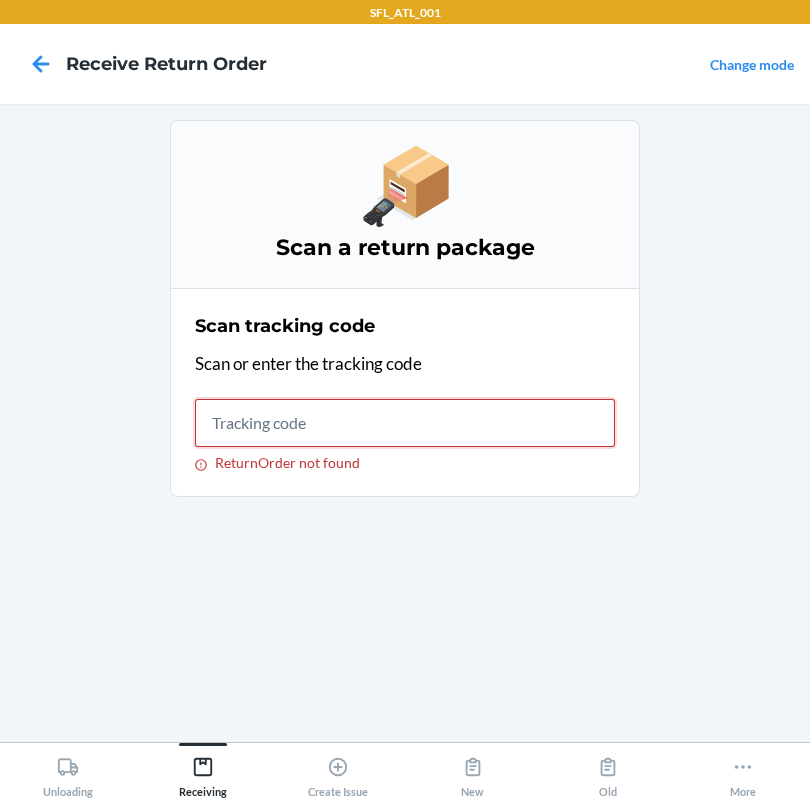 click on "ReturnOrder not found" at bounding box center (405, 423) 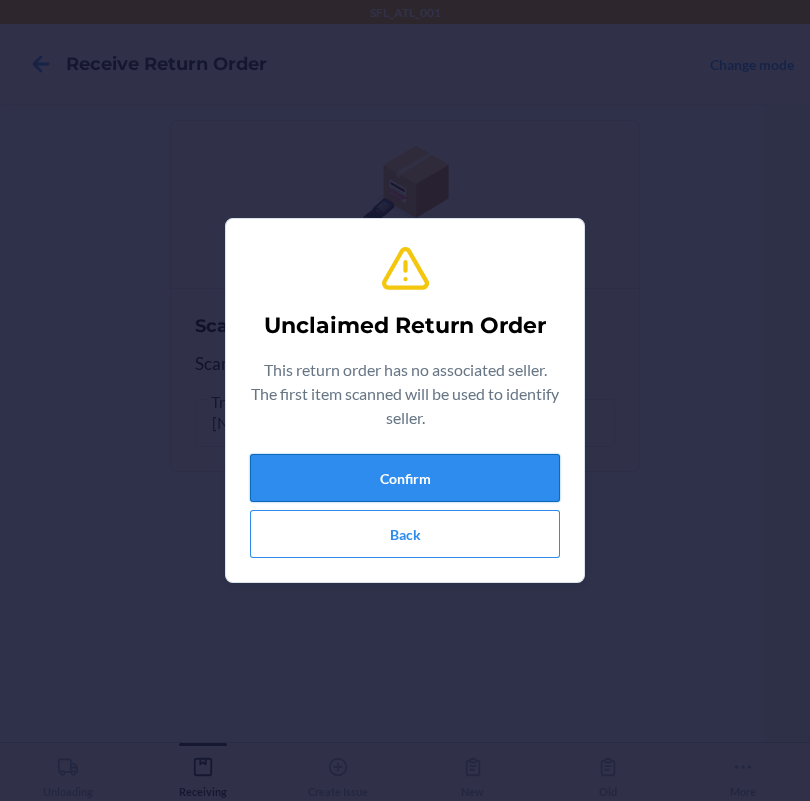 click on "Confirm" at bounding box center [405, 478] 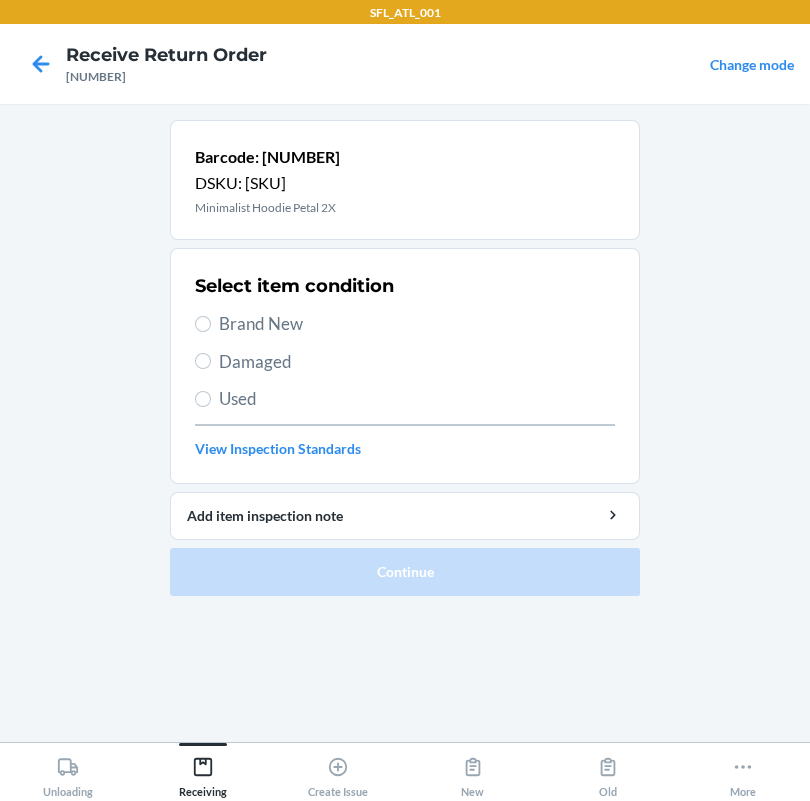 click on "Select item condition Brand New Damaged Used View Inspection Standards" at bounding box center [405, 366] 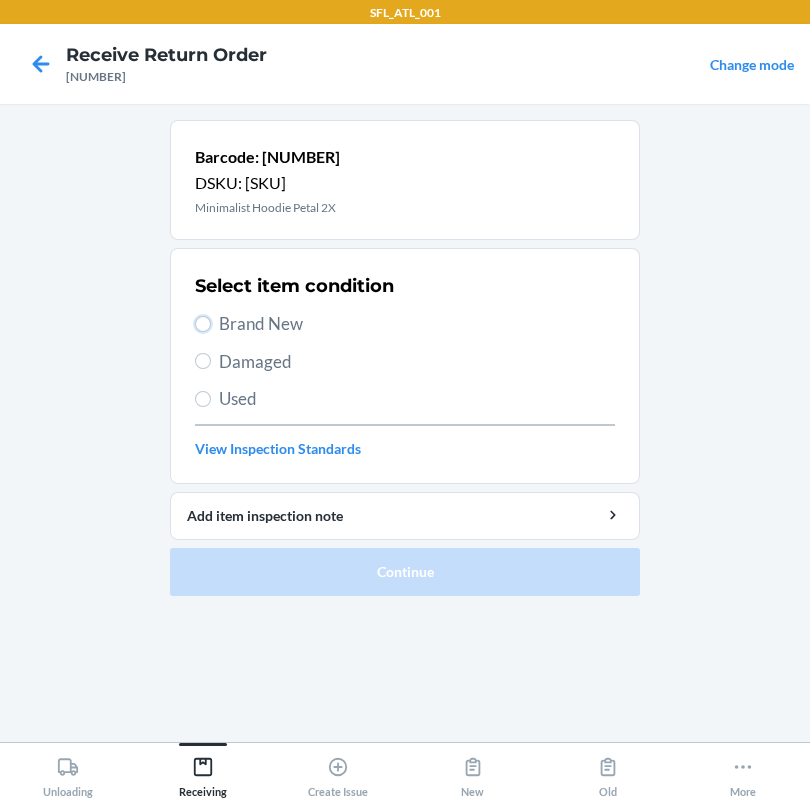 click on "Brand New" at bounding box center [203, 324] 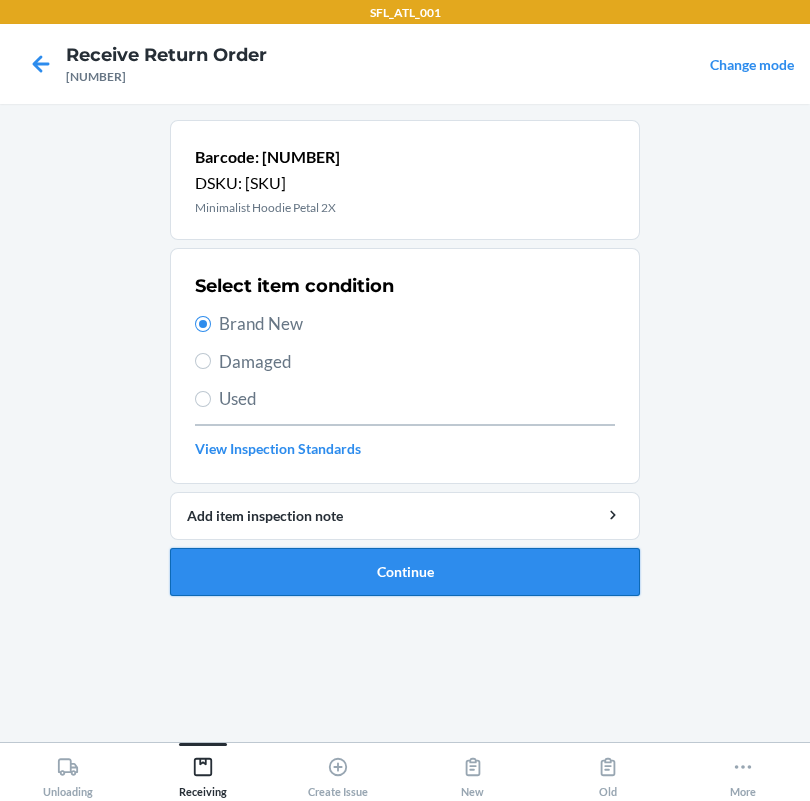 click on "Continue" at bounding box center [405, 572] 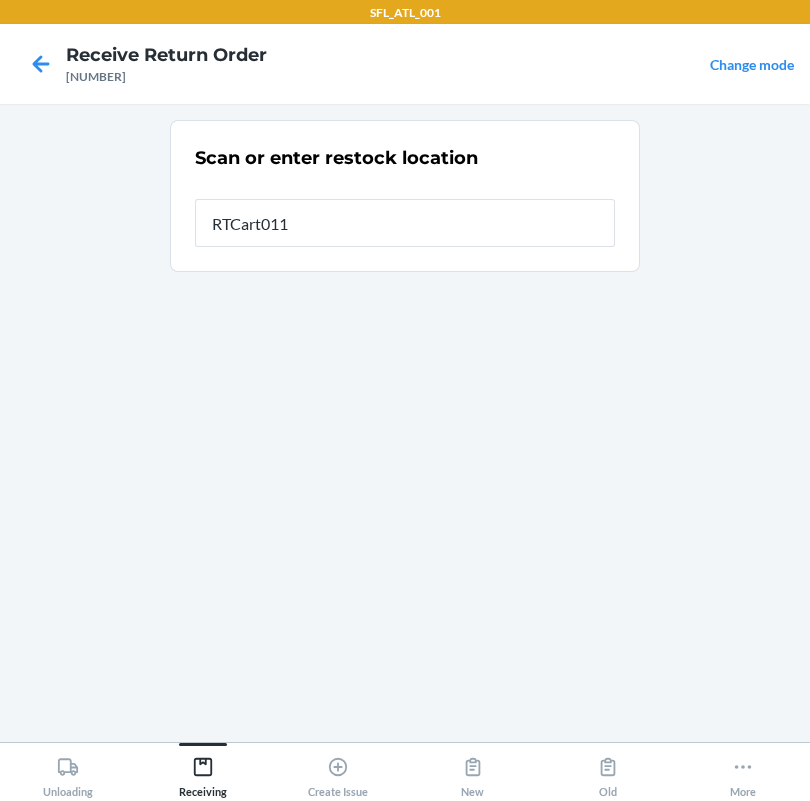 type on "RTCart011" 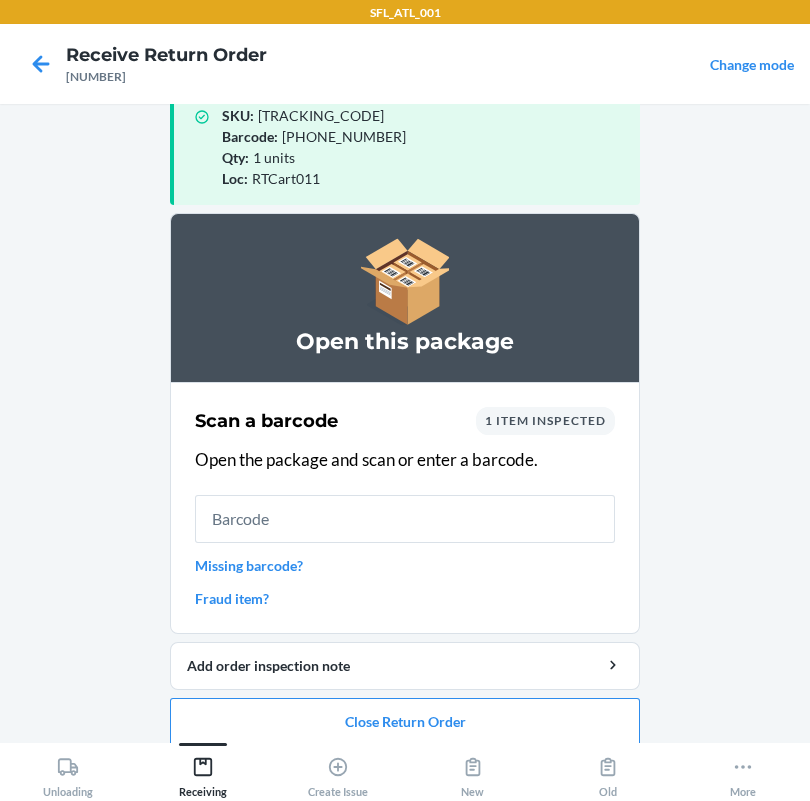scroll, scrollTop: 57, scrollLeft: 0, axis: vertical 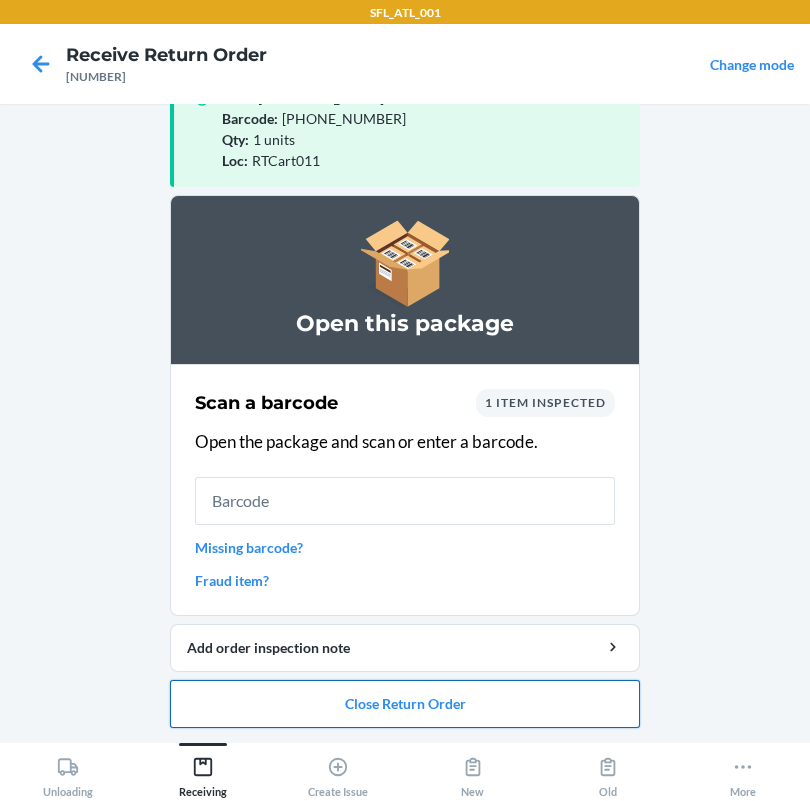 click on "Close Return Order" at bounding box center [405, 704] 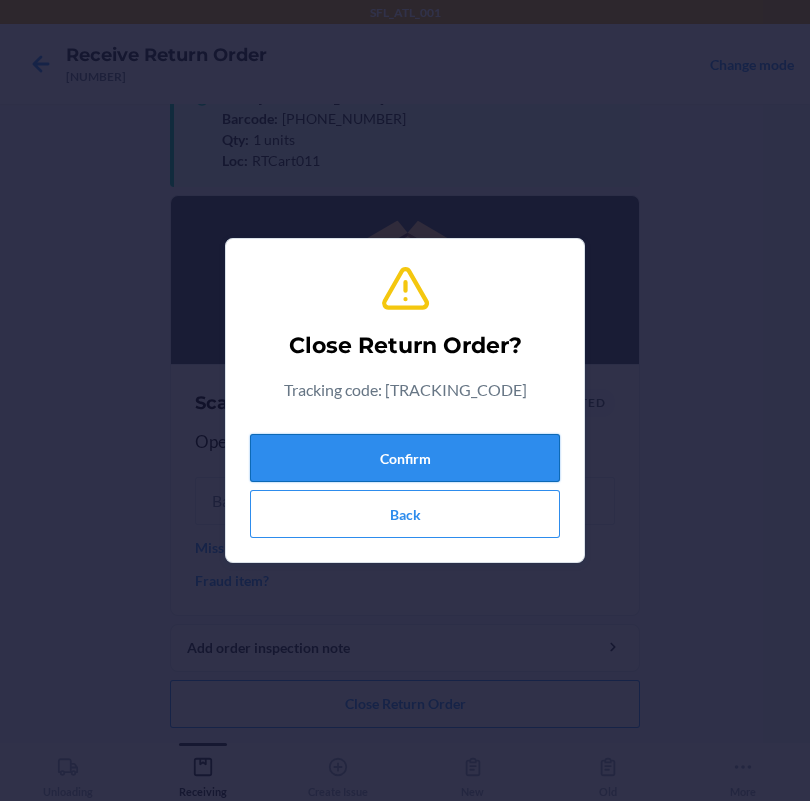 click on "Confirm" at bounding box center (405, 458) 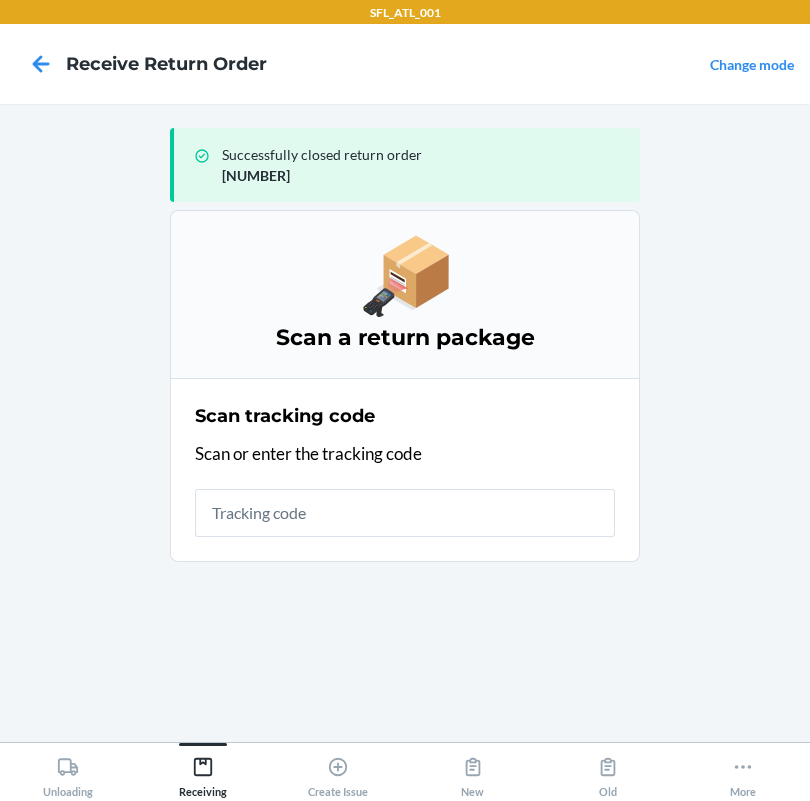 click at bounding box center (405, 513) 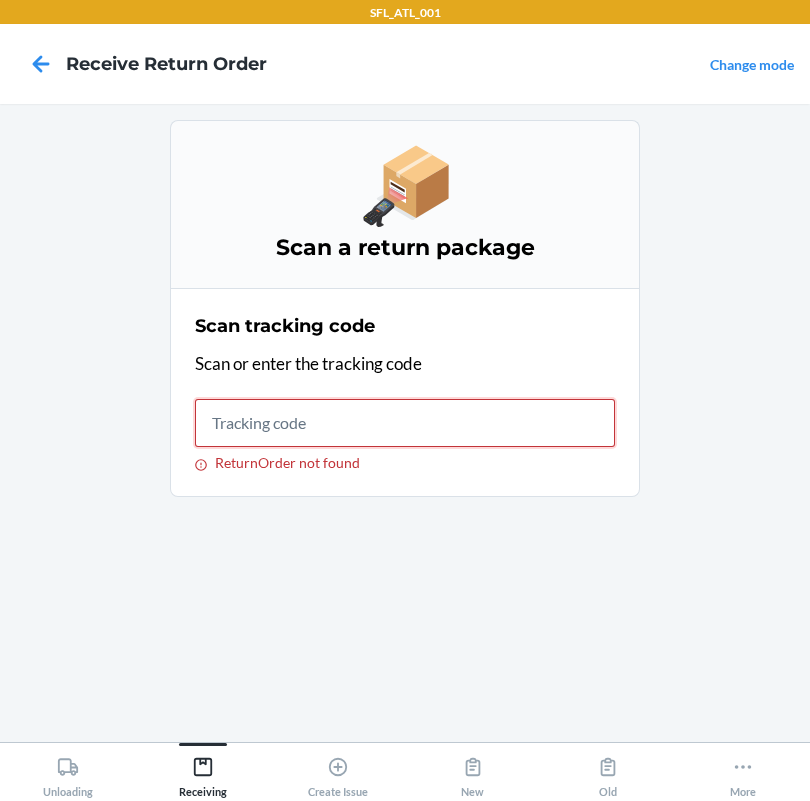 click on "ReturnOrder not found" at bounding box center (405, 423) 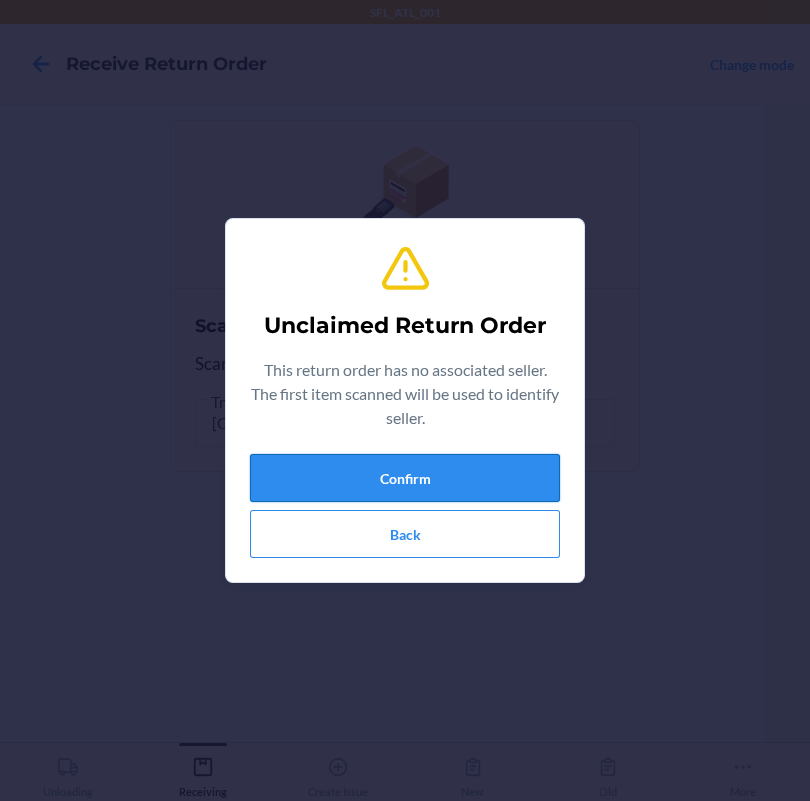 click on "Confirm" at bounding box center [405, 478] 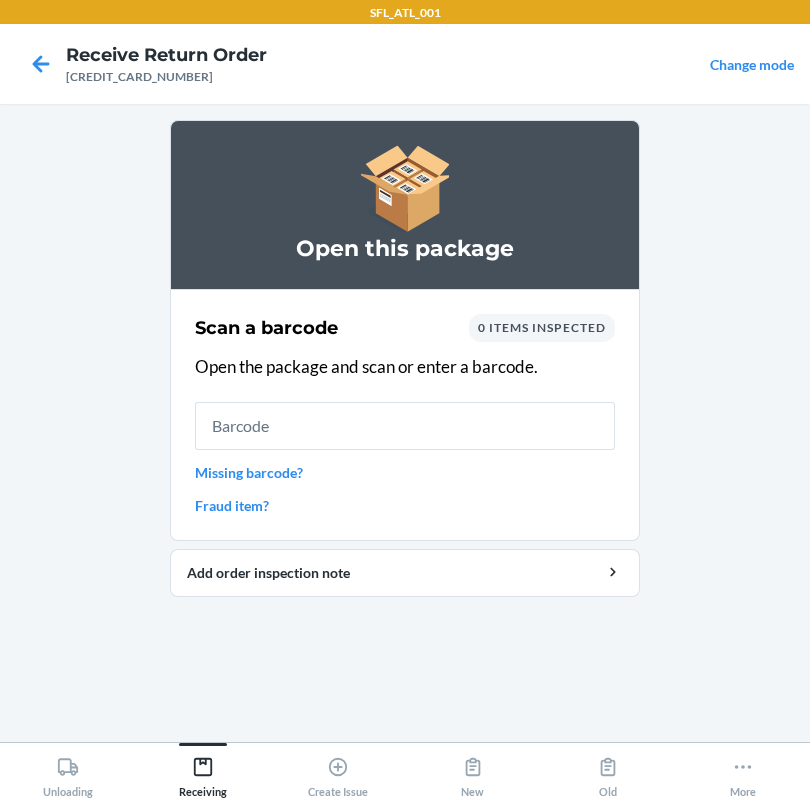 click at bounding box center [405, 426] 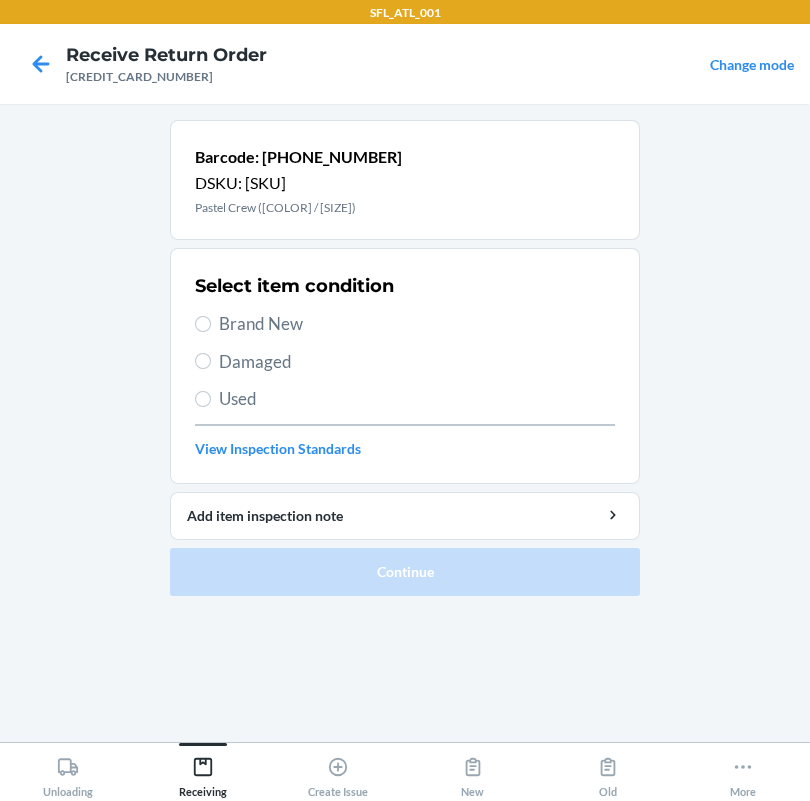 click on "Brand New" at bounding box center [417, 324] 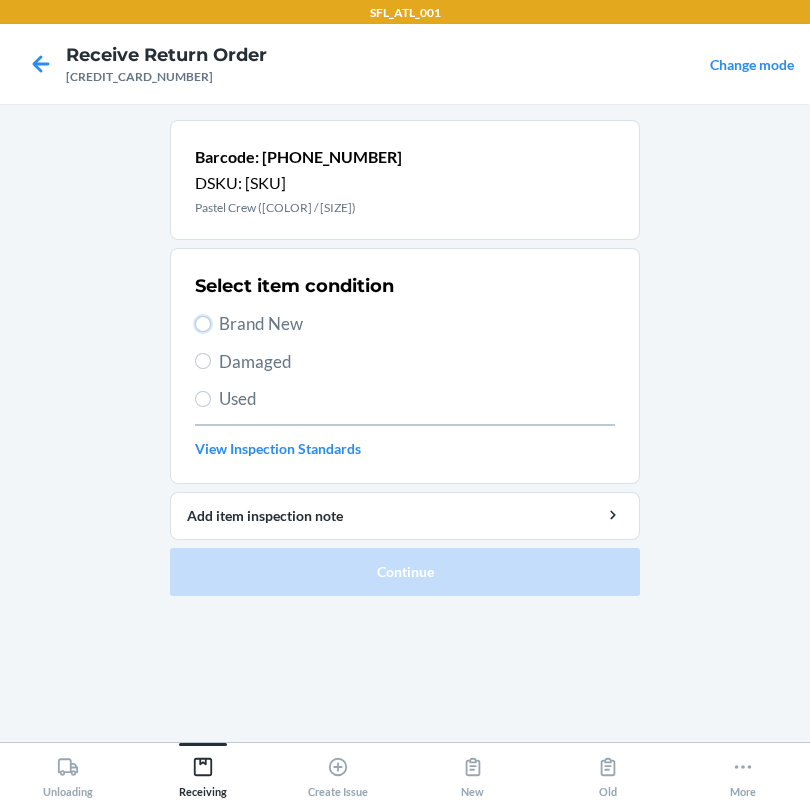 click on "Brand New" at bounding box center (203, 324) 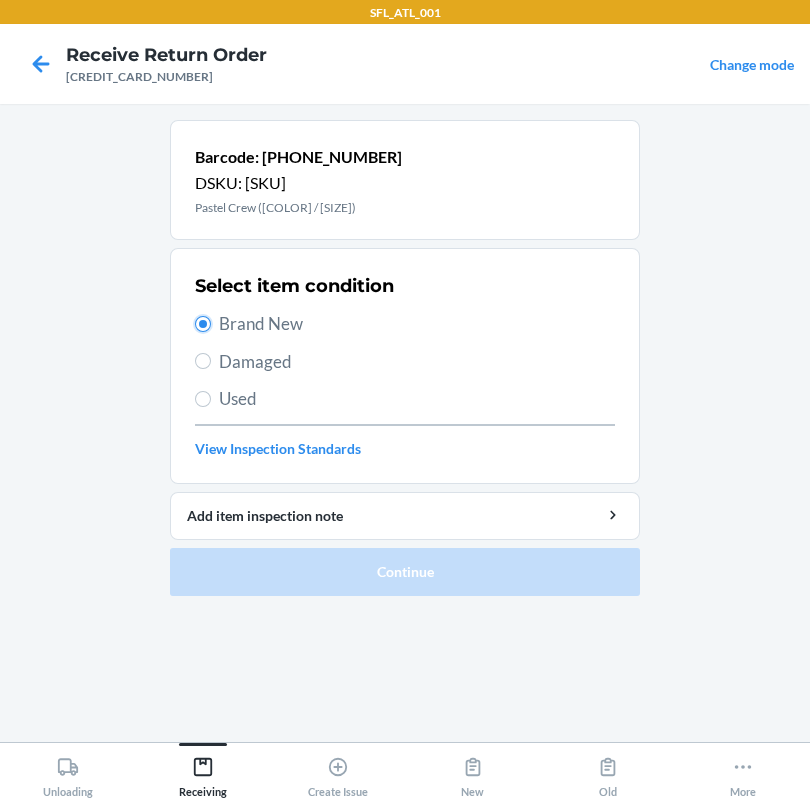 radio on "true" 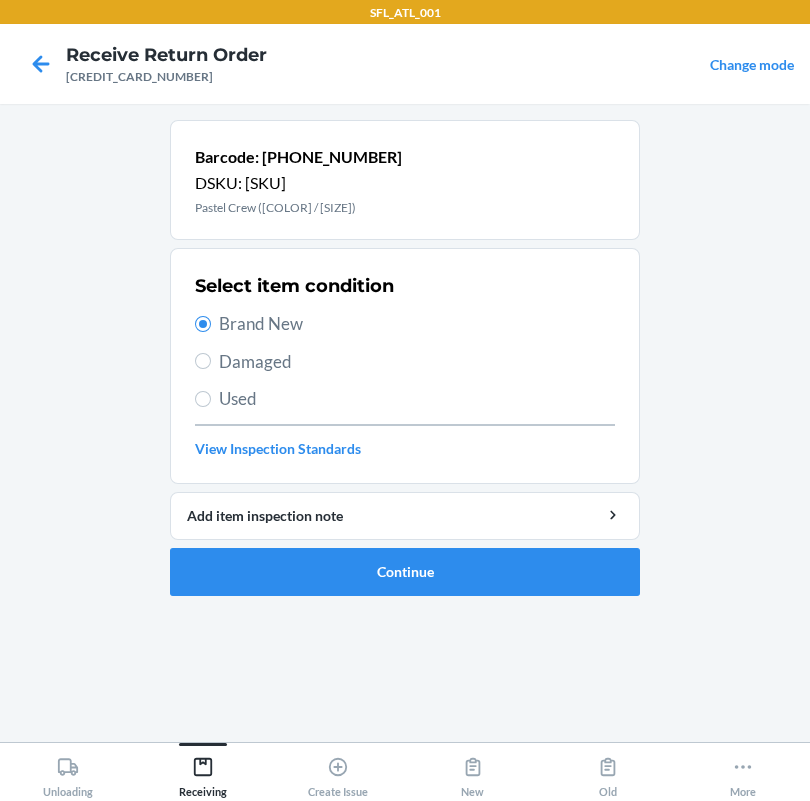 click on "Brand New" at bounding box center (417, 324) 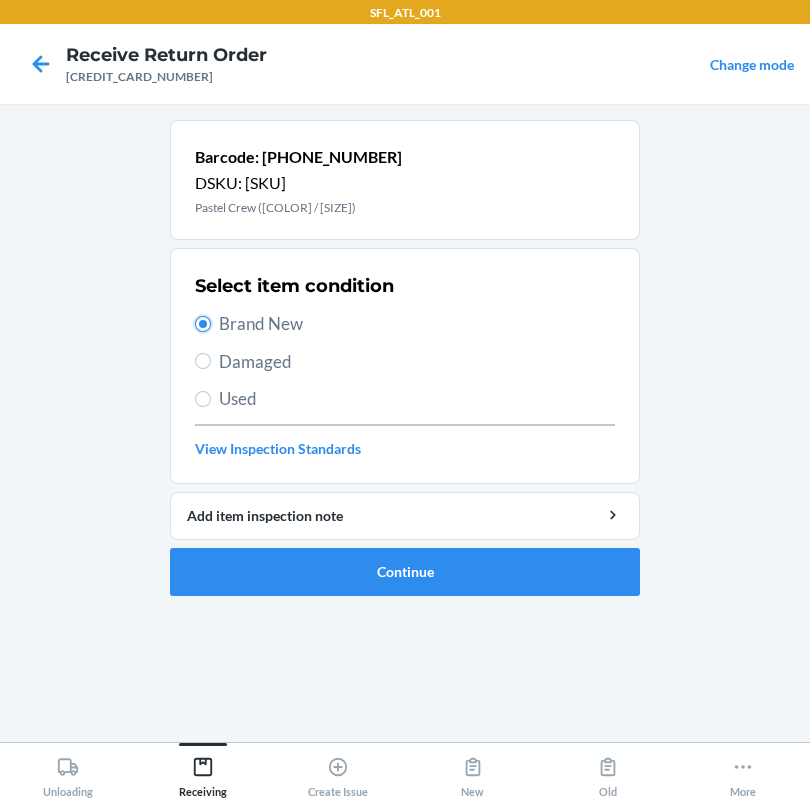 click on "Brand New" at bounding box center (203, 324) 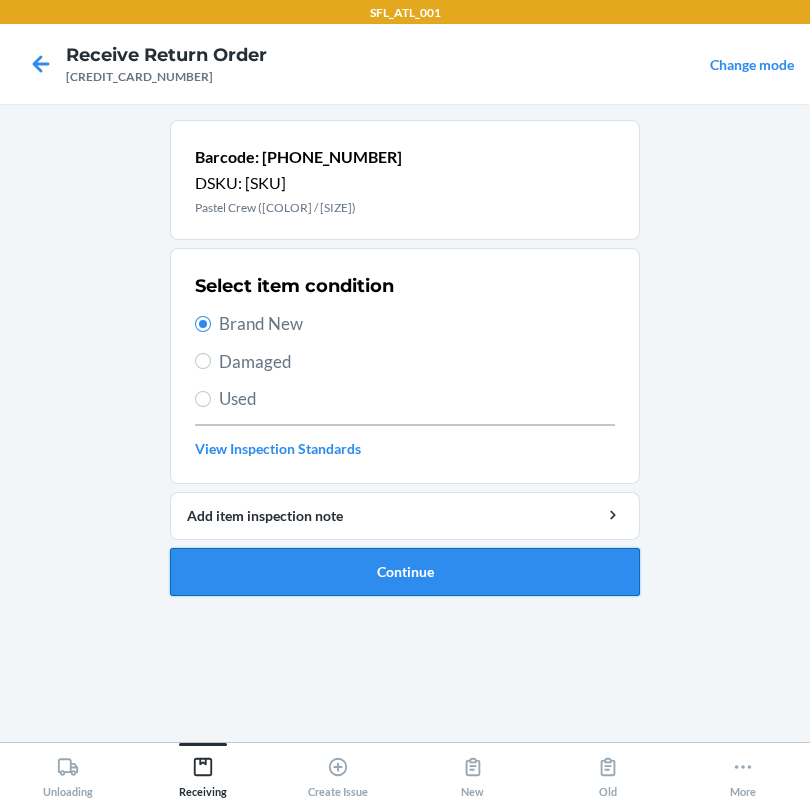 click on "Continue" at bounding box center [405, 572] 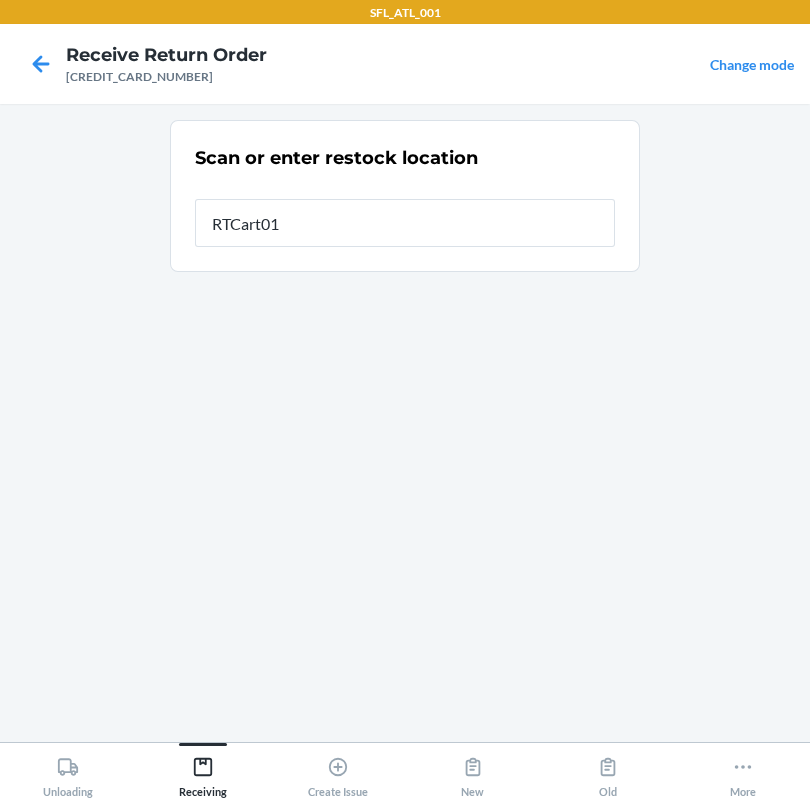 type on "RTCart011" 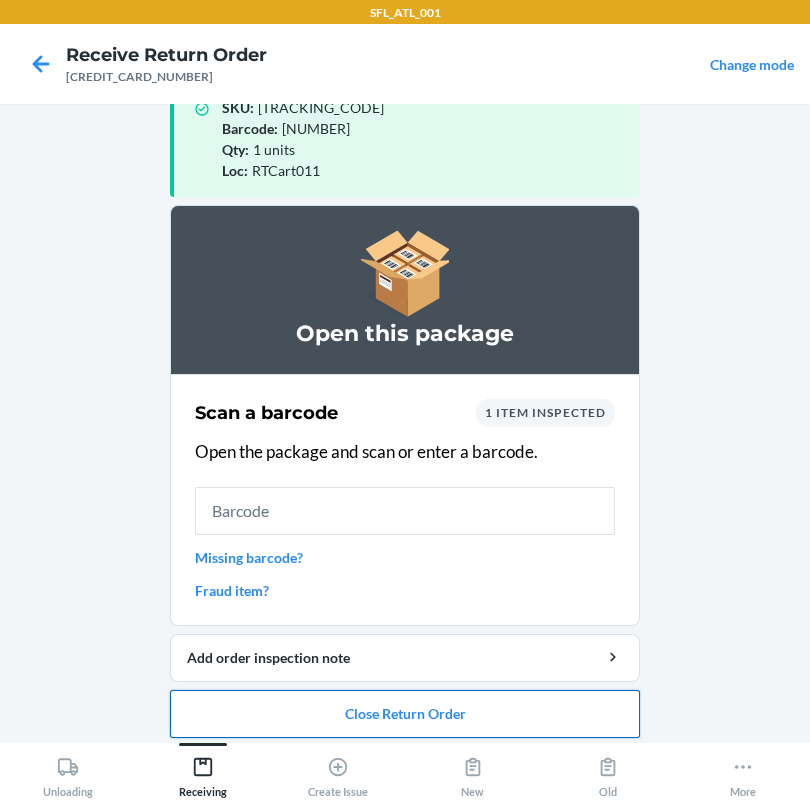 scroll, scrollTop: 57, scrollLeft: 0, axis: vertical 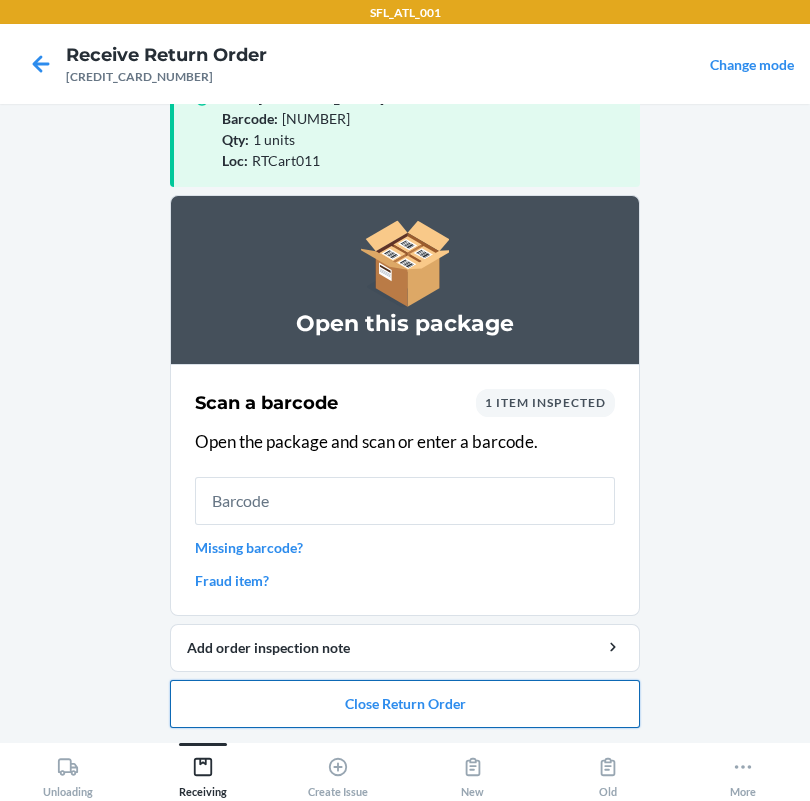 click on "Close Return Order" at bounding box center [405, 704] 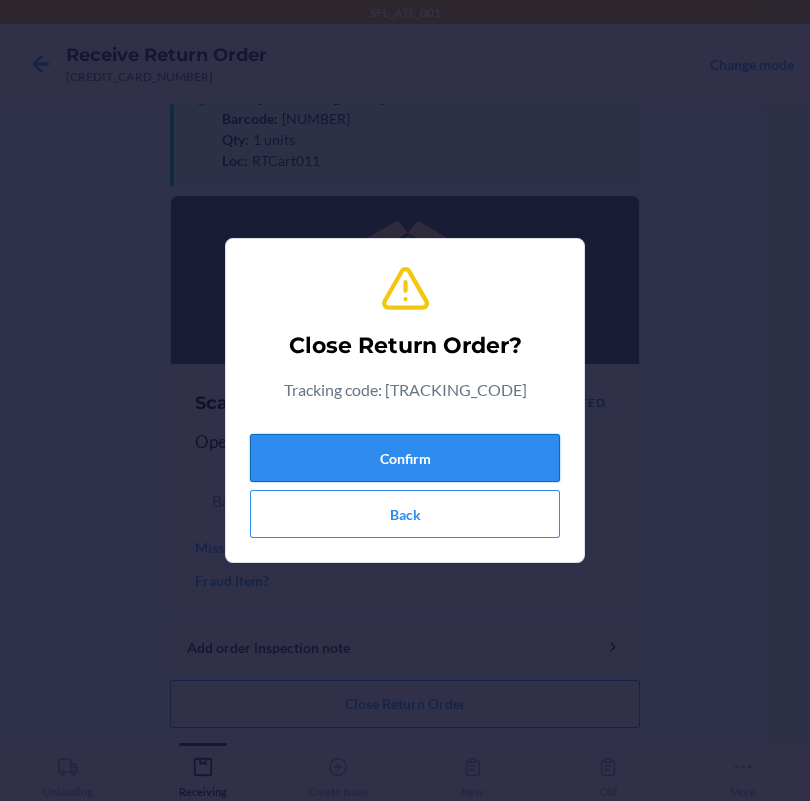 click on "Confirm" at bounding box center [405, 458] 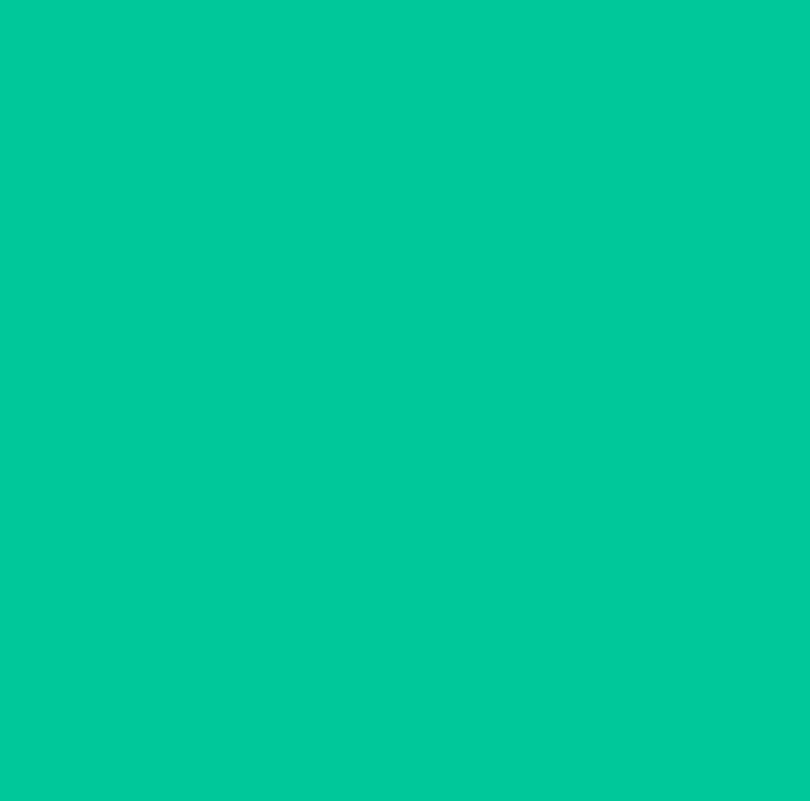 scroll, scrollTop: 0, scrollLeft: 0, axis: both 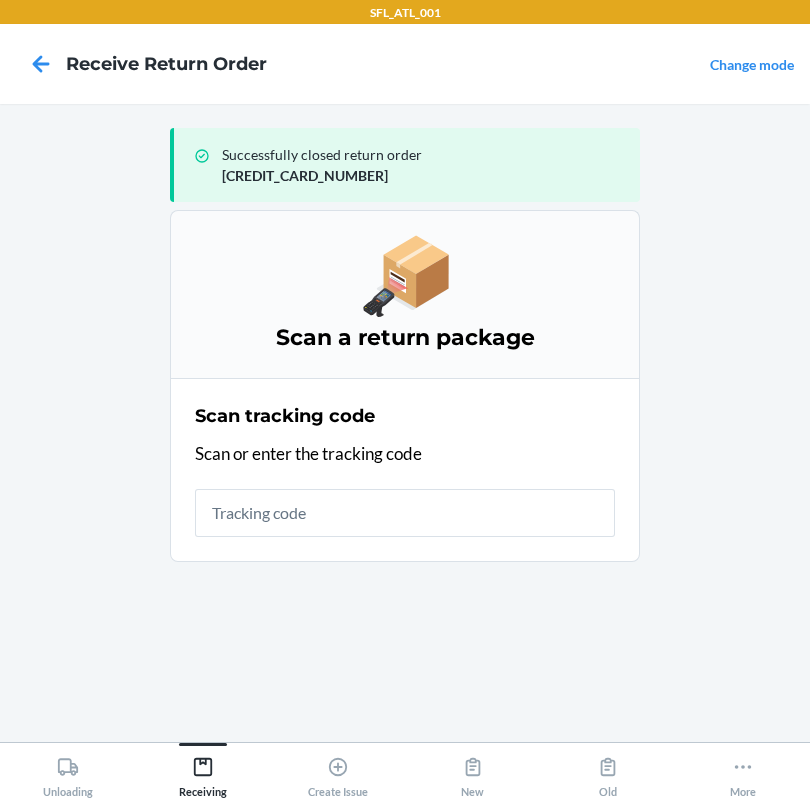 drag, startPoint x: 755, startPoint y: 0, endPoint x: 100, endPoint y: 597, distance: 886.24713 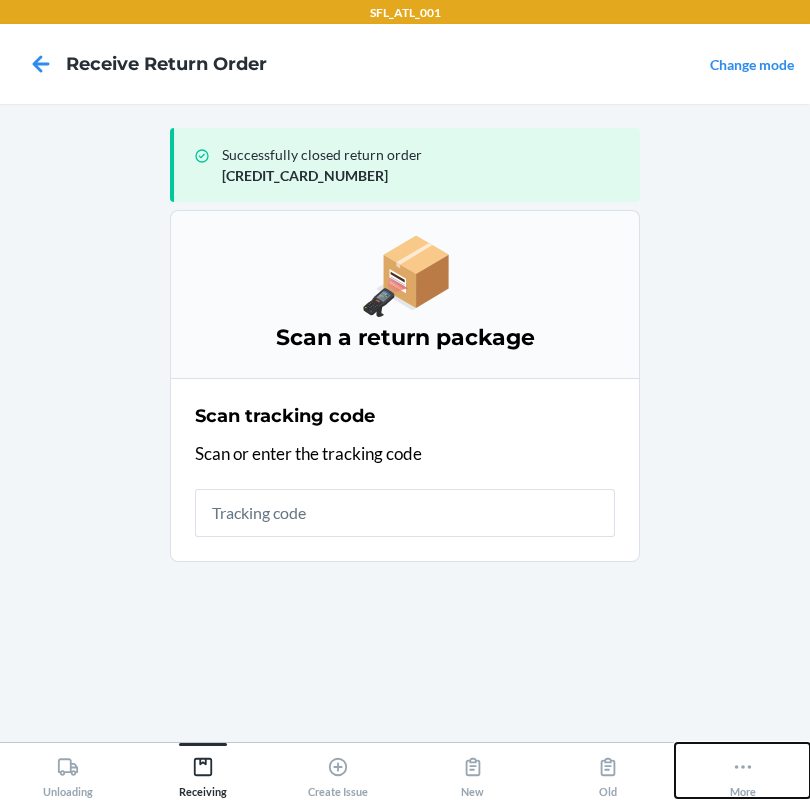 click 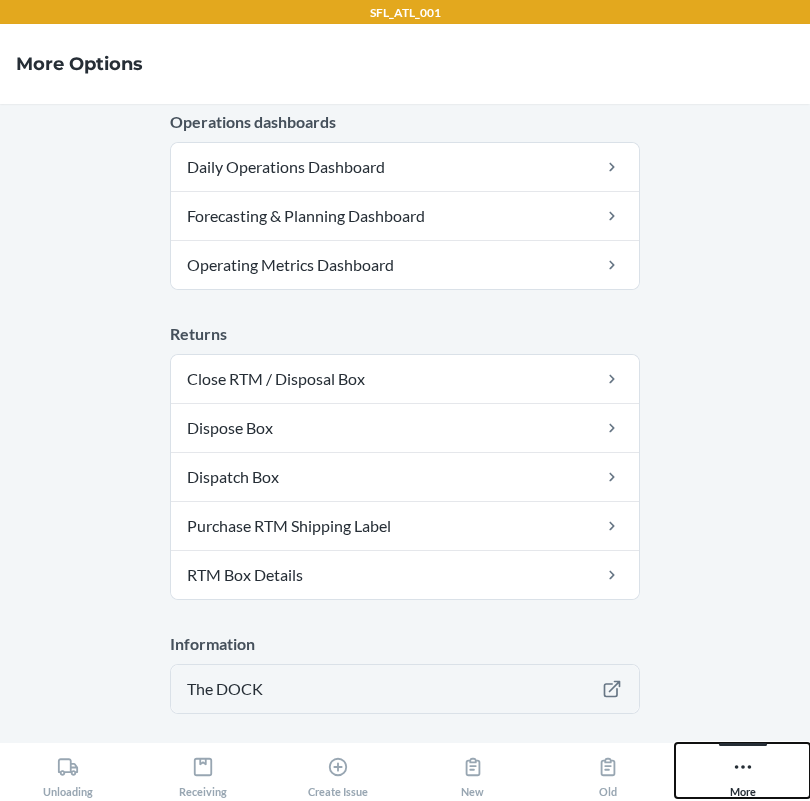 scroll, scrollTop: 694, scrollLeft: 0, axis: vertical 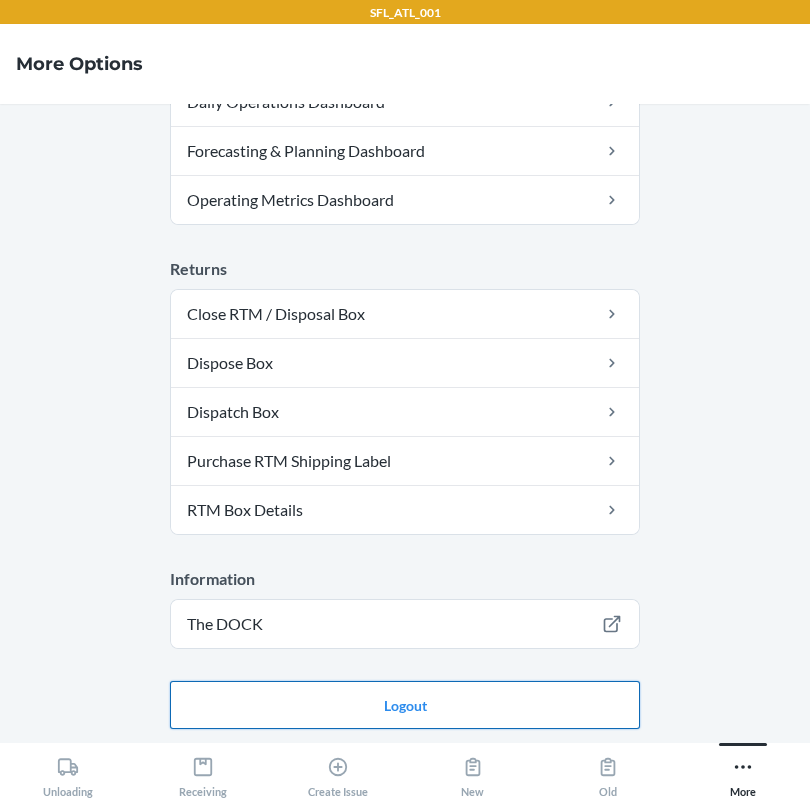 click on "Logout" at bounding box center (405, 705) 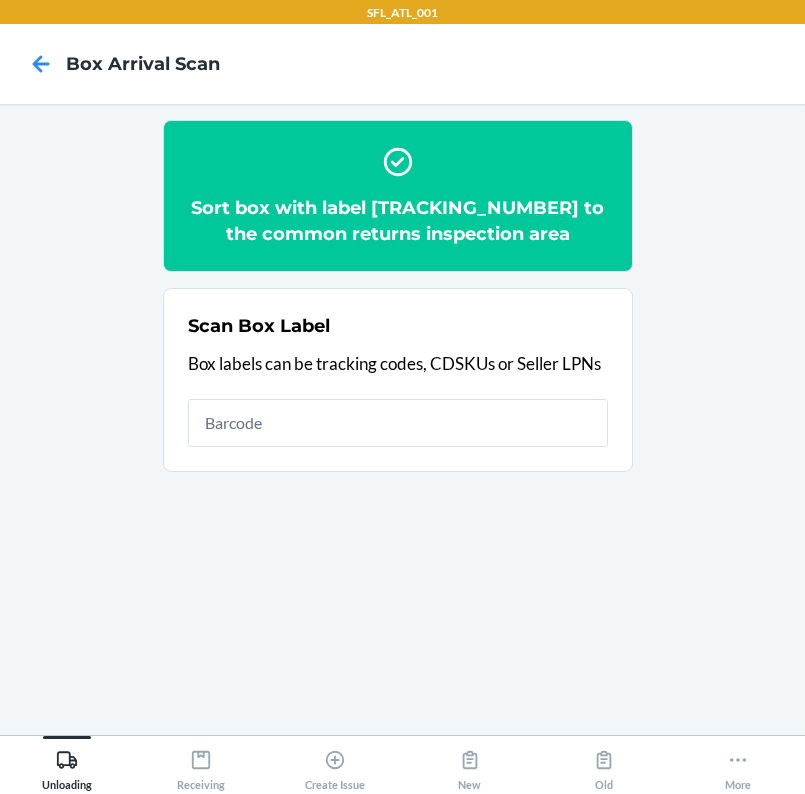 scroll, scrollTop: 0, scrollLeft: 0, axis: both 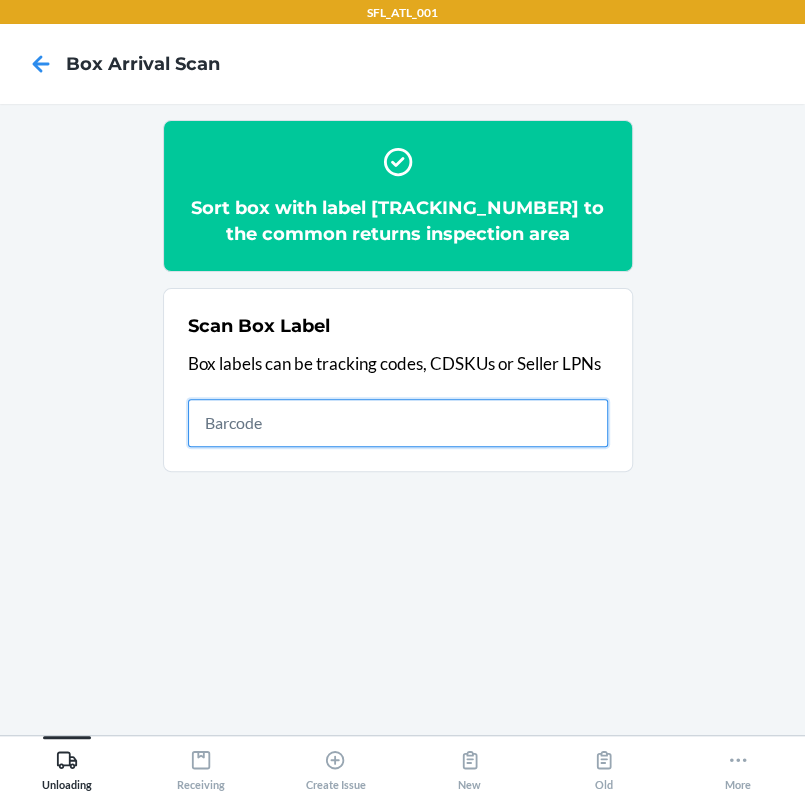 click at bounding box center [398, 423] 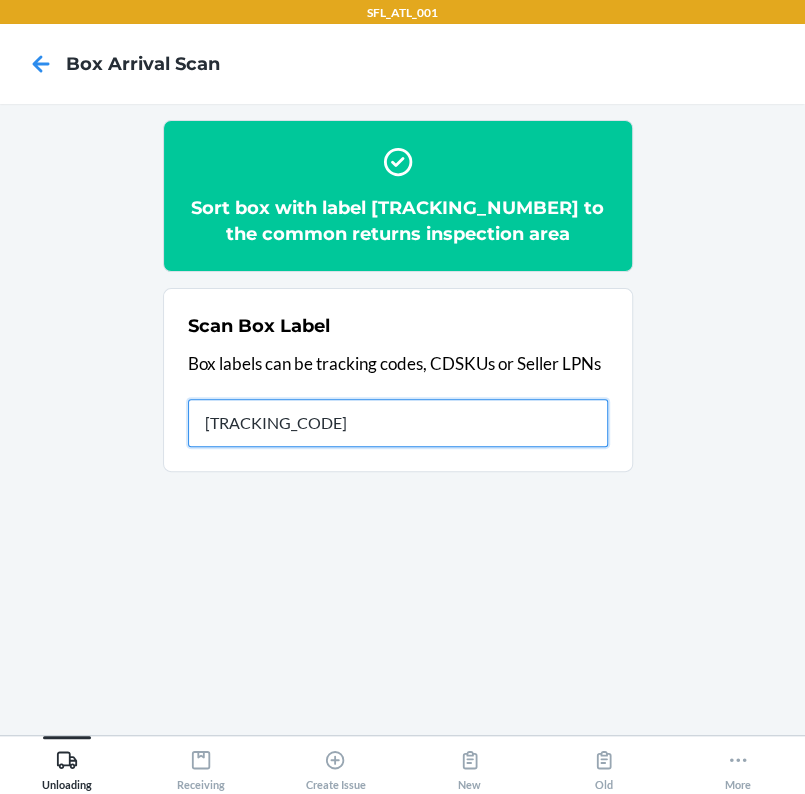 type on "[TRACKING_CODE]" 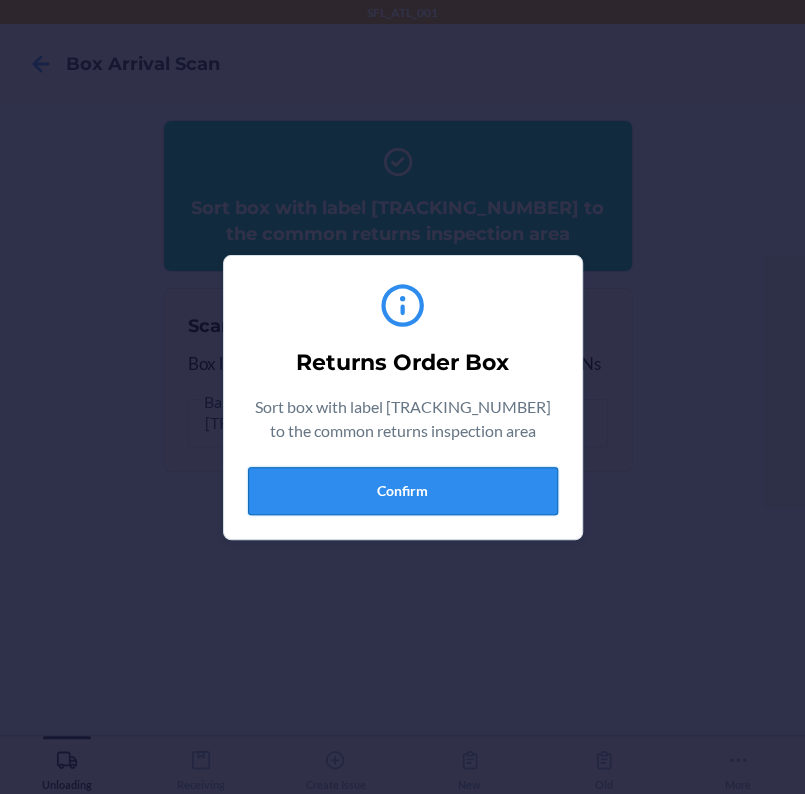 click on "Confirm" at bounding box center [403, 491] 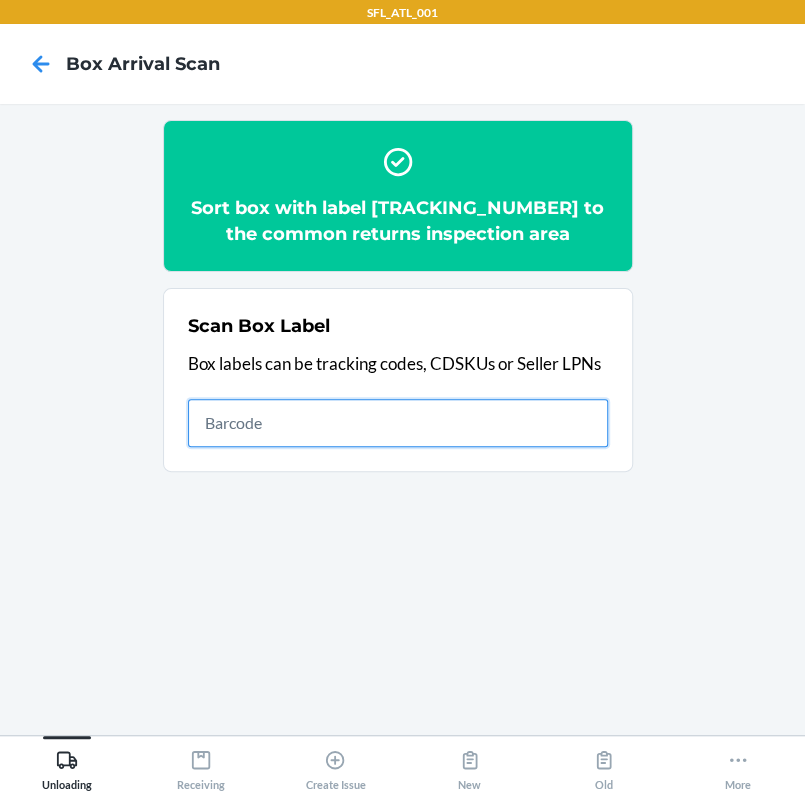click at bounding box center [398, 423] 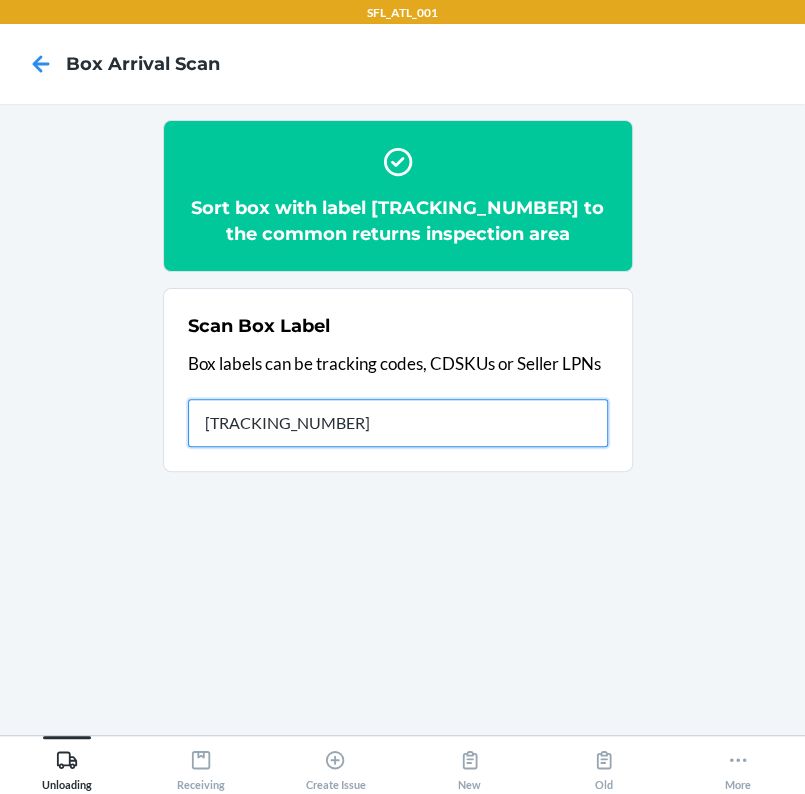 type on "[TRACKING_NUMBER]" 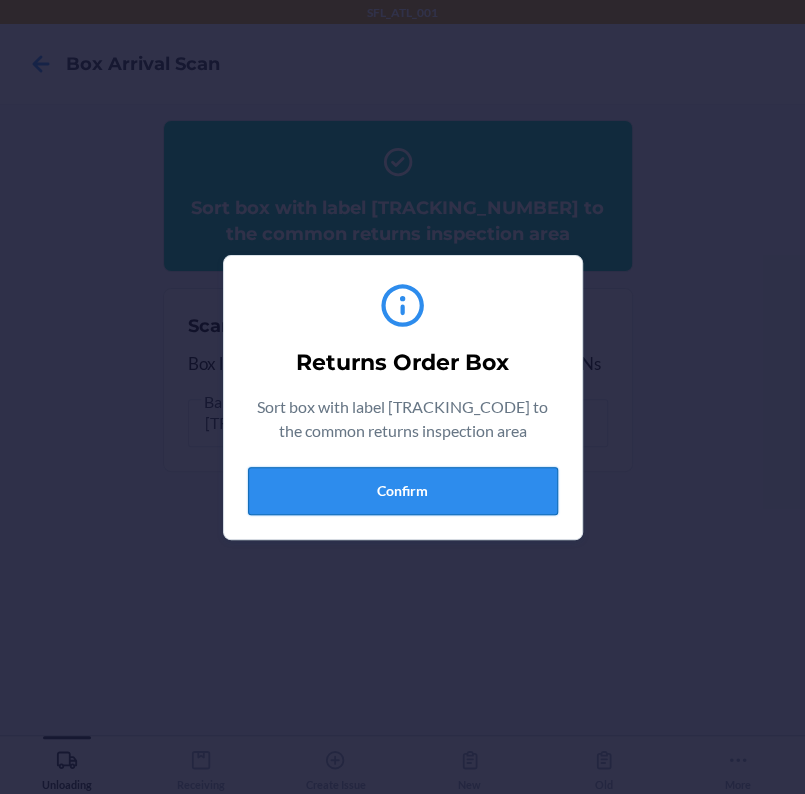 click on "Confirm" at bounding box center [403, 491] 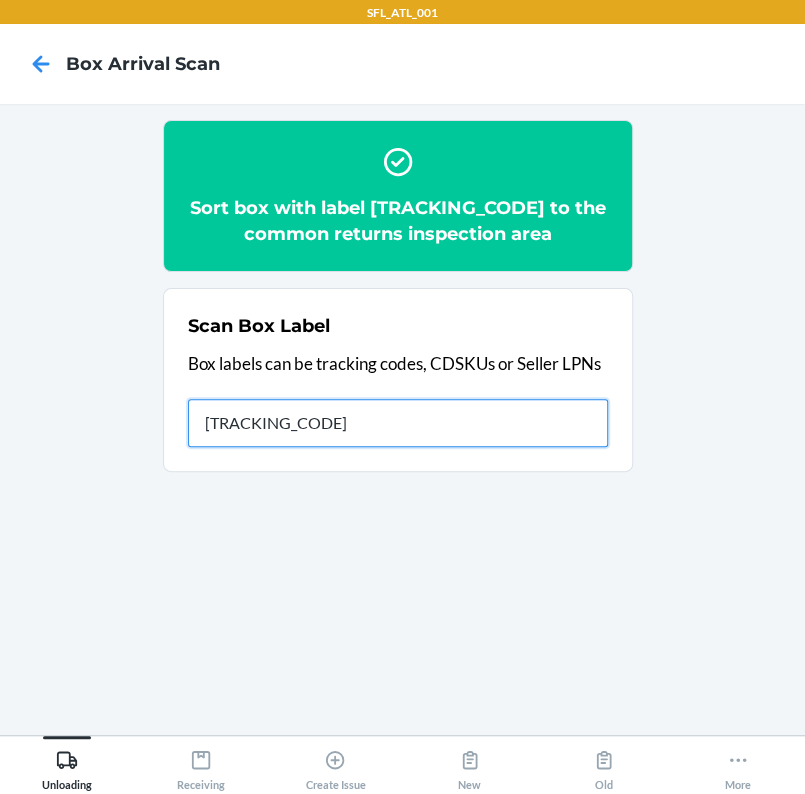 type on "[TRACKING_CODE]" 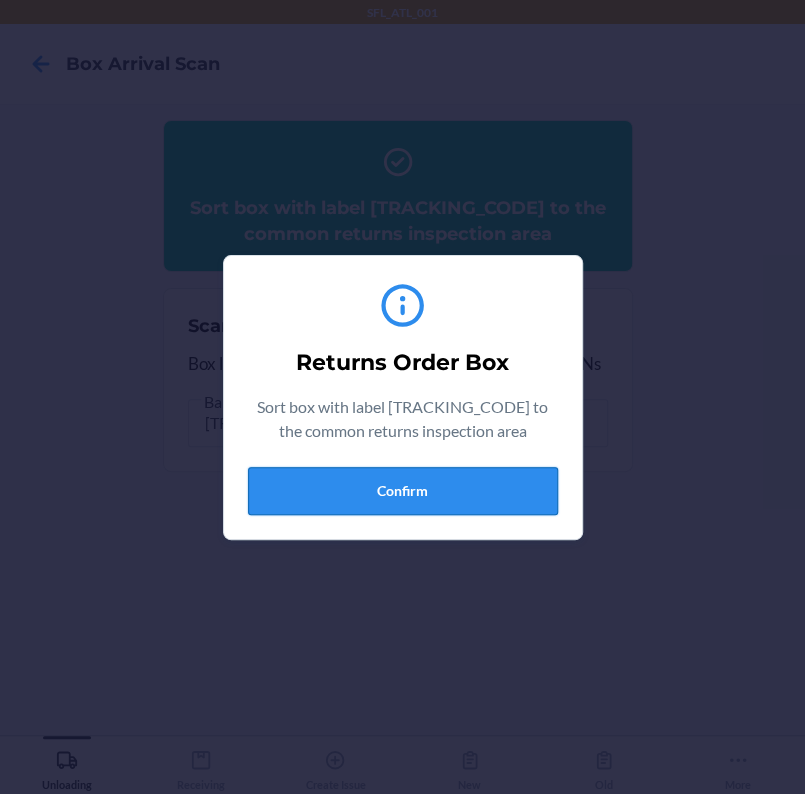 click on "Confirm" at bounding box center (403, 491) 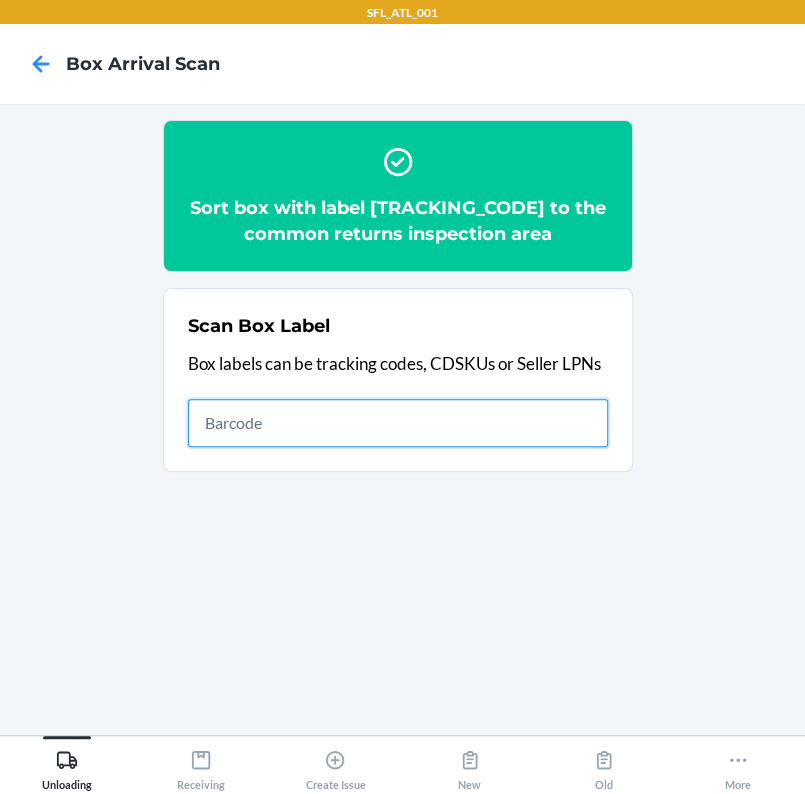 click at bounding box center [398, 423] 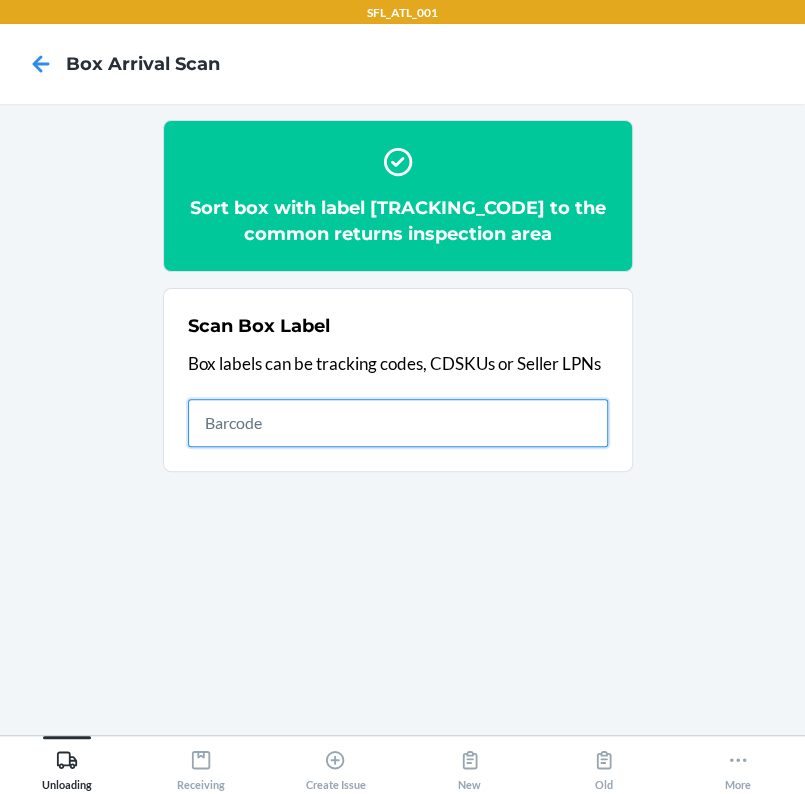 click at bounding box center [398, 423] 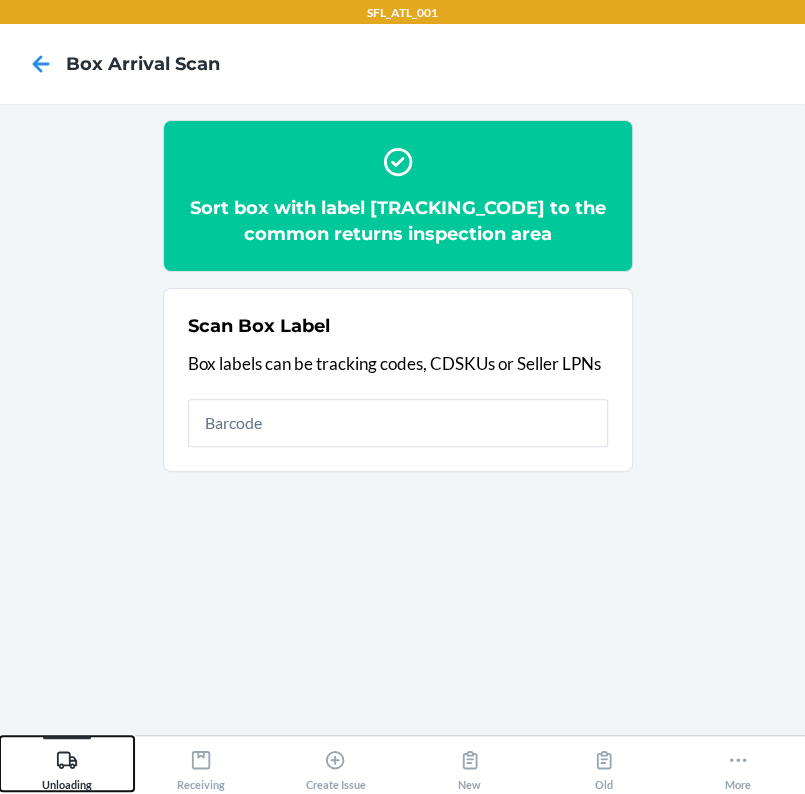 click 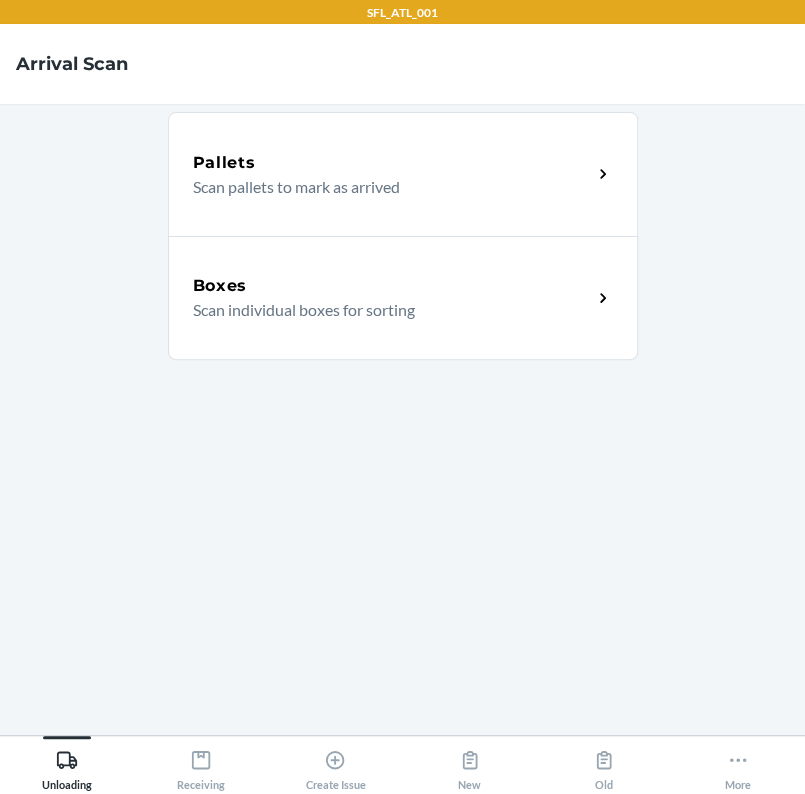 click on "Boxes" at bounding box center [220, 286] 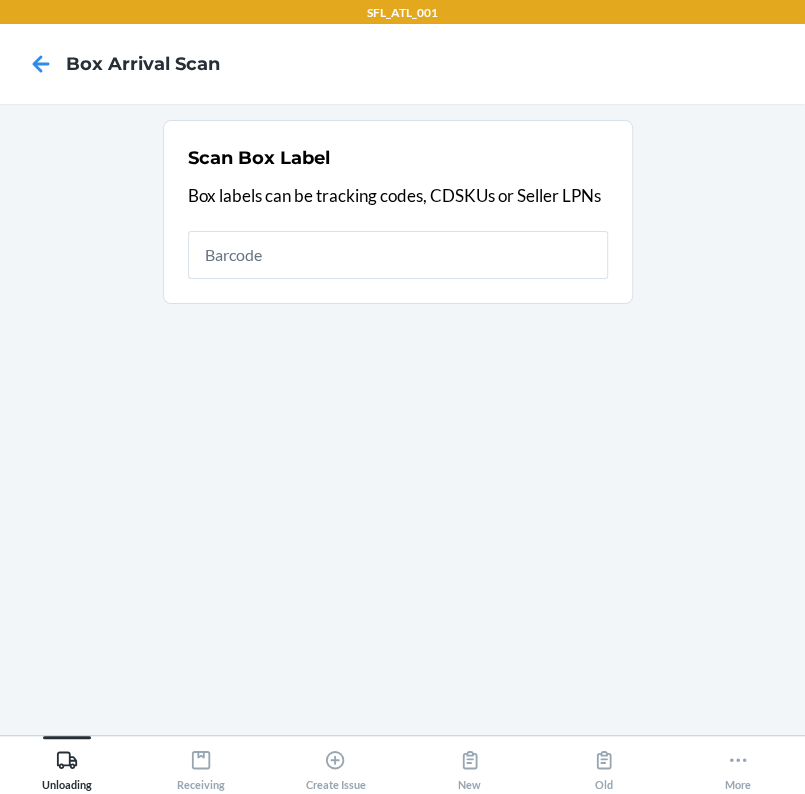 click at bounding box center (398, 255) 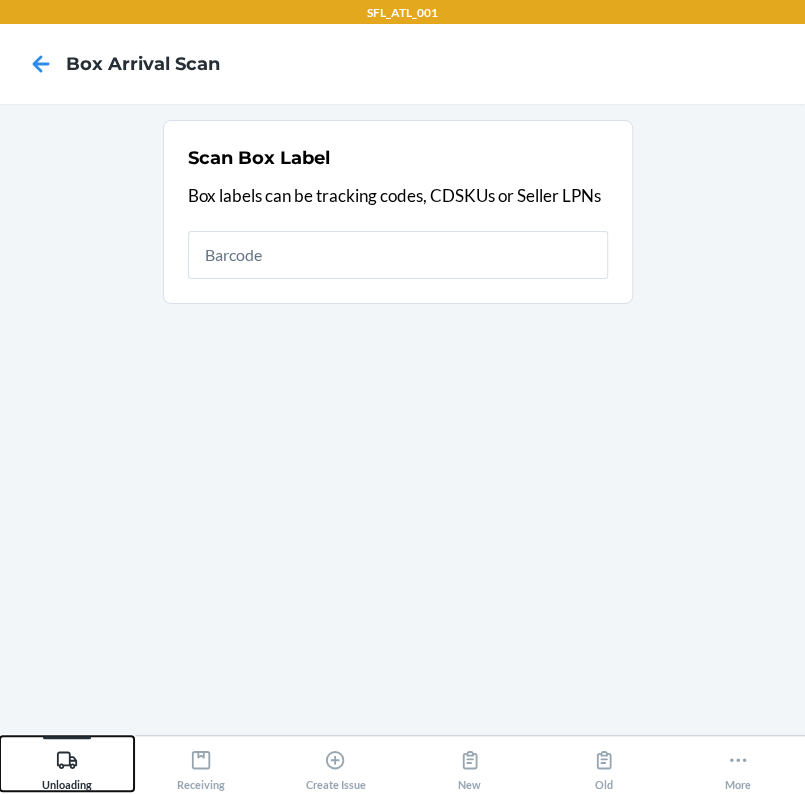 click on "Unloading" at bounding box center [67, 766] 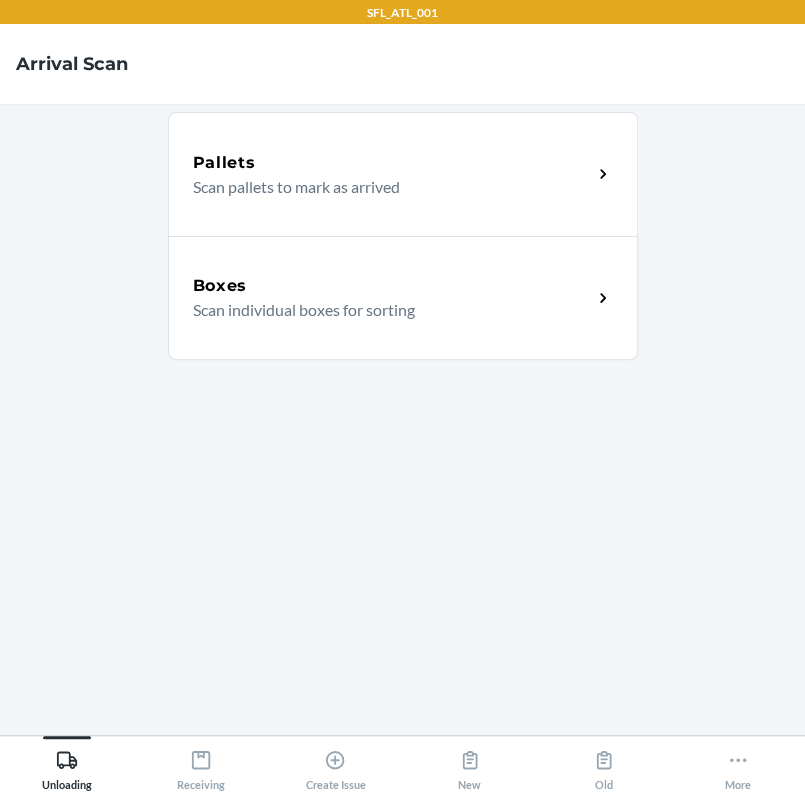 click on "Scan individual boxes for sorting" at bounding box center [384, 310] 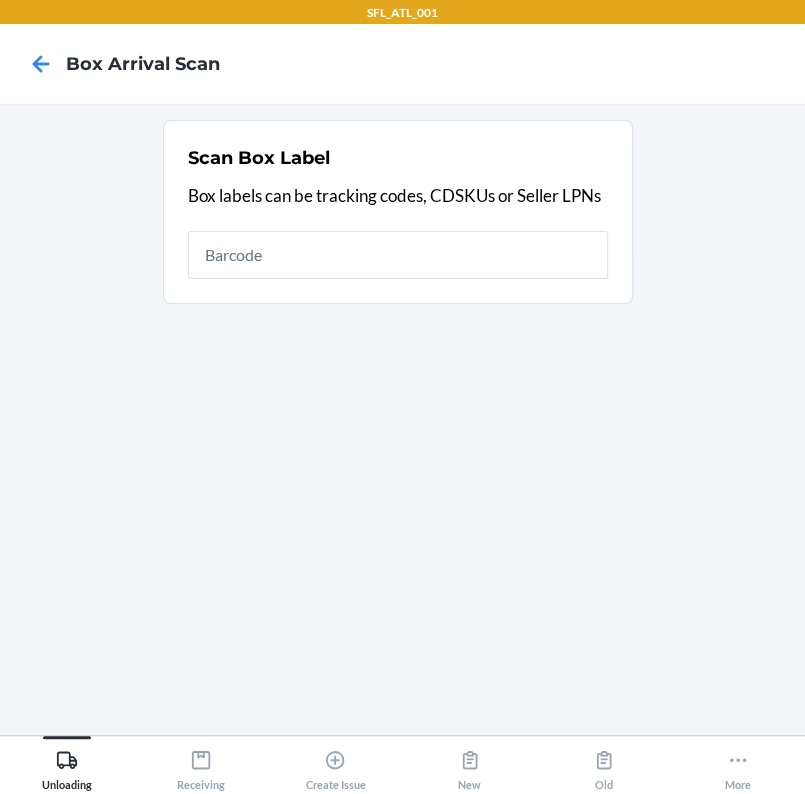 click at bounding box center [398, 255] 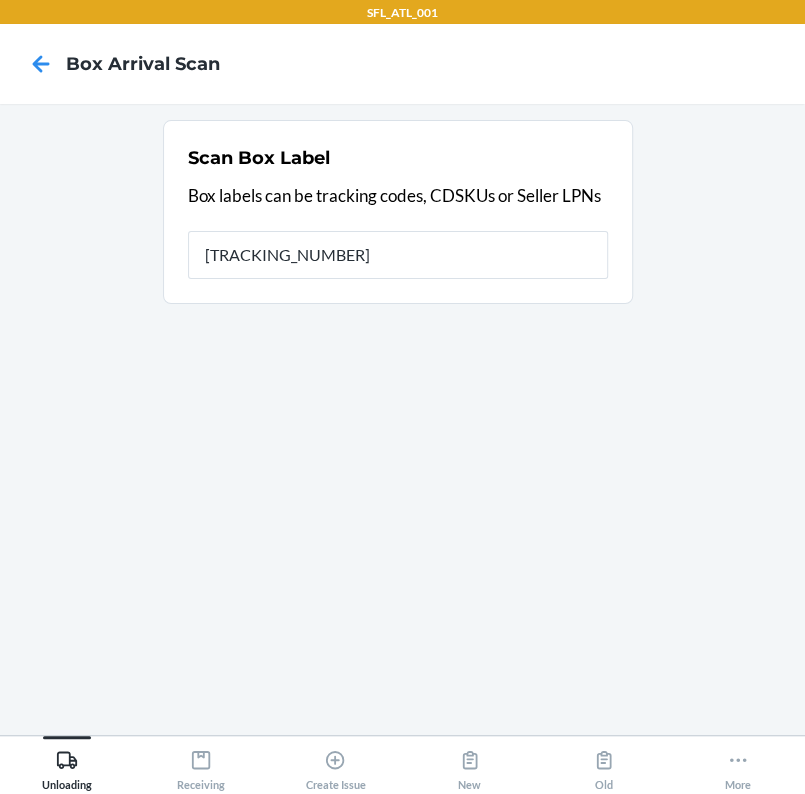 type on "[PRODUCT_CODE]" 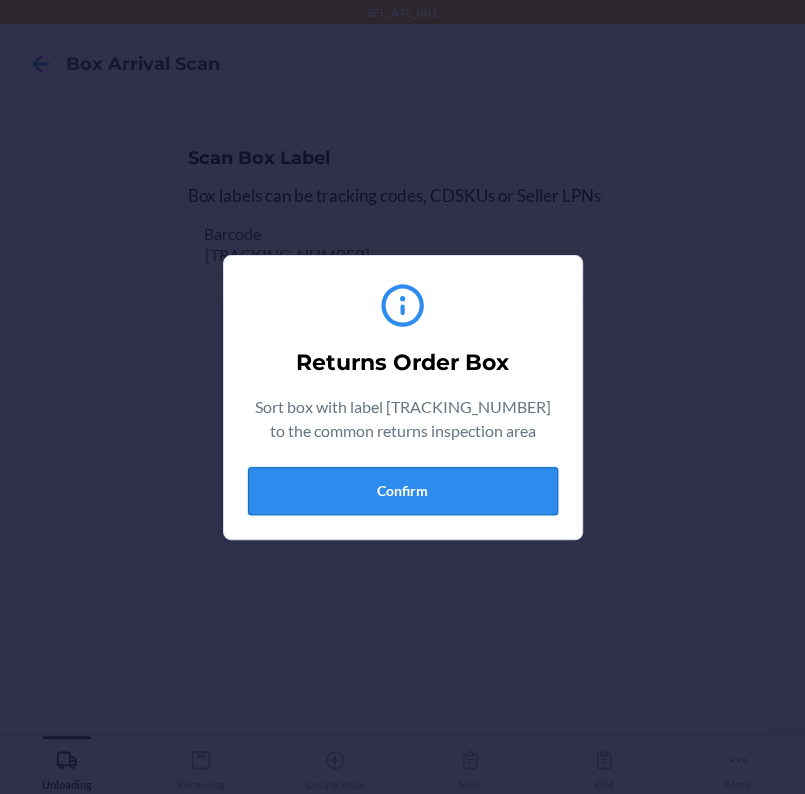 click on "Confirm" at bounding box center [403, 491] 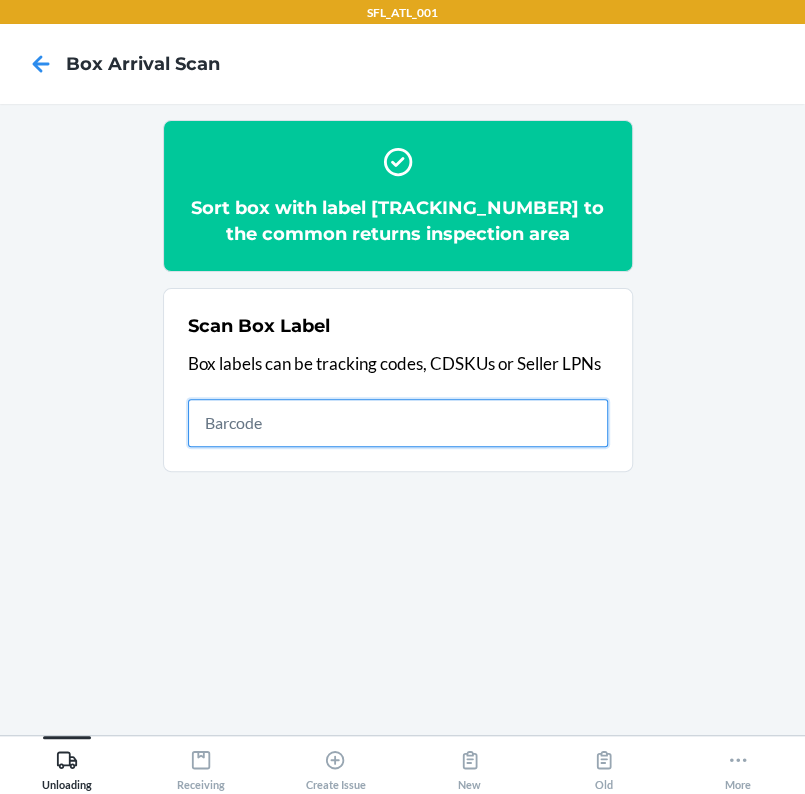 click at bounding box center [398, 423] 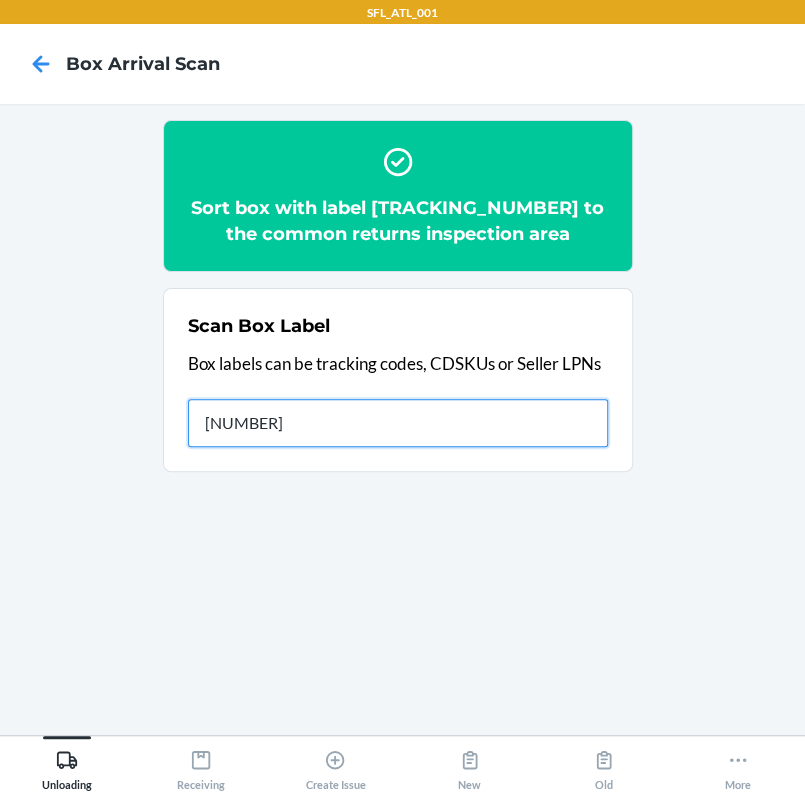 type on "[NUMBER]" 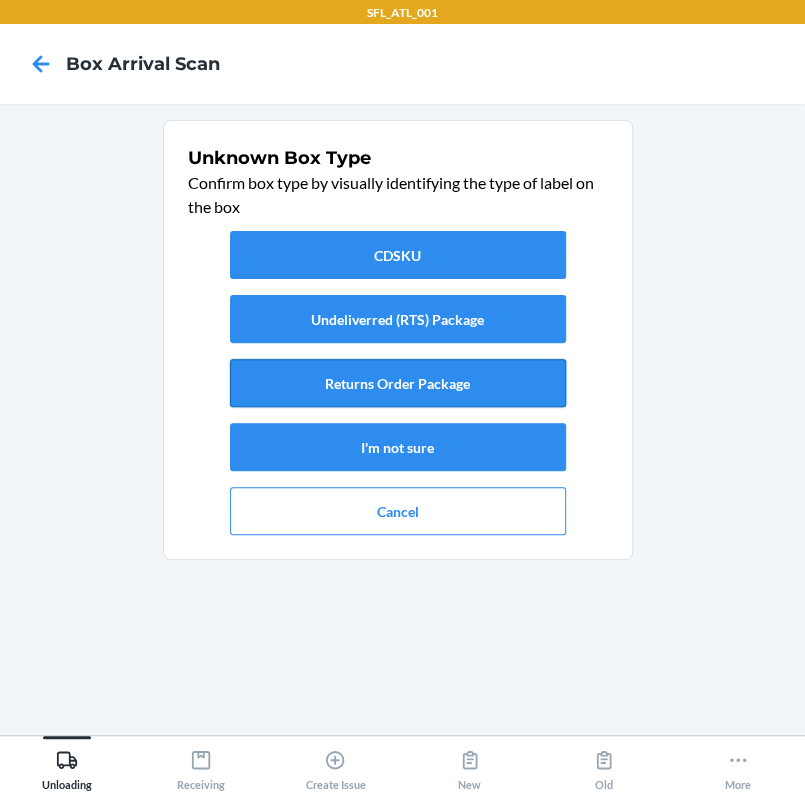 click on "Returns Order Package" at bounding box center (398, 383) 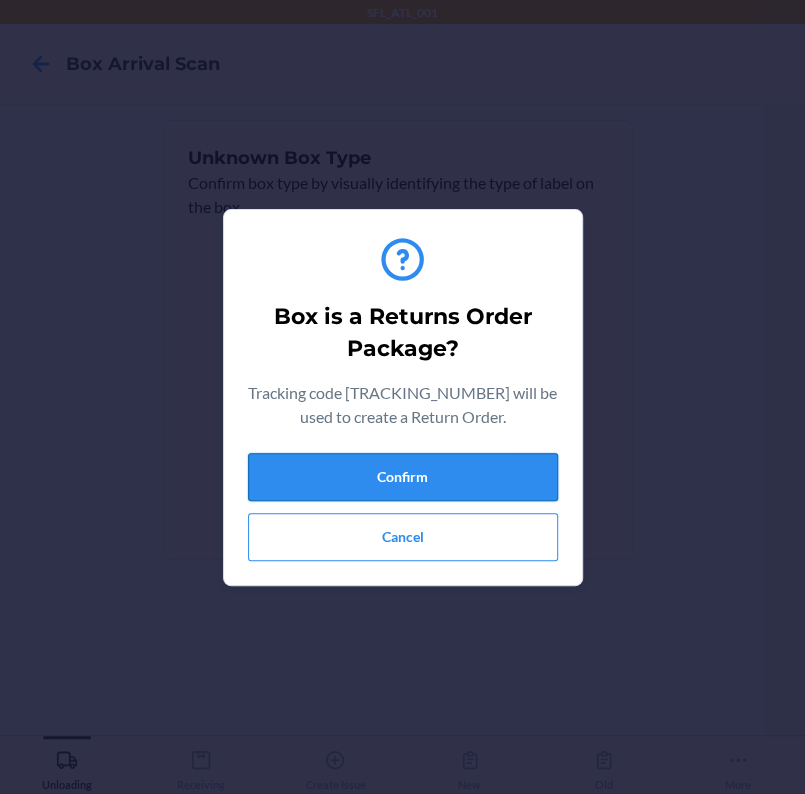 click on "Confirm" at bounding box center [403, 477] 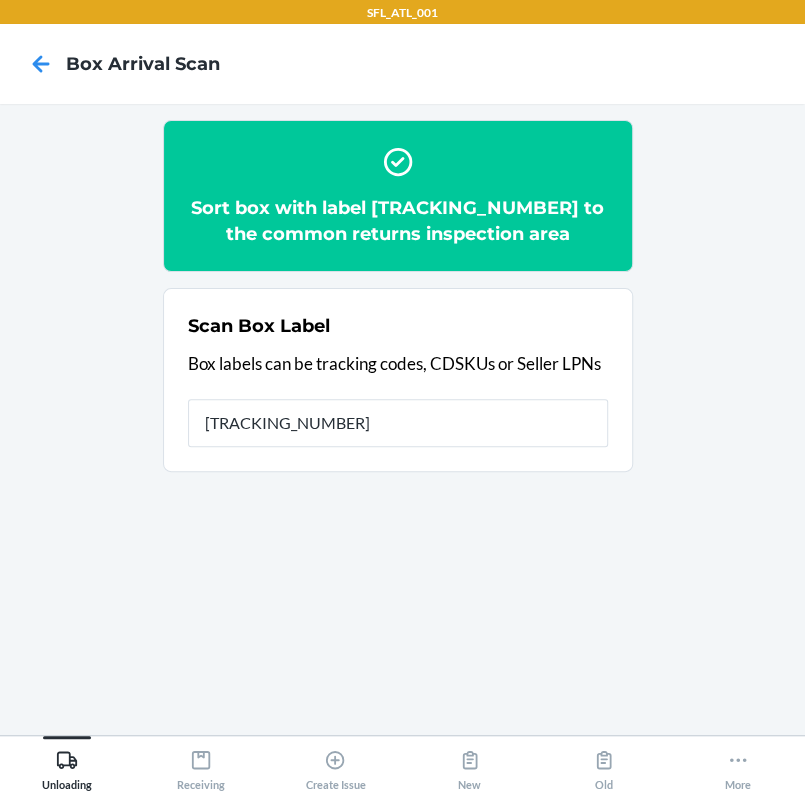 type on "[PRODUCT_CODE]" 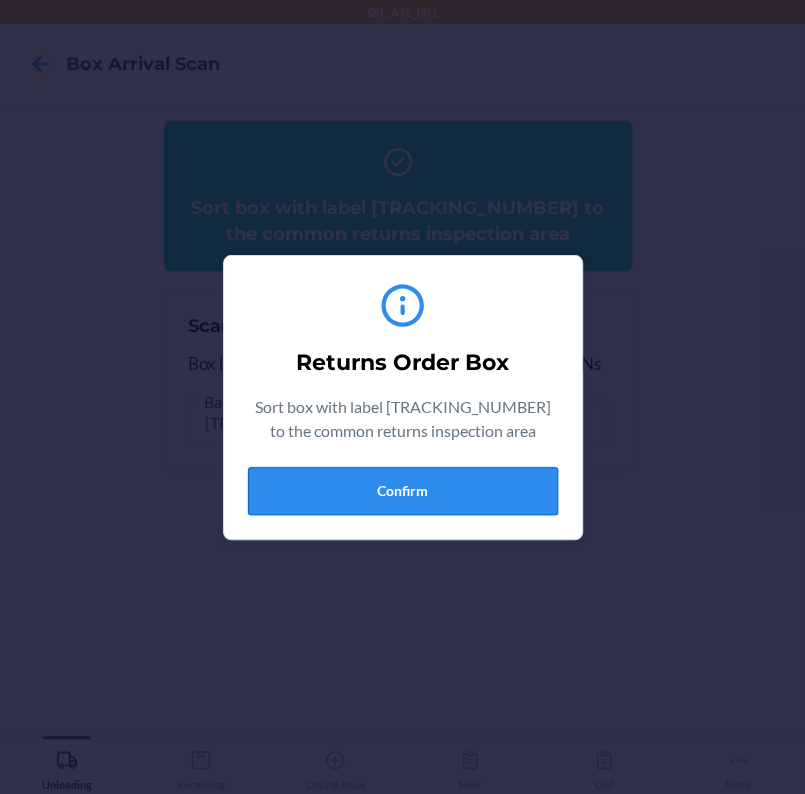 click on "Confirm" at bounding box center [403, 491] 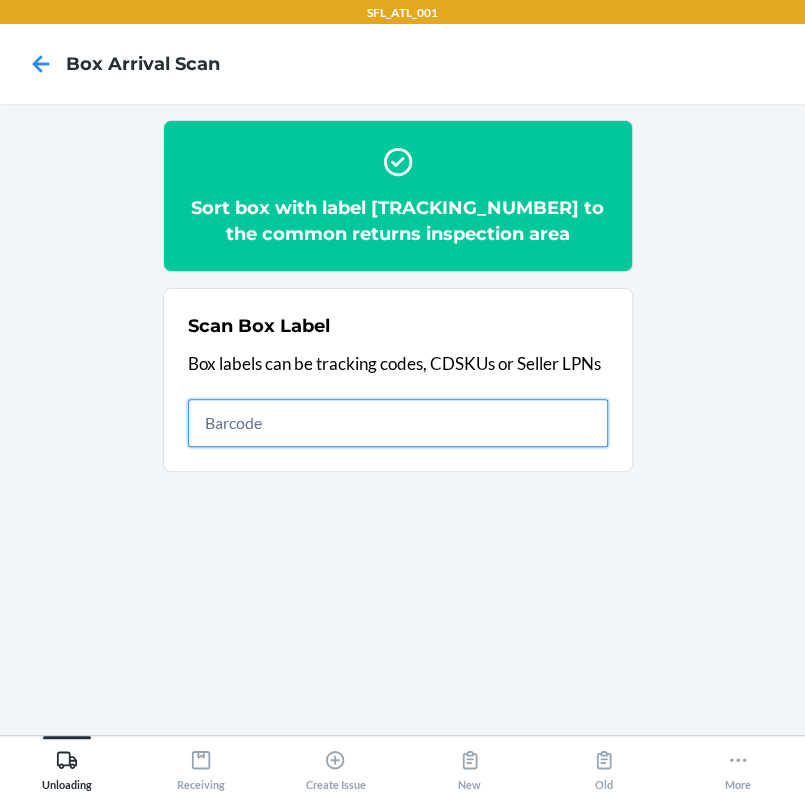 click at bounding box center [398, 423] 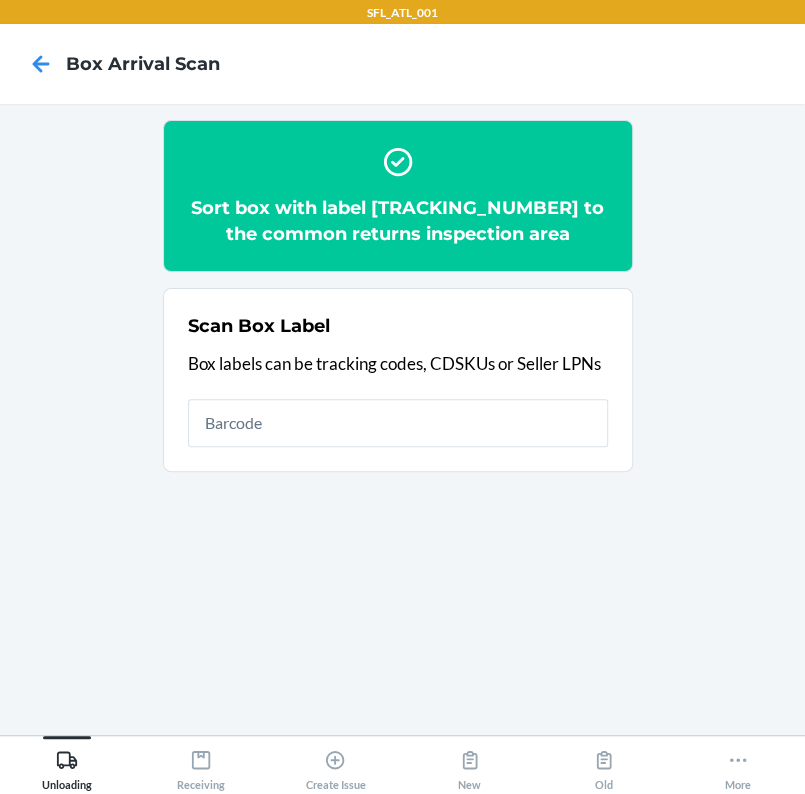 drag, startPoint x: 714, startPoint y: 135, endPoint x: 802, endPoint y: 144, distance: 88.45903 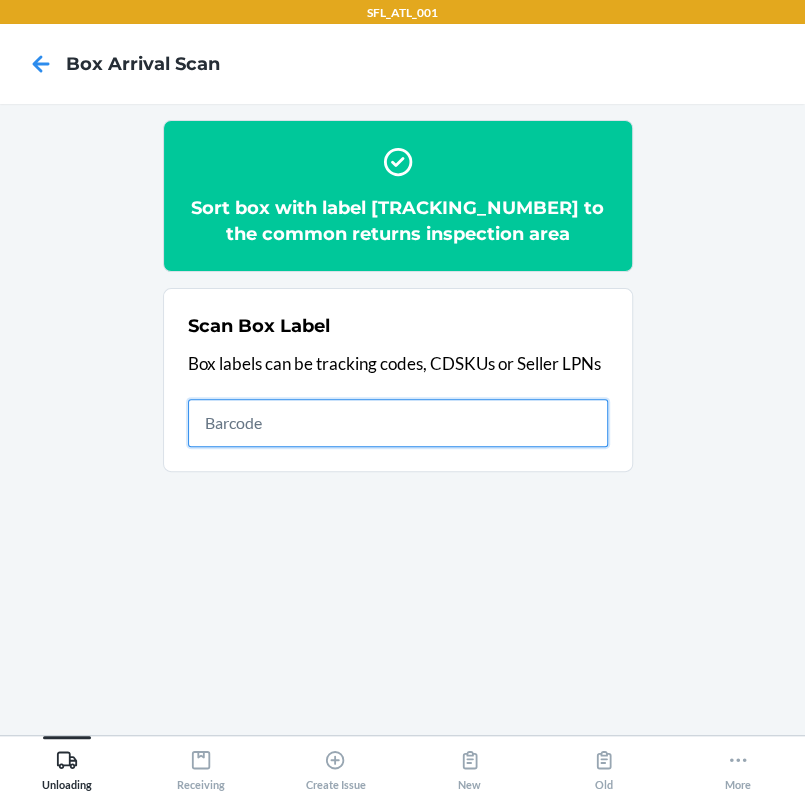 click at bounding box center (398, 423) 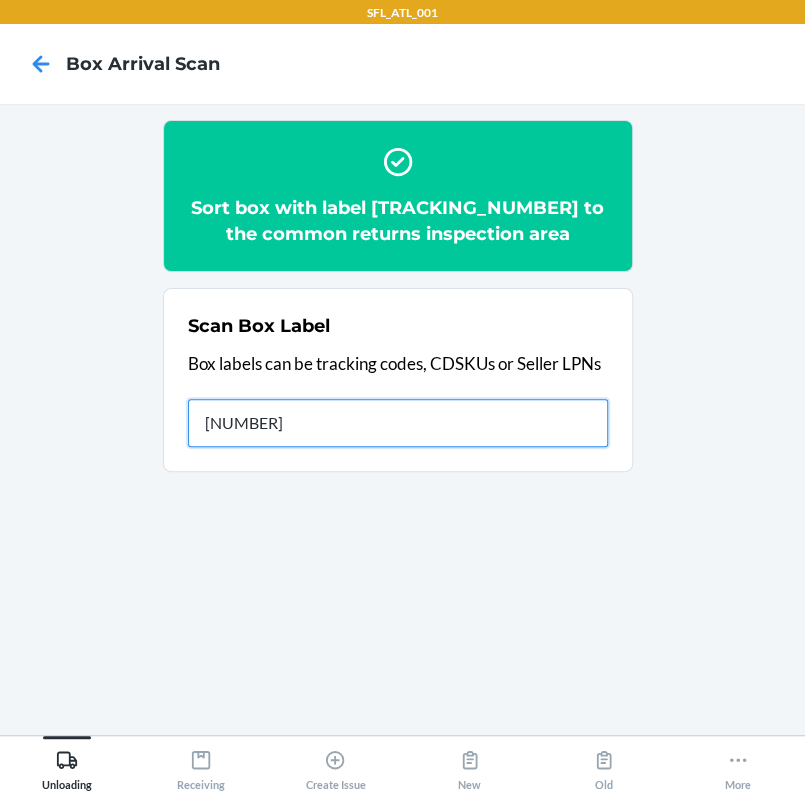type on "[NUMBER]" 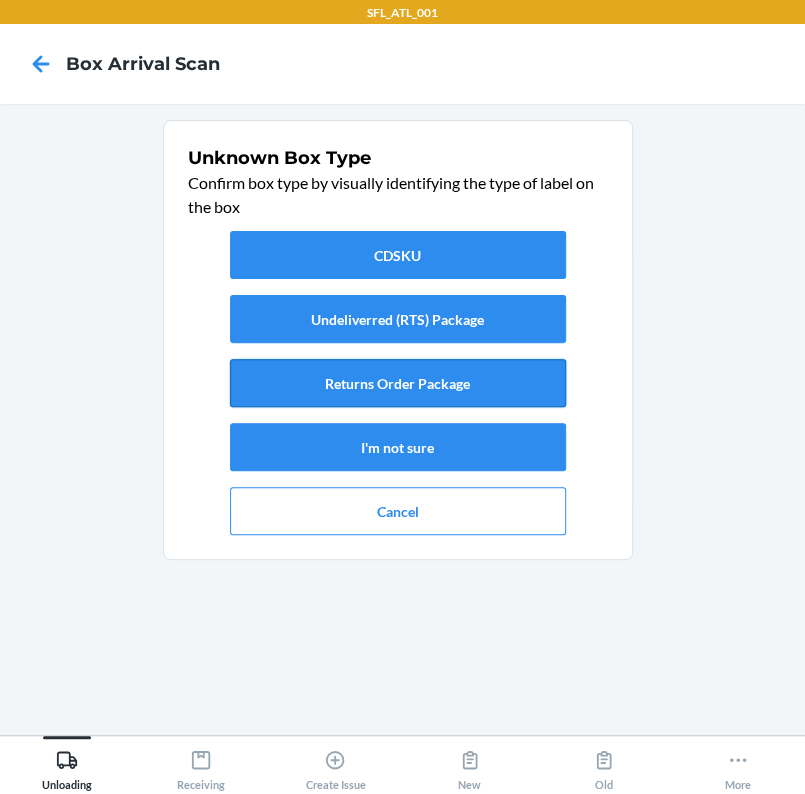 click on "Returns Order Package" at bounding box center (398, 383) 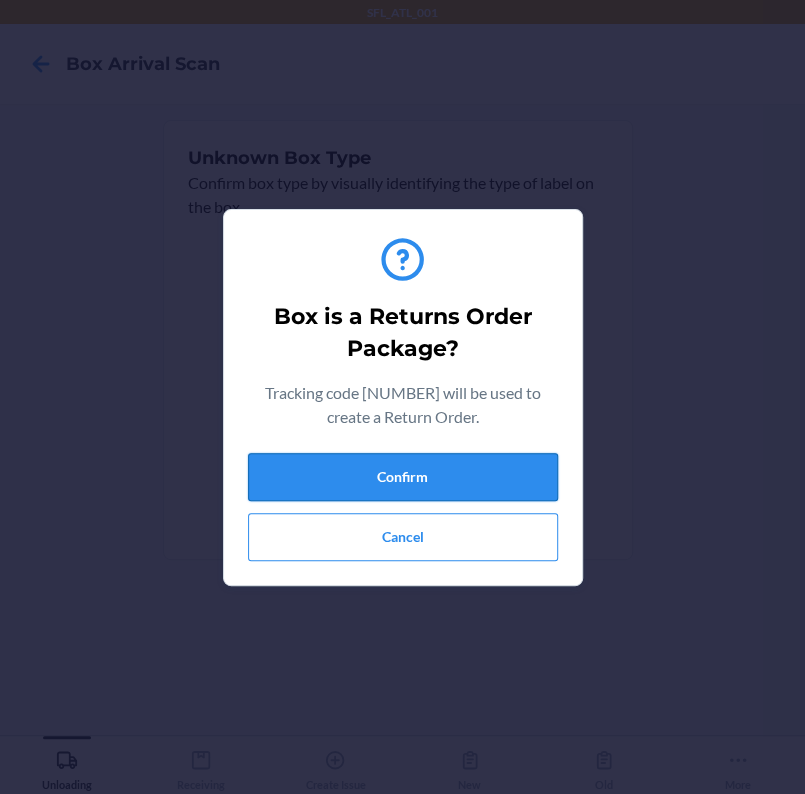 click on "Confirm" at bounding box center (403, 477) 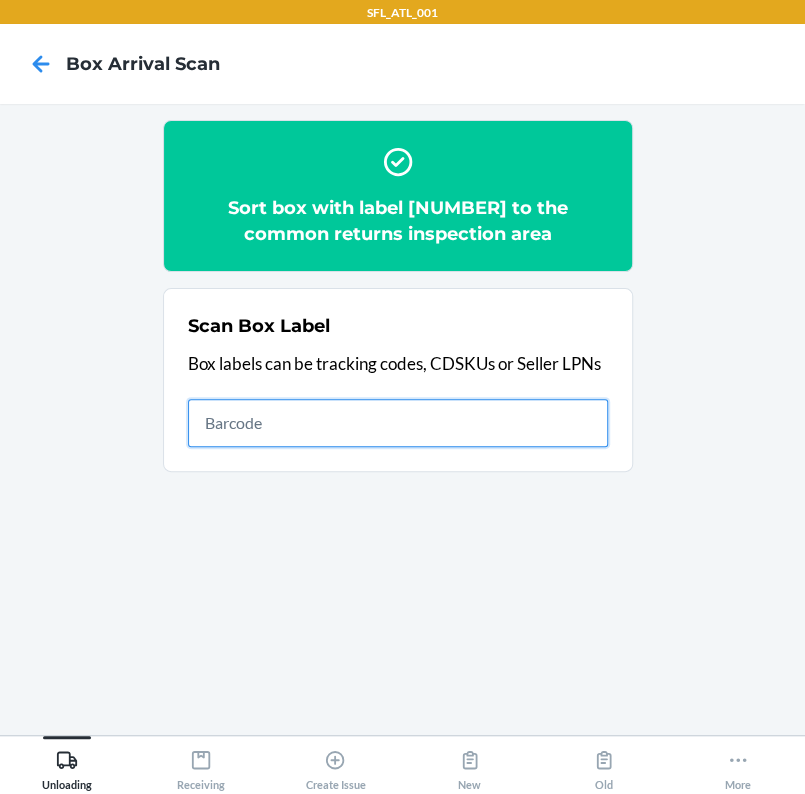 click at bounding box center [398, 423] 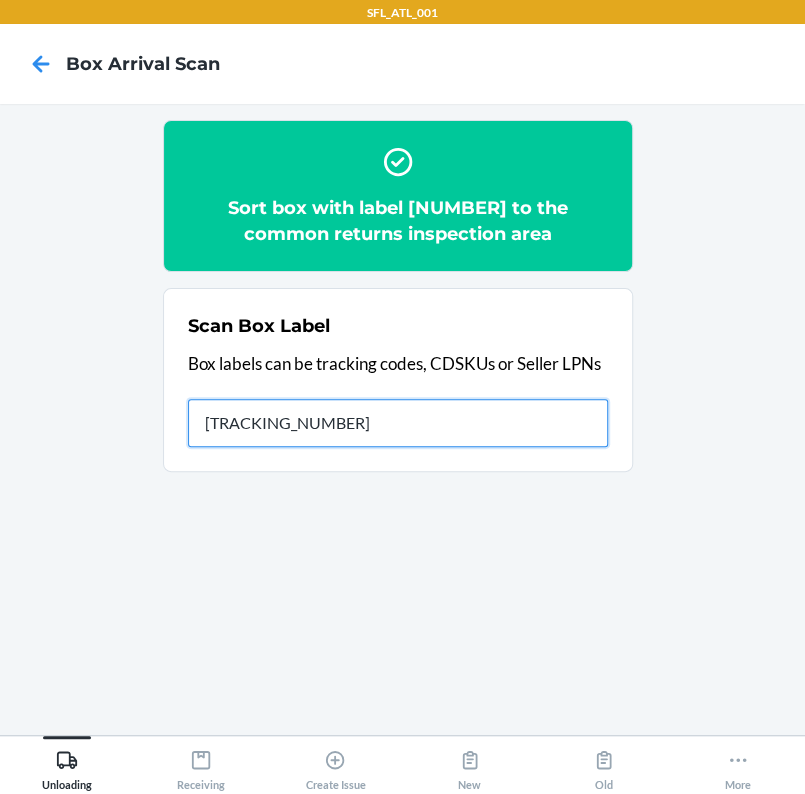 type on "[LICENSE_PLATE]" 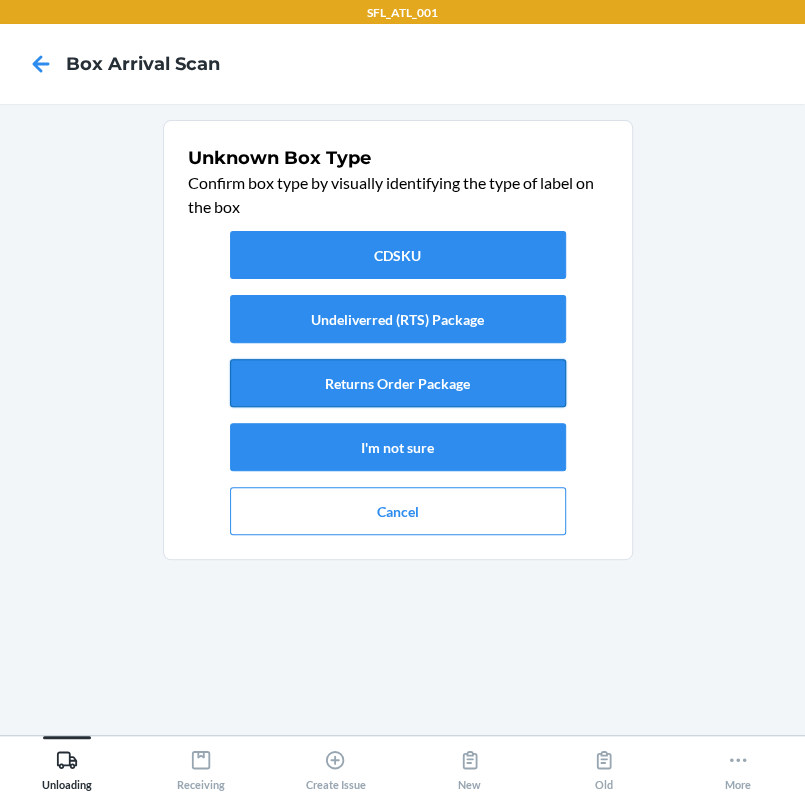 click on "Returns Order Package" at bounding box center (398, 383) 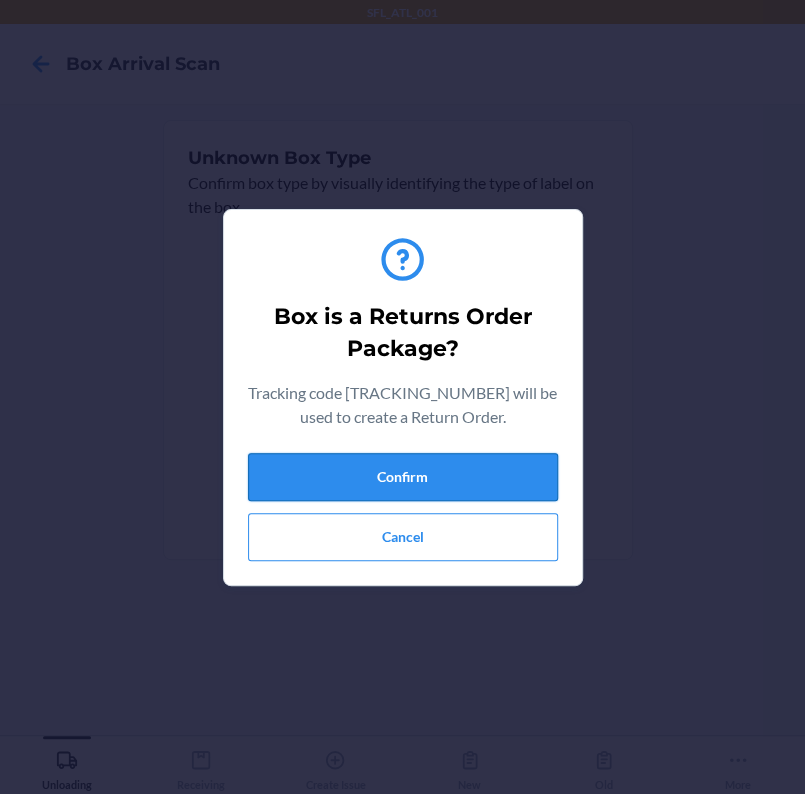 click on "Confirm" at bounding box center (403, 477) 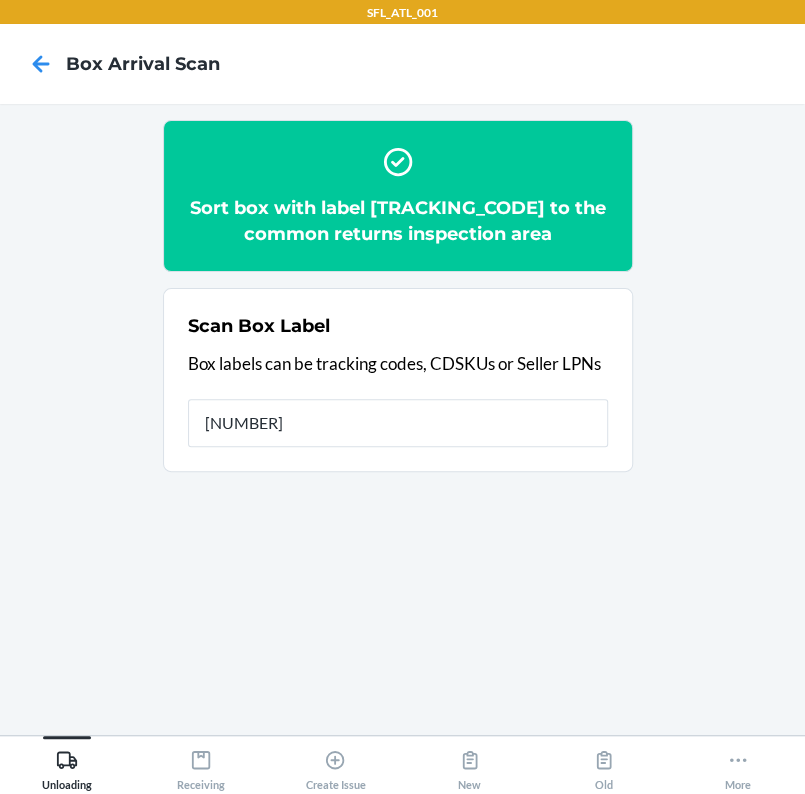 type on "[NUMBER]" 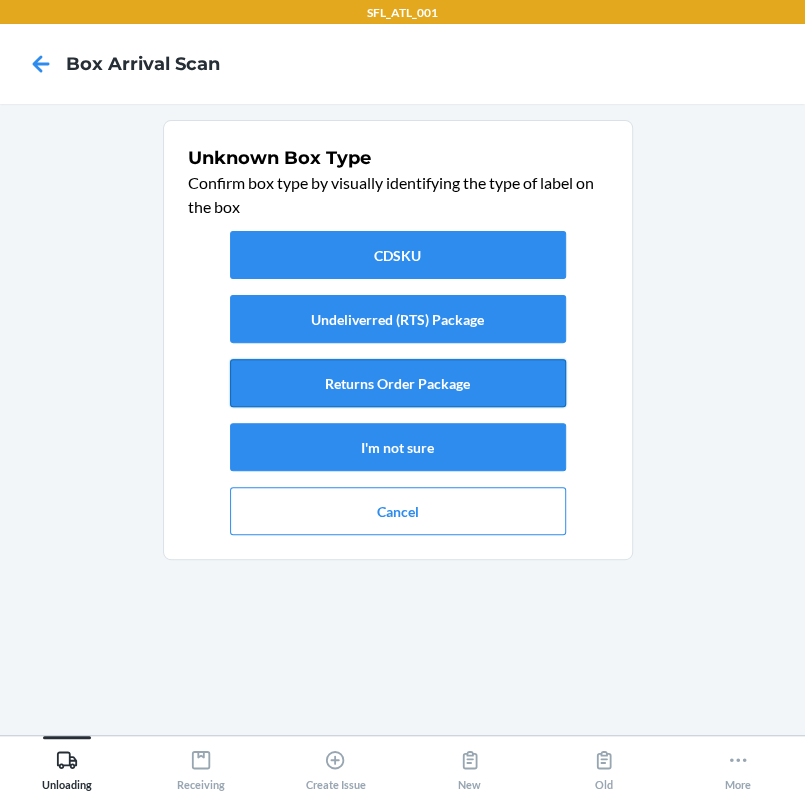 click on "Returns Order Package" at bounding box center [398, 383] 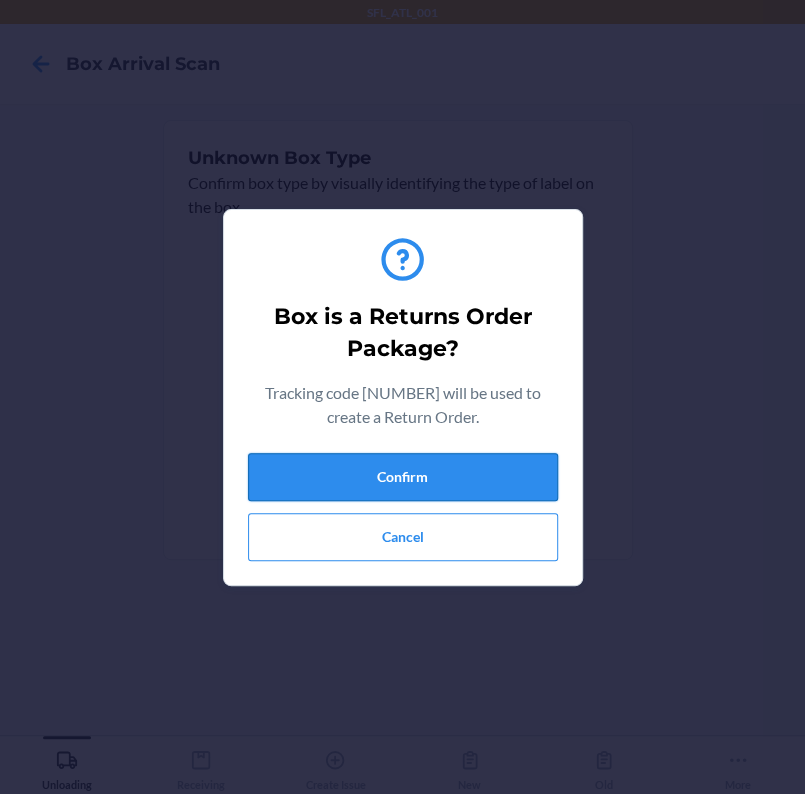 click on "Confirm" at bounding box center [403, 477] 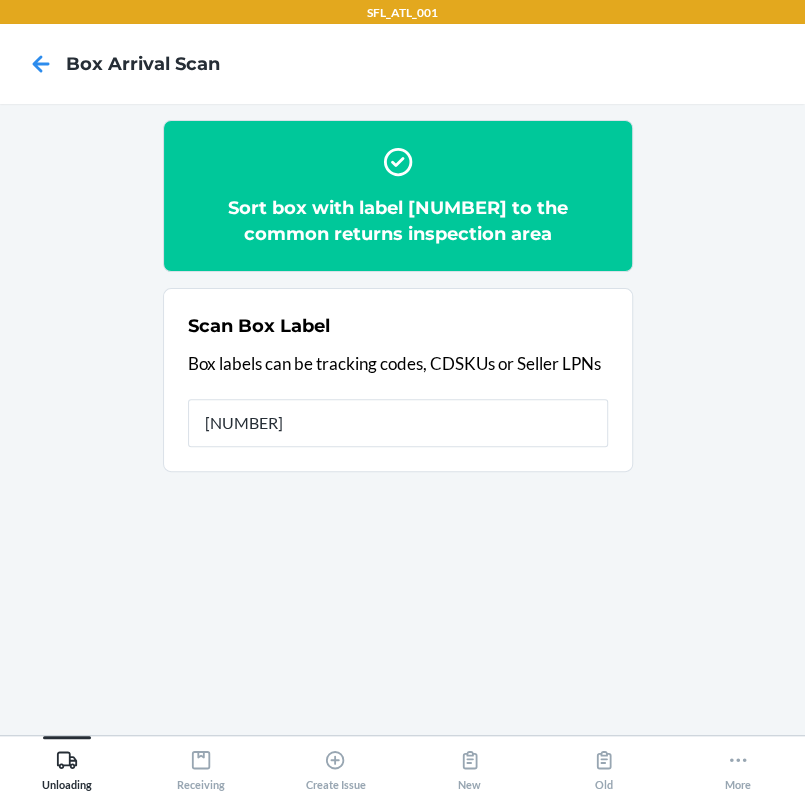 type on "[NUMBER]" 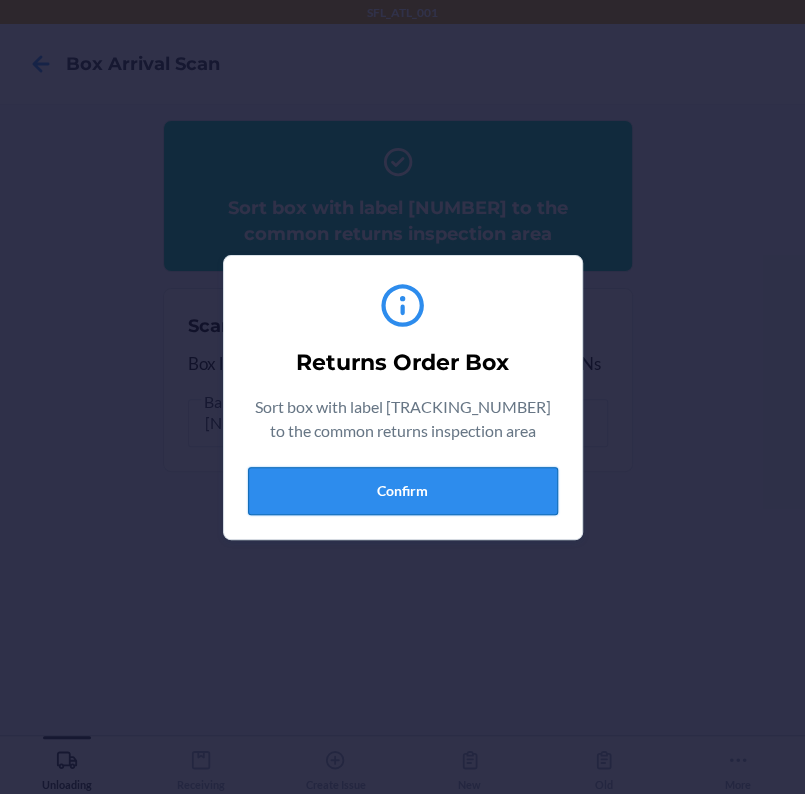 click on "Confirm" at bounding box center [403, 491] 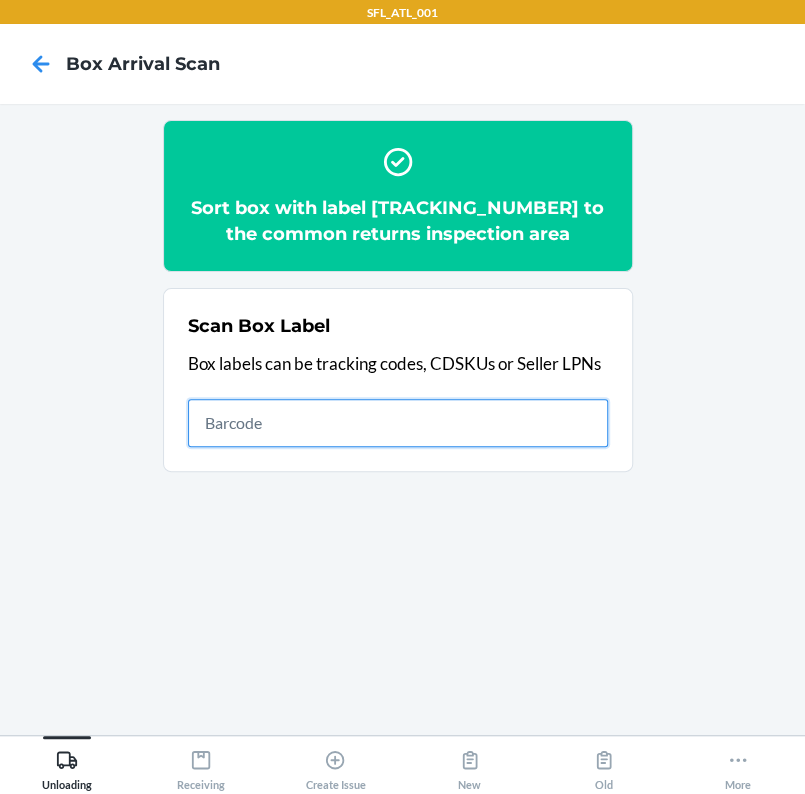 drag, startPoint x: 325, startPoint y: 461, endPoint x: 339, endPoint y: 449, distance: 18.439089 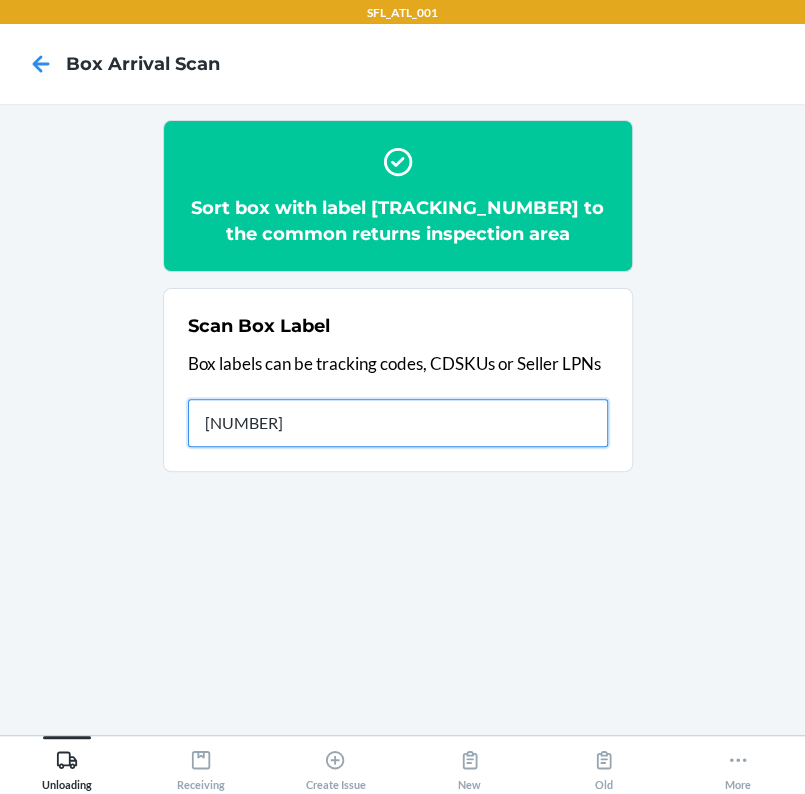 type on "[NUMBER]" 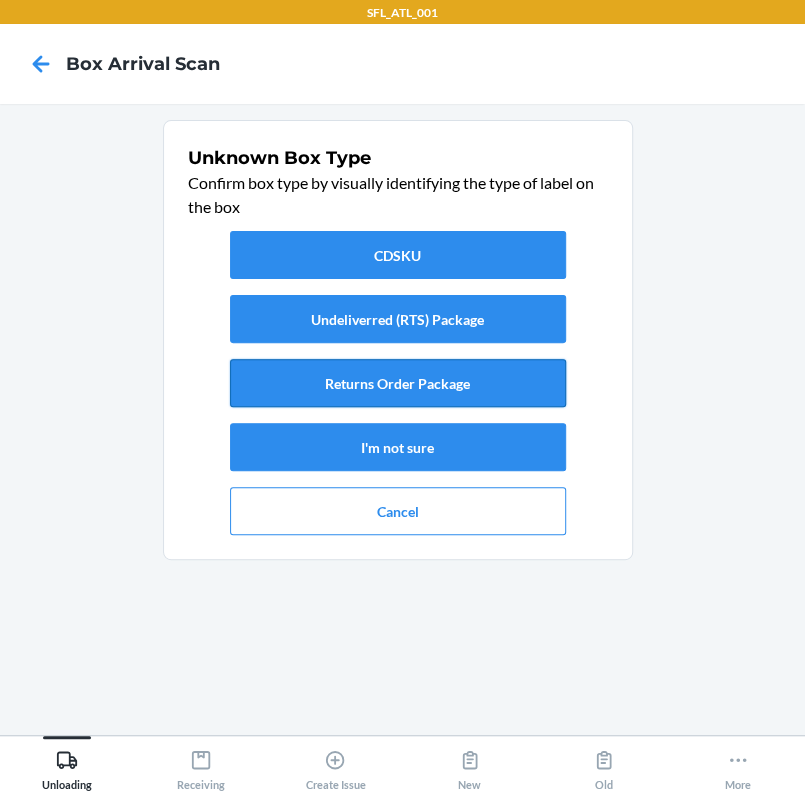 click on "Returns Order Package" at bounding box center (398, 383) 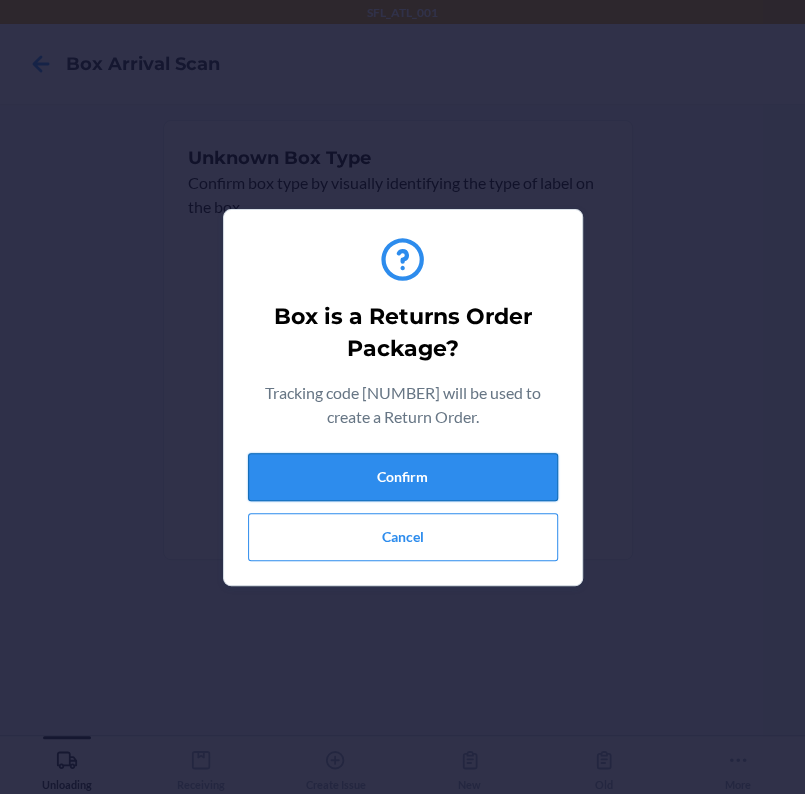 click on "Confirm" at bounding box center (403, 477) 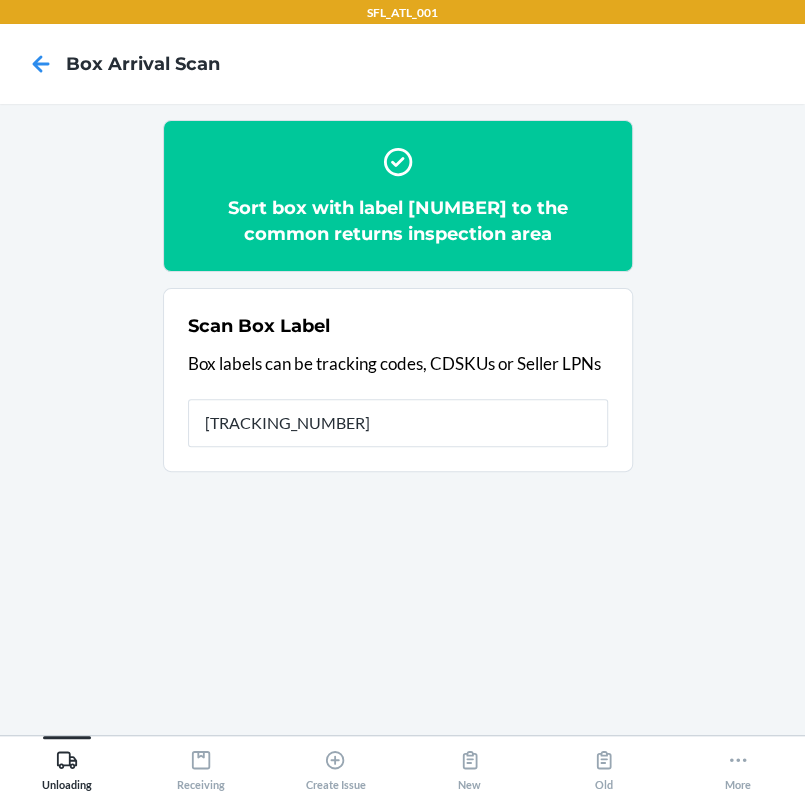 type on "[NUMBER]" 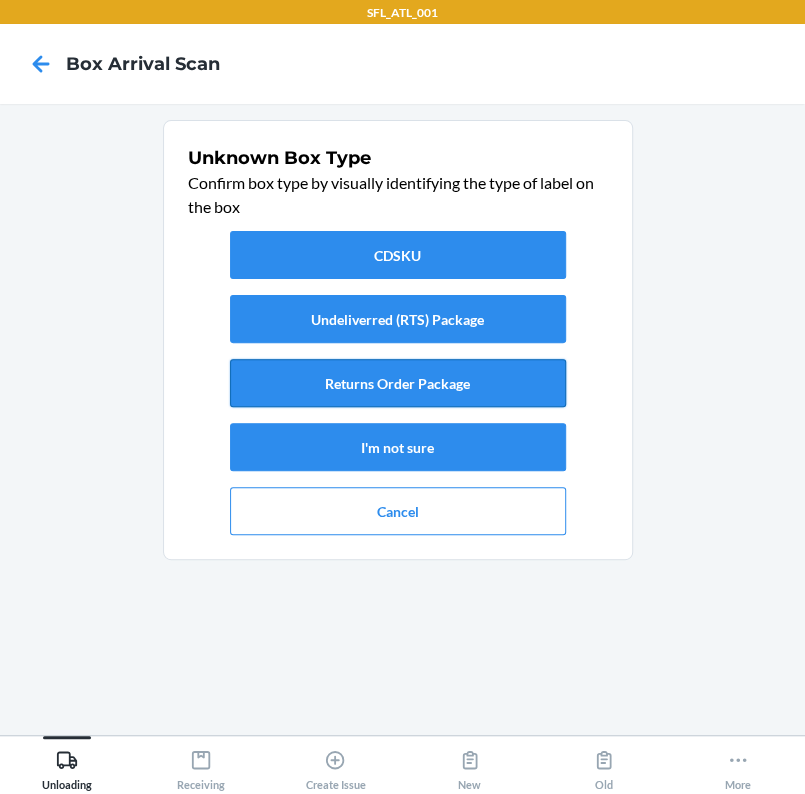 click on "Returns Order Package" at bounding box center [398, 383] 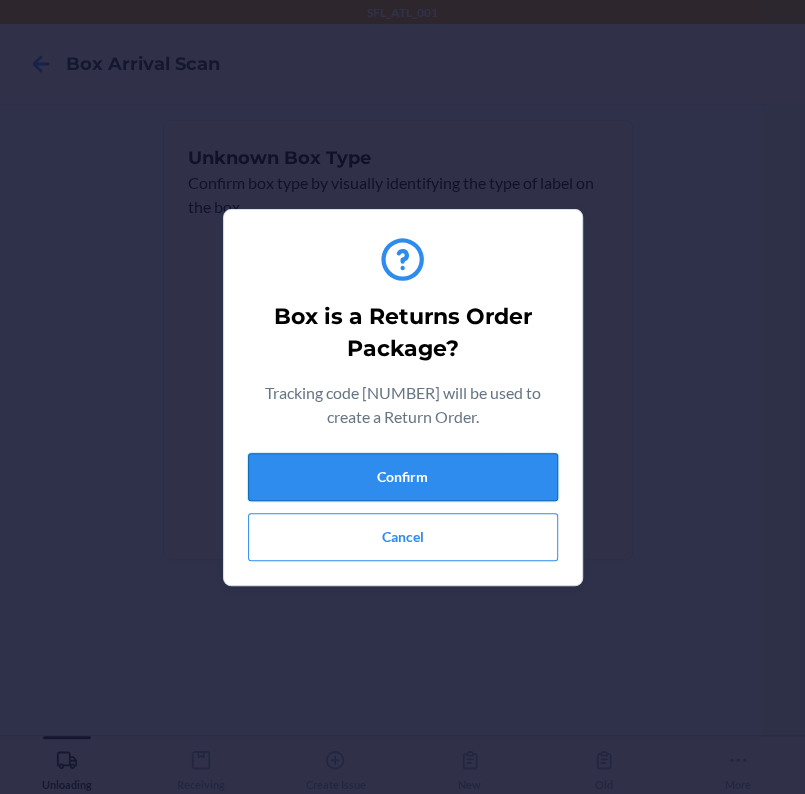 click on "Confirm" at bounding box center [403, 477] 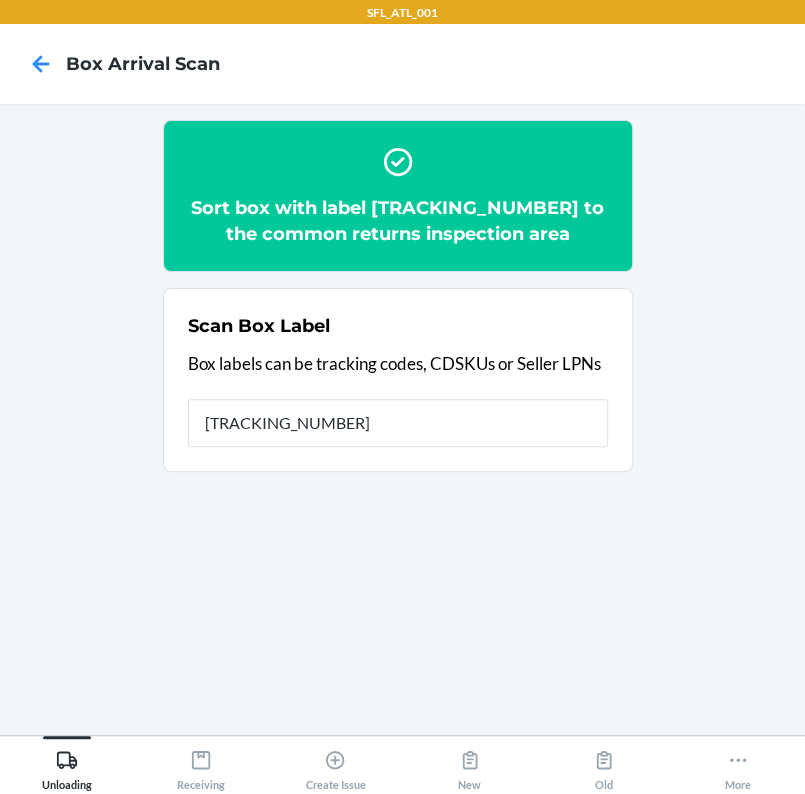 type on "[NUMBER]" 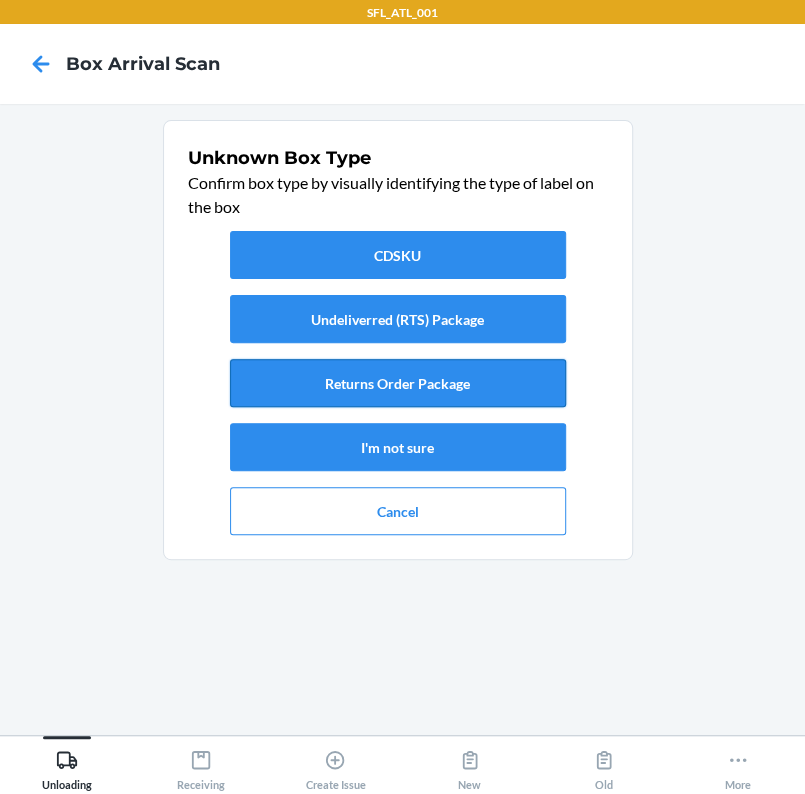 click on "Returns Order Package" at bounding box center (398, 383) 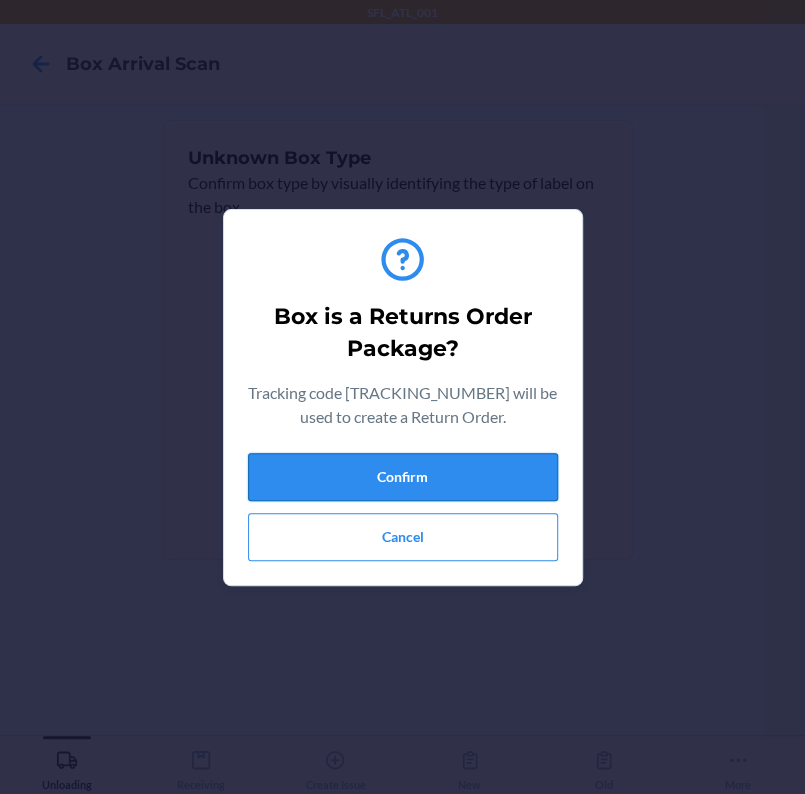 click on "Confirm" at bounding box center [403, 477] 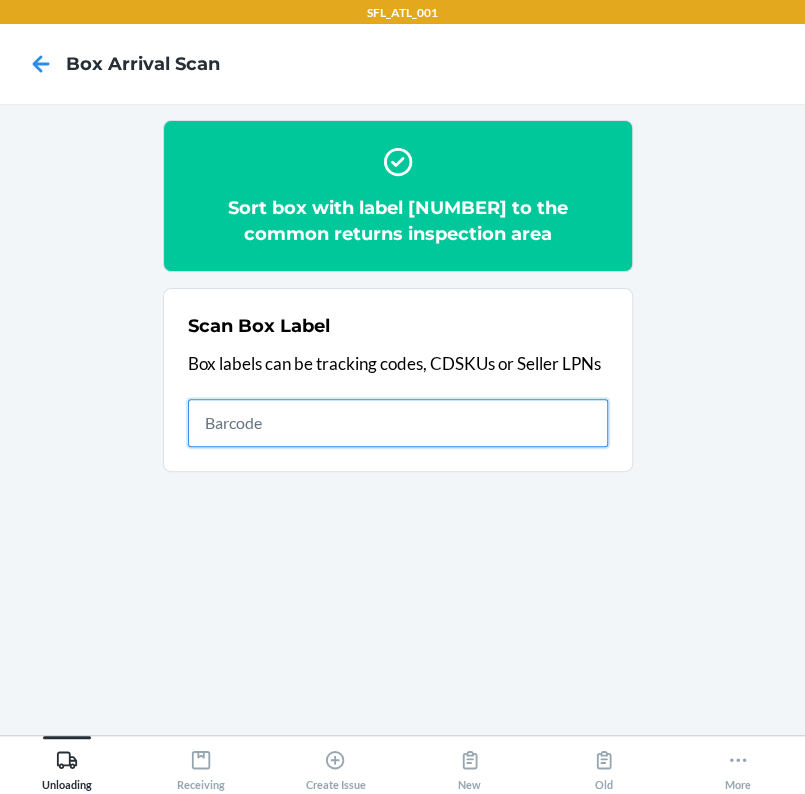 click at bounding box center (398, 423) 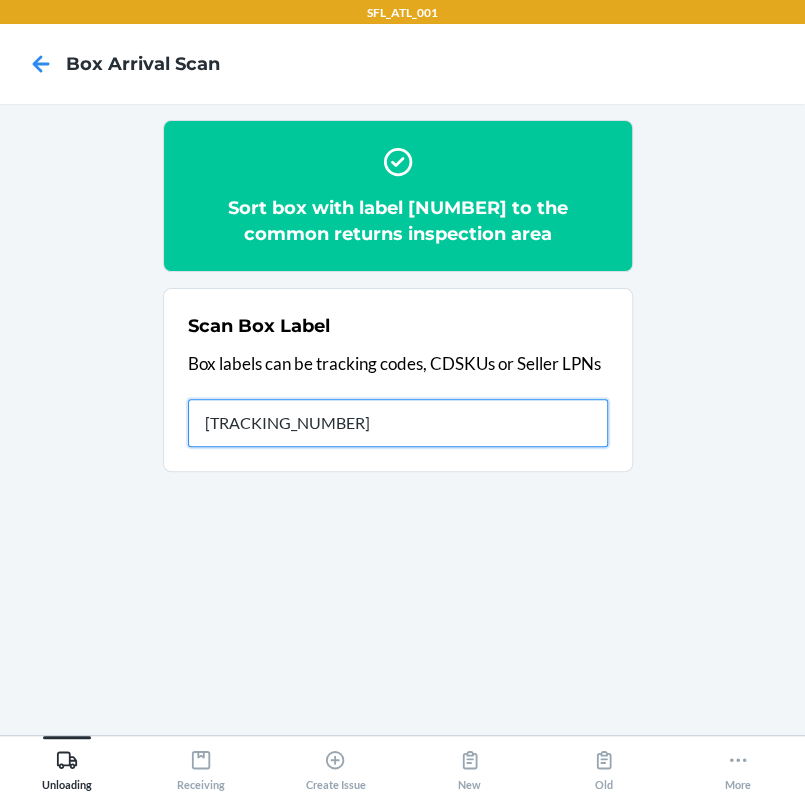 type on "[CREDIT_CARD_NUMBER]" 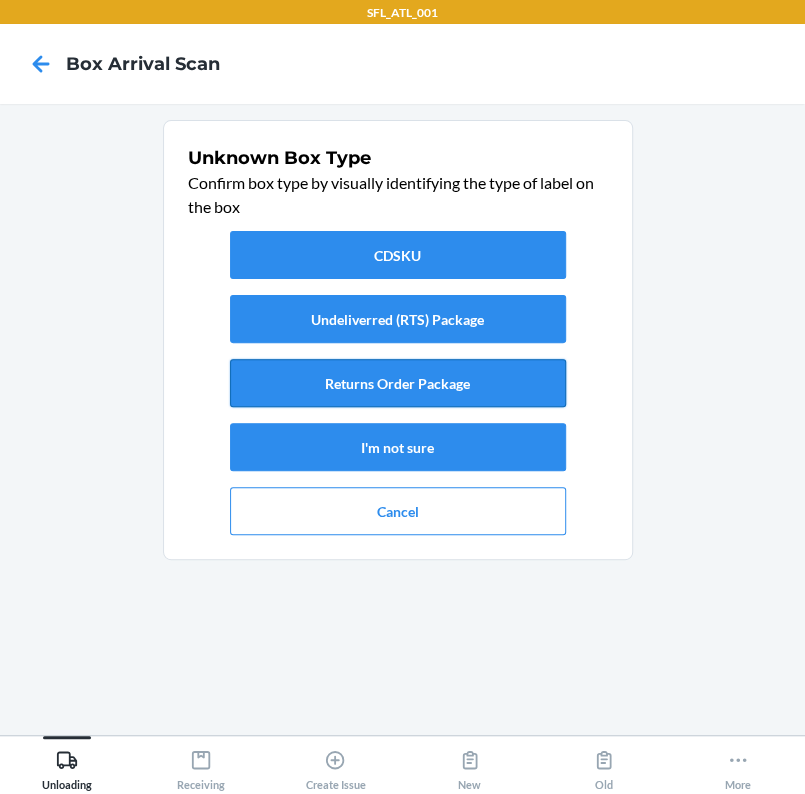 click on "Returns Order Package" at bounding box center [398, 383] 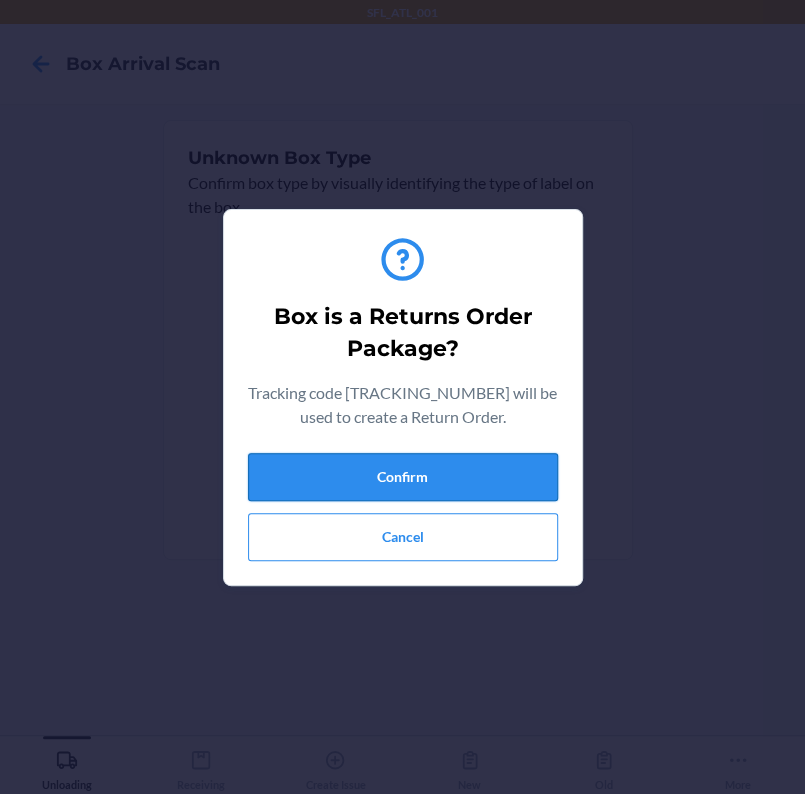 click on "Confirm" at bounding box center [403, 477] 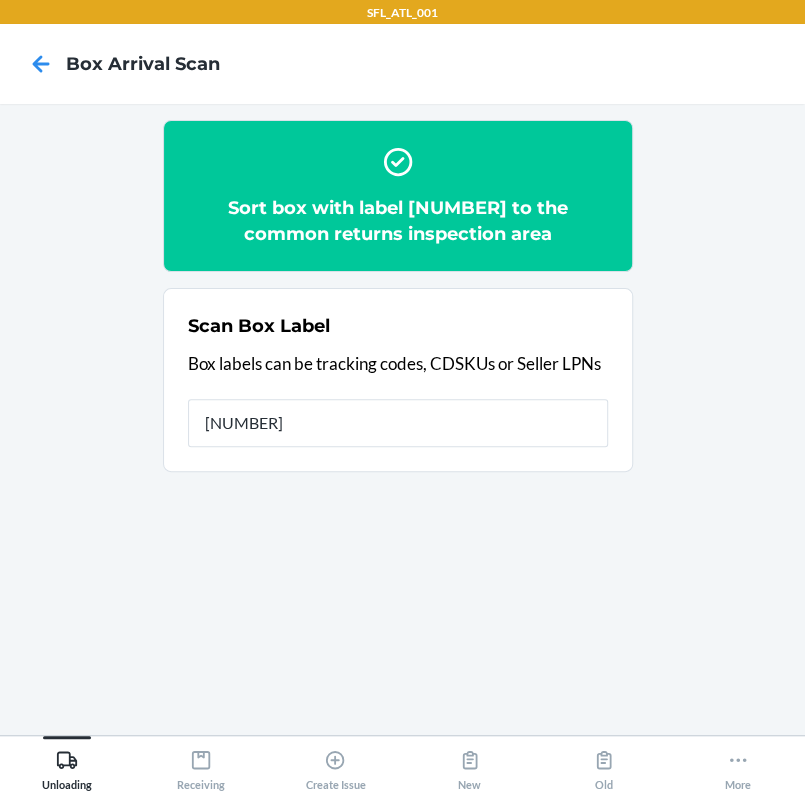 type on "[NUMBER]" 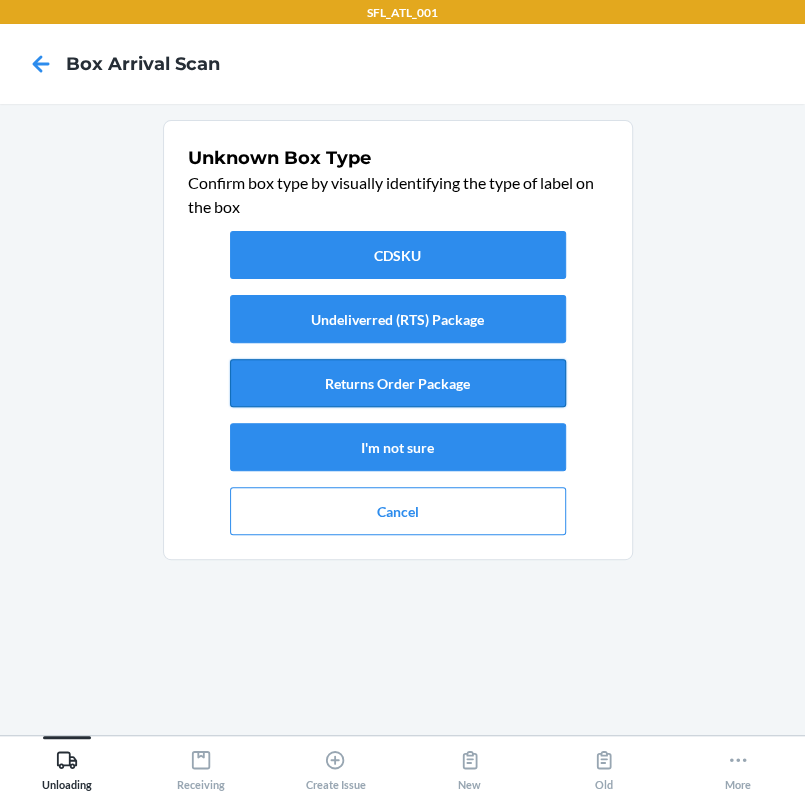 click on "Returns Order Package" at bounding box center (398, 383) 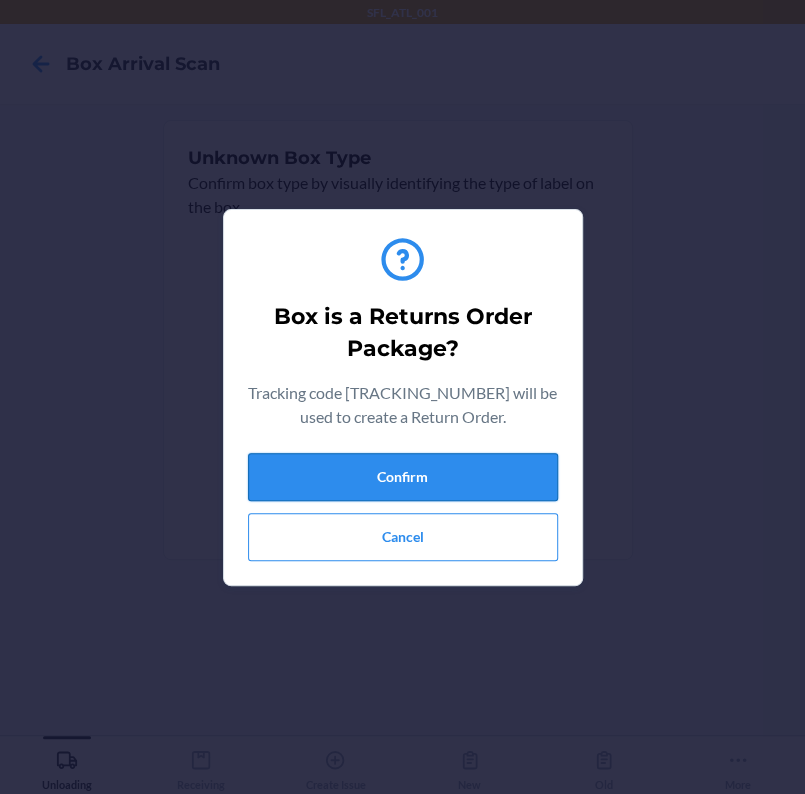 click on "Confirm" at bounding box center (403, 477) 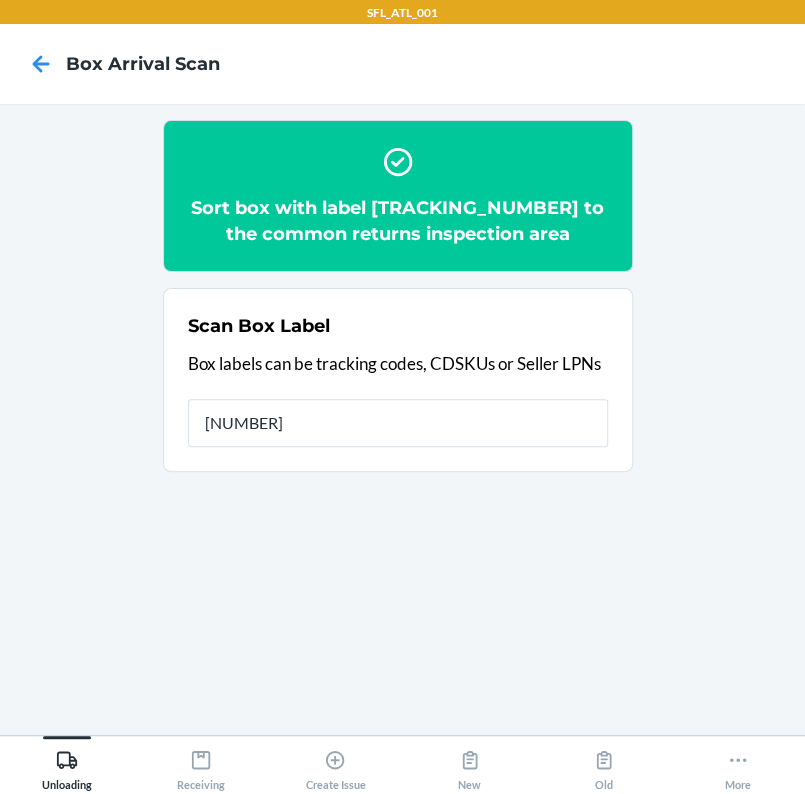 type on "[NUMBER]" 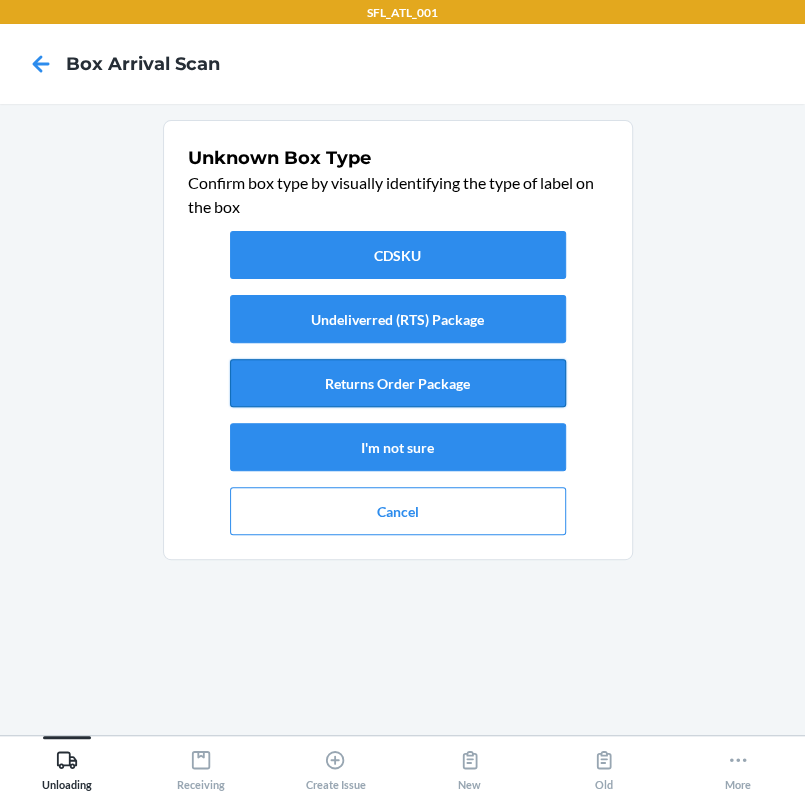 click on "Returns Order Package" at bounding box center (398, 383) 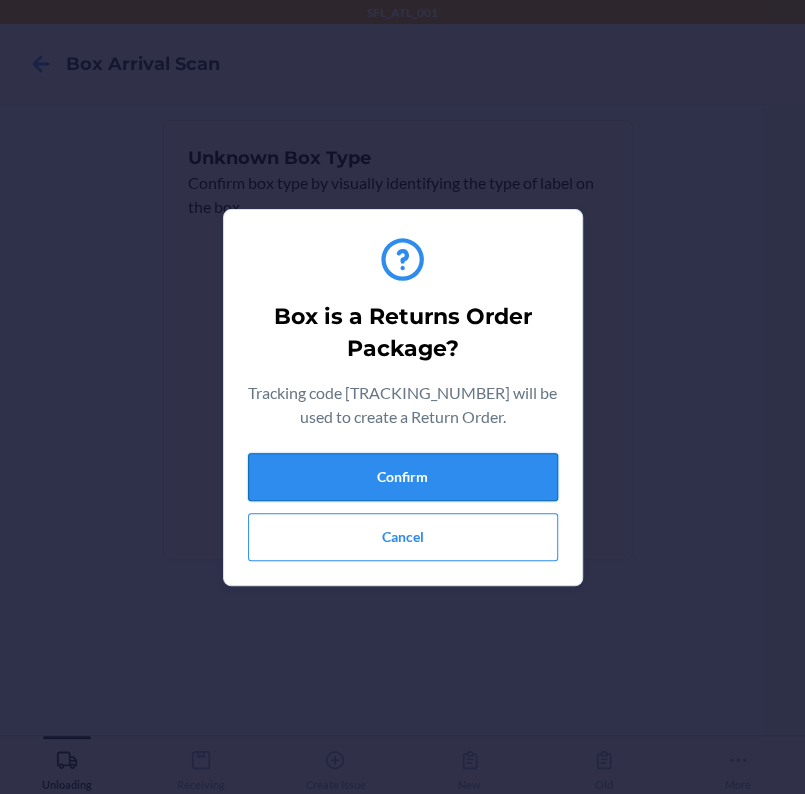 click on "Confirm" at bounding box center (403, 477) 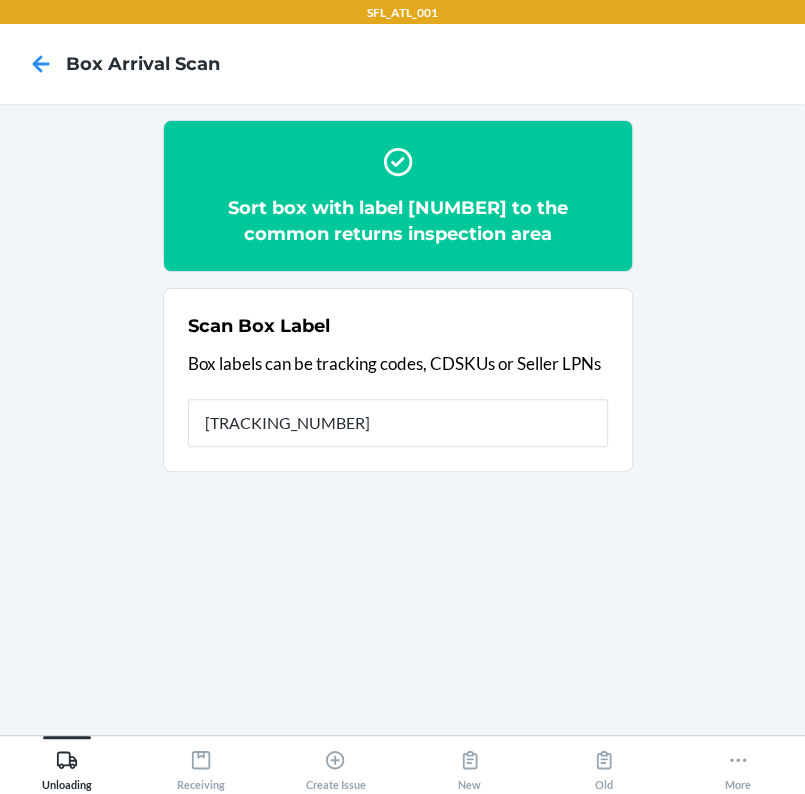 type on "[NUMBER]" 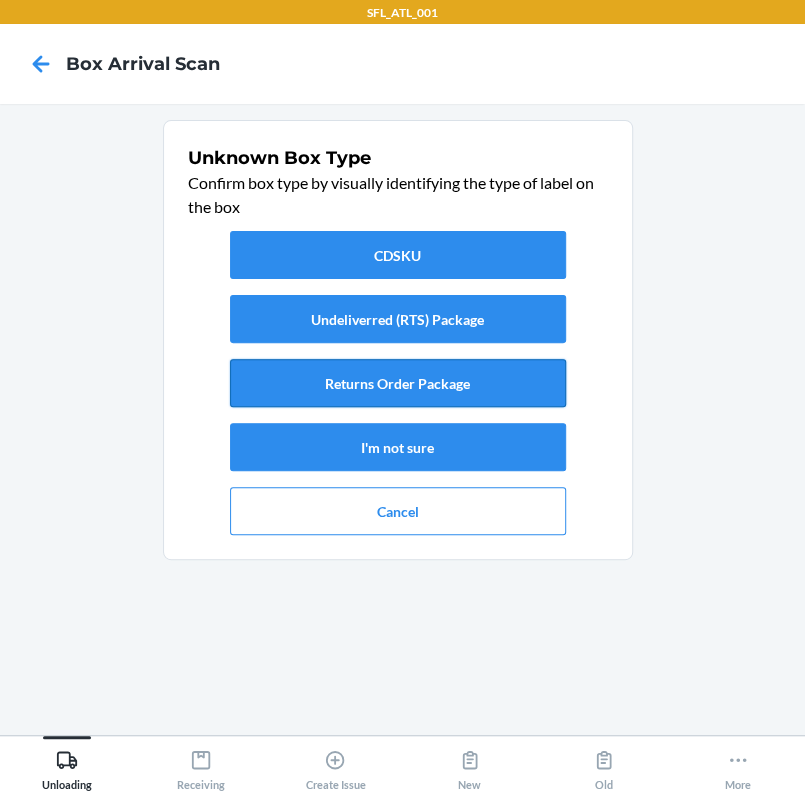 click on "Returns Order Package" at bounding box center (398, 383) 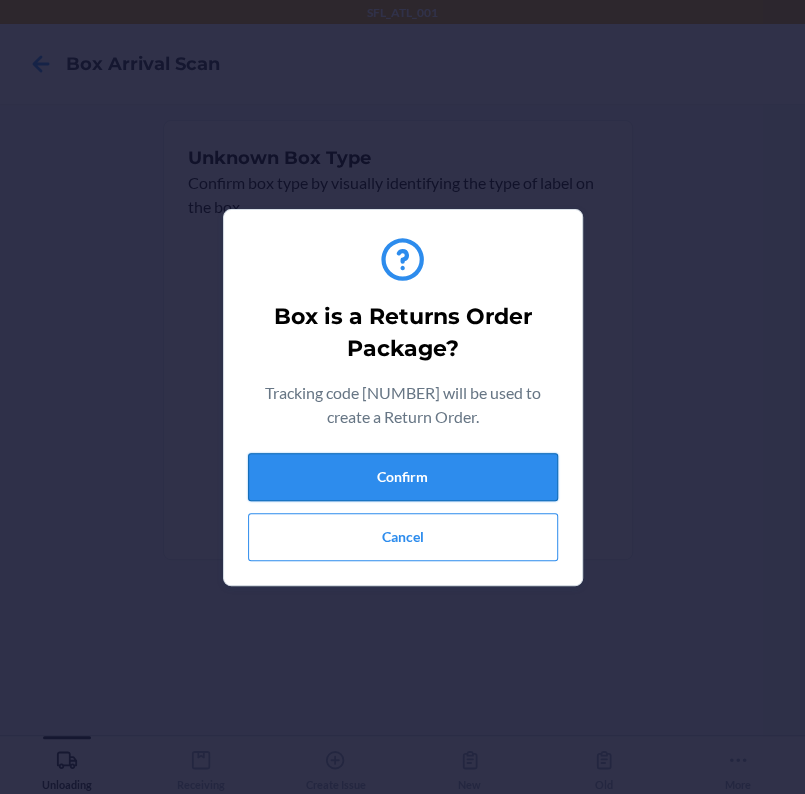 click on "Confirm" at bounding box center [403, 477] 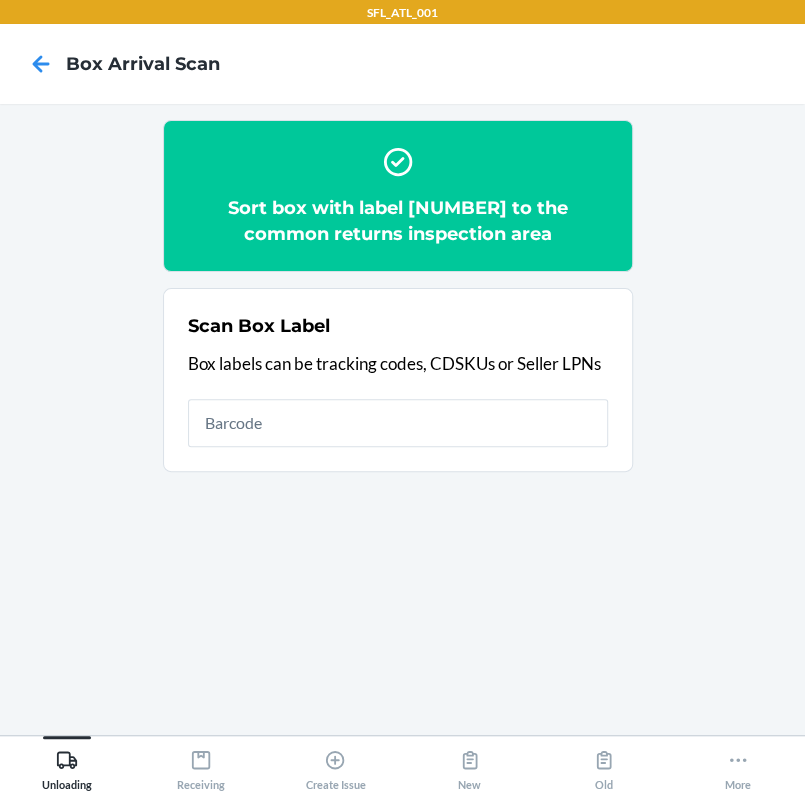 click on "Scan Box Label Box labels can be tracking codes, CDSKUs or Seller LPNs" at bounding box center [398, 380] 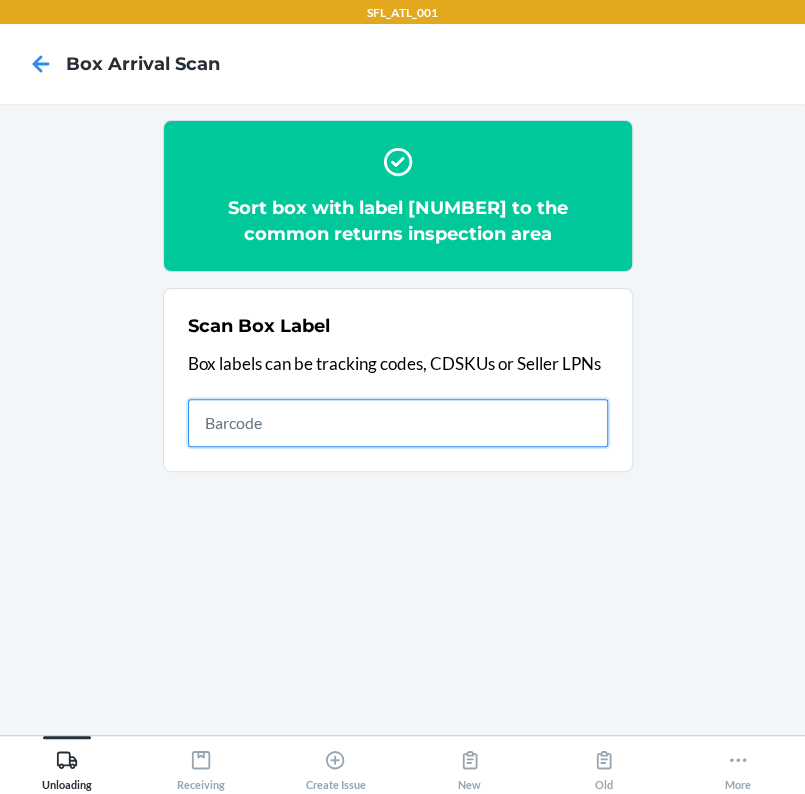 click at bounding box center (398, 423) 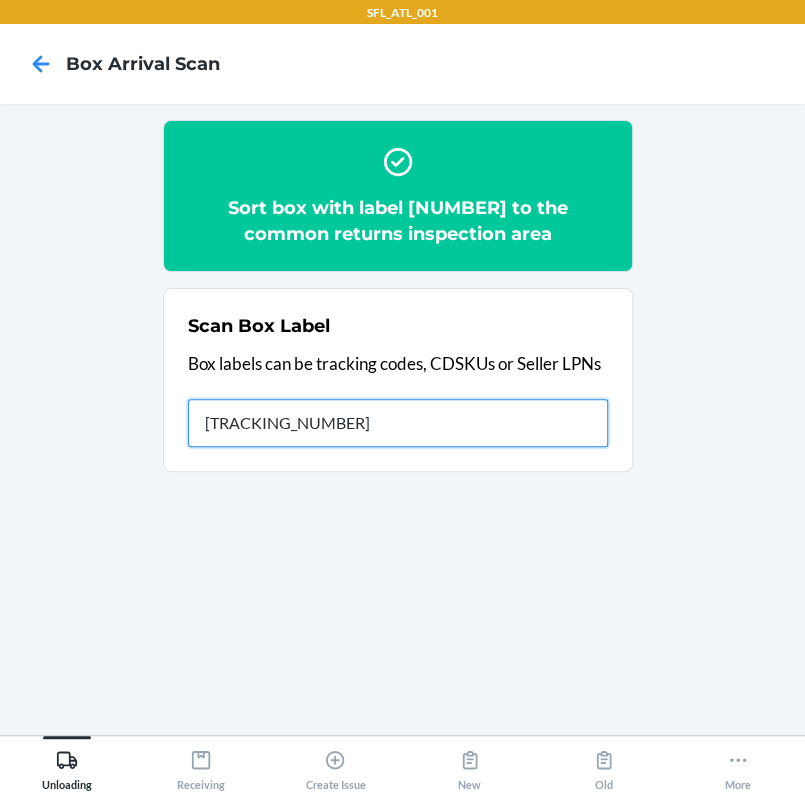 type on "[CREDIT_CARD_NUMBER]" 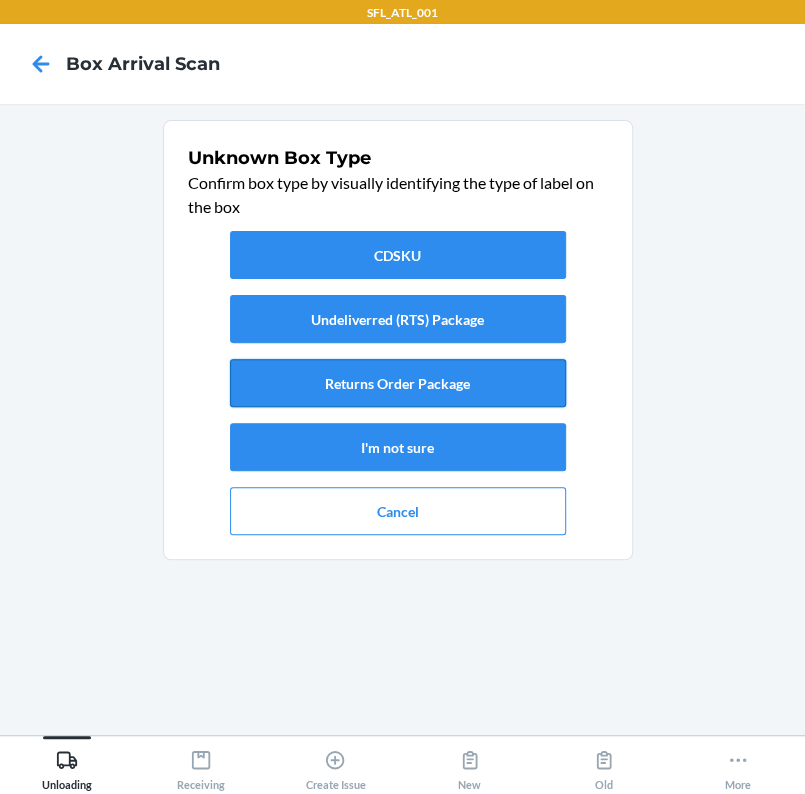 click on "Returns Order Package" at bounding box center [398, 383] 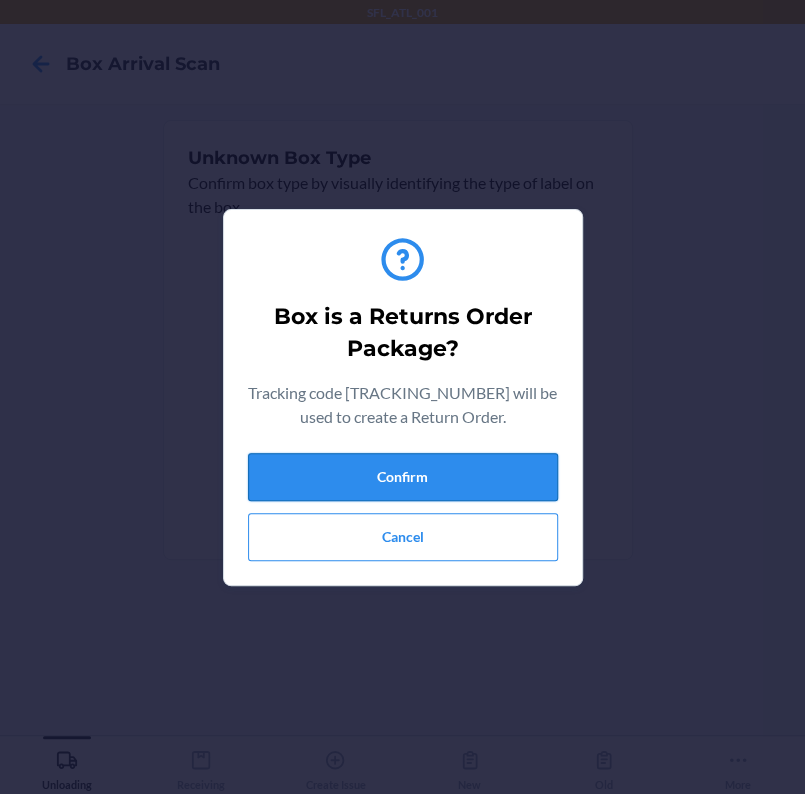 click on "Confirm" at bounding box center [403, 477] 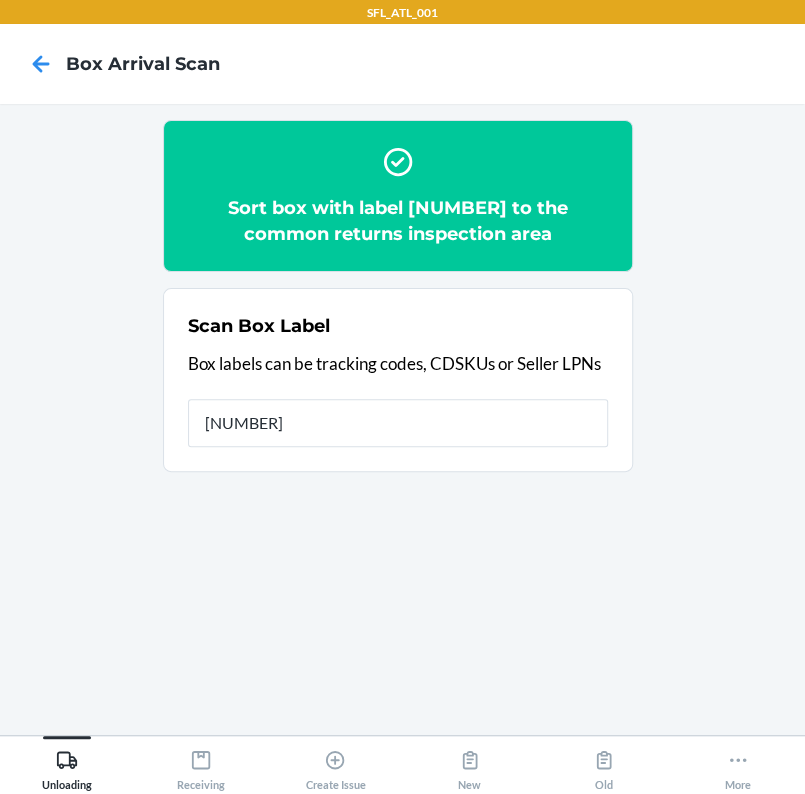 type on "[CREDIT_CARD_NUMBER]" 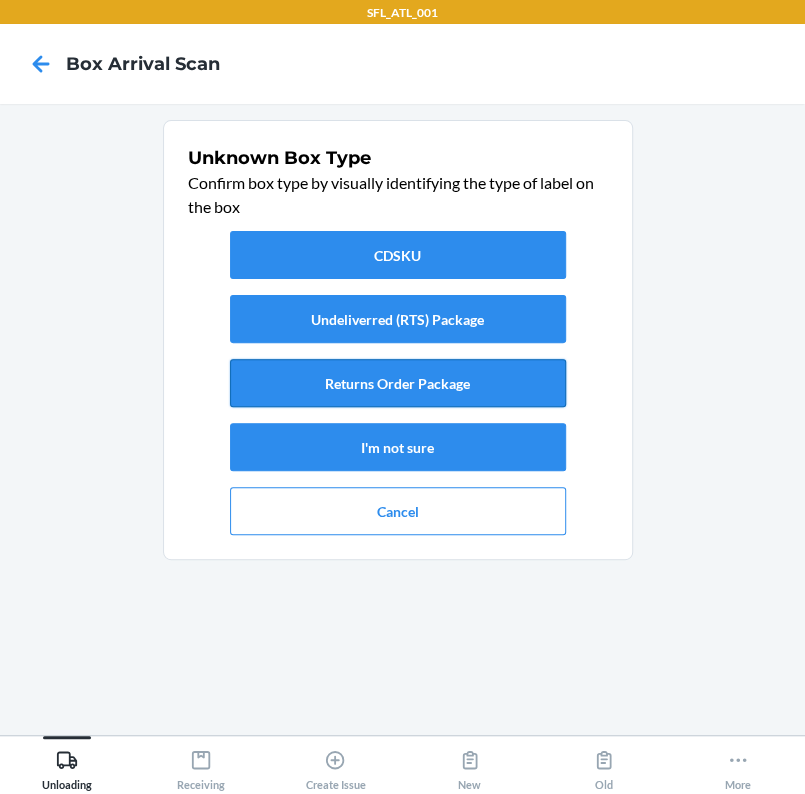 click on "Returns Order Package" at bounding box center (398, 383) 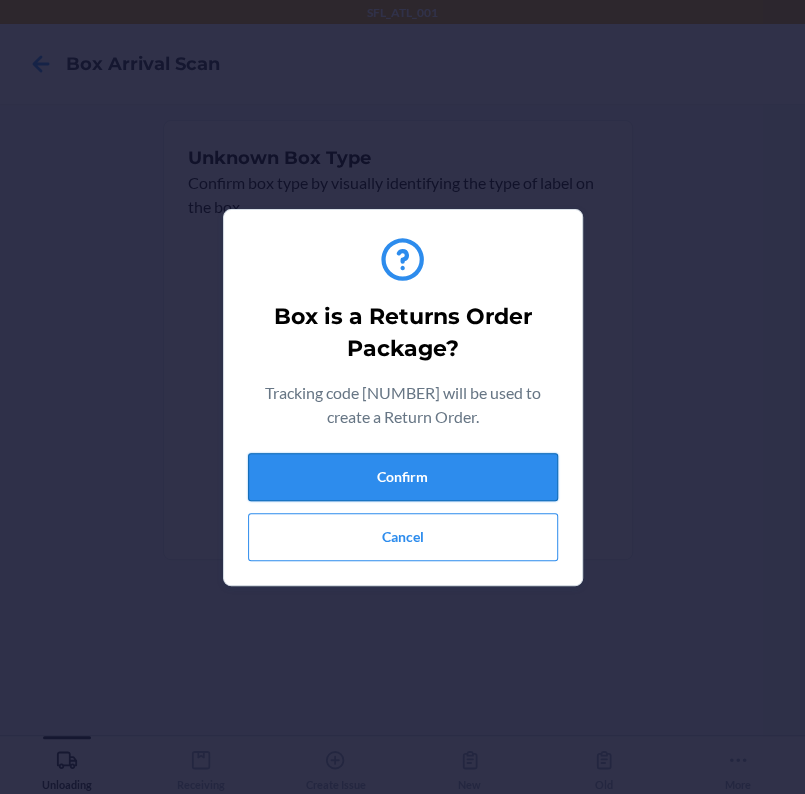 click on "Confirm" at bounding box center [403, 477] 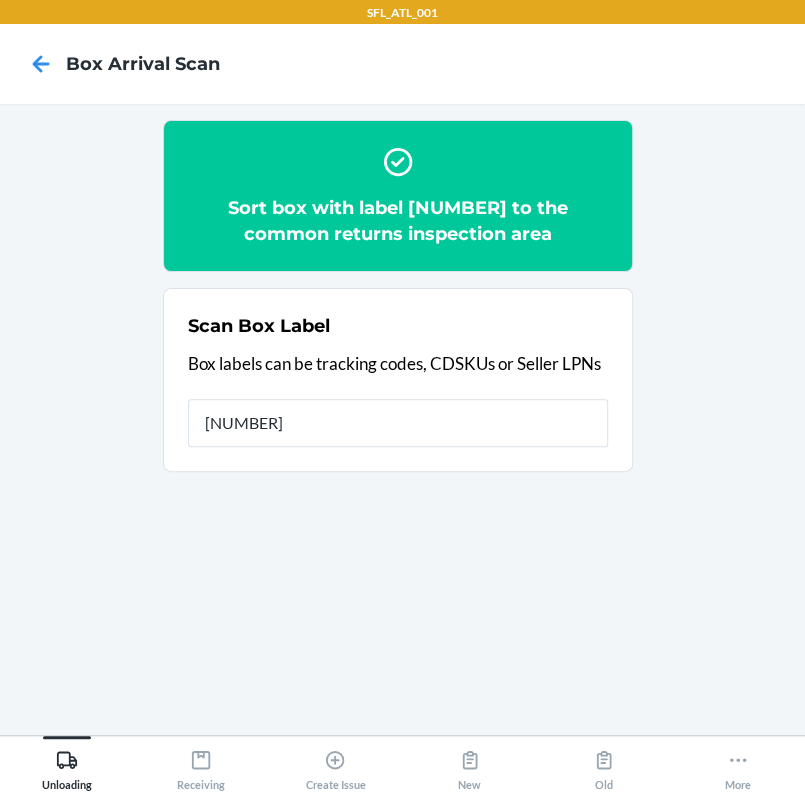 type on "[NUMBER]" 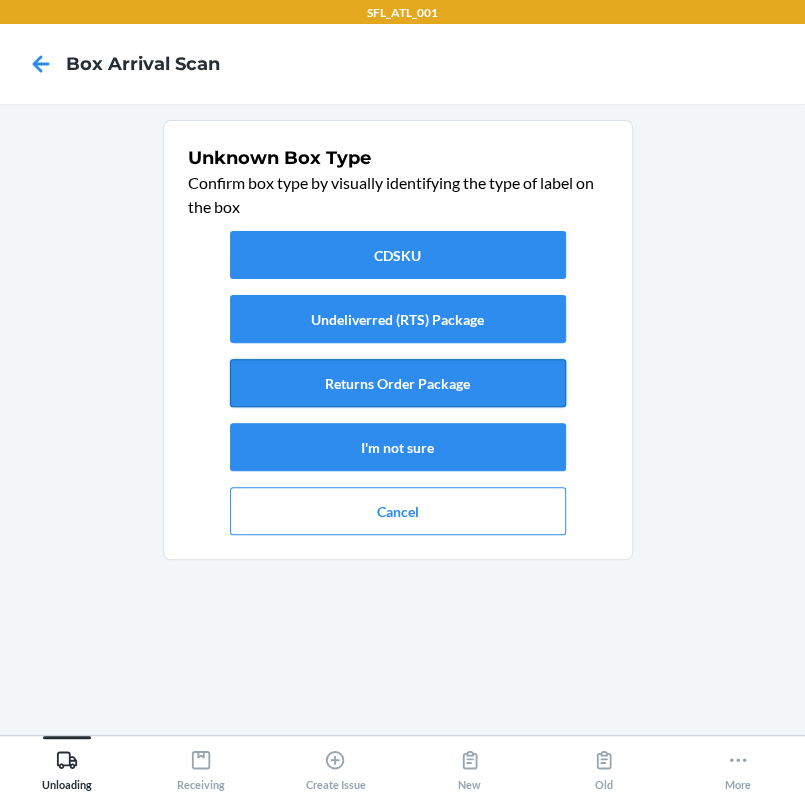 click on "Returns Order Package" at bounding box center [398, 383] 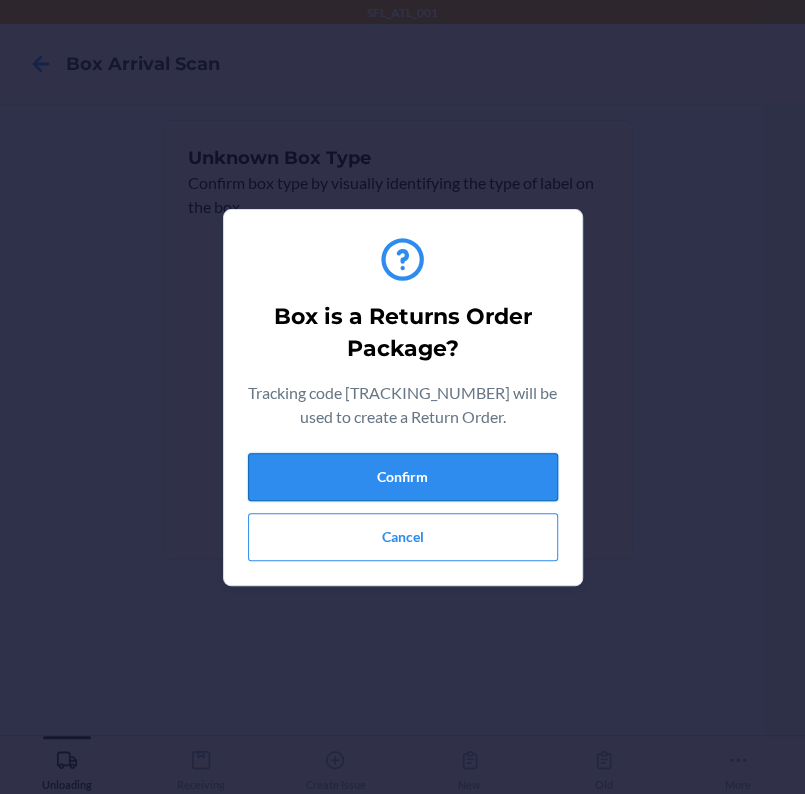 click on "Confirm" at bounding box center [403, 477] 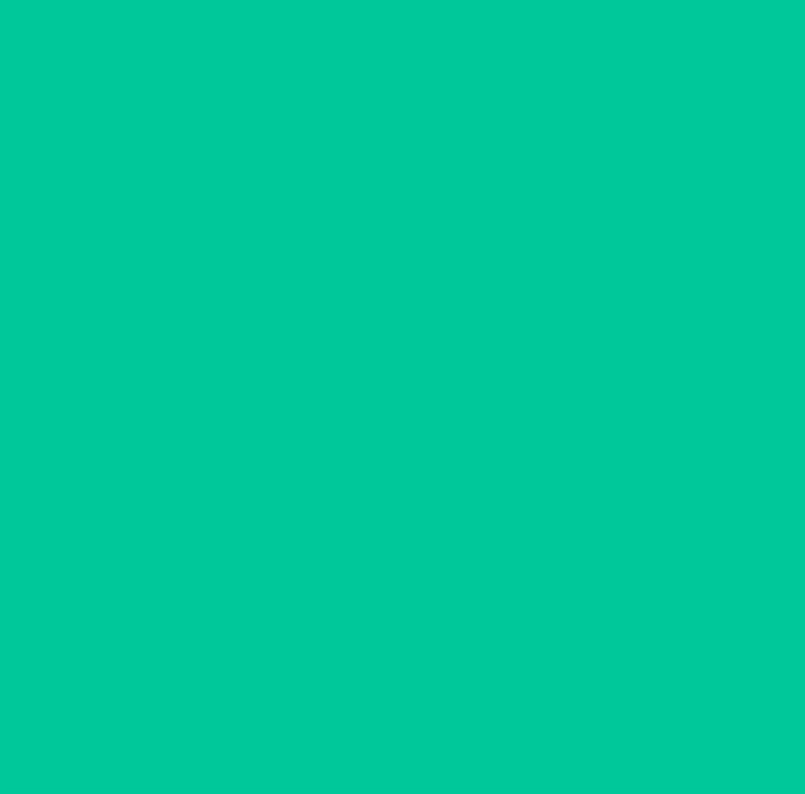 type on "[CREDIT_CARD_NUMBER]" 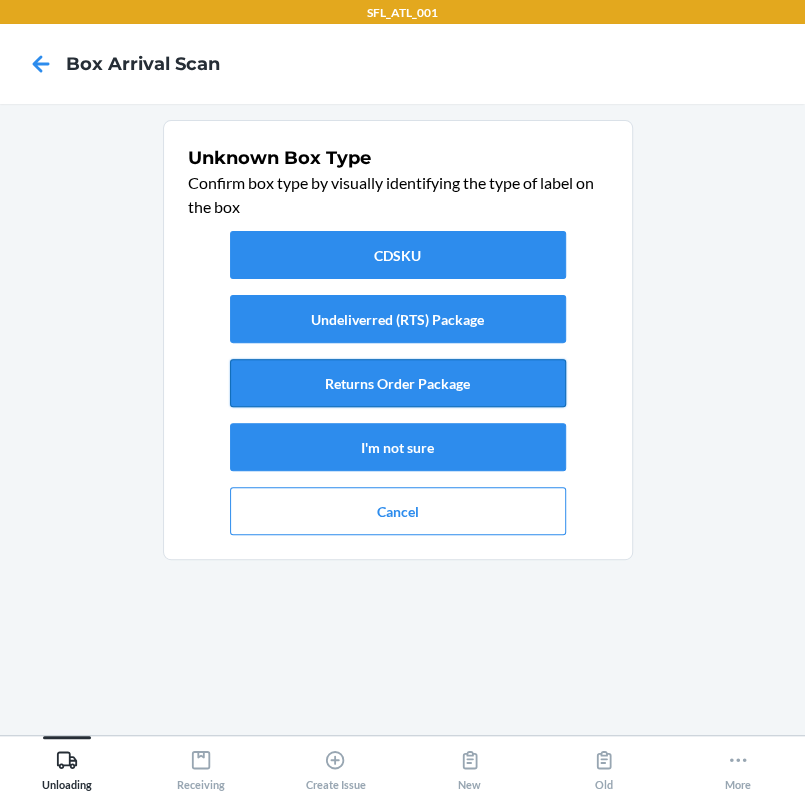 click on "Returns Order Package" at bounding box center (398, 383) 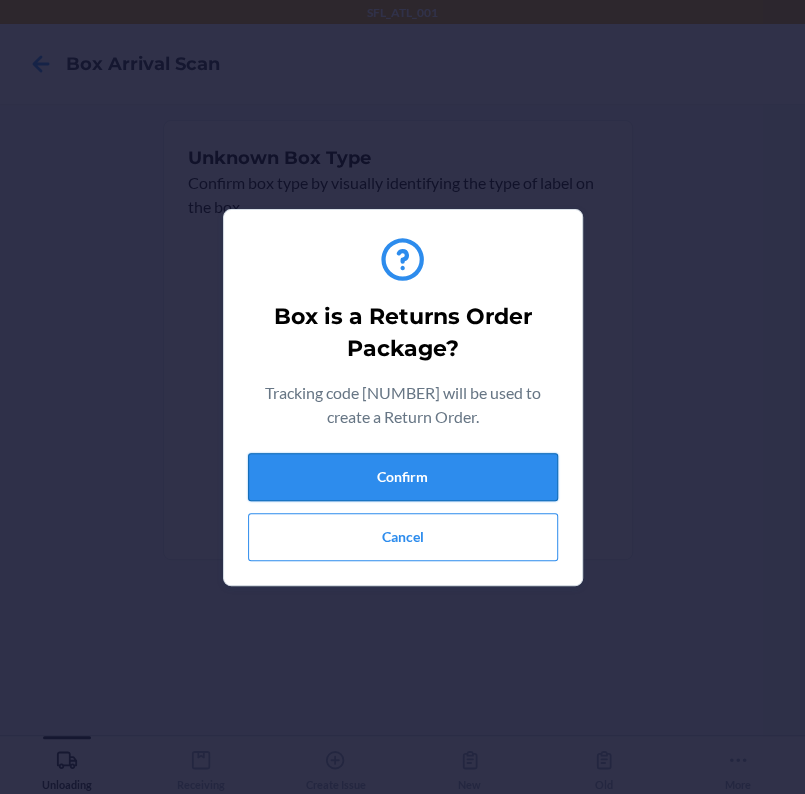 drag, startPoint x: 455, startPoint y: 460, endPoint x: 478, endPoint y: 480, distance: 30.479502 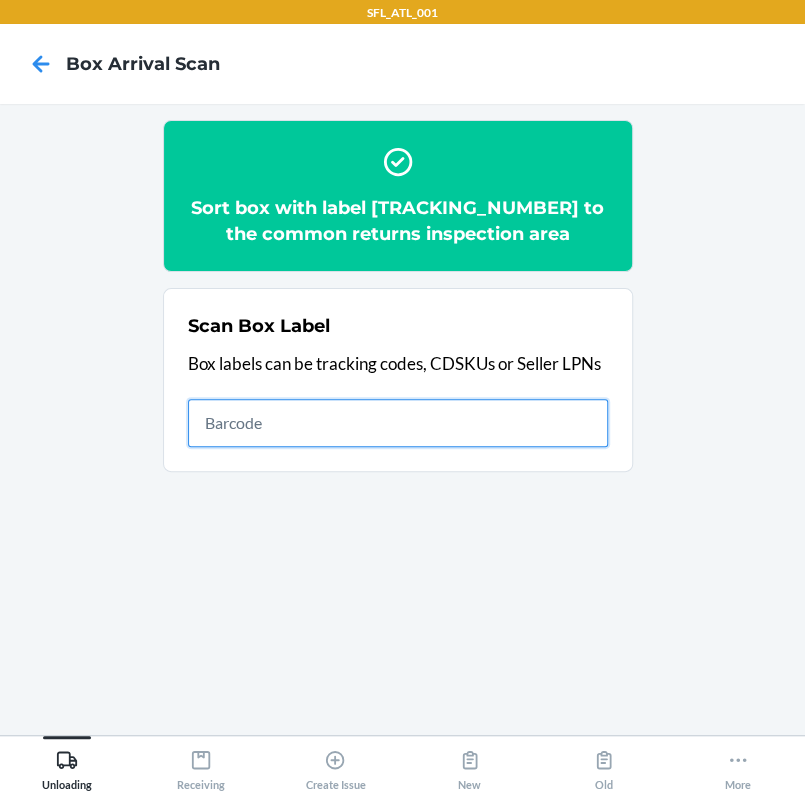 click at bounding box center [398, 423] 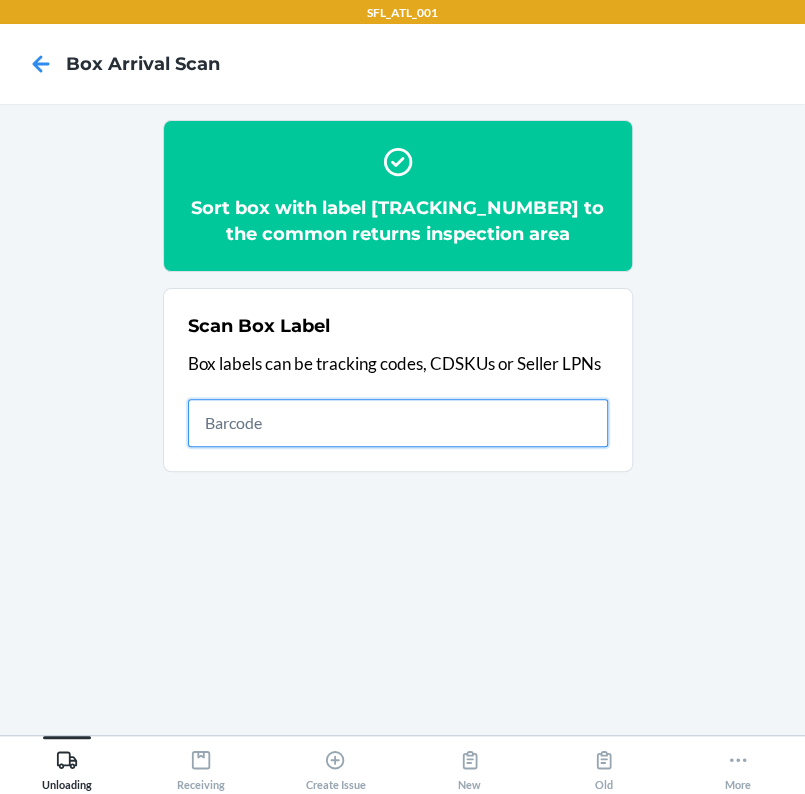 click at bounding box center (398, 423) 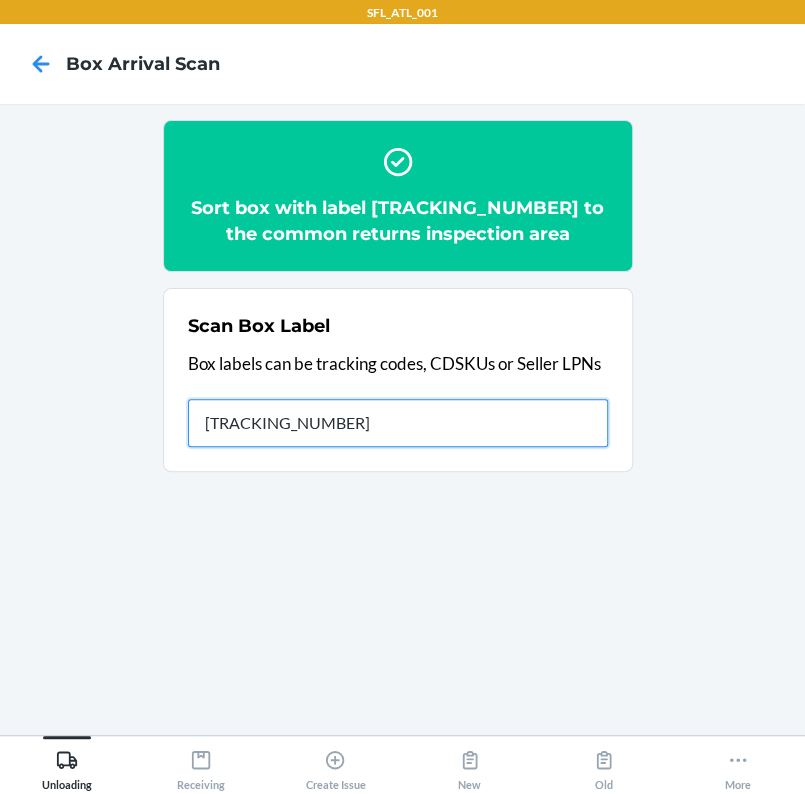 type on "[CREDIT_CARD_NUMBER]" 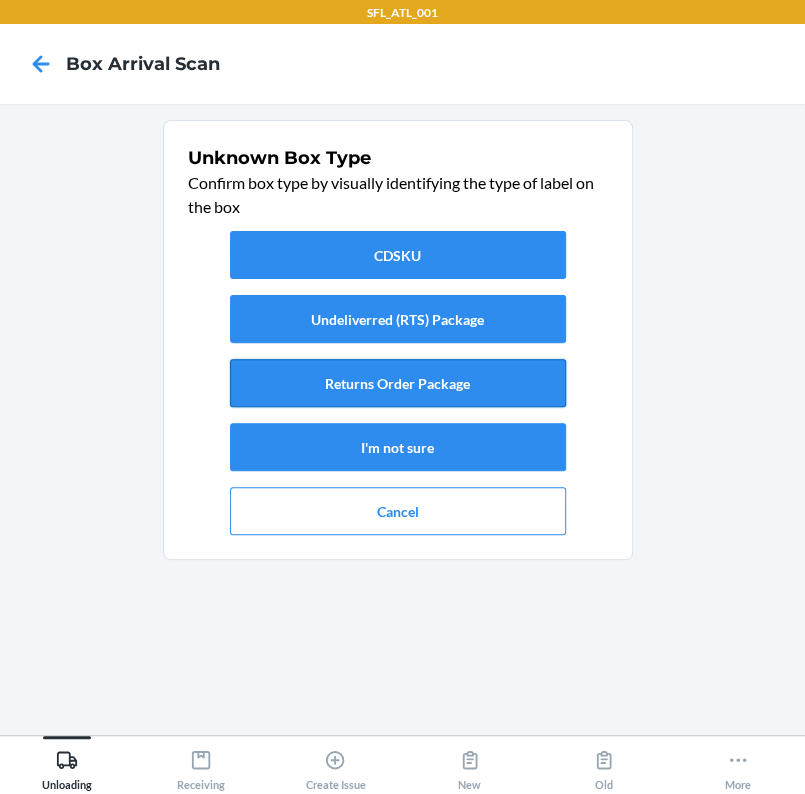 click on "Returns Order Package" at bounding box center (398, 383) 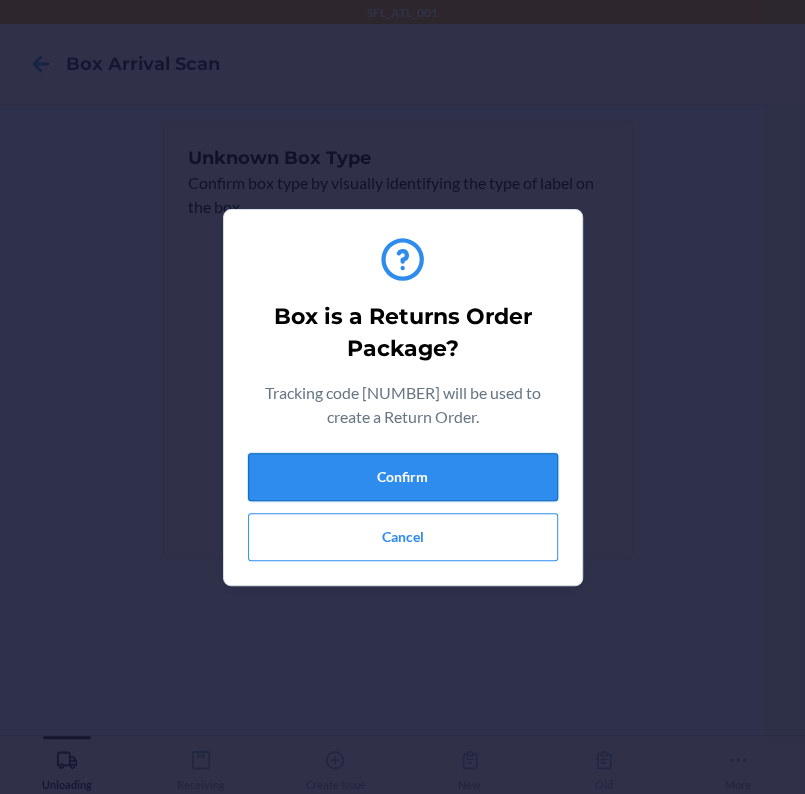 click on "Confirm" at bounding box center (403, 477) 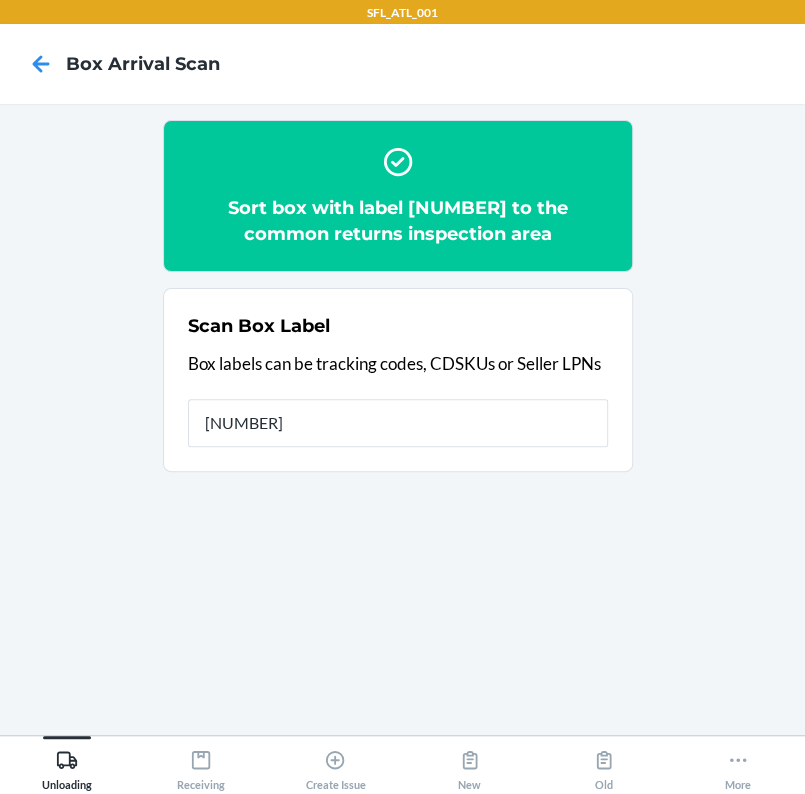 type on "[NUMBER]" 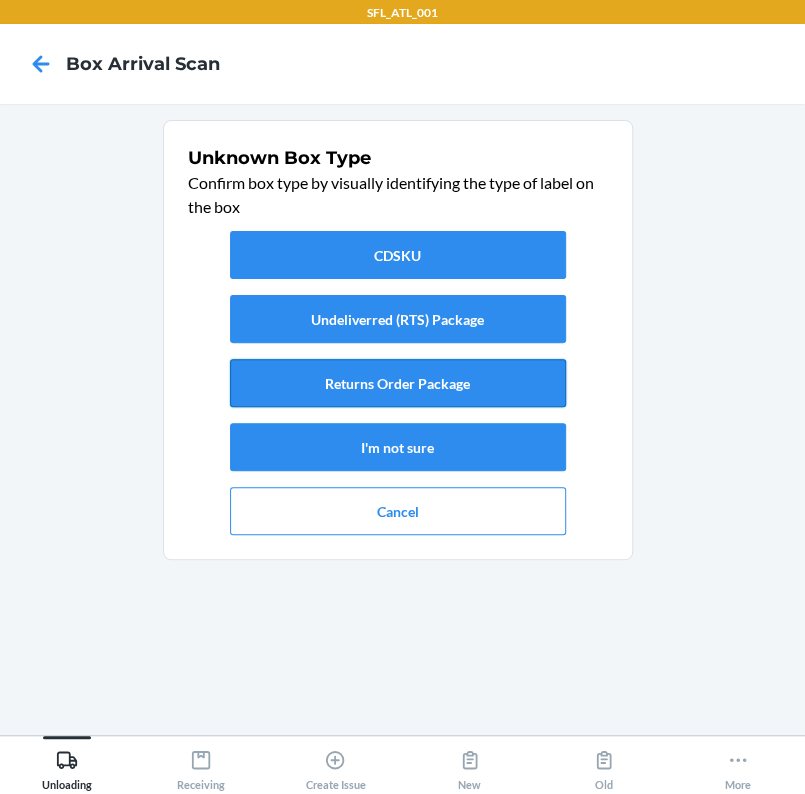 click on "Returns Order Package" at bounding box center (398, 383) 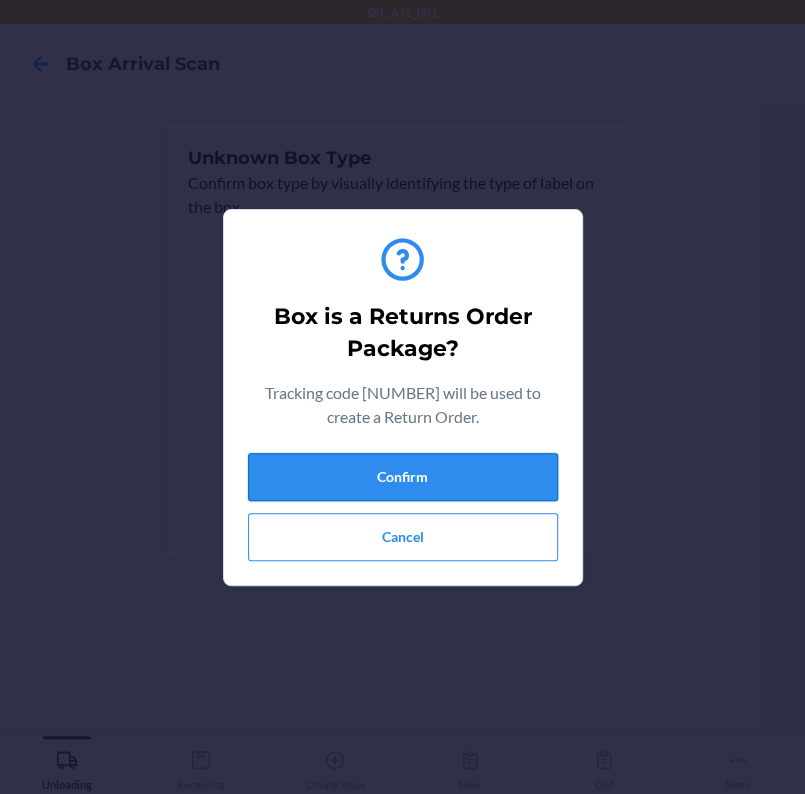 click on "Confirm" at bounding box center [403, 477] 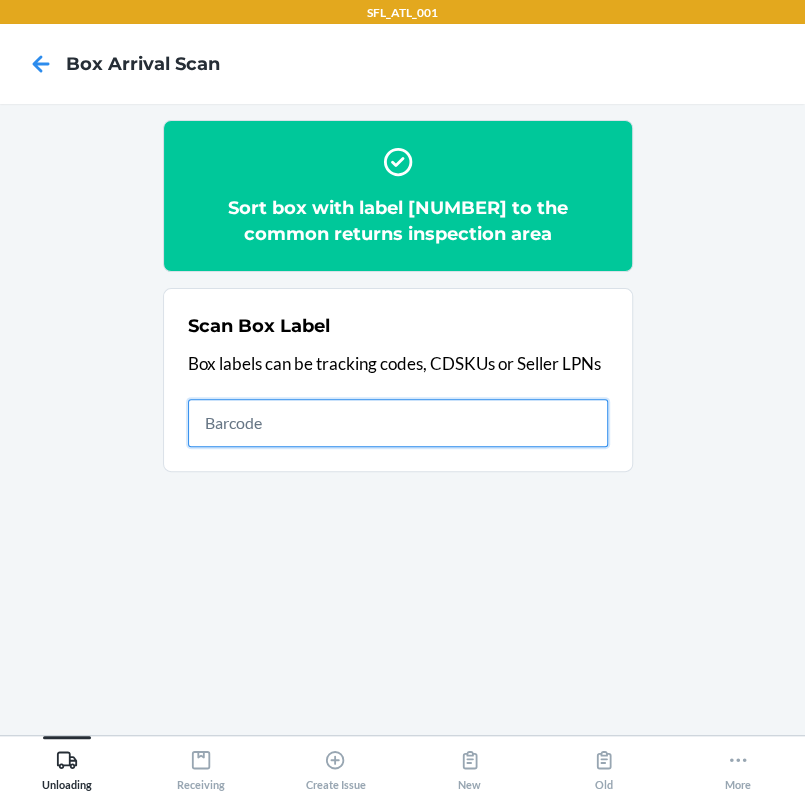 click at bounding box center (398, 423) 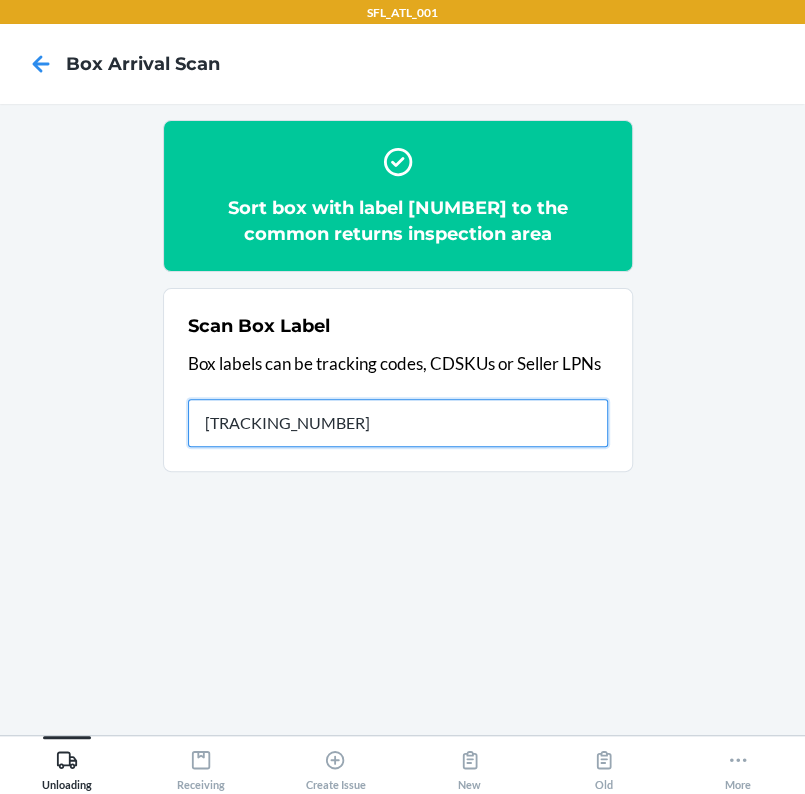 type on "[CREDIT_CARD_NUMBER]" 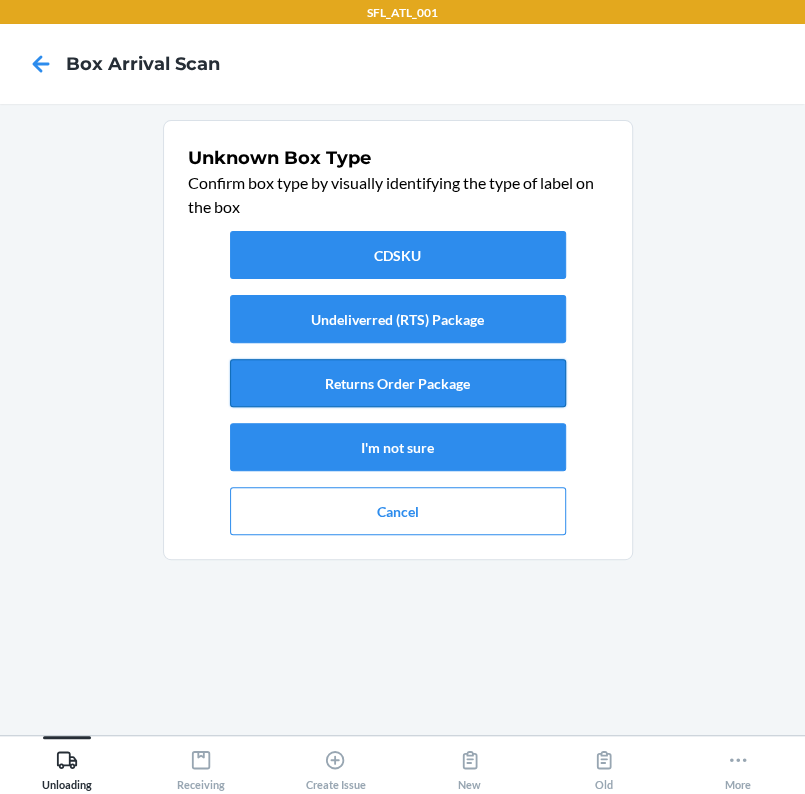 click on "Returns Order Package" at bounding box center (398, 383) 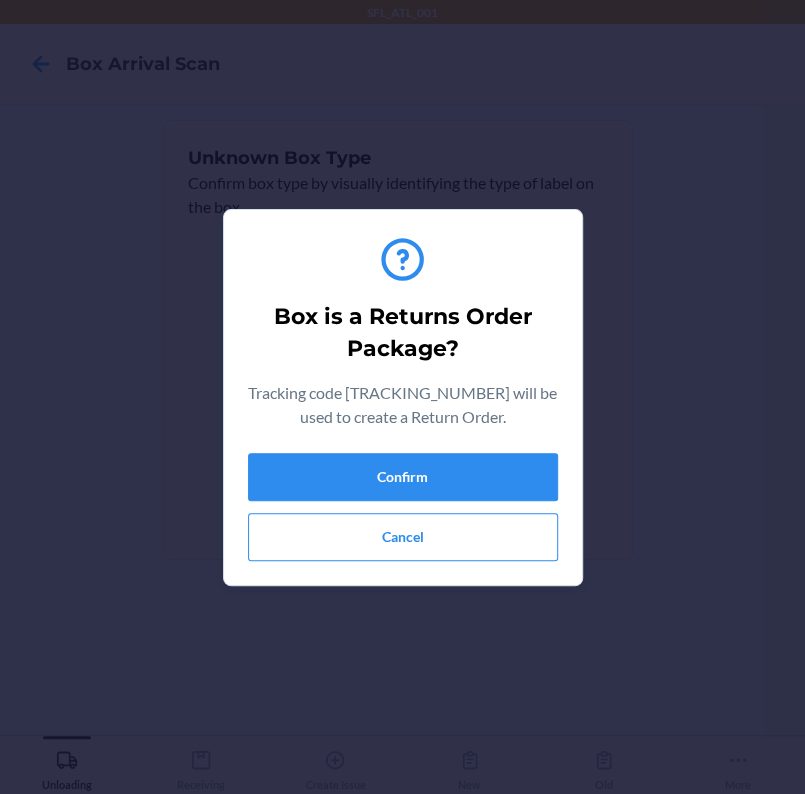 click on "Confirm Cancel" at bounding box center (403, 507) 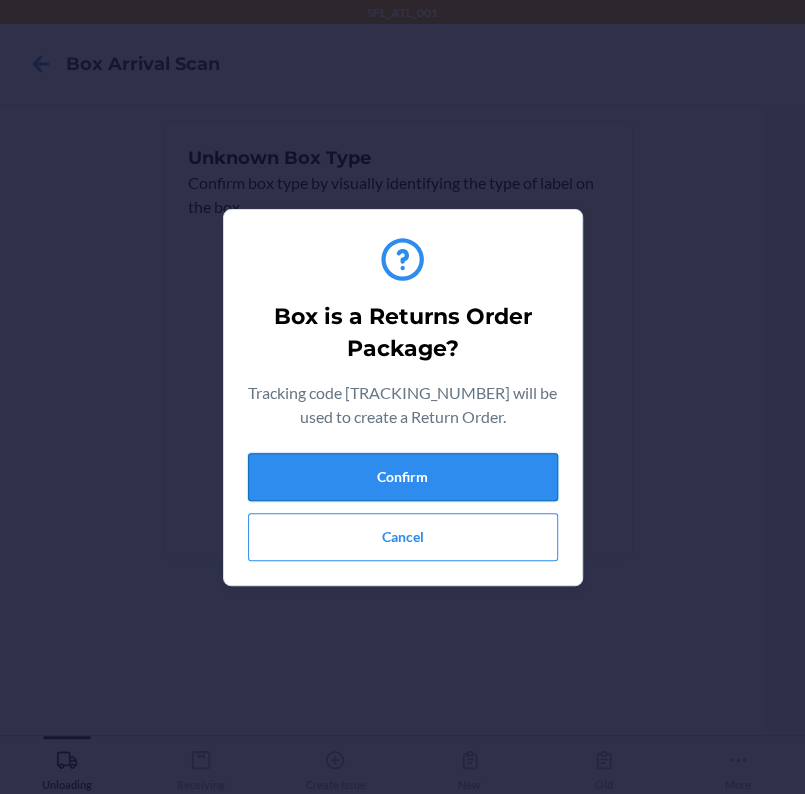 click on "Confirm" at bounding box center (403, 477) 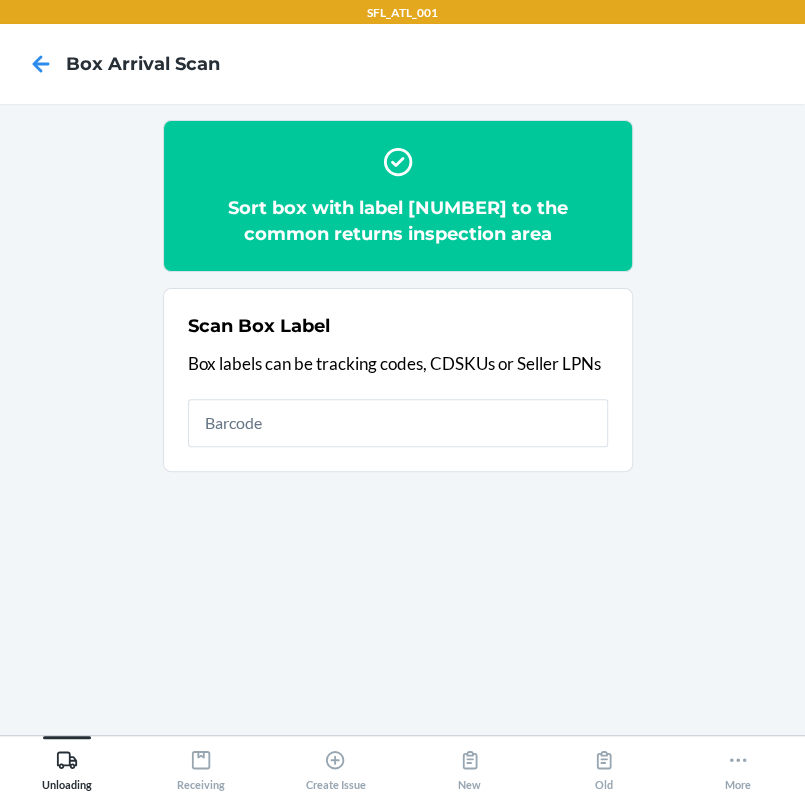 click at bounding box center (398, 423) 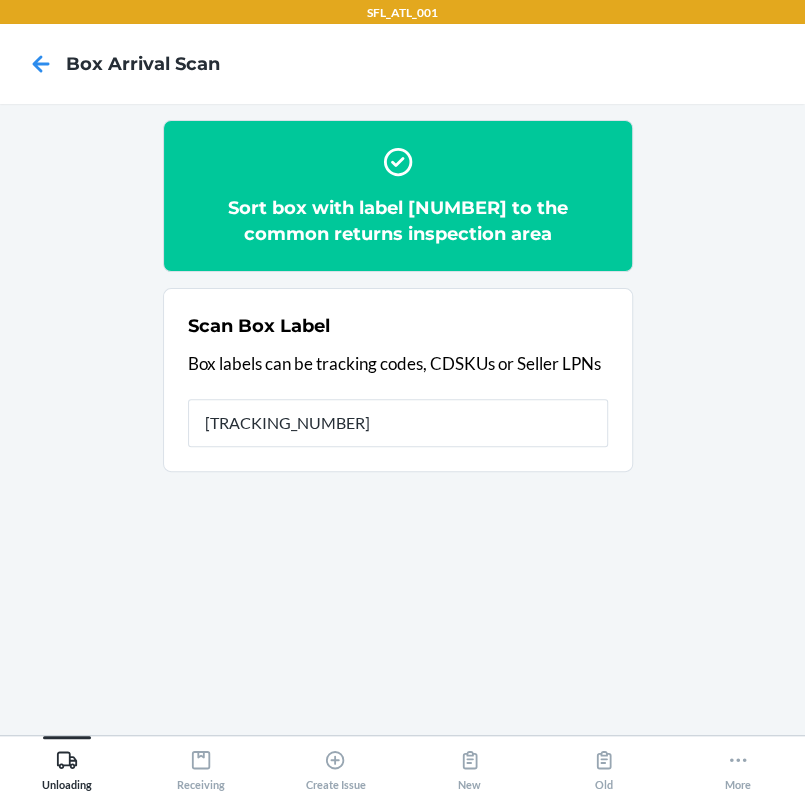 type on "[NUMBER]" 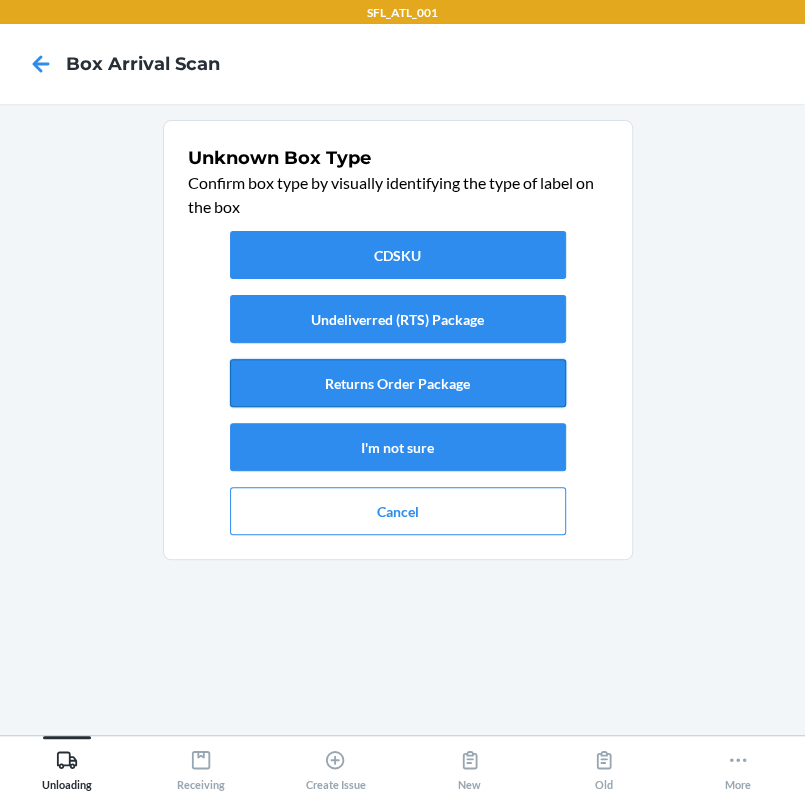 click on "Returns Order Package" at bounding box center [398, 383] 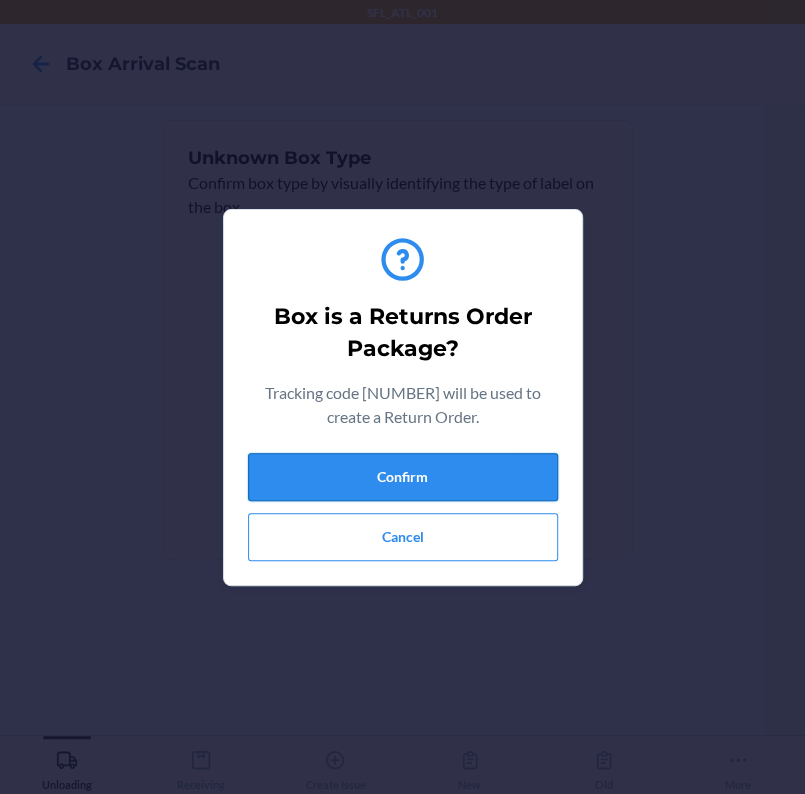 click on "Confirm" at bounding box center [403, 477] 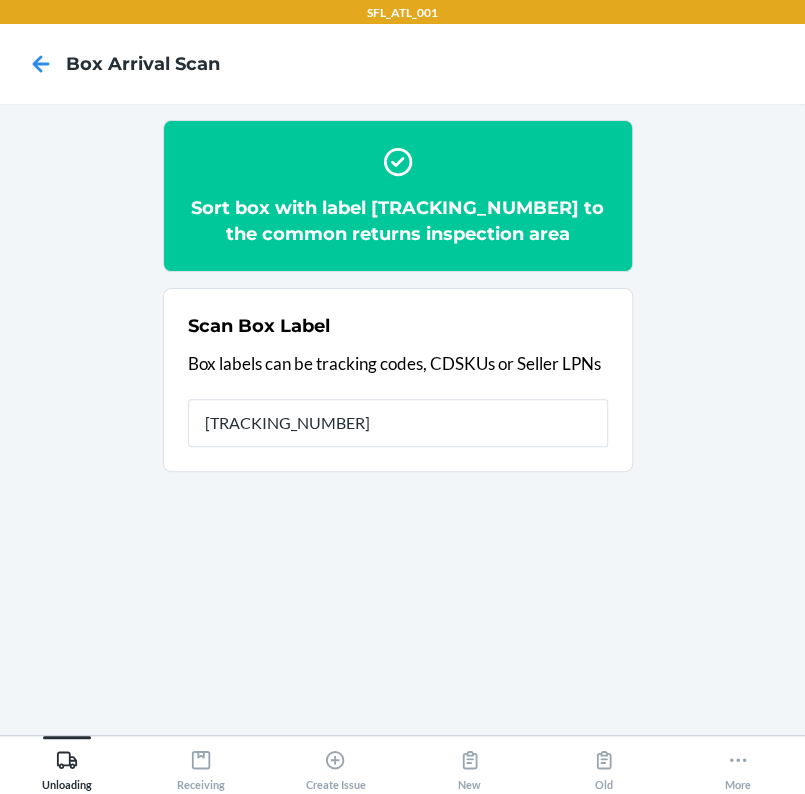 type on "[NUMBER]" 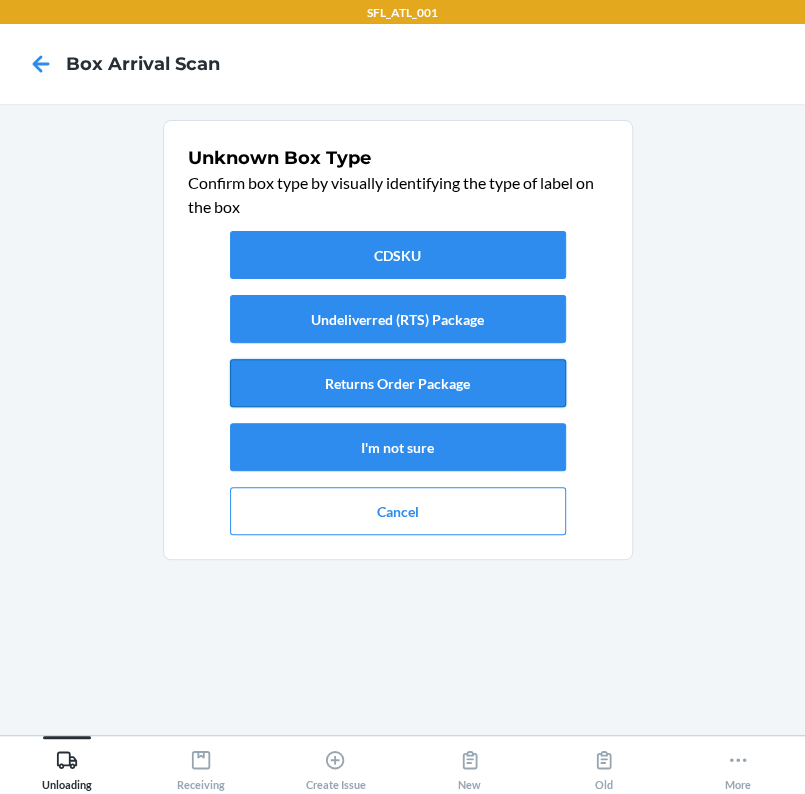 click on "Returns Order Package" at bounding box center [398, 383] 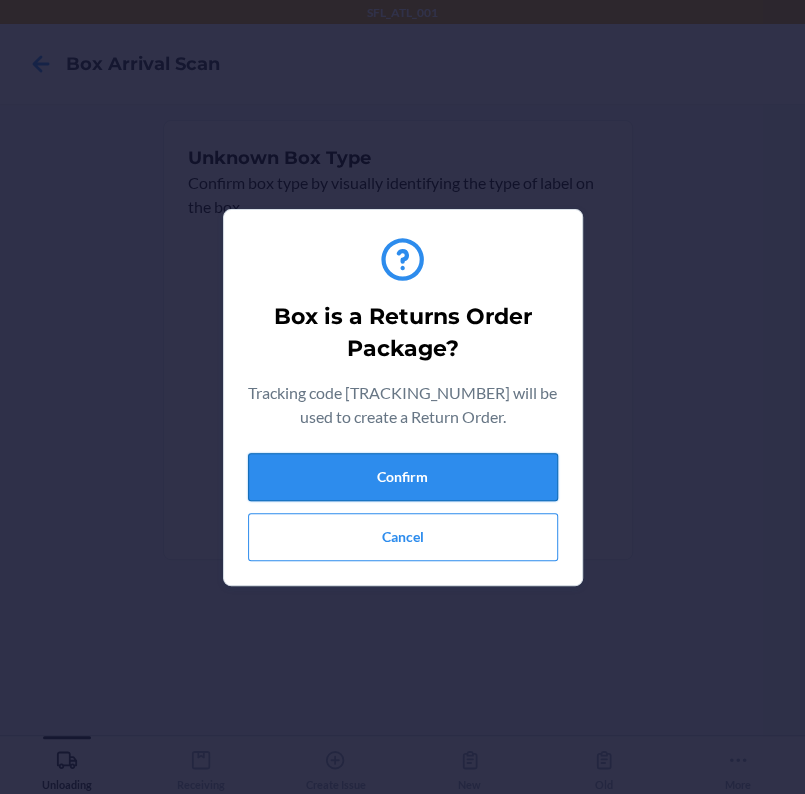 click on "Confirm" at bounding box center [403, 477] 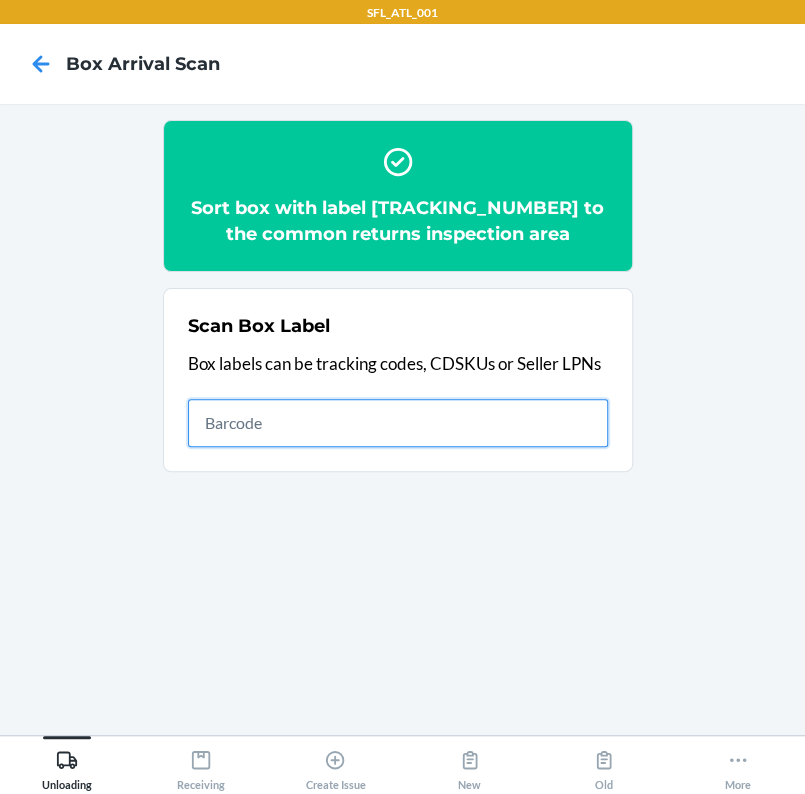 drag, startPoint x: 415, startPoint y: 439, endPoint x: 425, endPoint y: 435, distance: 10.770329 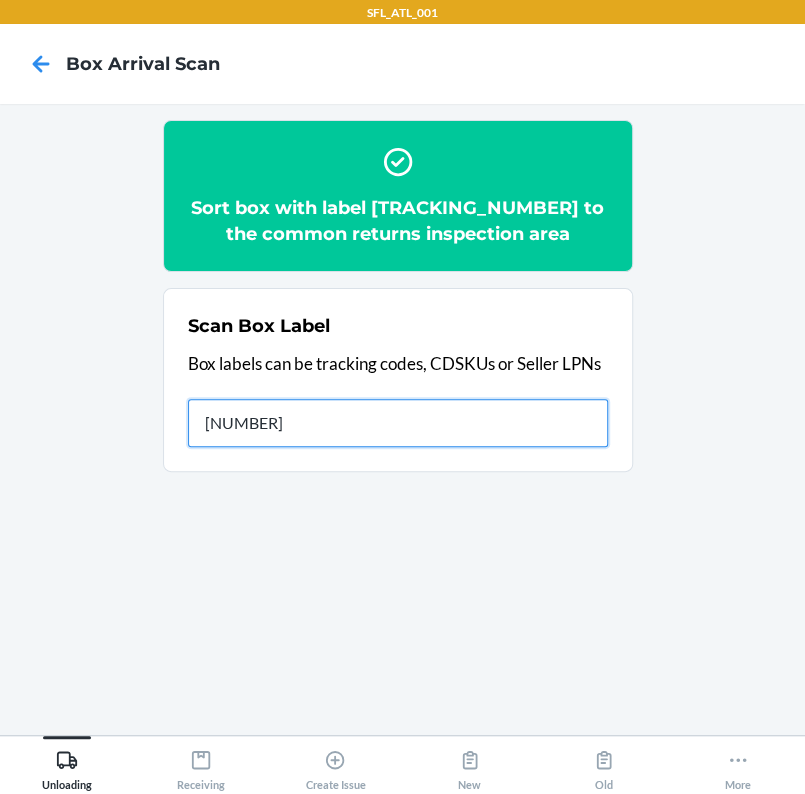 type on "[NUMBER]" 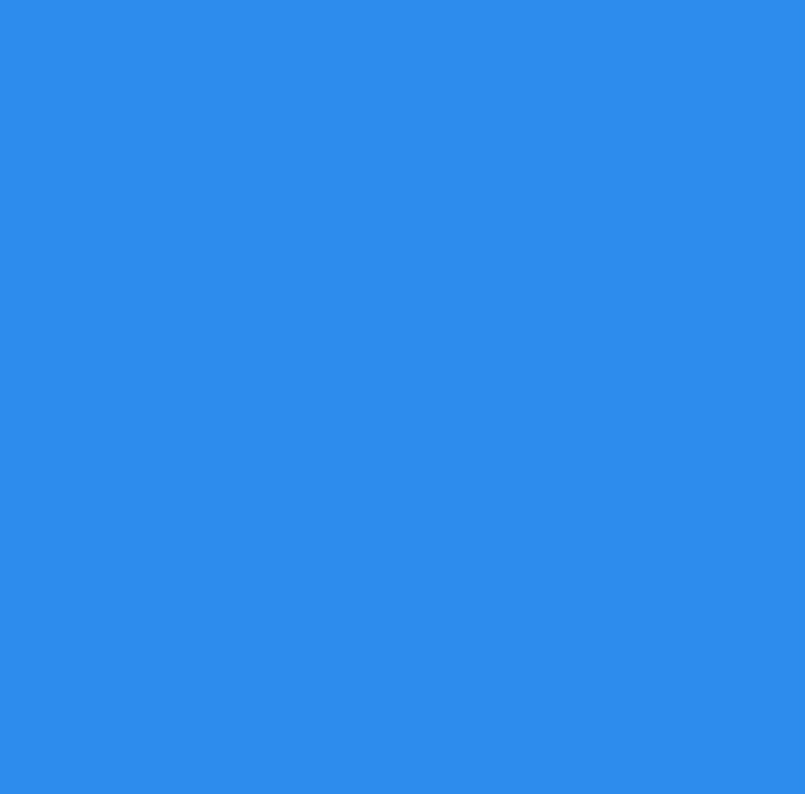 click on "Returns Order Package" at bounding box center [398, 383] 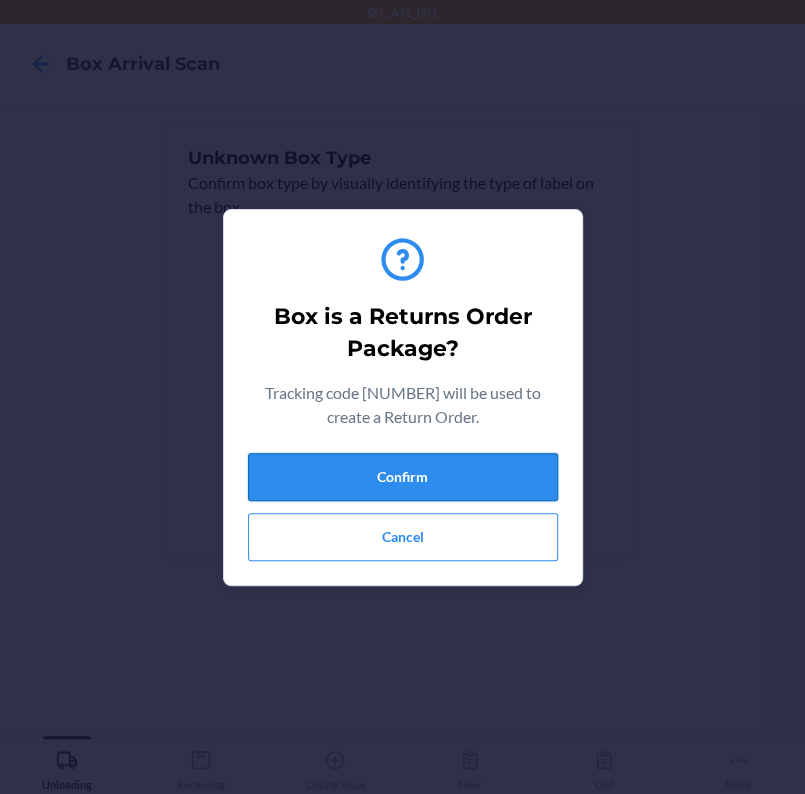 click on "Confirm" at bounding box center [403, 477] 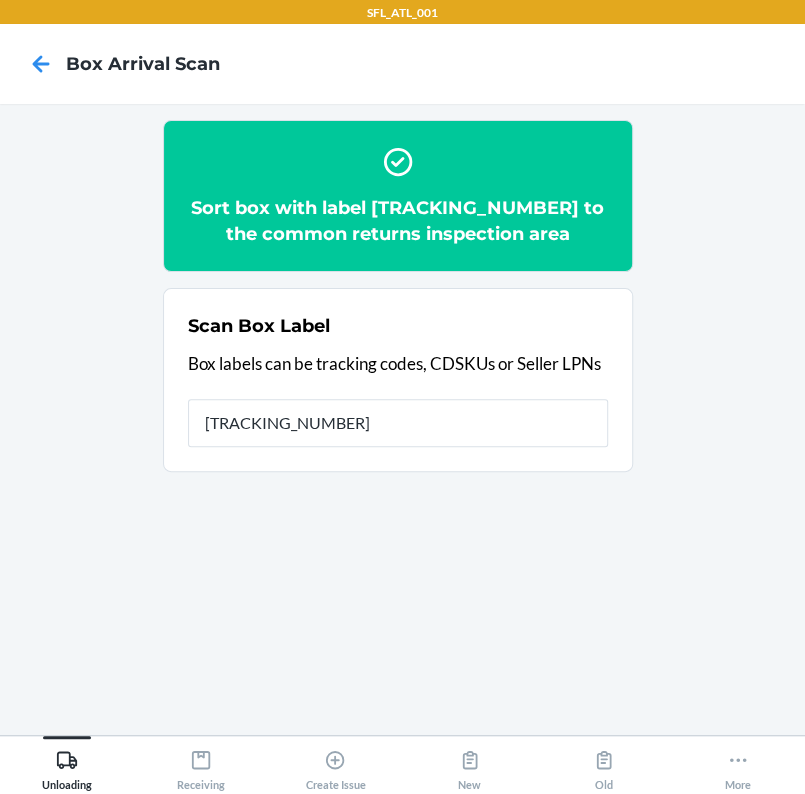 type on "[CREDIT_CARD_NUMBER]" 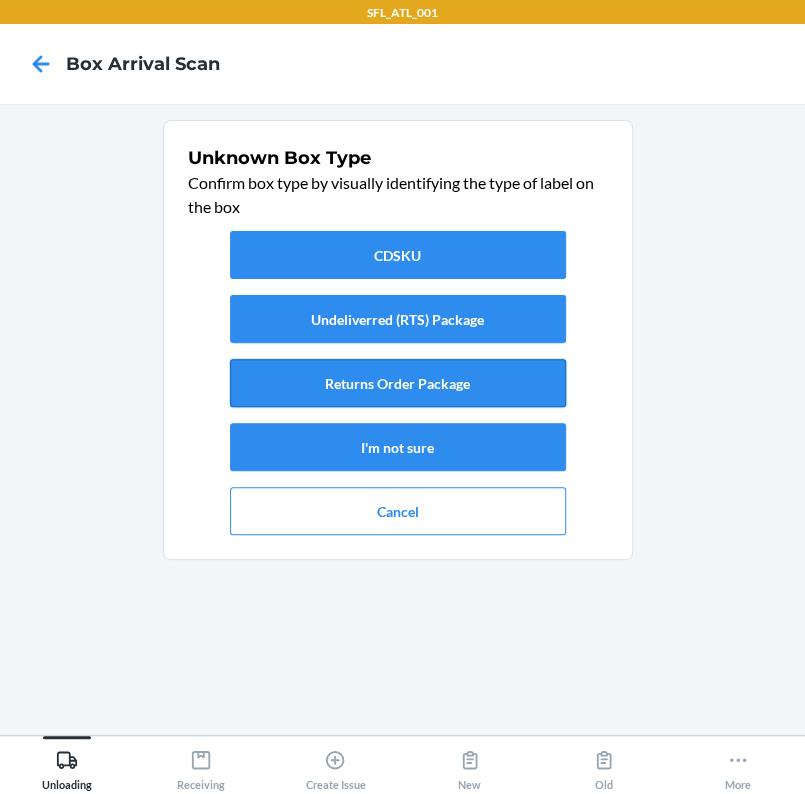 click on "Returns Order Package" at bounding box center (398, 383) 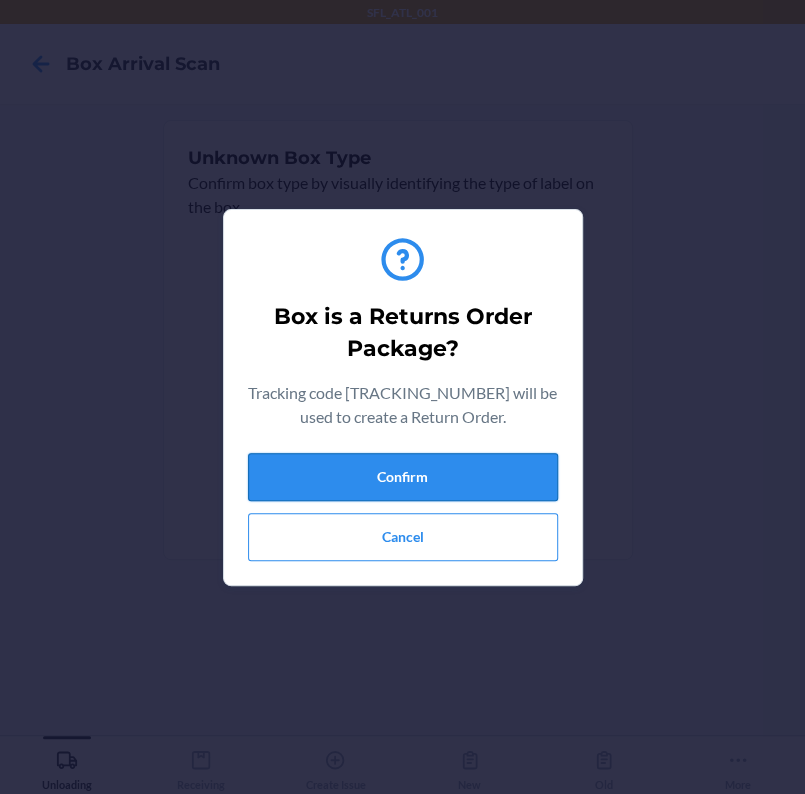 click on "Confirm" at bounding box center [403, 477] 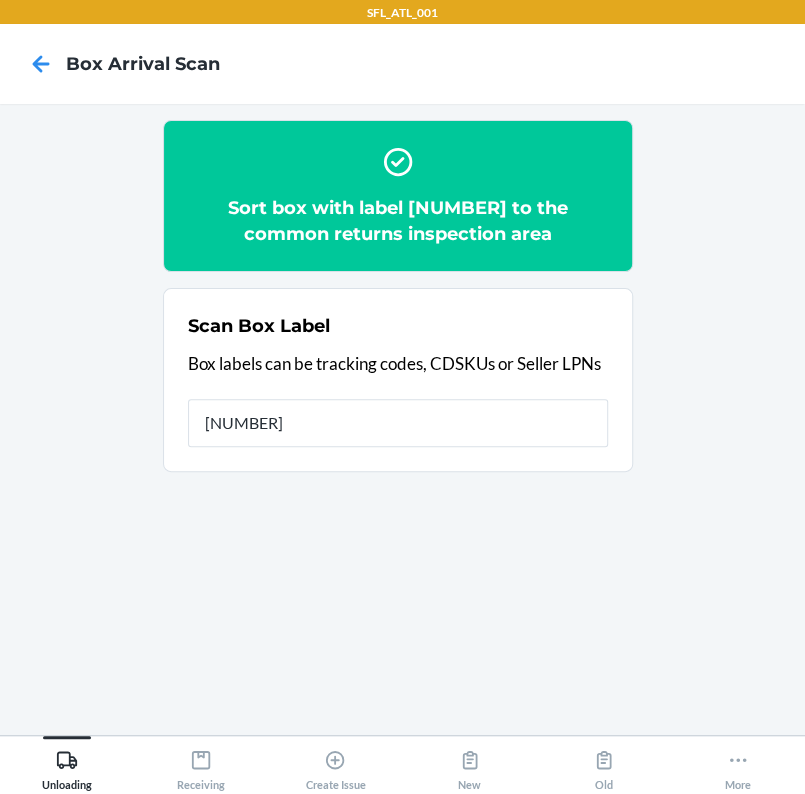 type on "[NUMBER]" 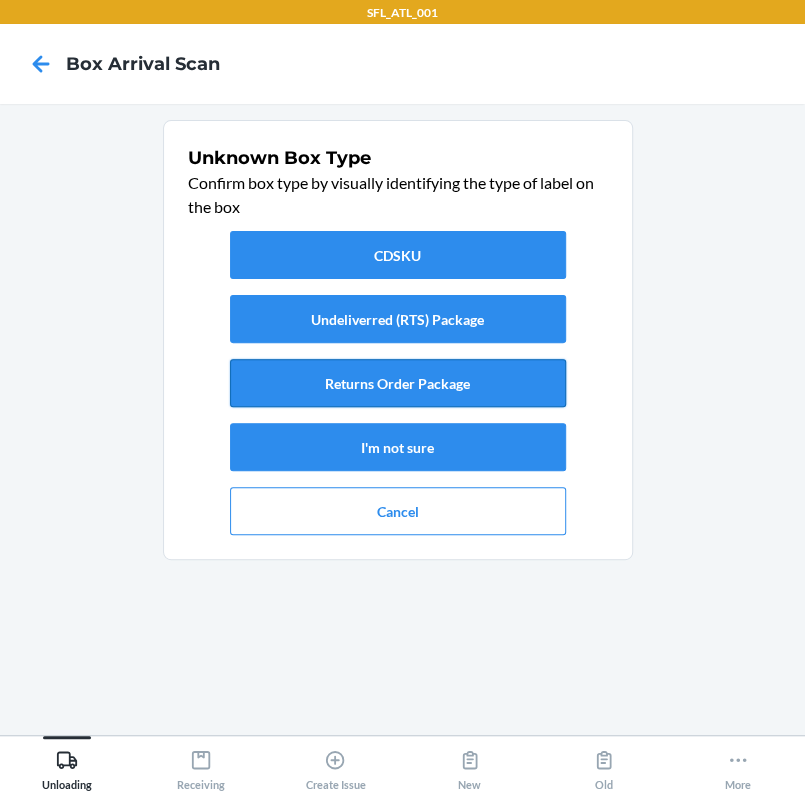 click on "Returns Order Package" at bounding box center (398, 383) 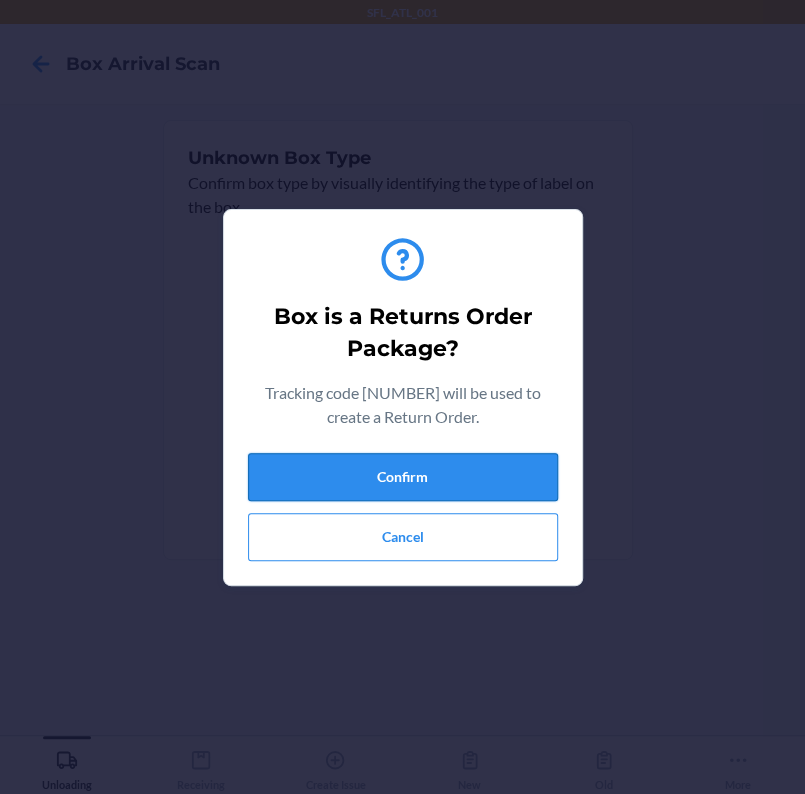 click on "Confirm" at bounding box center (403, 477) 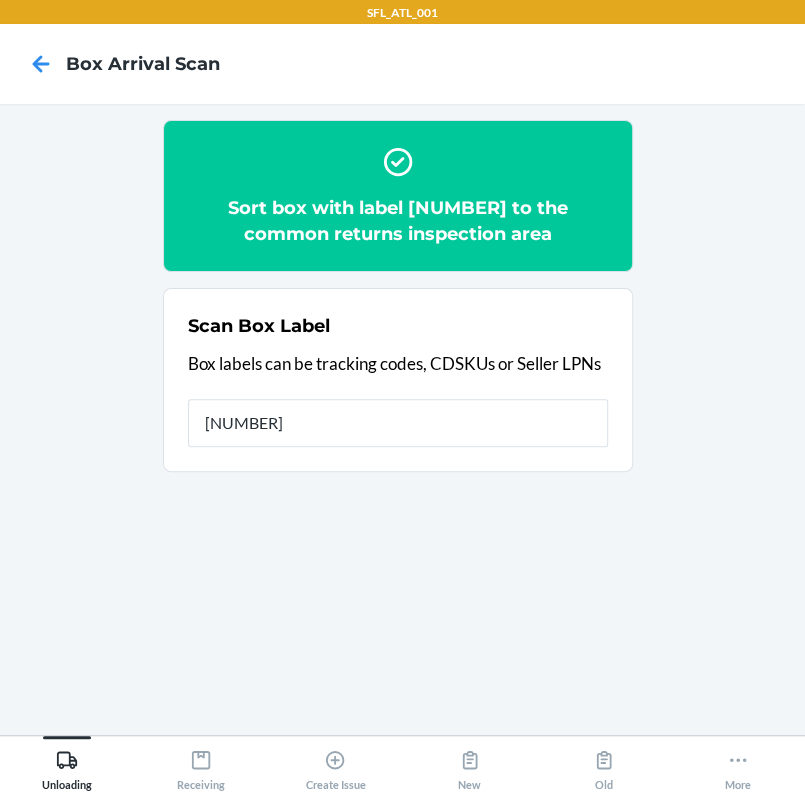 type on "[CREDIT_CARD_NUMBER]" 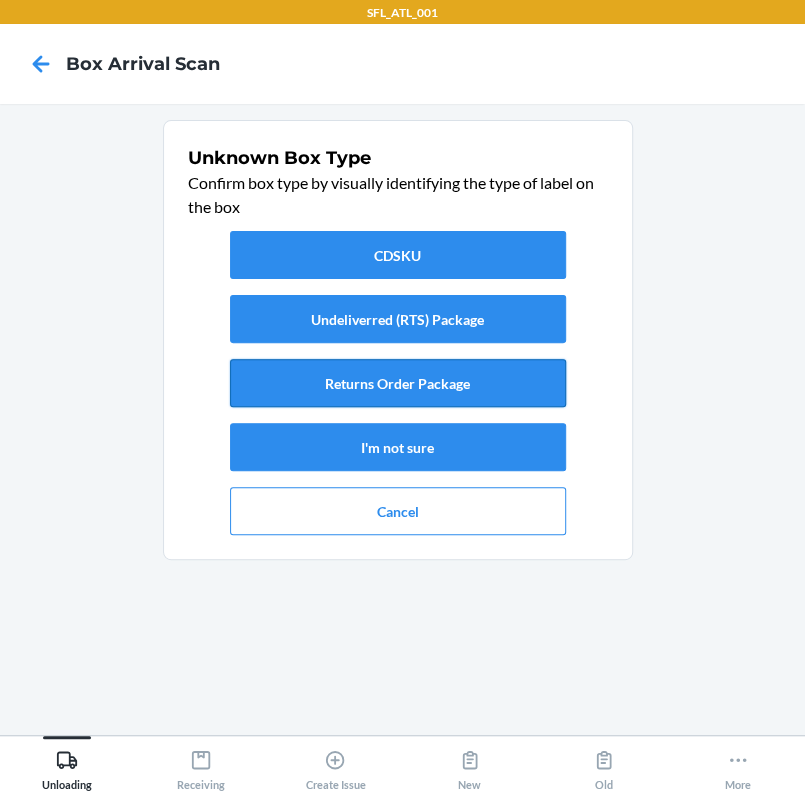 click on "Returns Order Package" at bounding box center [398, 383] 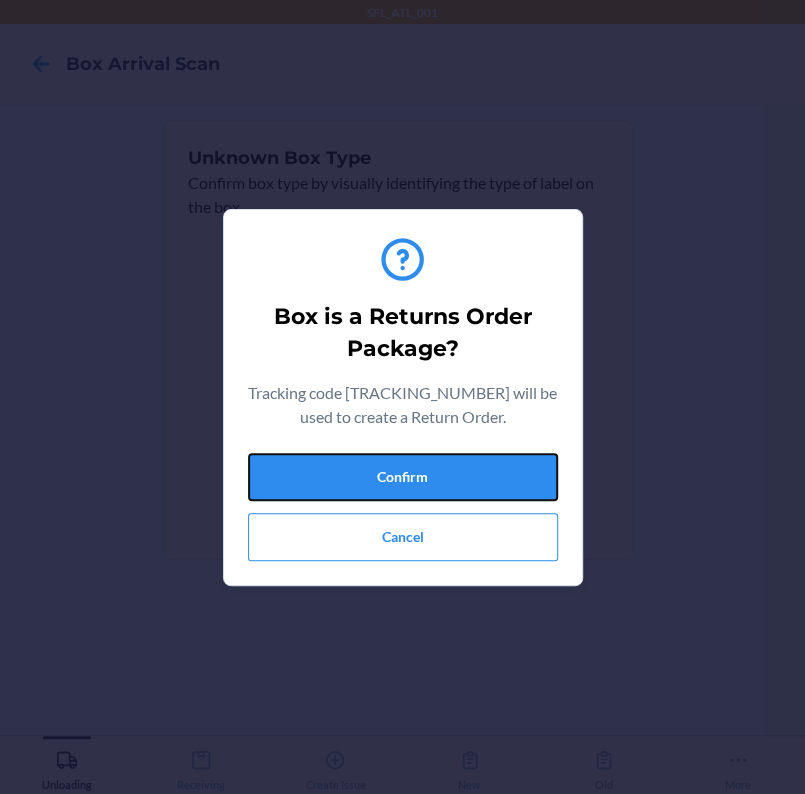 drag, startPoint x: 457, startPoint y: 463, endPoint x: 524, endPoint y: 503, distance: 78.03204 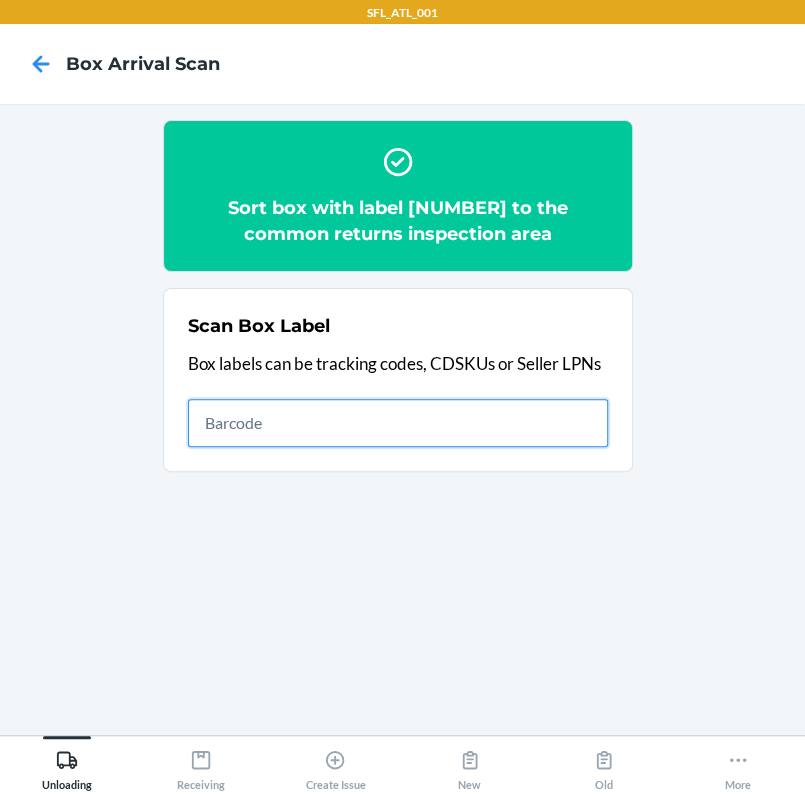 click at bounding box center (398, 423) 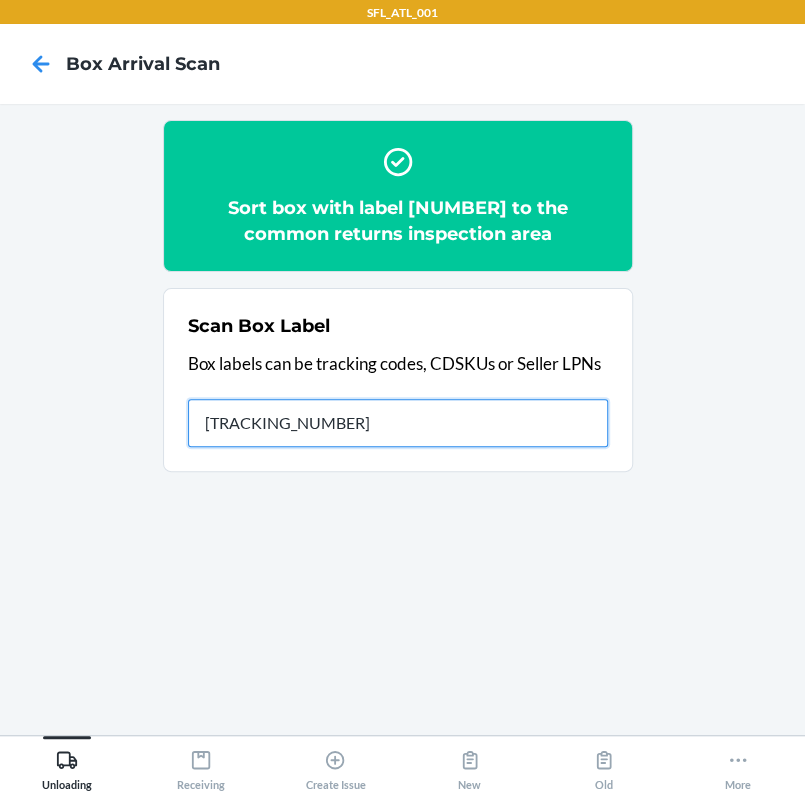 type on "[NUMBER]" 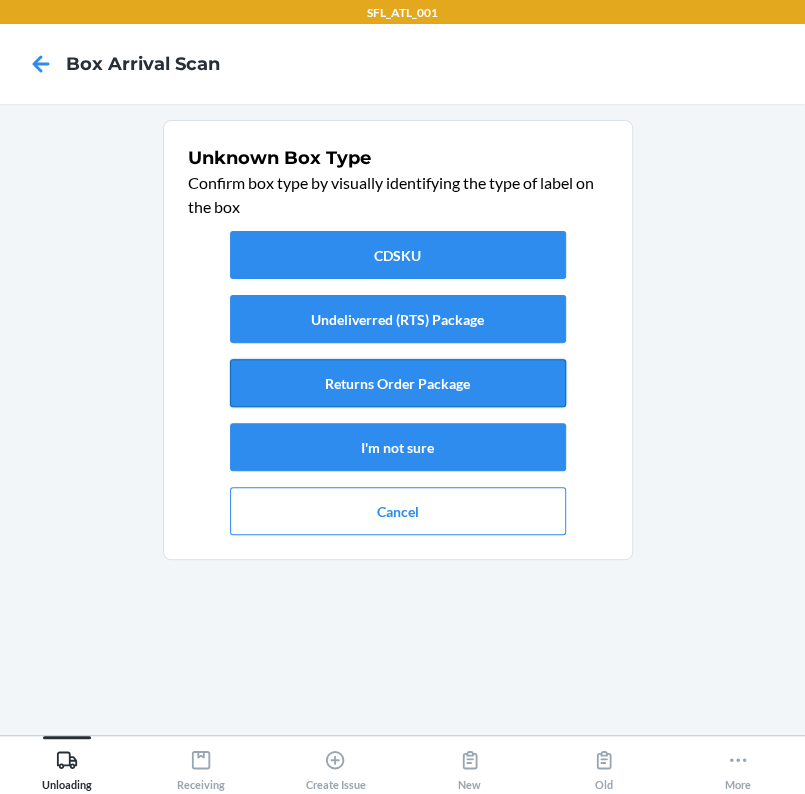 drag, startPoint x: 408, startPoint y: 348, endPoint x: 375, endPoint y: 380, distance: 45.96738 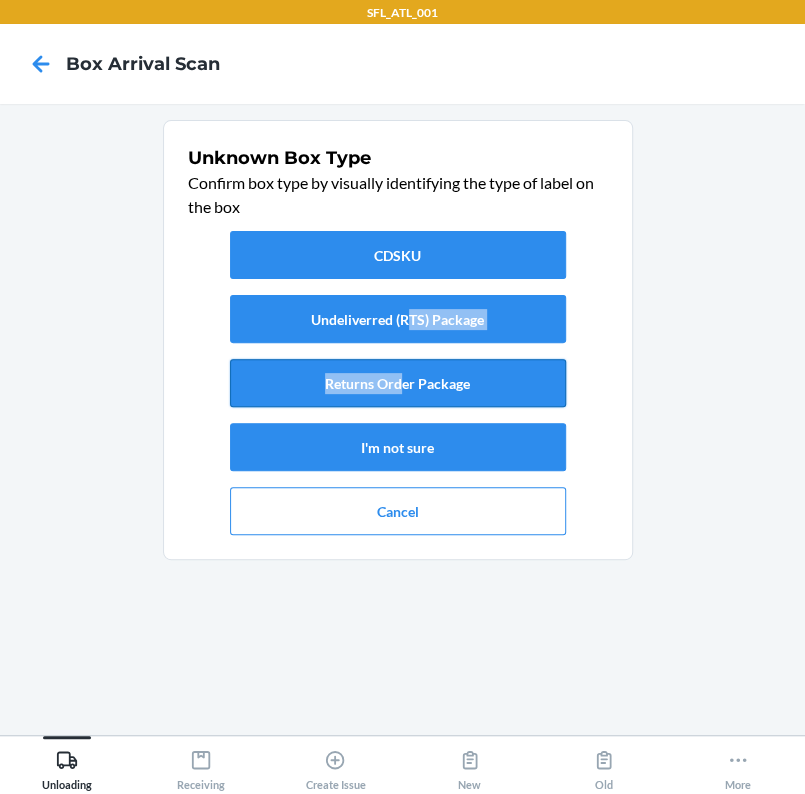 click on "Returns Order Package" at bounding box center [398, 383] 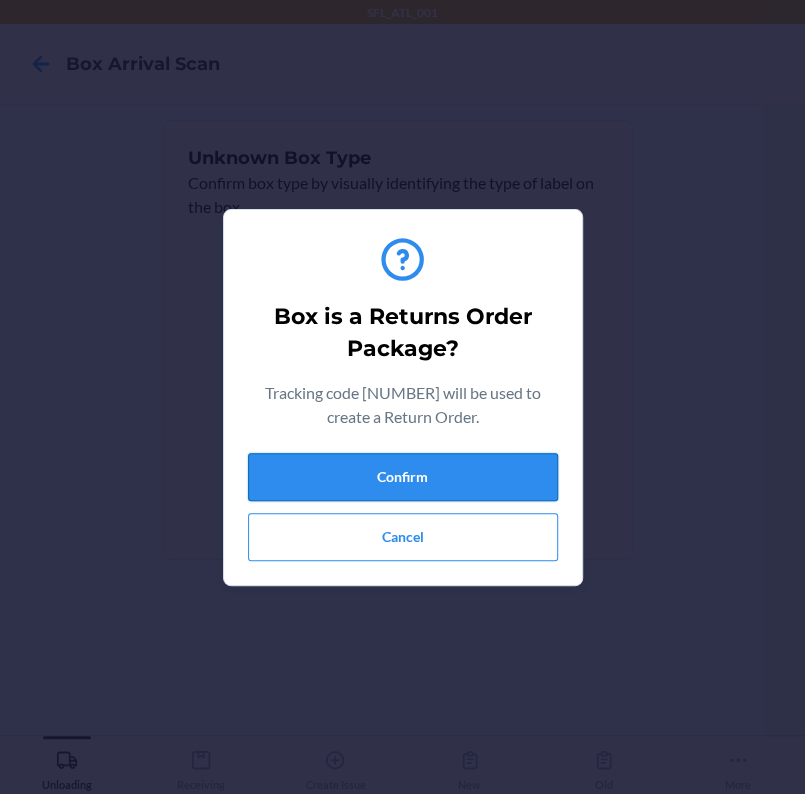 click on "Confirm" at bounding box center [403, 477] 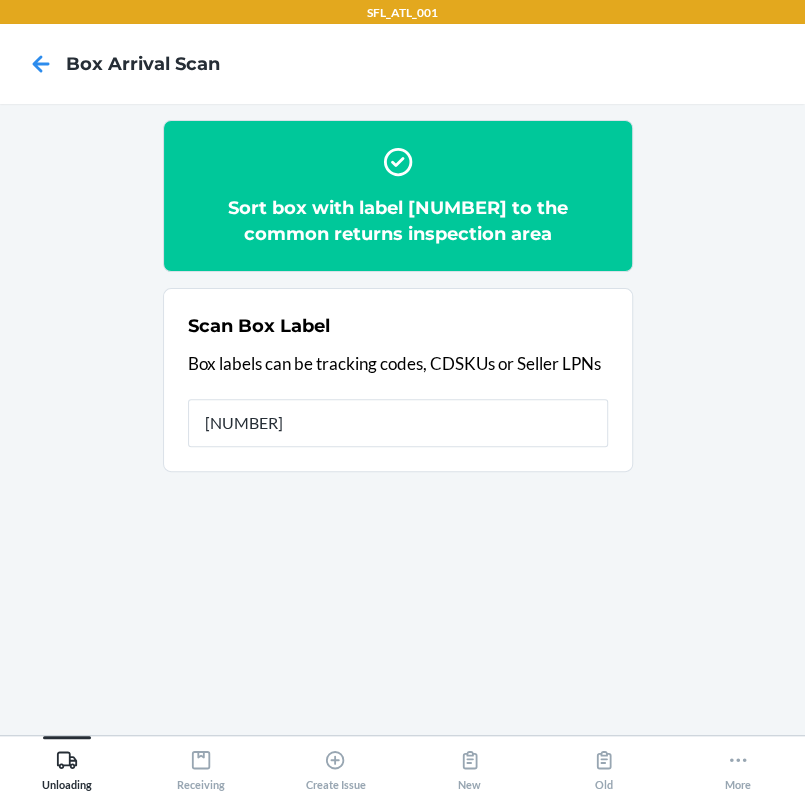 type on "[NUMBER]" 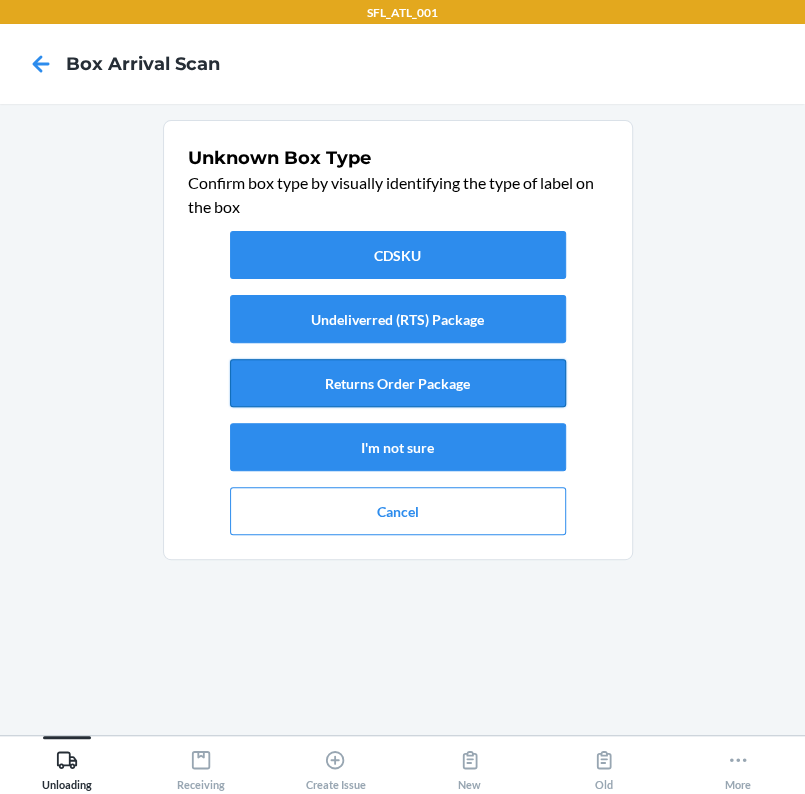 click on "Returns Order Package" at bounding box center (398, 383) 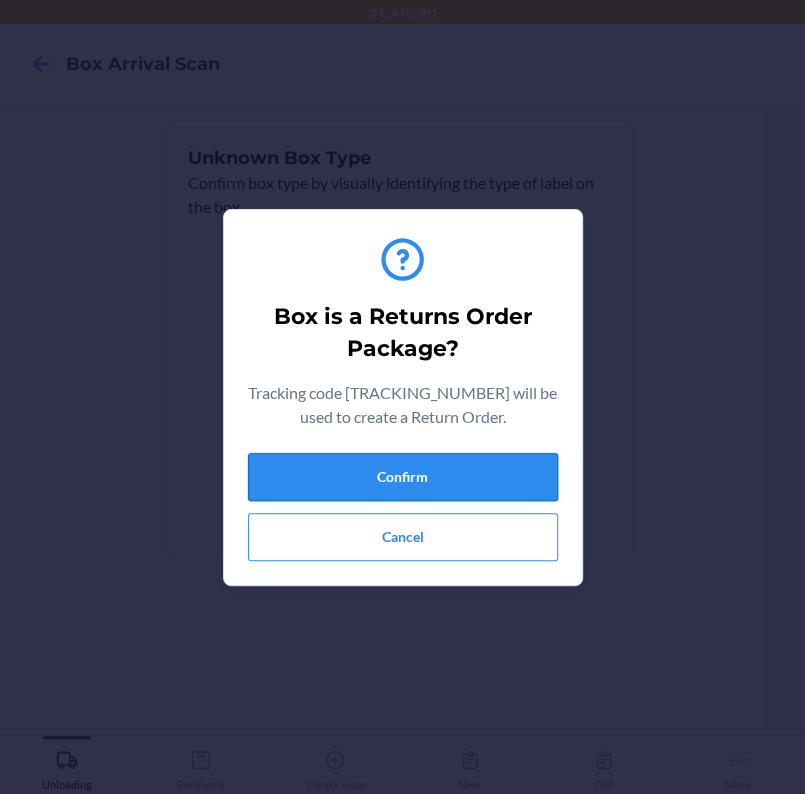 click on "Confirm" at bounding box center (403, 477) 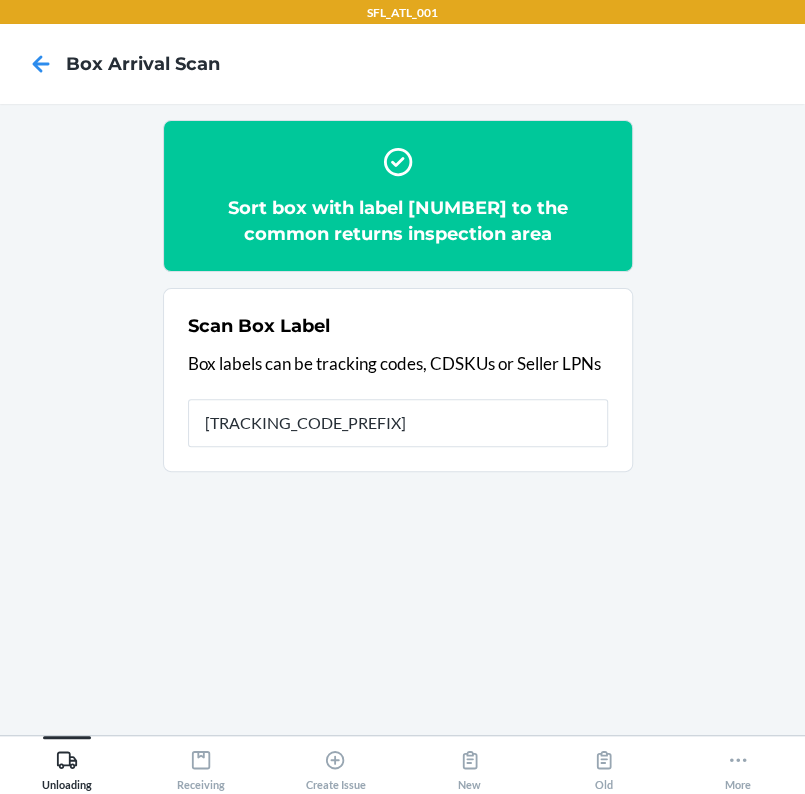 type on "92232b0d43bdc7c15" 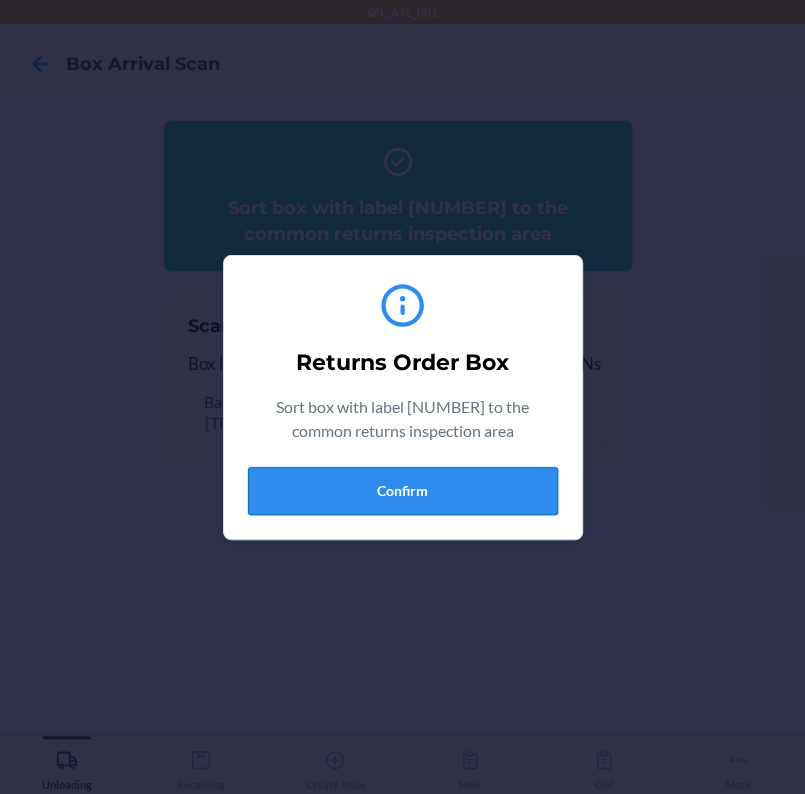 click on "Confirm" at bounding box center (403, 491) 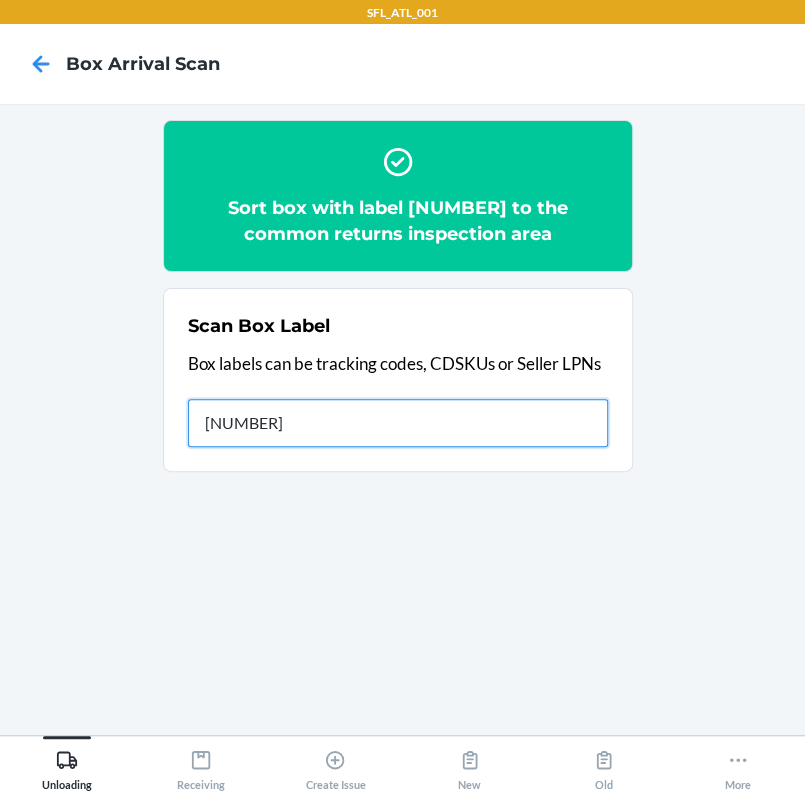 type on "[CREDIT_CARD_NUMBER]" 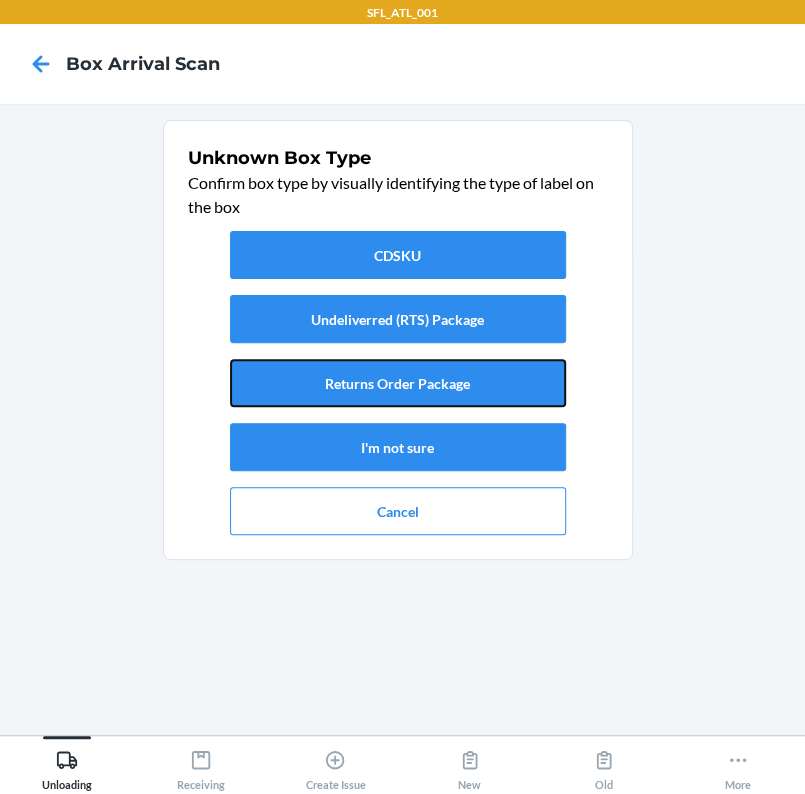 click on "Returns Order Package" at bounding box center [398, 383] 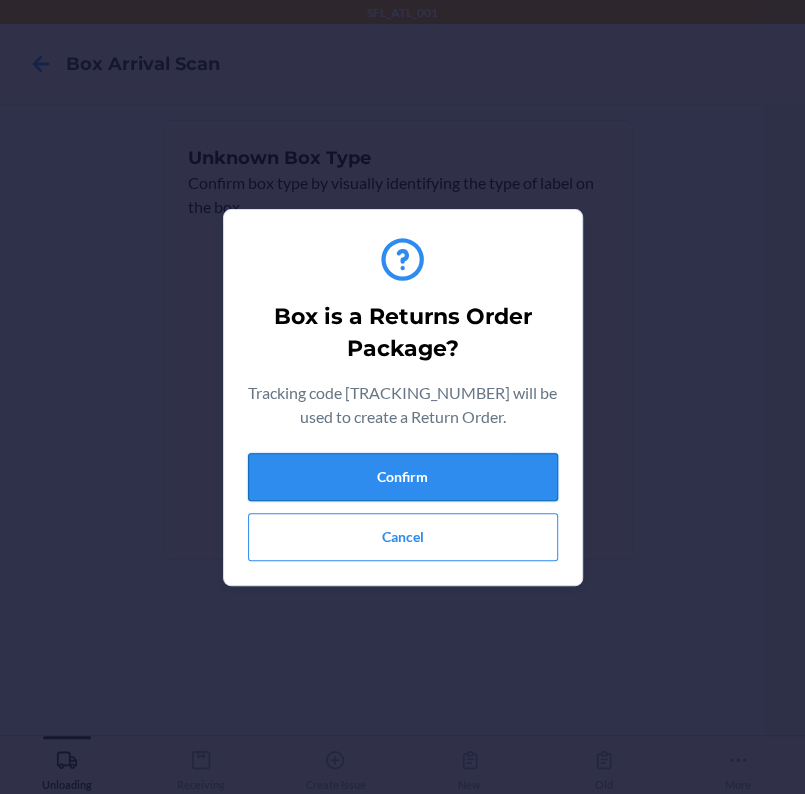 click on "Confirm" at bounding box center [403, 477] 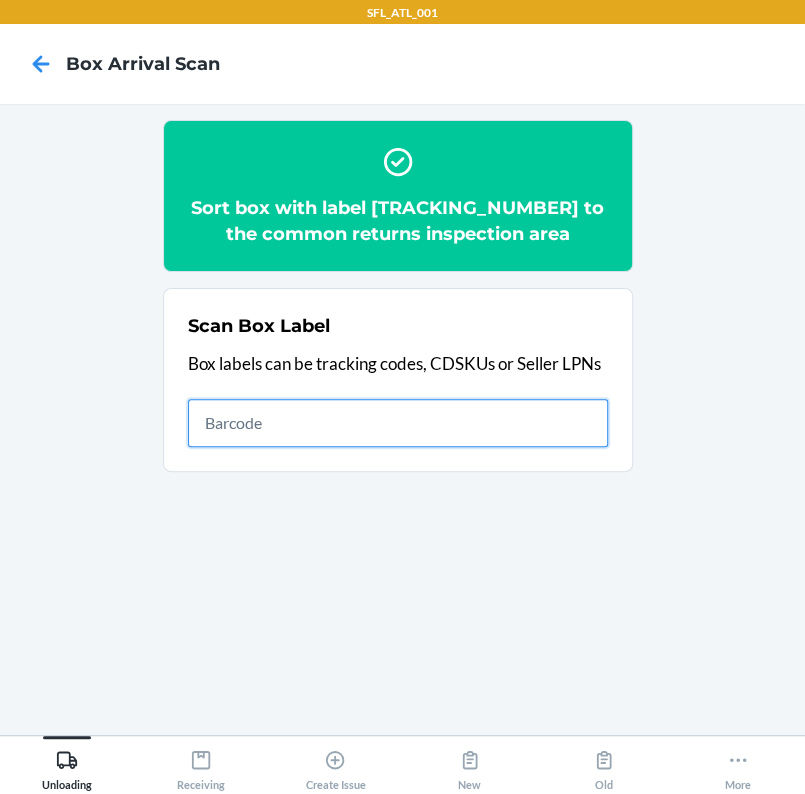 drag, startPoint x: 358, startPoint y: 456, endPoint x: 366, endPoint y: 443, distance: 15.264338 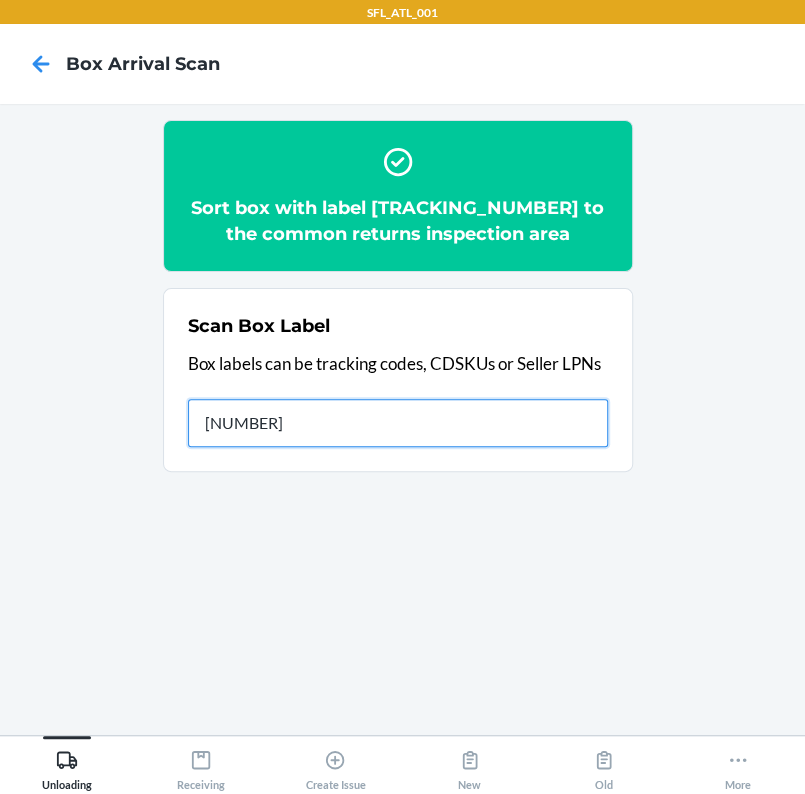 type on "[NUMBER]" 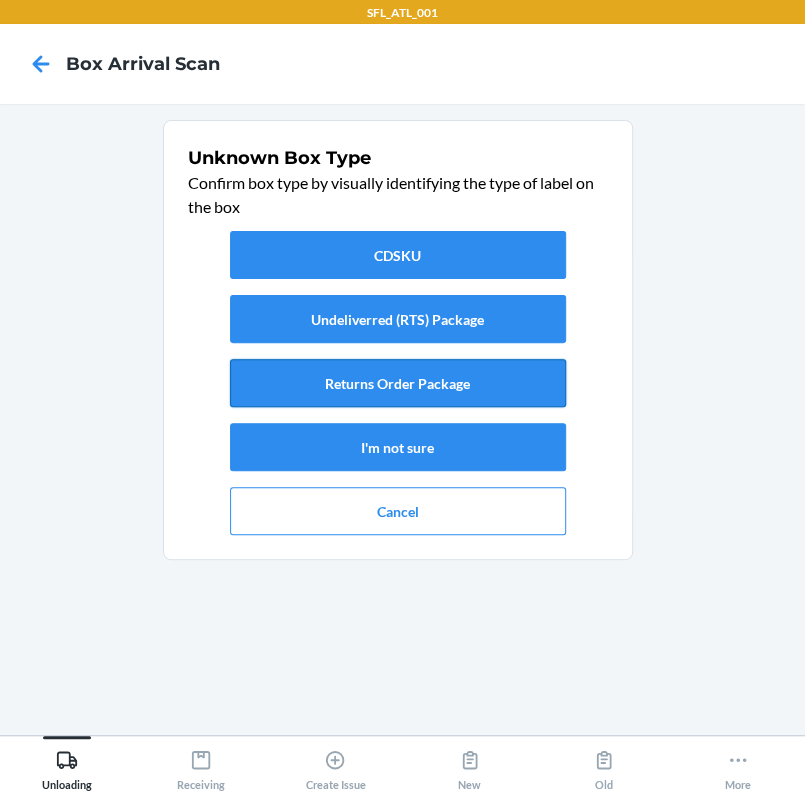 click on "Returns Order Package" at bounding box center (398, 383) 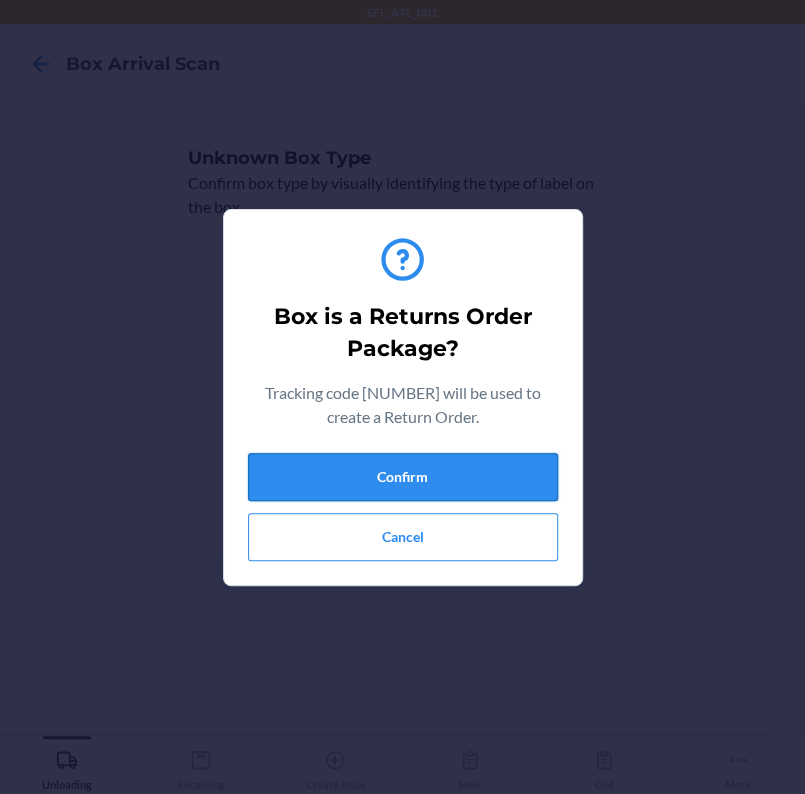 click on "Confirm" at bounding box center [403, 477] 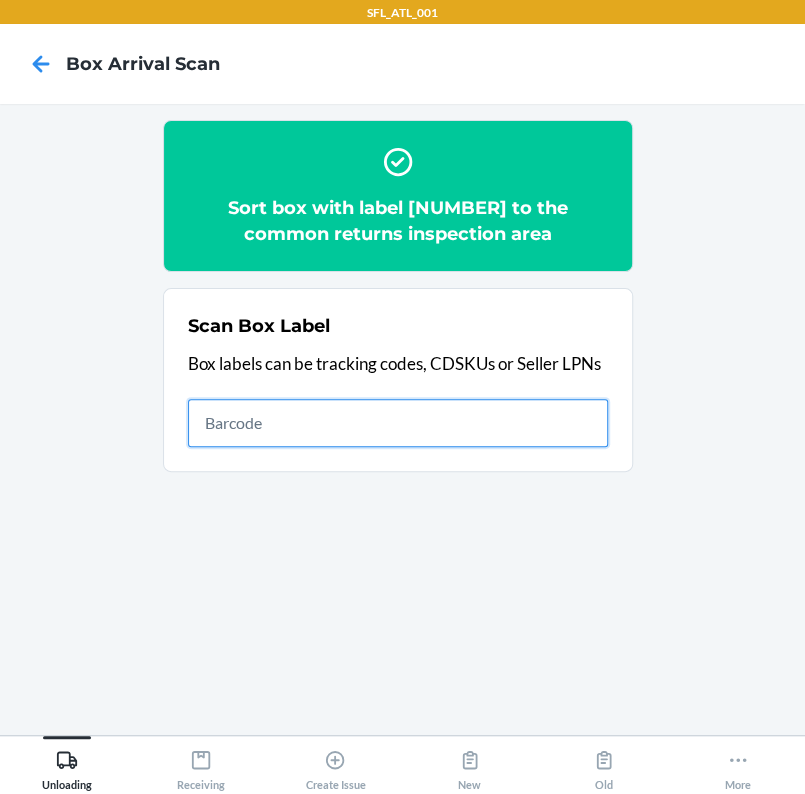 click at bounding box center (398, 423) 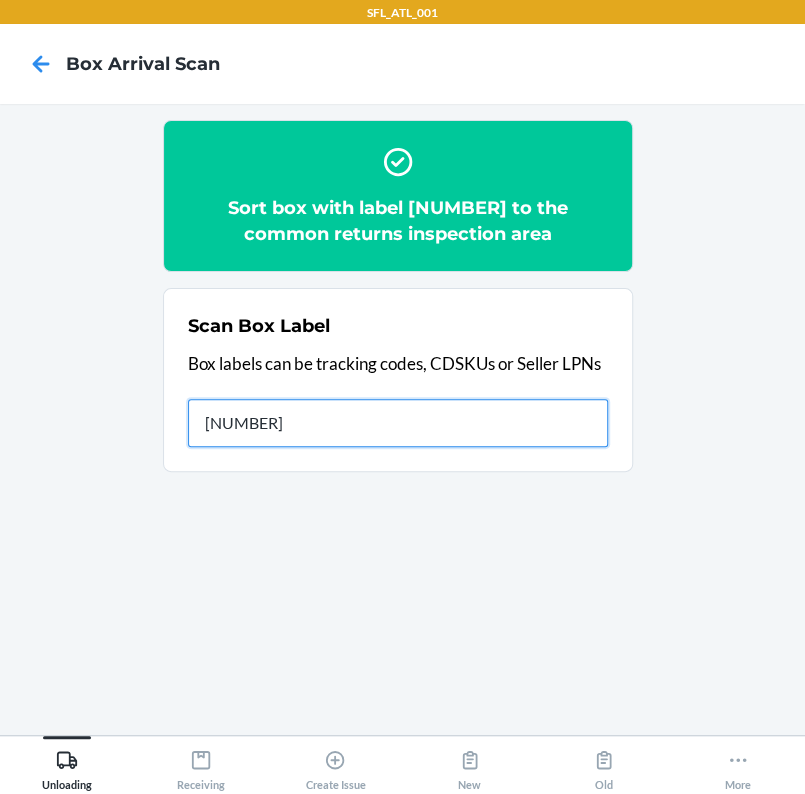 type on "[NUMBER]" 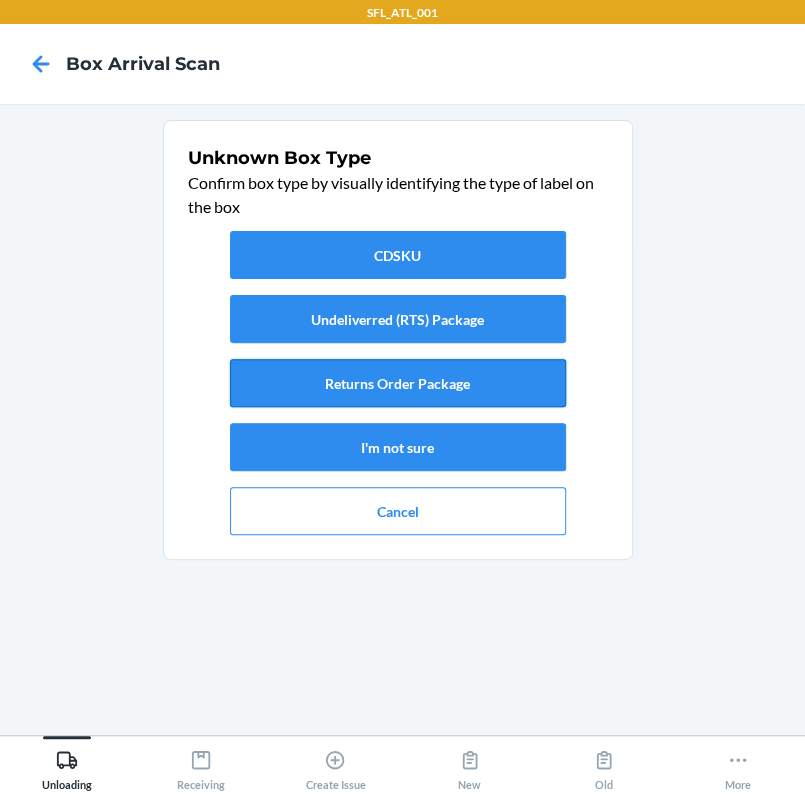 click on "Returns Order Package" at bounding box center (398, 383) 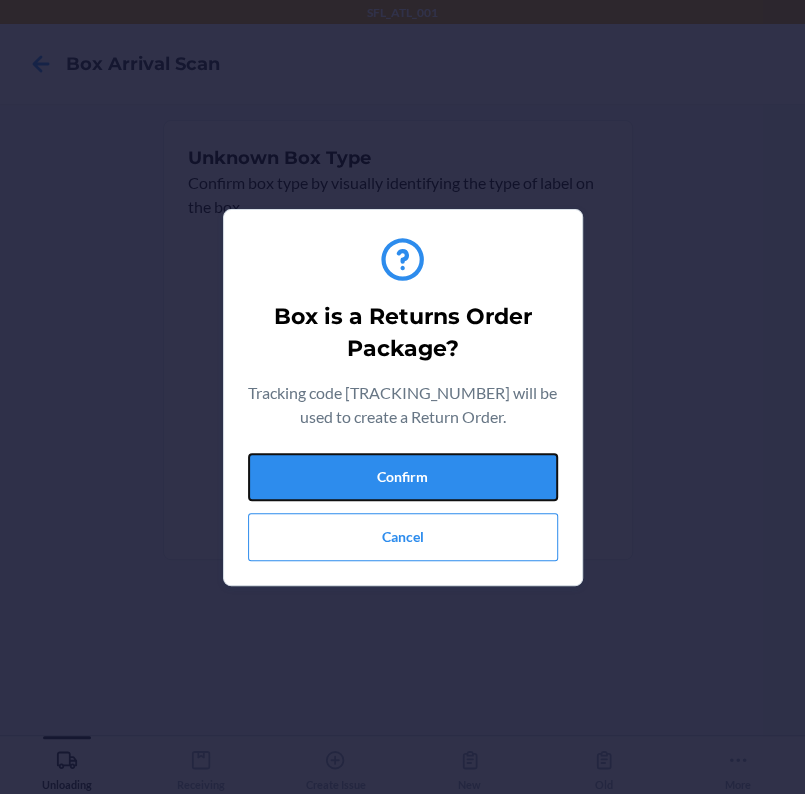 click on "Confirm" at bounding box center [403, 477] 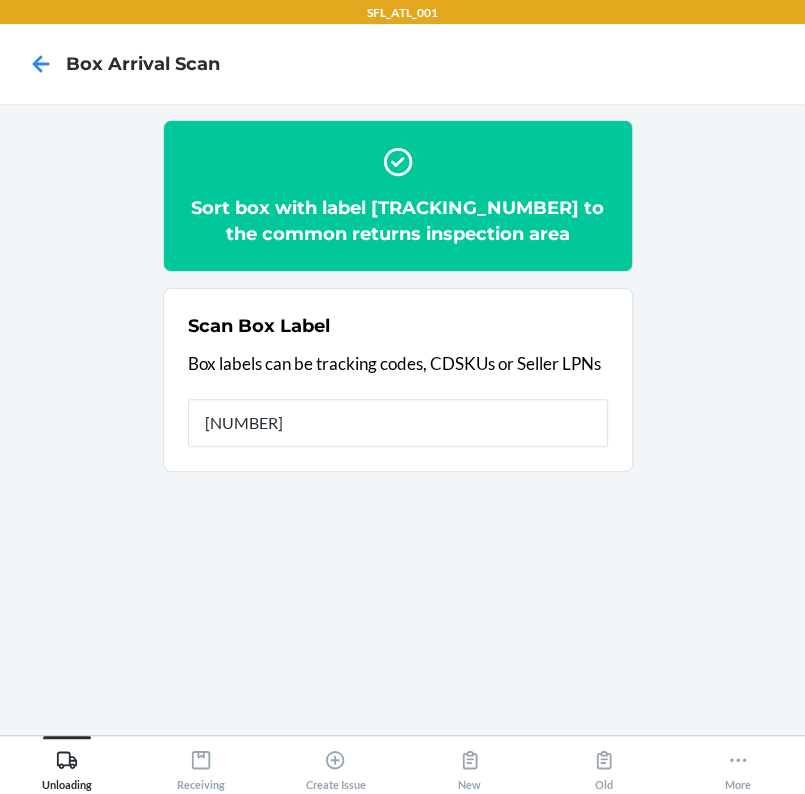 type on "[NUMBER]" 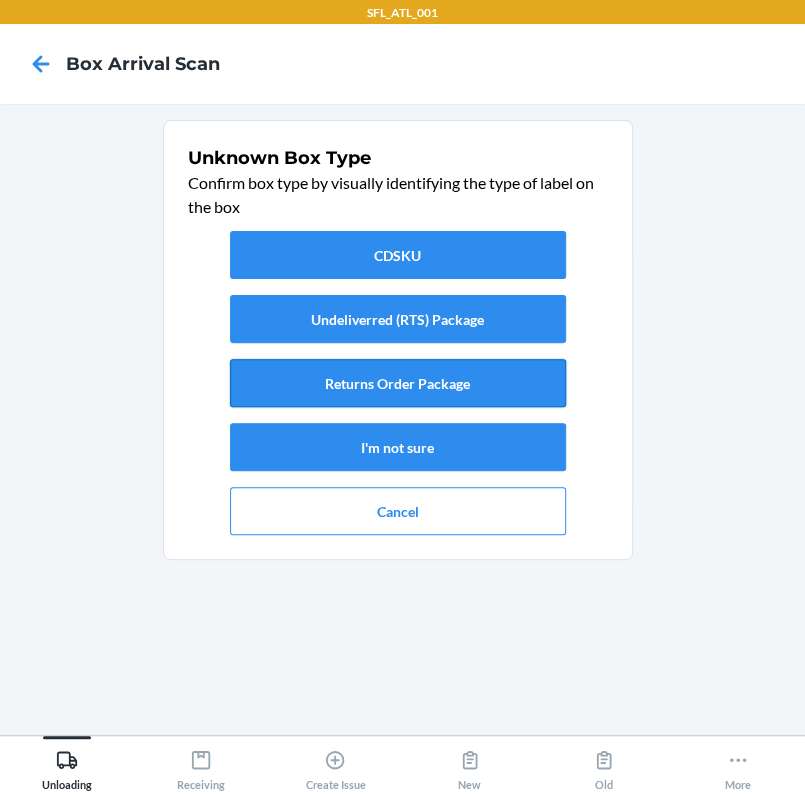 click on "Returns Order Package" at bounding box center [398, 383] 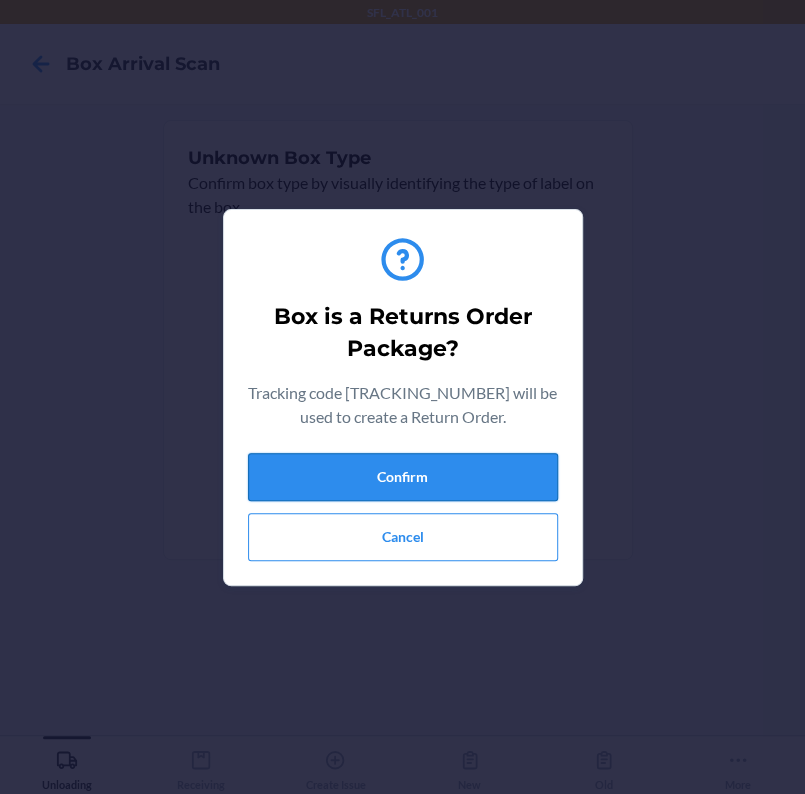 click on "Confirm" at bounding box center [403, 477] 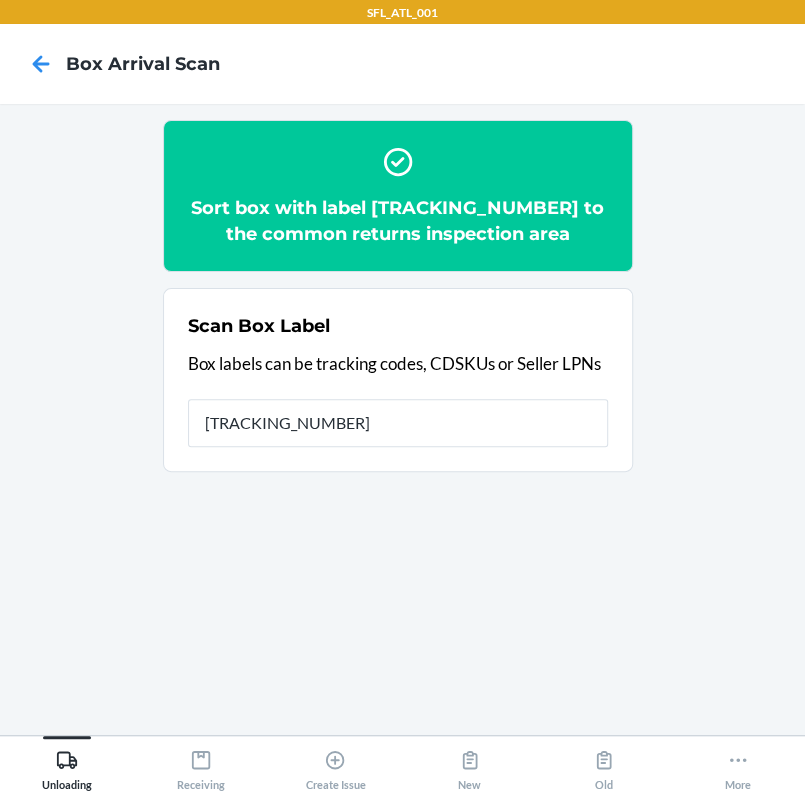 type on "[NUMBER]" 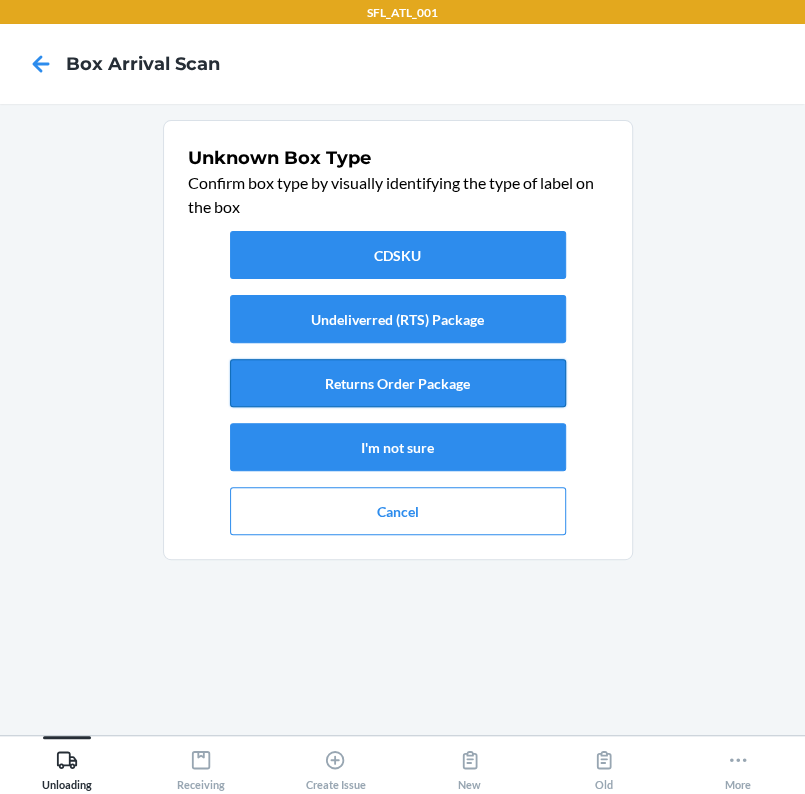 click on "Returns Order Package" at bounding box center (398, 383) 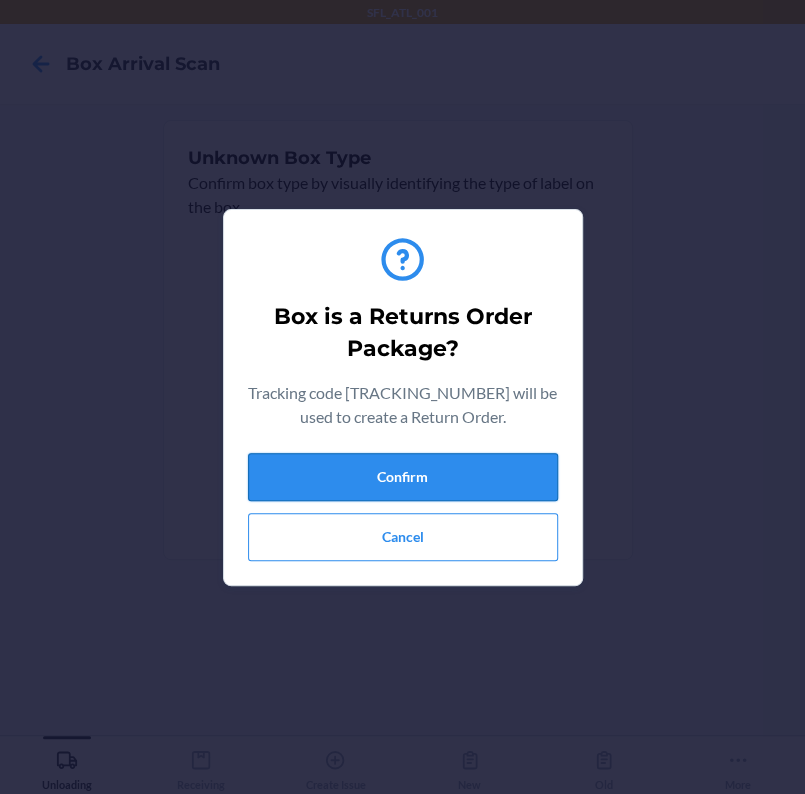 click on "Confirm" at bounding box center [403, 477] 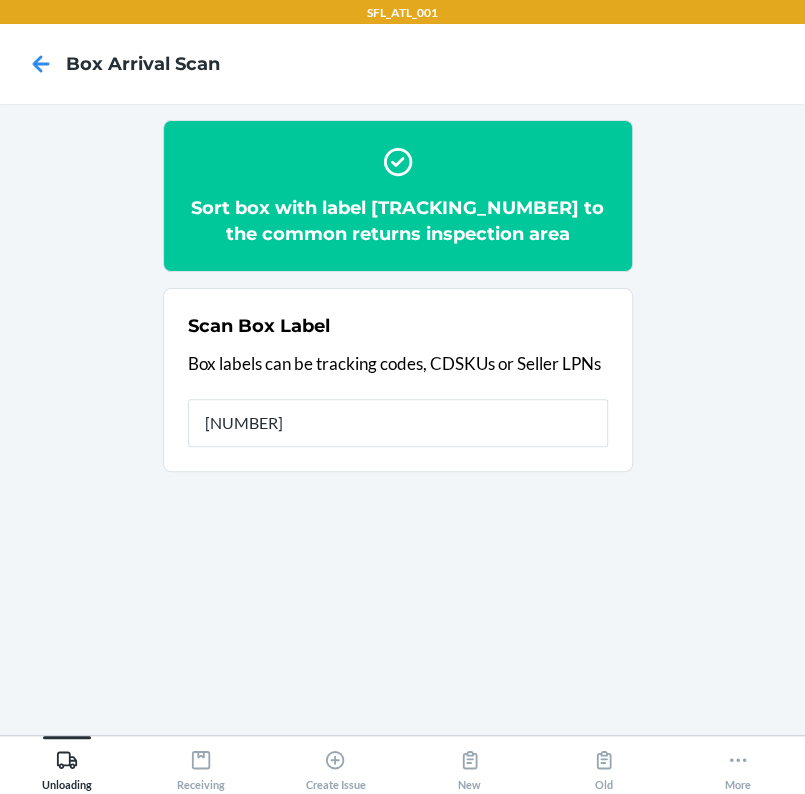 type on "[NUMBER]" 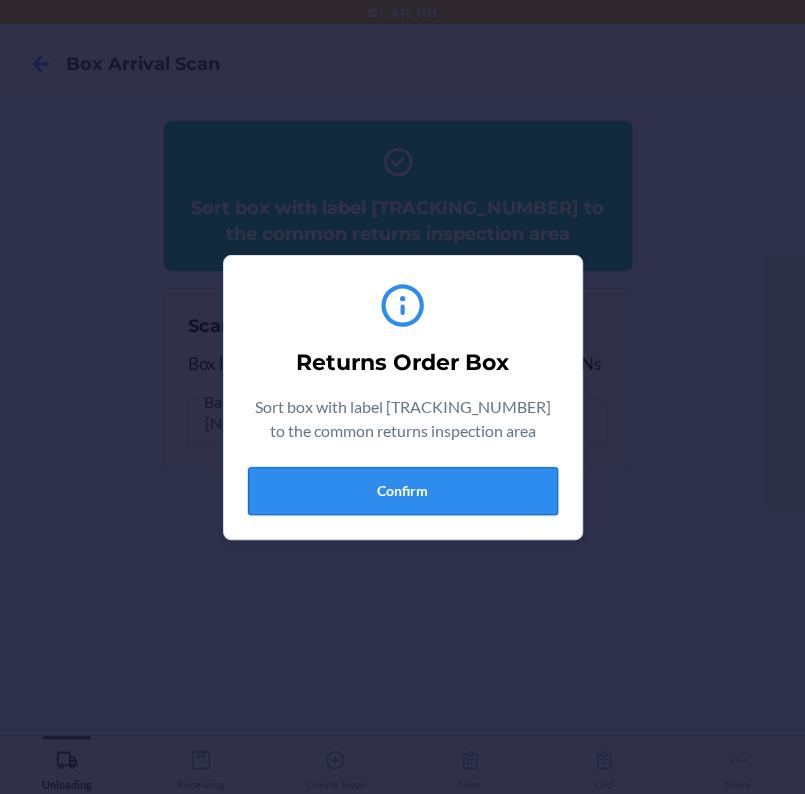 click on "Confirm" at bounding box center (403, 491) 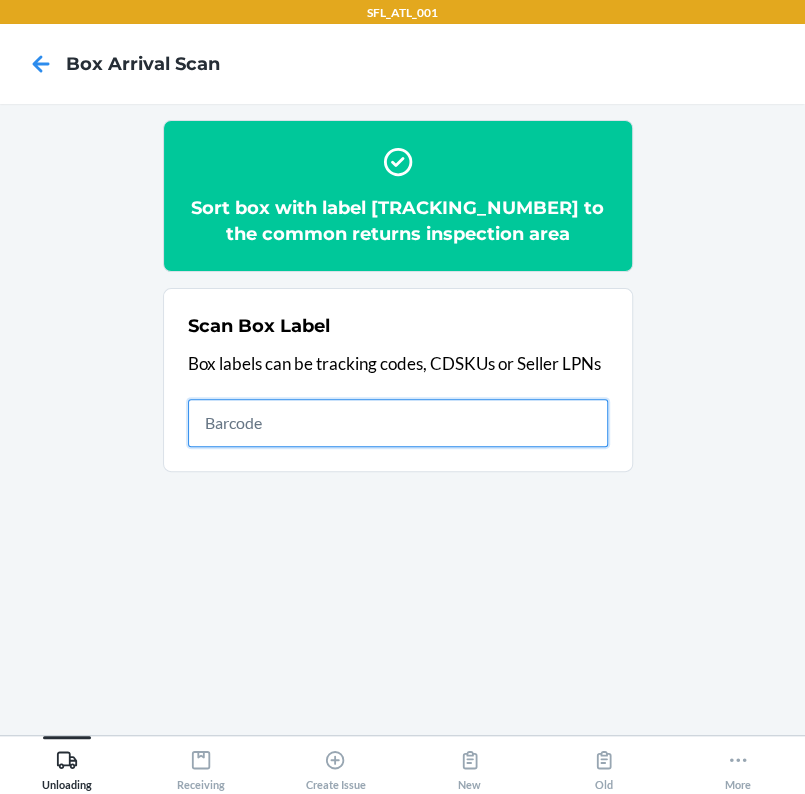 click at bounding box center [398, 423] 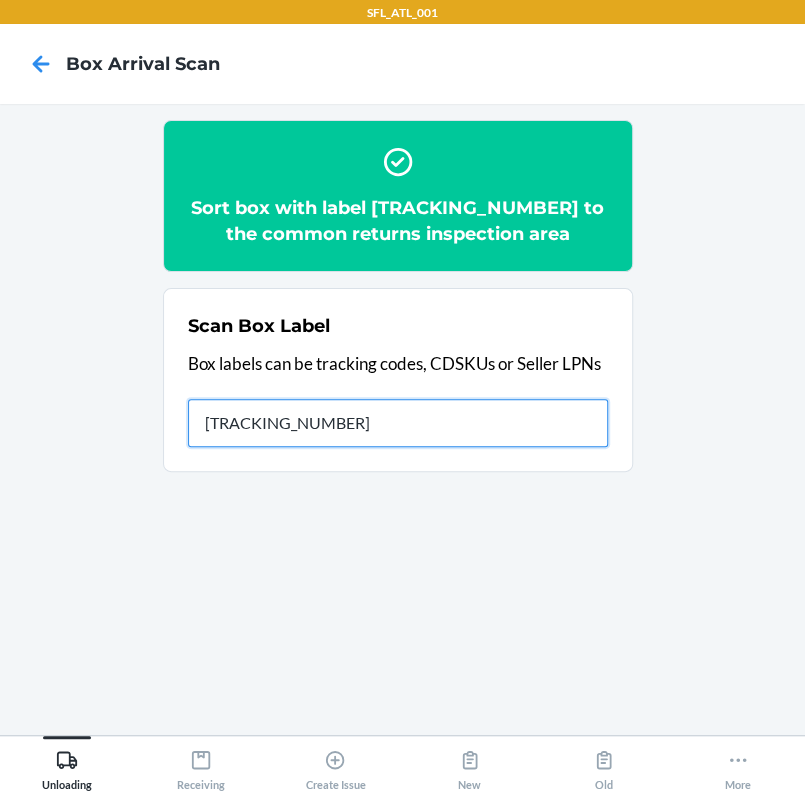 type on "[NUMBER]" 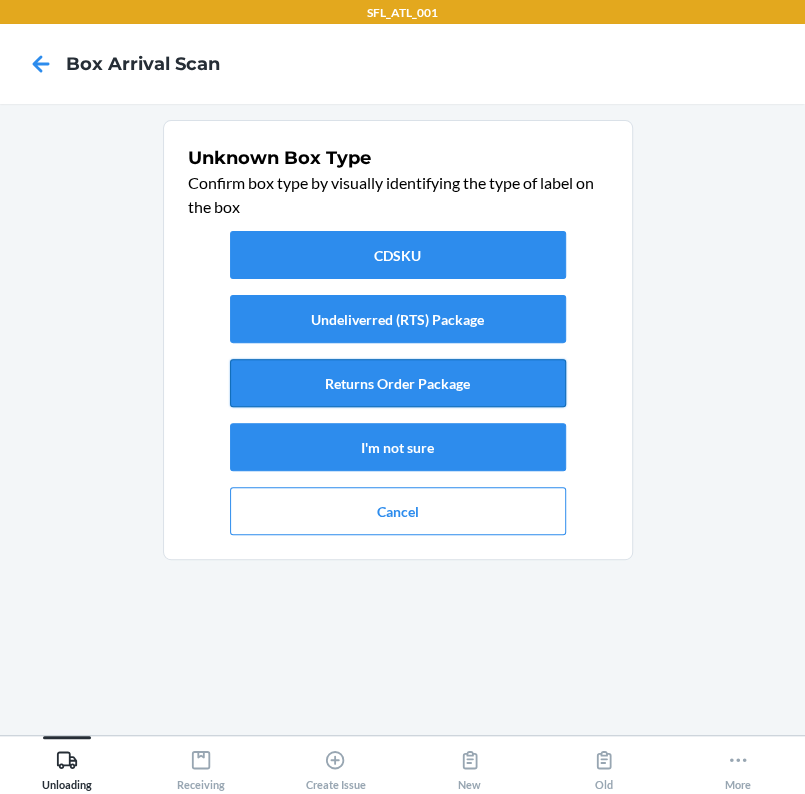 click on "Returns Order Package" at bounding box center [398, 383] 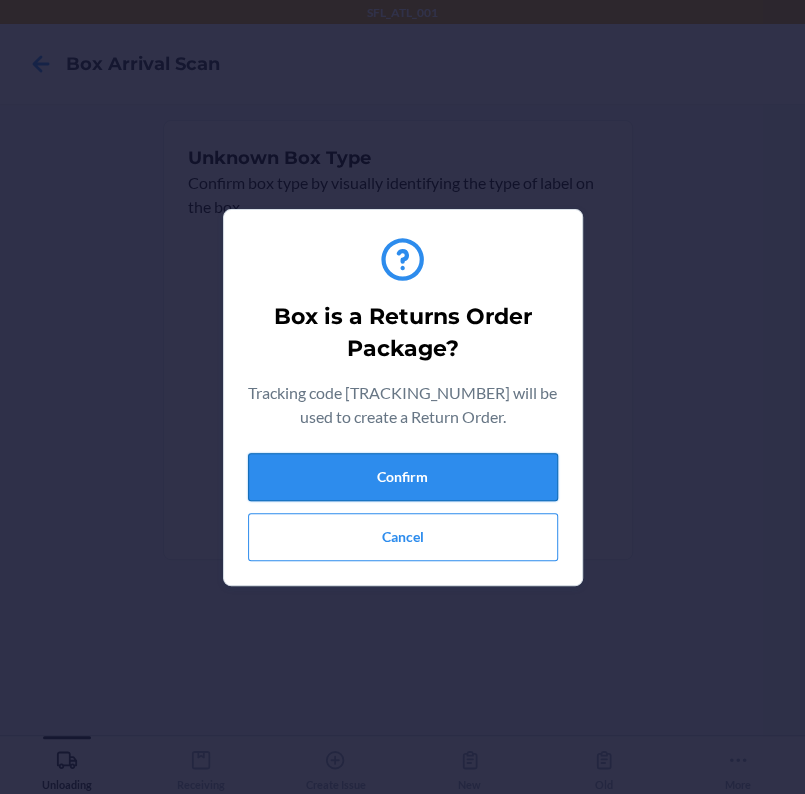 click on "Confirm" at bounding box center [403, 477] 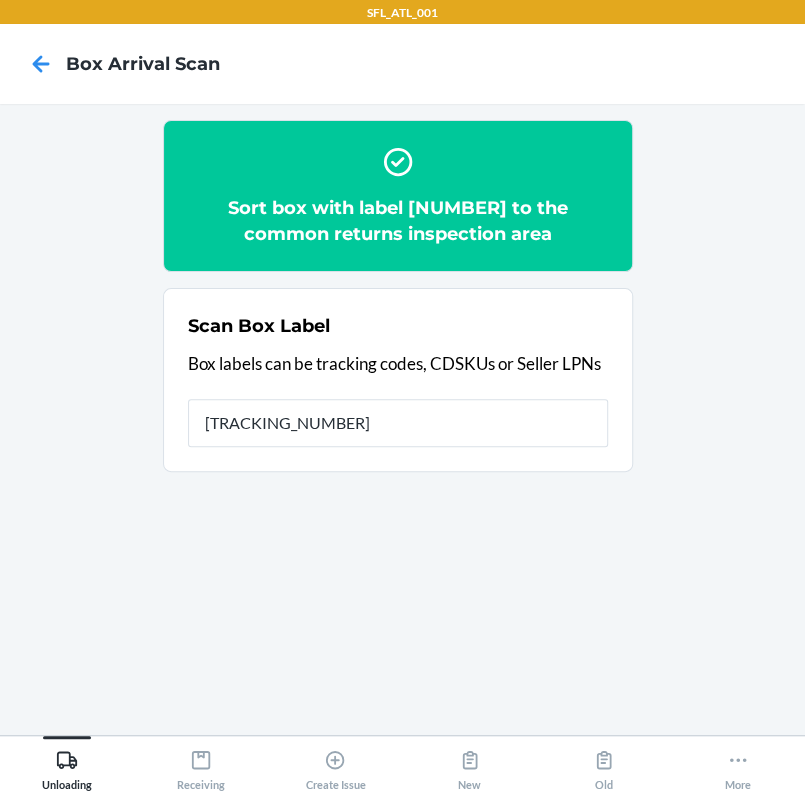 type on "[NUMBER]" 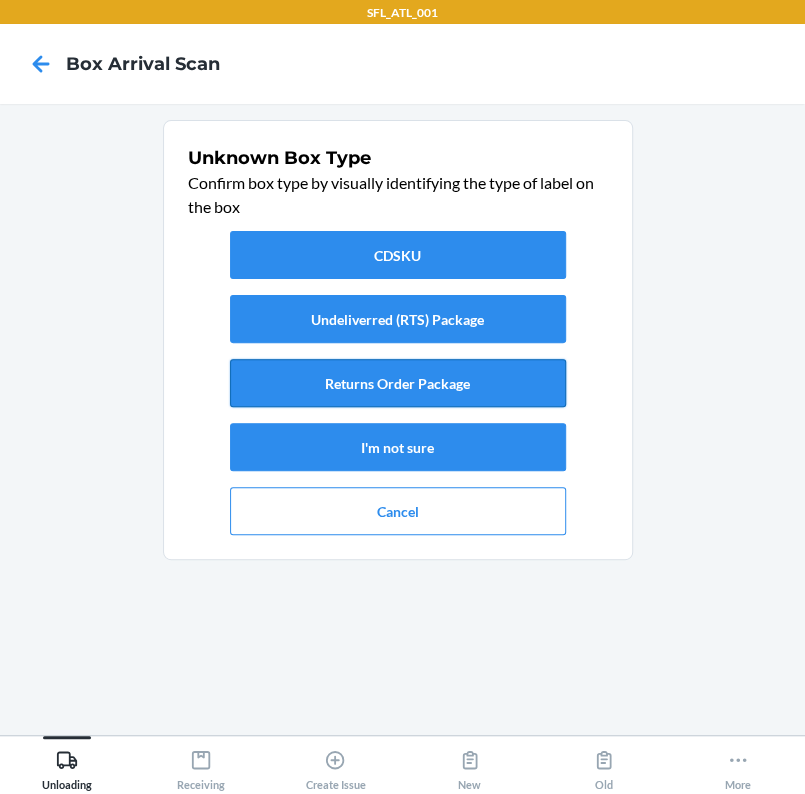 click on "Returns Order Package" at bounding box center [398, 383] 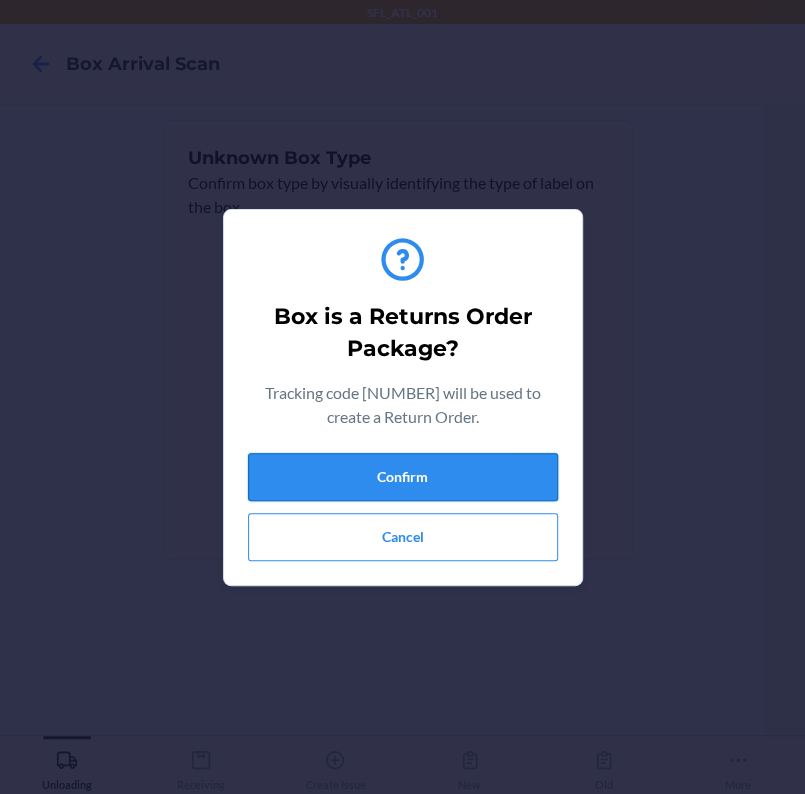 click on "Confirm" at bounding box center (403, 477) 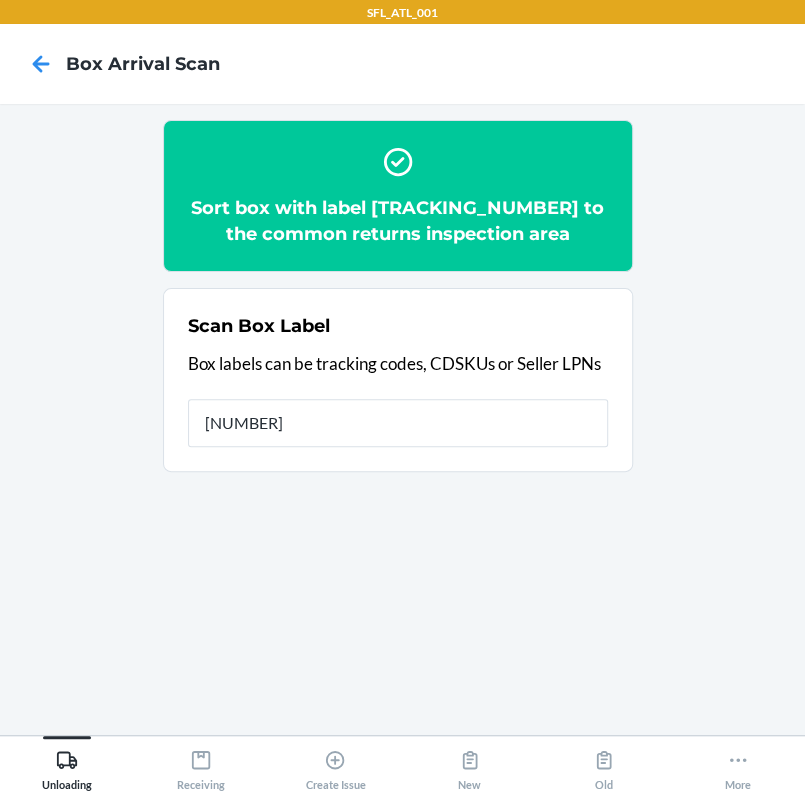 type on "[NUMBER]" 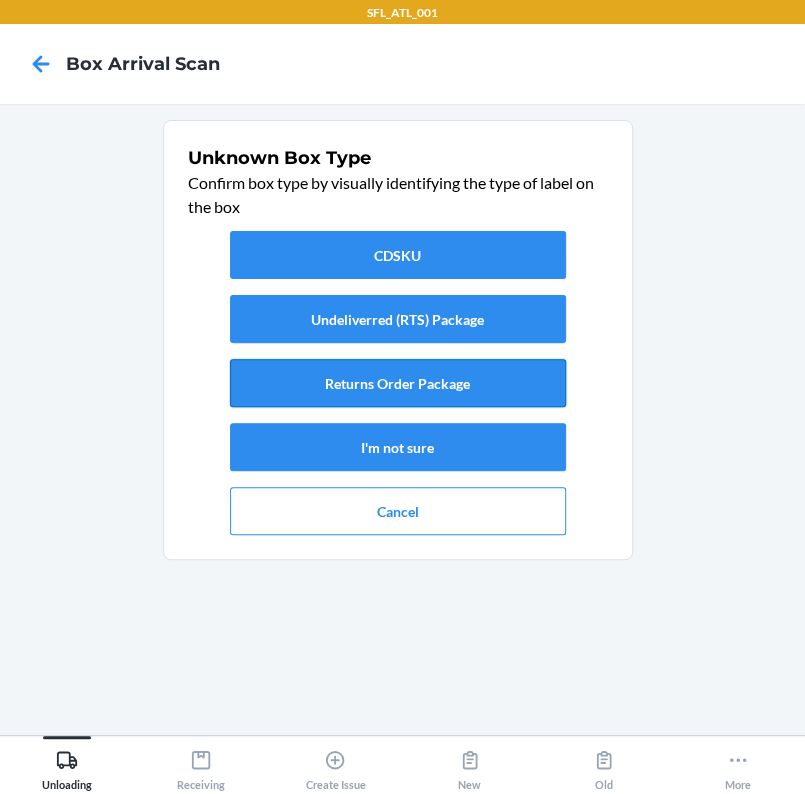 click on "Returns Order Package" at bounding box center (398, 383) 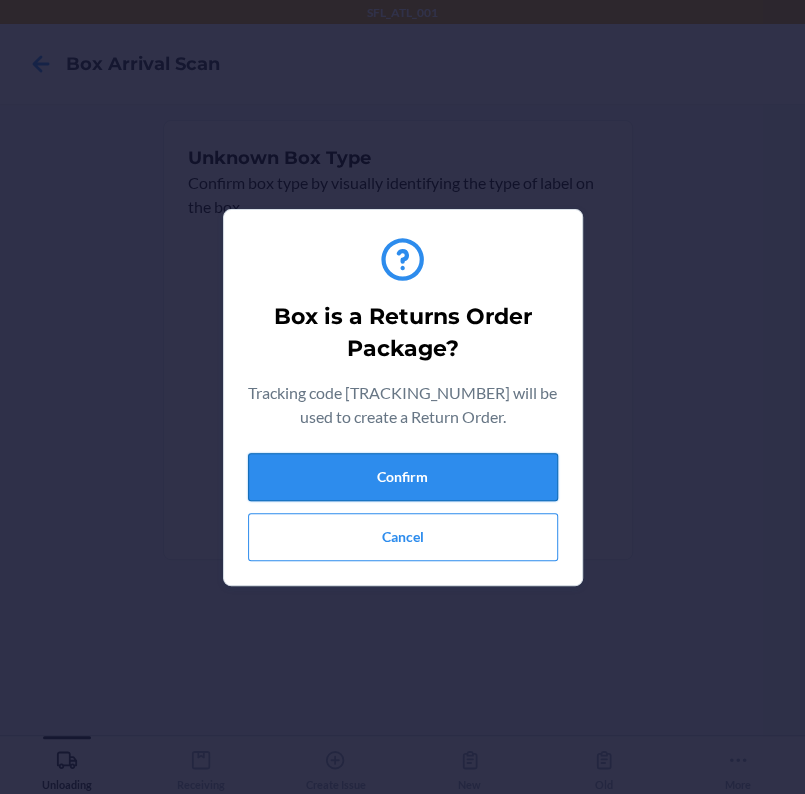 click on "Confirm" at bounding box center (403, 477) 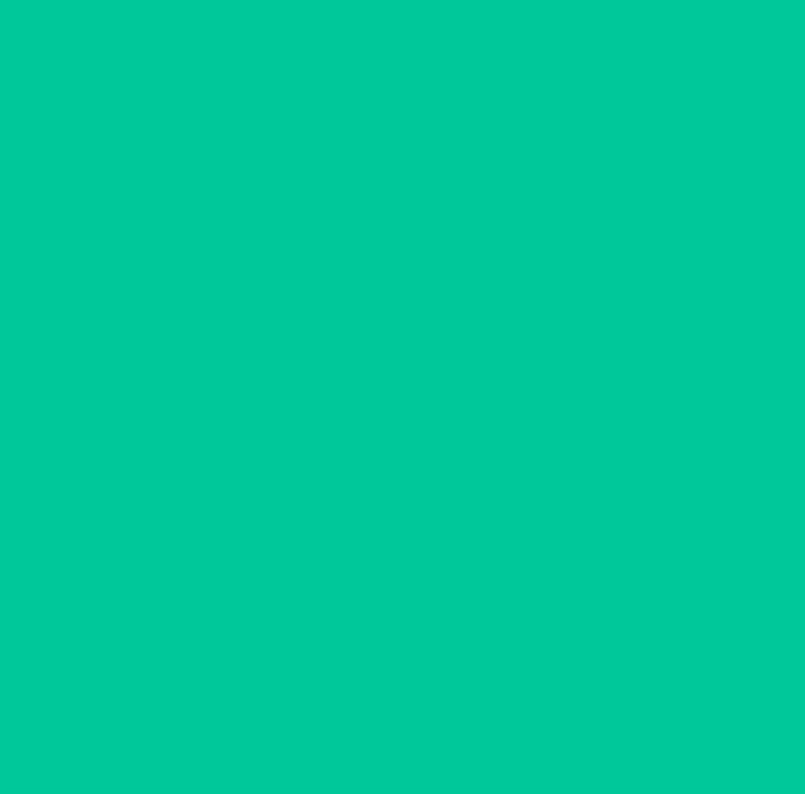 type on "[NUMBER]" 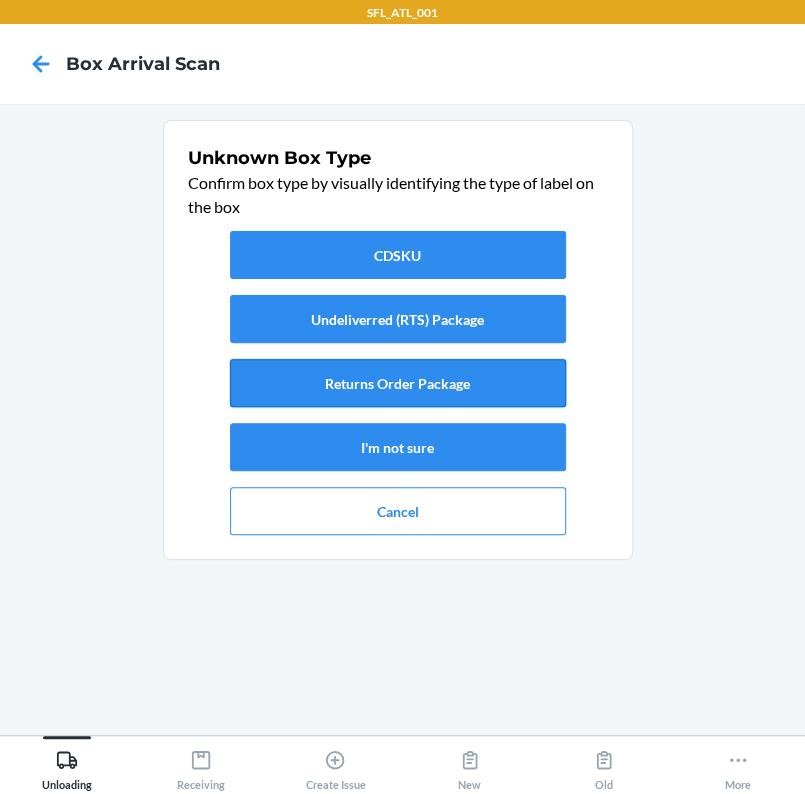 click on "Returns Order Package" at bounding box center [398, 383] 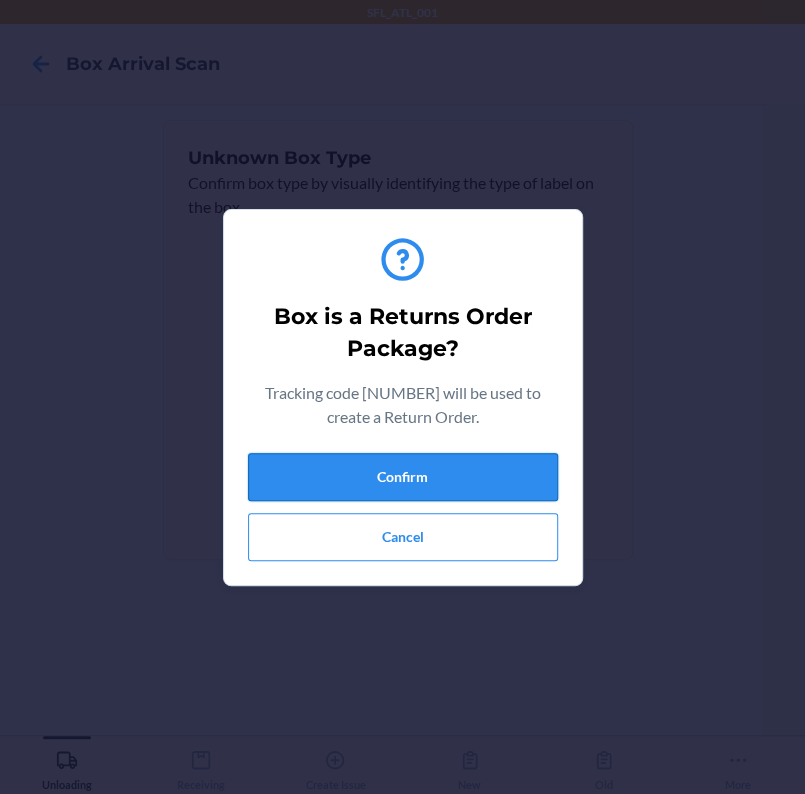 click on "Confirm" at bounding box center (403, 477) 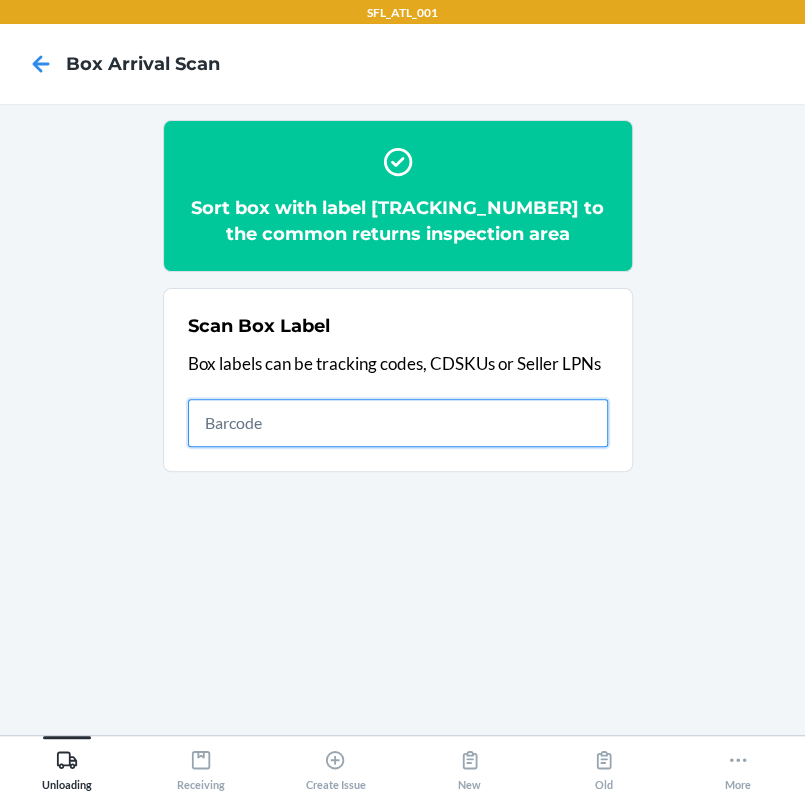 click at bounding box center [398, 423] 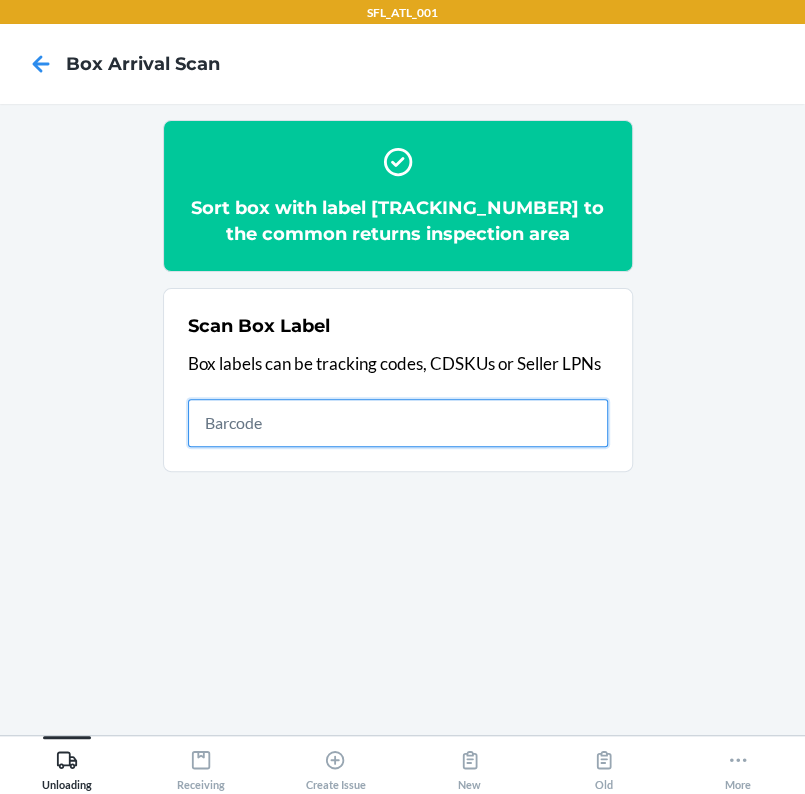click at bounding box center (398, 423) 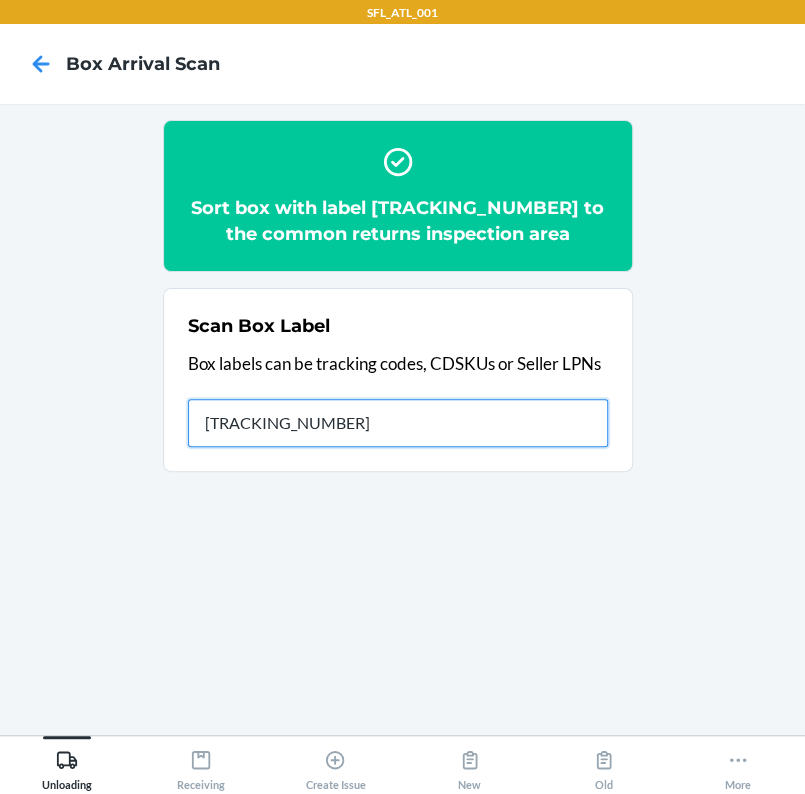 type on "[CREDIT_CARD_NUMBER]" 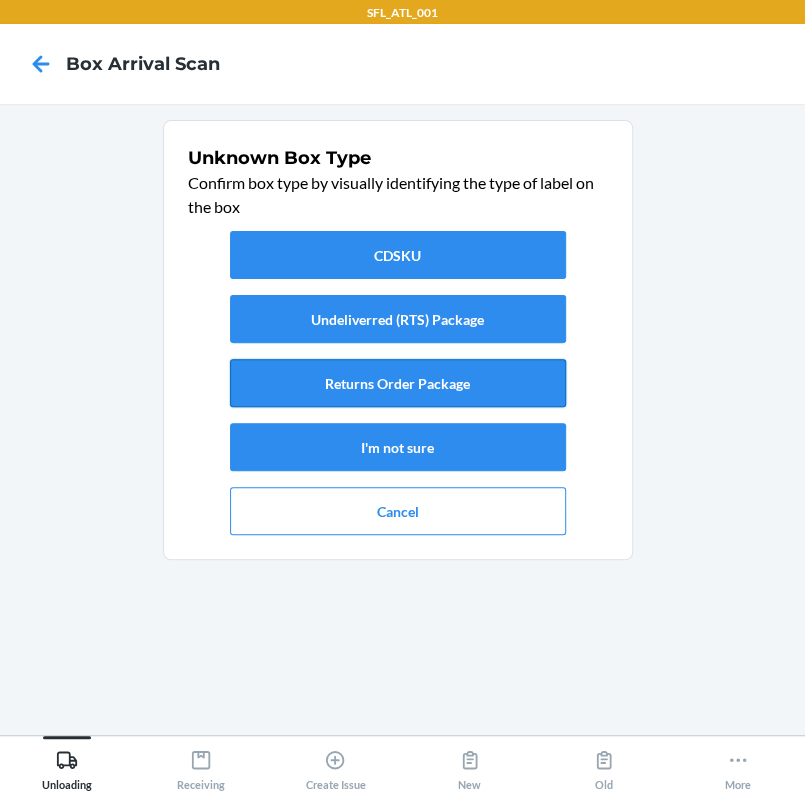 click on "Returns Order Package" at bounding box center (398, 383) 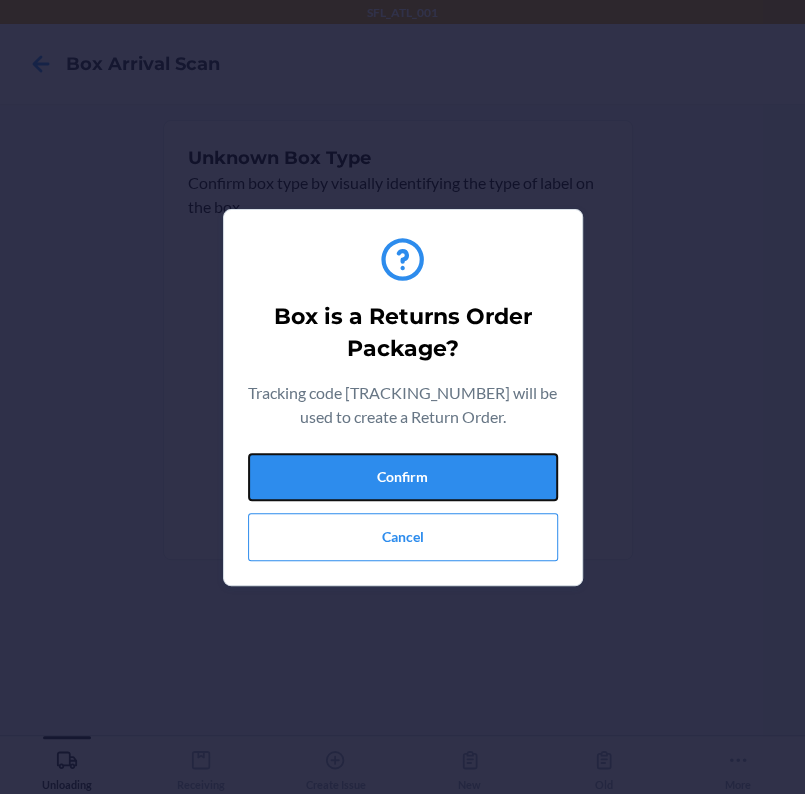 click on "Confirm" at bounding box center [403, 477] 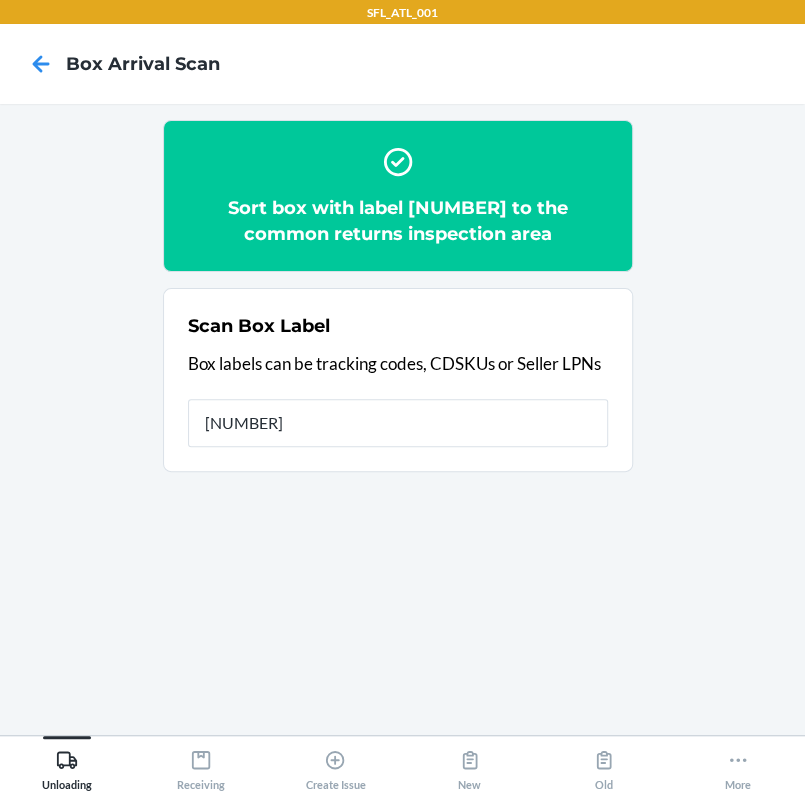 type on "[CREDIT_CARD_NUMBER]" 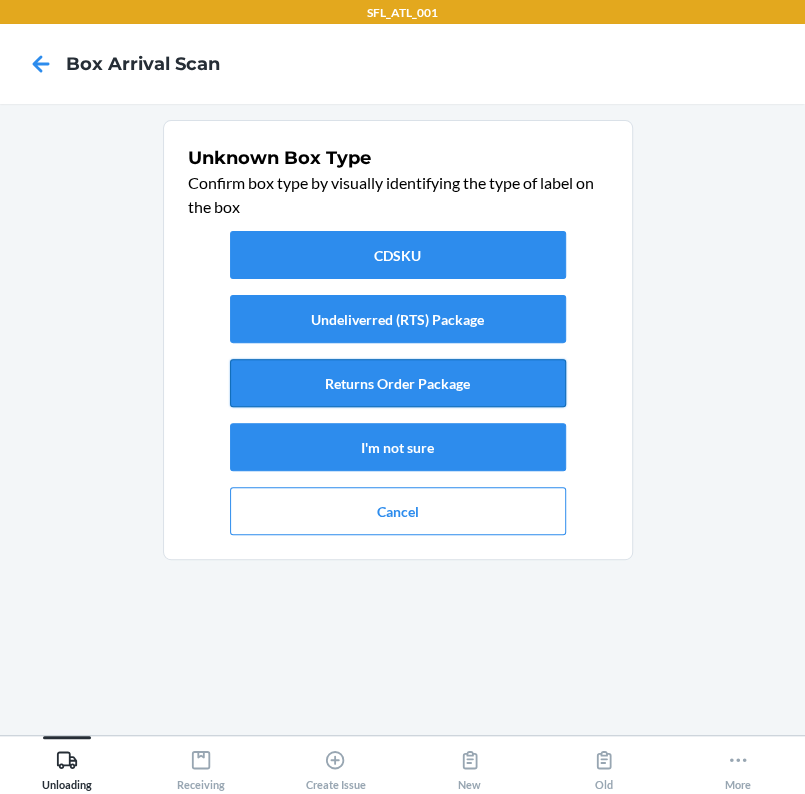 click on "Returns Order Package" at bounding box center [398, 383] 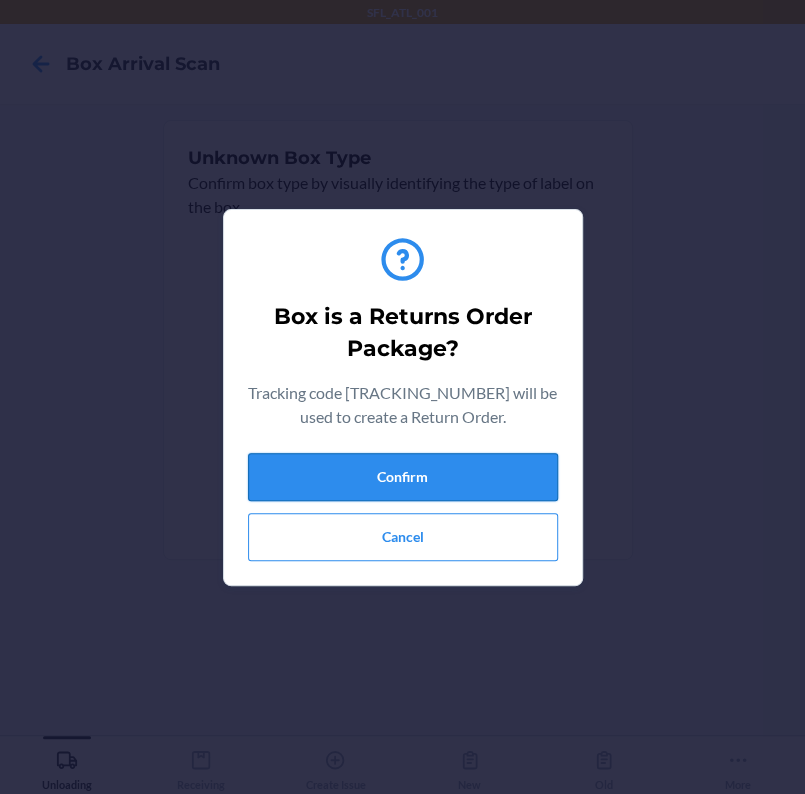 click on "Confirm" at bounding box center [403, 477] 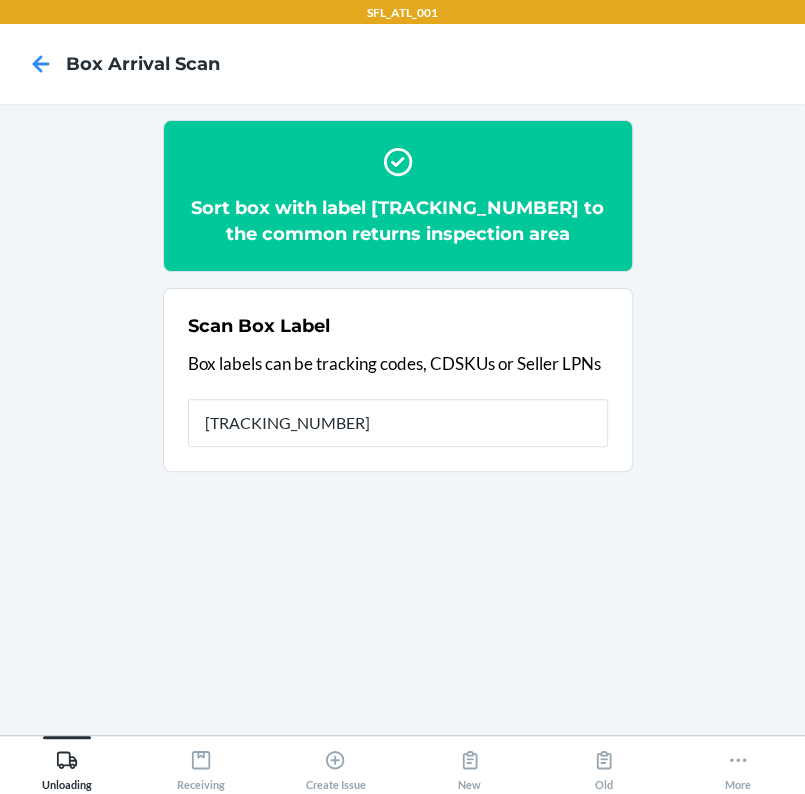 type on "[NUMBER]" 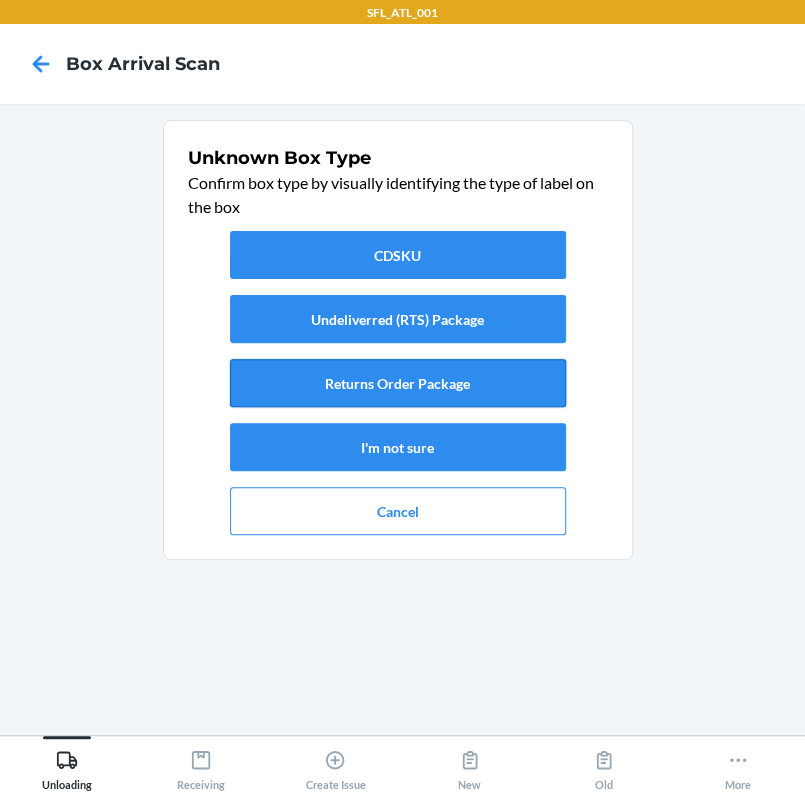 click on "Returns Order Package" at bounding box center [398, 383] 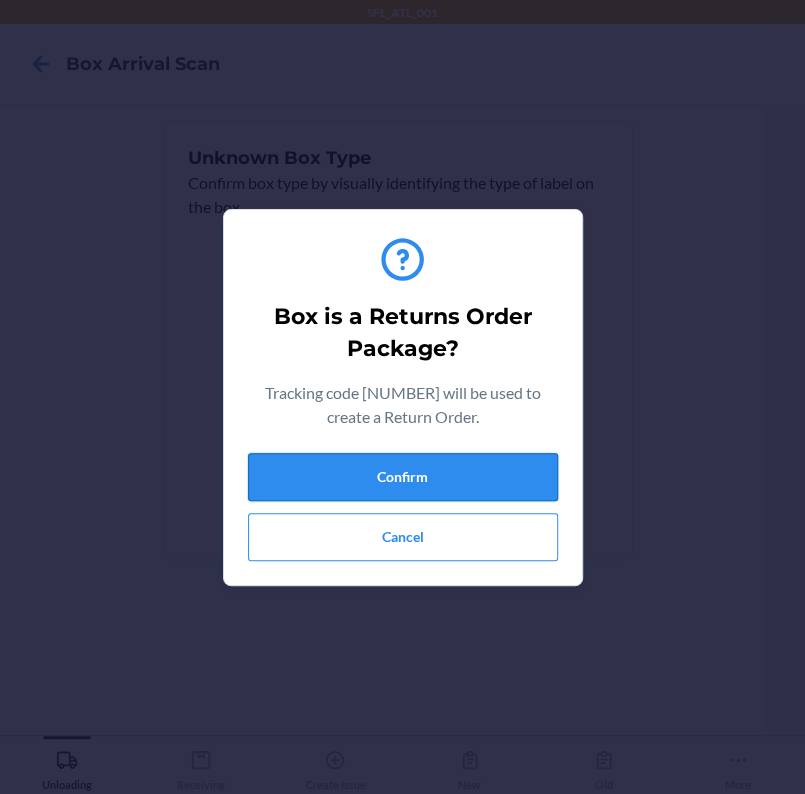 click on "Confirm" at bounding box center [403, 477] 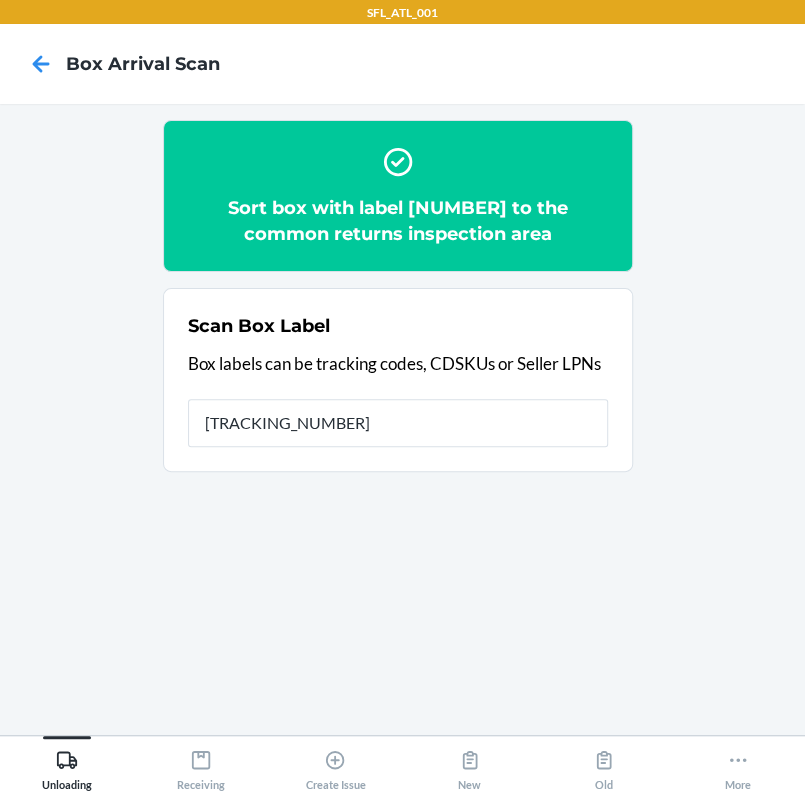type on "[NUMBER]" 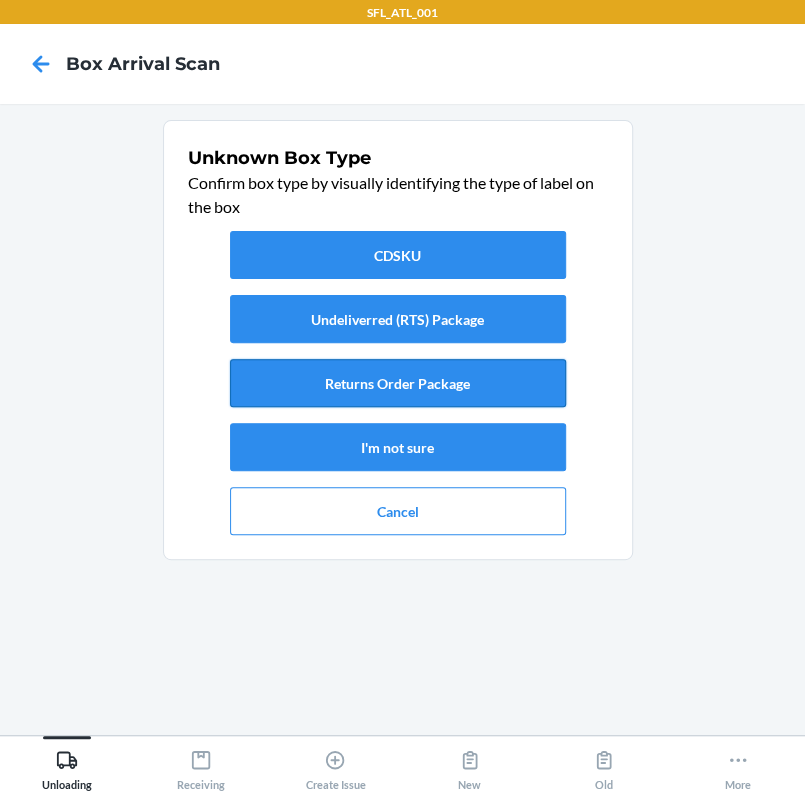 click on "Returns Order Package" at bounding box center (398, 383) 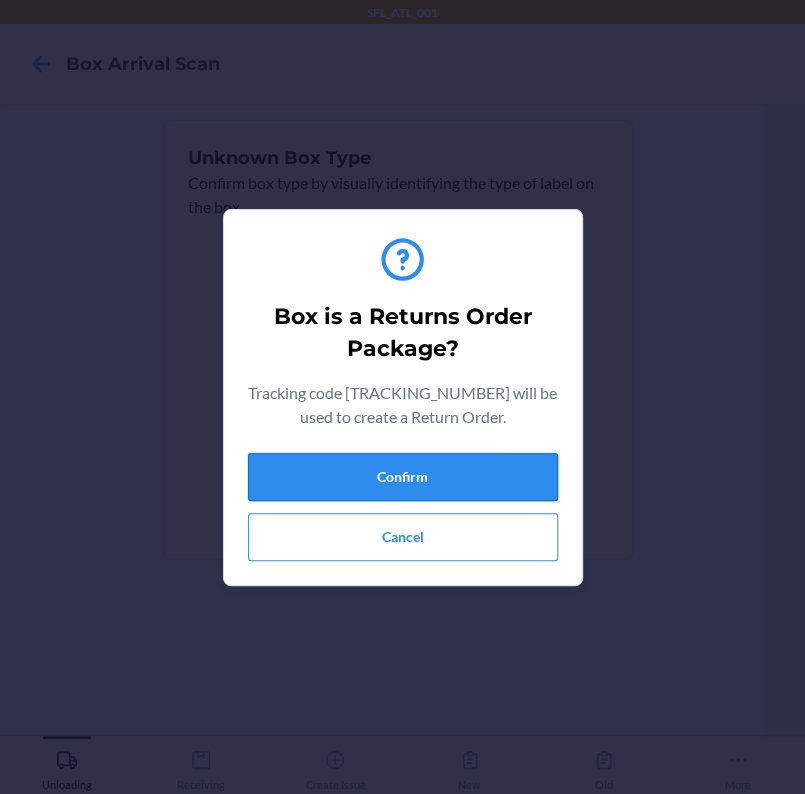 click on "Confirm" at bounding box center [403, 477] 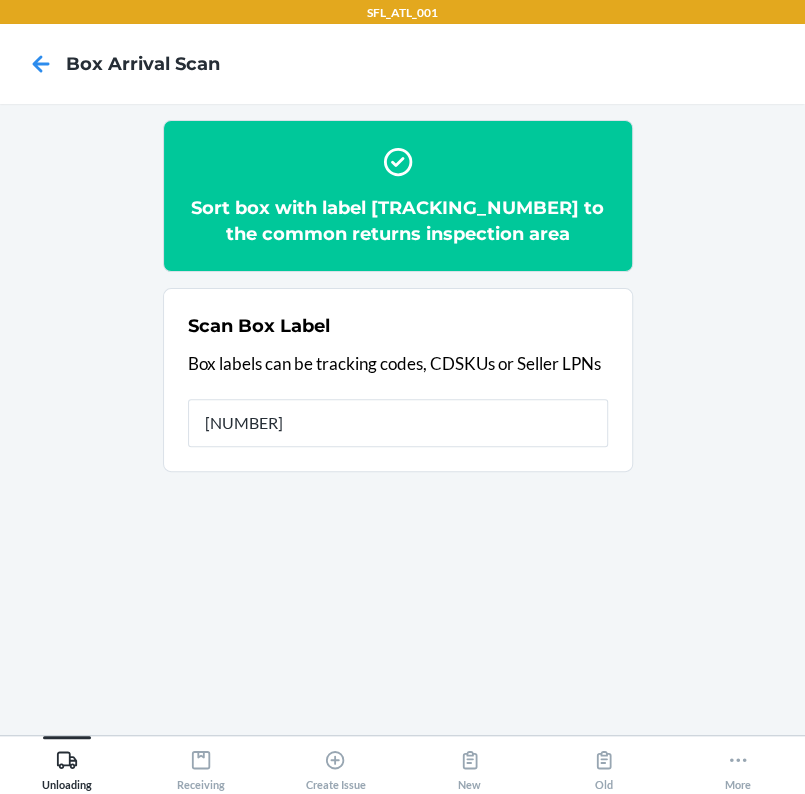 type on "[CREDIT_CARD_NUMBER]" 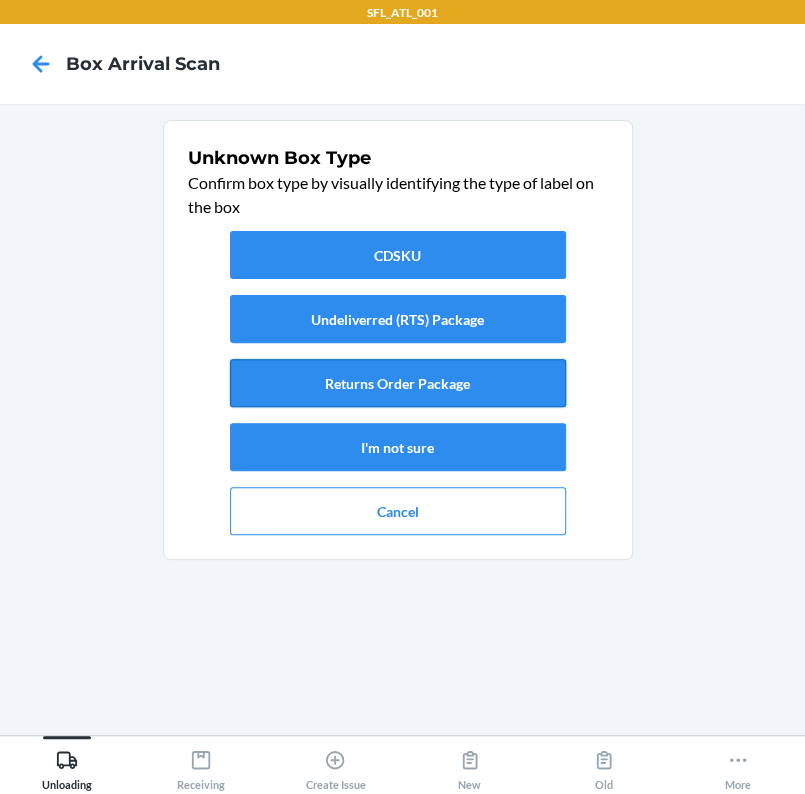 click on "Returns Order Package" at bounding box center [398, 383] 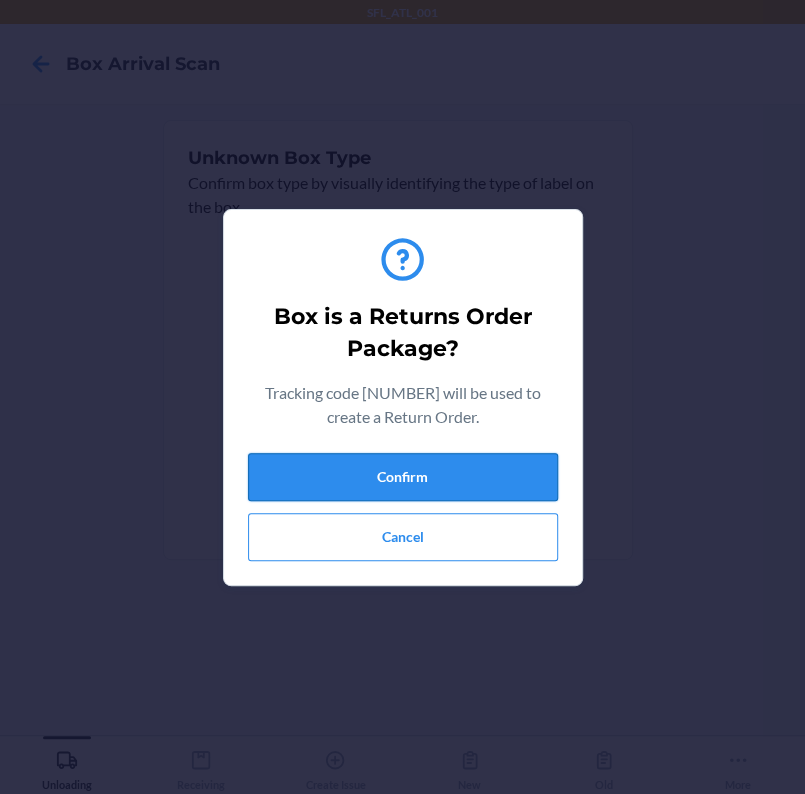 click on "Confirm" at bounding box center (403, 477) 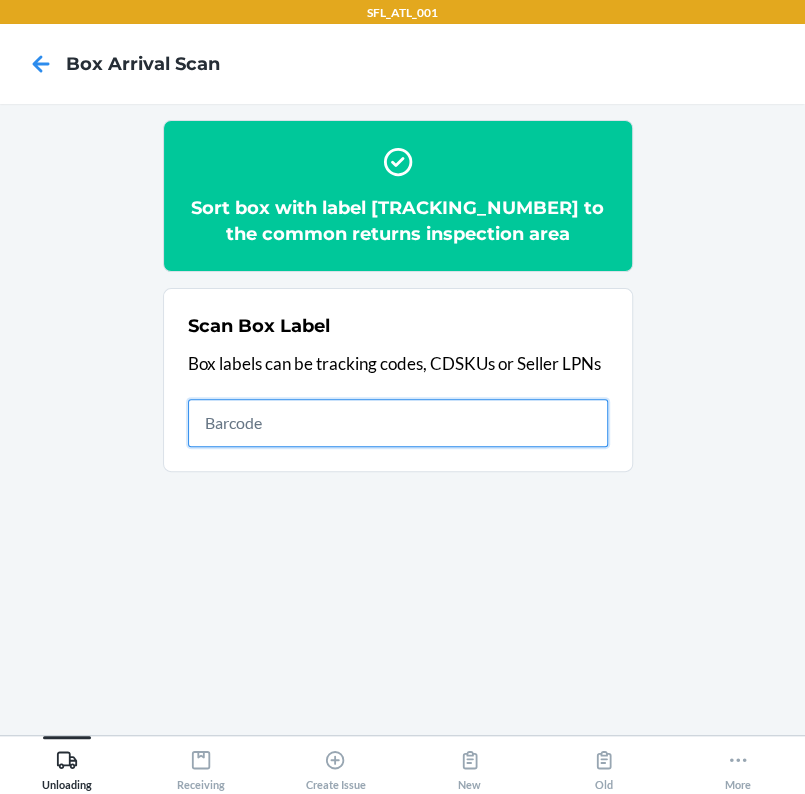 click at bounding box center [398, 423] 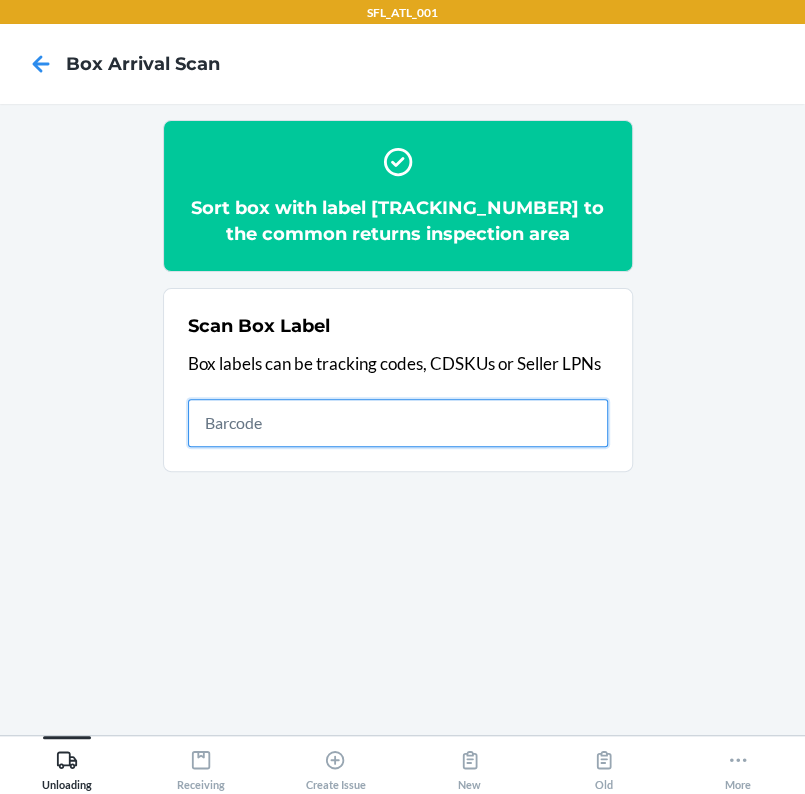 click at bounding box center (398, 423) 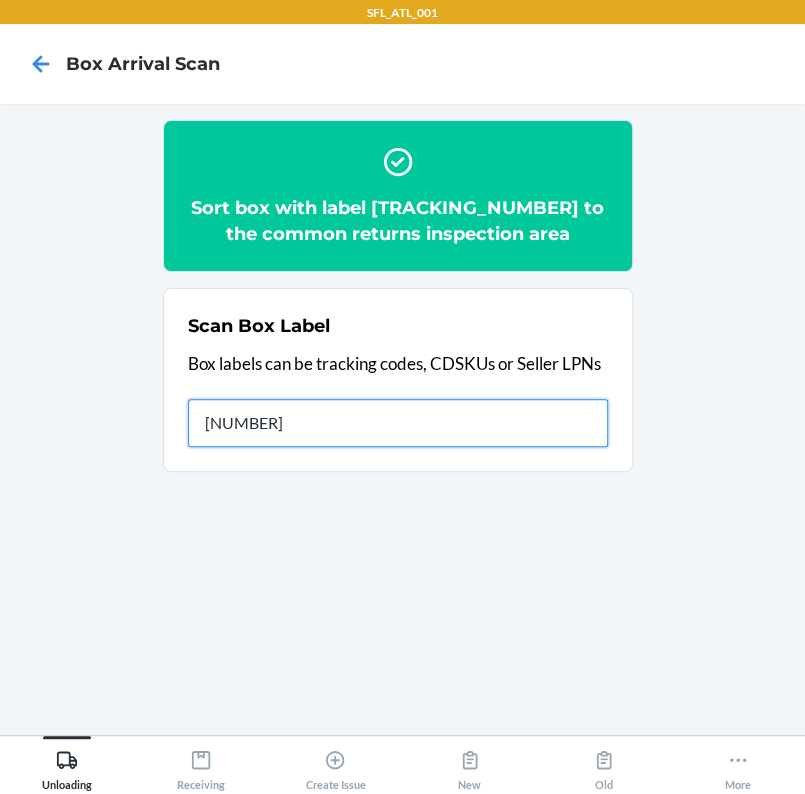 type on "[NUMBER]" 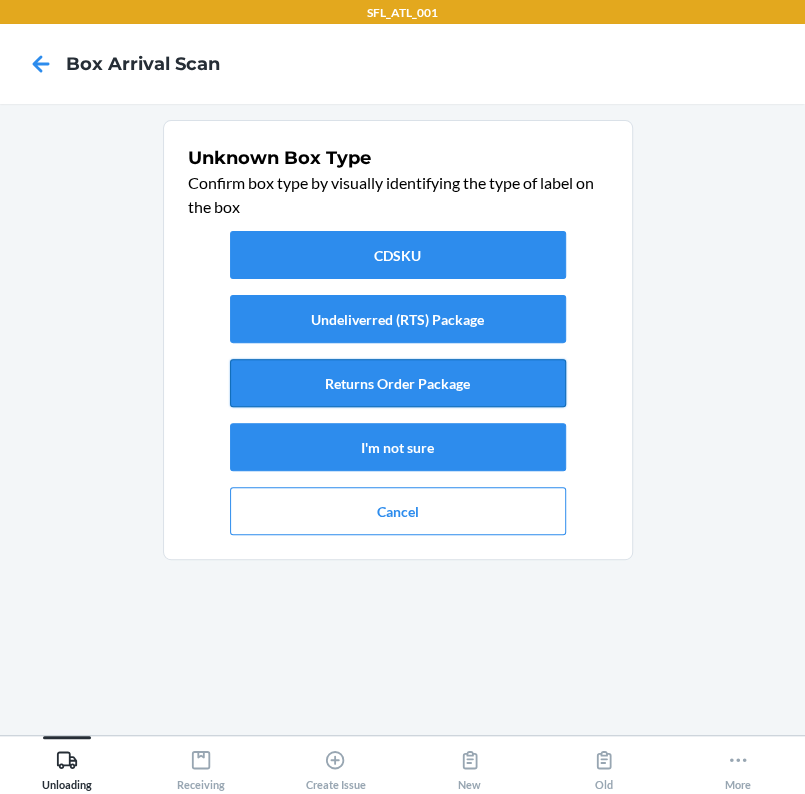 click on "Returns Order Package" at bounding box center (398, 383) 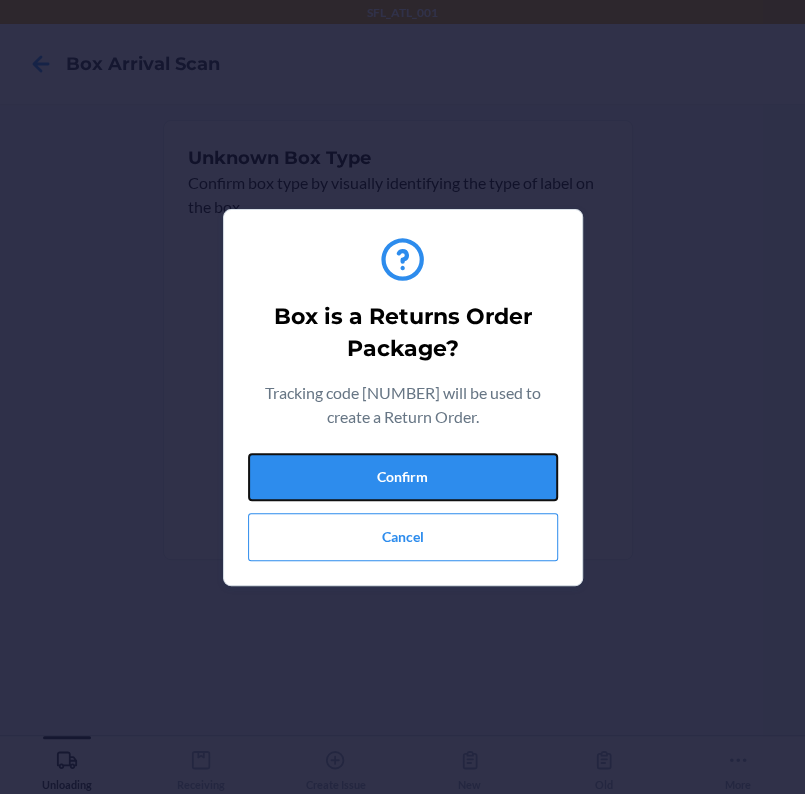 click on "Confirm" at bounding box center [403, 477] 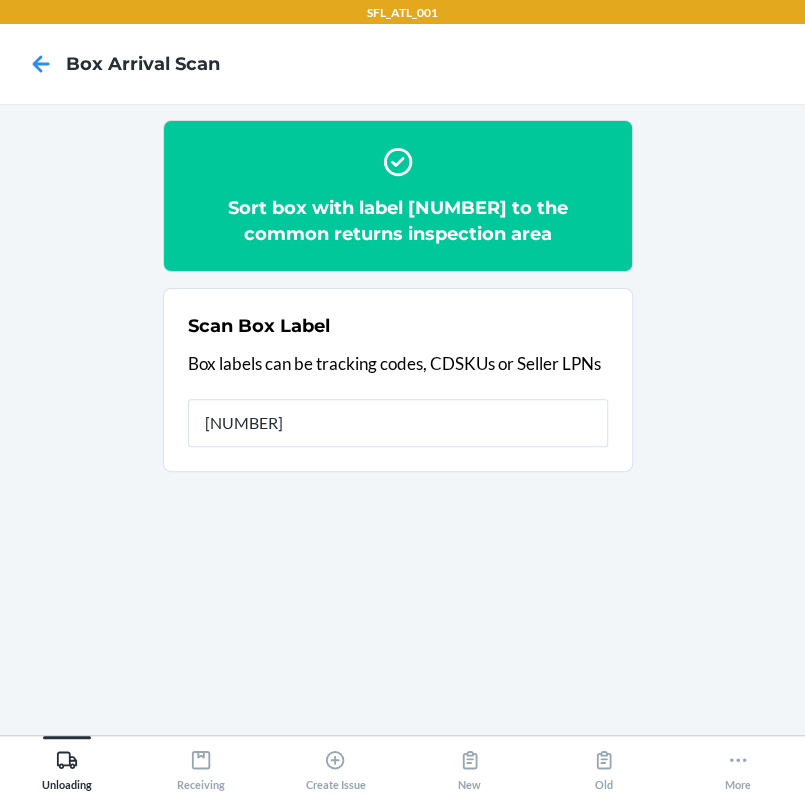 type on "[CREDIT_CARD_NUMBER]" 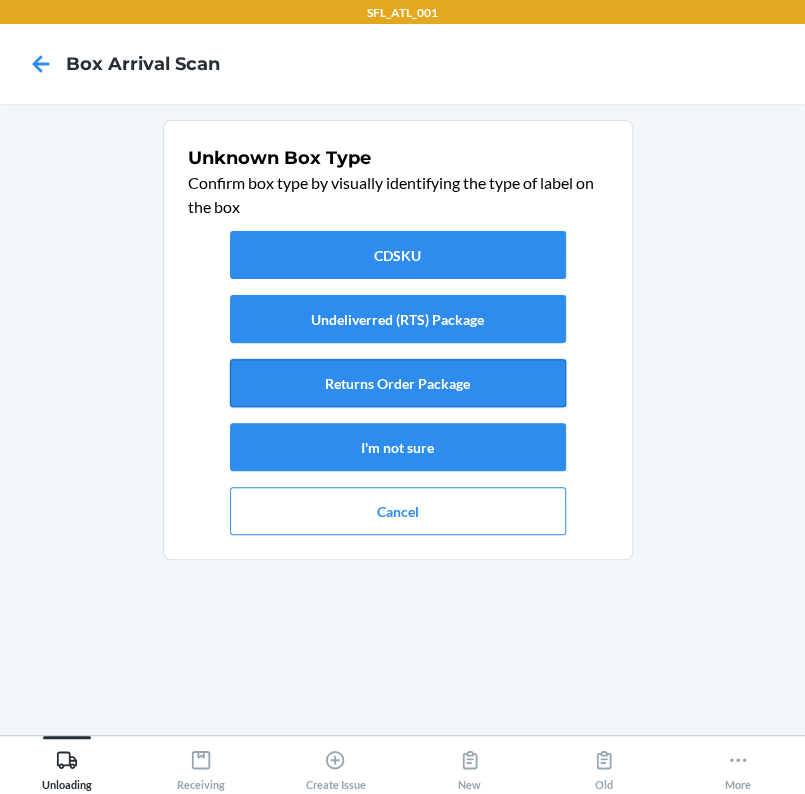 click on "Returns Order Package" at bounding box center (398, 383) 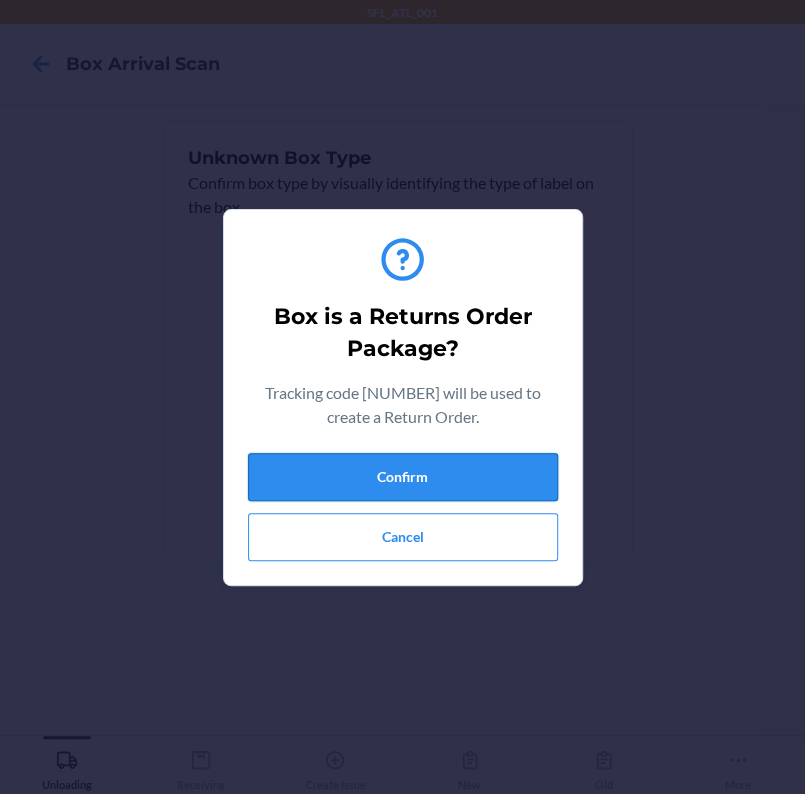click on "Confirm" at bounding box center [403, 477] 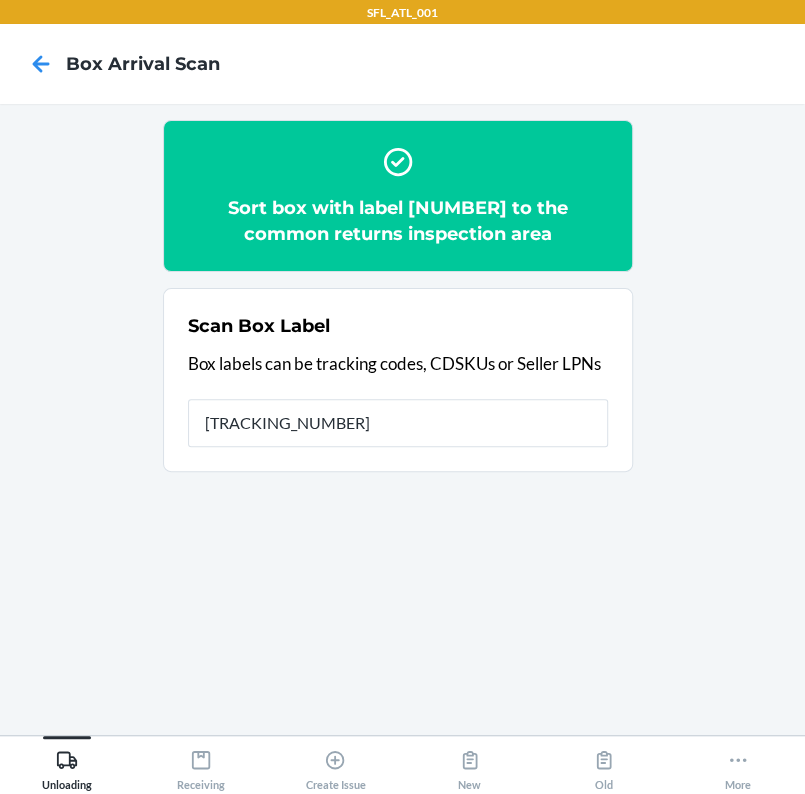 type on "[CREDIT_CARD_NUMBER]" 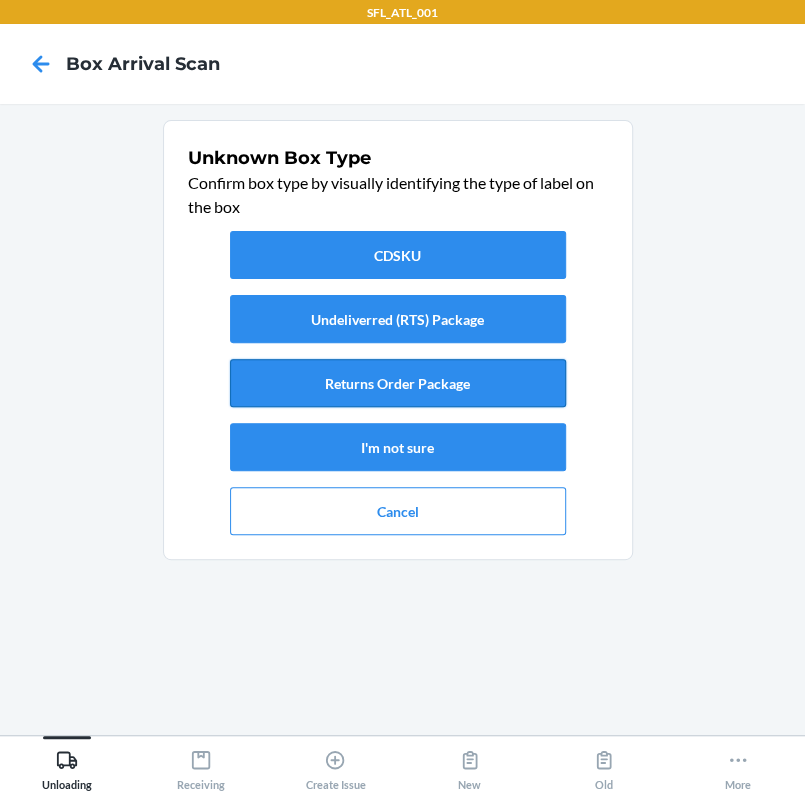 click on "Returns Order Package" at bounding box center [398, 383] 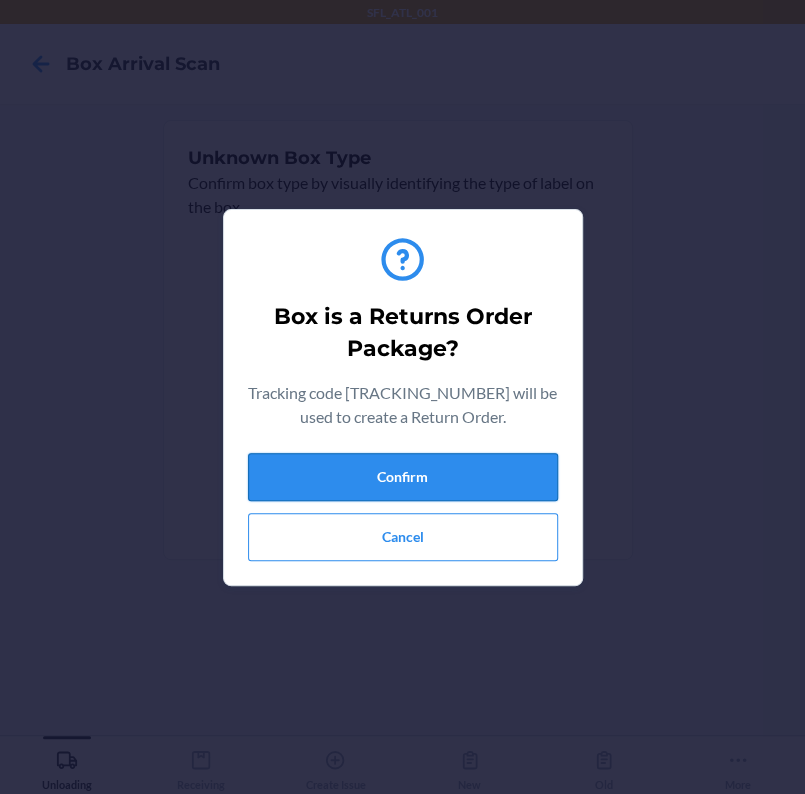 click on "Confirm" at bounding box center [403, 477] 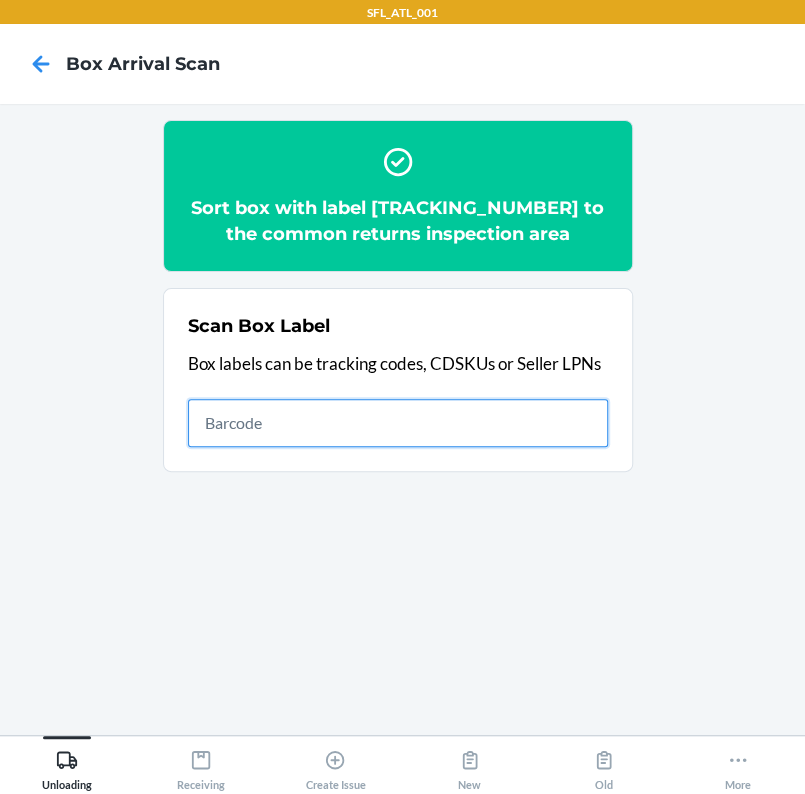 click at bounding box center [398, 423] 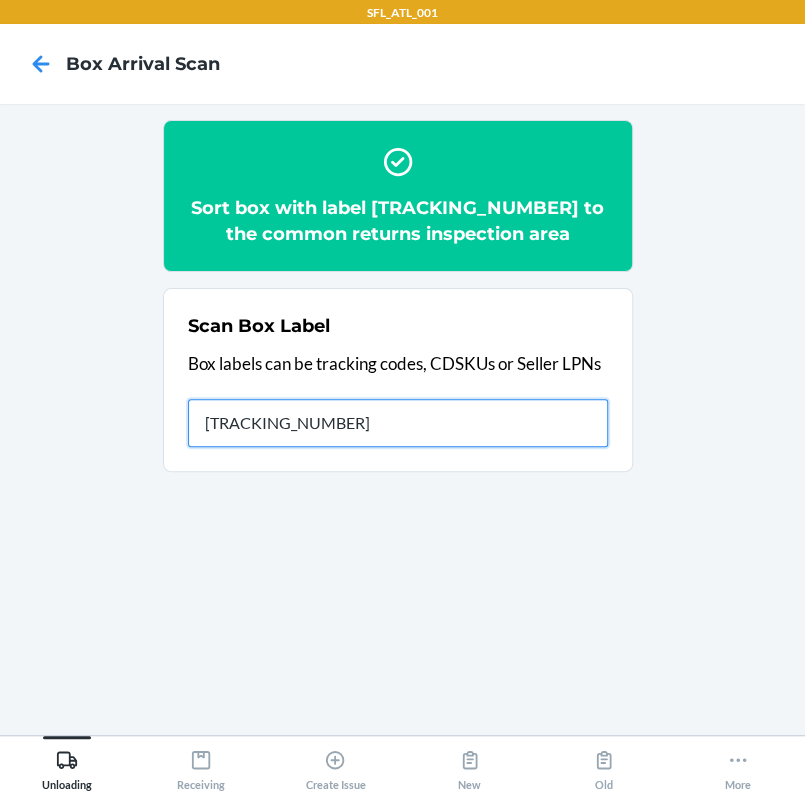 type on "[NUMBER]" 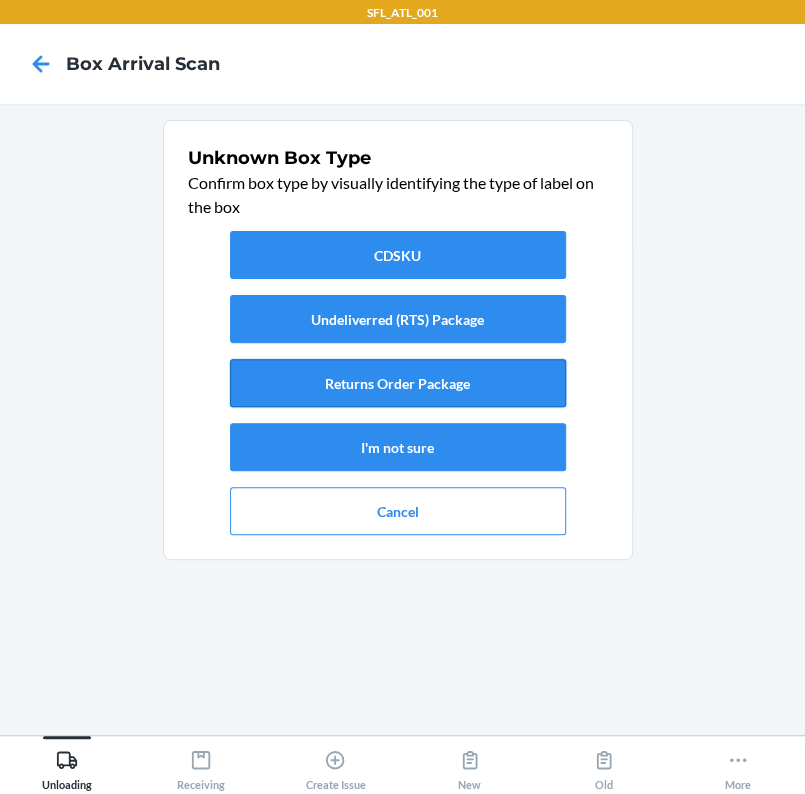 click on "Returns Order Package" at bounding box center (398, 383) 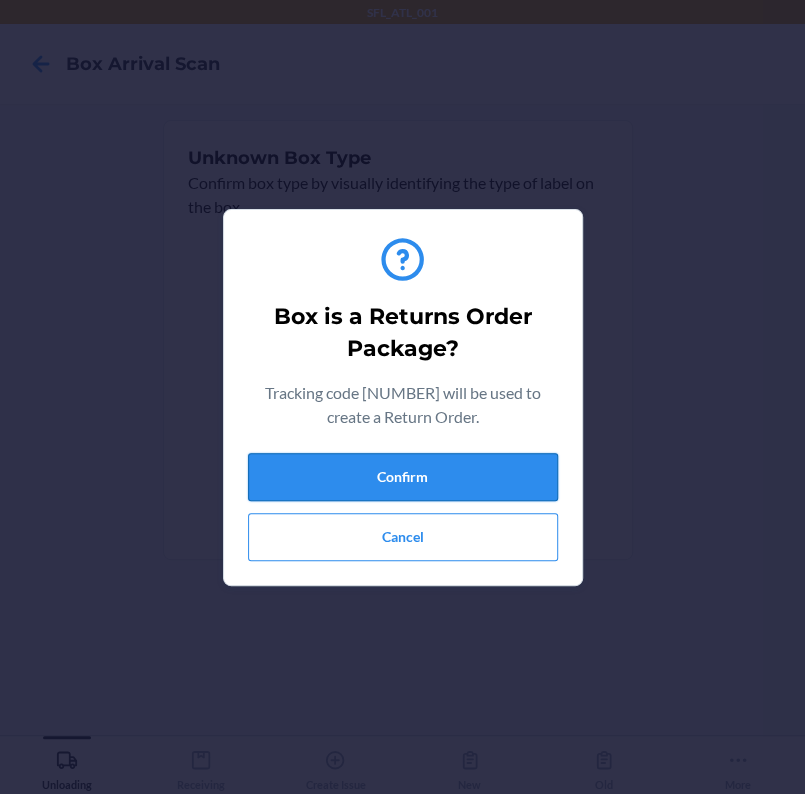 click on "Confirm" at bounding box center [403, 477] 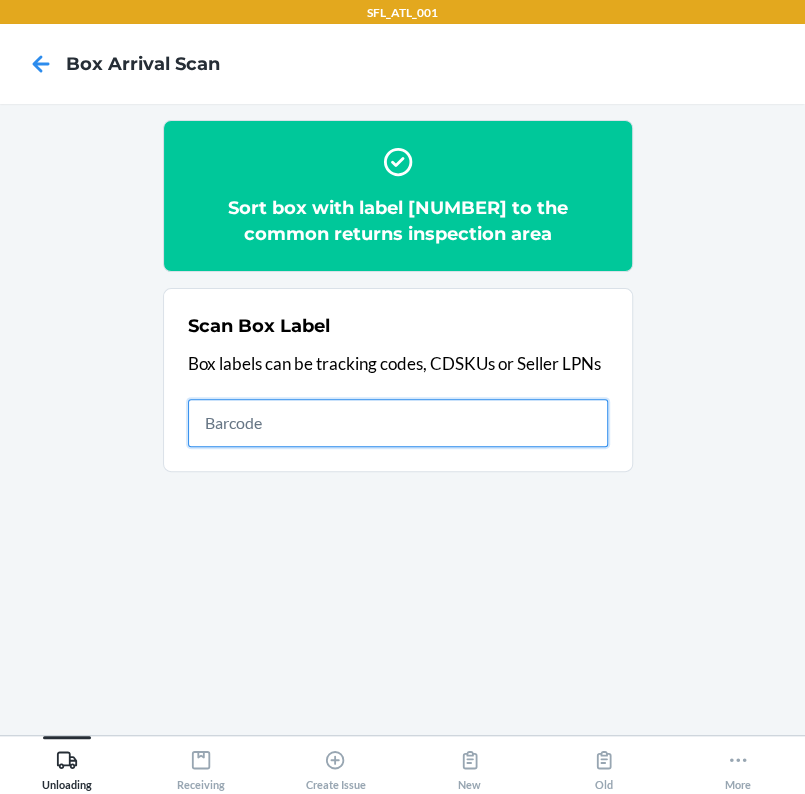 click at bounding box center (398, 423) 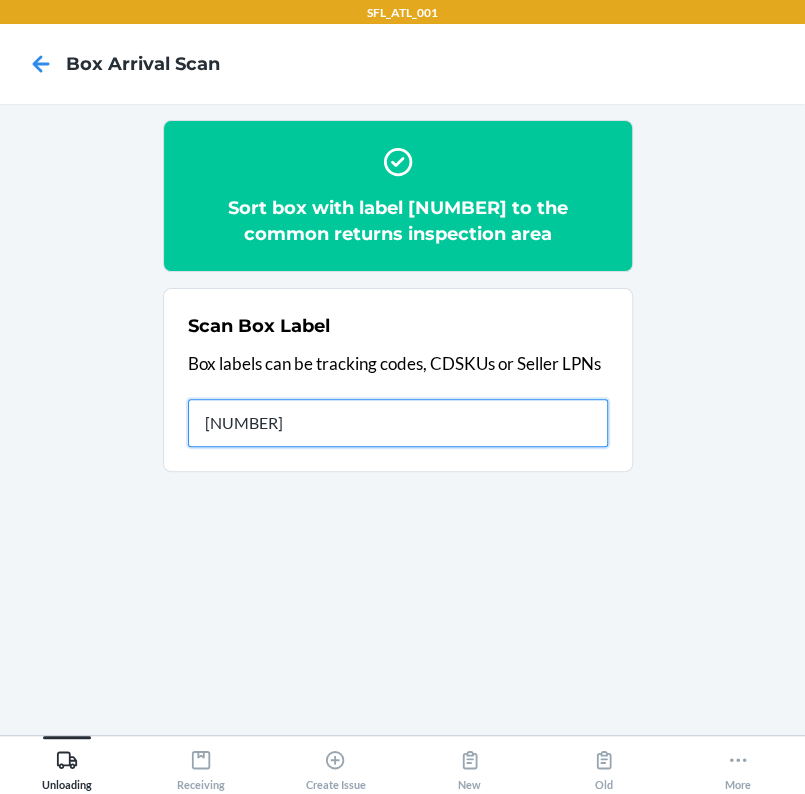 type on "[CREDIT_CARD_NUMBER]" 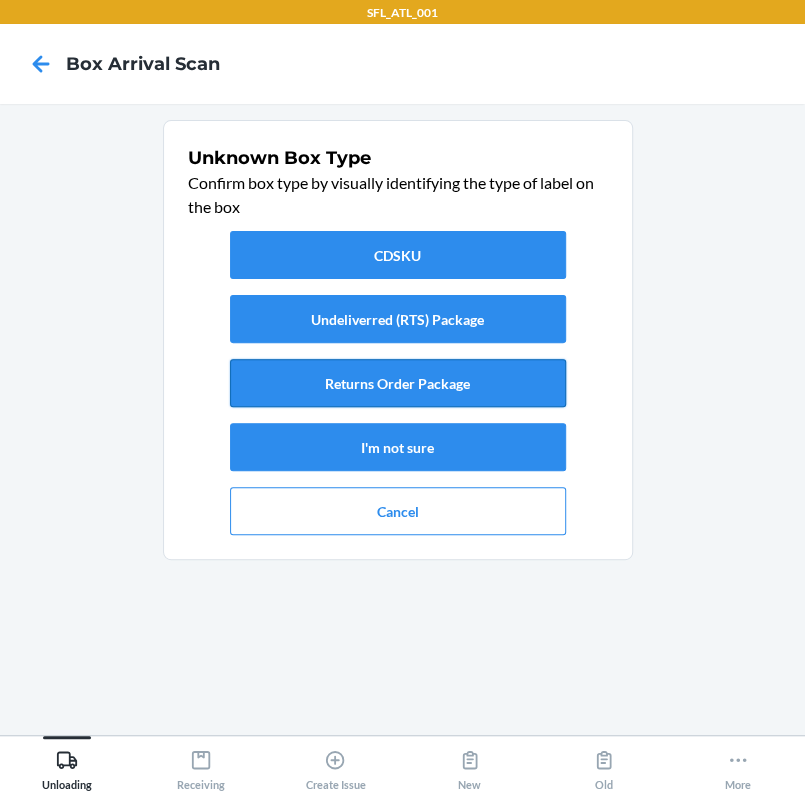 click on "Returns Order Package" at bounding box center [398, 383] 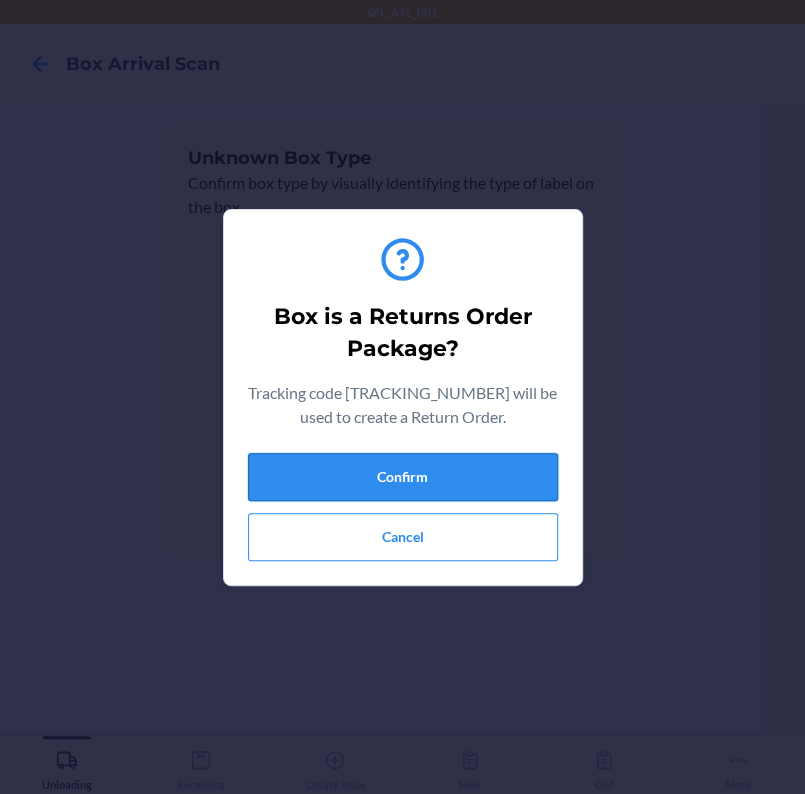 click on "Confirm" at bounding box center [403, 477] 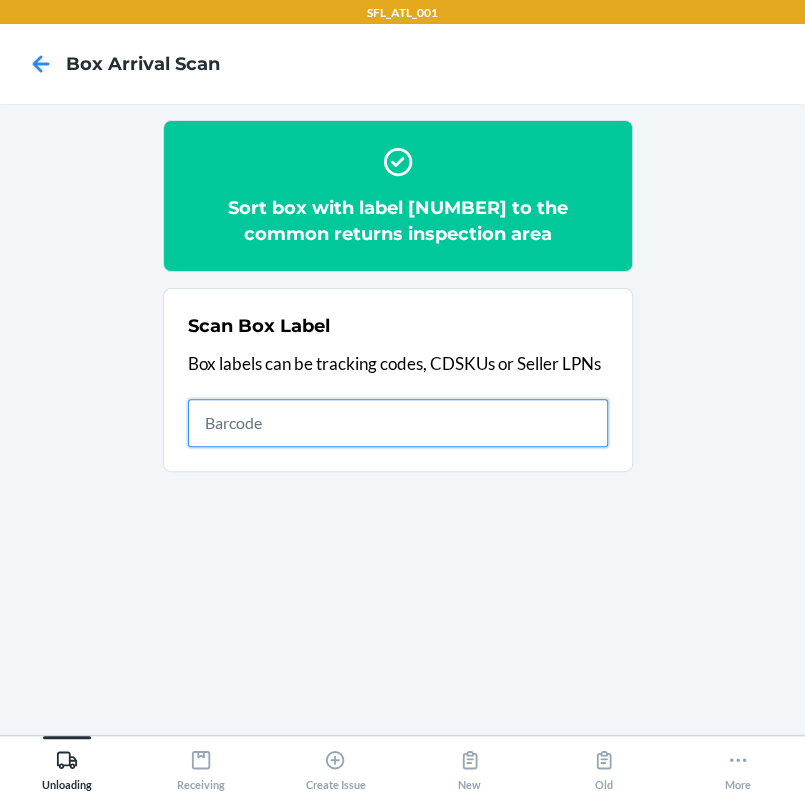click at bounding box center (398, 423) 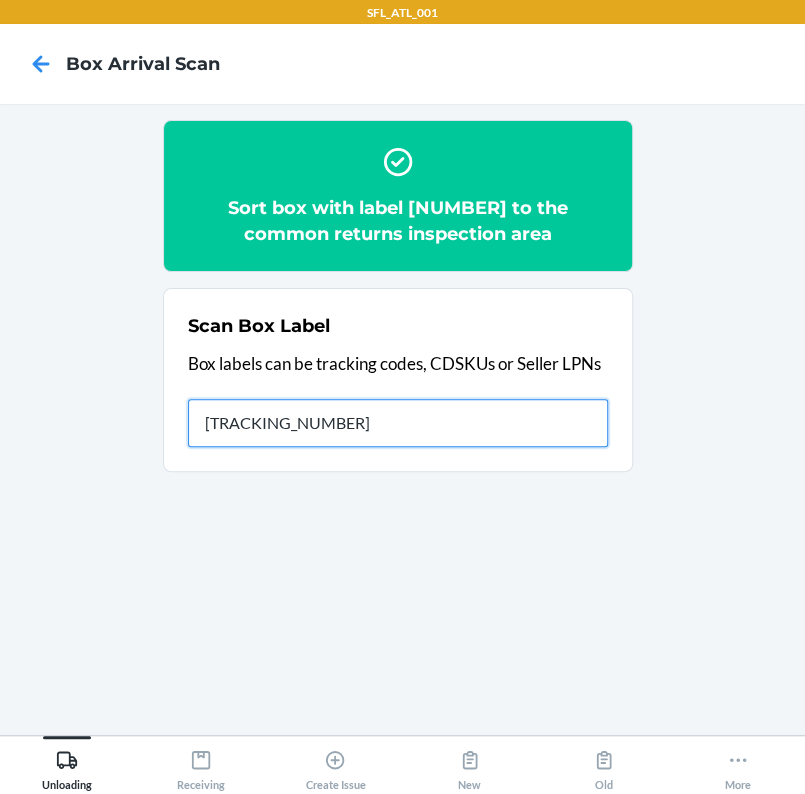type on "[CREDIT_CARD_NUMBER]" 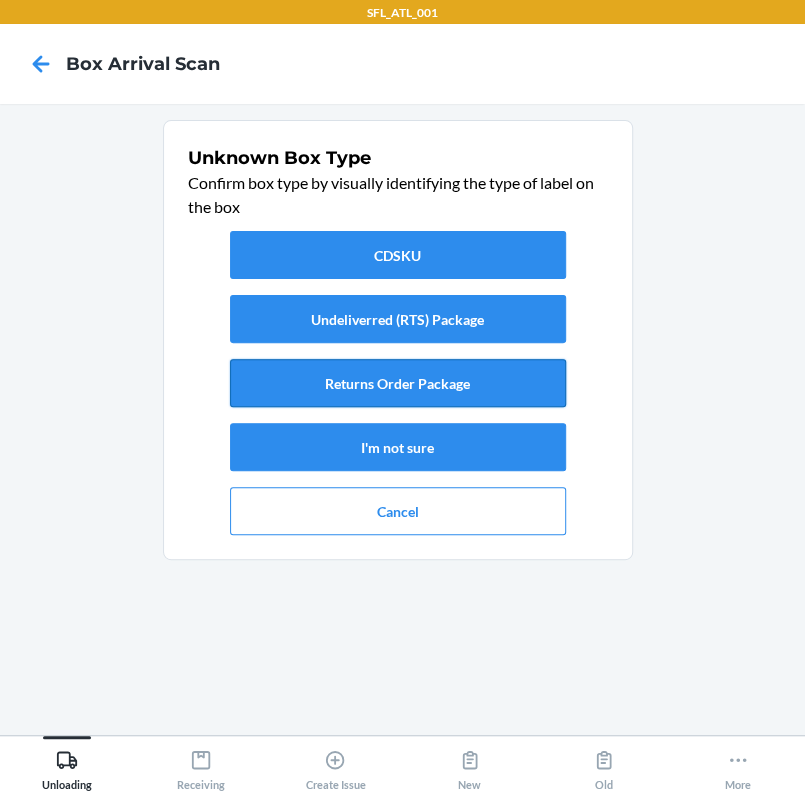 click on "Returns Order Package" at bounding box center [398, 383] 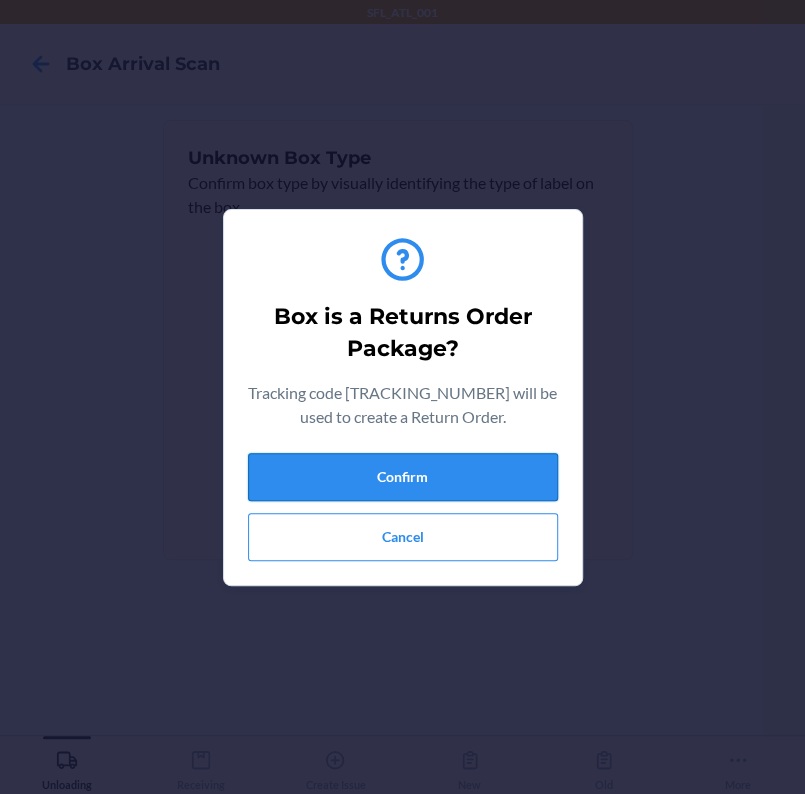click on "Confirm" at bounding box center (403, 477) 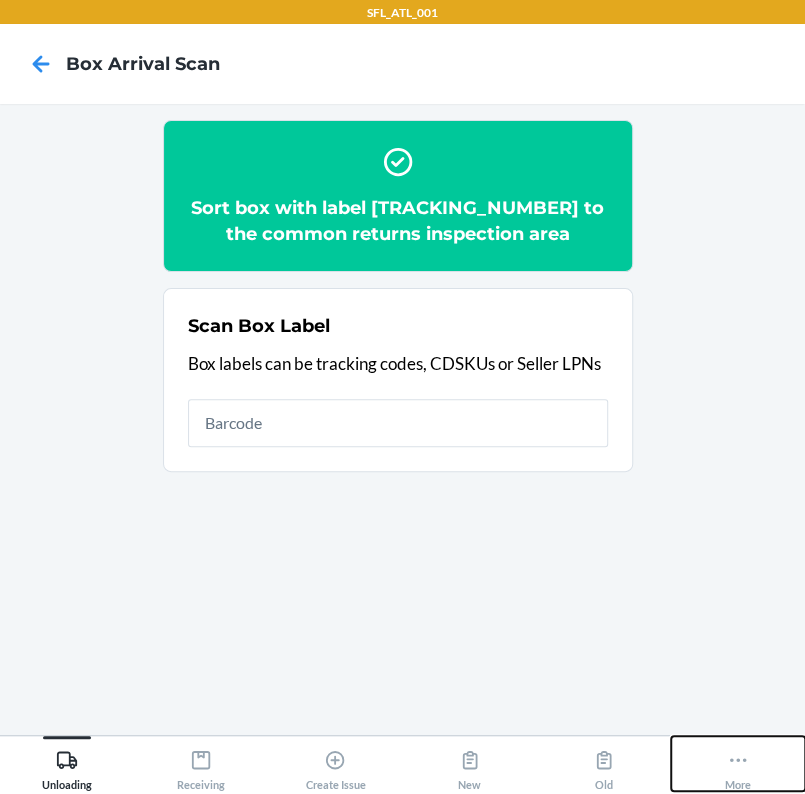 click 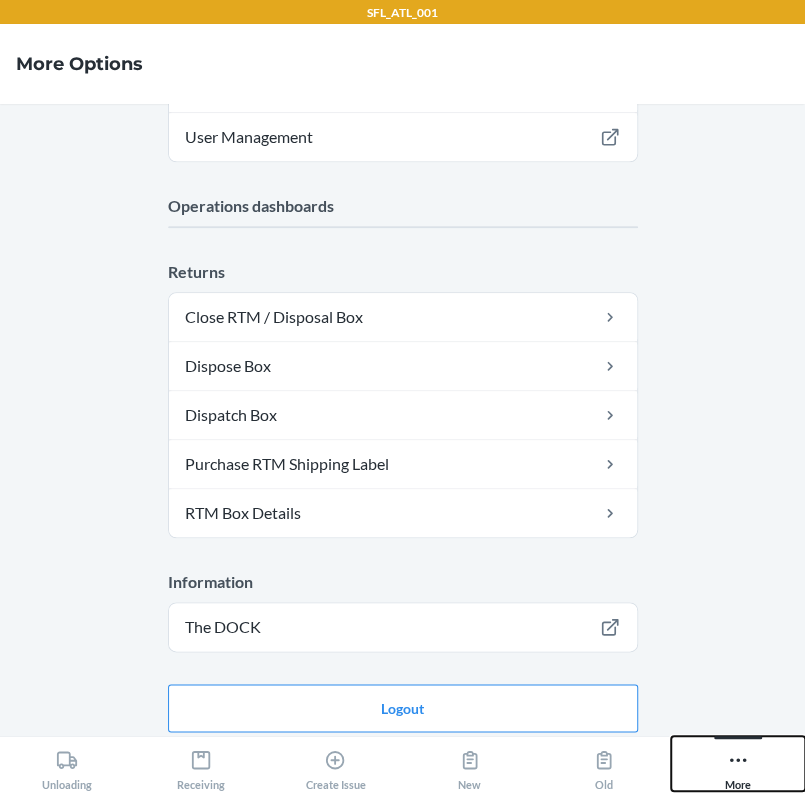 scroll, scrollTop: 554, scrollLeft: 0, axis: vertical 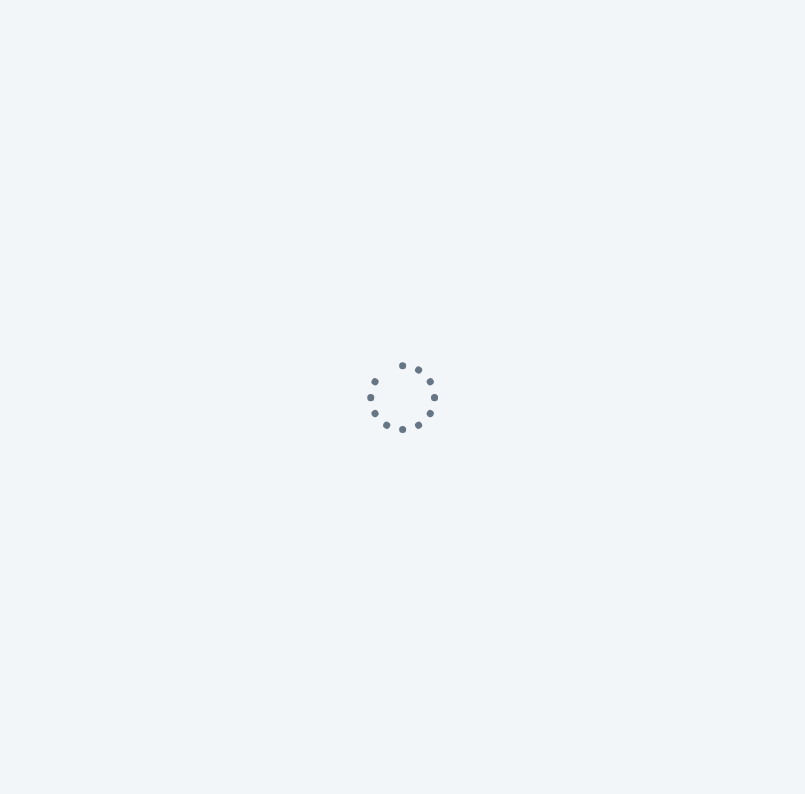 click at bounding box center [402, 397] 